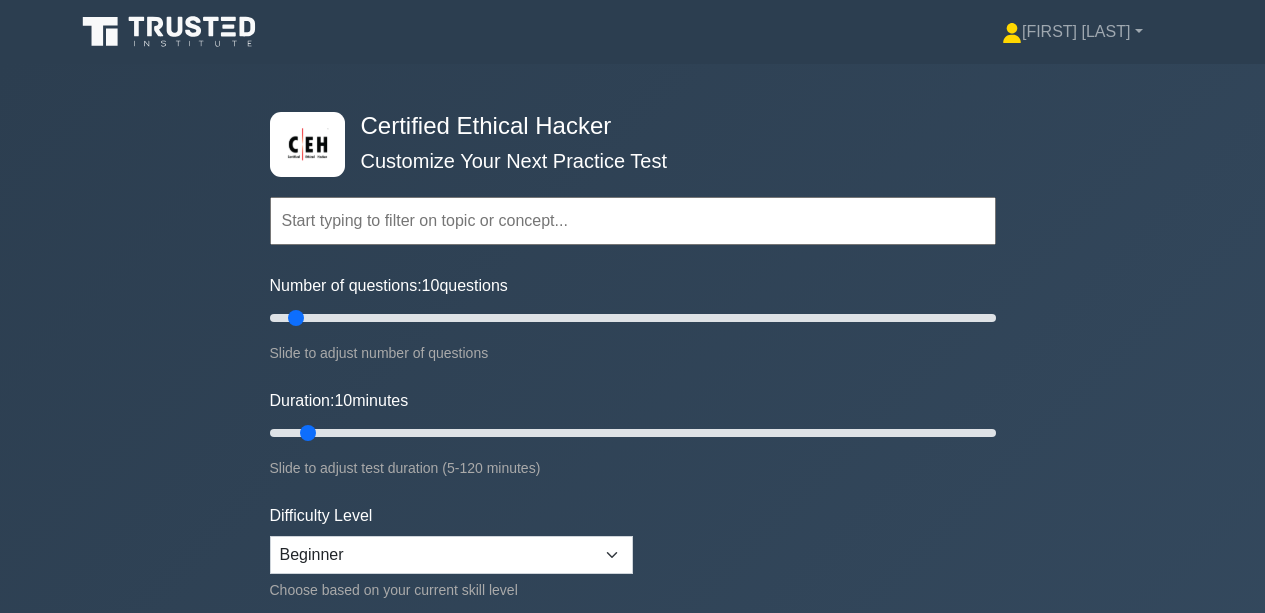 scroll, scrollTop: 0, scrollLeft: 0, axis: both 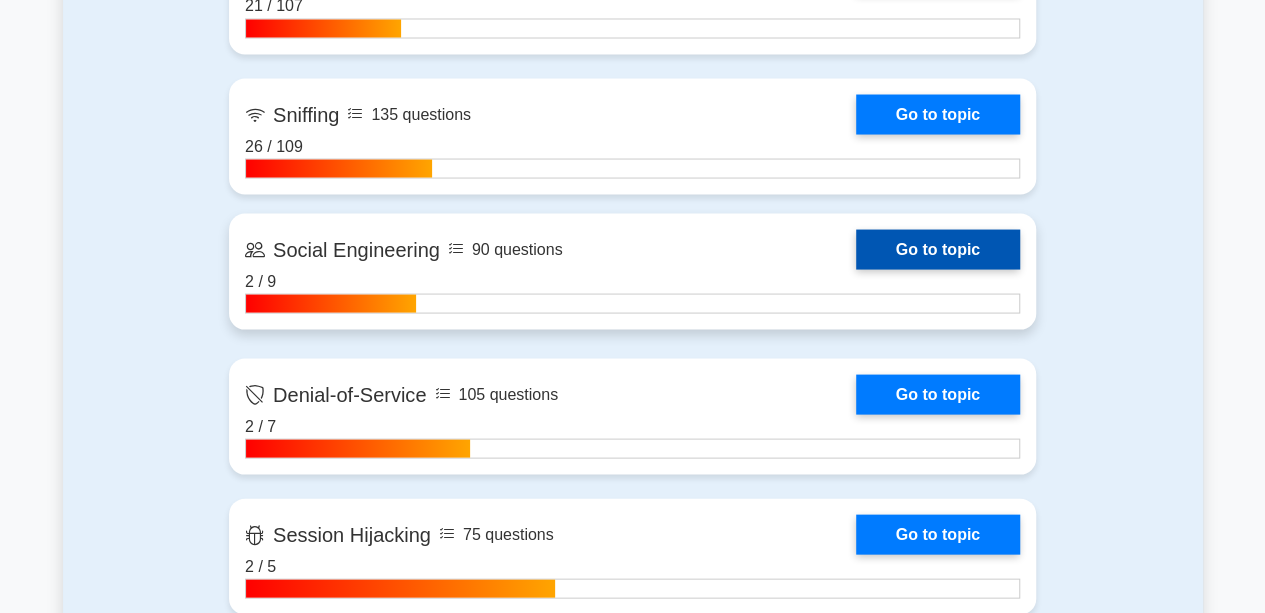 click on "Go to topic" at bounding box center [938, 249] 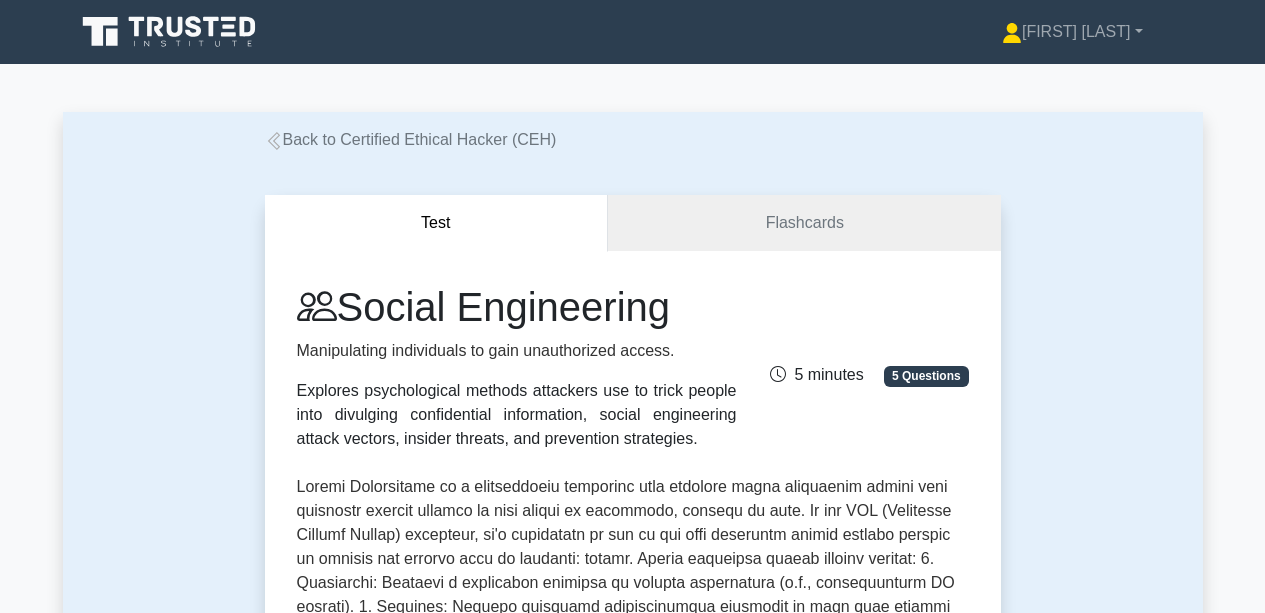 scroll, scrollTop: 0, scrollLeft: 0, axis: both 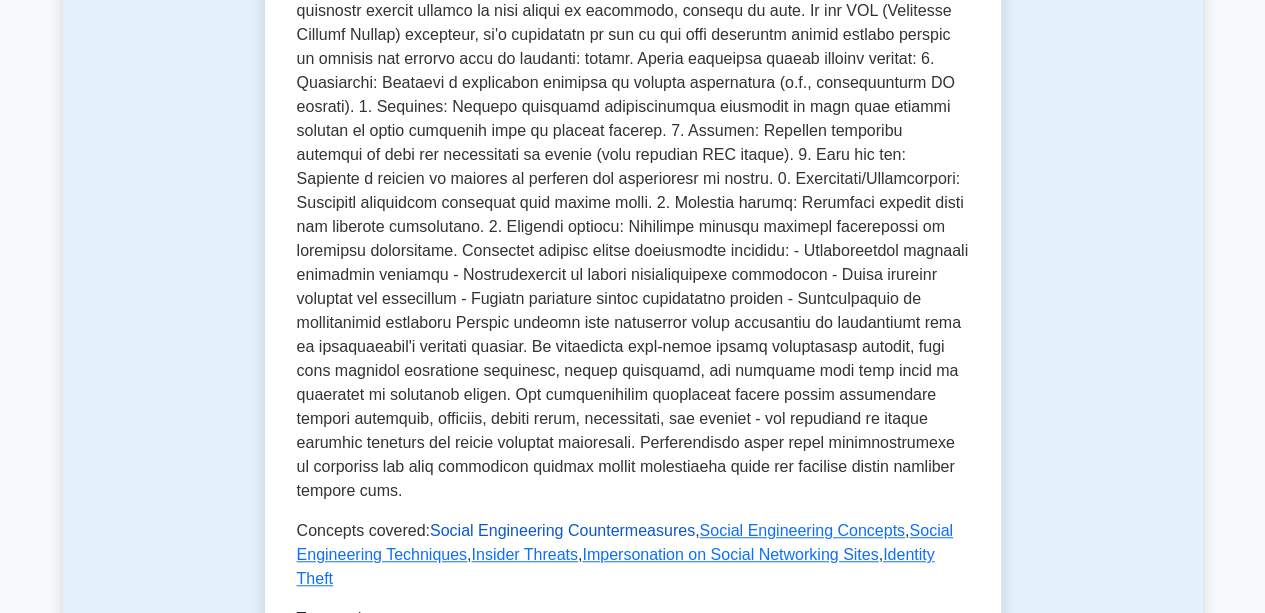 click on "Social Engineering Countermeasures" at bounding box center (562, 530) 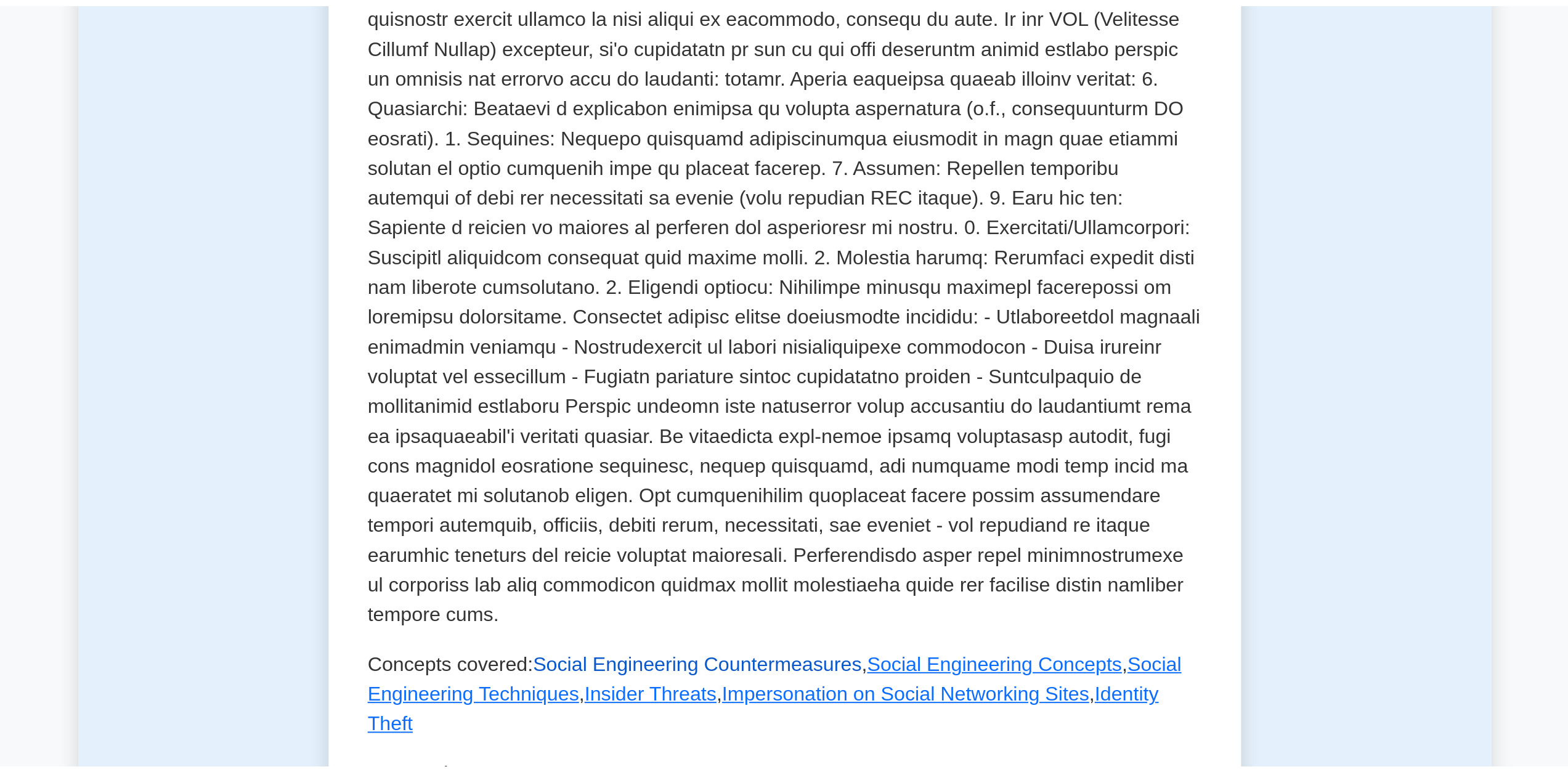 scroll, scrollTop: 291, scrollLeft: 0, axis: vertical 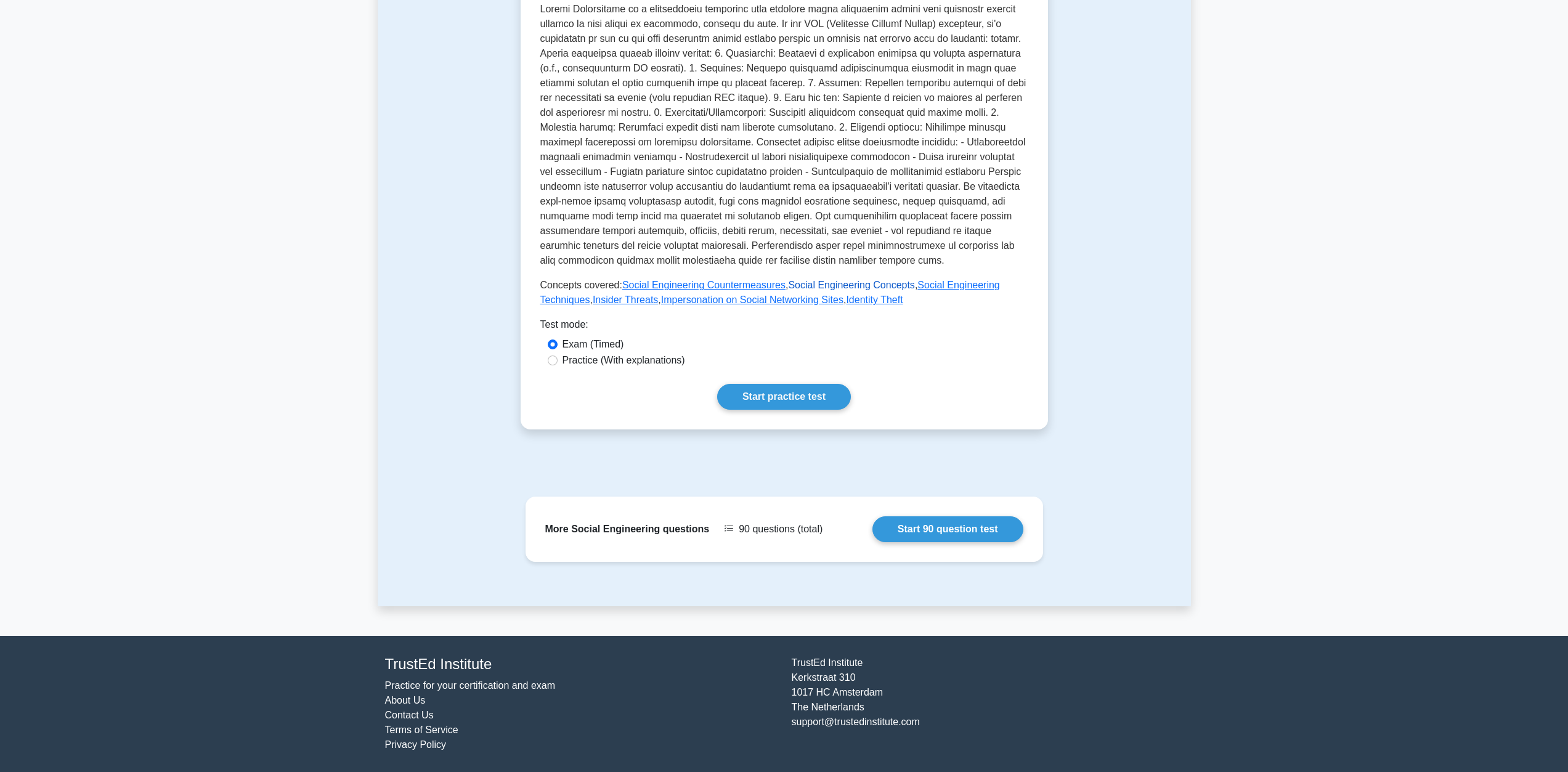 click on "Social Engineering Concepts" at bounding box center [851, 285] 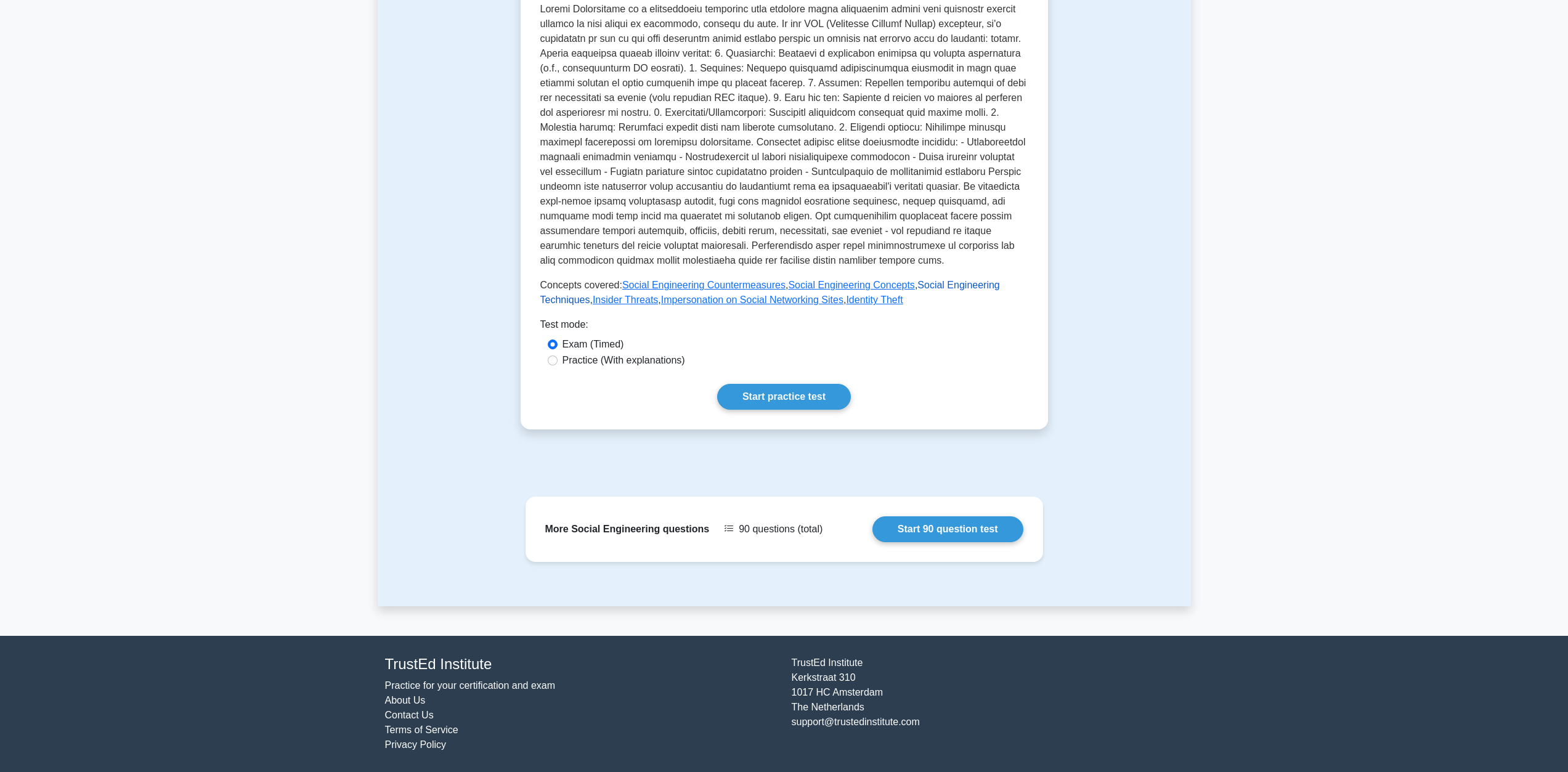 click on "Social Engineering Techniques" at bounding box center (770, 292) 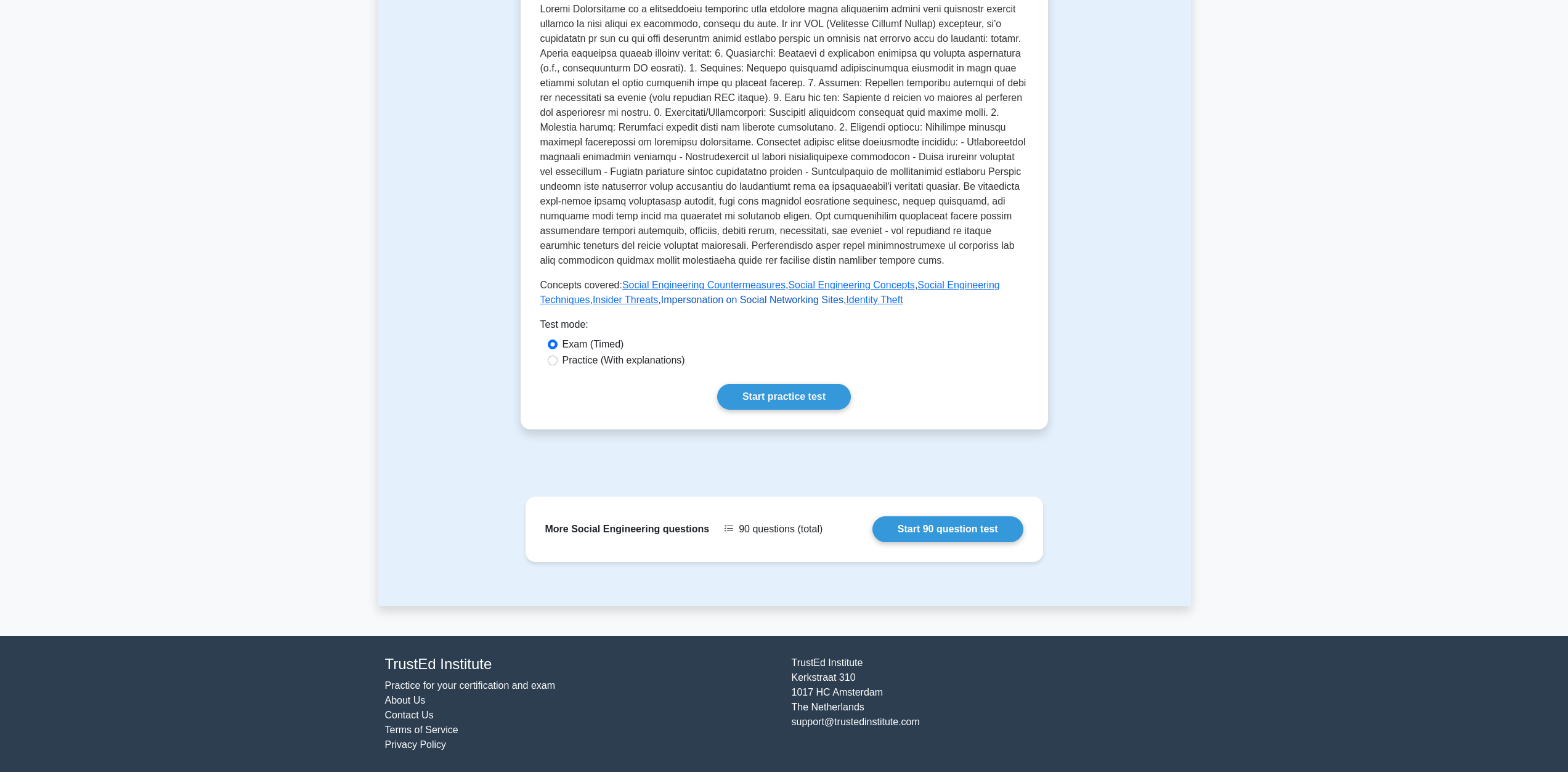 click on "Impersonation on Social Networking Sites" at bounding box center [752, 299] 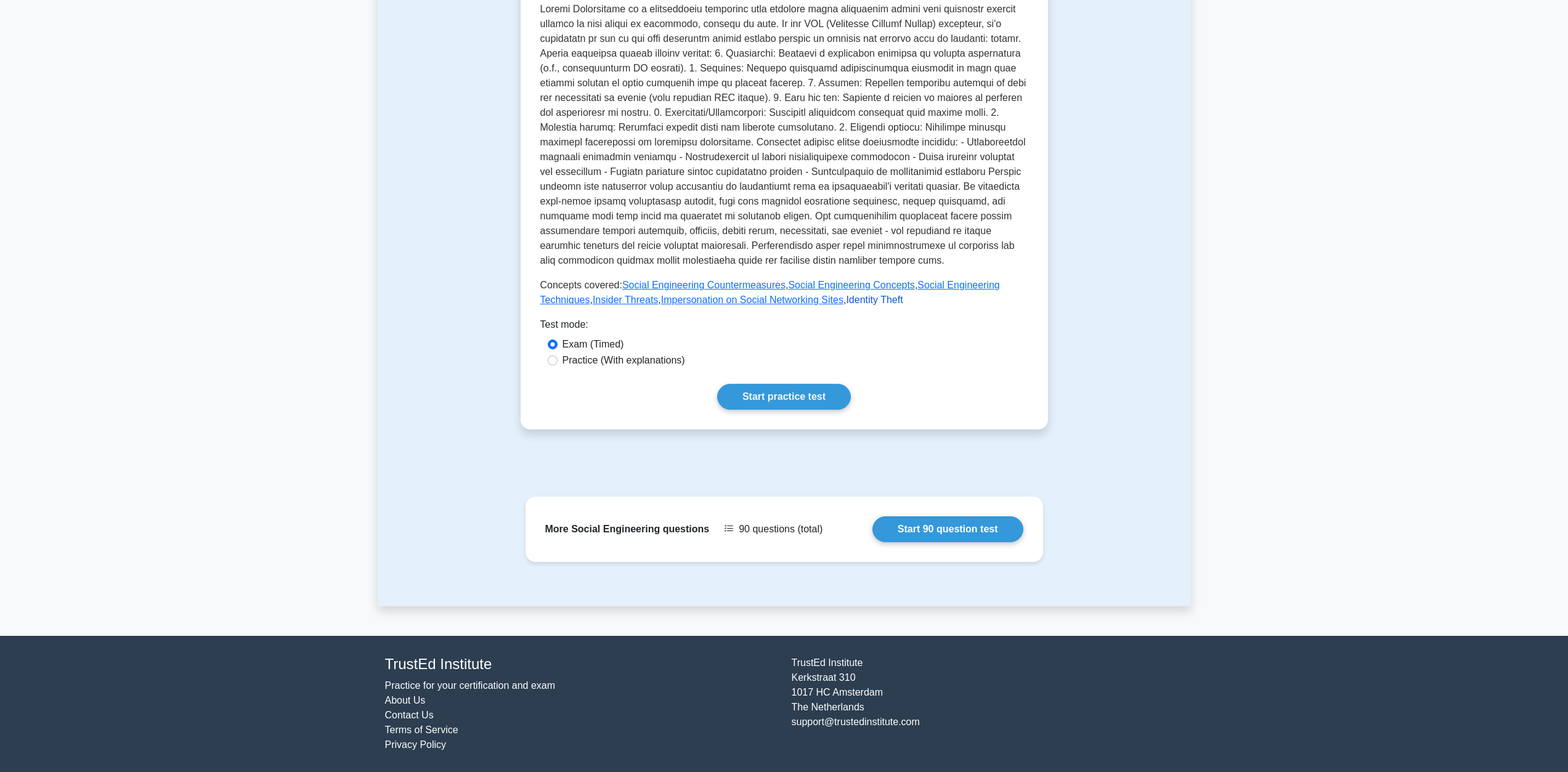 click on "Identity Theft" at bounding box center [874, 299] 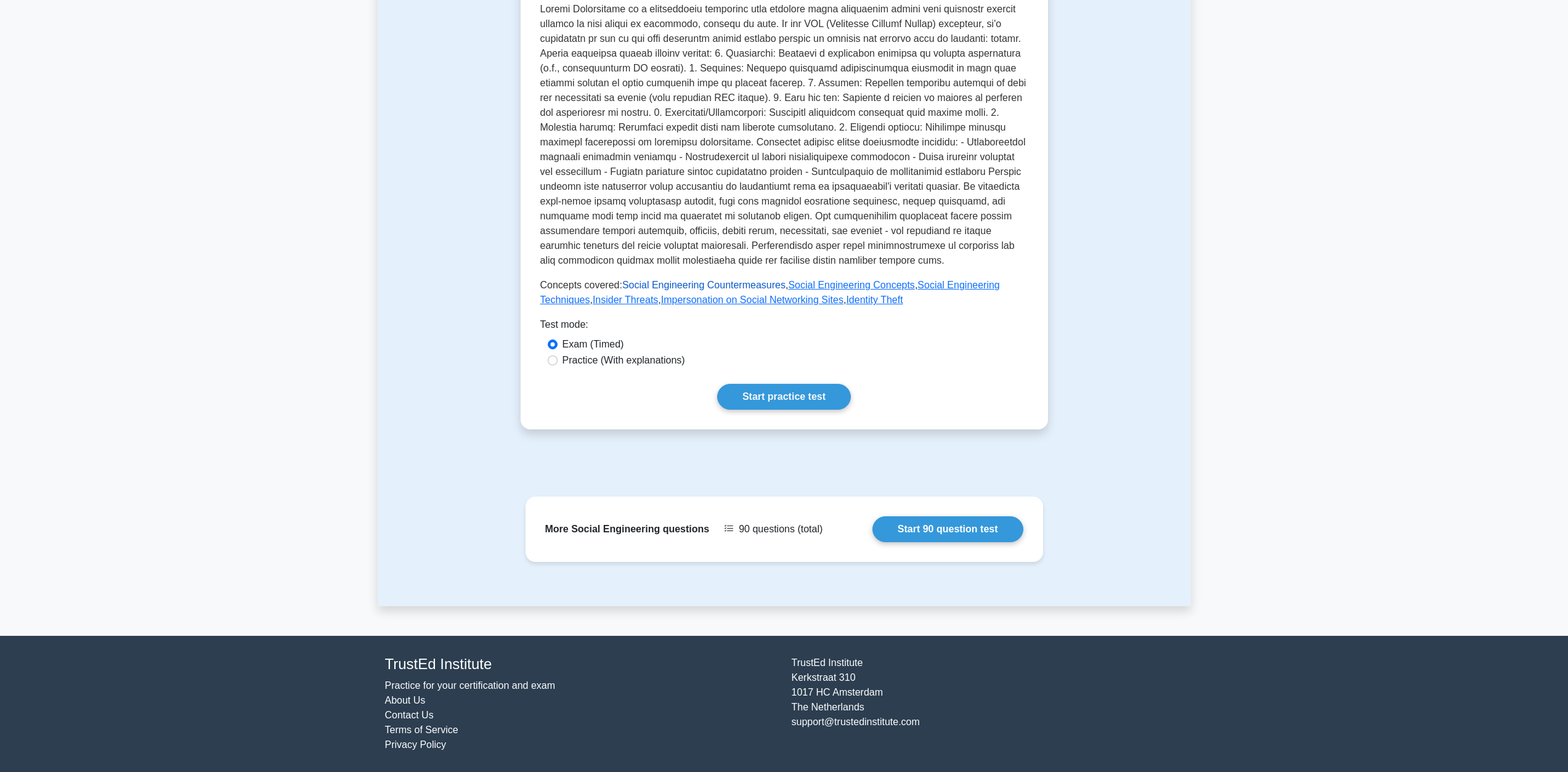 scroll, scrollTop: 0, scrollLeft: 0, axis: both 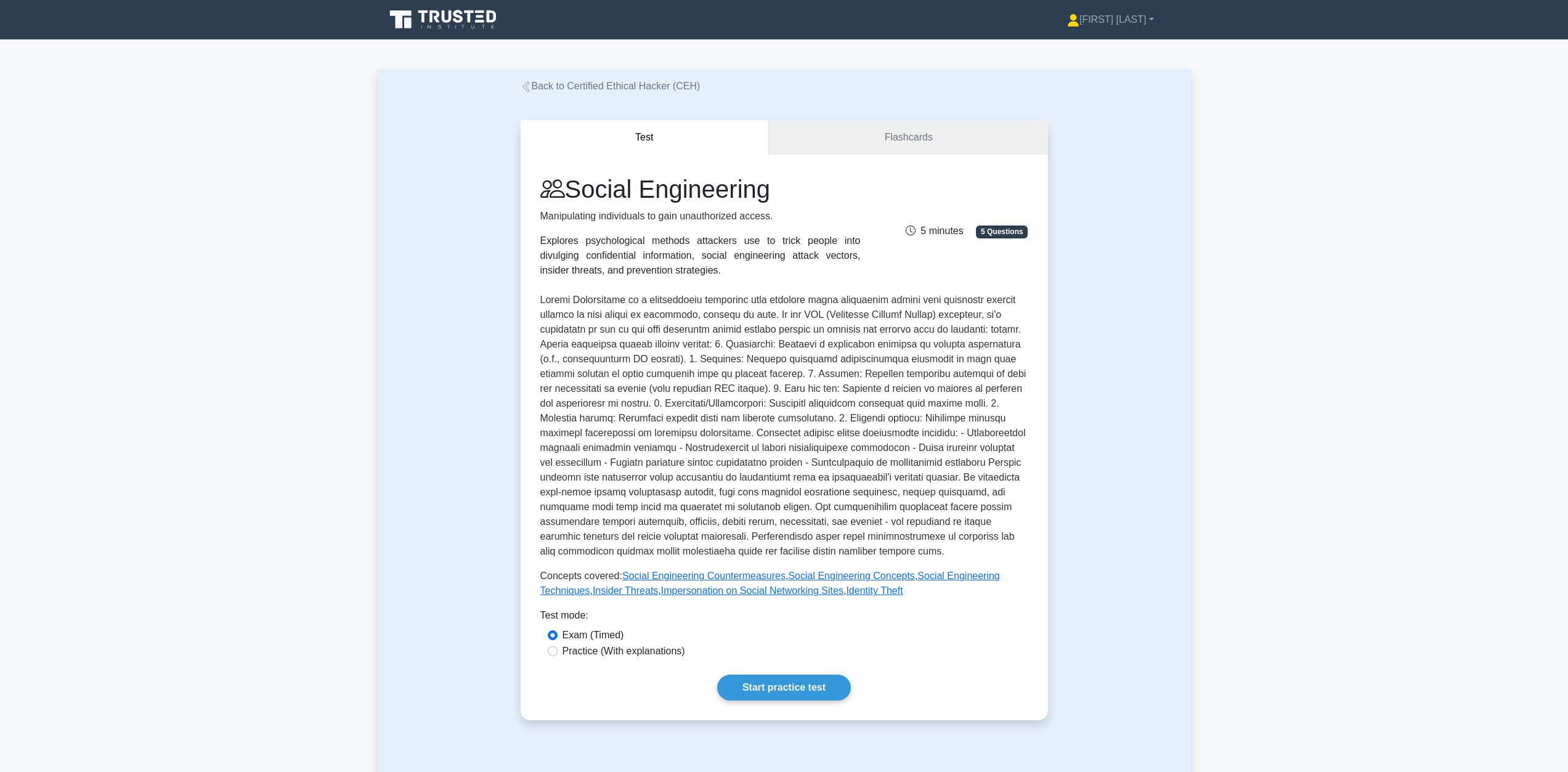 drag, startPoint x: 591, startPoint y: 187, endPoint x: 778, endPoint y: 206, distance: 187.9628 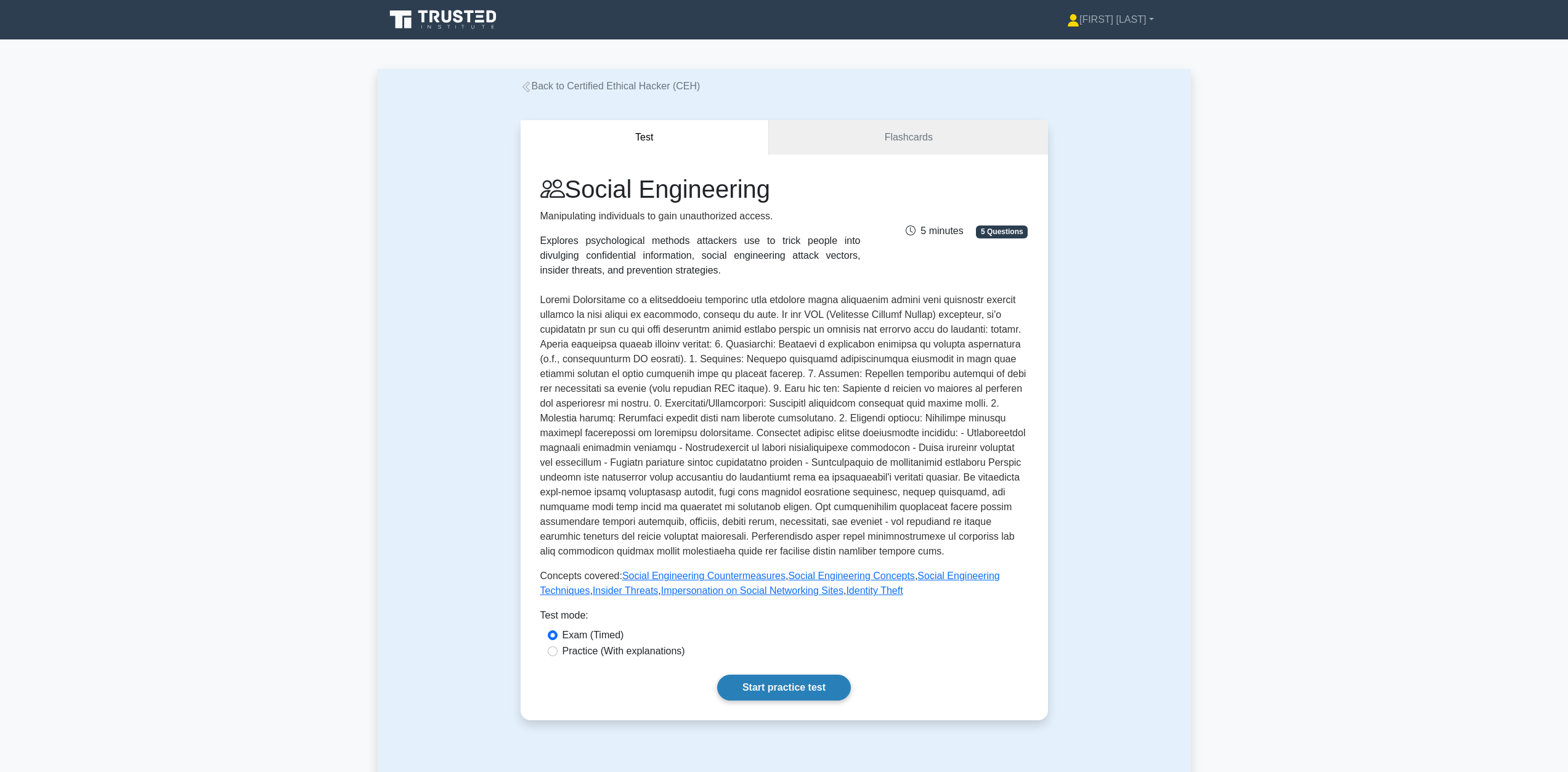 click on "Start practice test" at bounding box center (784, 688) 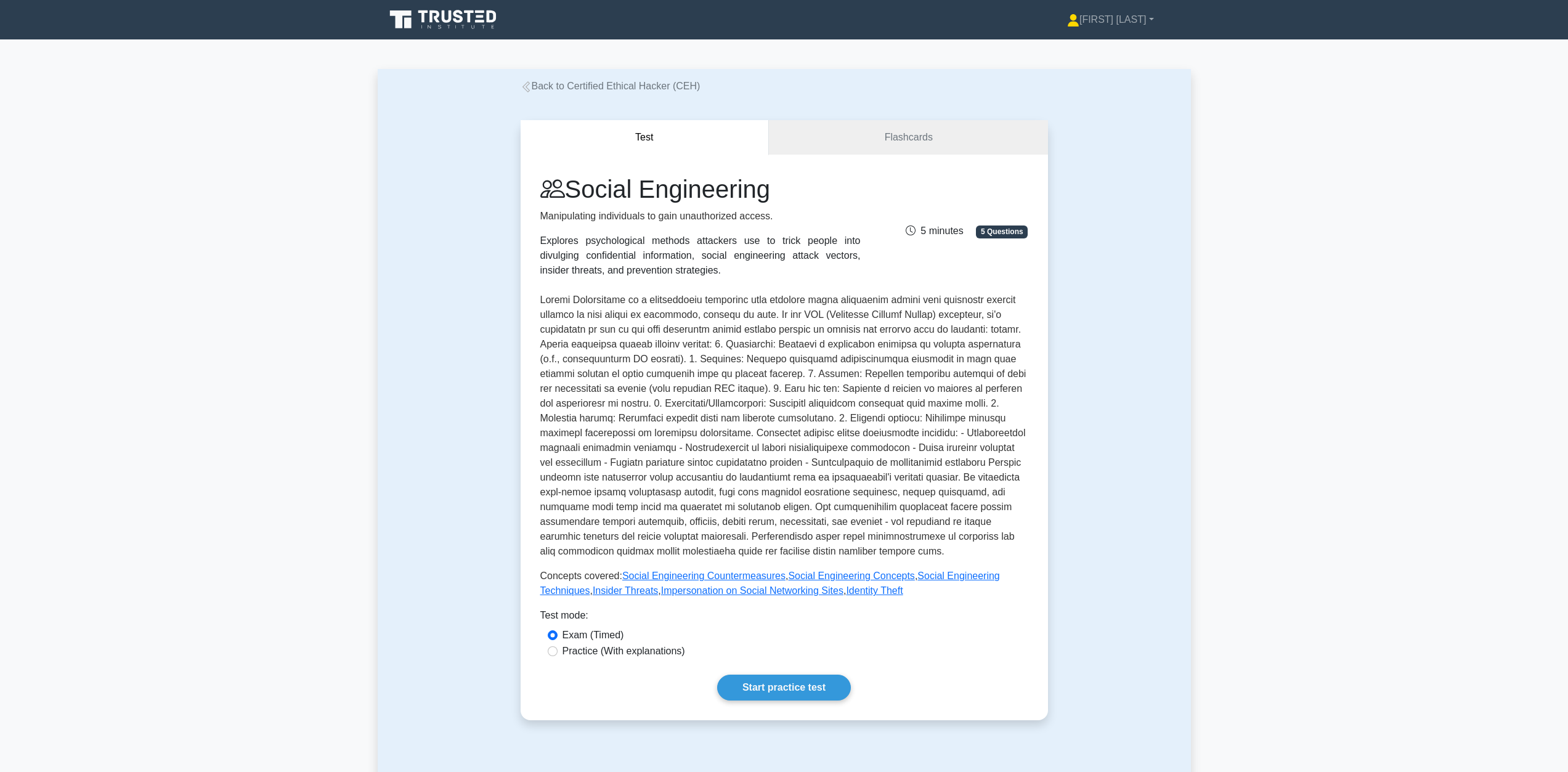 scroll, scrollTop: 291, scrollLeft: 0, axis: vertical 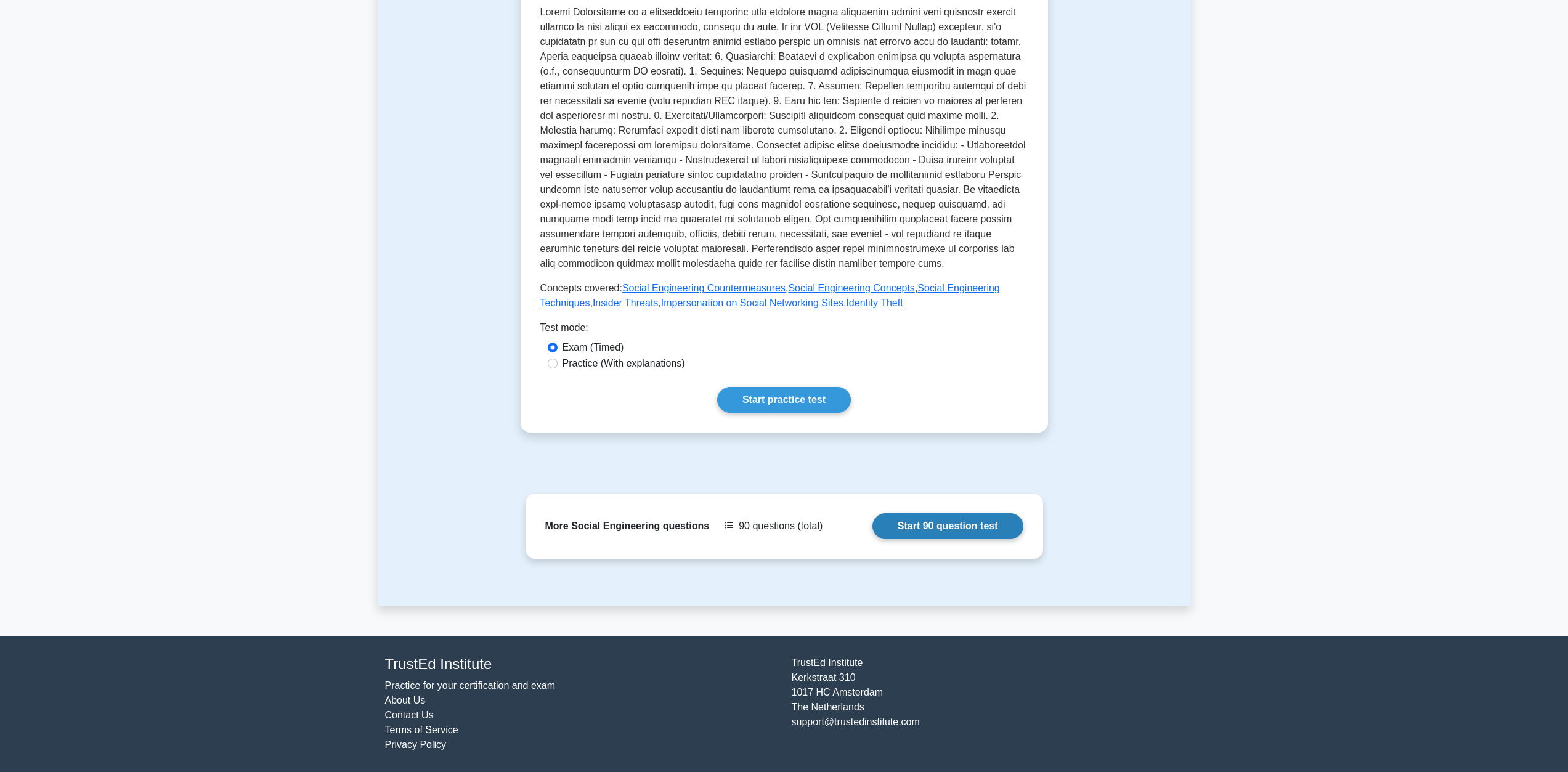 click on "Start 90 question test" at bounding box center [948, 526] 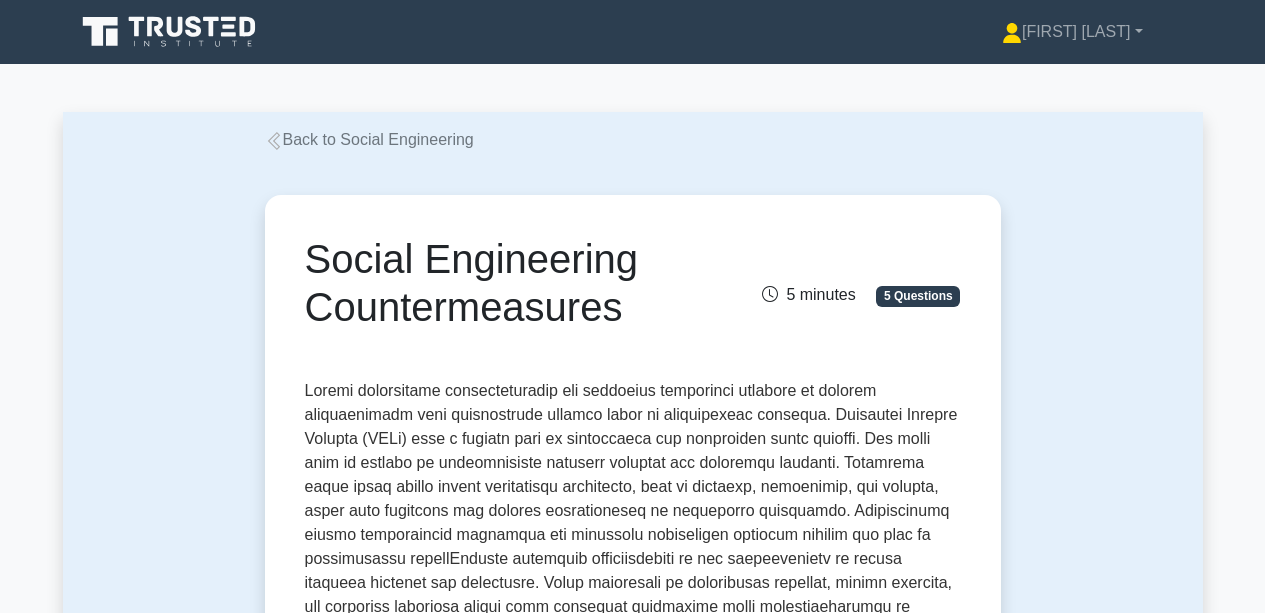 scroll, scrollTop: 0, scrollLeft: 0, axis: both 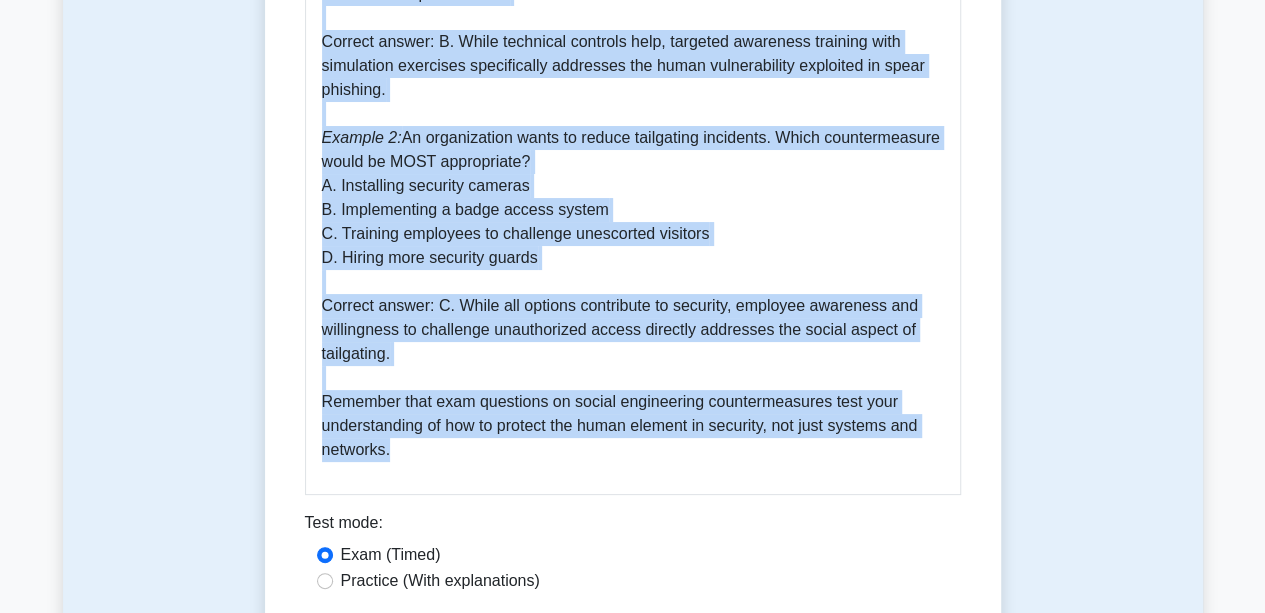 drag, startPoint x: 308, startPoint y: 258, endPoint x: 644, endPoint y: 431, distance: 377.92194 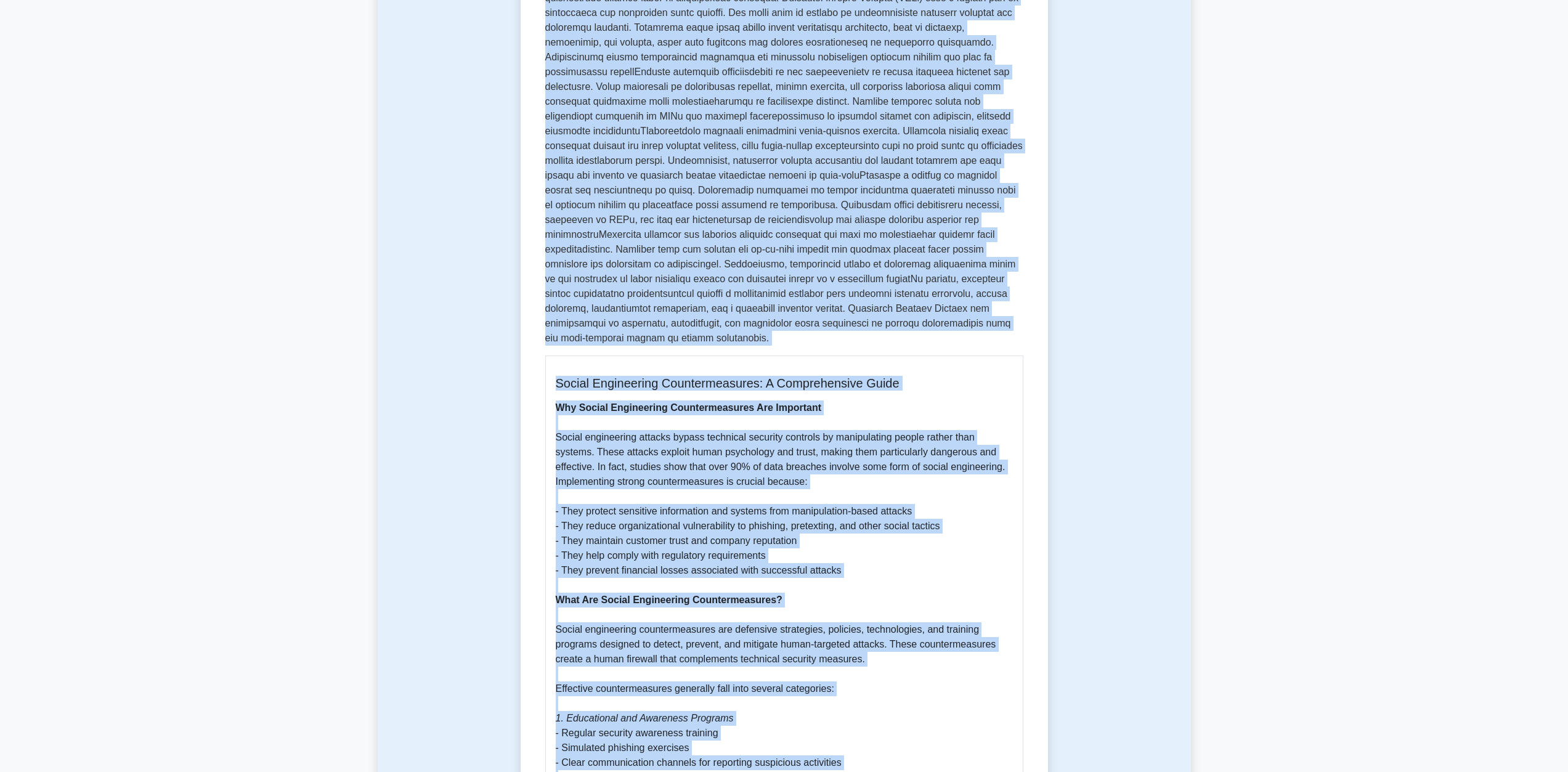 scroll, scrollTop: 0, scrollLeft: 0, axis: both 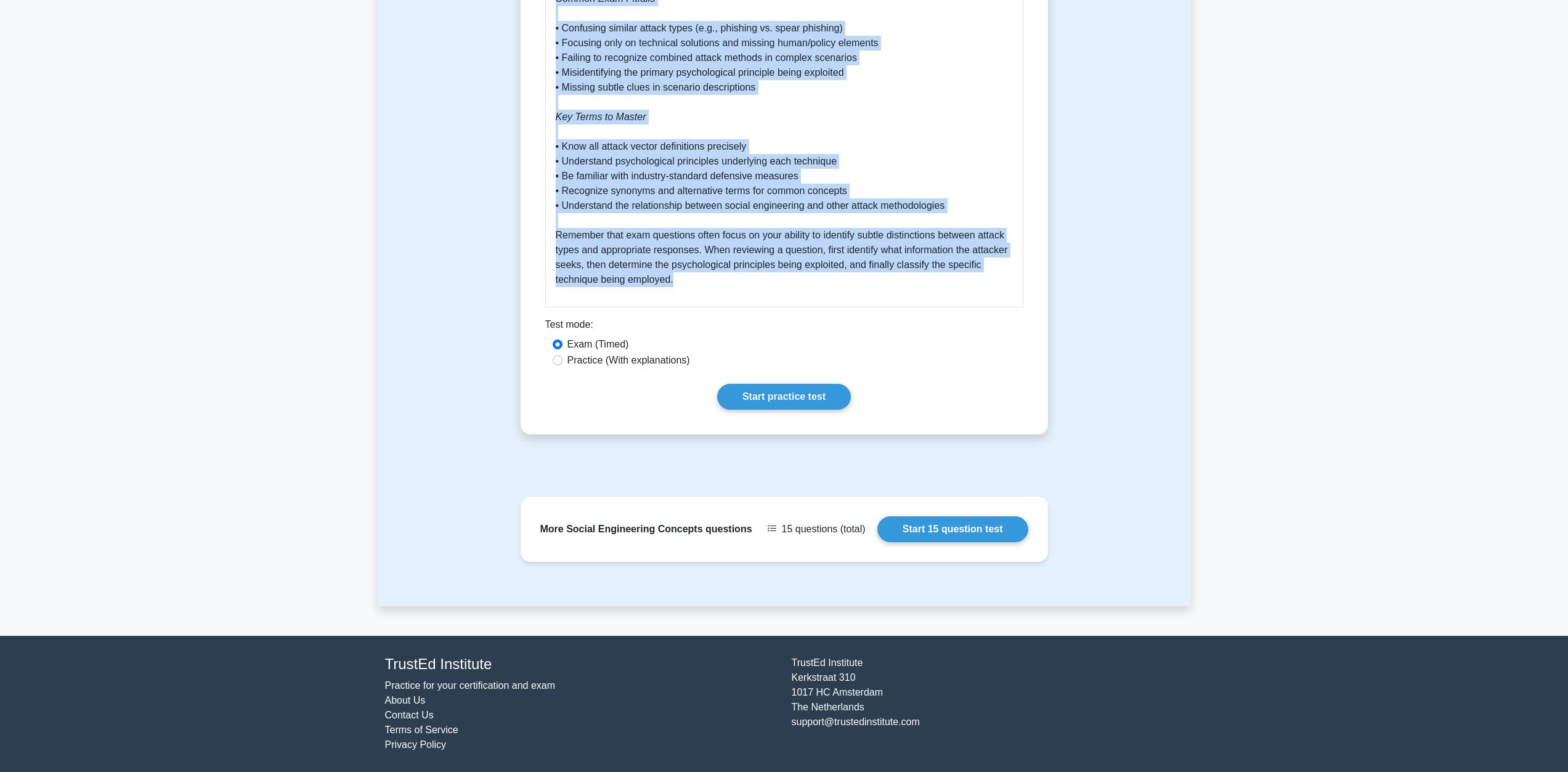 drag, startPoint x: 543, startPoint y: 162, endPoint x: 793, endPoint y: 293, distance: 282.2428 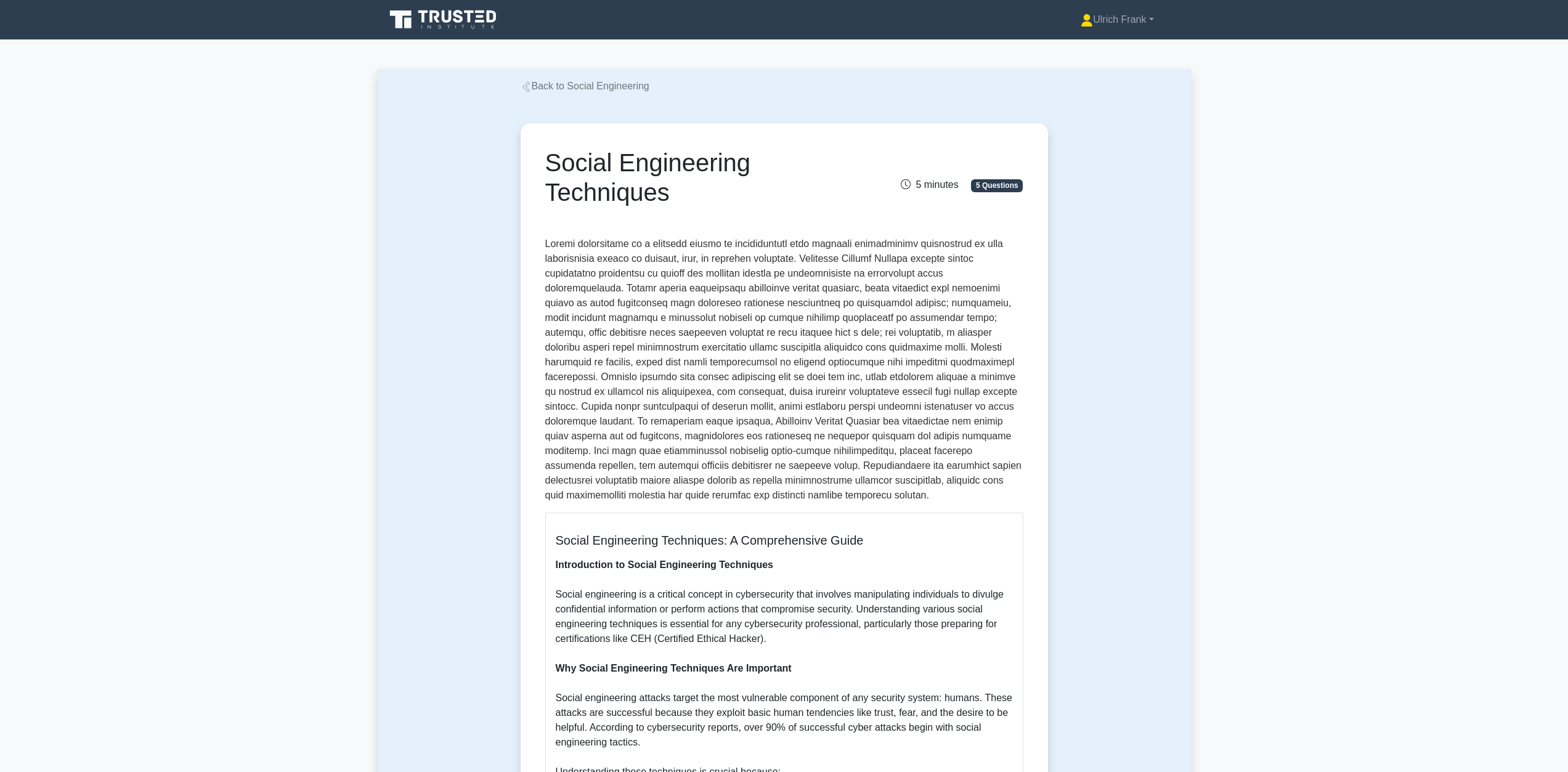 scroll, scrollTop: 0, scrollLeft: 0, axis: both 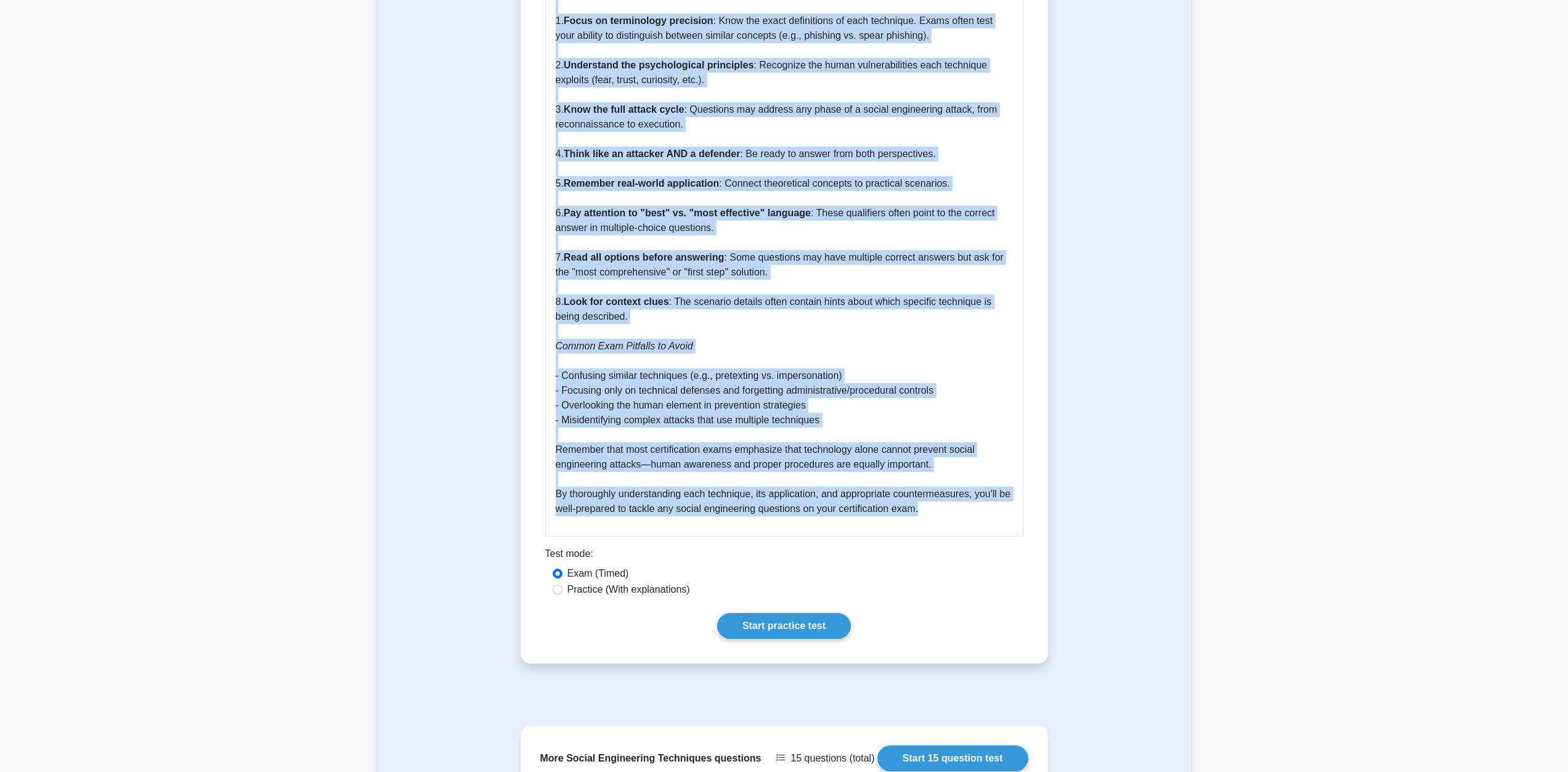 drag, startPoint x: 545, startPoint y: 160, endPoint x: 931, endPoint y: 508, distance: 519.71146 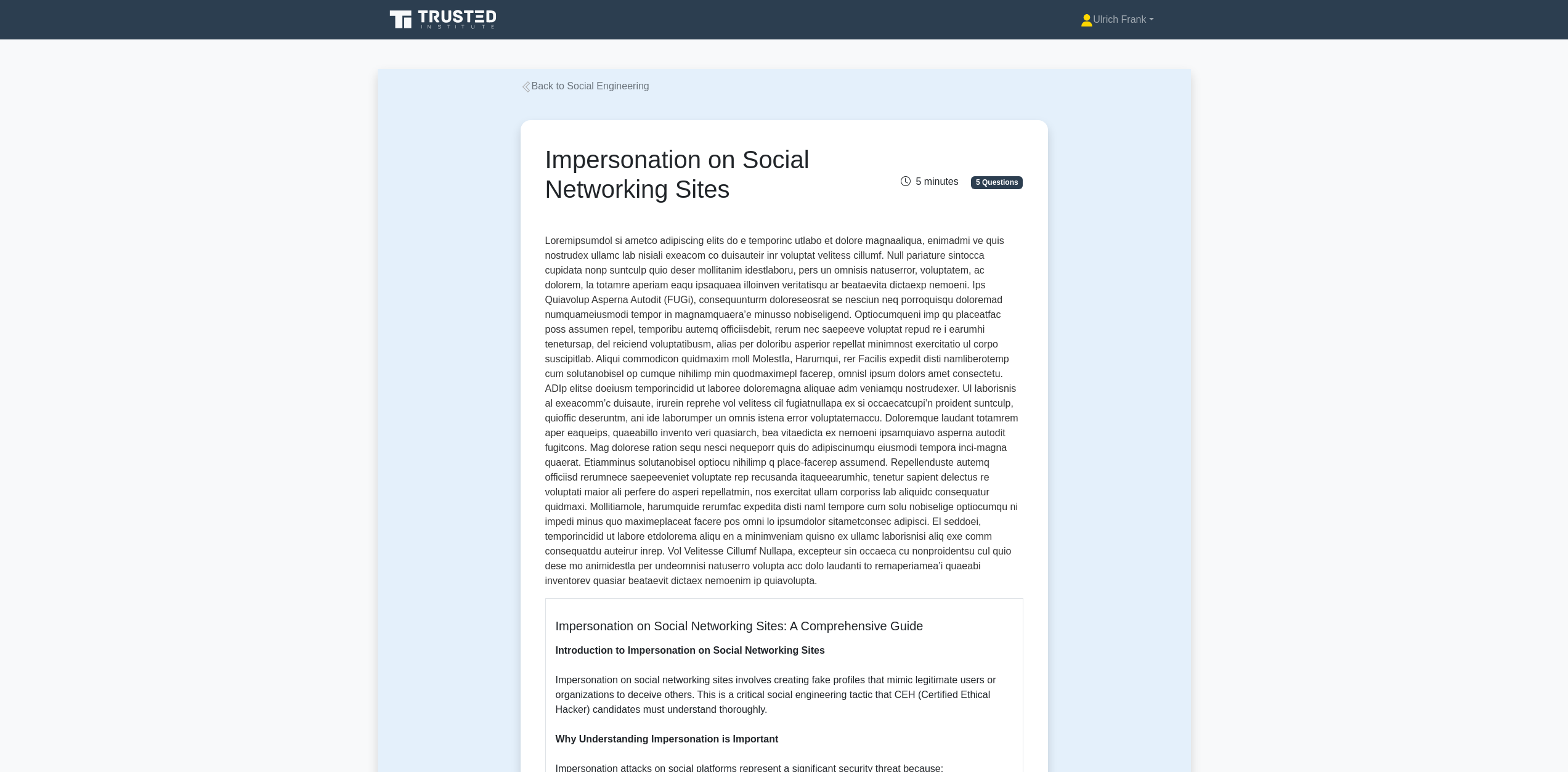 scroll, scrollTop: 0, scrollLeft: 0, axis: both 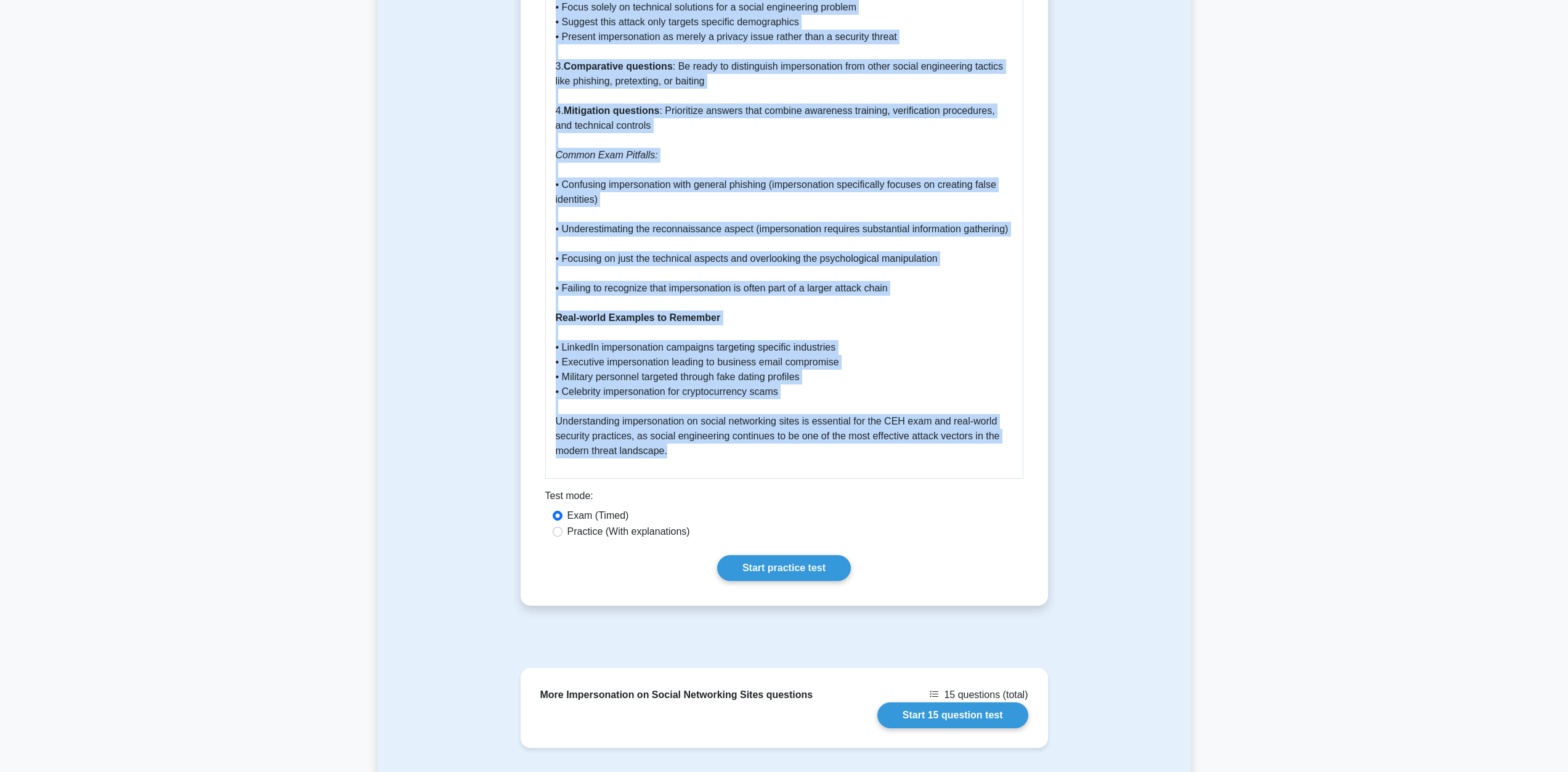 drag, startPoint x: 546, startPoint y: 158, endPoint x: 1010, endPoint y: 436, distance: 540.9066 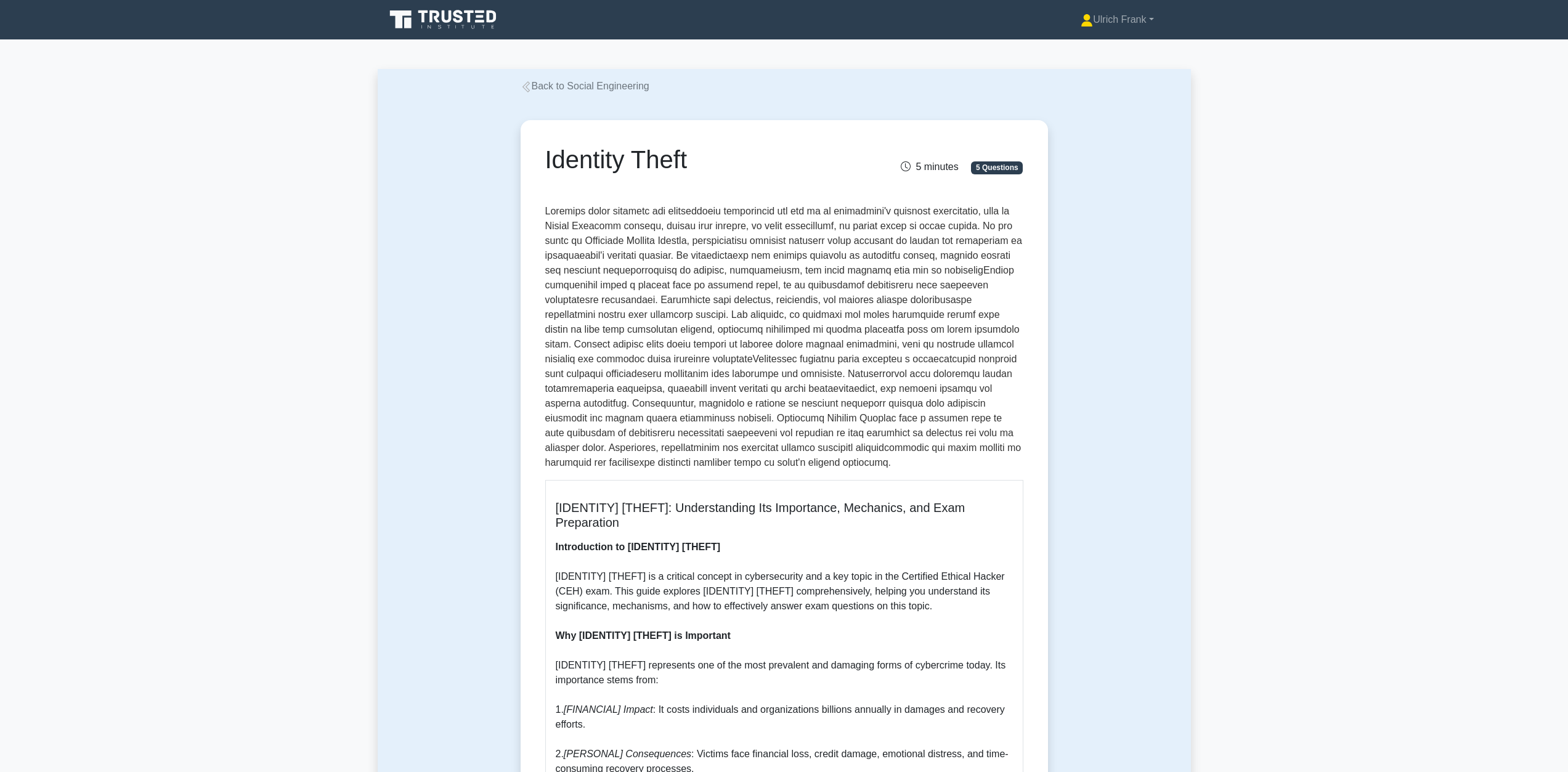 scroll, scrollTop: 0, scrollLeft: 0, axis: both 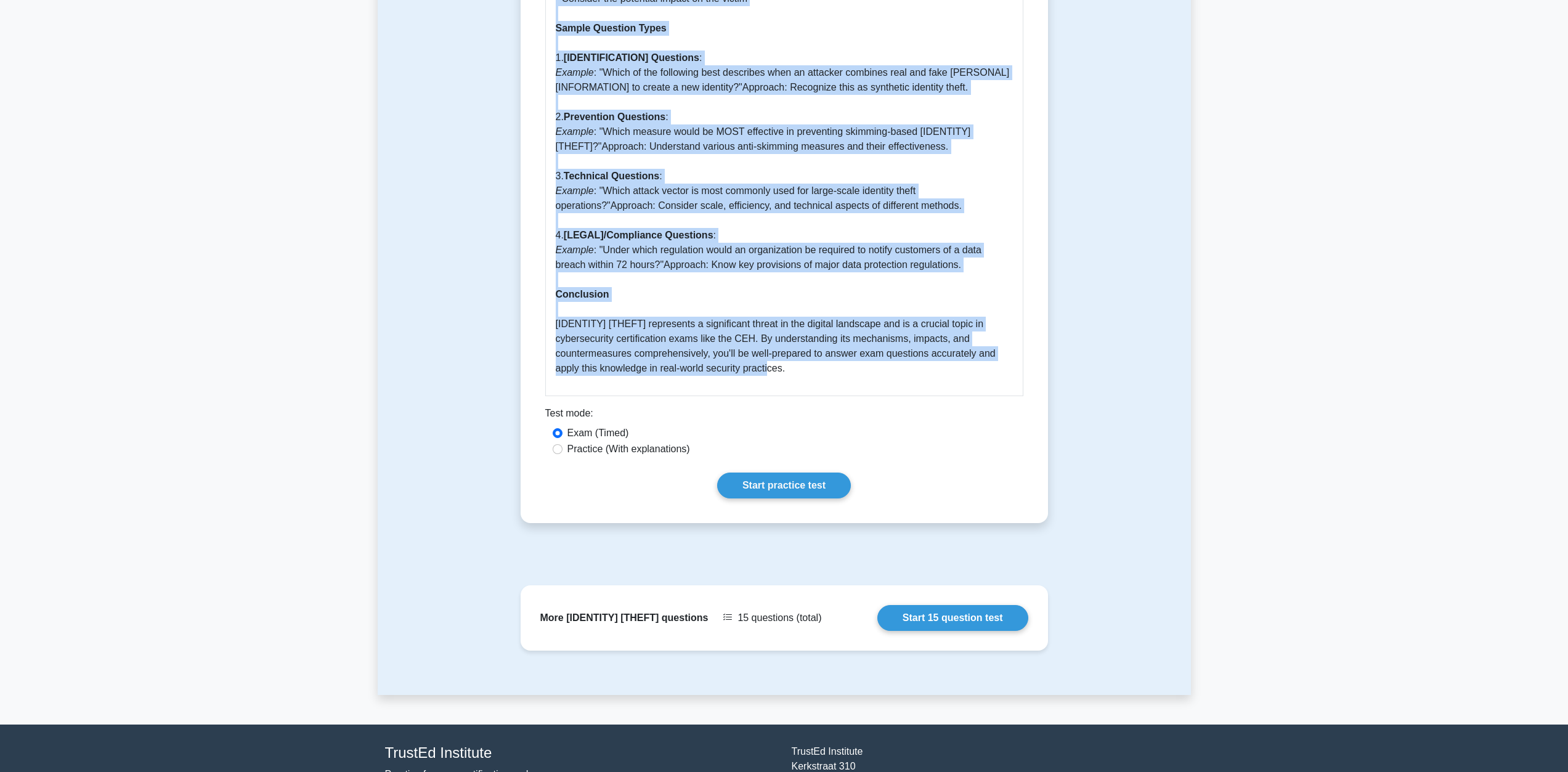 drag, startPoint x: 572, startPoint y: 184, endPoint x: 1015, endPoint y: 275, distance: 452.24993 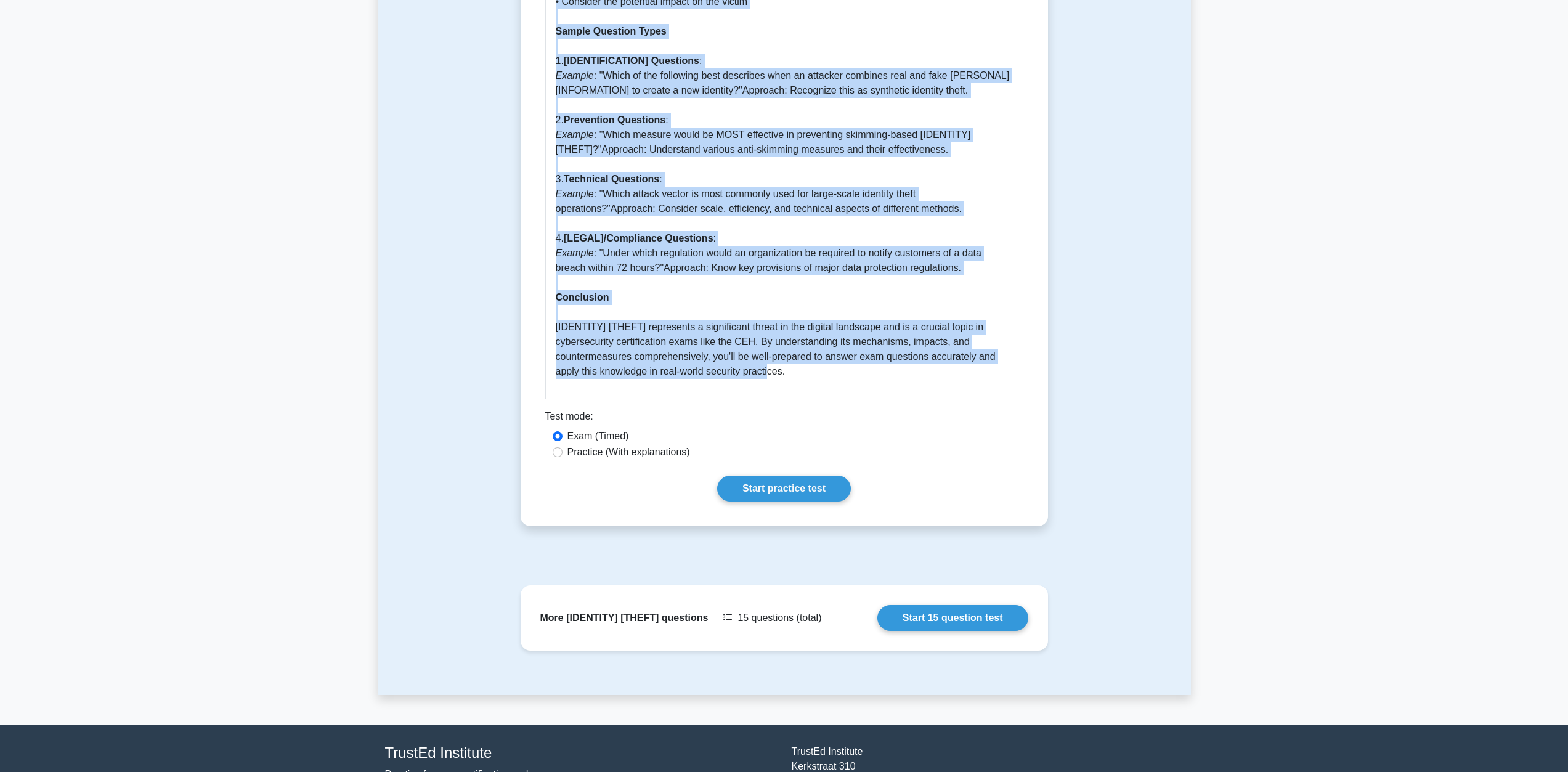 click on "[IDENTITY] [THEFT]
5 minutes
5 Questions
[IDENTITY] [THEFT]: Understanding Its Importance, Mechanics, and Exam Preparation
Introduction to [IDENTITY] [THEFT] Why [IDENTITY] [THEFT] is Important [IDENTITY] [THEFT] represents one of the most prevalent and damaging forms of cybercrime today. Its importance stems from: 1.  Financial Impact 2.  Personal Consequences 3.  Growing Prevalence 4.  5.  1.  : :" at bounding box center (784, -933) 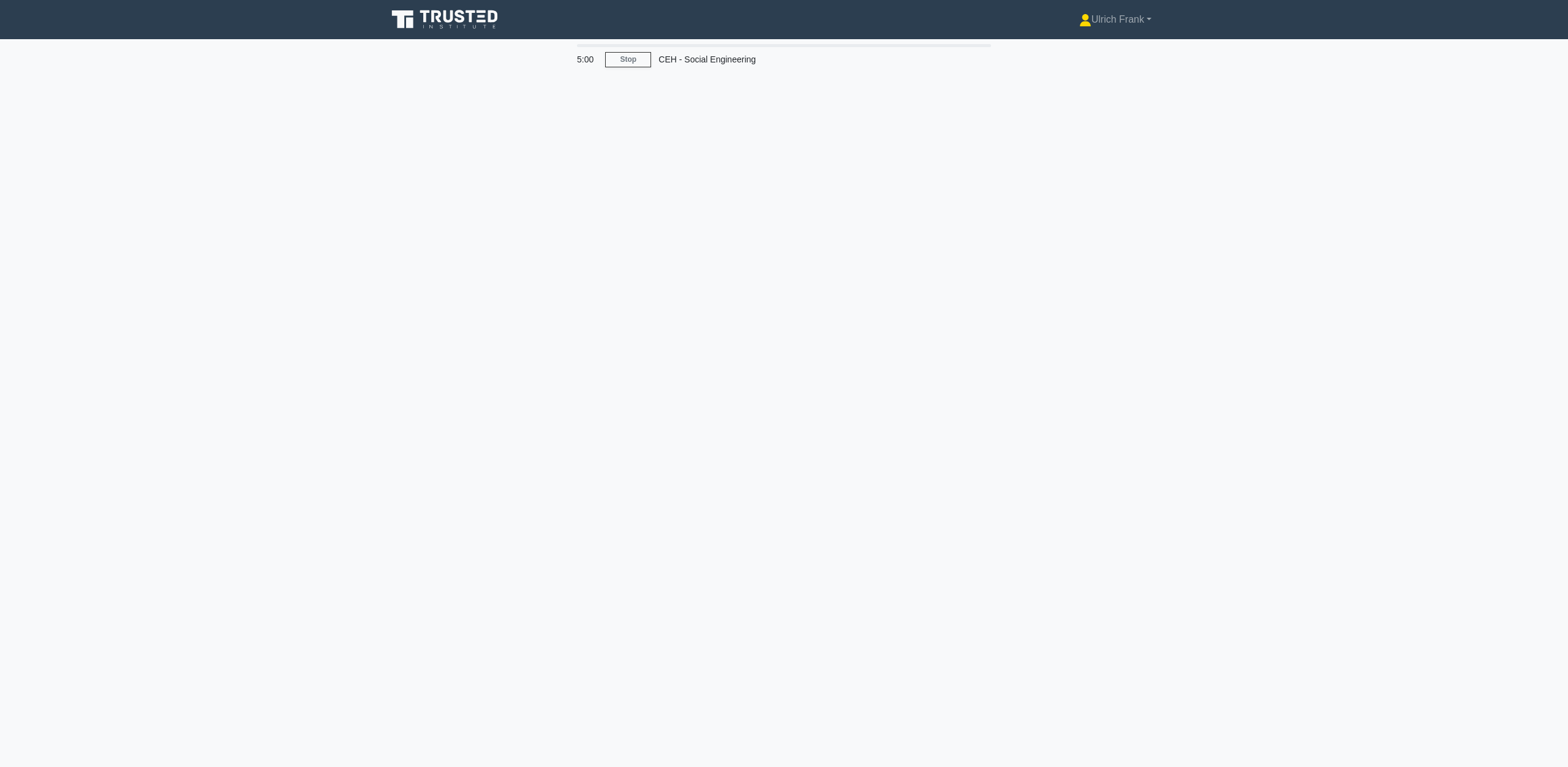 scroll, scrollTop: 0, scrollLeft: 0, axis: both 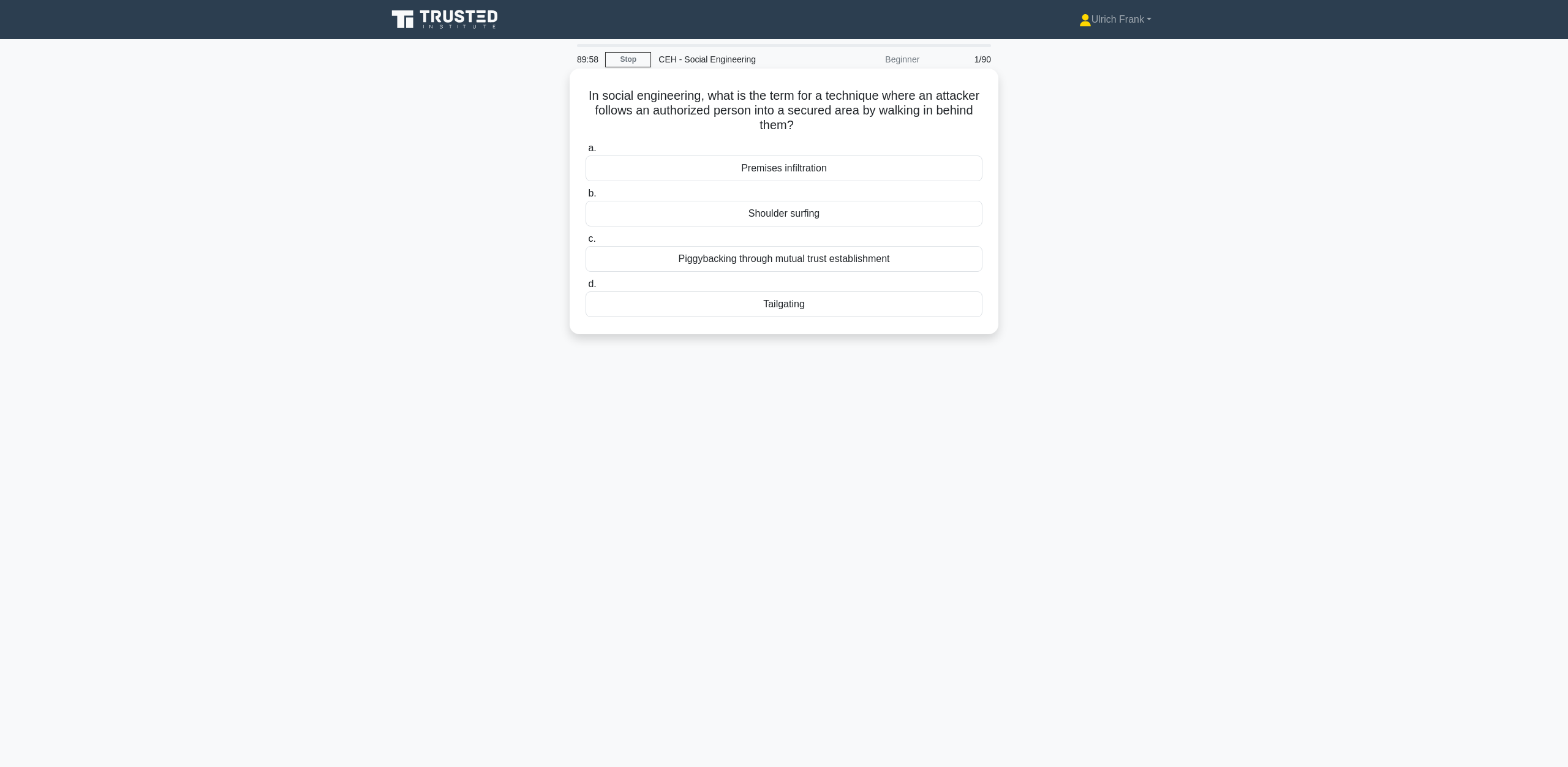 click on "Premises infiltration" at bounding box center (784, 168) 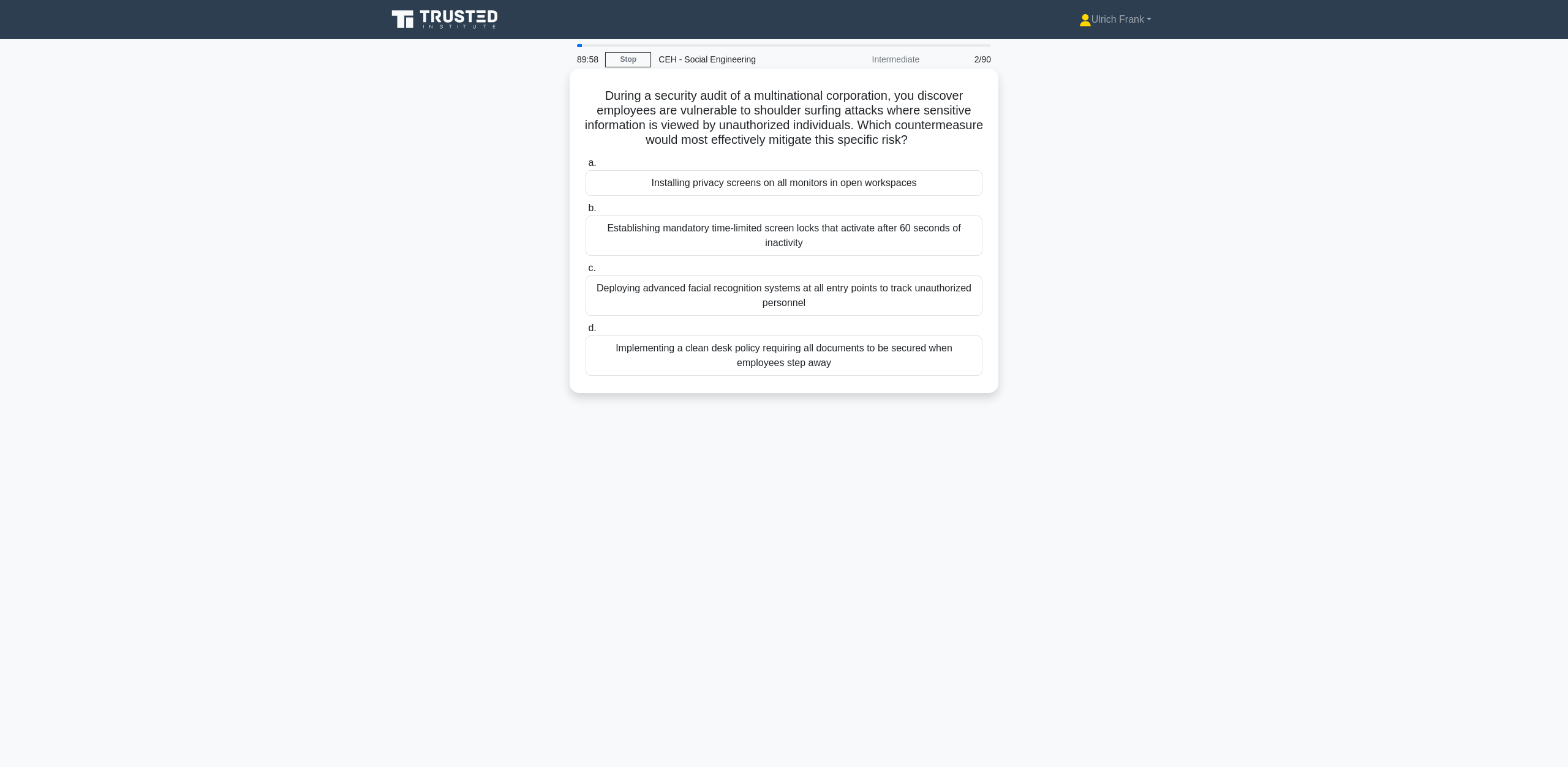 click on "Installing privacy screens on all monitors in open workspaces" at bounding box center (784, 183) 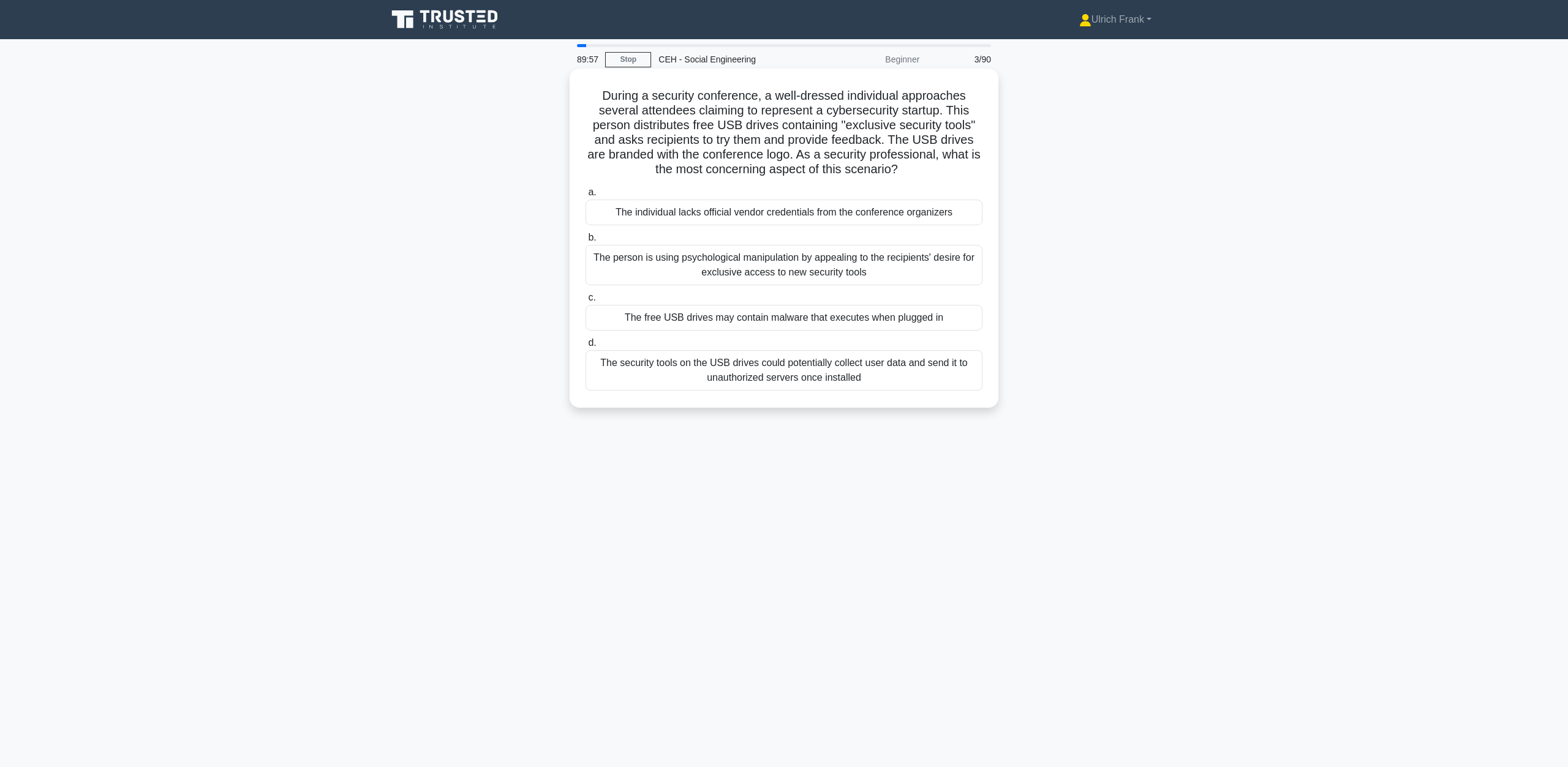 click on "The individual lacks official vendor credentials from the conference organizers" at bounding box center (784, 212) 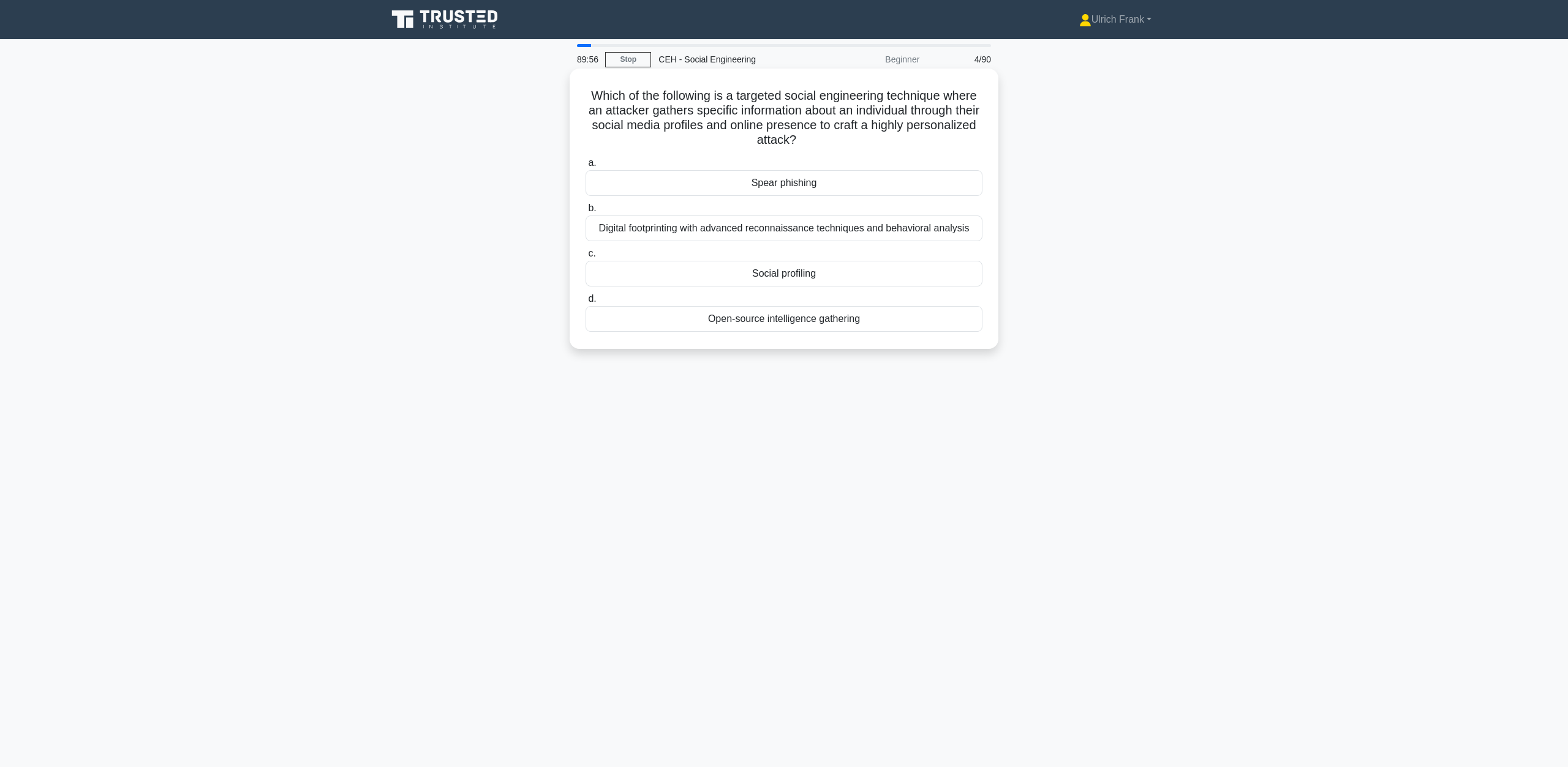 click on "Spear phishing" at bounding box center [784, 183] 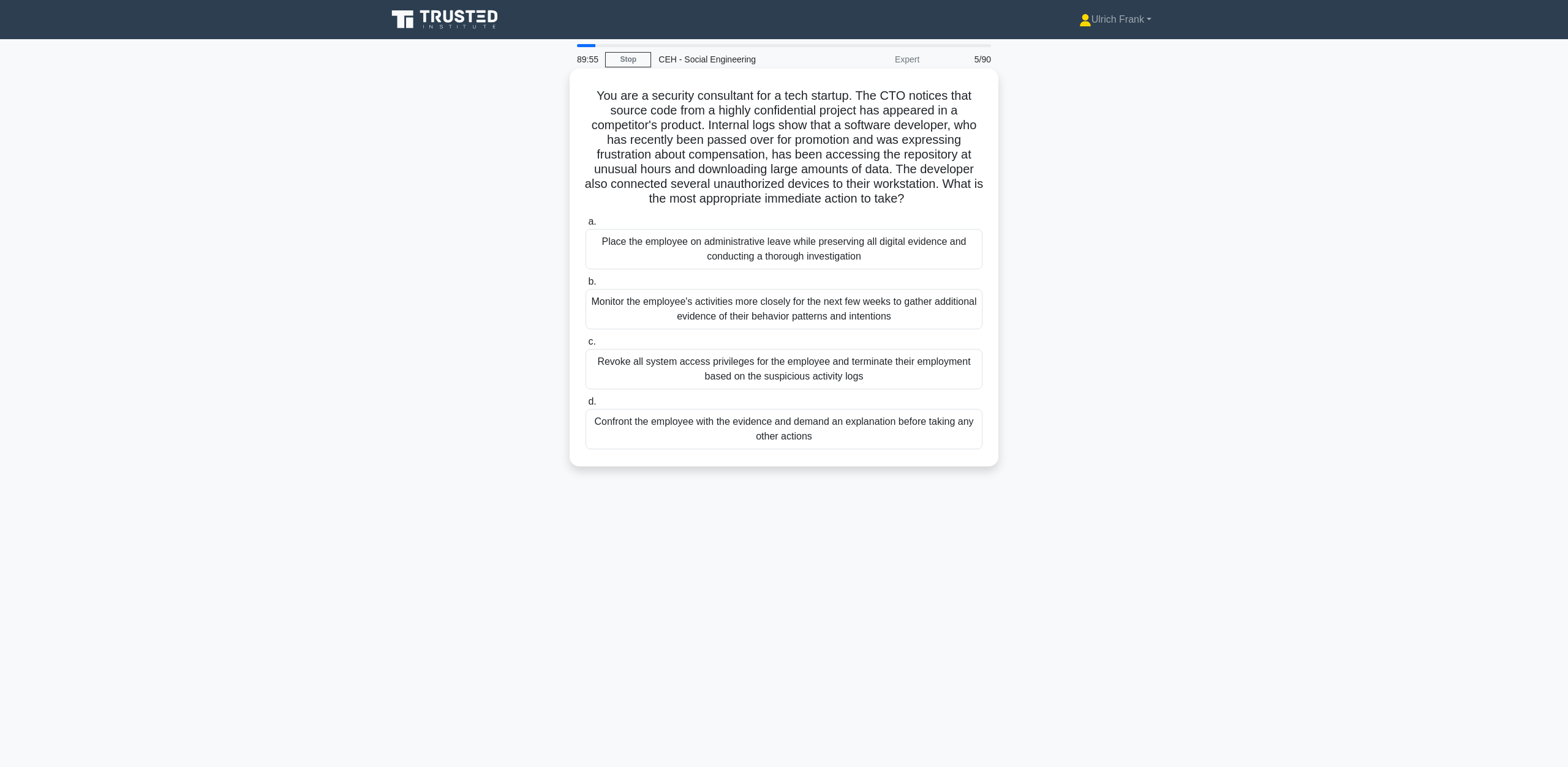 click on "Place the employee on administrative leave while preserving all digital evidence and conducting a thorough investigation" at bounding box center [784, 249] 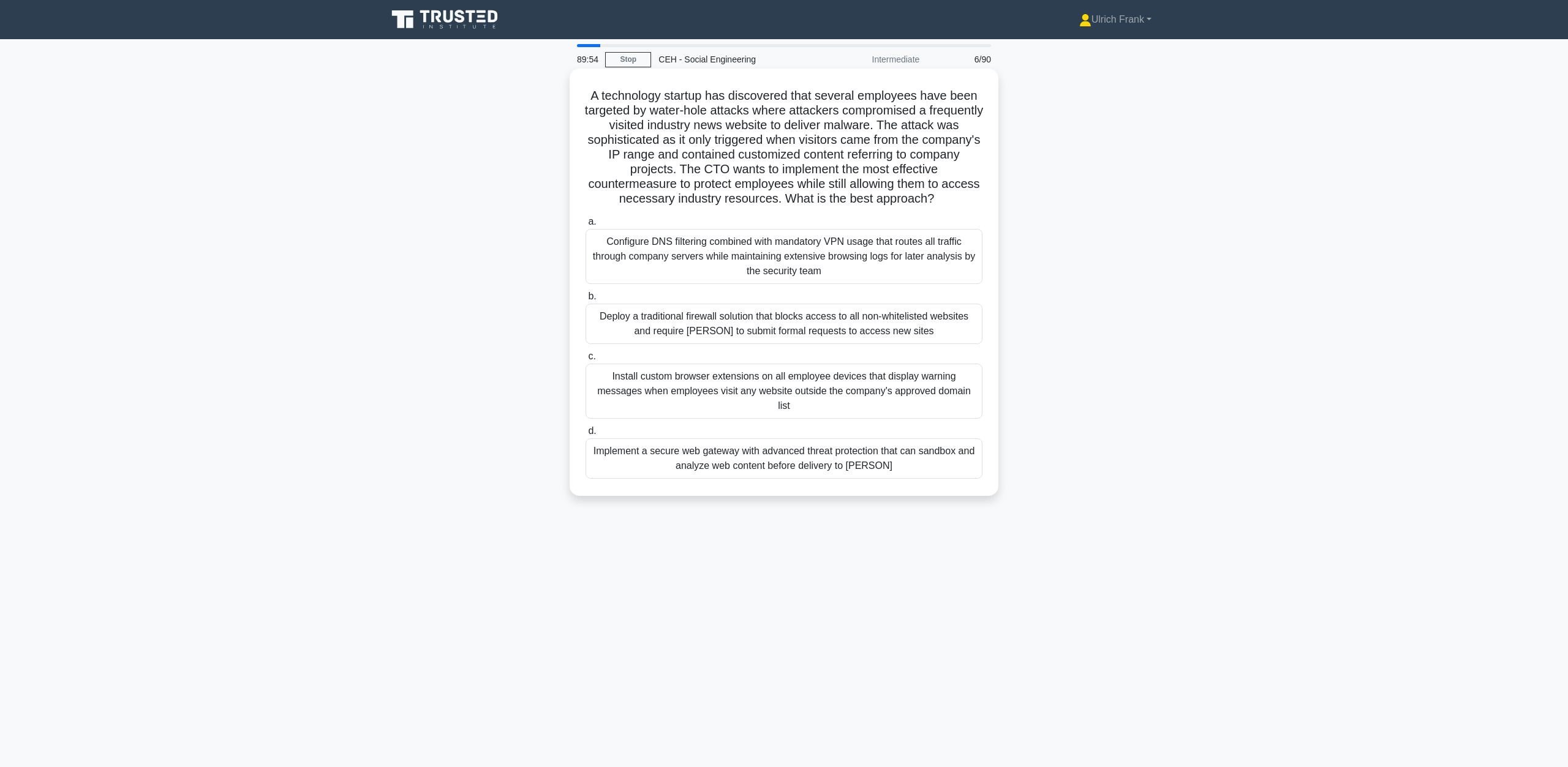click on "Configure DNS filtering combined with mandatory VPN usage that routes all traffic through company servers while maintaining extensive browsing logs for later analysis by the security team" at bounding box center (784, 256) 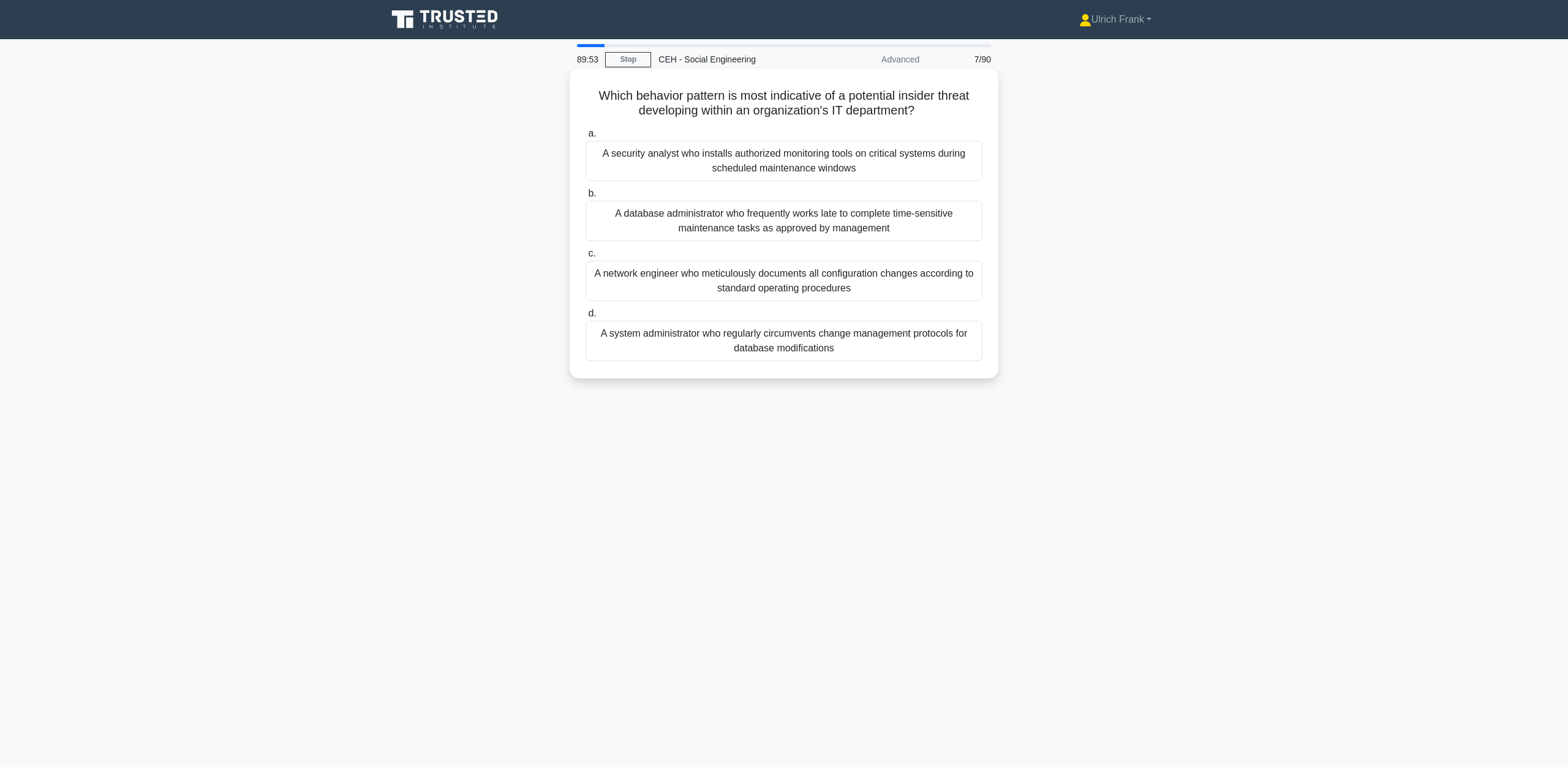 click on "A security analyst who installs authorized monitoring tools on critical systems during scheduled maintenance windows" at bounding box center [784, 161] 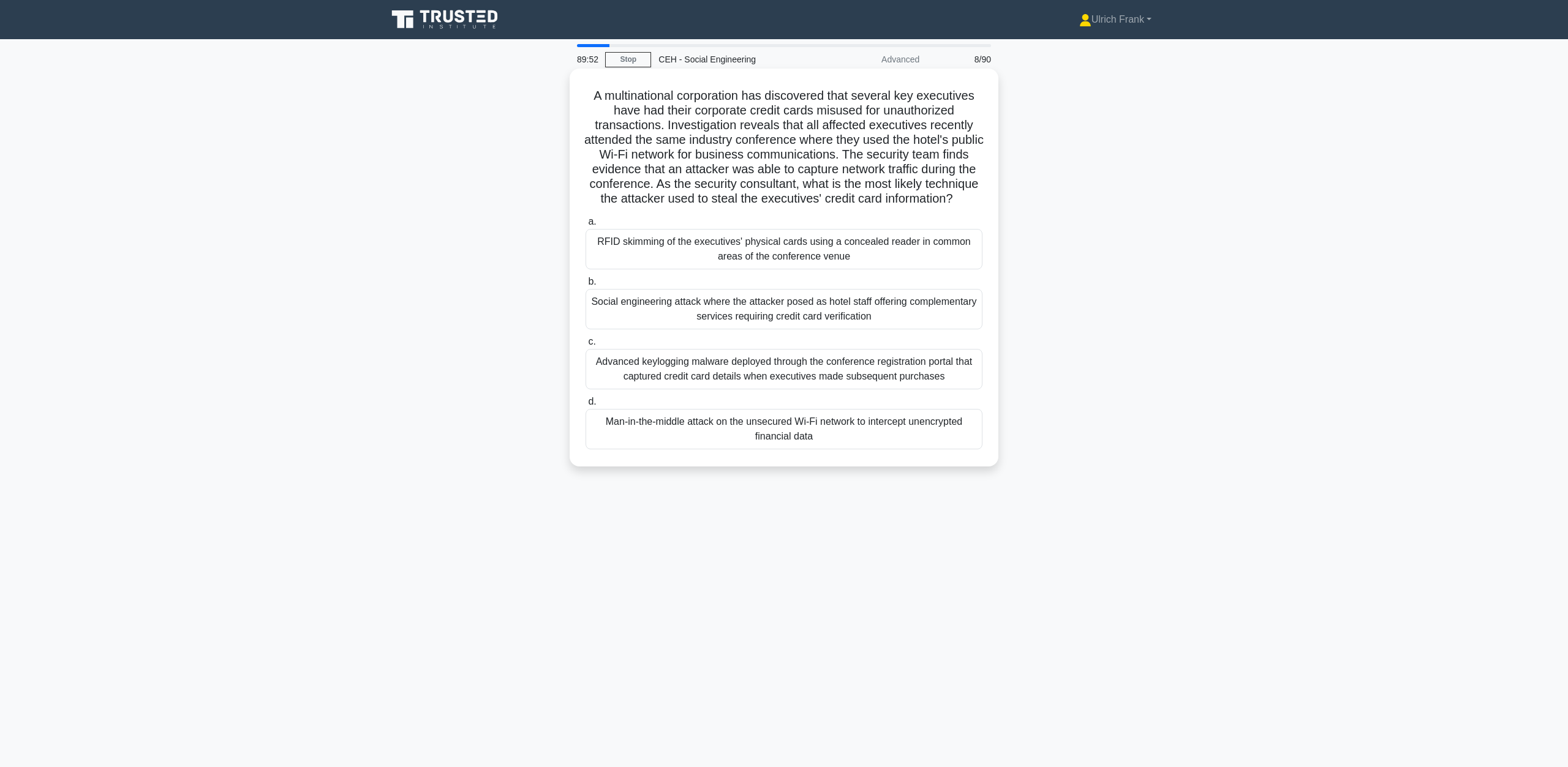 click on "RFID skimming of the executives' physical cards using a concealed reader in common areas of the conference venue" at bounding box center [784, 249] 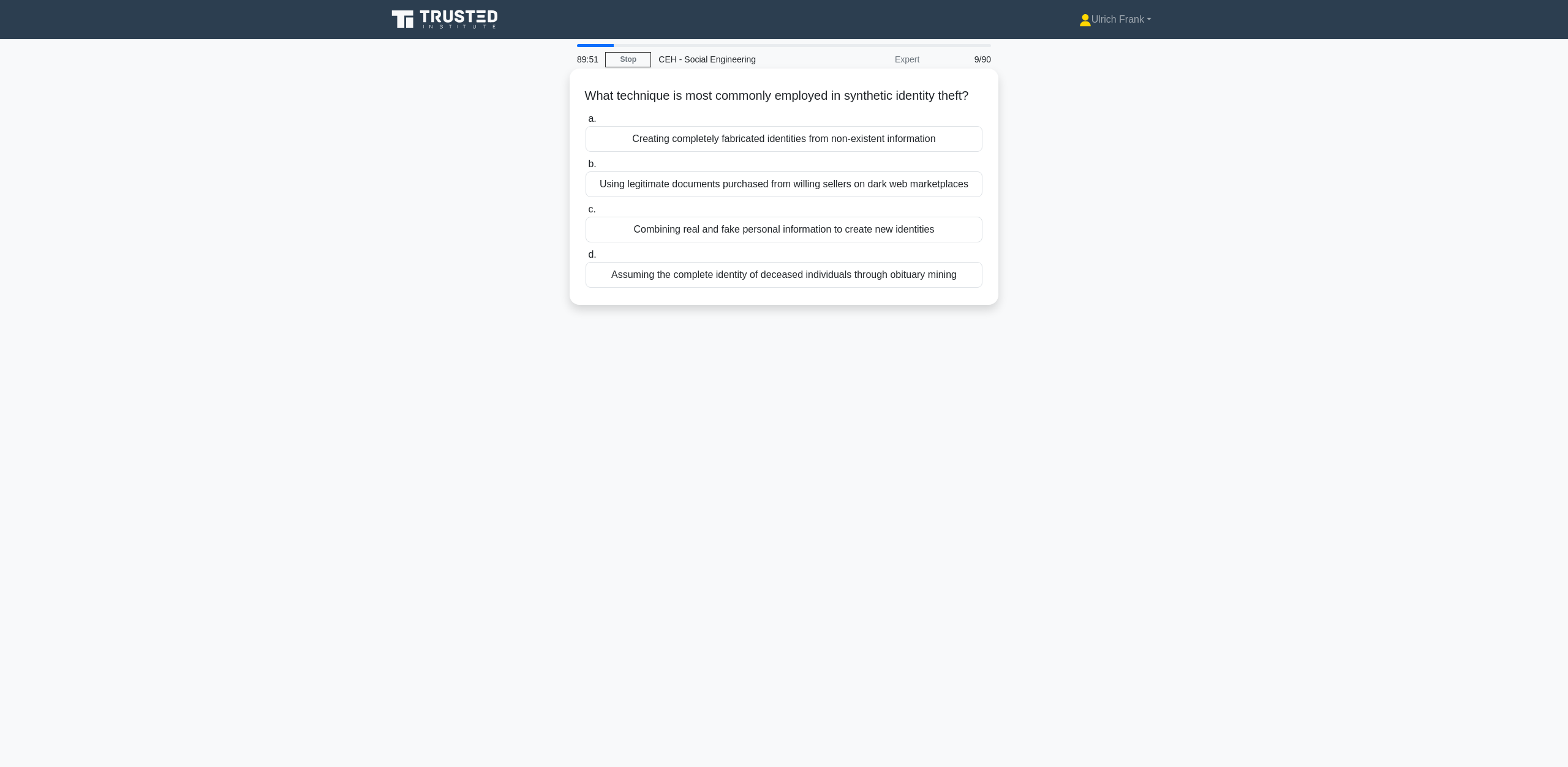 click on "Creating completely fabricated identities from non-existent information" at bounding box center (784, 139) 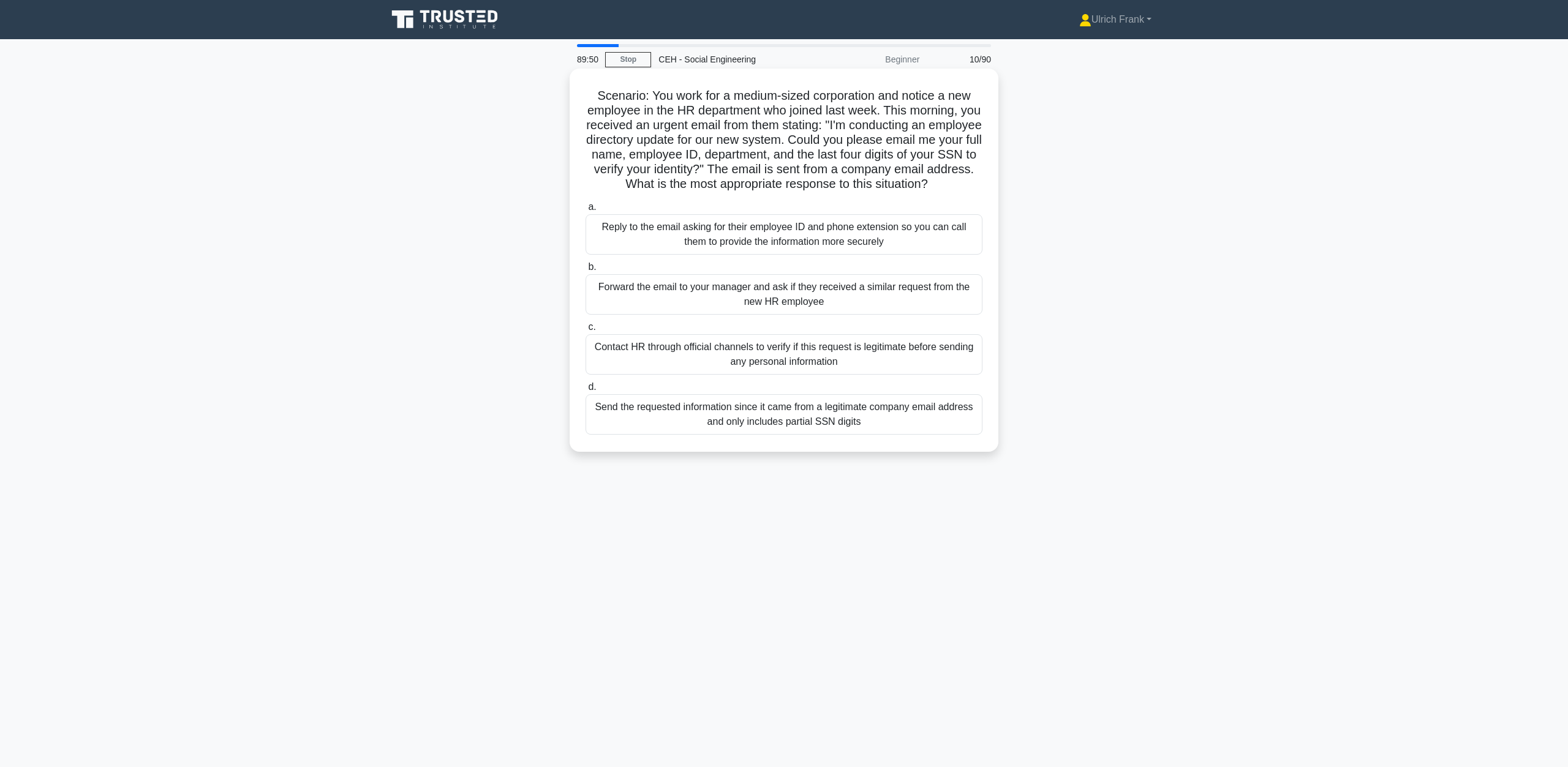 click on "Reply to the email asking for their employee ID and phone extension so you can call them to provide the information more securely" at bounding box center [784, 234] 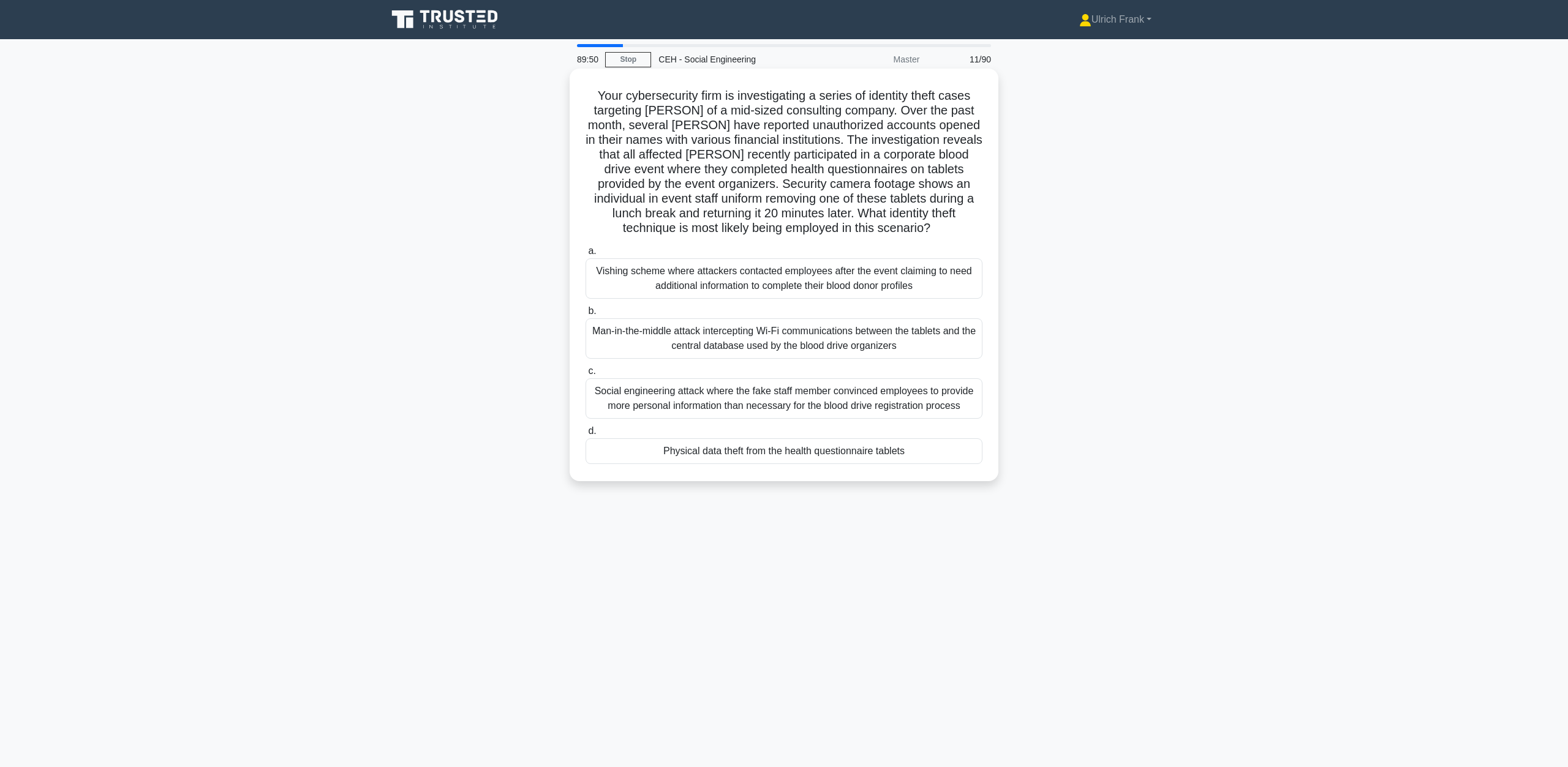 click on "Vishing scheme where attackers contacted employees after the event claiming to need additional information to complete their blood donor profiles" at bounding box center (784, 279) 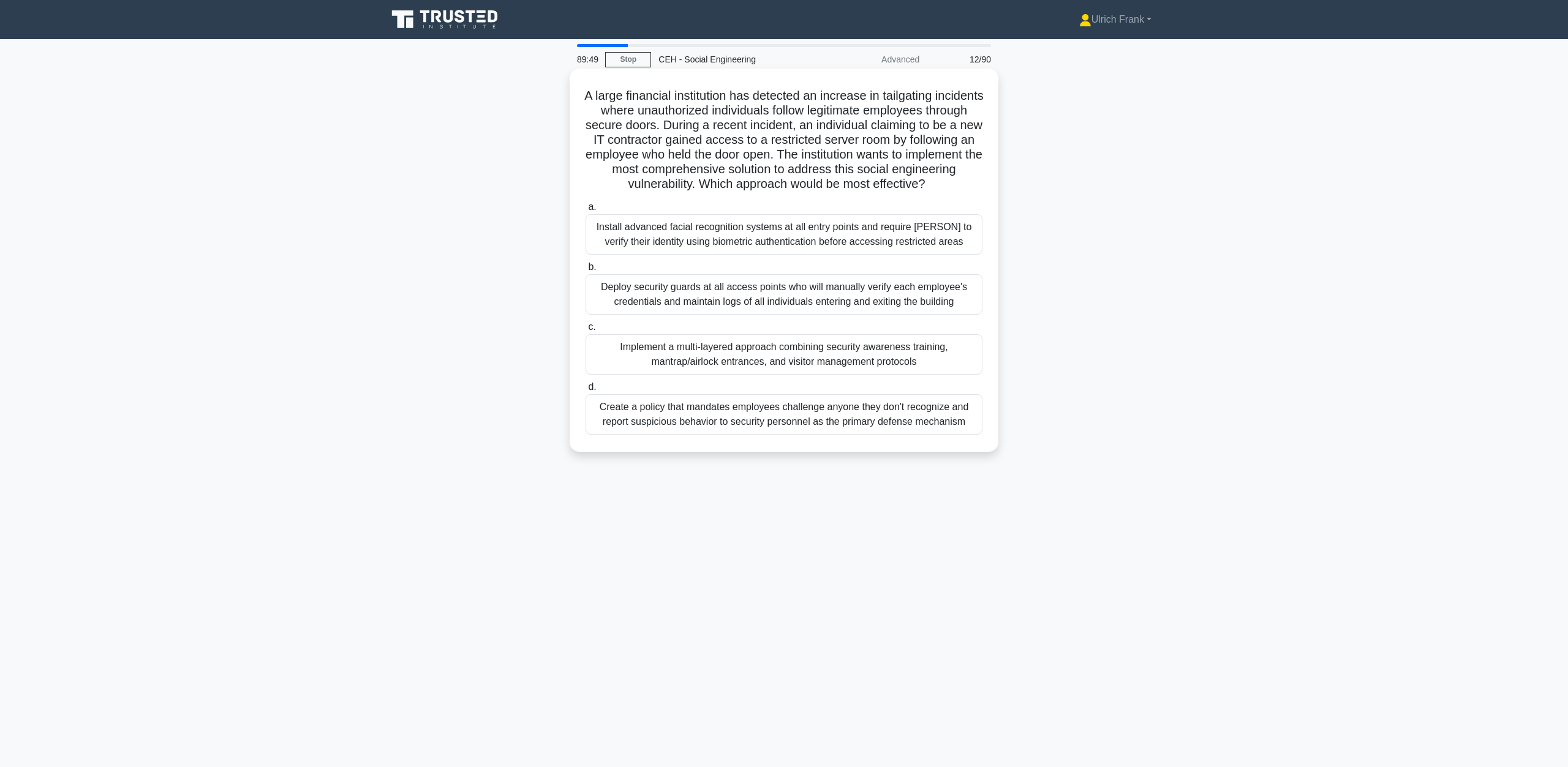 click on "Install advanced facial recognition systems at all entry points and require employees to verify their identity using biometric authentication before accessing restricted areas" at bounding box center (784, 234) 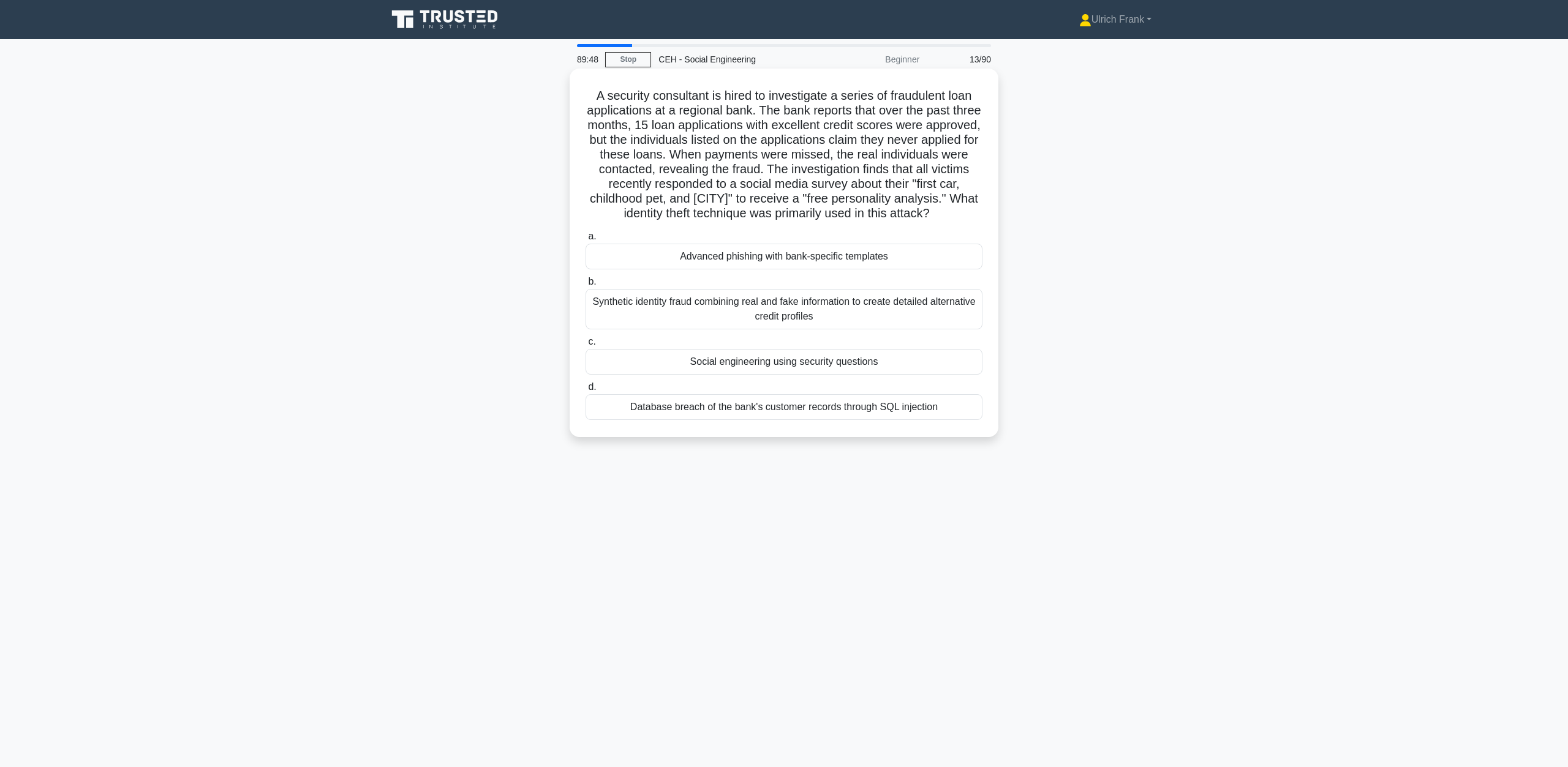 click on "Advanced phishing with bank-specific templates" at bounding box center (784, 256) 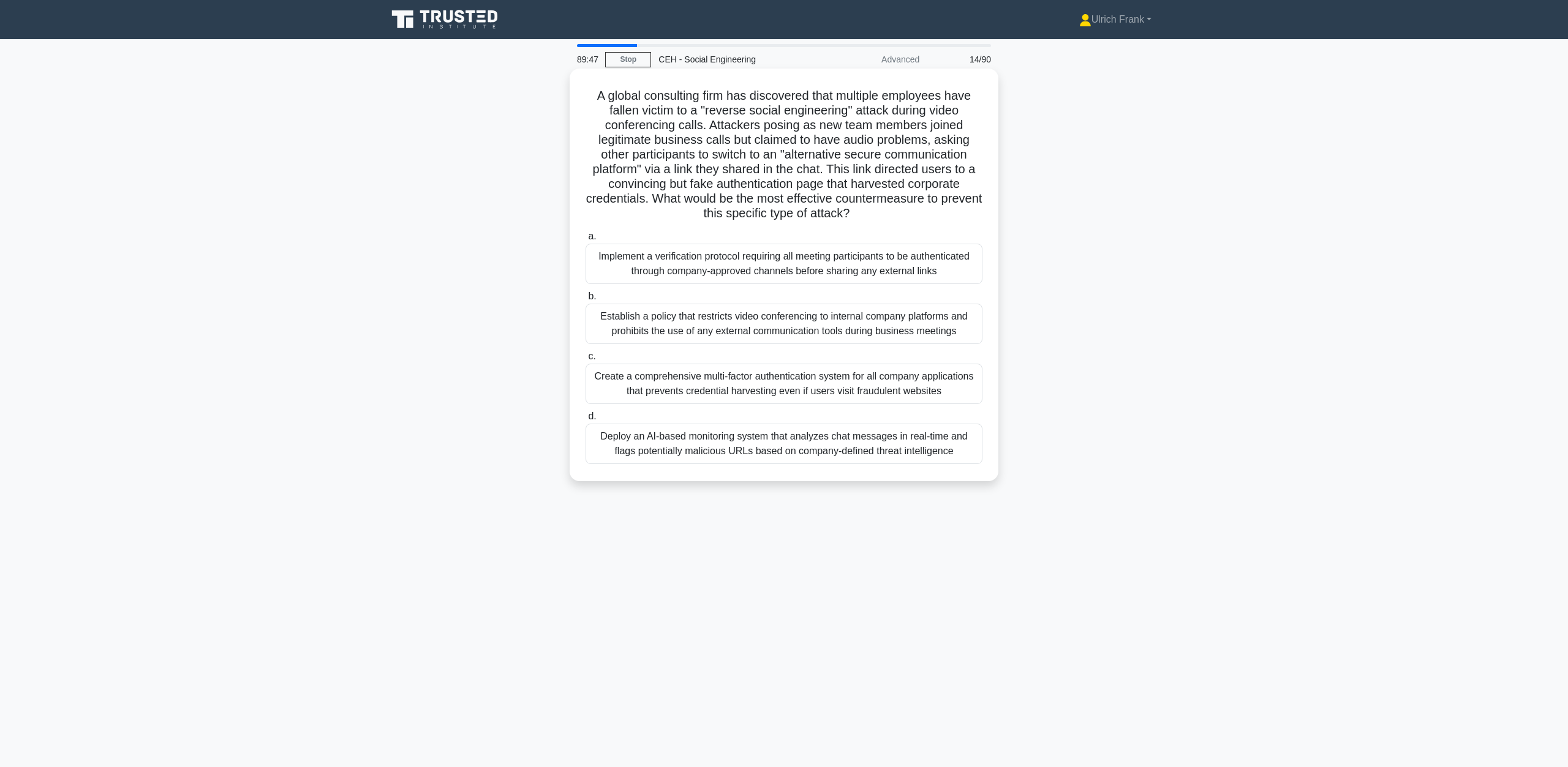 click on "Implement a verification protocol requiring all meeting participants to be authenticated through company-approved channels before sharing any external links" at bounding box center [784, 264] 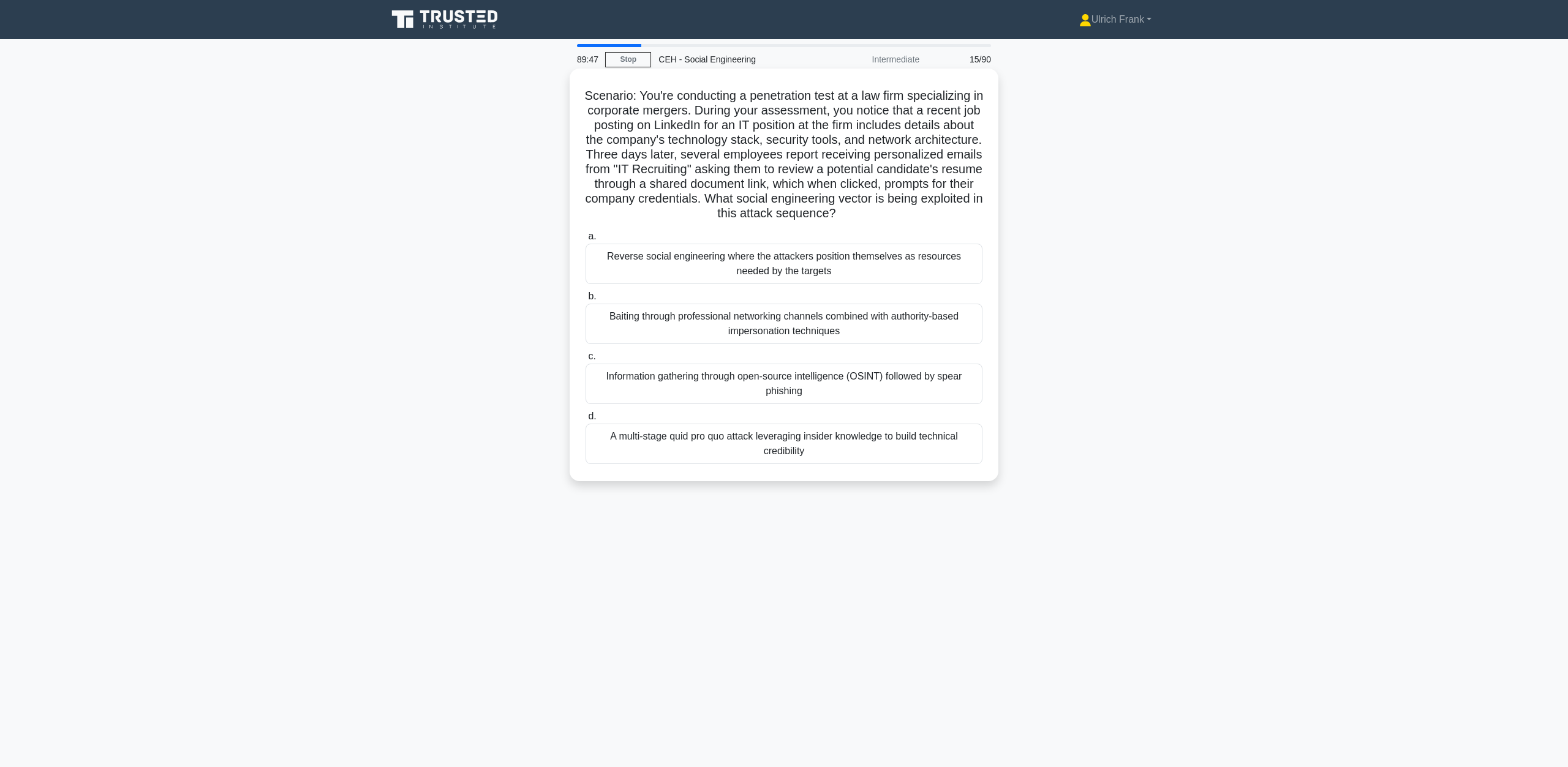 click on "Reverse social engineering where the attackers position themselves as resources needed by the targets" at bounding box center [784, 264] 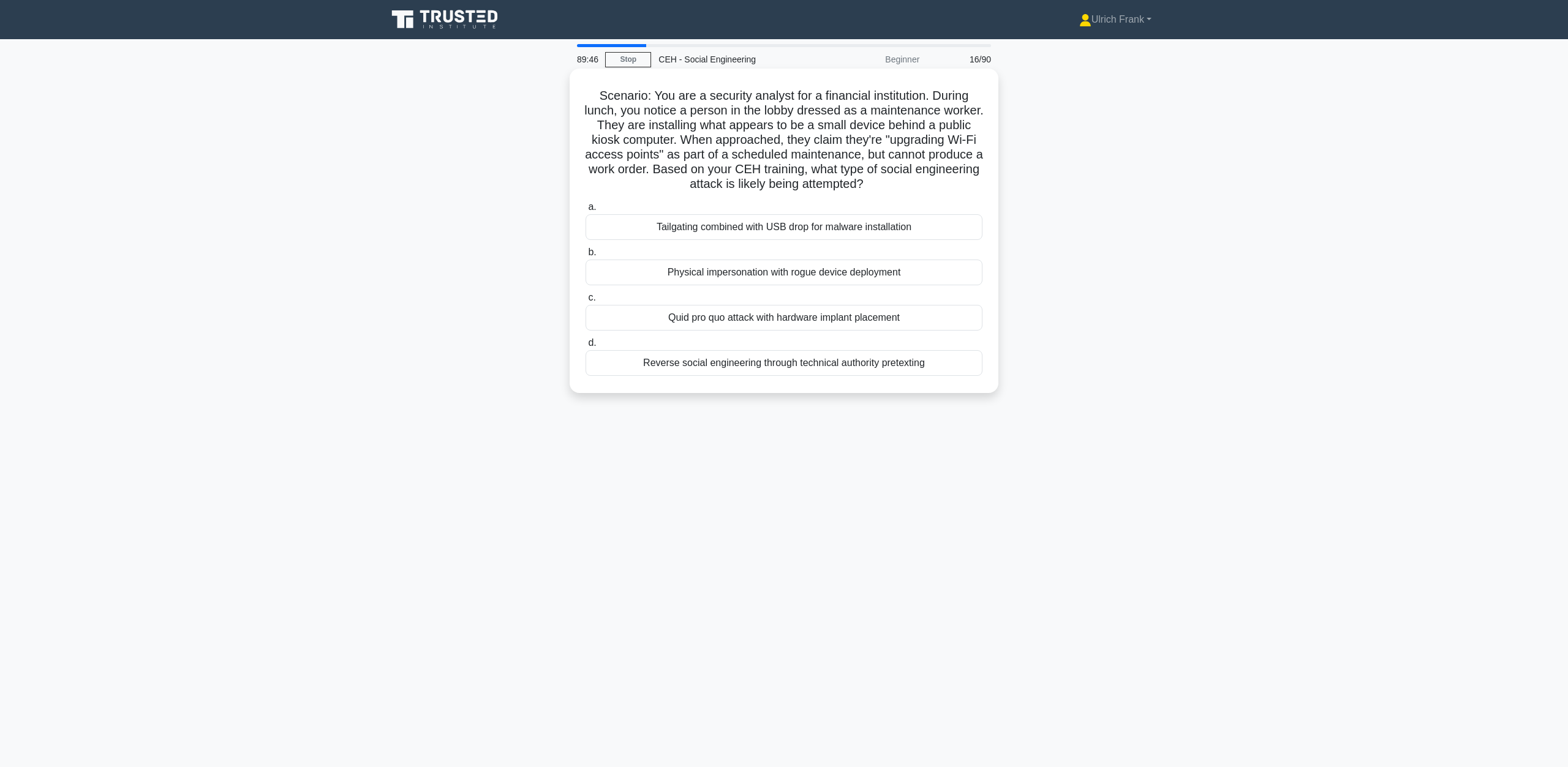 click on "Tailgating combined with USB drop for malware installation" at bounding box center [784, 227] 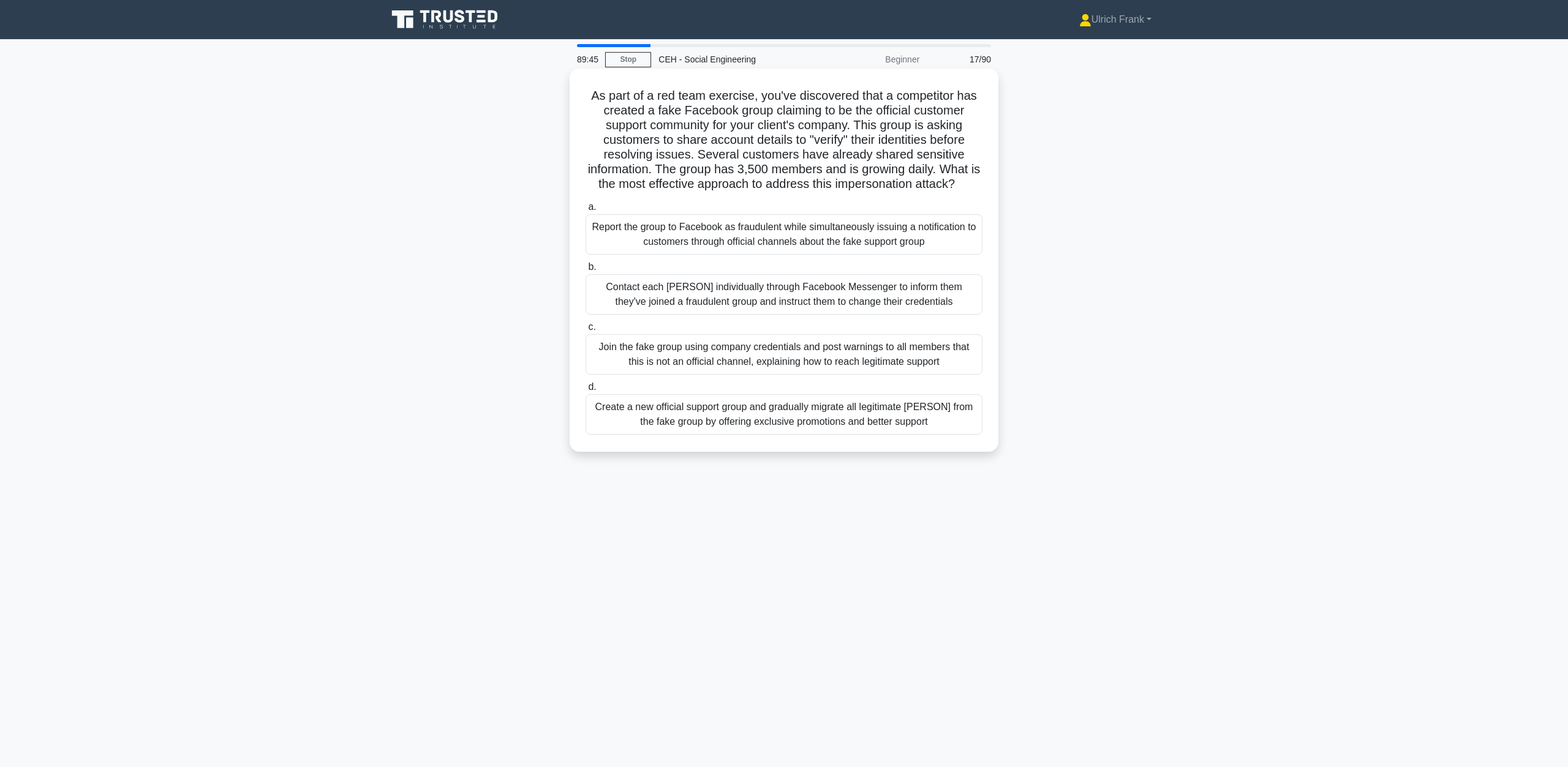 click on "Report the group to Facebook as fraudulent while simultaneously issuing a notification to customers through official channels about the fake support group" at bounding box center (784, 234) 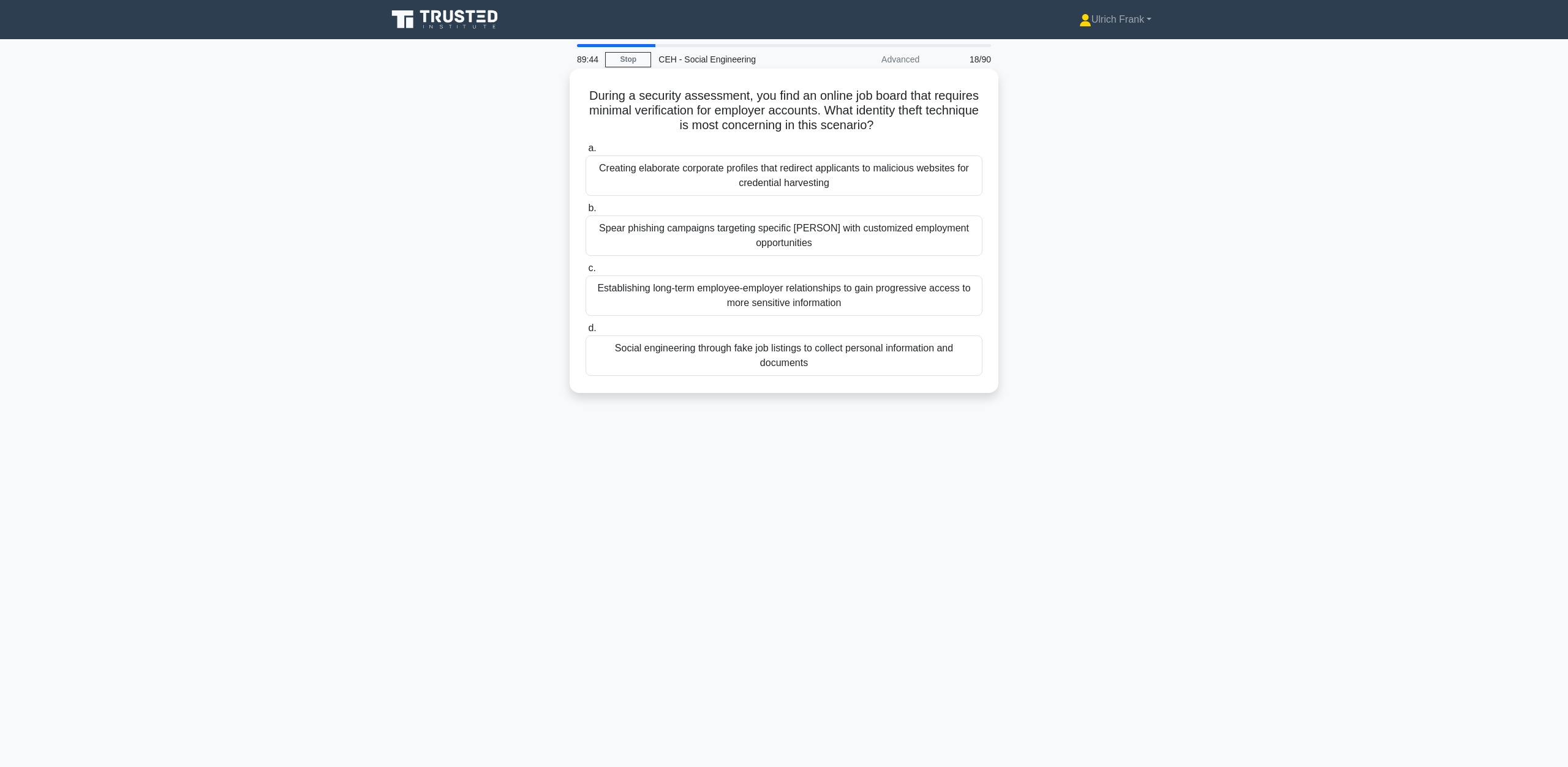 click on "Creating elaborate corporate profiles that redirect applicants to malicious websites for credential harvesting" at bounding box center (784, 176) 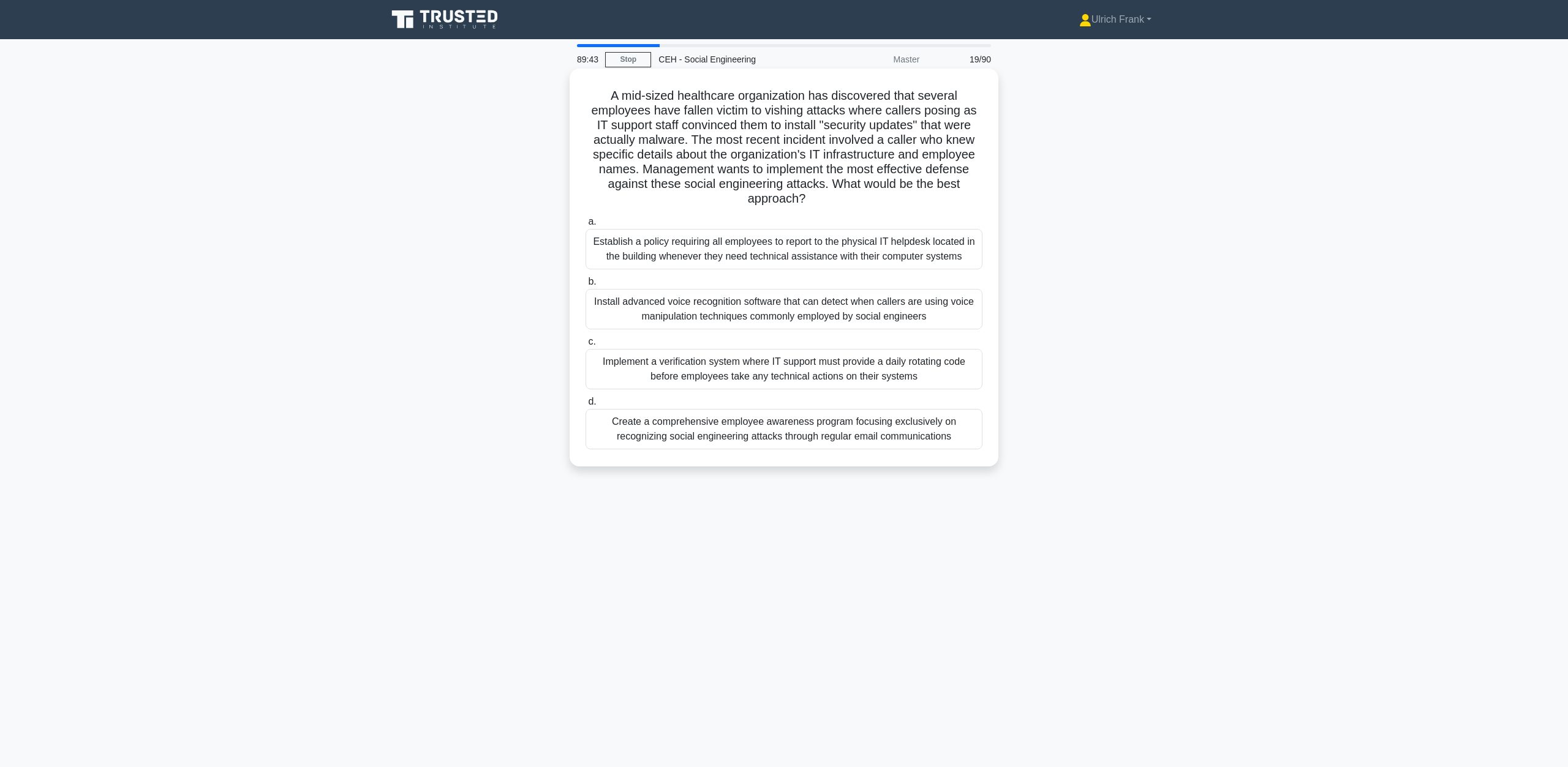click on "Establish a policy requiring all employees to report to the physical IT helpdesk located in the building whenever they need technical assistance with their computer systems" at bounding box center (784, 249) 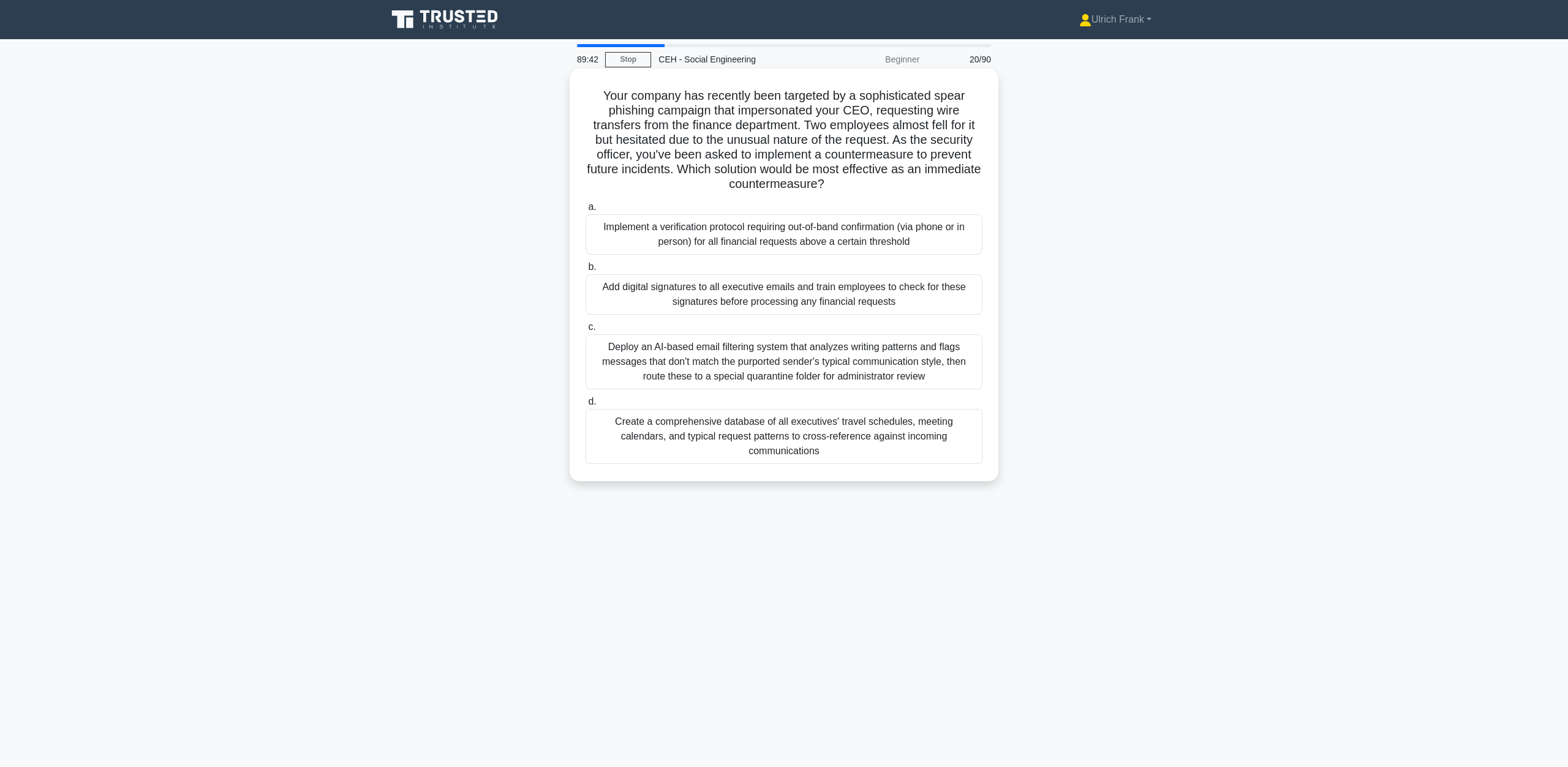 click on "Implement a verification protocol requiring out-of-band confirmation (via phone or in person) for all financial requests above a certain threshold" at bounding box center [784, 234] 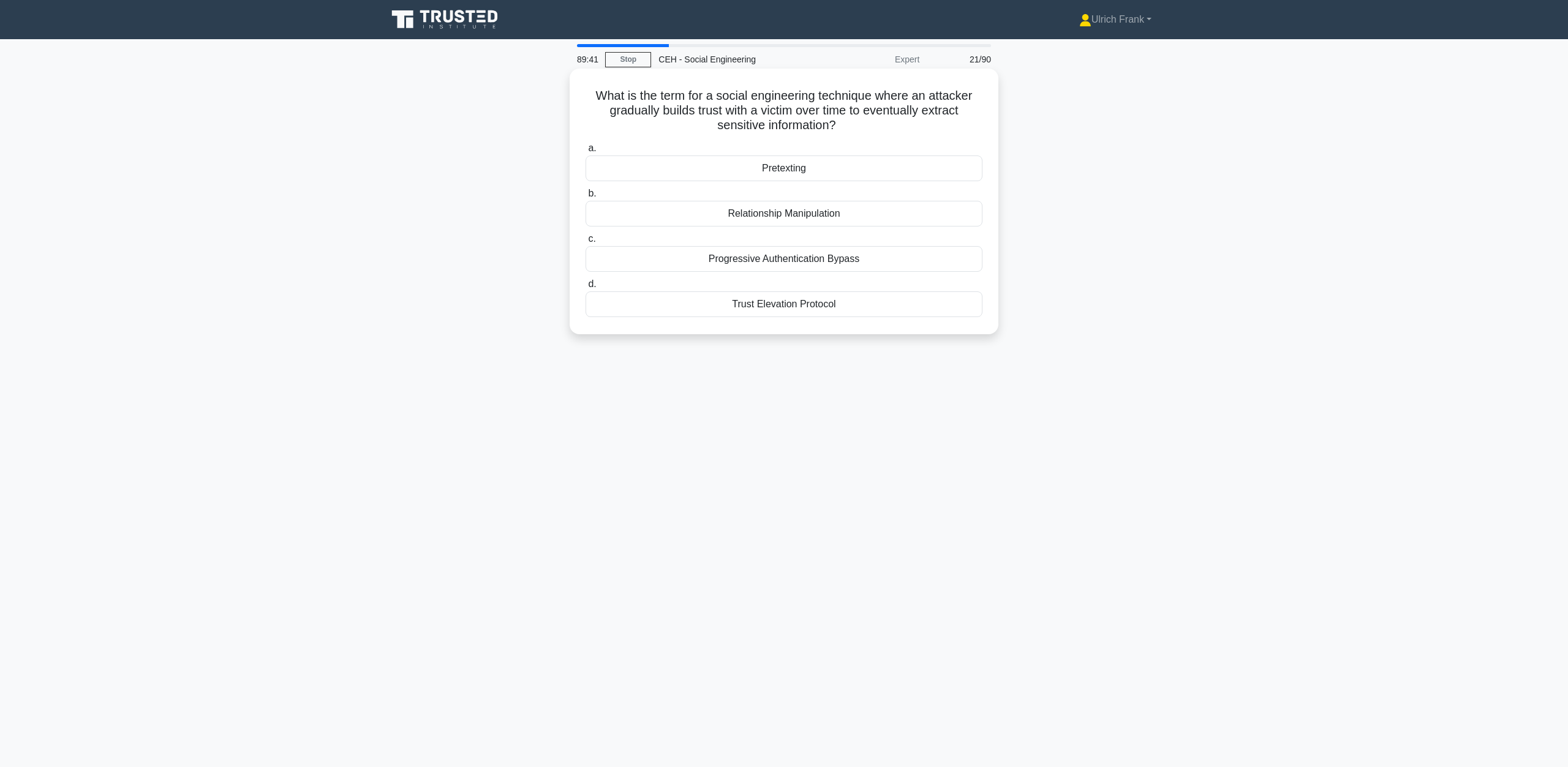 click on "Pretexting" at bounding box center (784, 168) 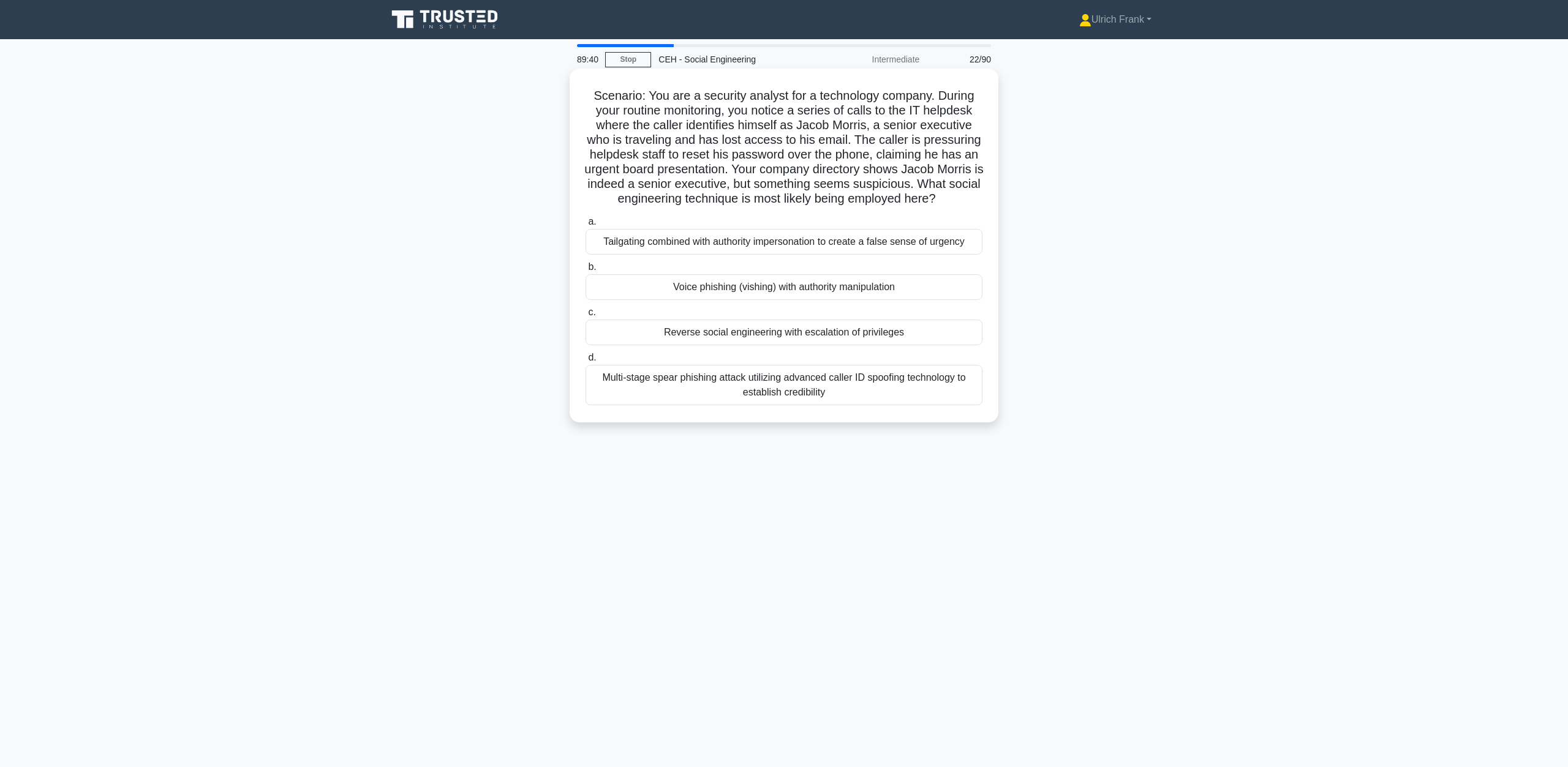 click on "Tailgating combined with authority impersonation to create a false sense of urgency" at bounding box center (784, 242) 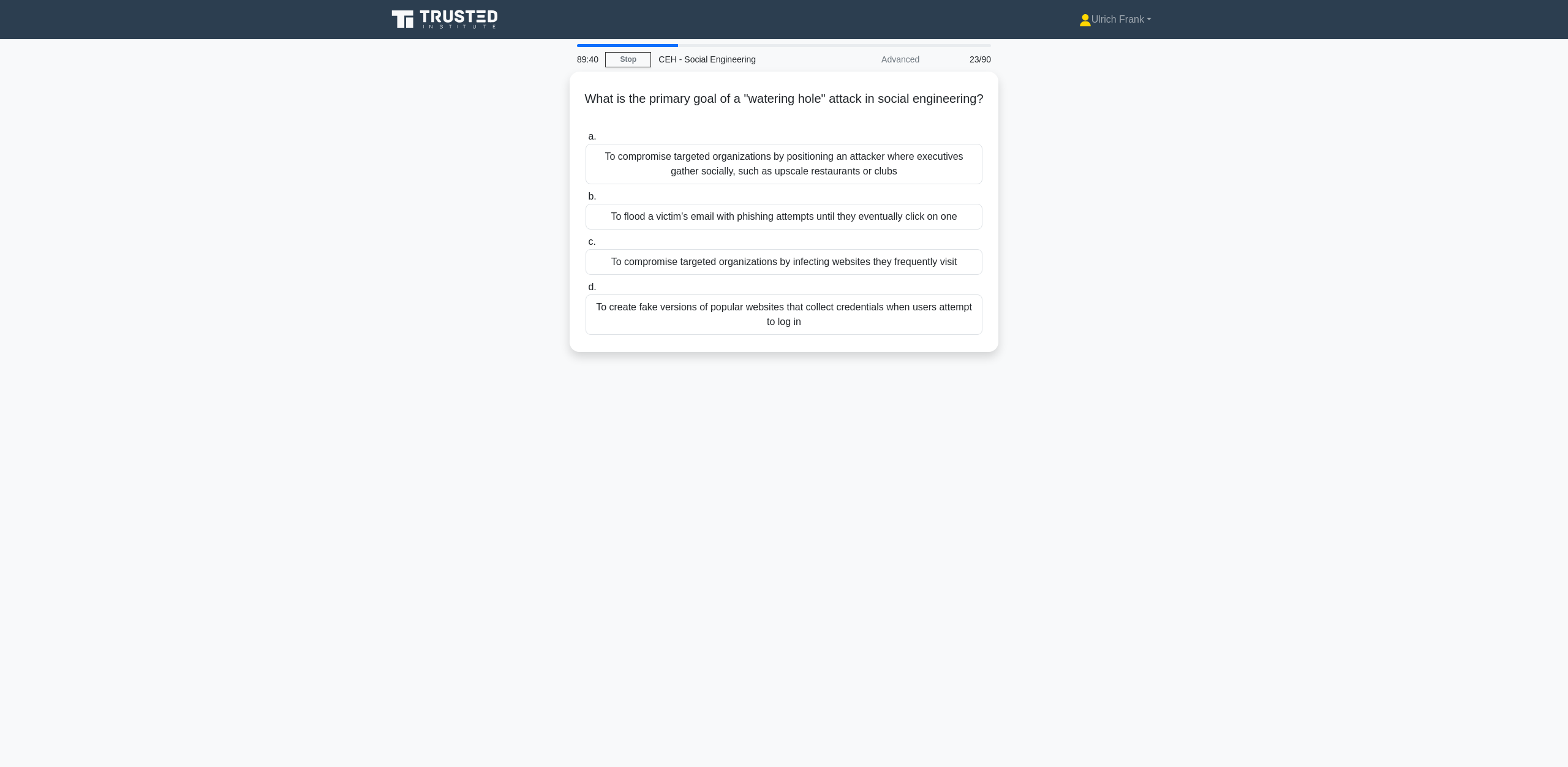 click on "To compromise targeted organizations by infecting websites they frequently visit" at bounding box center [784, 262] 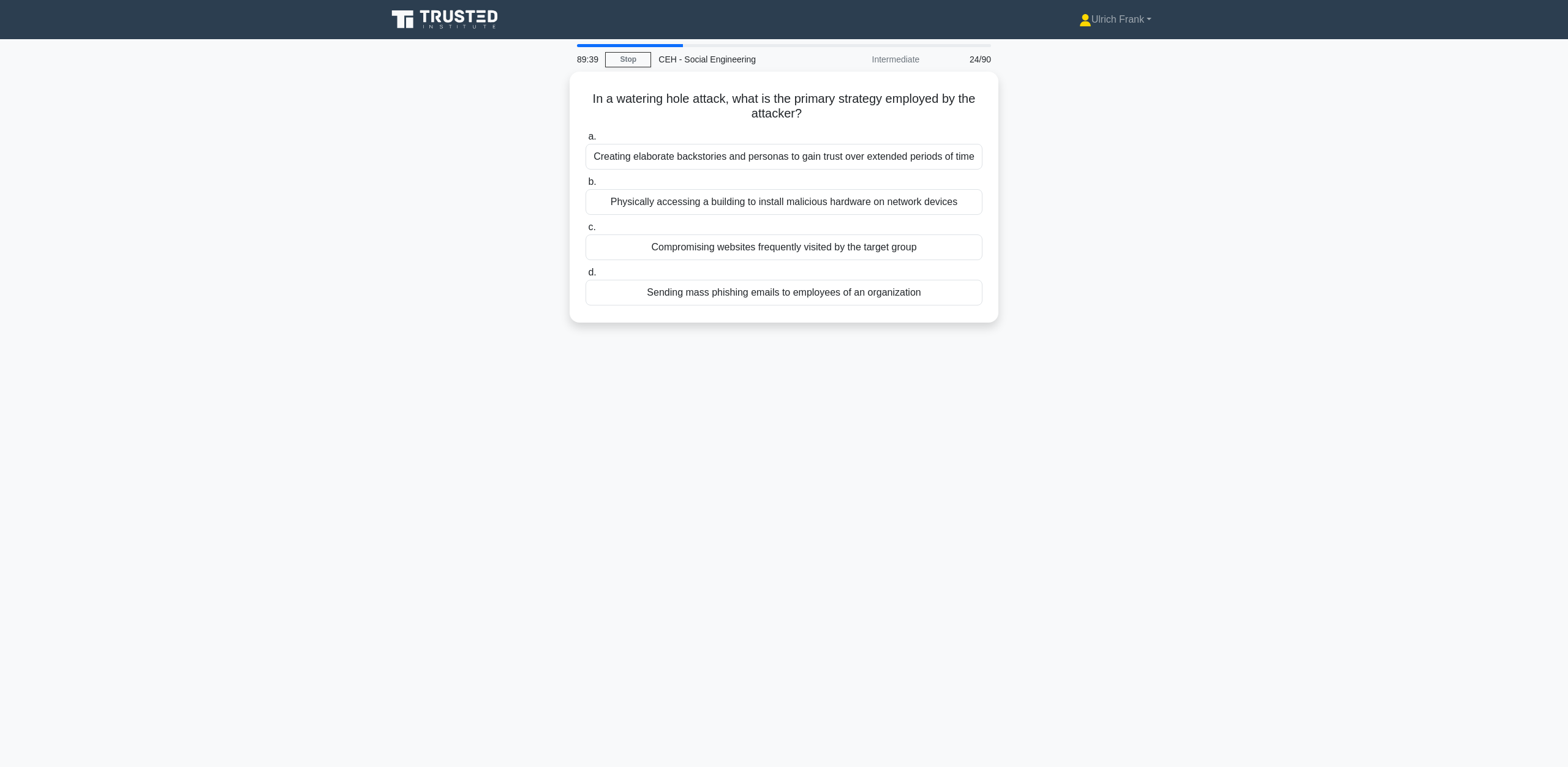 click on "Compromising websites frequently visited by the target group" at bounding box center [784, 247] 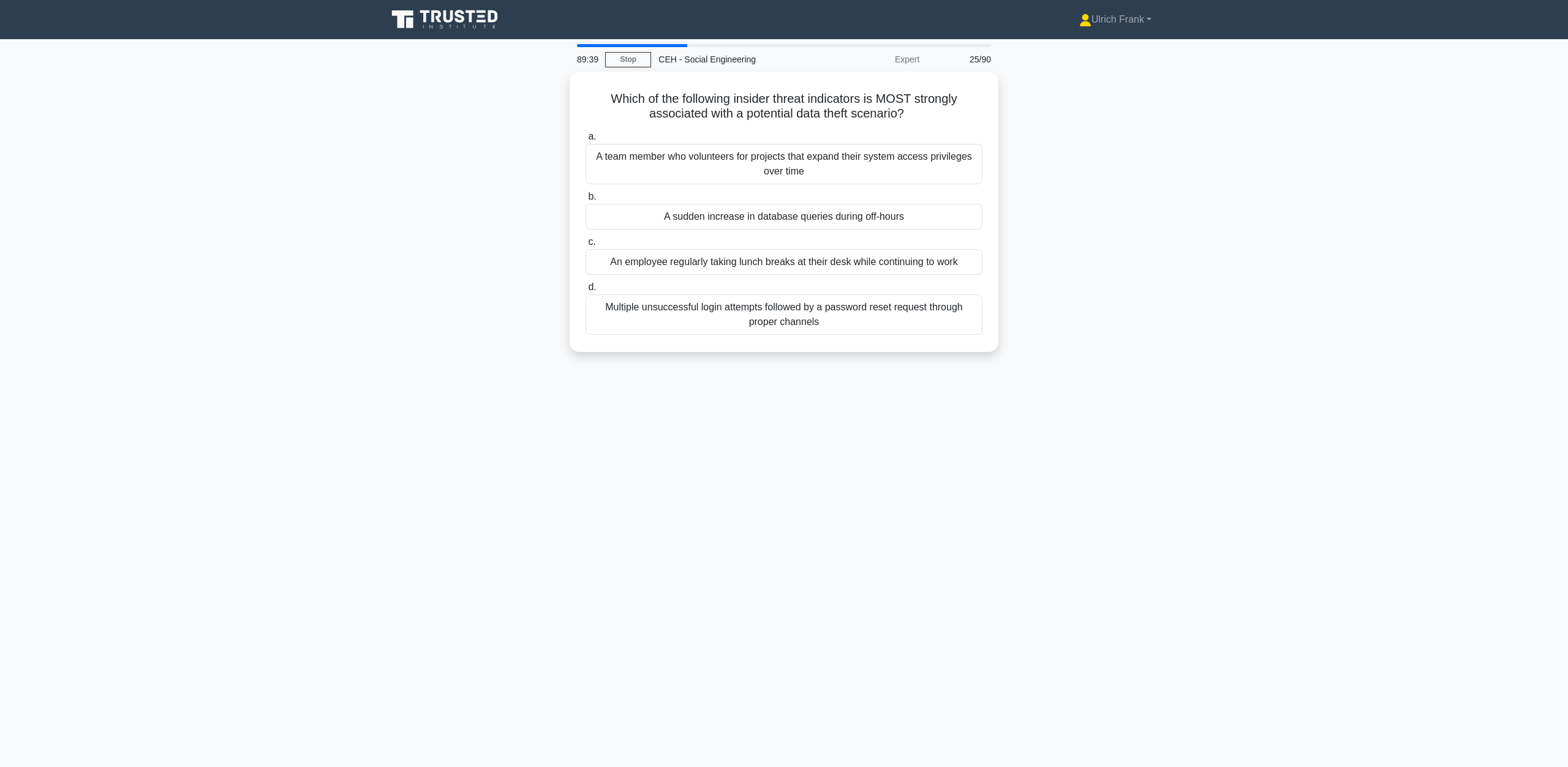click on "An employee regularly taking lunch breaks at their desk while continuing to work" at bounding box center (784, 262) 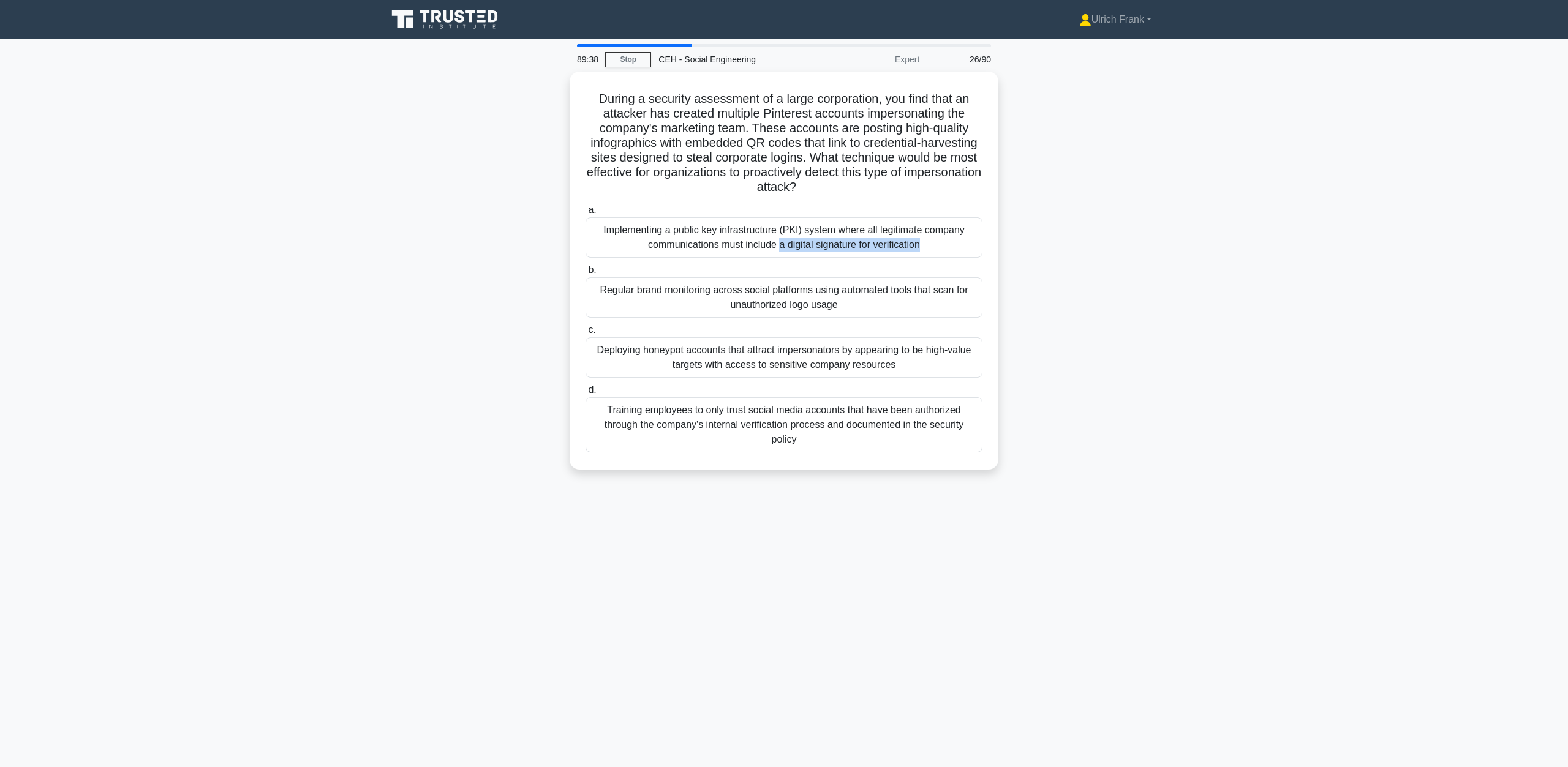 click on "Implementing a public key infrastructure (PKI) system where all legitimate company communications must include a digital signature for verification" at bounding box center (784, 238) 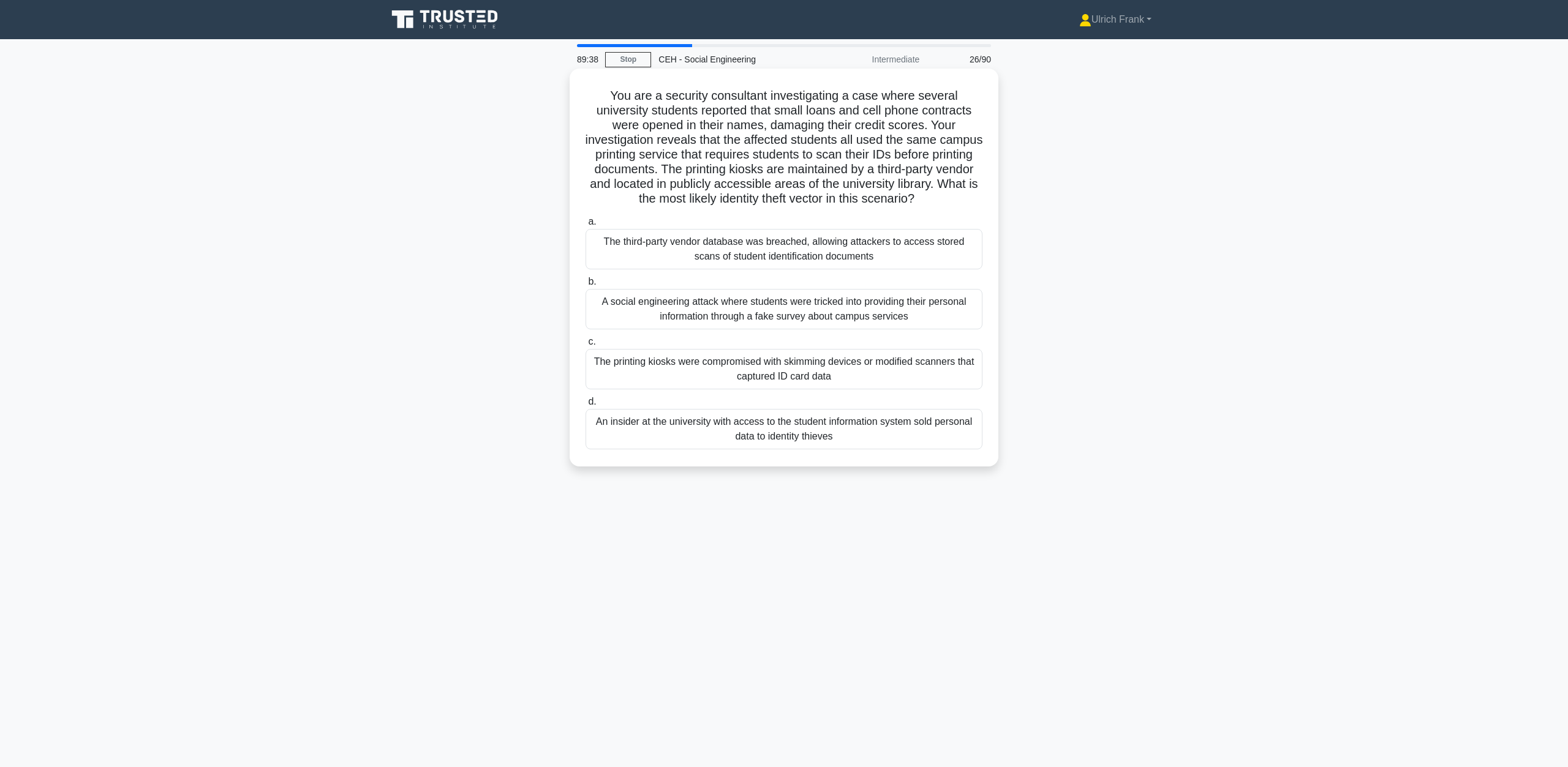 click on "The third-party vendor database was breached, allowing attackers to access stored scans of student identification documents" at bounding box center (784, 249) 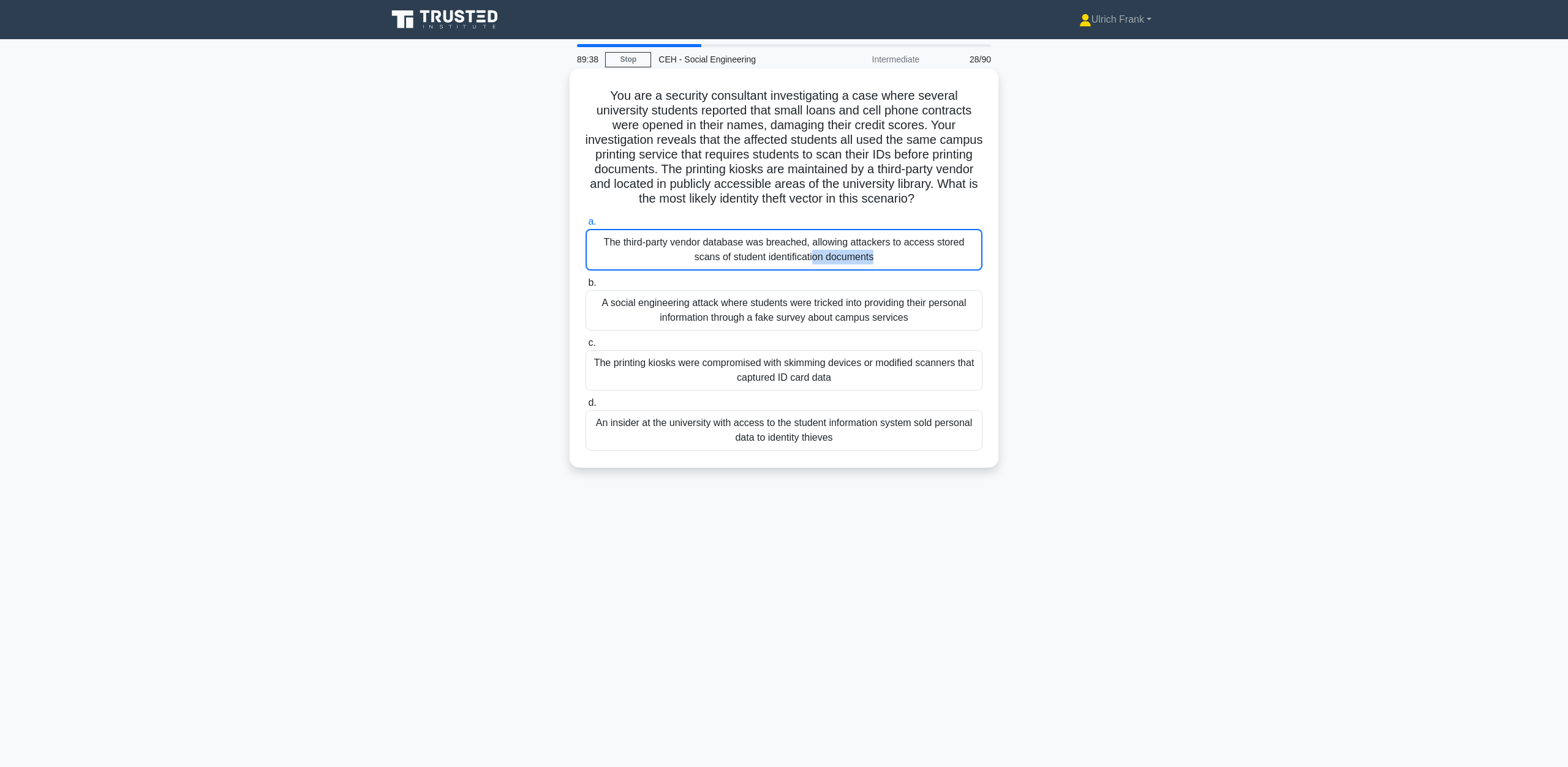click on "The third-party vendor database was breached, allowing attackers to access stored scans of student identification documents" at bounding box center [784, 250] 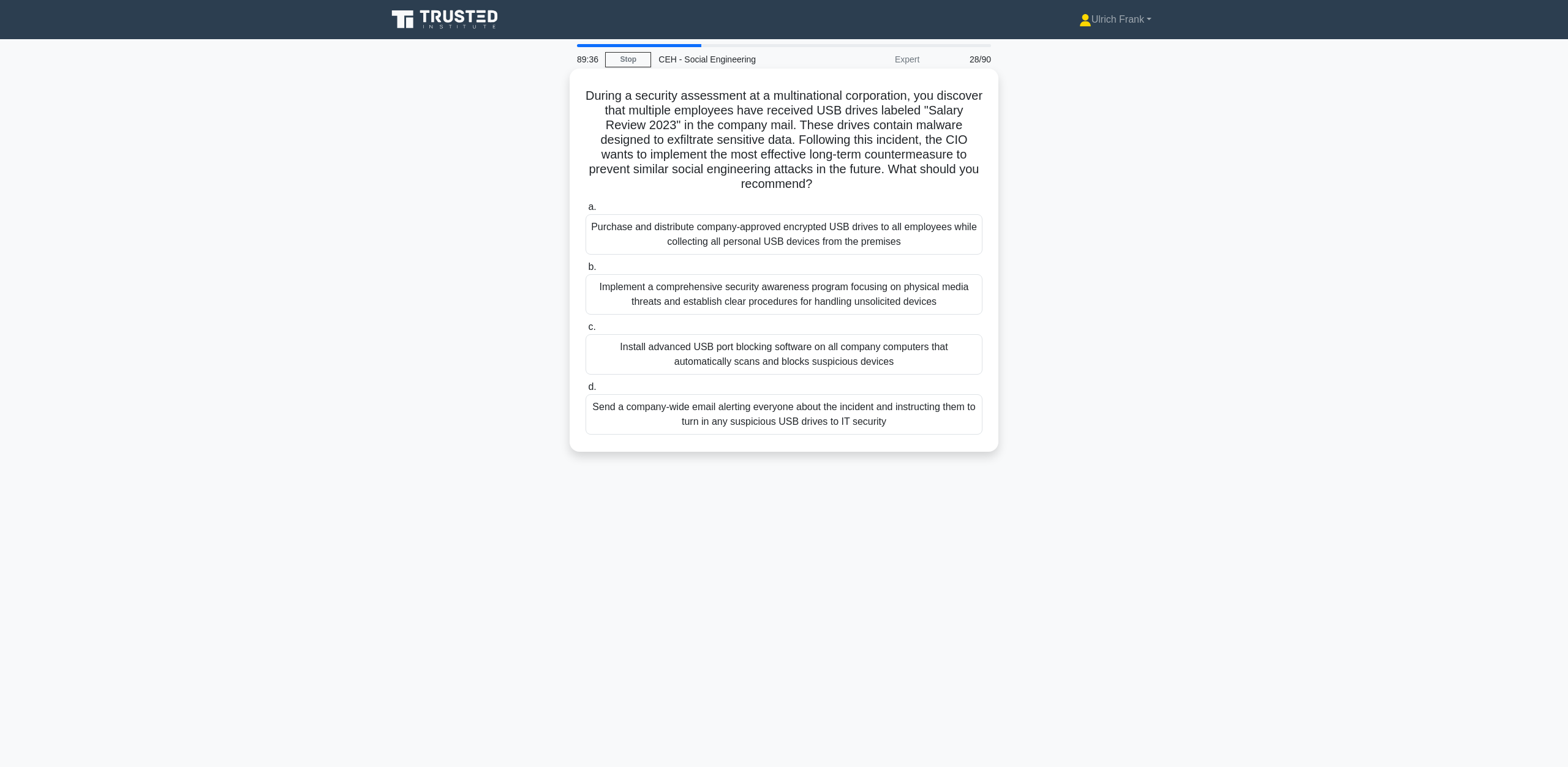 click on "Implement a comprehensive security awareness program focusing on physical media threats and establish clear procedures for handling unsolicited devices" at bounding box center [784, 294] 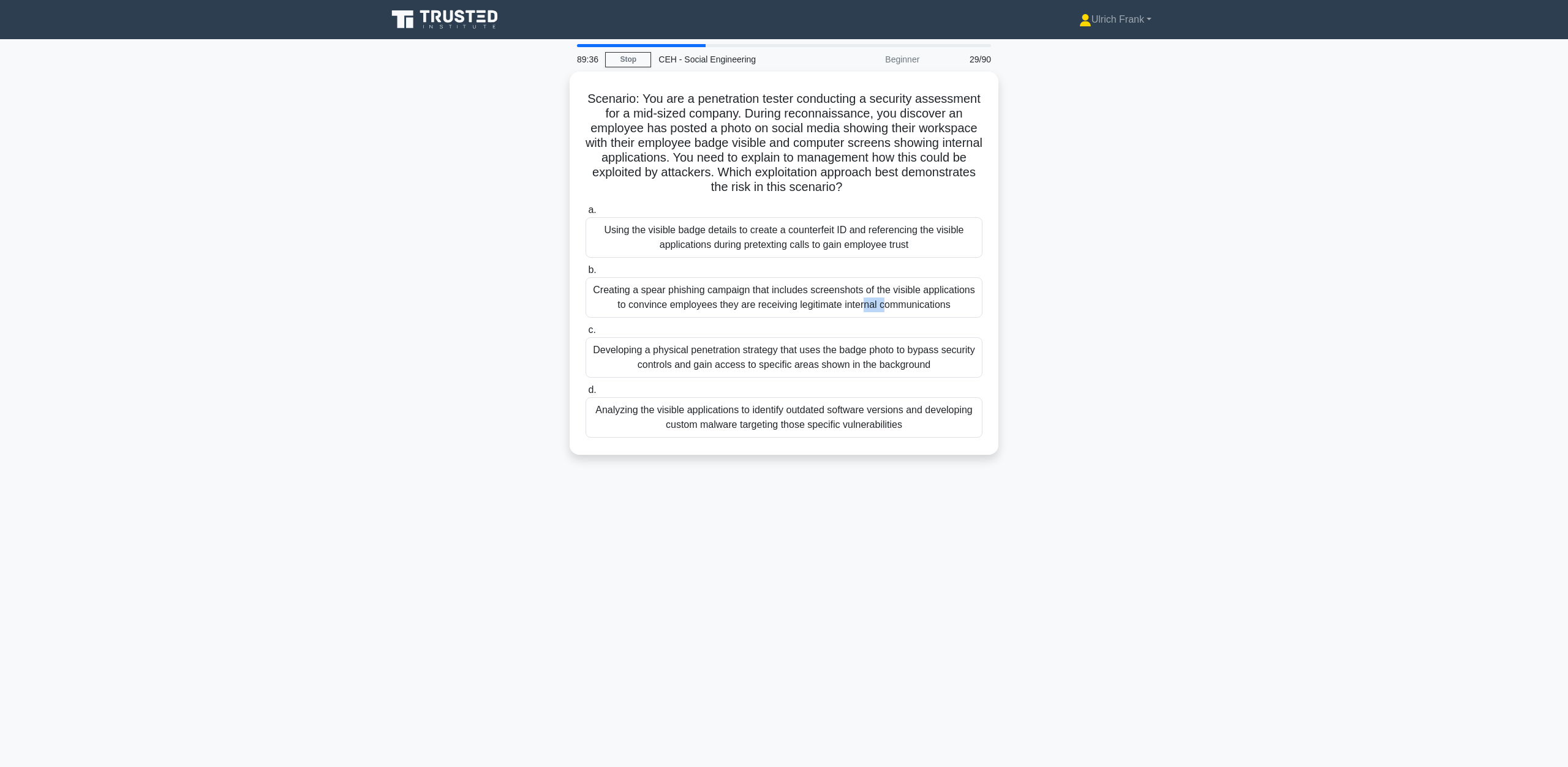 click on "Creating a spear phishing campaign that includes screenshots of the visible applications to convince employees they are receiving legitimate internal communications" at bounding box center [784, 297] 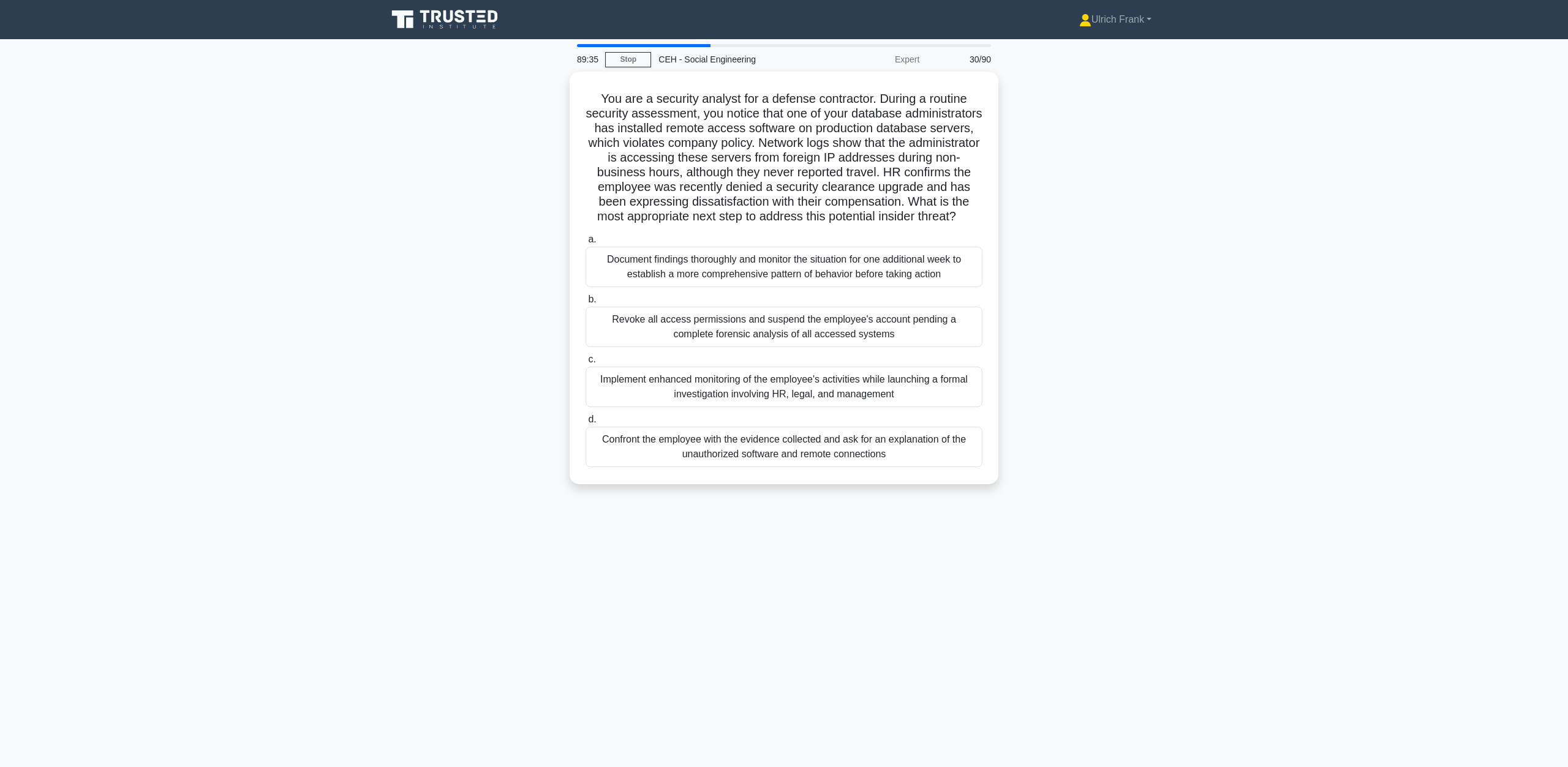 click on "Document findings thoroughly and monitor the situation for one additional week to establish a more comprehensive pattern of behavior before taking action" at bounding box center [784, 267] 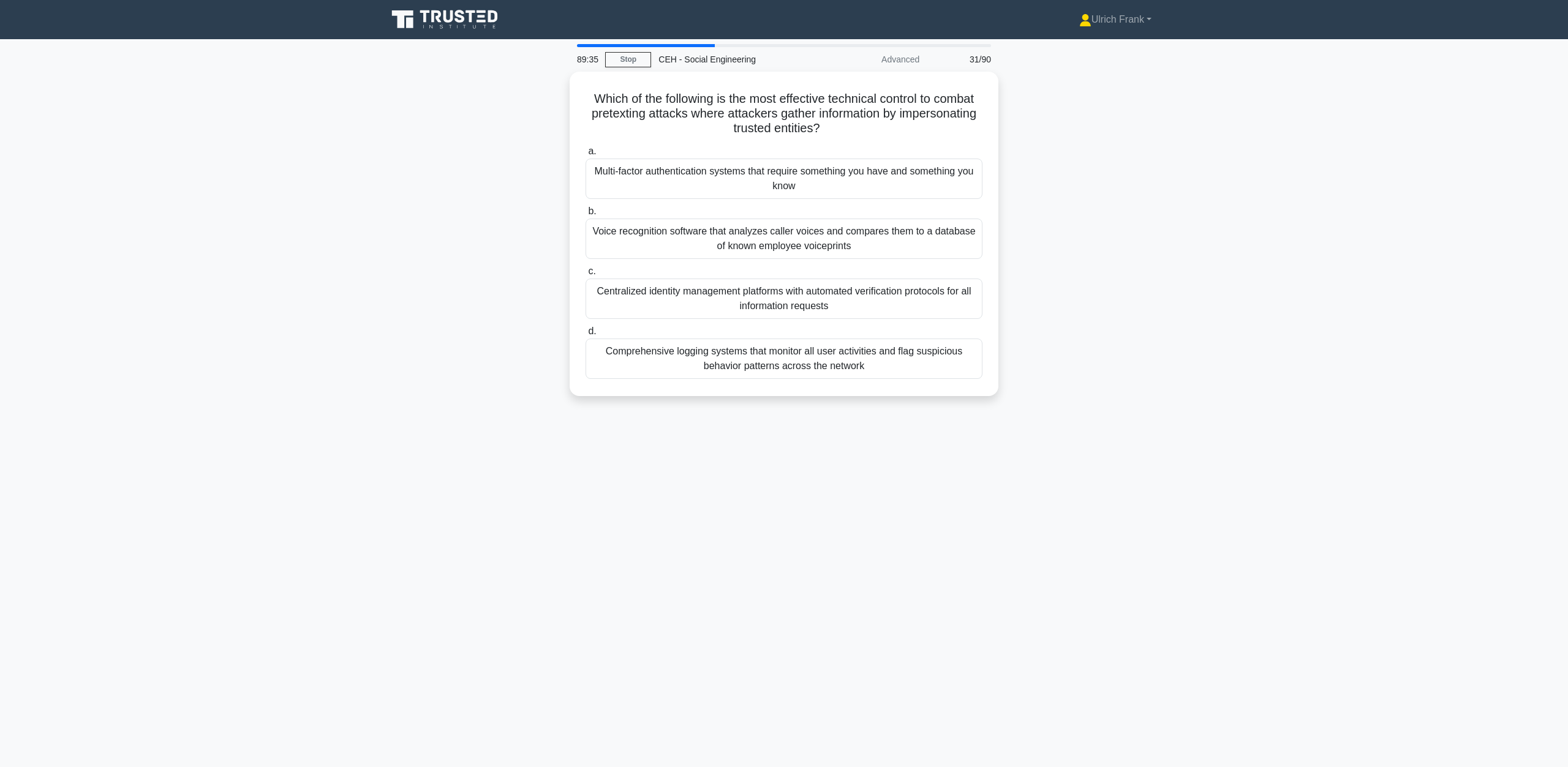 click on "Centralized identity management platforms with automated verification protocols for all information requests" at bounding box center (784, 299) 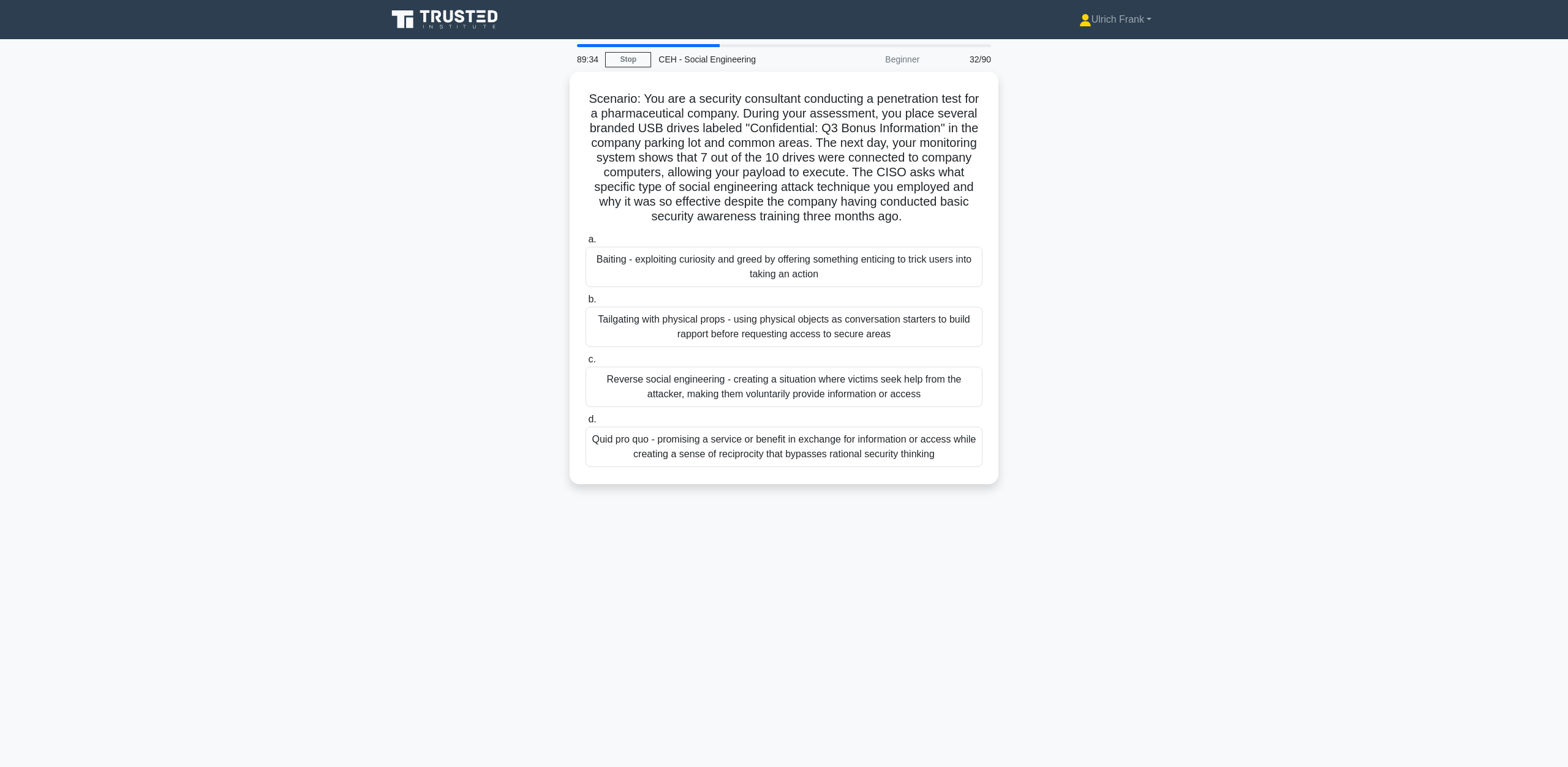 click on "Baiting - exploiting curiosity and greed by offering something enticing to trick users into taking an action" at bounding box center (784, 267) 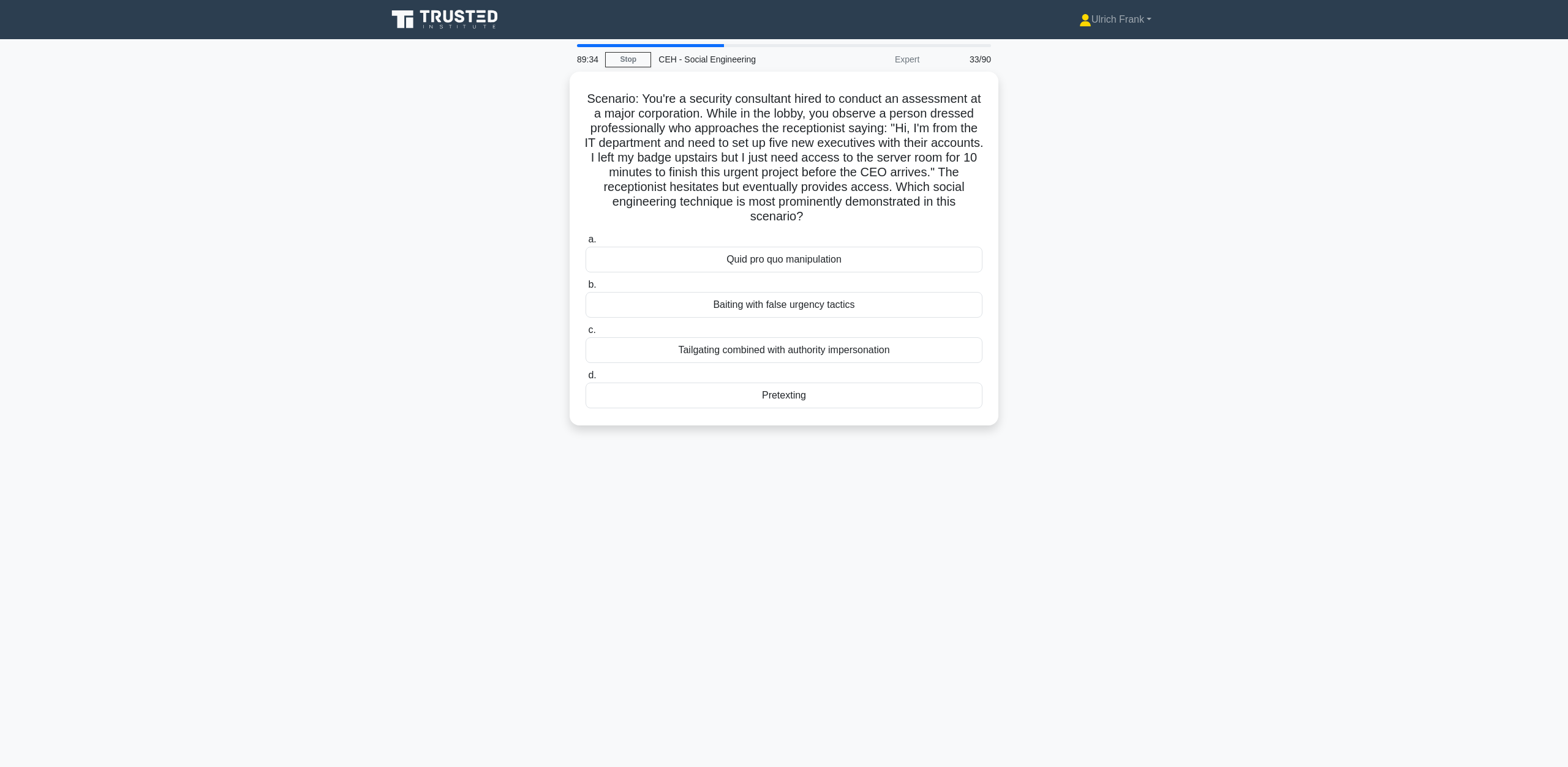 click on "b.
Baiting with false urgency tactics" at bounding box center [784, 297] 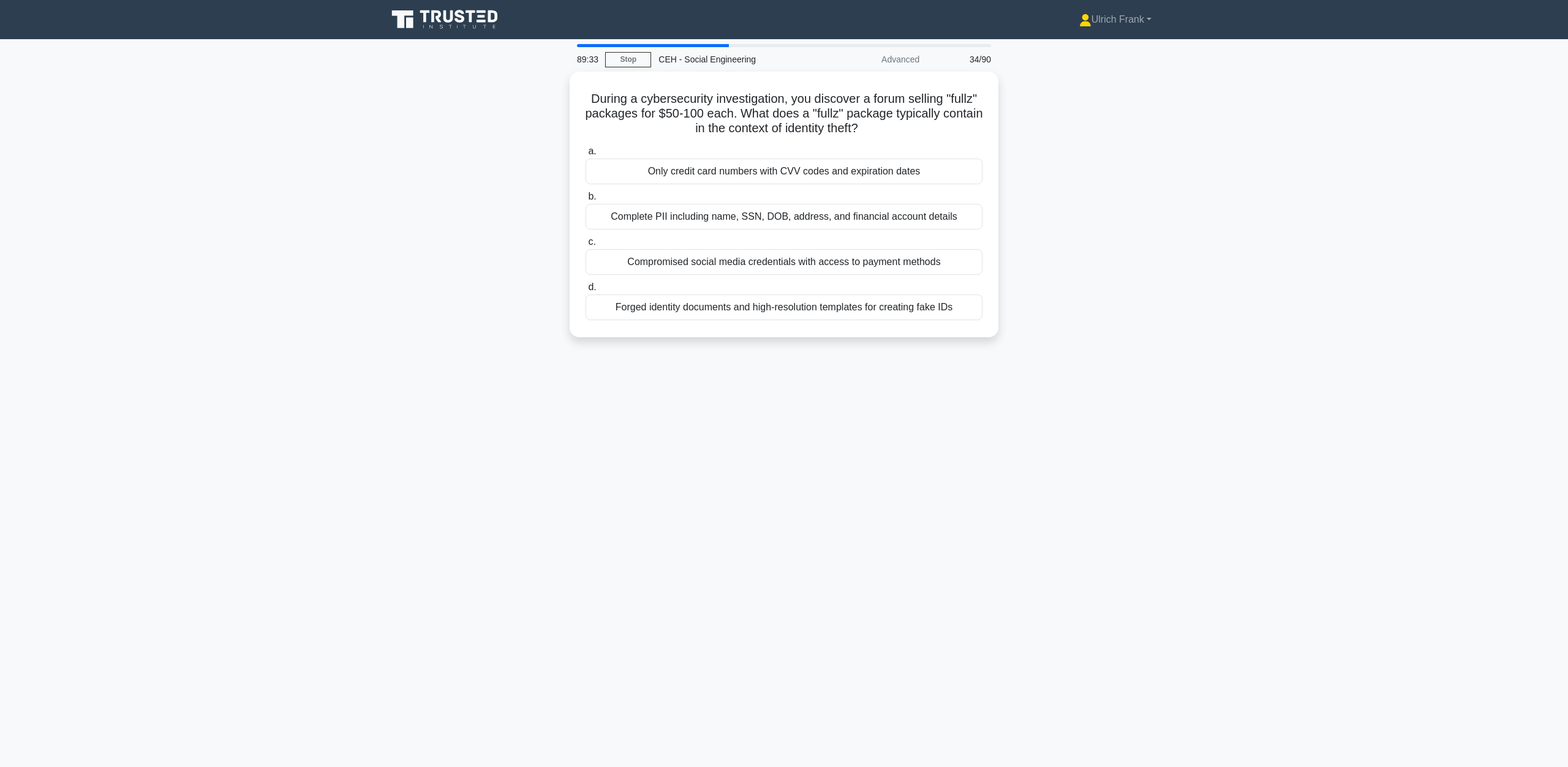 click on "d.
Forged identity documents and high-resolution templates for creating fake IDs" at bounding box center (784, 300) 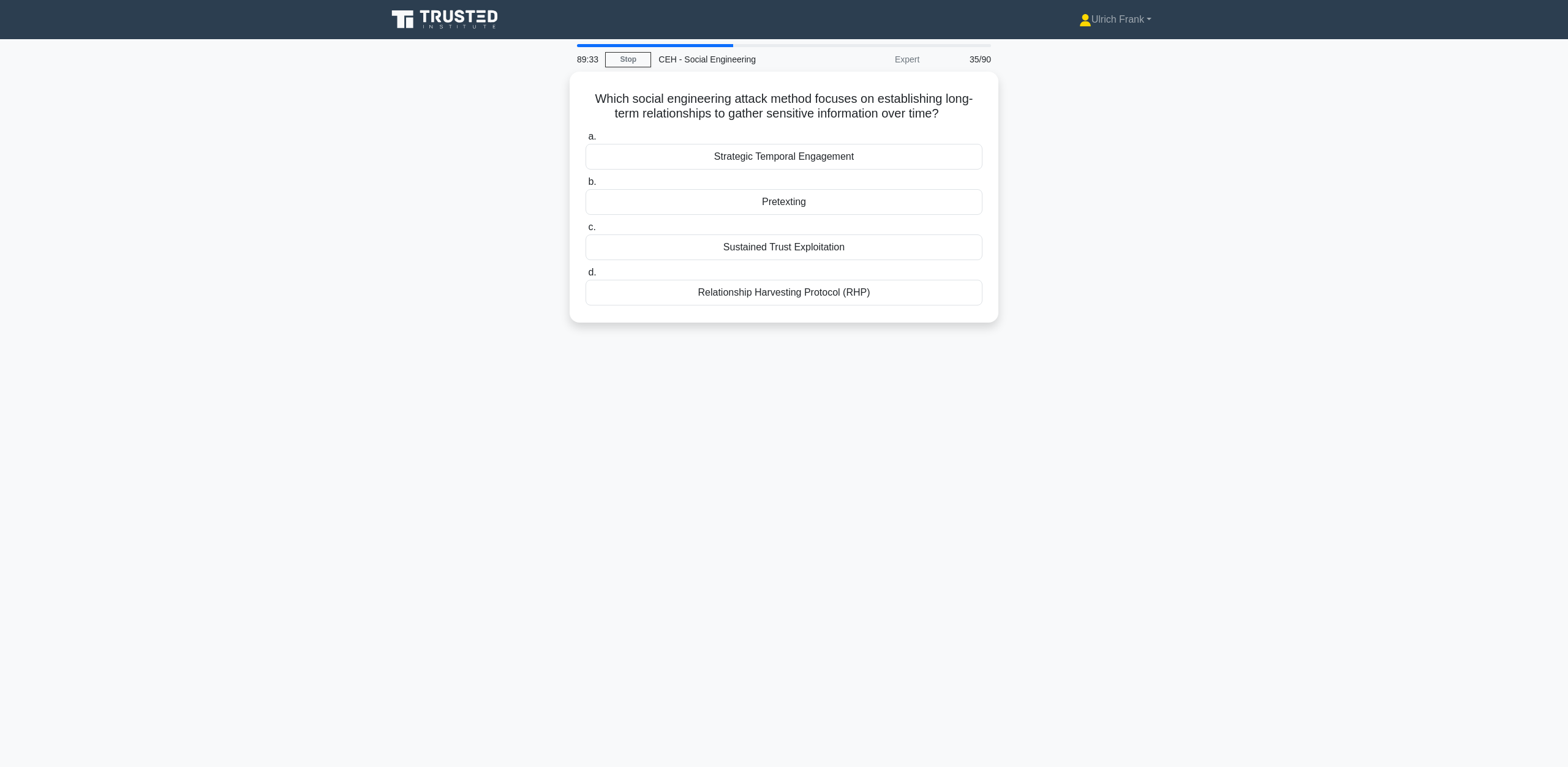 click on "Relationship Harvesting Protocol (RHP)" at bounding box center [784, 293] 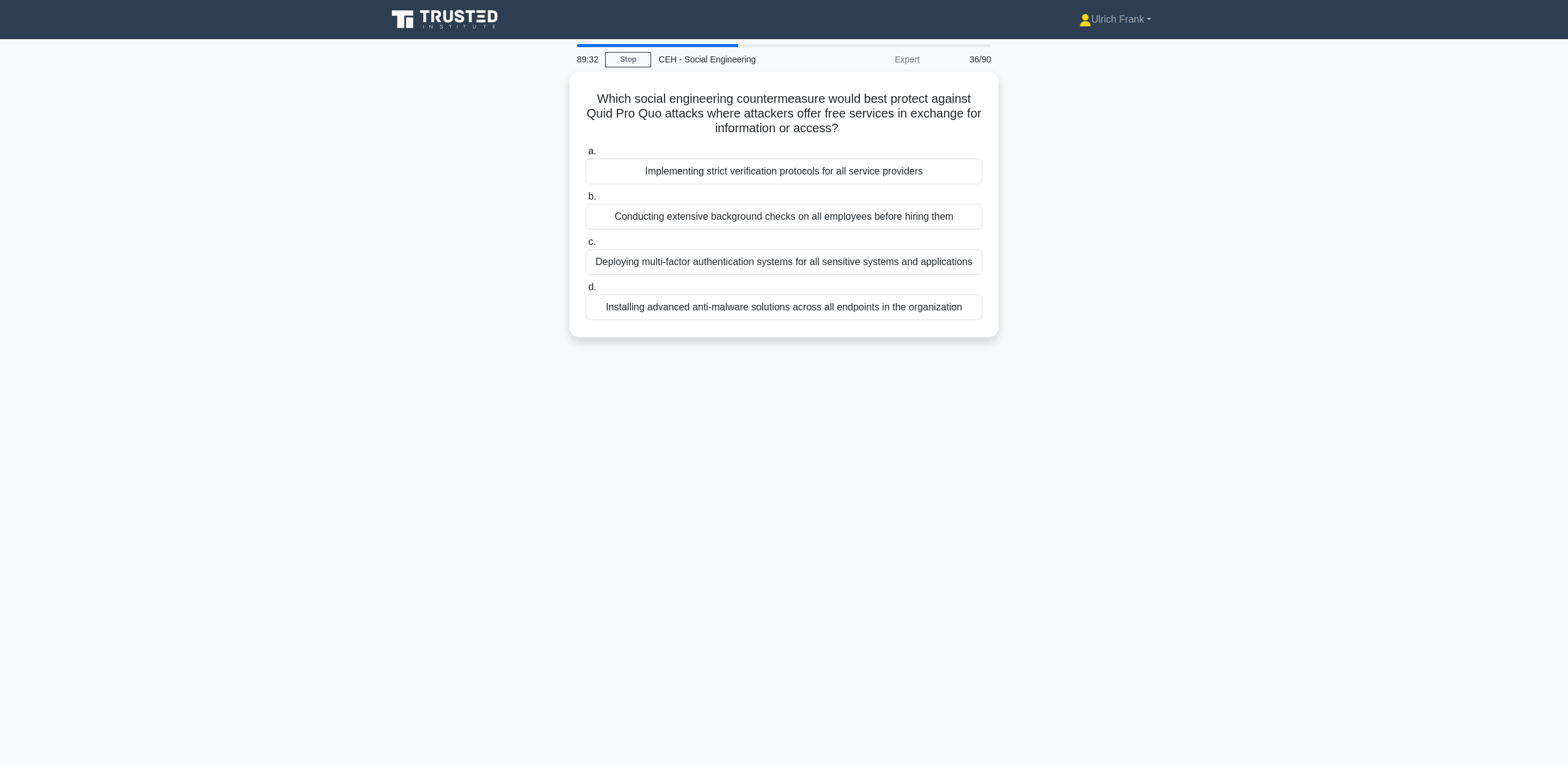 click on "d.
Installing advanced anti-malware solutions across all endpoints in the organization" at bounding box center (784, 300) 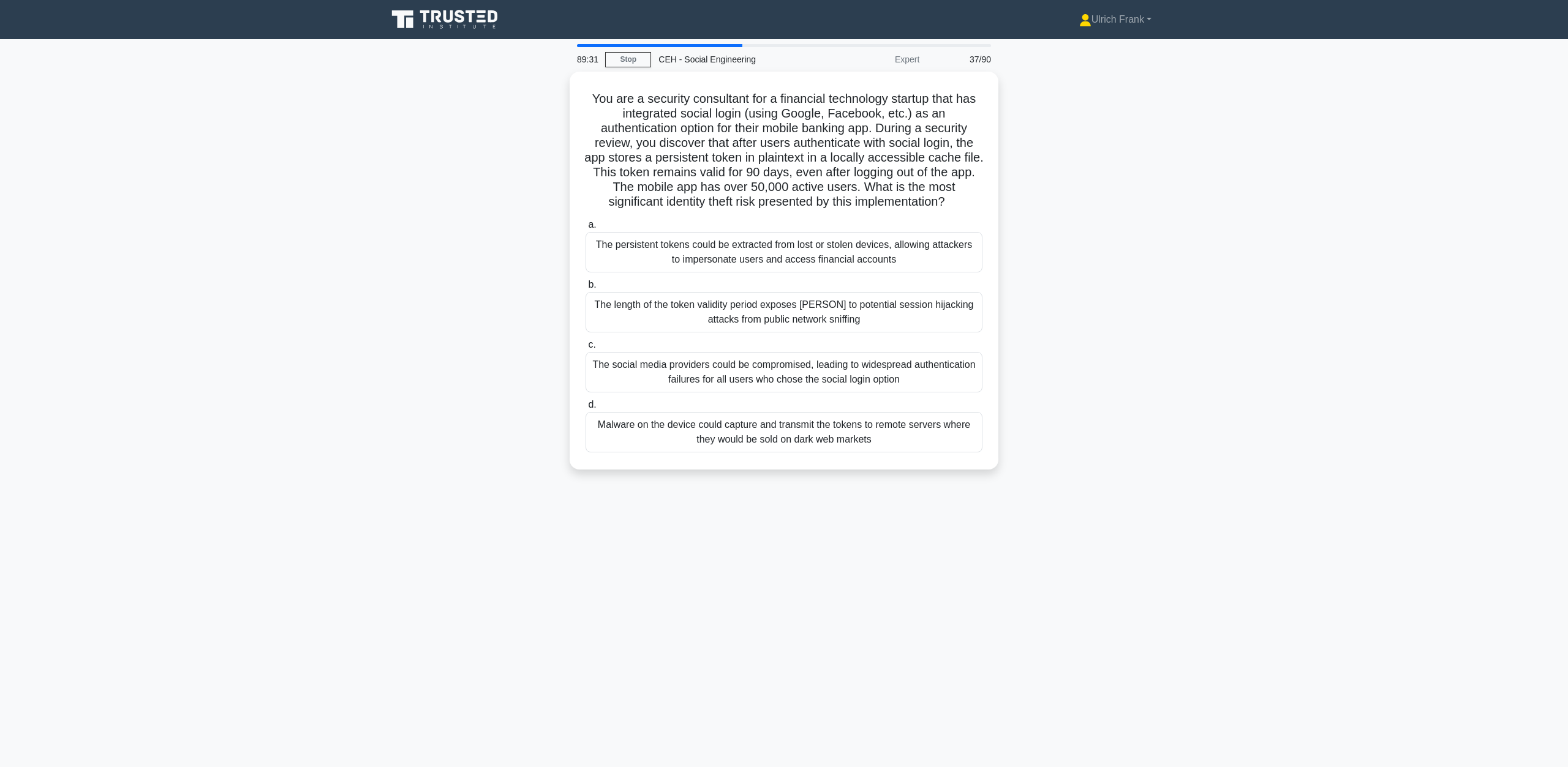 click on "b.
The length of the token validity period exposes users to potential session hijacking attacks from public network sniffing" at bounding box center [784, 305] 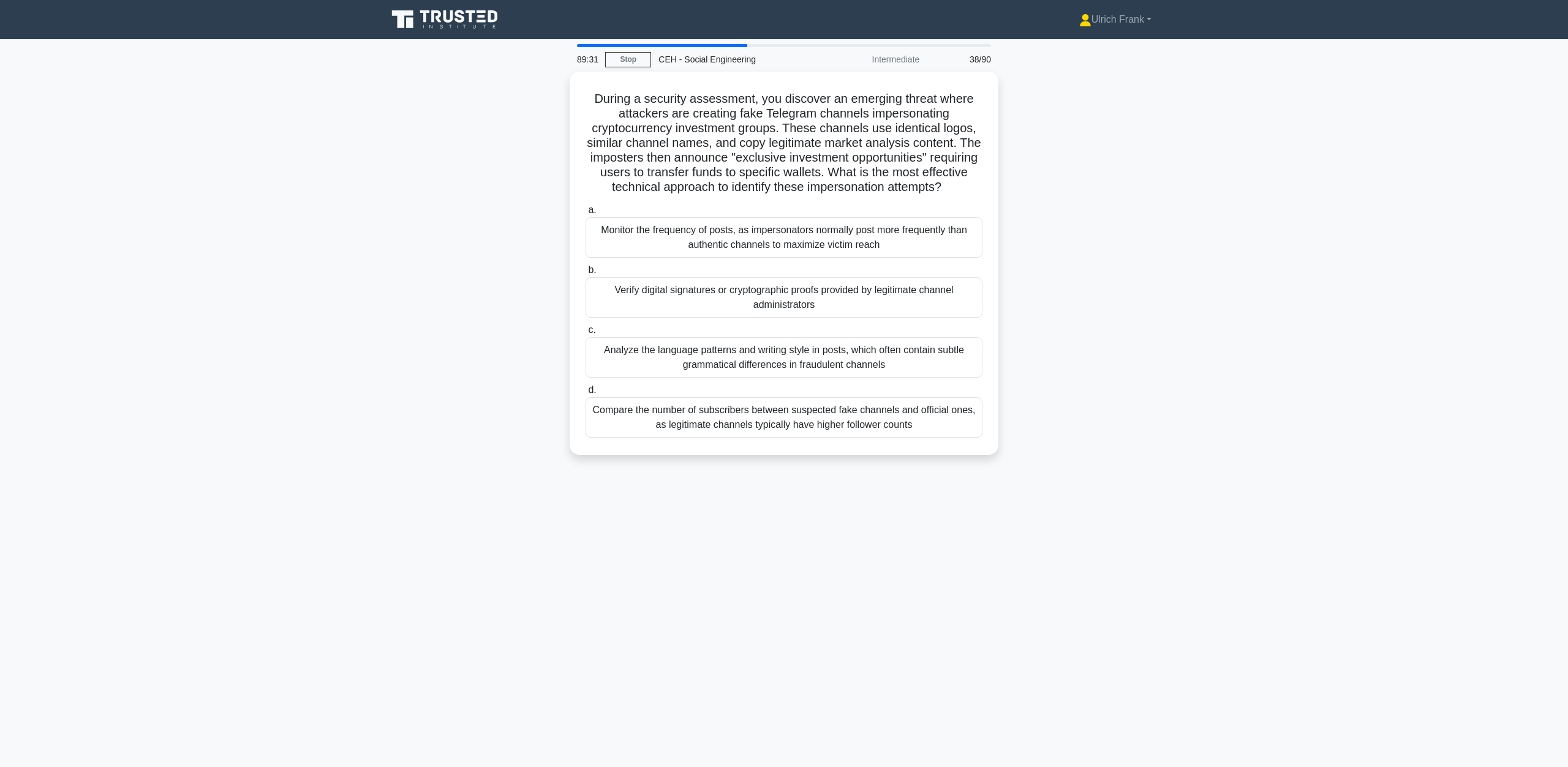 click on "b.
Verify digital signatures or cryptographic proofs provided by legitimate channel administrators" at bounding box center (784, 290) 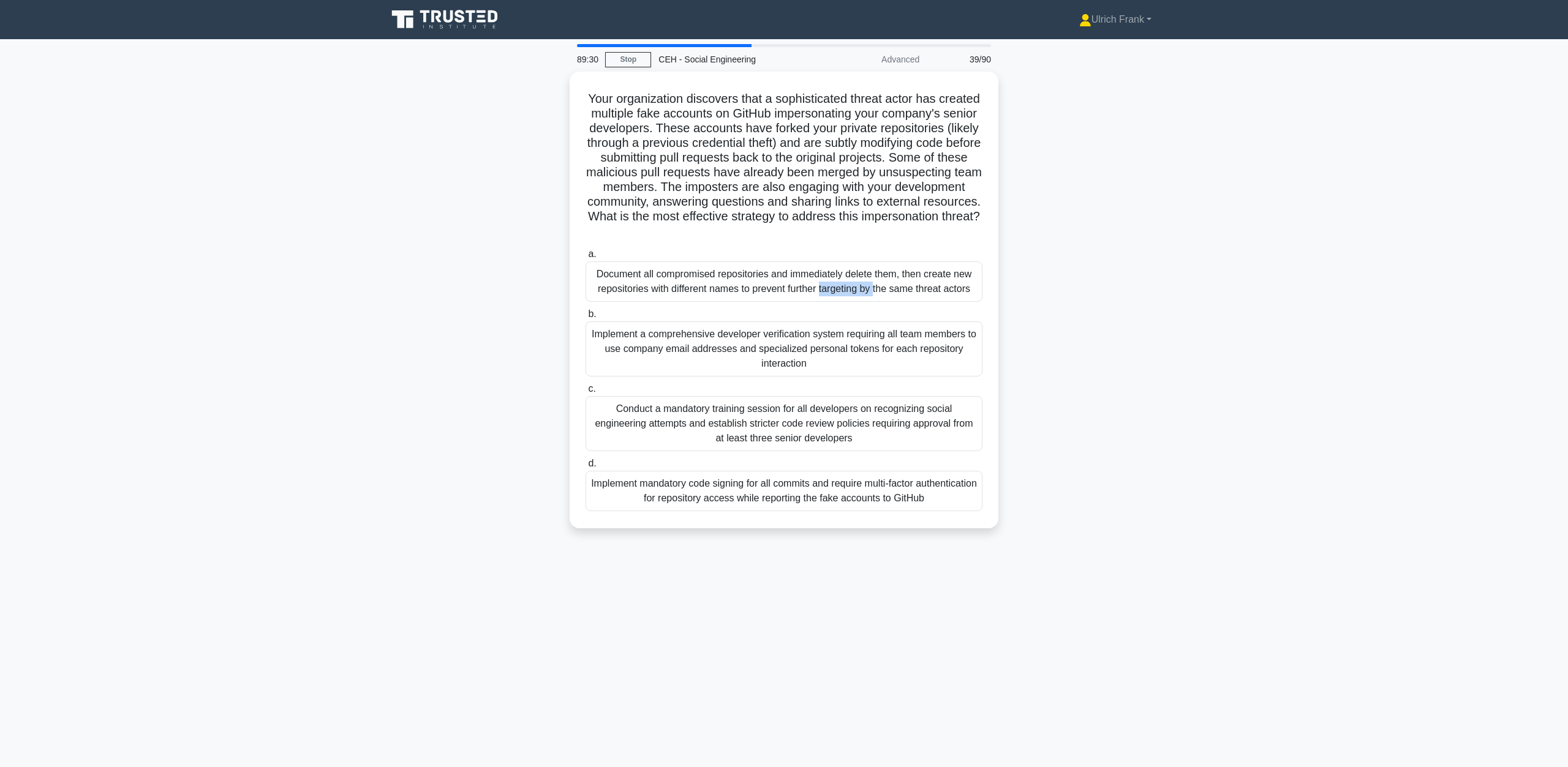 click on "Document all compromised repositories and immediately delete them, then create new repositories with different names to prevent further targeting by the same threat actors" at bounding box center [784, 282] 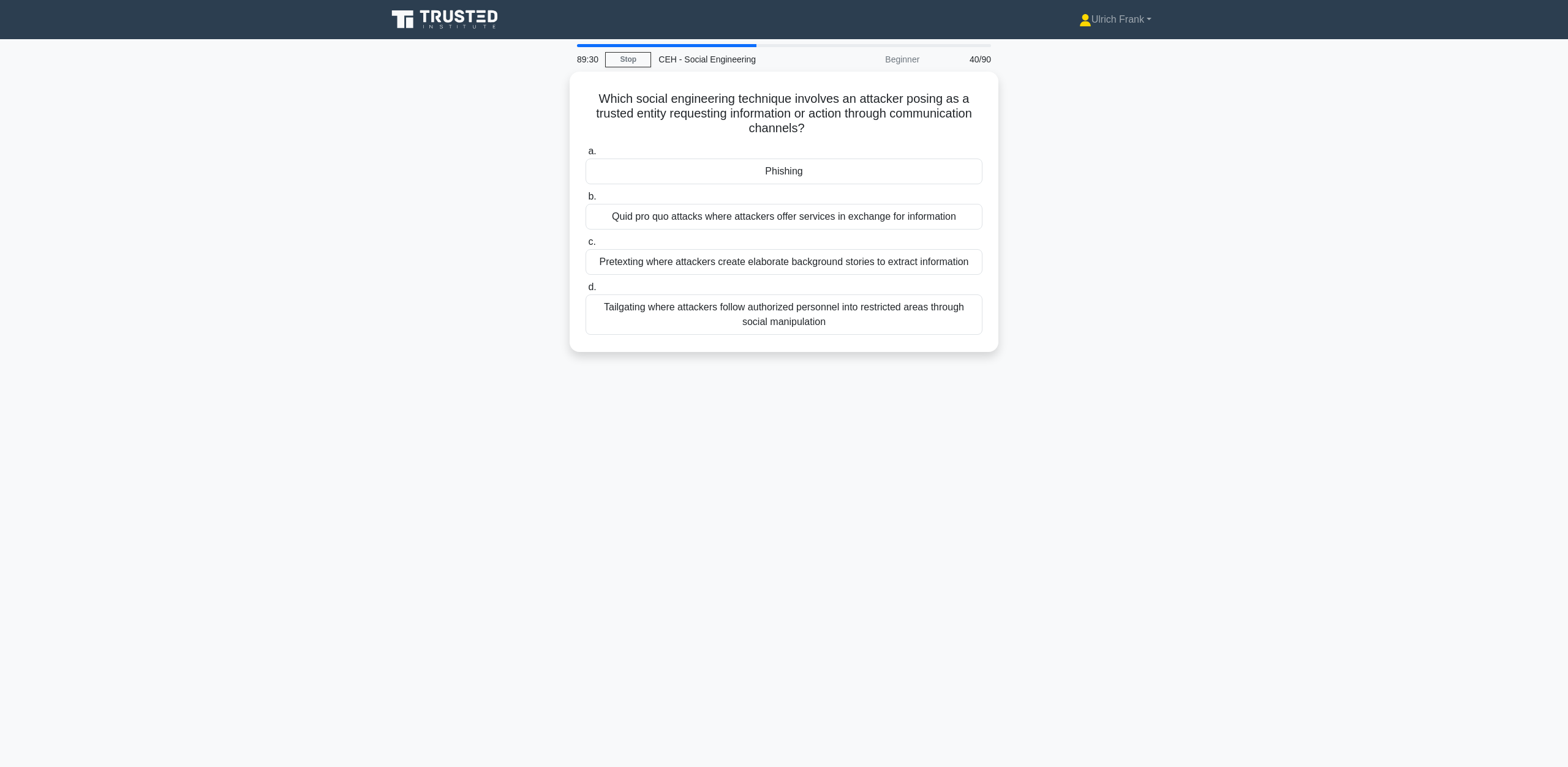 click on "d.
Tailgating where attackers follow authorized personnel into restricted areas through social manipulation" at bounding box center (784, 307) 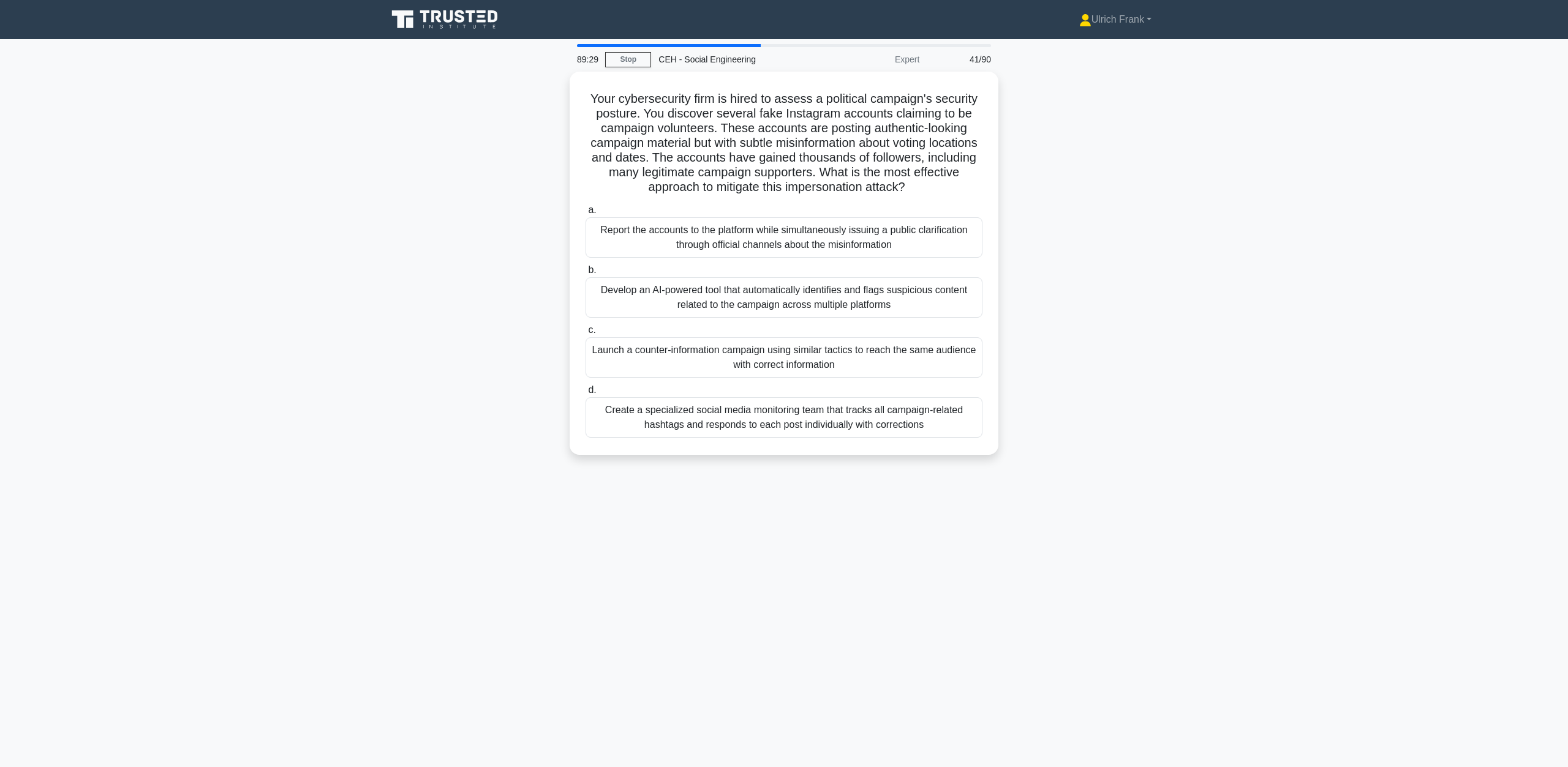 click on "Develop an AI-powered tool that automatically identifies and flags suspicious content related to the campaign across multiple platforms" at bounding box center [784, 297] 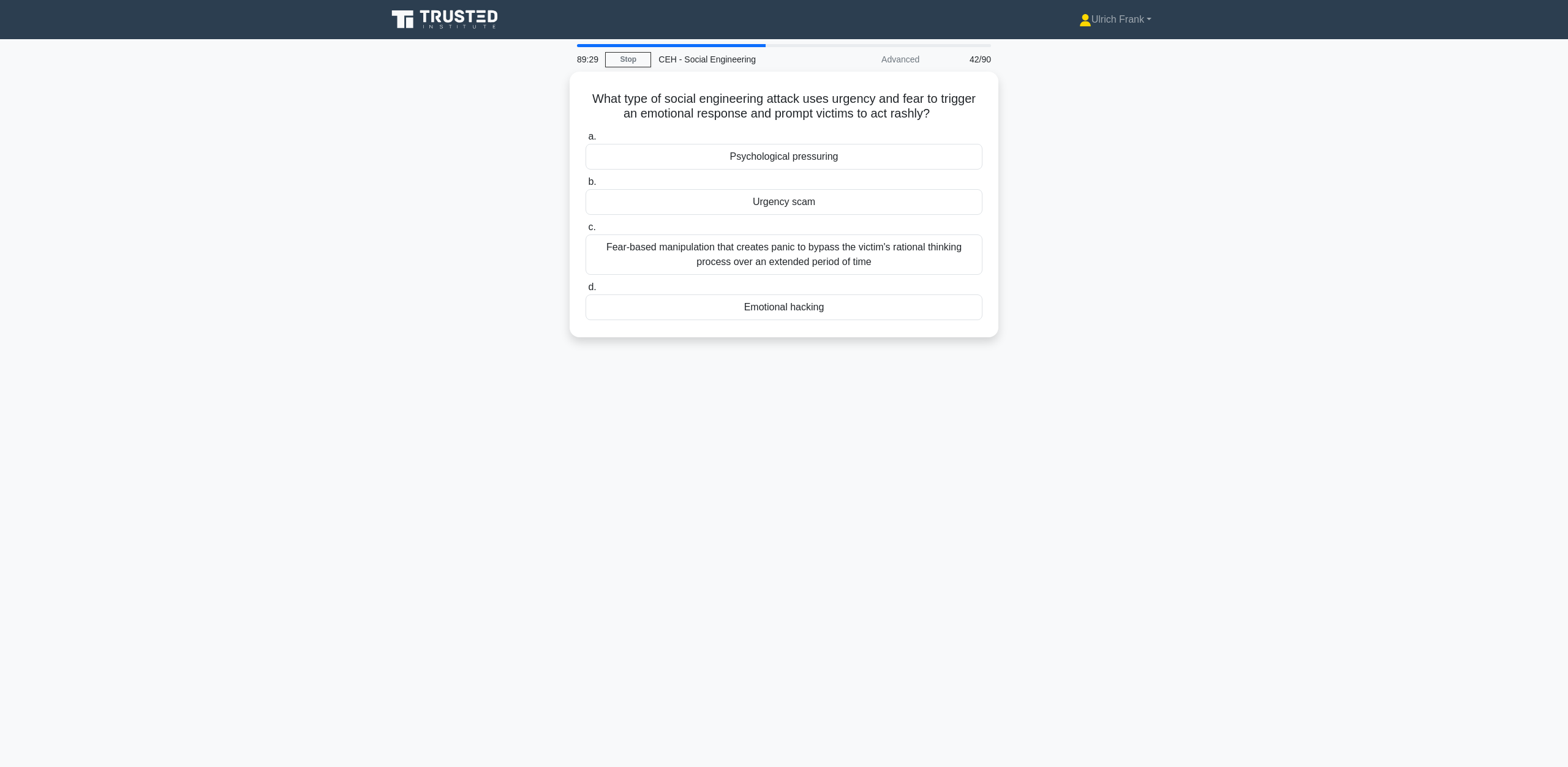 click on "d.
Emotional hacking" at bounding box center [784, 300] 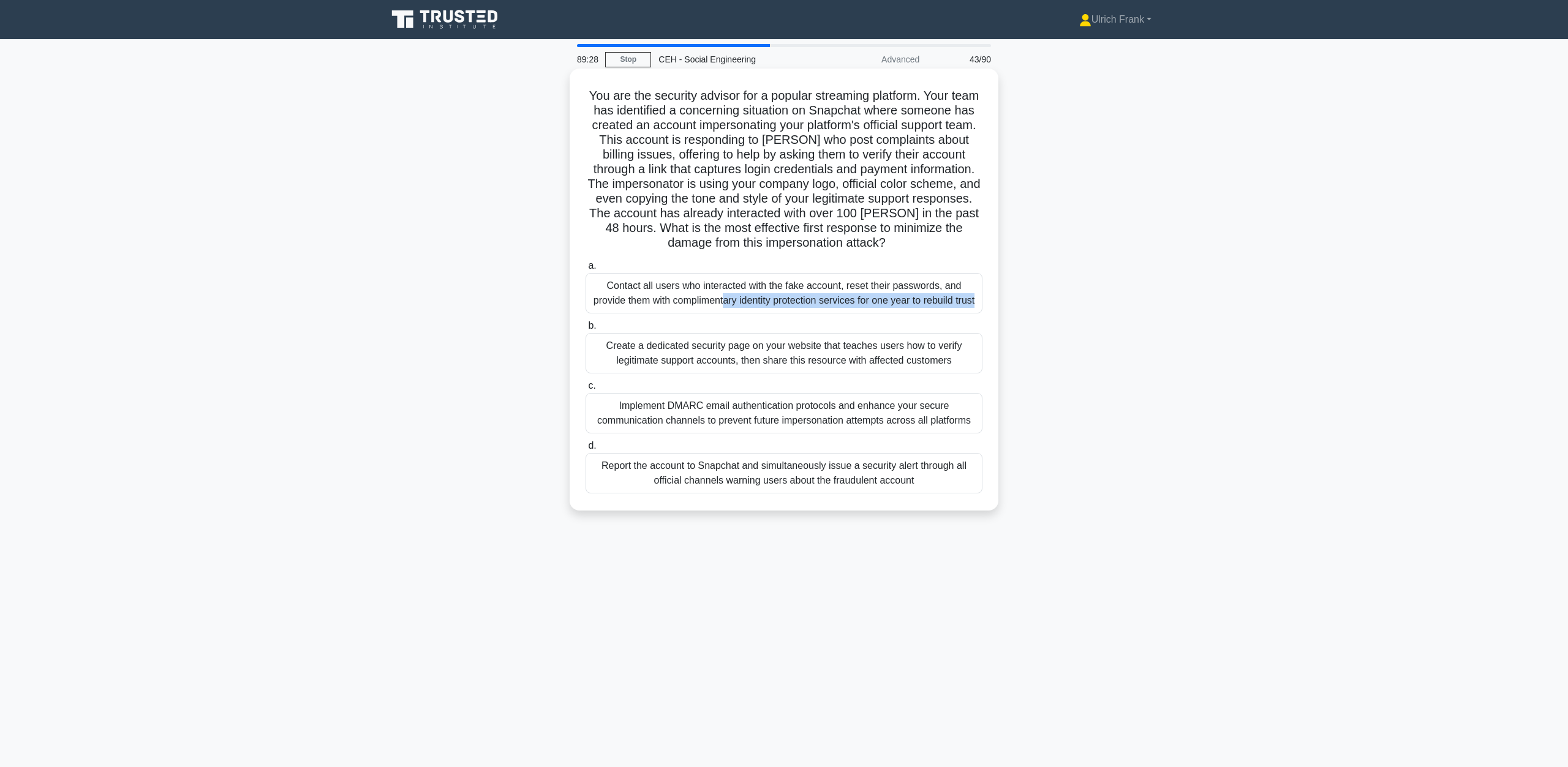 click on "Contact all users who interacted with the fake account, reset their passwords, and provide them with complimentary identity protection services for one year to rebuild trust" at bounding box center [784, 293] 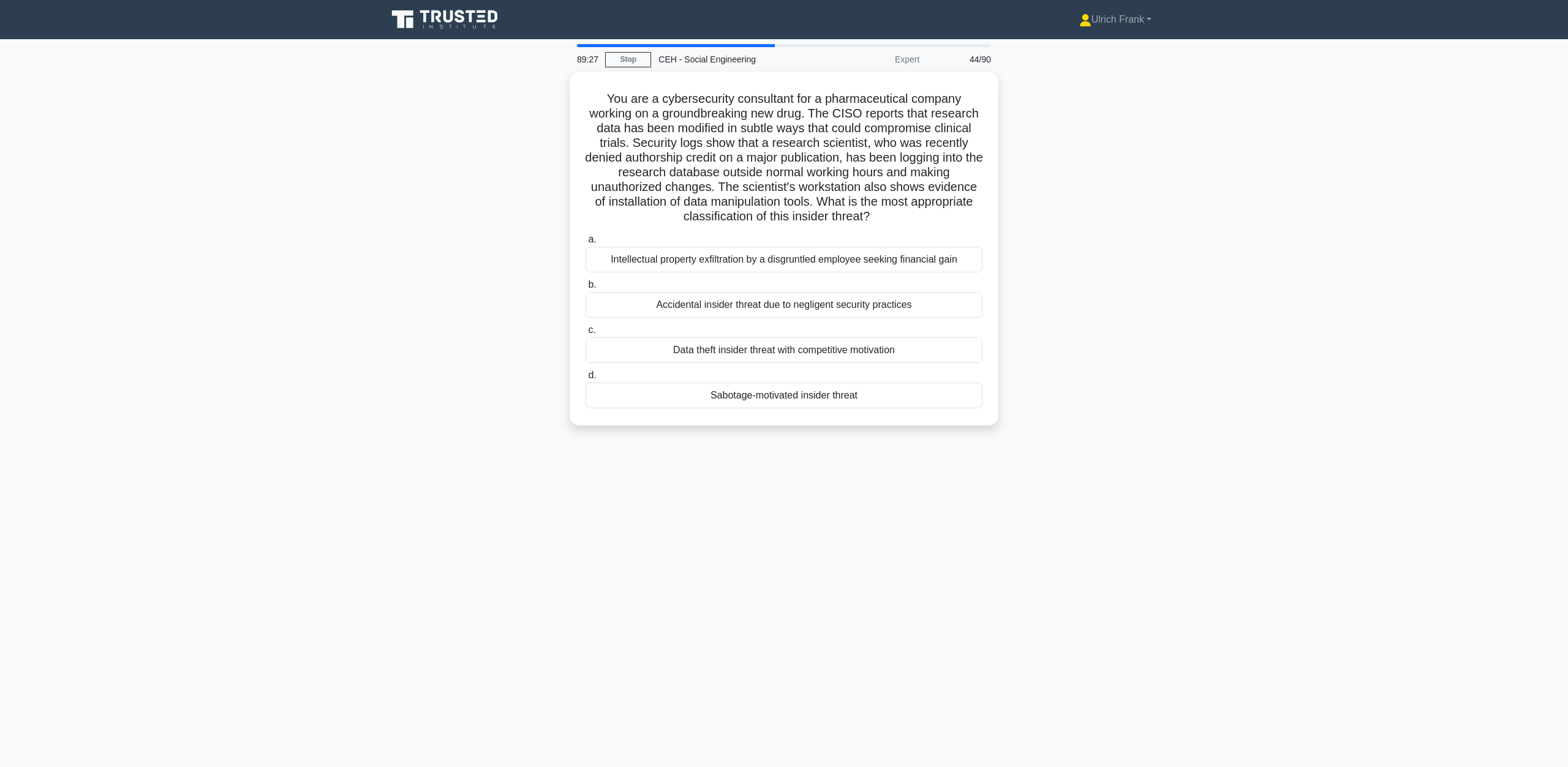 click on "b.
Accidental insider threat due to negligent security practices" at bounding box center [784, 297] 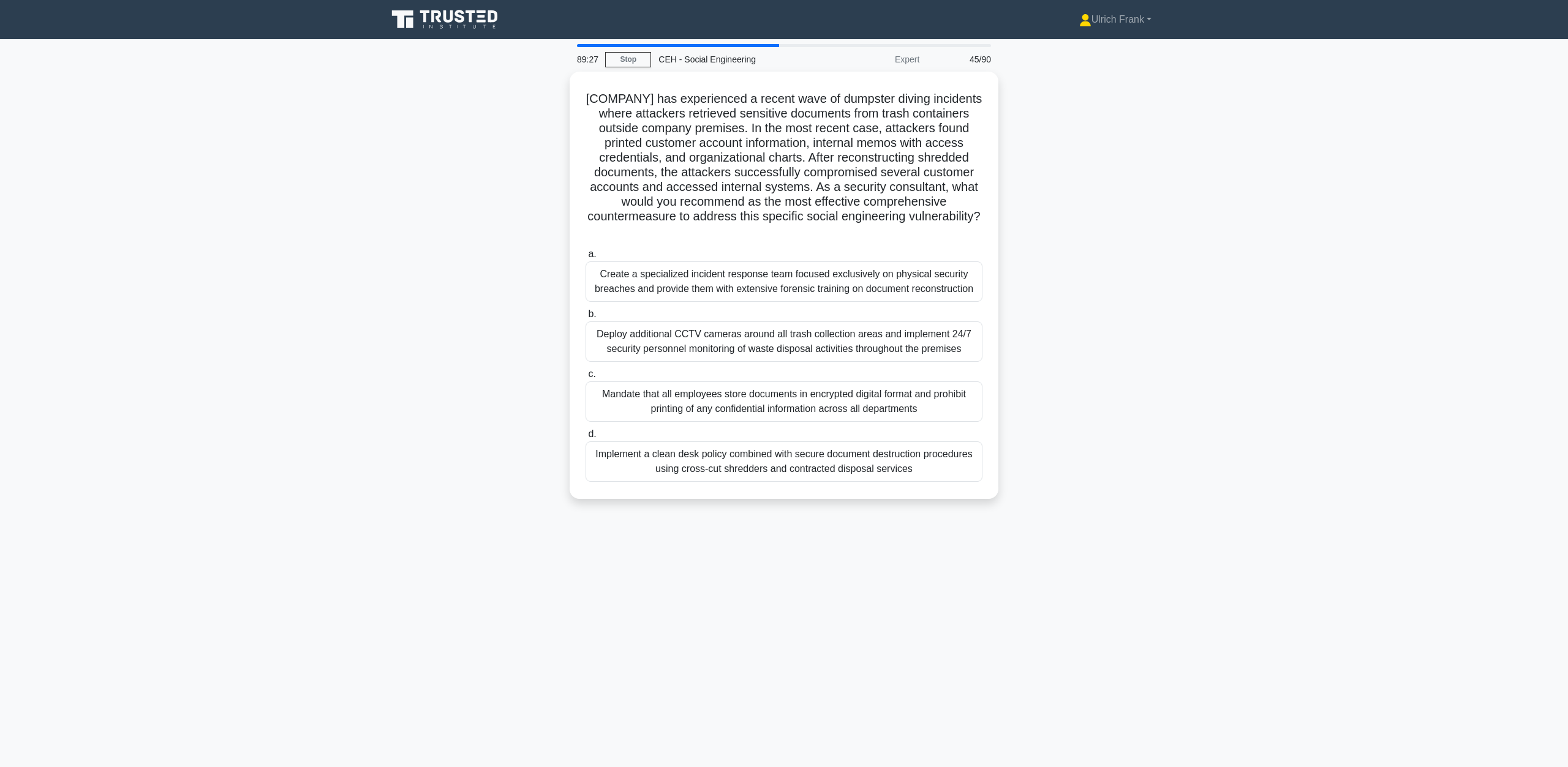 click on "Create a specialized incident response team focused exclusively on physical security breaches and provide them with extensive forensic training on document reconstruction" at bounding box center [784, 282] 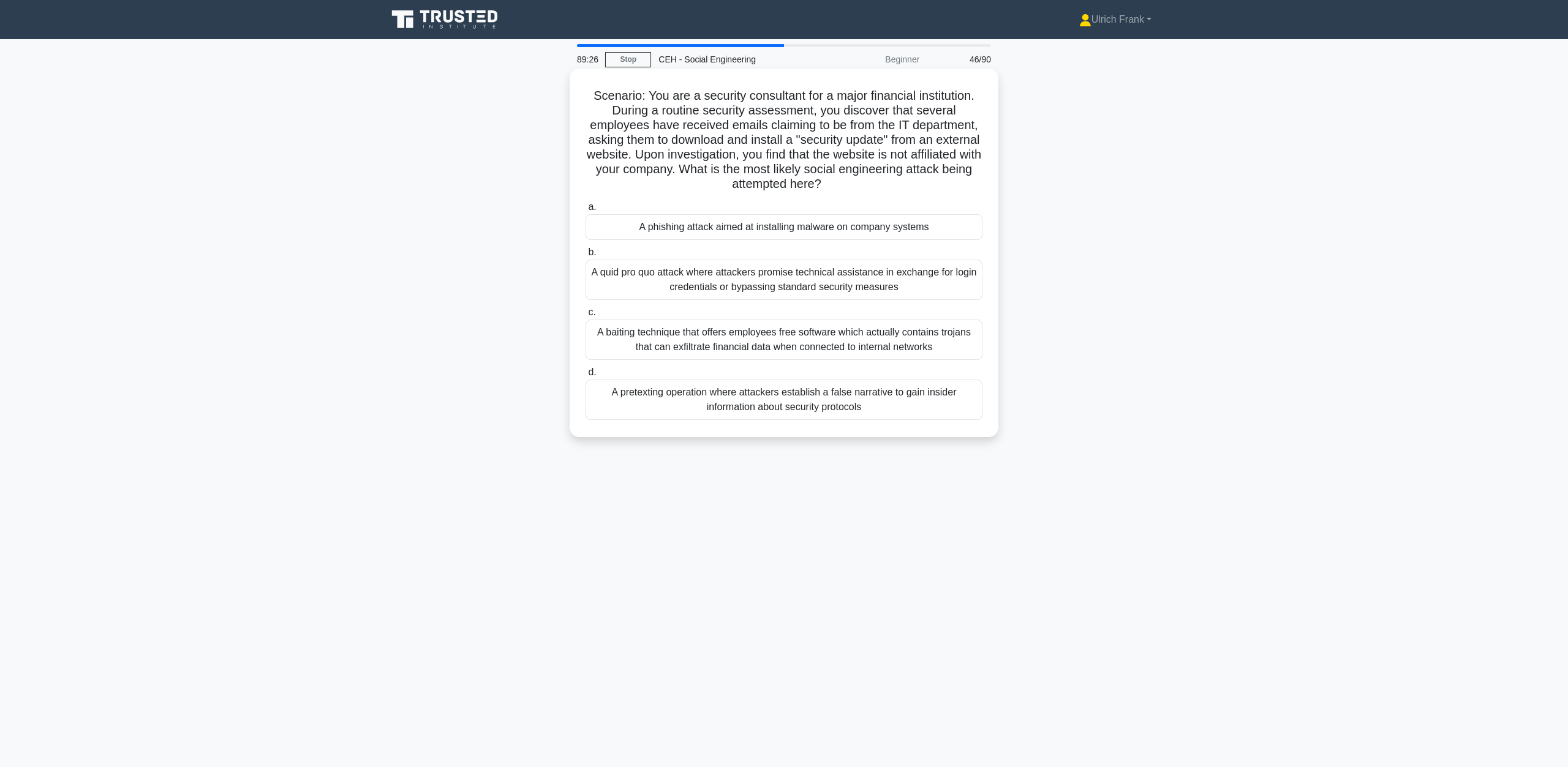 click on "A quid pro quo attack where attackers promise technical assistance in exchange for login credentials or bypassing standard security measures" at bounding box center (784, 280) 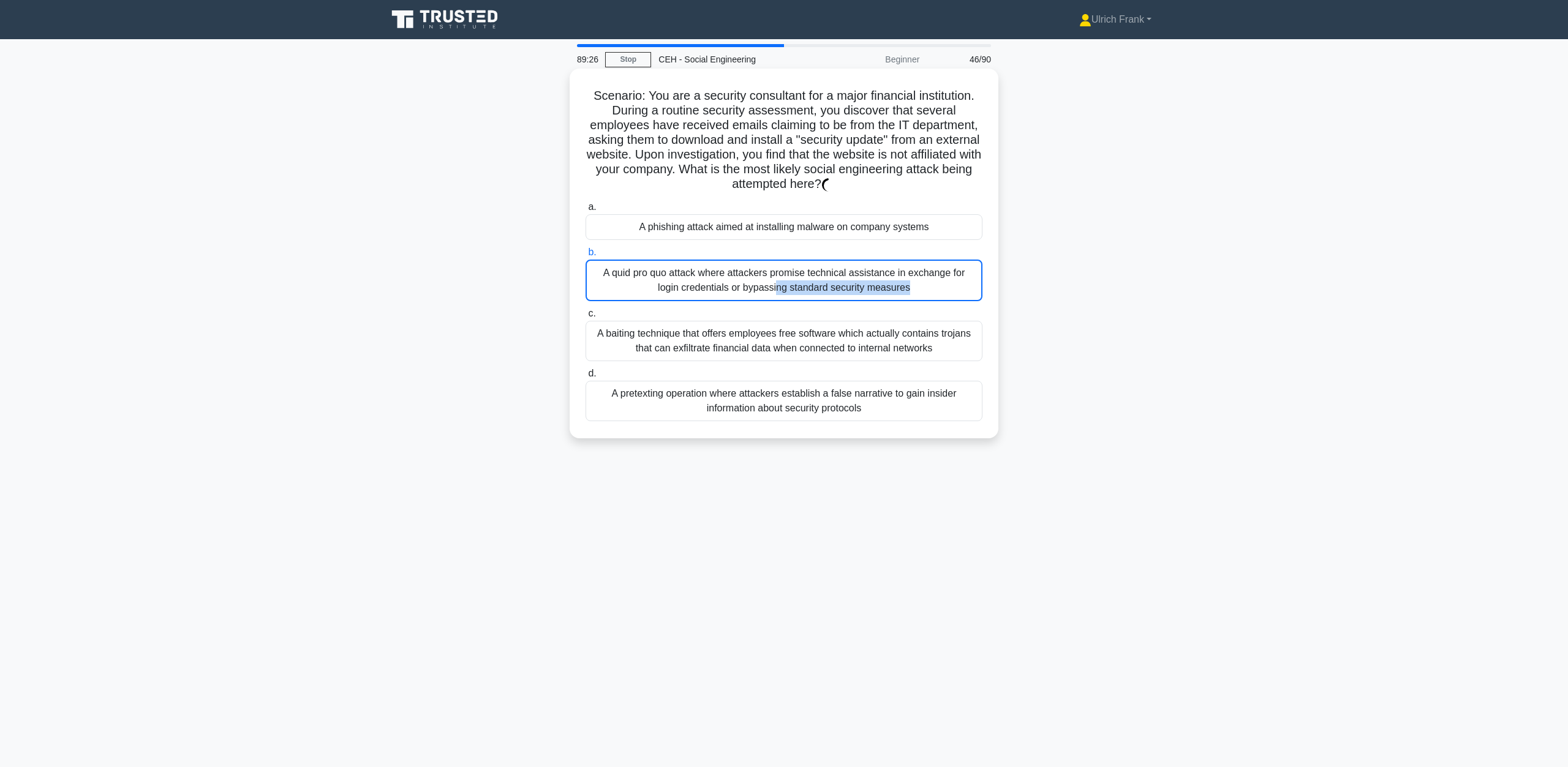 click on "A quid pro quo attack where attackers promise technical assistance in exchange for login credentials or bypassing standard security measures" at bounding box center (784, 280) 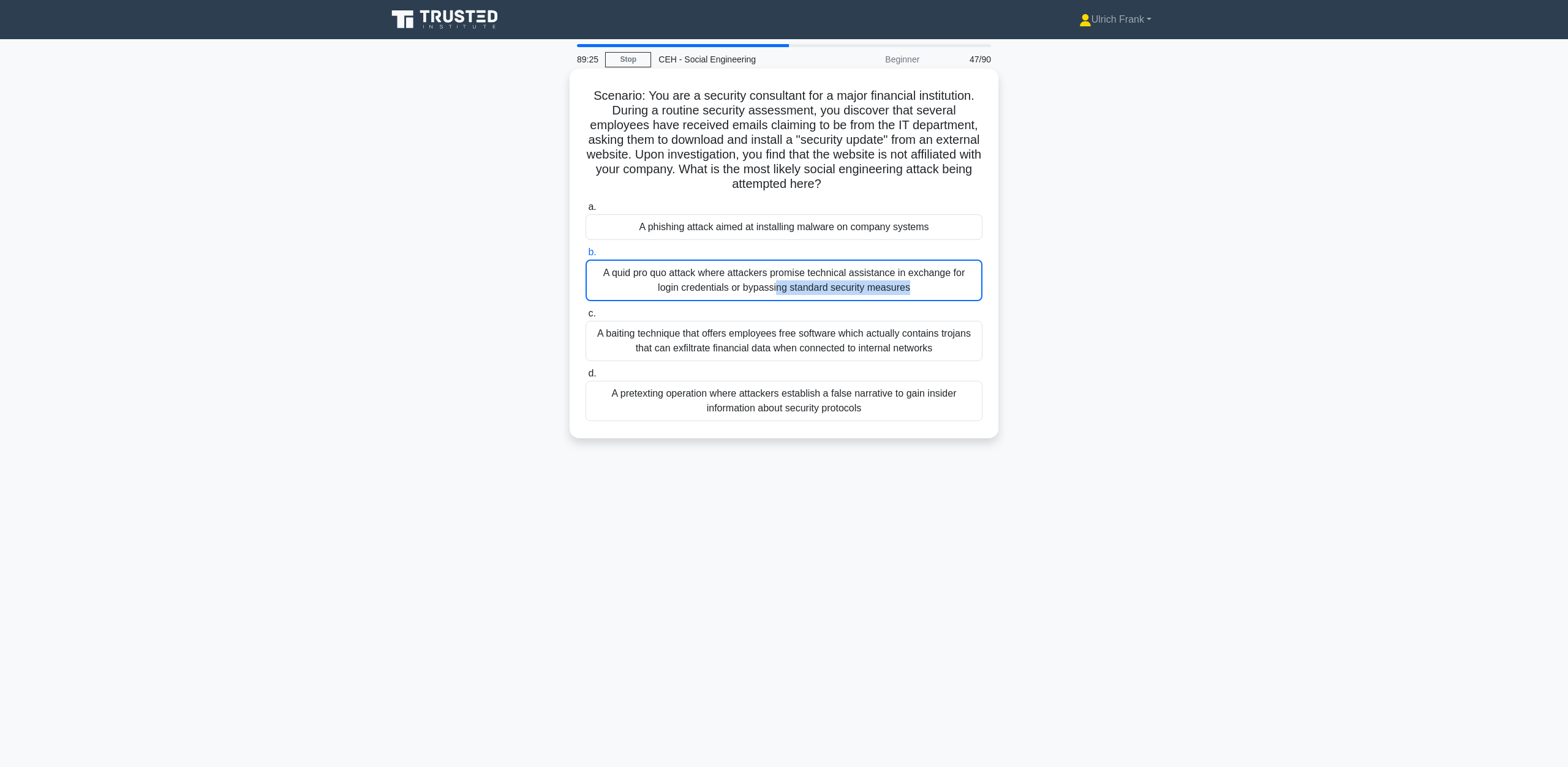 click on "A quid pro quo attack where attackers promise technical assistance in exchange for login credentials or bypassing standard security measures" at bounding box center (784, 280) 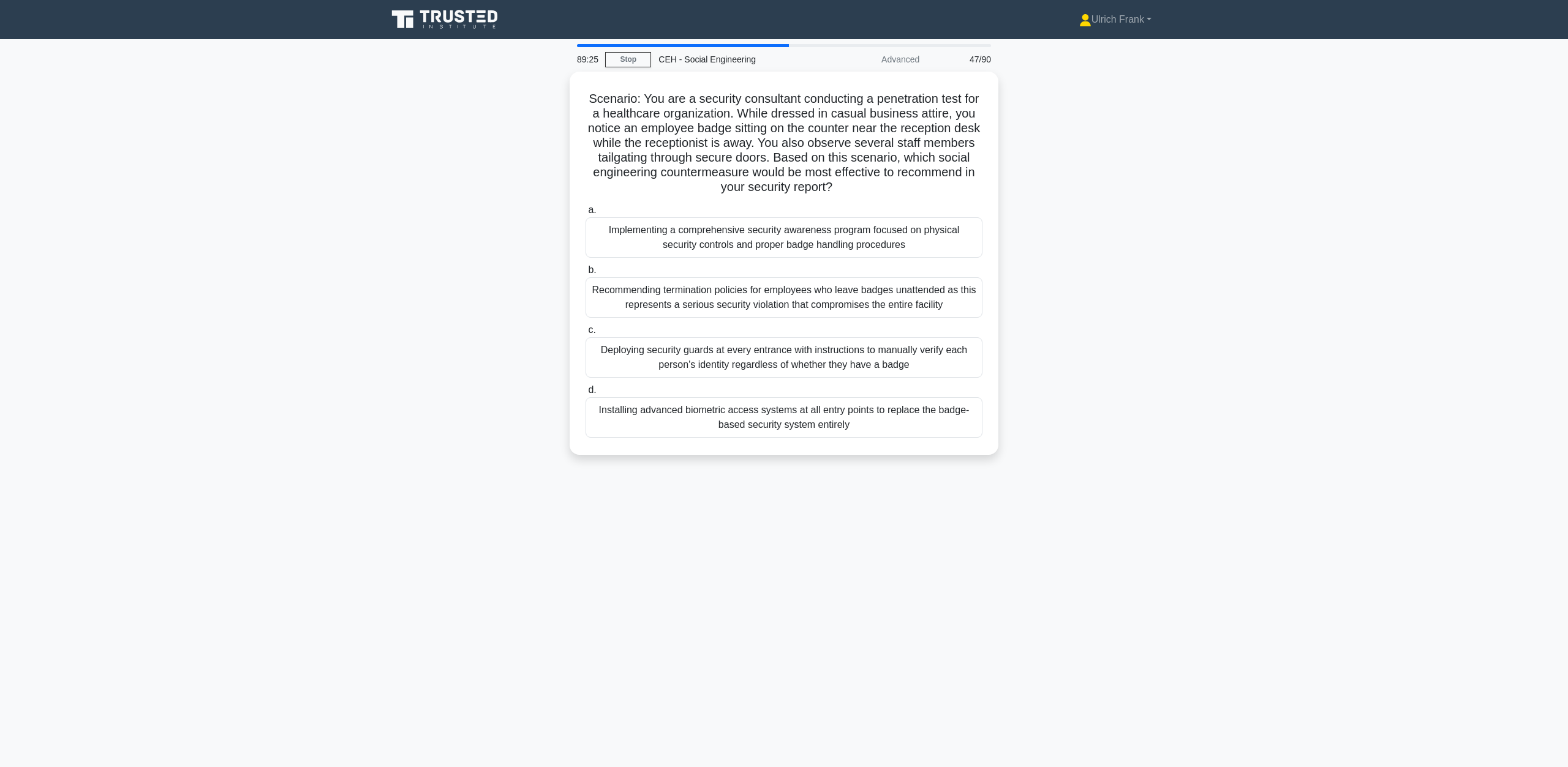 click on "Recommending termination policies for employees who leave badges unattended as this represents a serious security violation that compromises the entire facility" at bounding box center (784, 297) 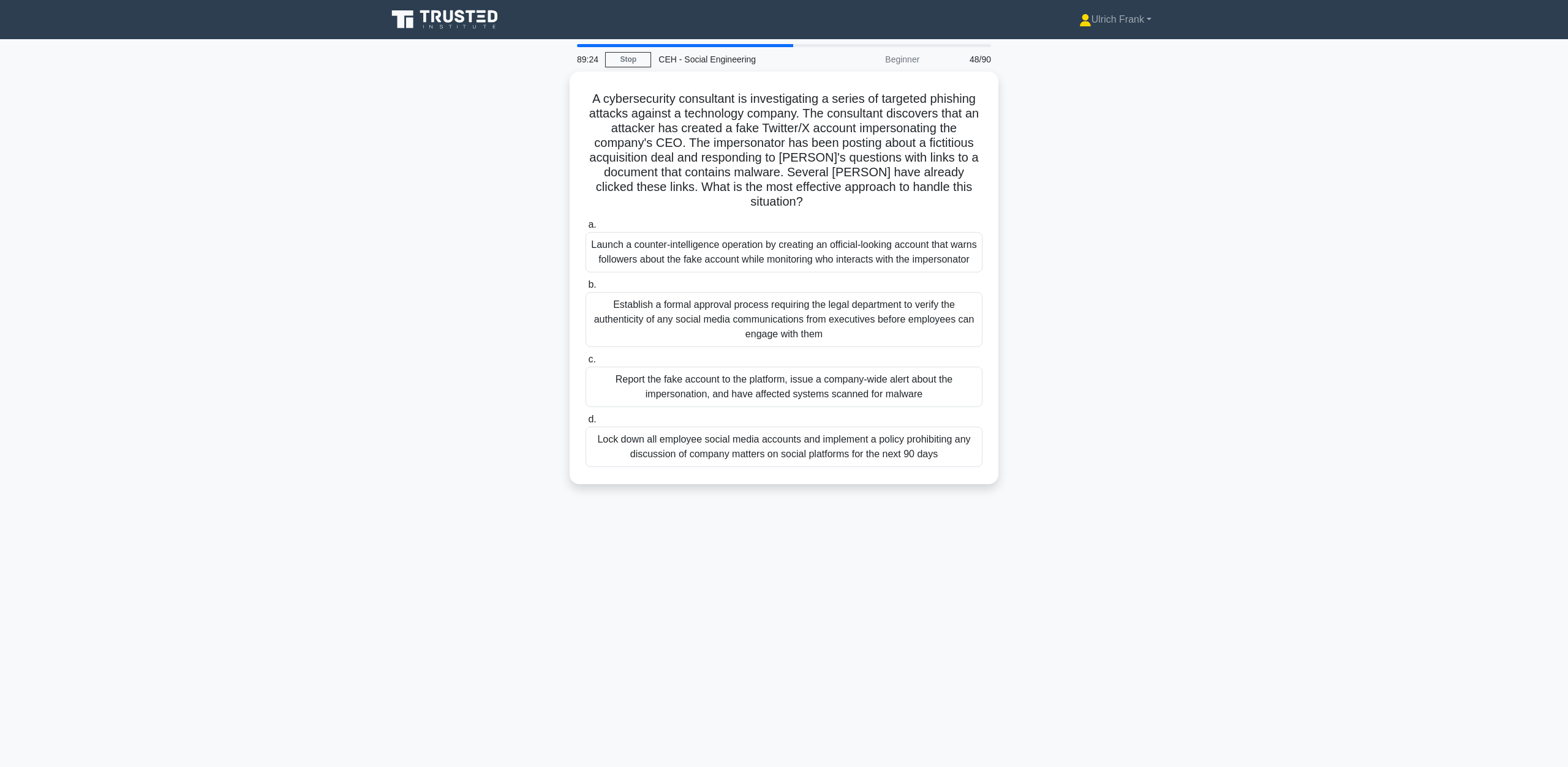 click on "Launch a counter-intelligence operation by creating an official-looking account that warns followers about the fake account while monitoring who interacts with the impersonator" at bounding box center [784, 252] 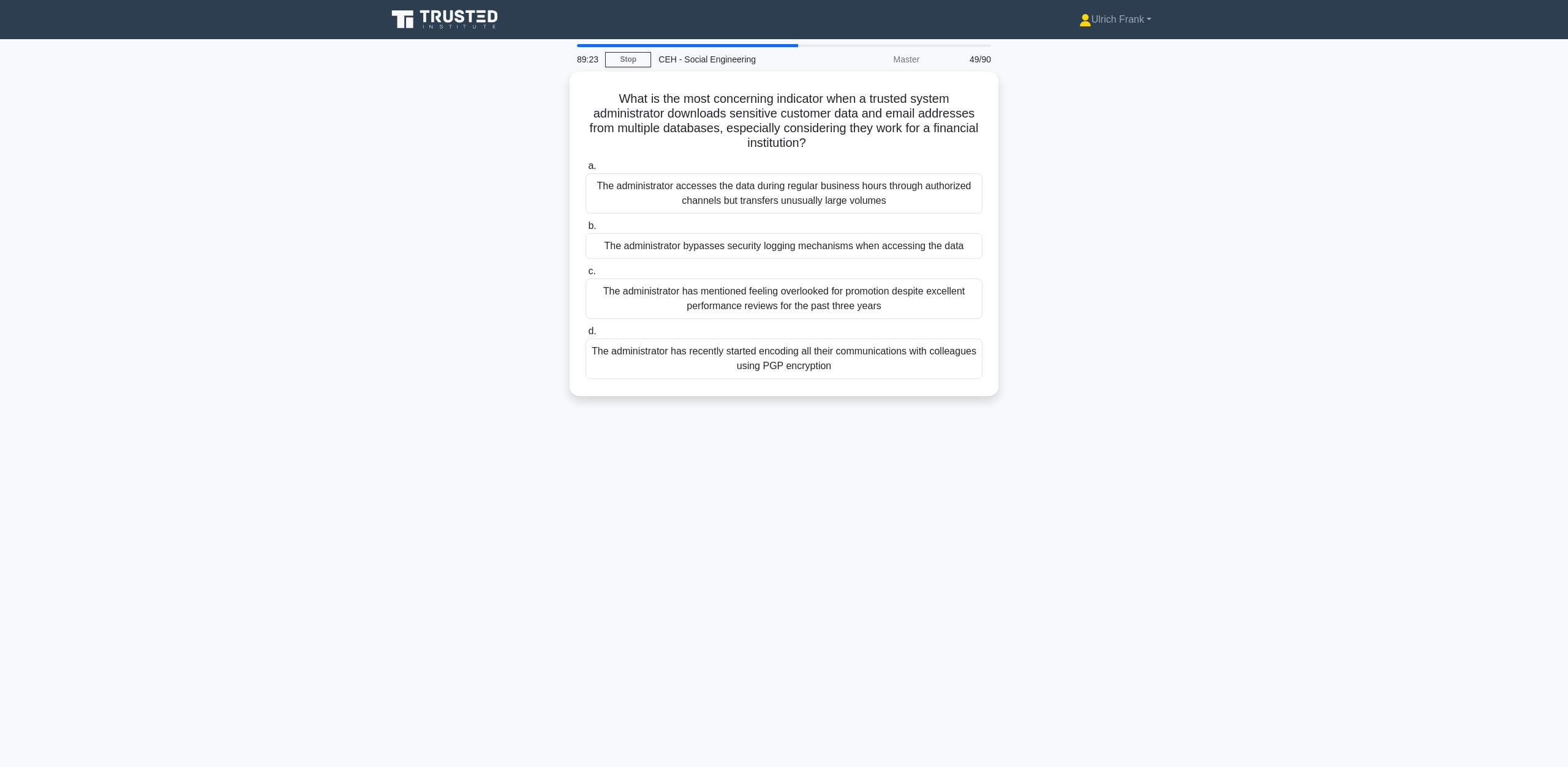 click on "The administrator has mentioned feeling overlooked for promotion despite excellent performance reviews for the past three years" at bounding box center (784, 299) 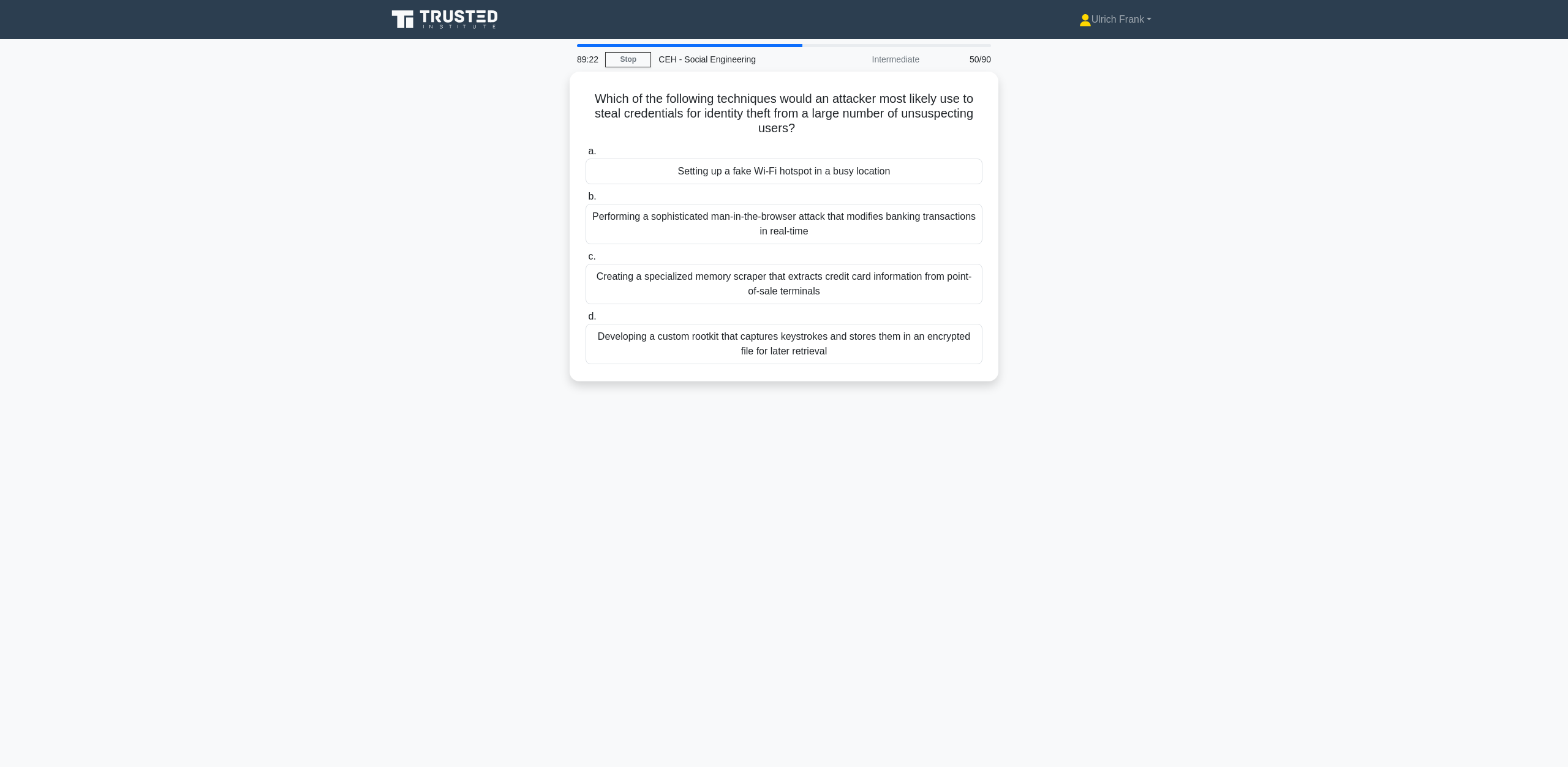click on "Creating a specialized memory scraper that extracts credit card information from point-of-sale terminals" at bounding box center (784, 284) 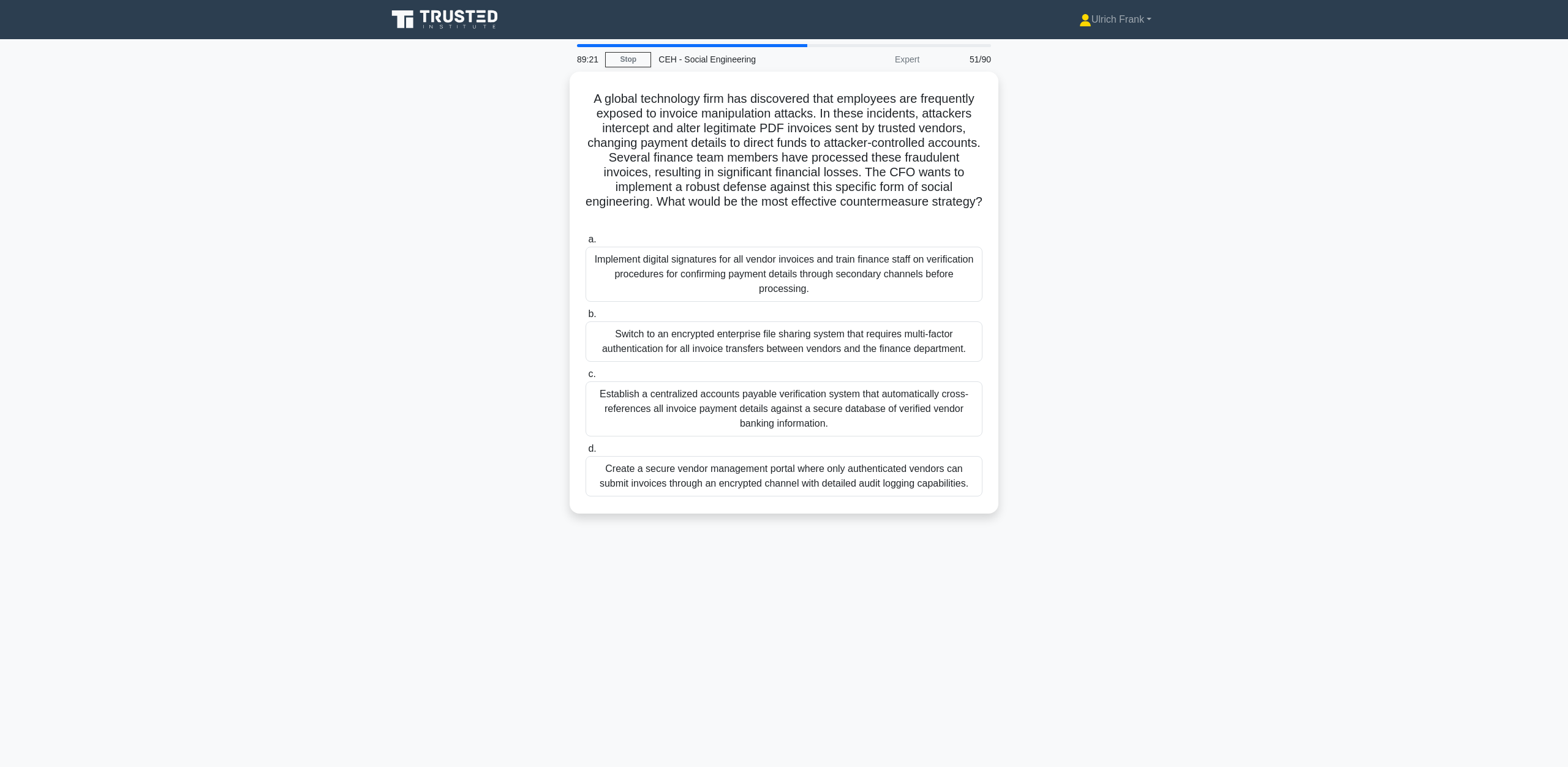 click on "Implement digital signatures for all vendor invoices and train finance staff on verification procedures for confirming payment details through secondary channels before processing." at bounding box center [784, 274] 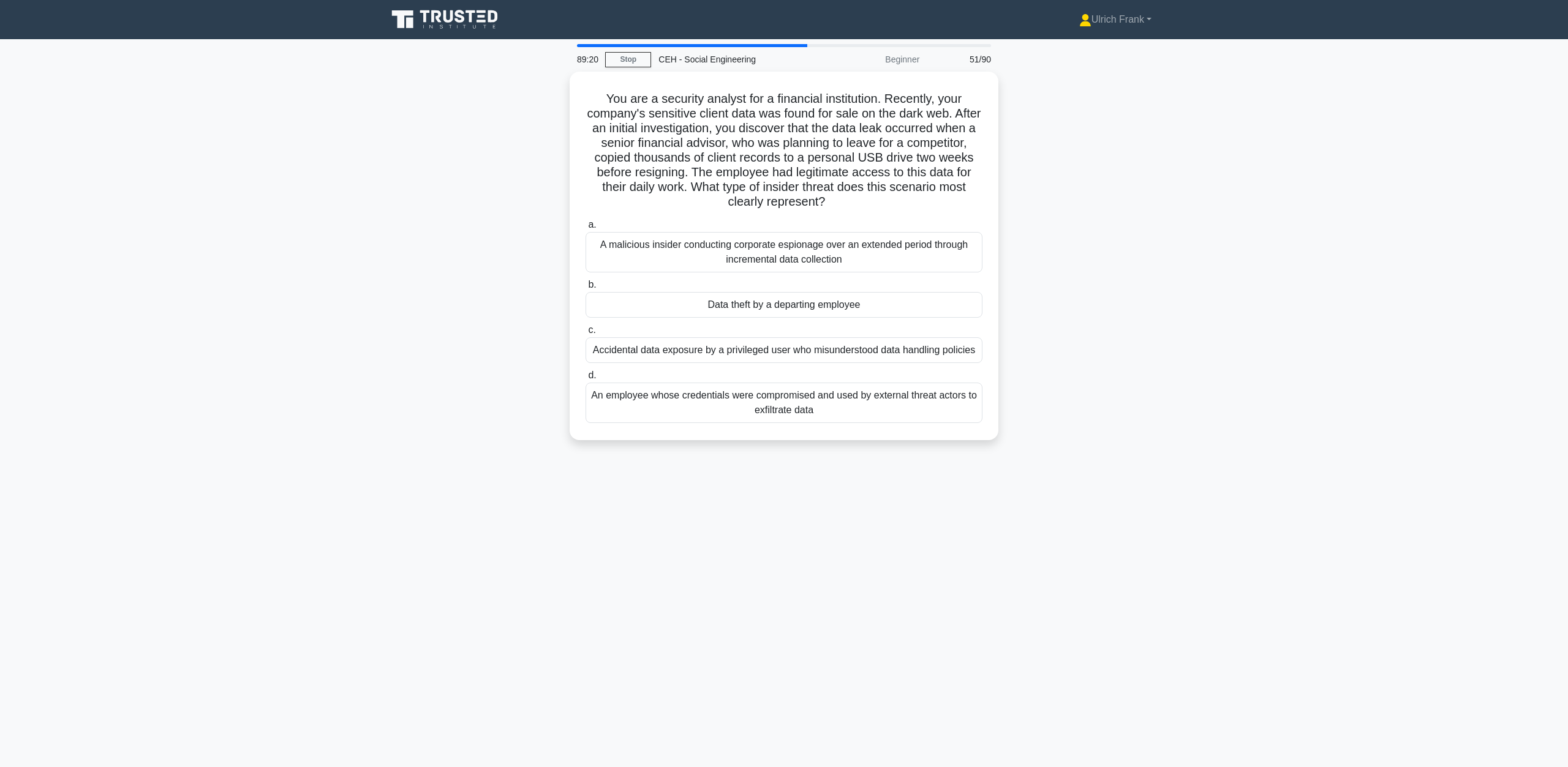 click on "b.
Data theft by a departing employee" at bounding box center (784, 297) 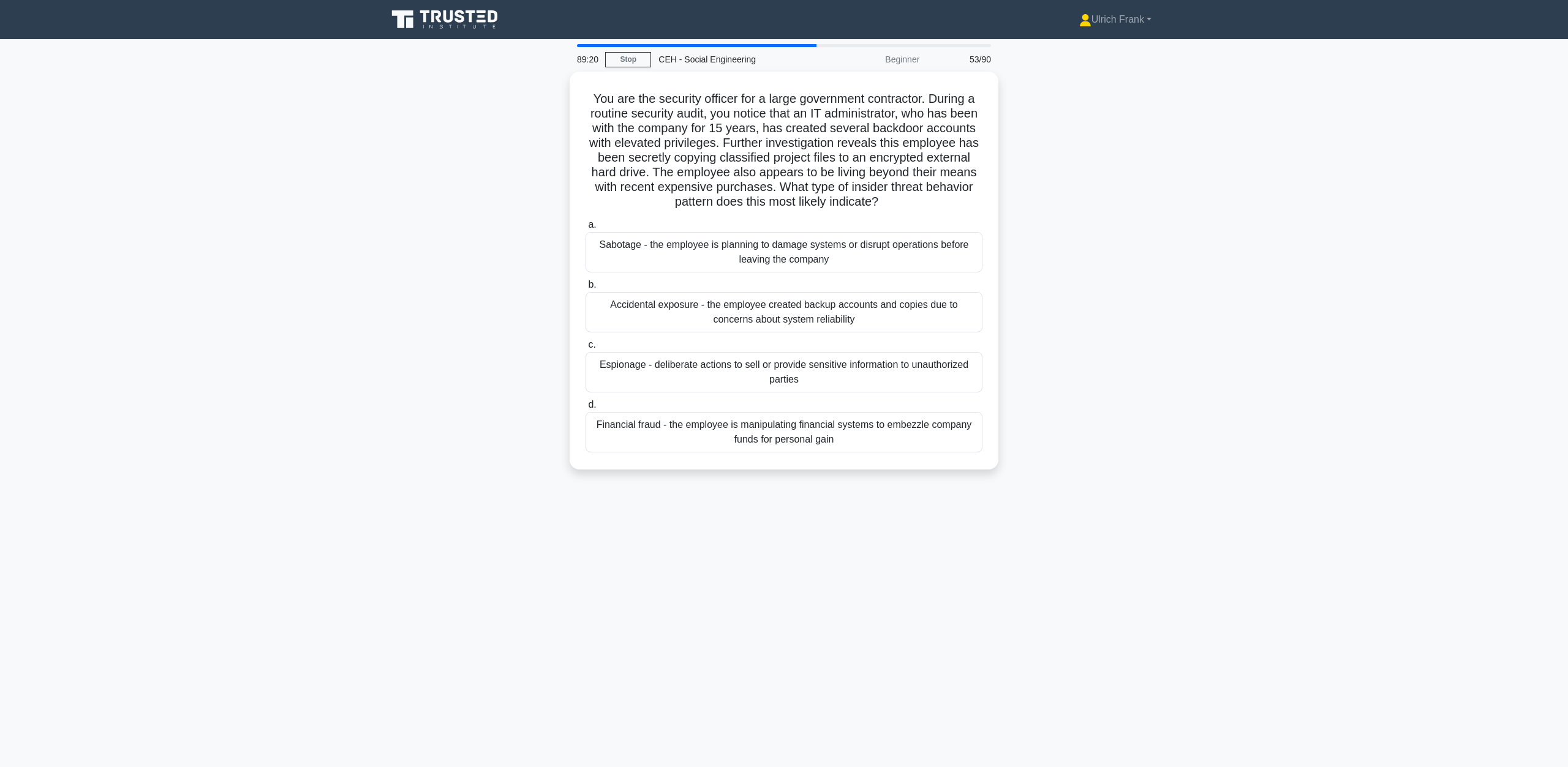click on "b.
Accidental exposure - the employee created backup accounts and copies due to concerns about system reliability" at bounding box center [784, 305] 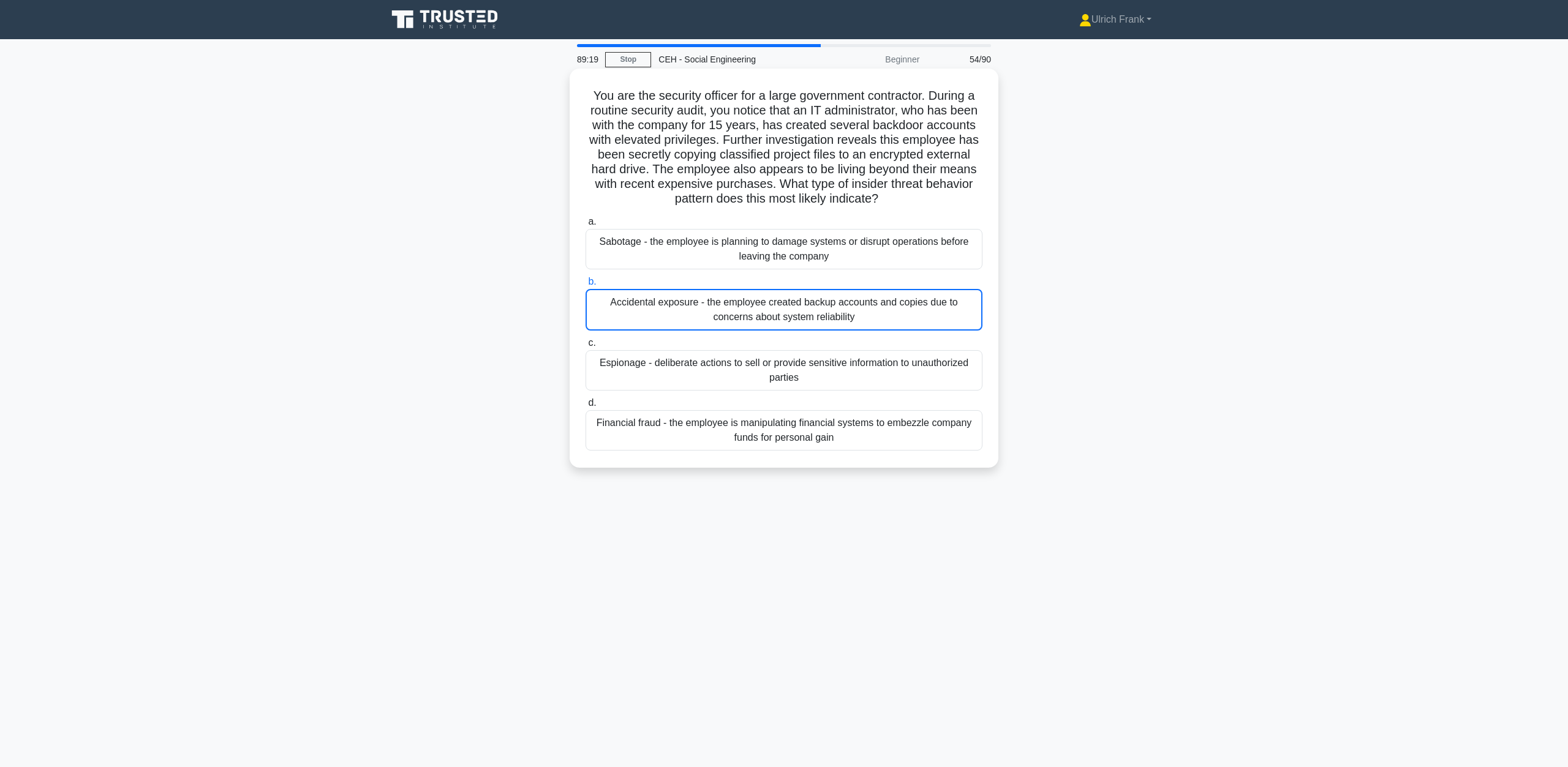 click on "a.
Sabotage - the employee is planning to damage systems or disrupt operations before leaving the company
b.
c.
d." at bounding box center [784, 332] 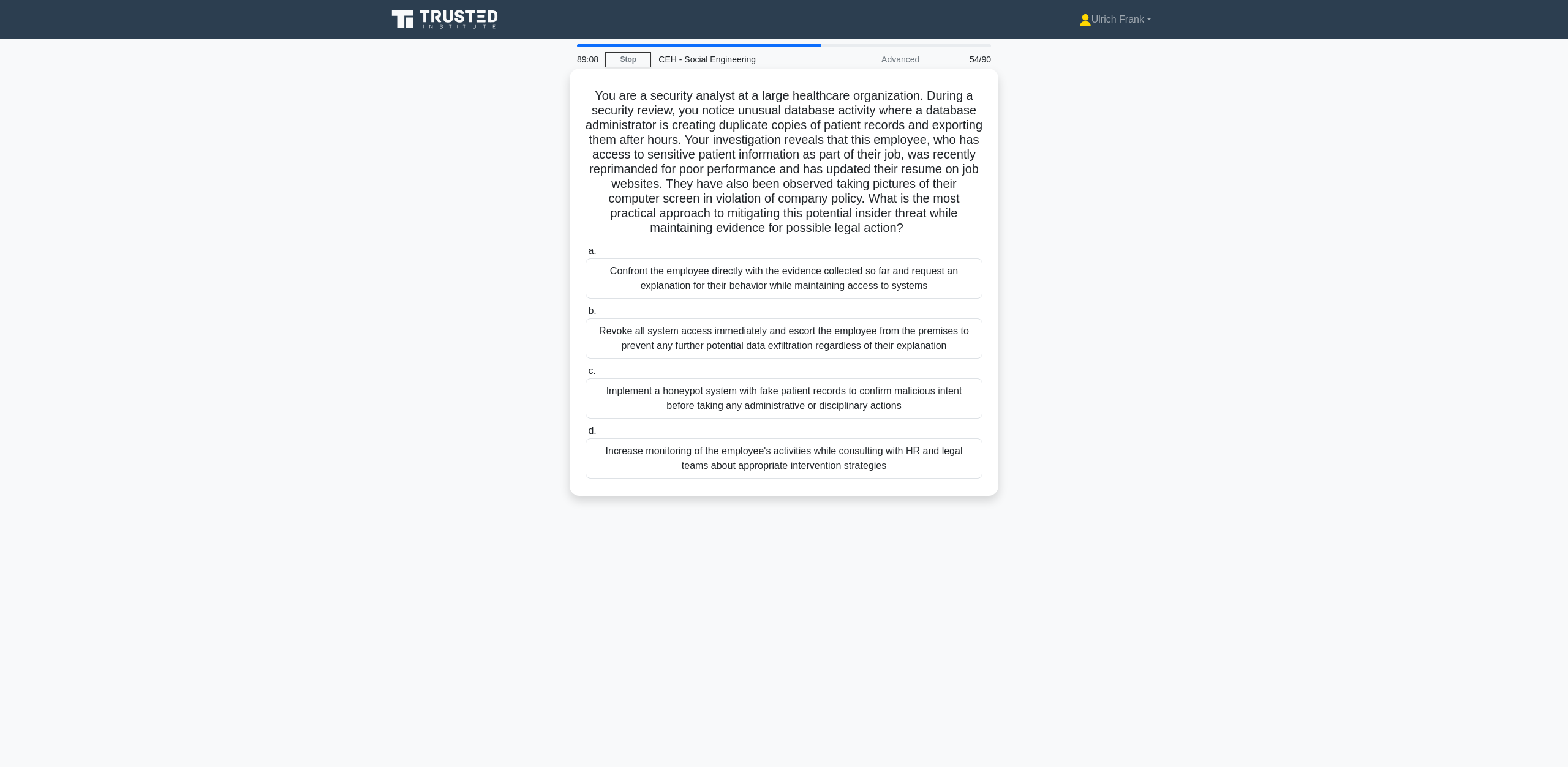 click on "Confront the employee directly with the evidence collected so far and request an explanation for their behavior while maintaining access to systems" at bounding box center (784, 279) 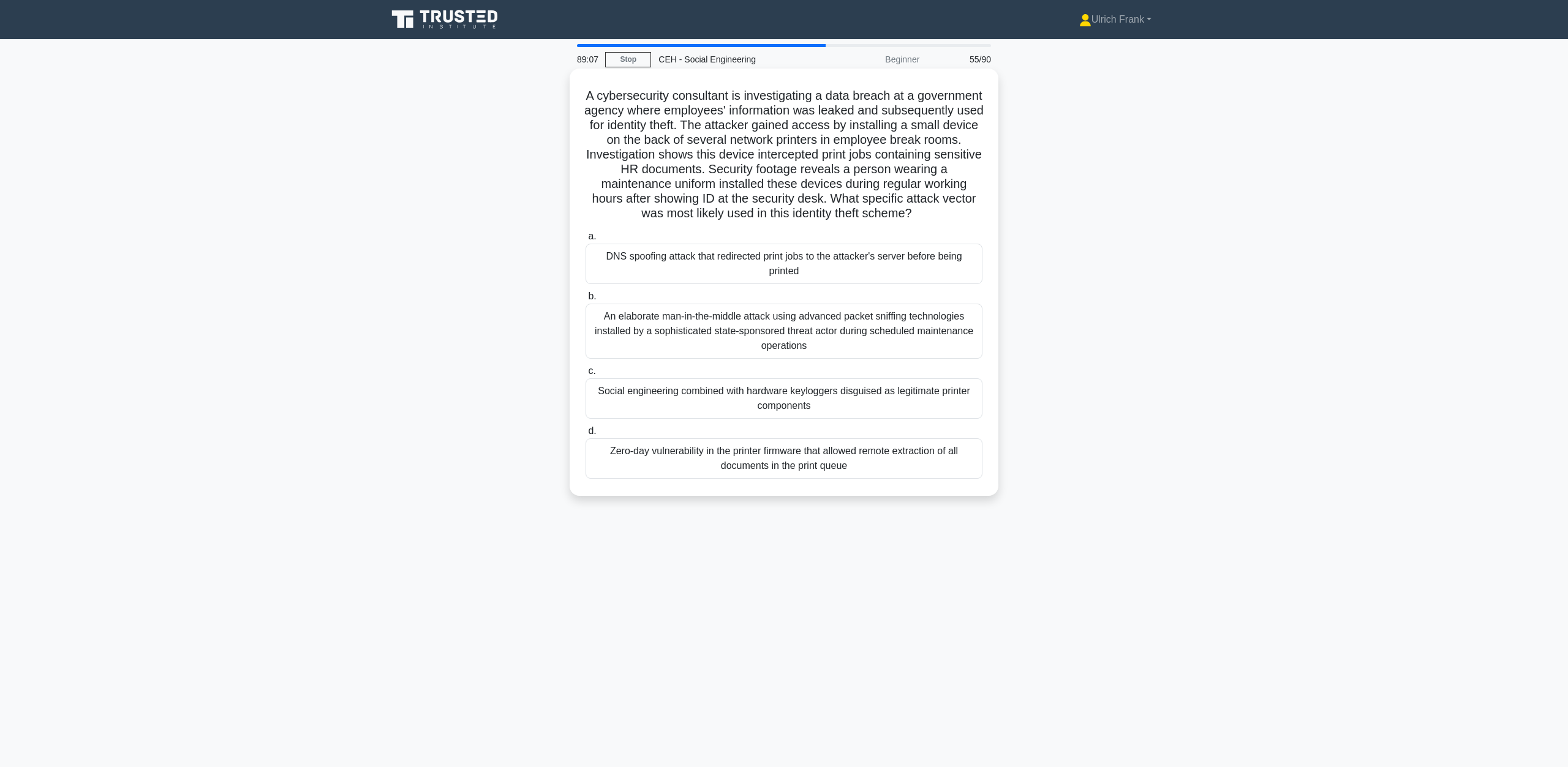 click on "DNS spoofing attack that redirected print jobs to the attacker's server before being printed" at bounding box center (784, 264) 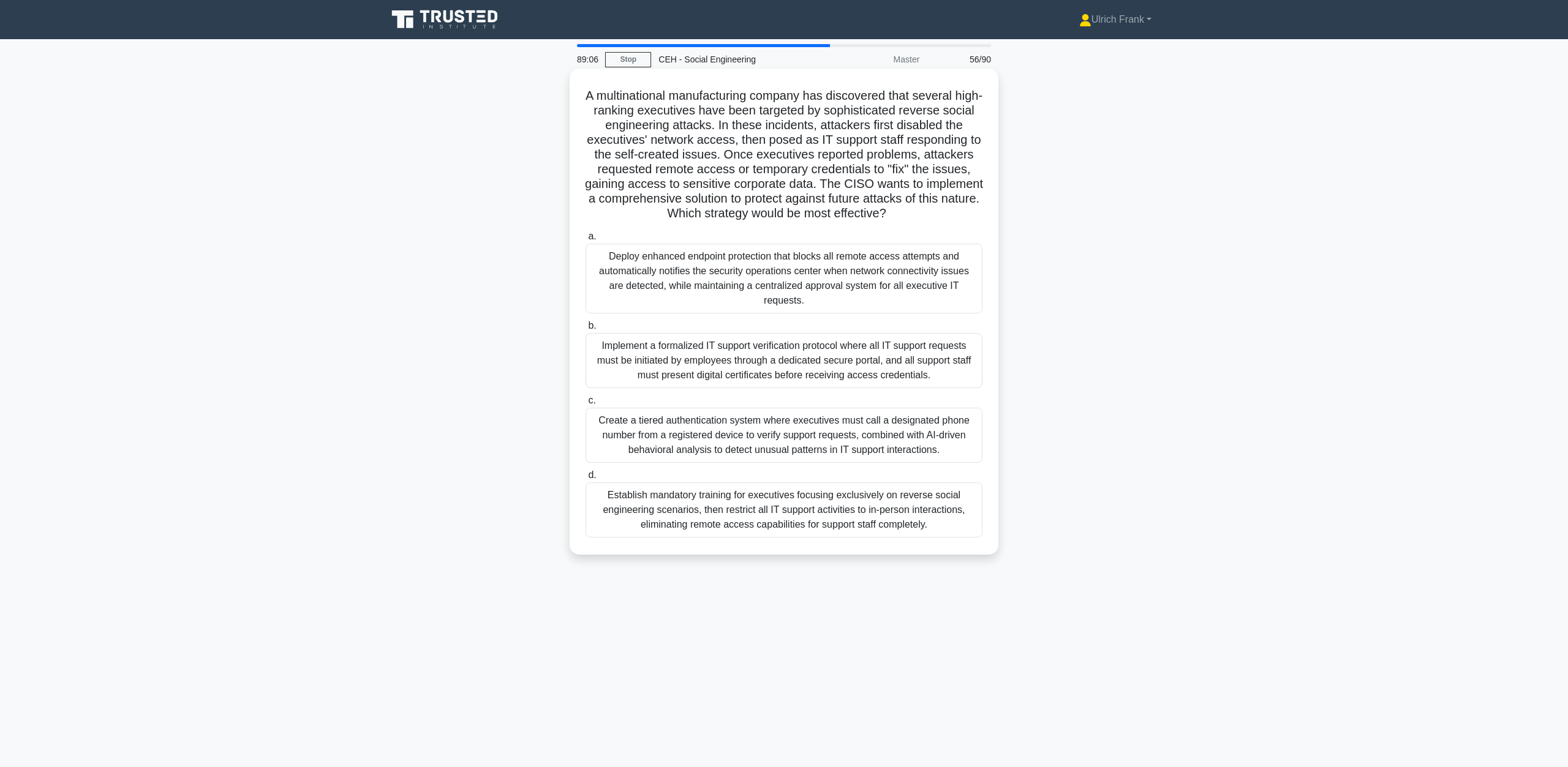 click on "Deploy enhanced endpoint protection that blocks all remote access attempts and automatically notifies the security operations center when network connectivity issues are detected, while maintaining a centralized approval system for all executive IT requests." at bounding box center (784, 279) 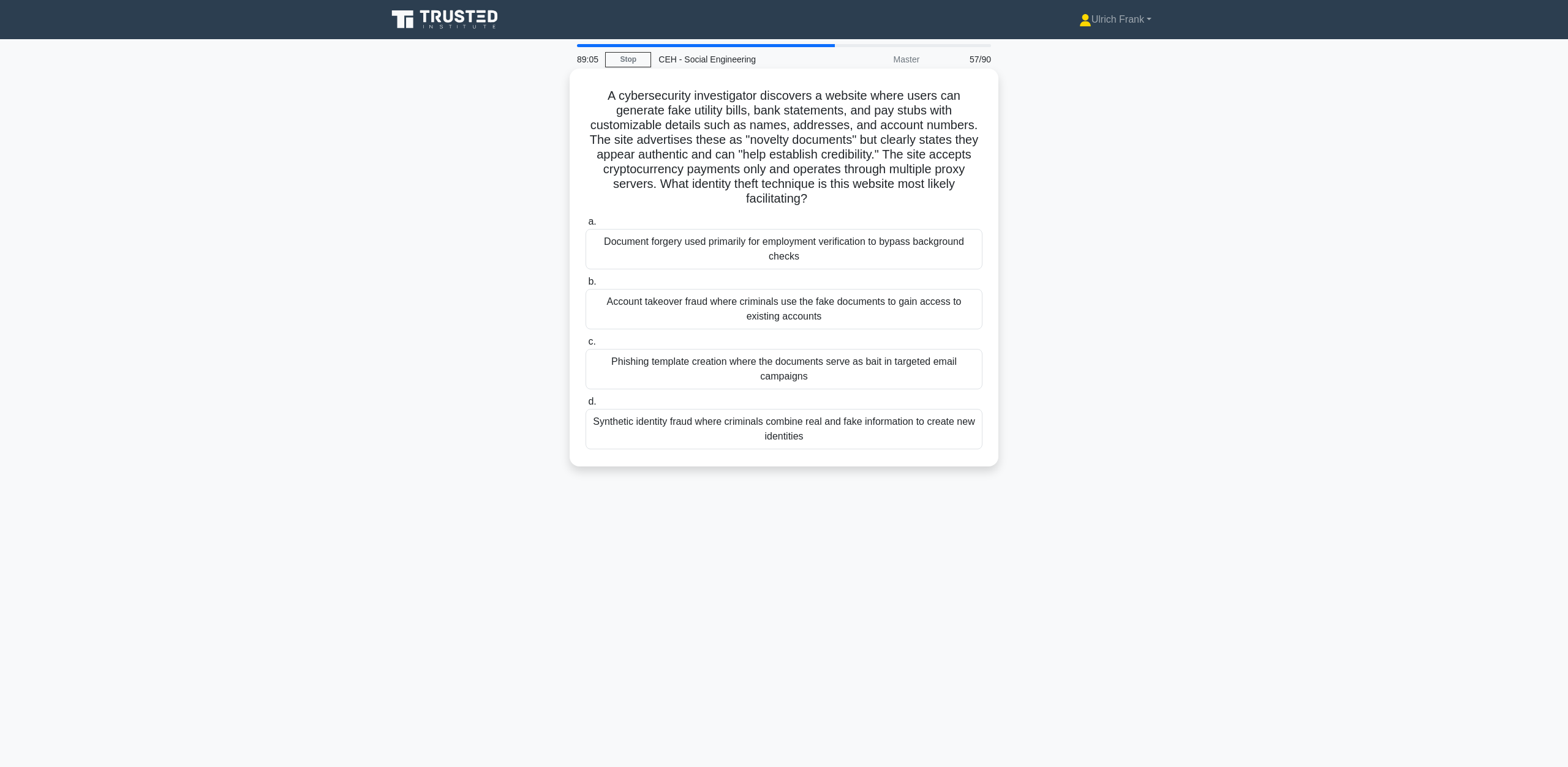 click on "Document forgery used primarily for employment verification to bypass background checks" at bounding box center [784, 249] 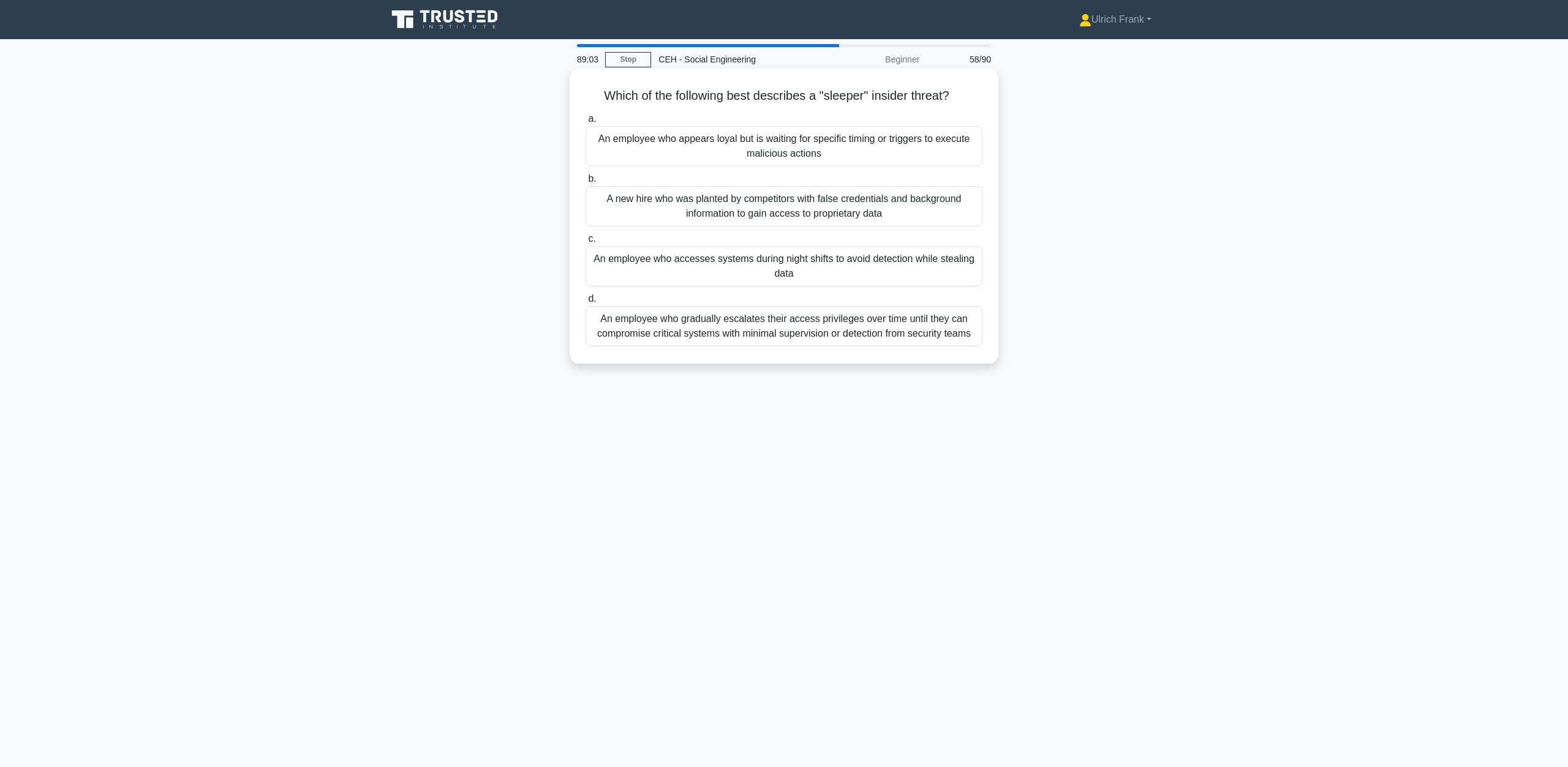 click on "An employee who appears loyal but is waiting for specific timing or triggers to execute malicious actions" at bounding box center (784, 146) 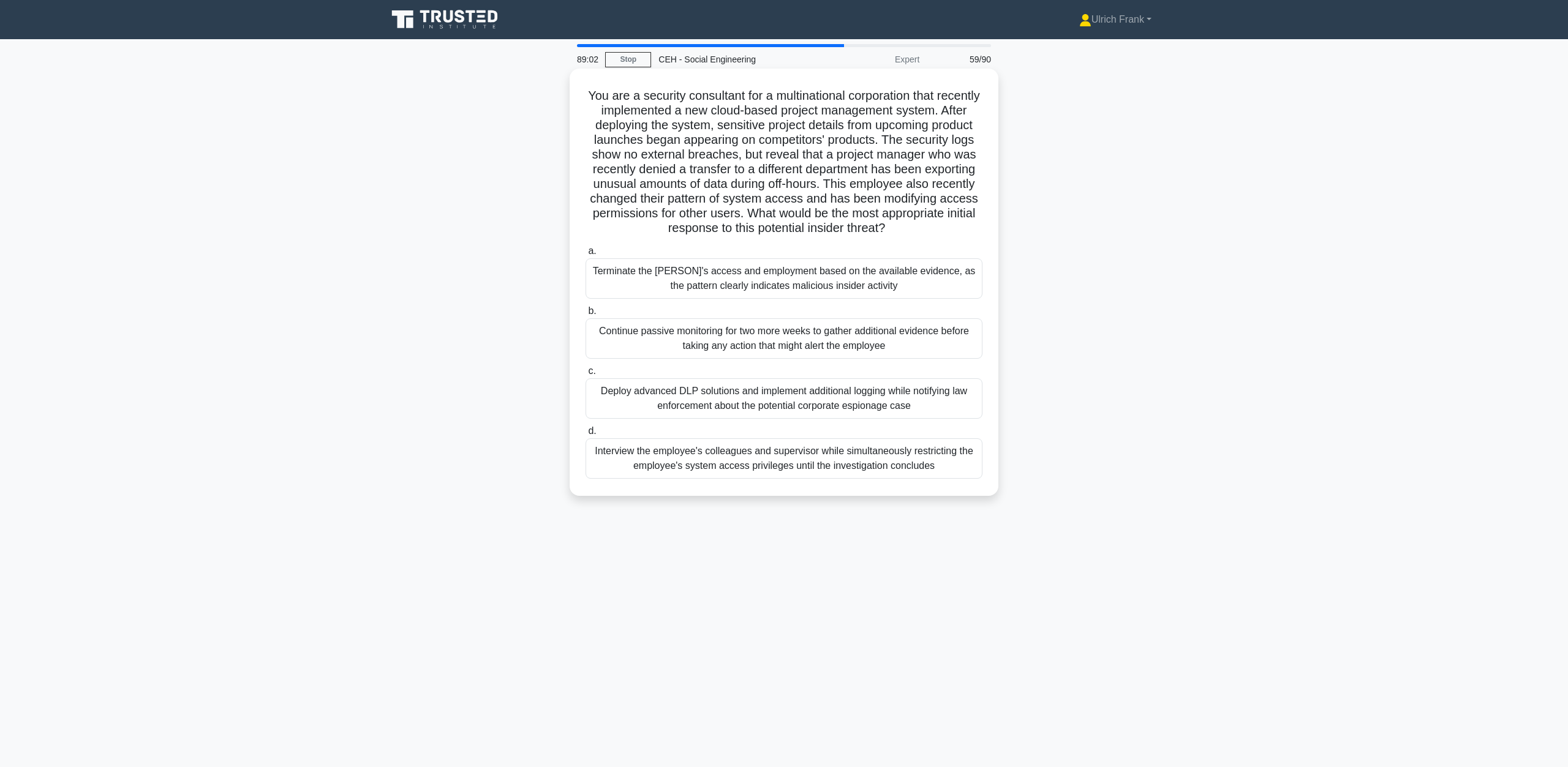 click on "Terminate the employee's access and employment based on the available evidence, as the pattern clearly indicates malicious insider activity" at bounding box center (784, 279) 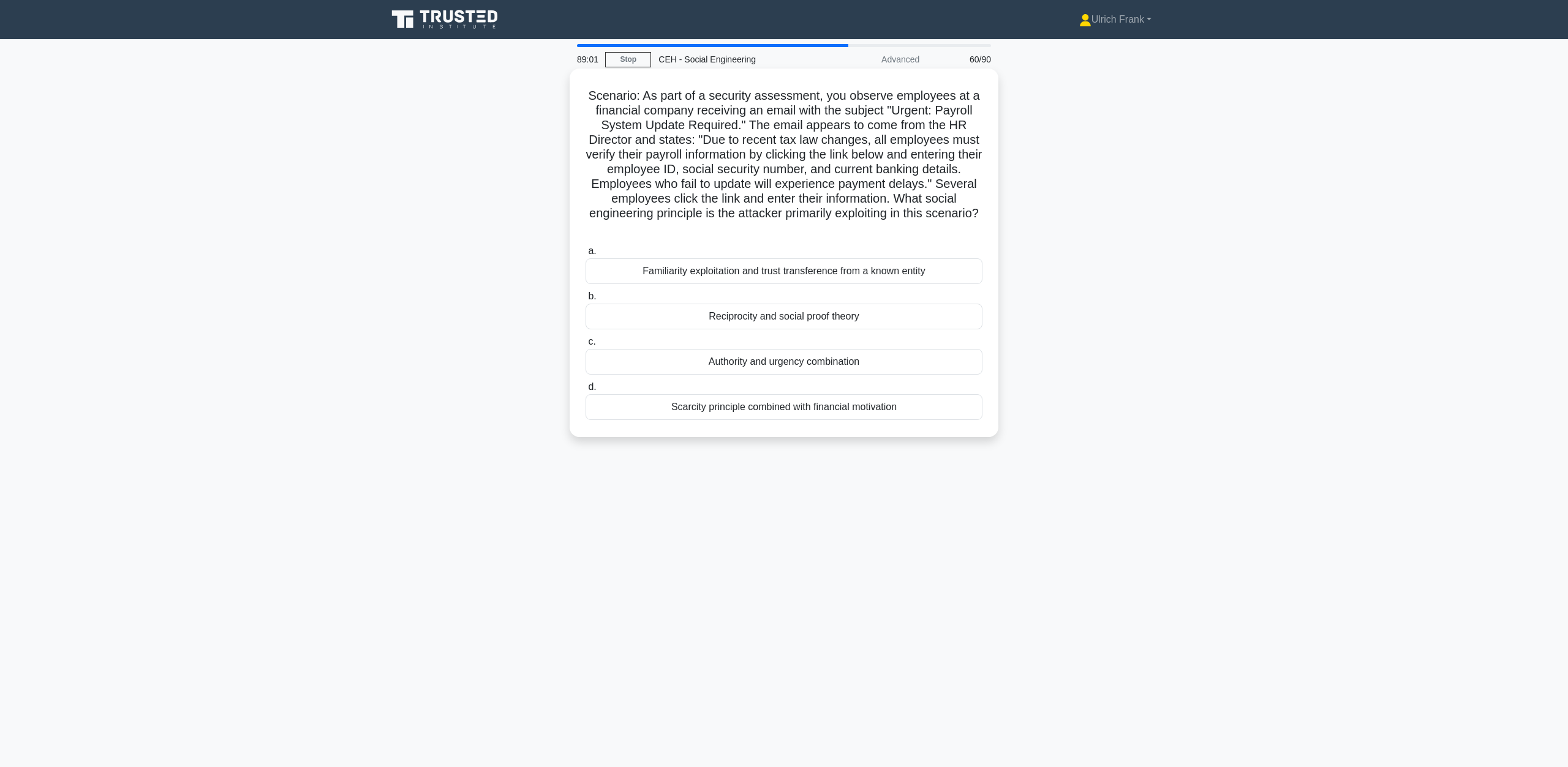 click on "Familiarity exploitation and trust transference from a known entity" at bounding box center (784, 271) 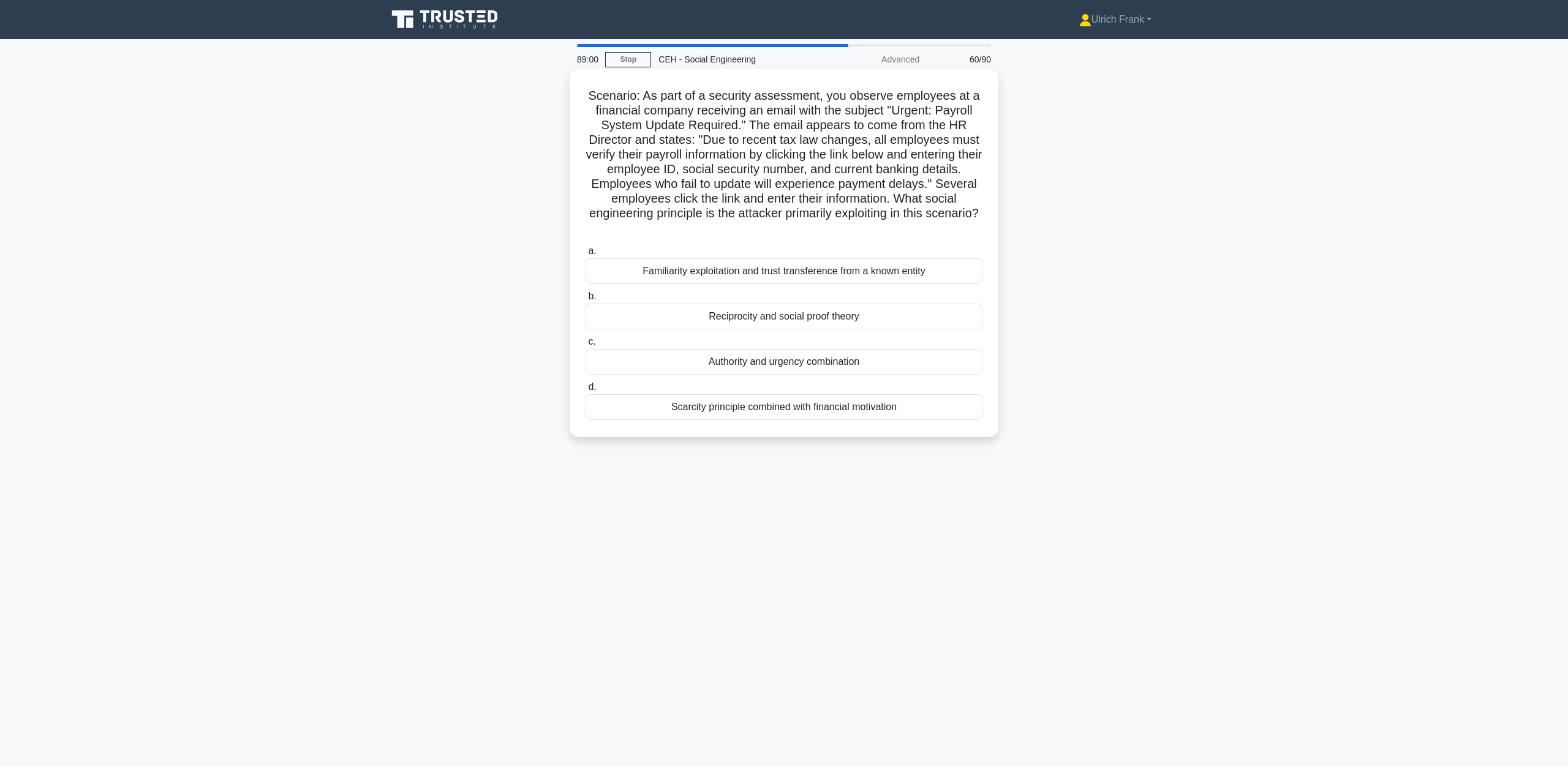 click on "Familiarity exploitation and trust transference from a known entity" at bounding box center [784, 271] 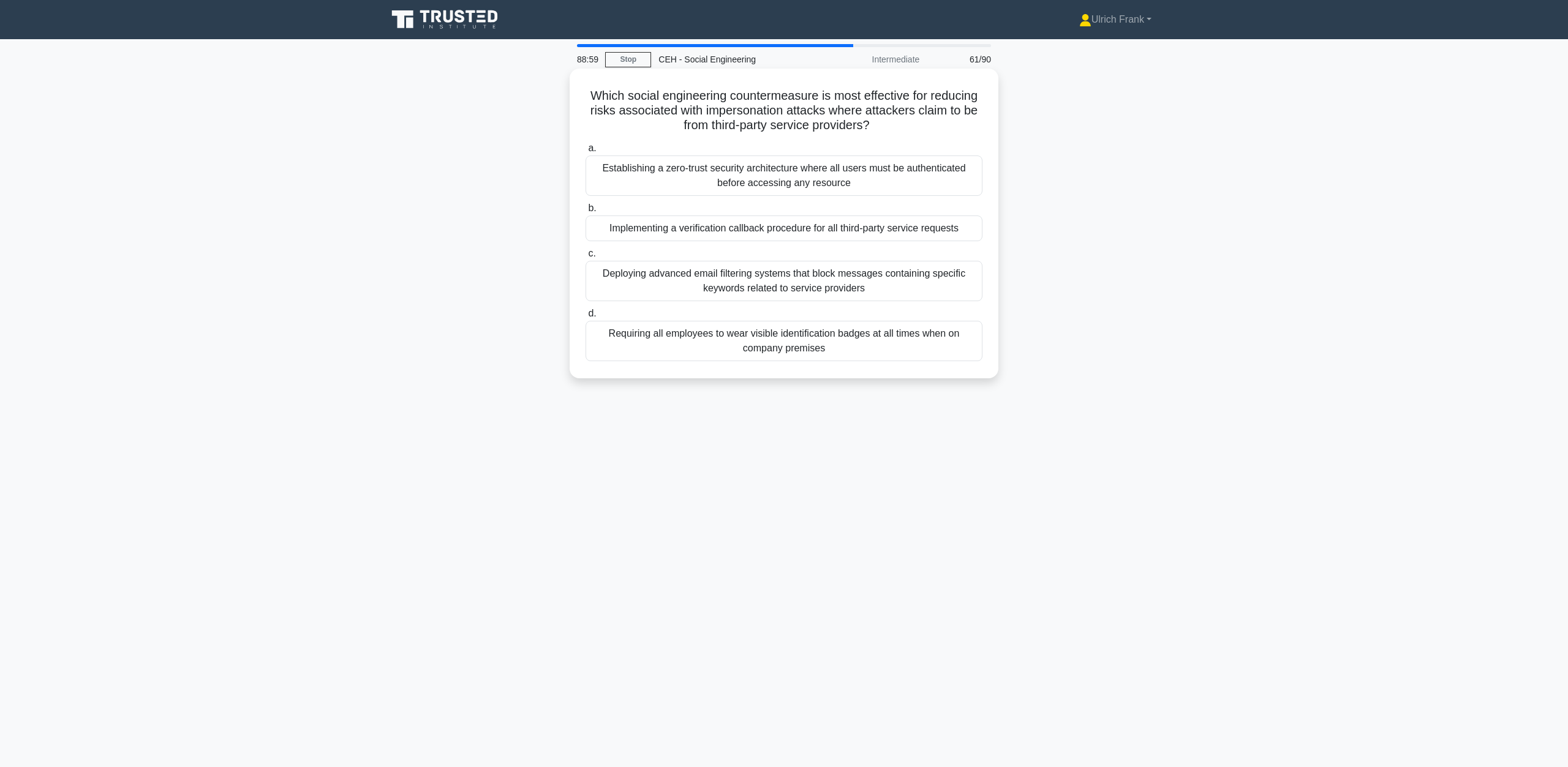 click on "Deploying advanced email filtering systems that block messages containing specific keywords related to service providers" at bounding box center [784, 281] 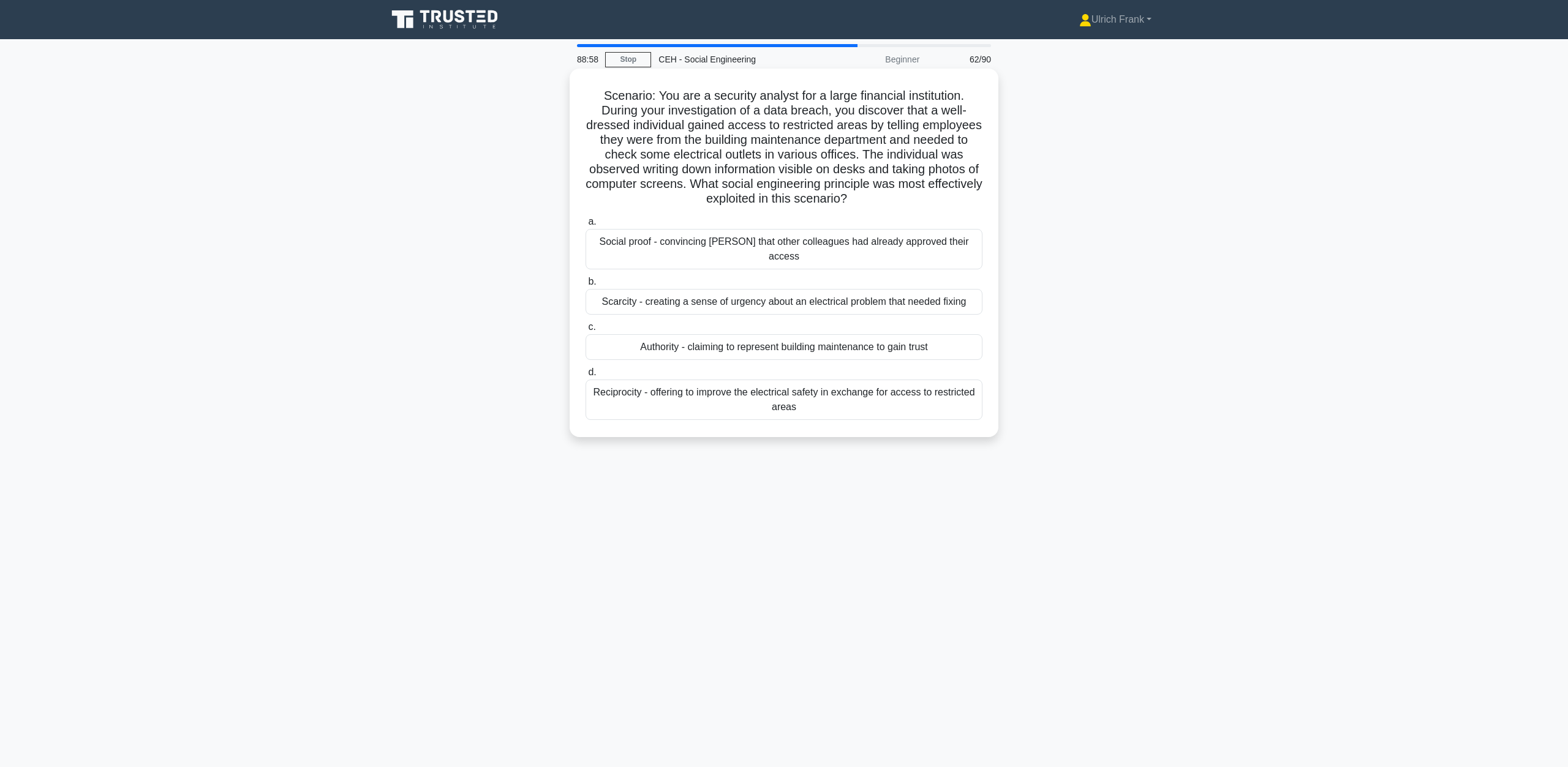 click on "Social proof - convincing employees that other colleagues had already approved their access" at bounding box center (784, 249) 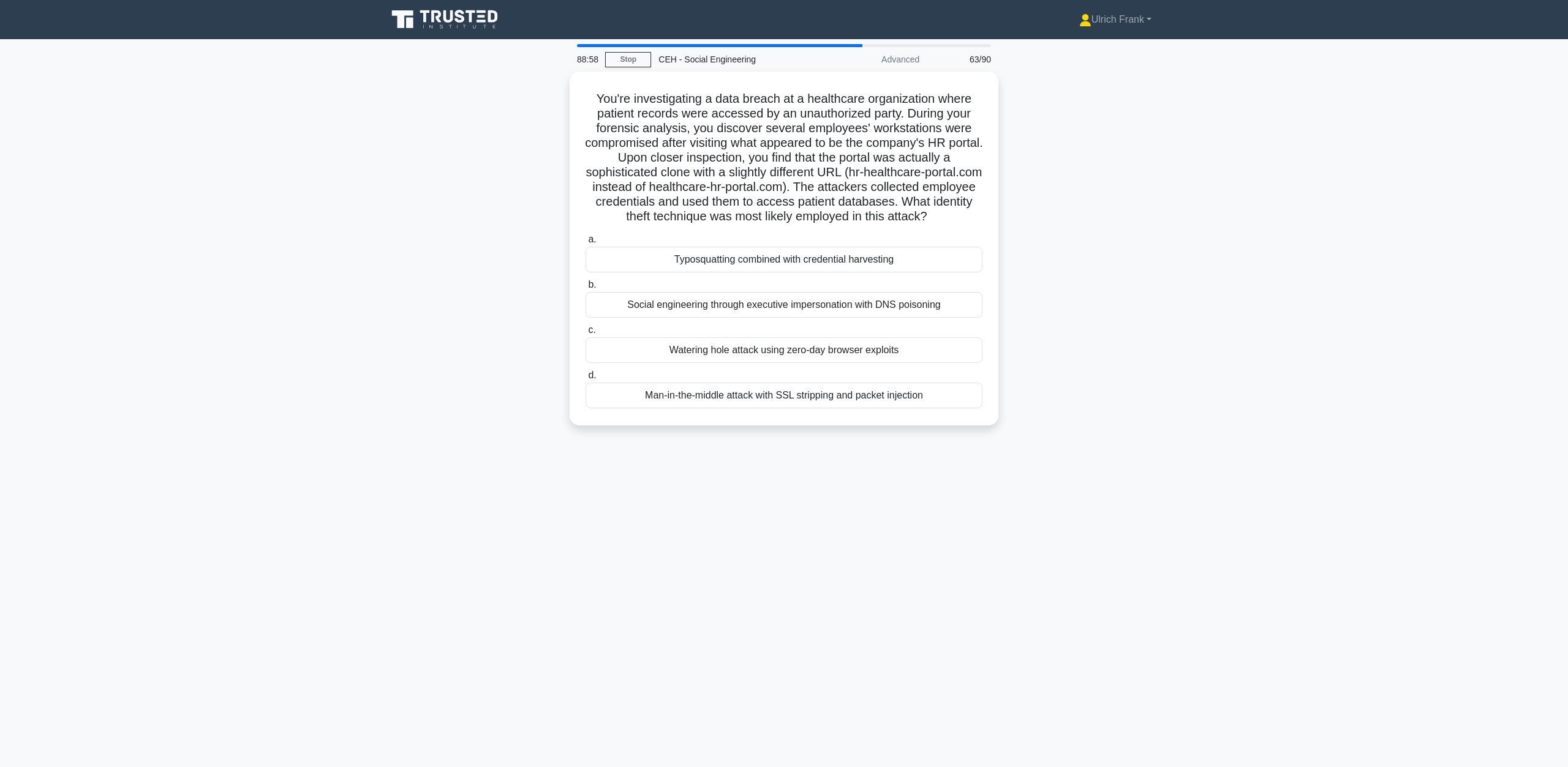 click on "Typosquatting combined with credential harvesting" at bounding box center [784, 260] 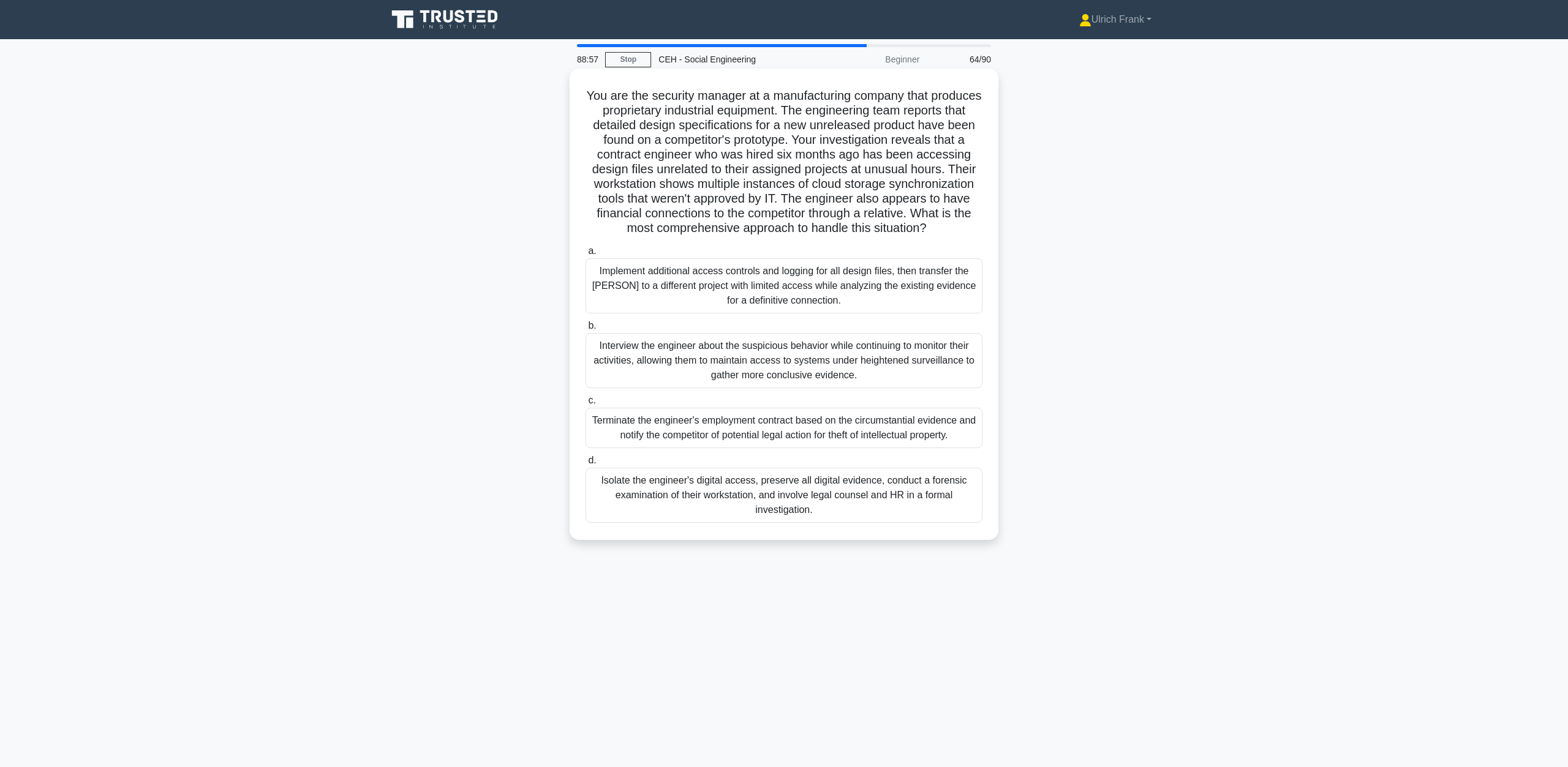 click on "Implement additional access controls and logging for all design files, then transfer the engineer to a different project with limited access while analyzing the existing evidence for a definitive connection." at bounding box center [784, 286] 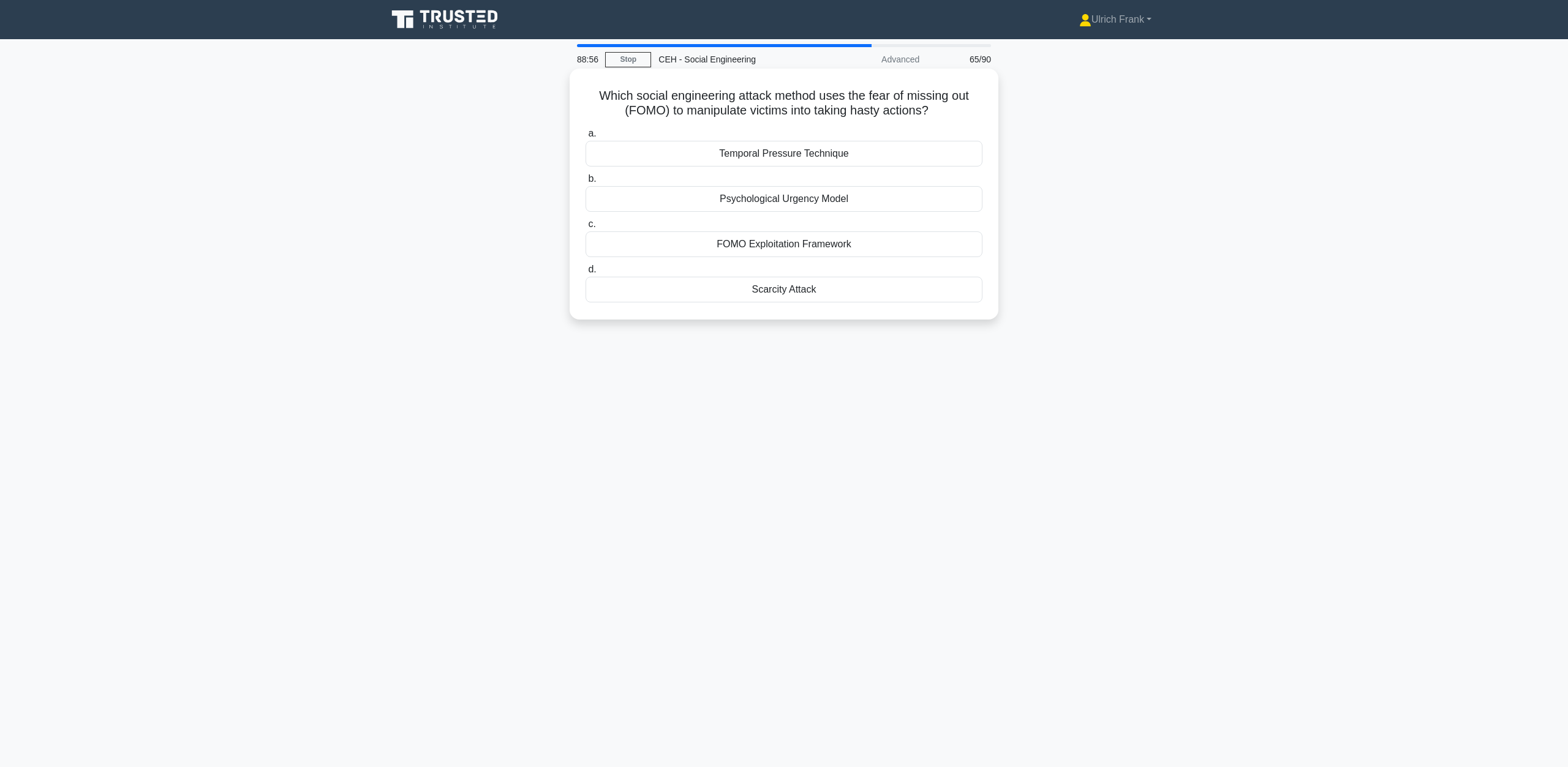 click on "FOMO Exploitation Framework" at bounding box center [784, 244] 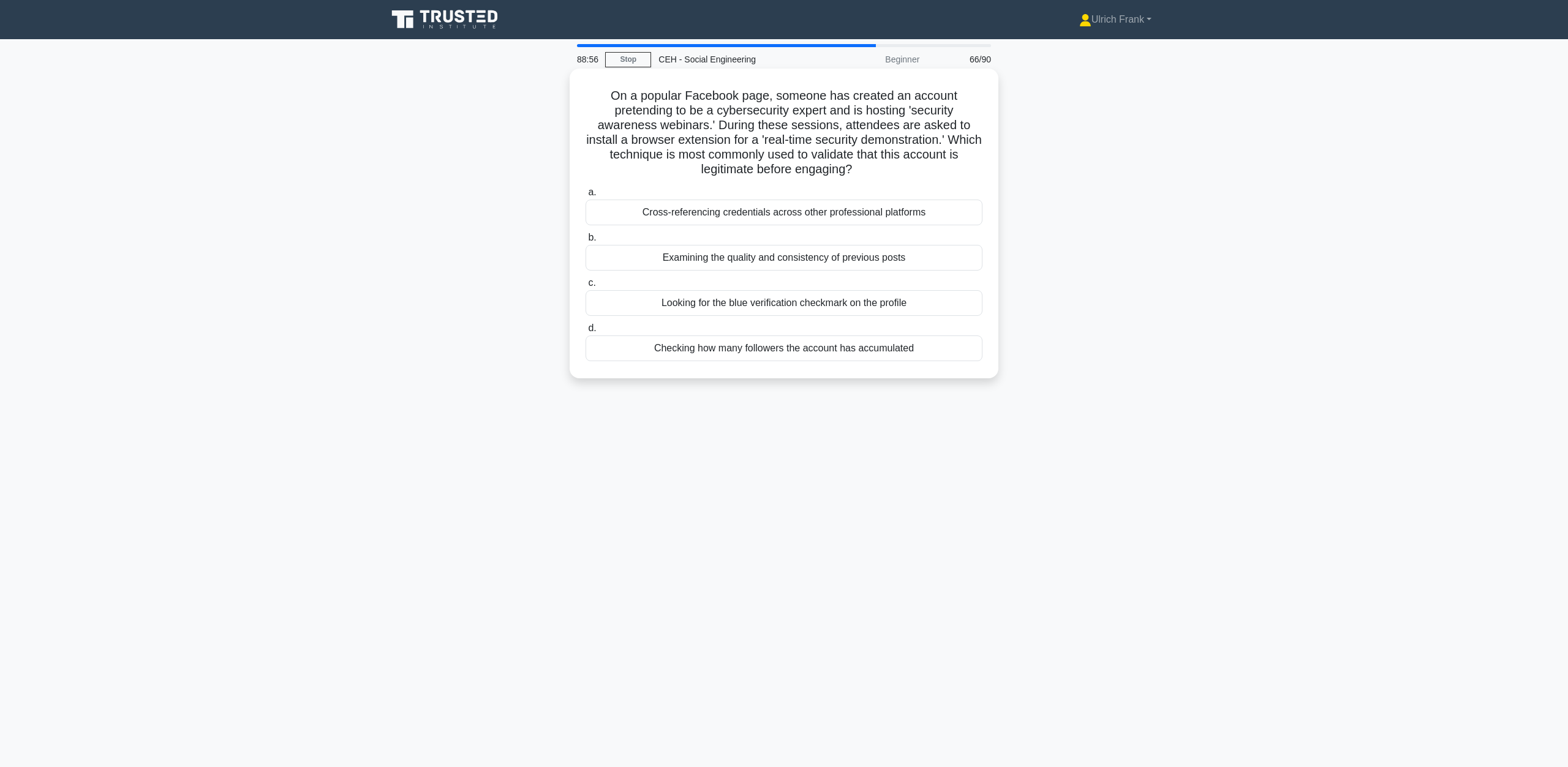 click on "Examining the quality and consistency of previous posts" at bounding box center [784, 258] 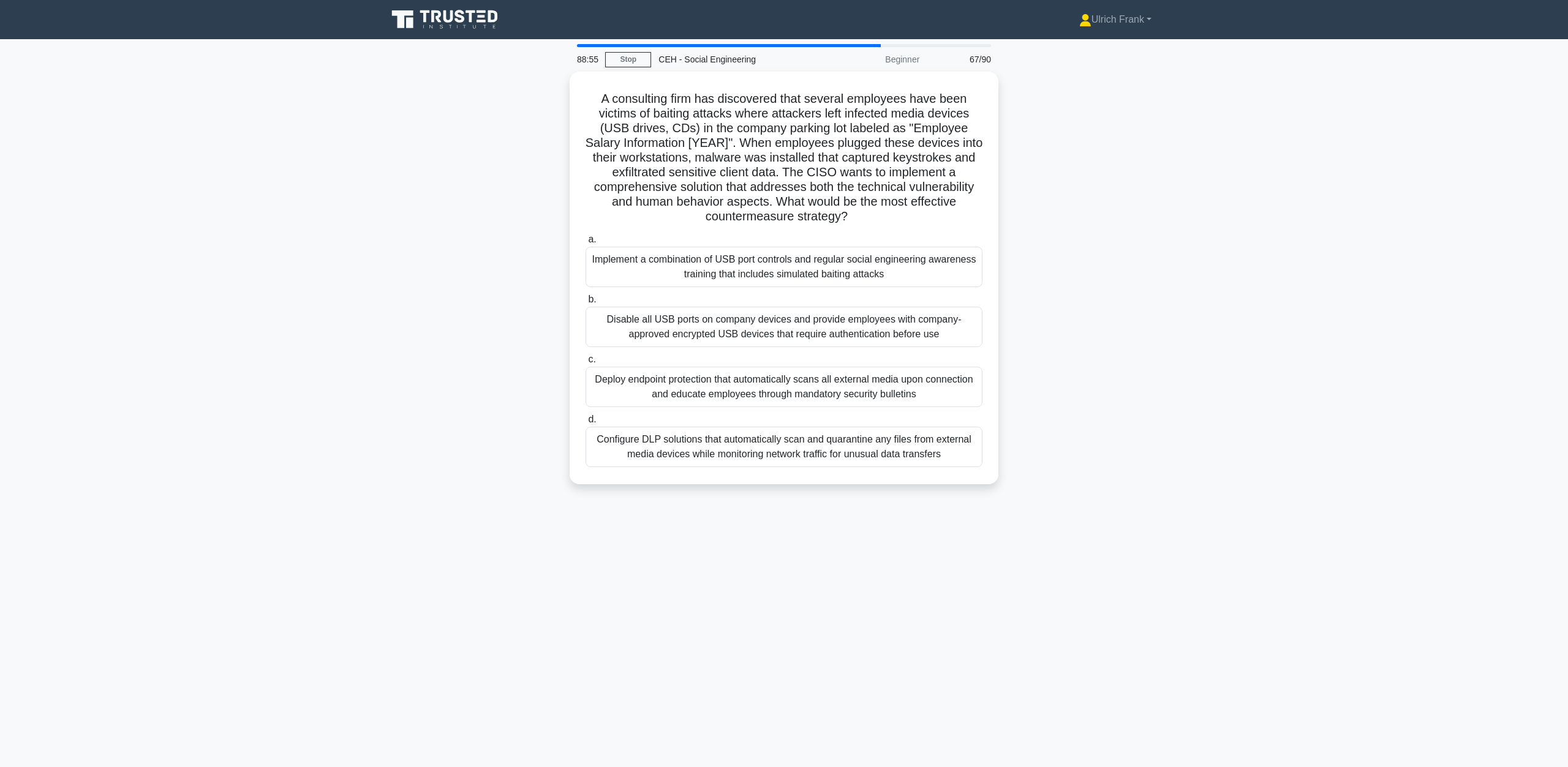 click on "Implement a combination of USB port controls and regular social engineering awareness training that includes simulated baiting attacks" at bounding box center [784, 267] 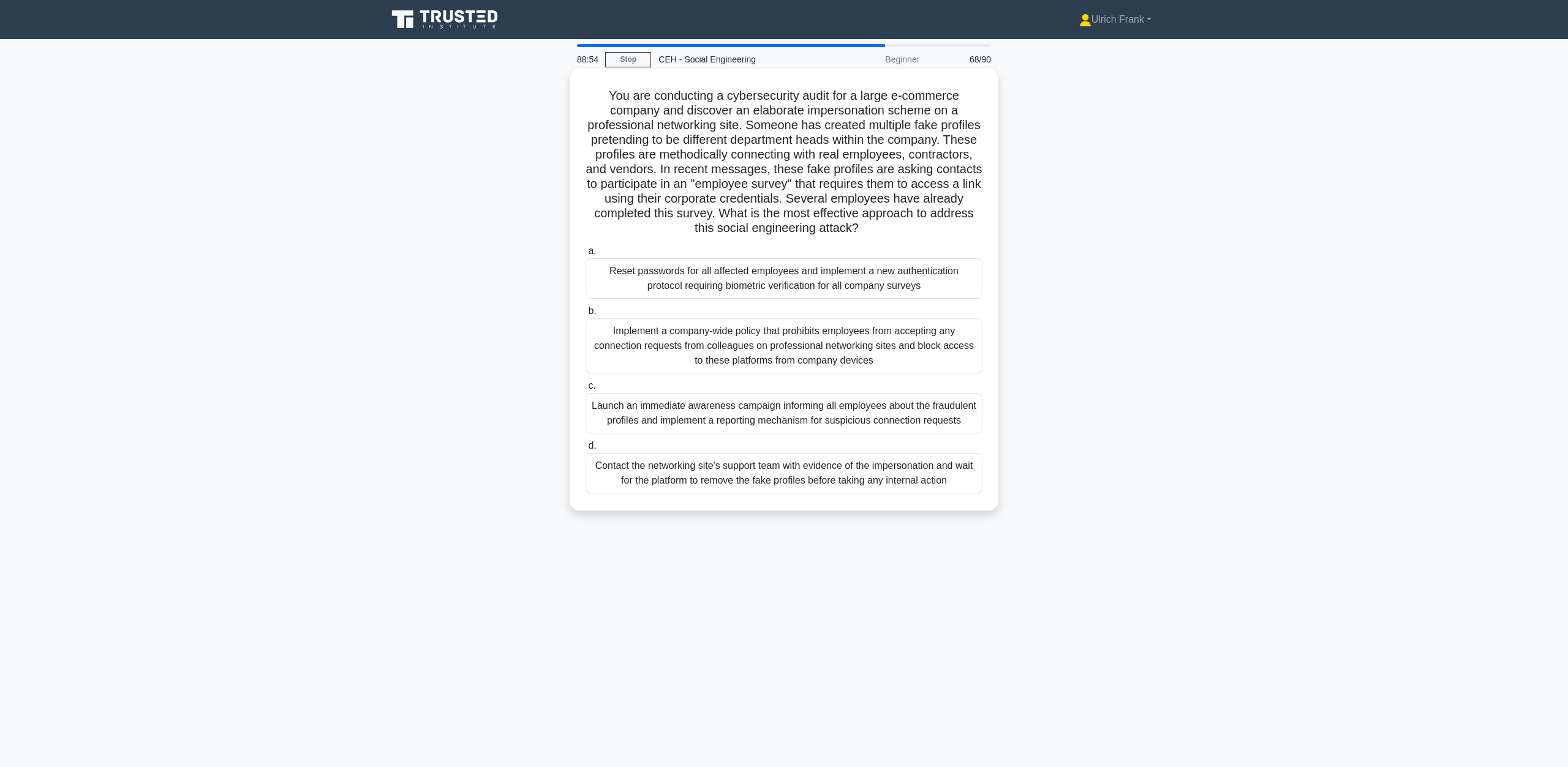click on "Reset passwords for all affected employees and implement a new authentication protocol requiring biometric verification for all company surveys" at bounding box center (784, 279) 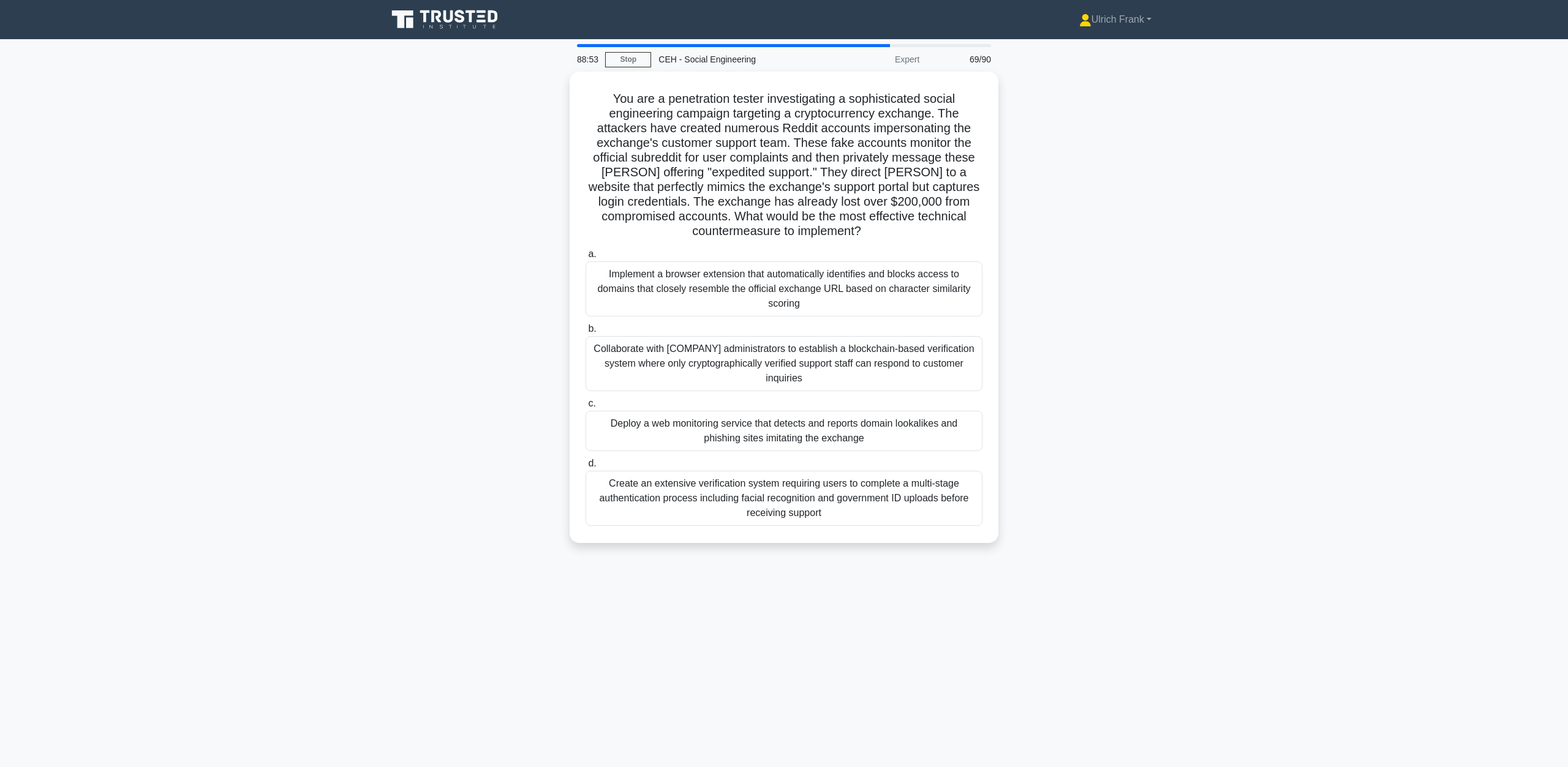 click on "Implement a browser extension that automatically identifies and blocks access to domains that closely resemble the official exchange URL based on character similarity scoring" at bounding box center [784, 289] 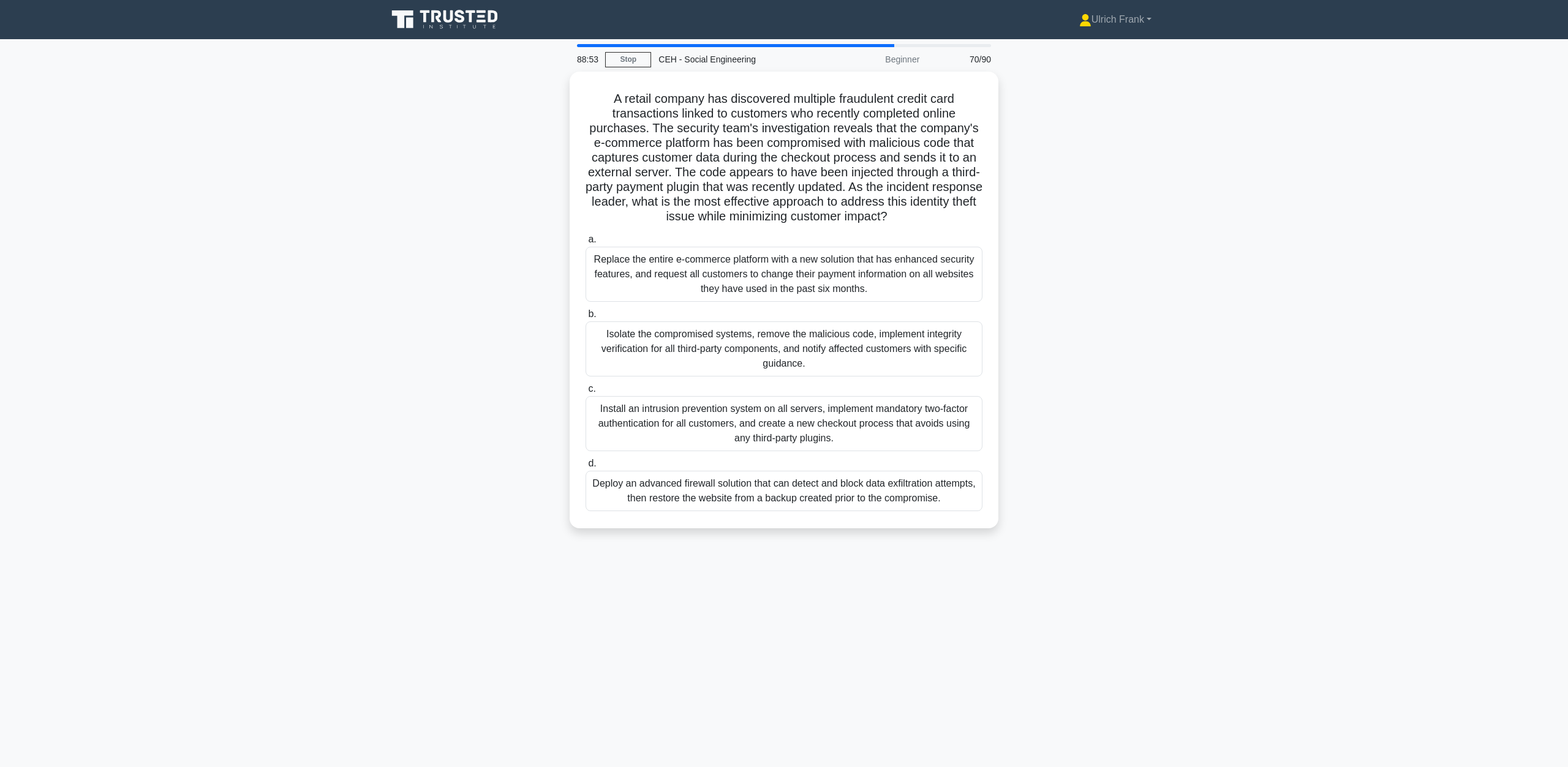 click on "Replace the entire e-commerce platform with a new solution that has enhanced security features, and request all customers to change their payment information on all websites they have used in the past six months." at bounding box center (784, 274) 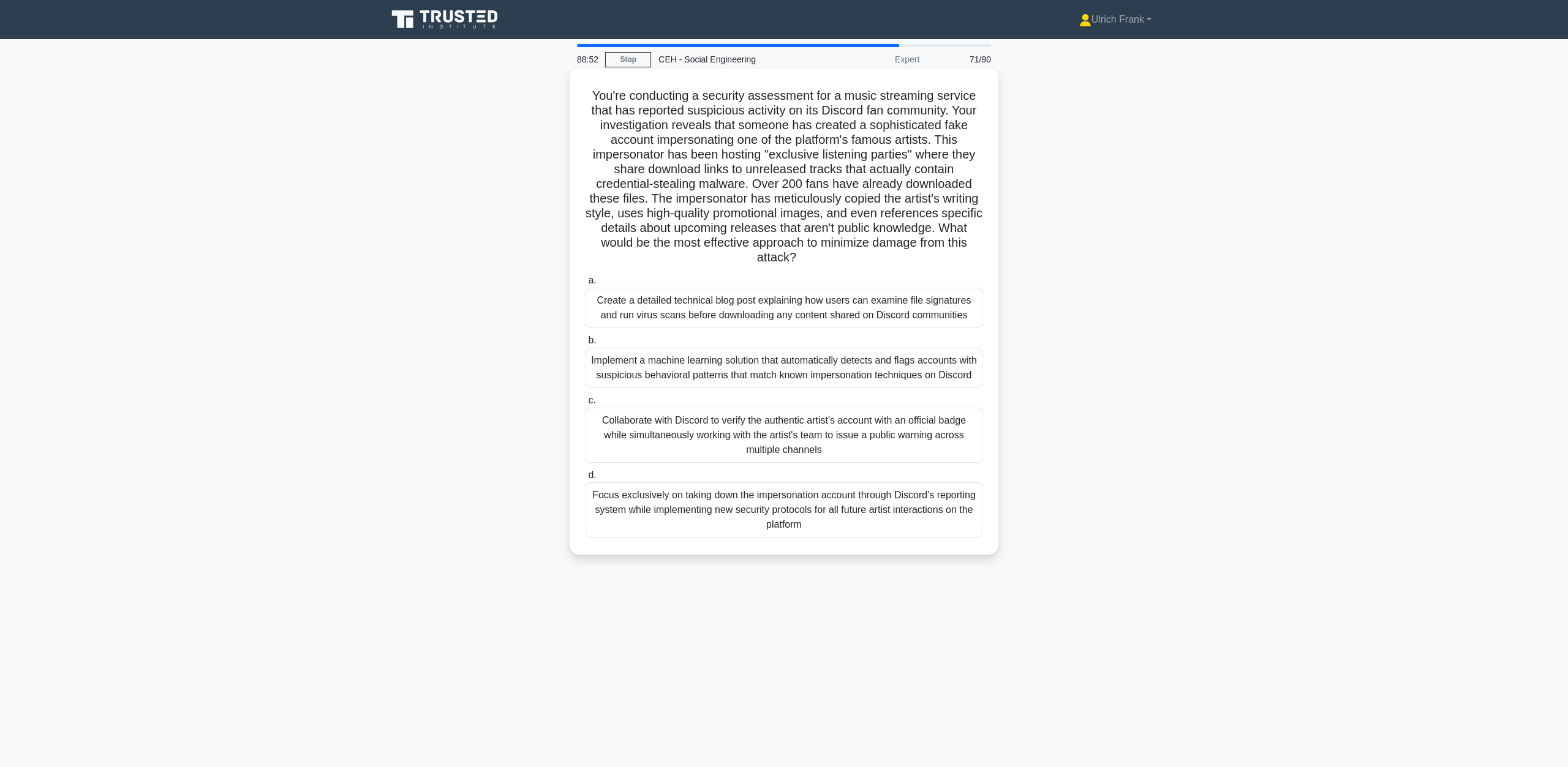click on "Create a detailed technical blog post explaining how users can examine file signatures and run virus scans before downloading any content shared on Discord communities" at bounding box center [784, 308] 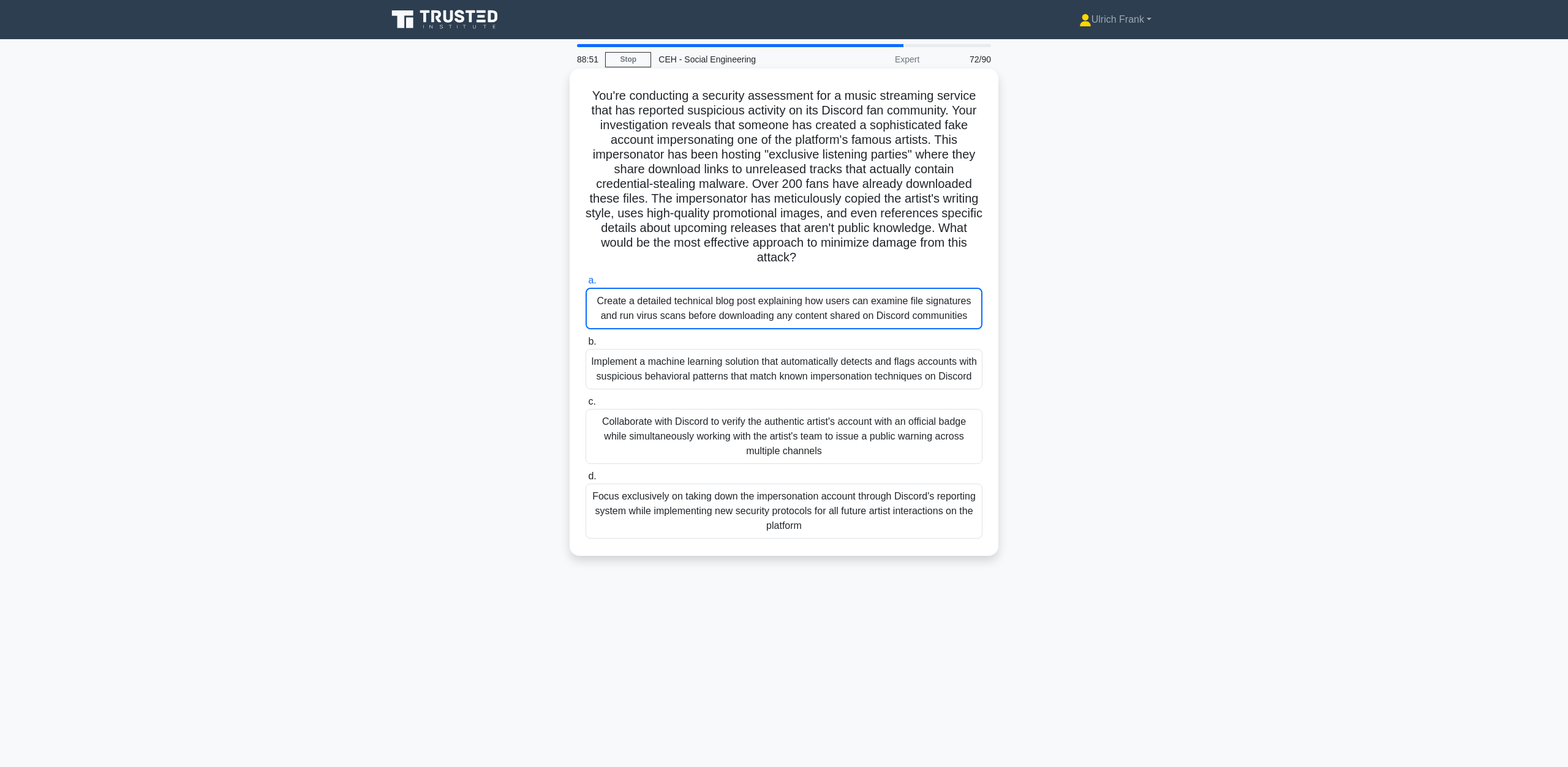 click on "Create a detailed technical blog post explaining how users can examine file signatures and run virus scans before downloading any content shared on Discord communities" at bounding box center (784, 309) 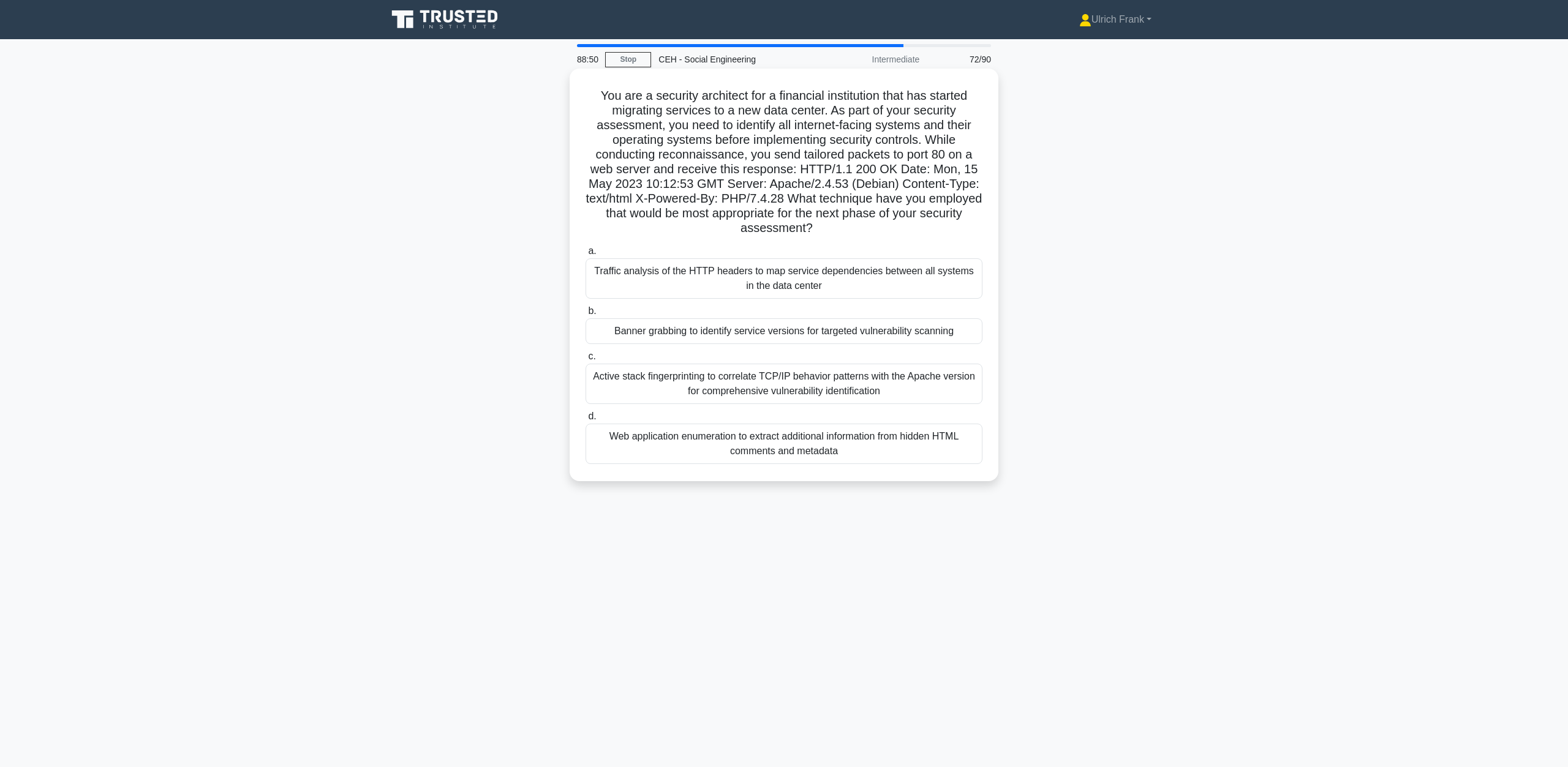 click on "Traffic analysis of the HTTP headers to map service dependencies between all systems in the data center" at bounding box center (784, 279) 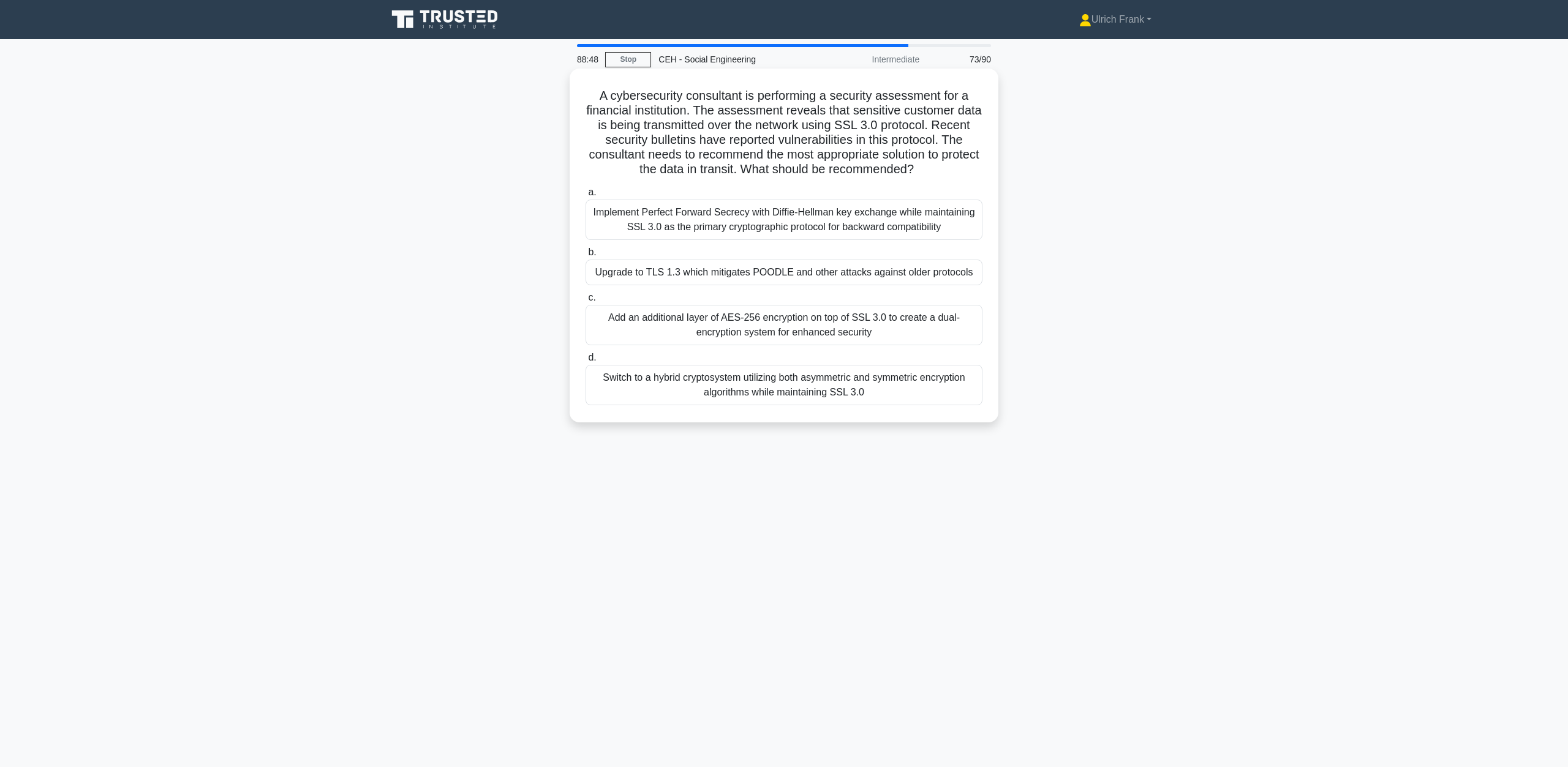 click on "Upgrade to TLS 1.3 which mitigates POODLE and other attacks against older protocols" at bounding box center (784, 272) 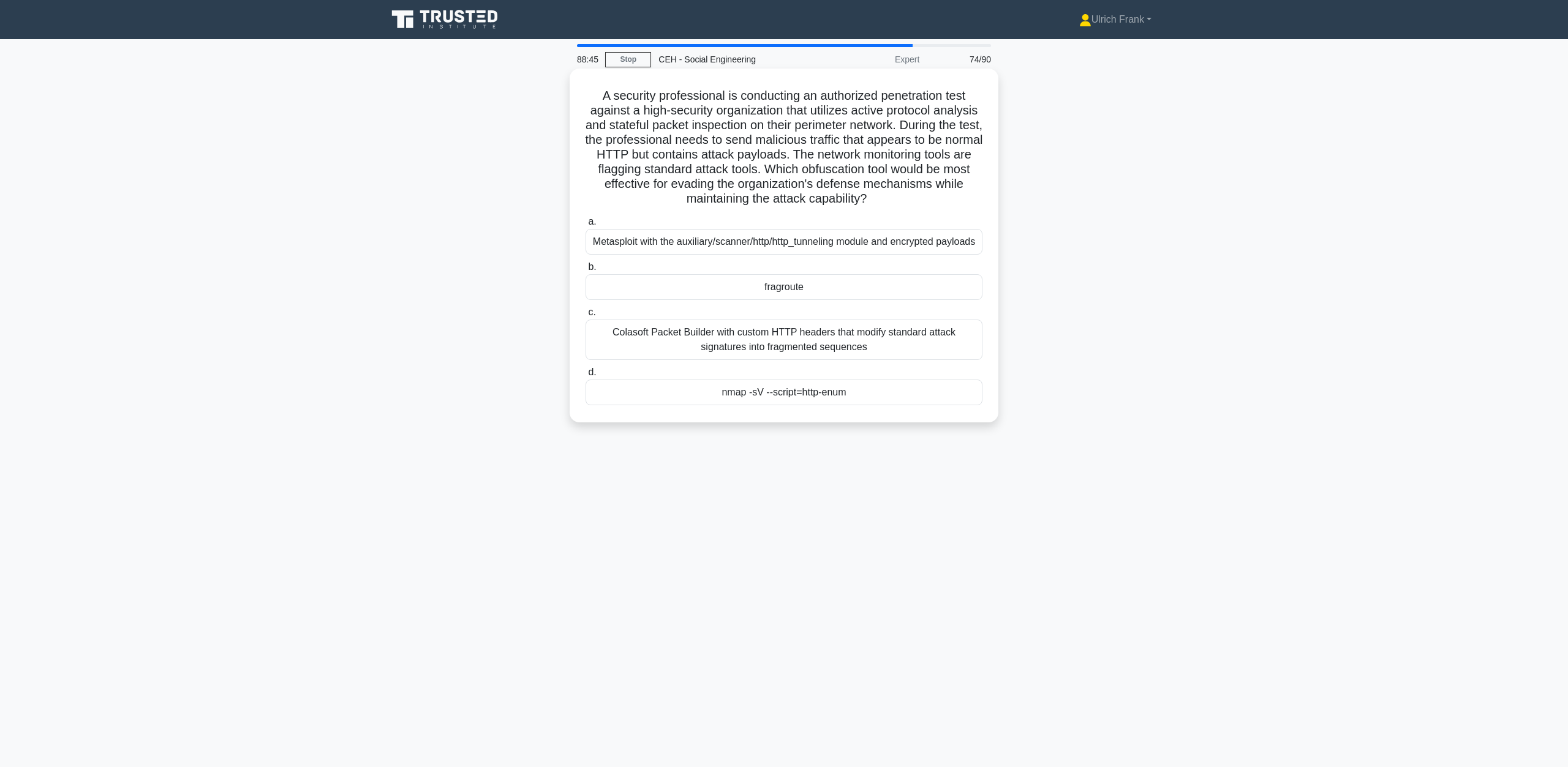 click on "Metasploit with the auxiliary/scanner/http/http_tunneling module and encrypted payloads" at bounding box center (784, 242) 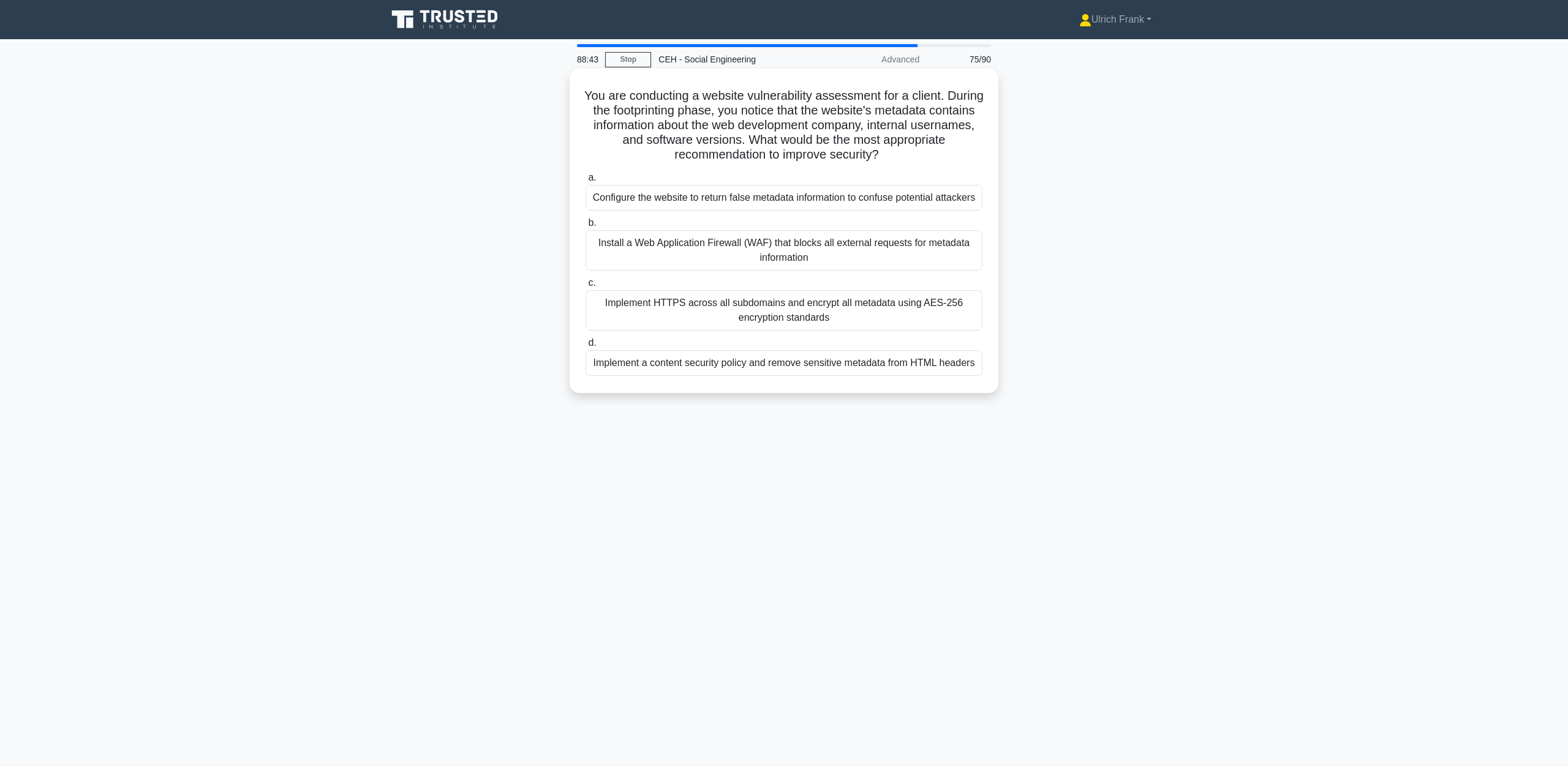 click on "Install a Web Application Firewall (WAF) that blocks all external requests for metadata information" at bounding box center [784, 250] 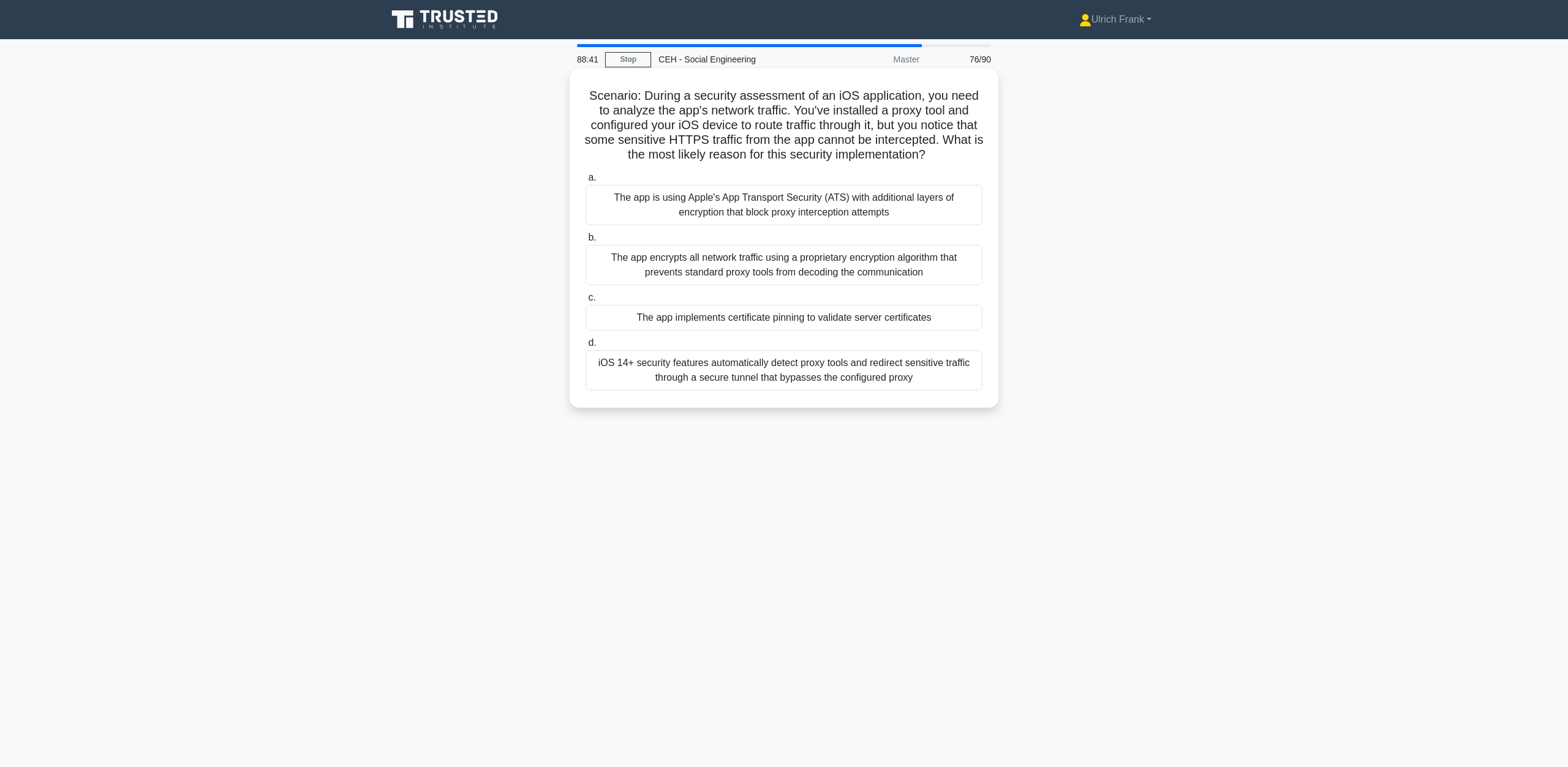 click on "The app encrypts all network traffic using a proprietary encryption algorithm that prevents standard proxy tools from decoding the communication" at bounding box center (784, 265) 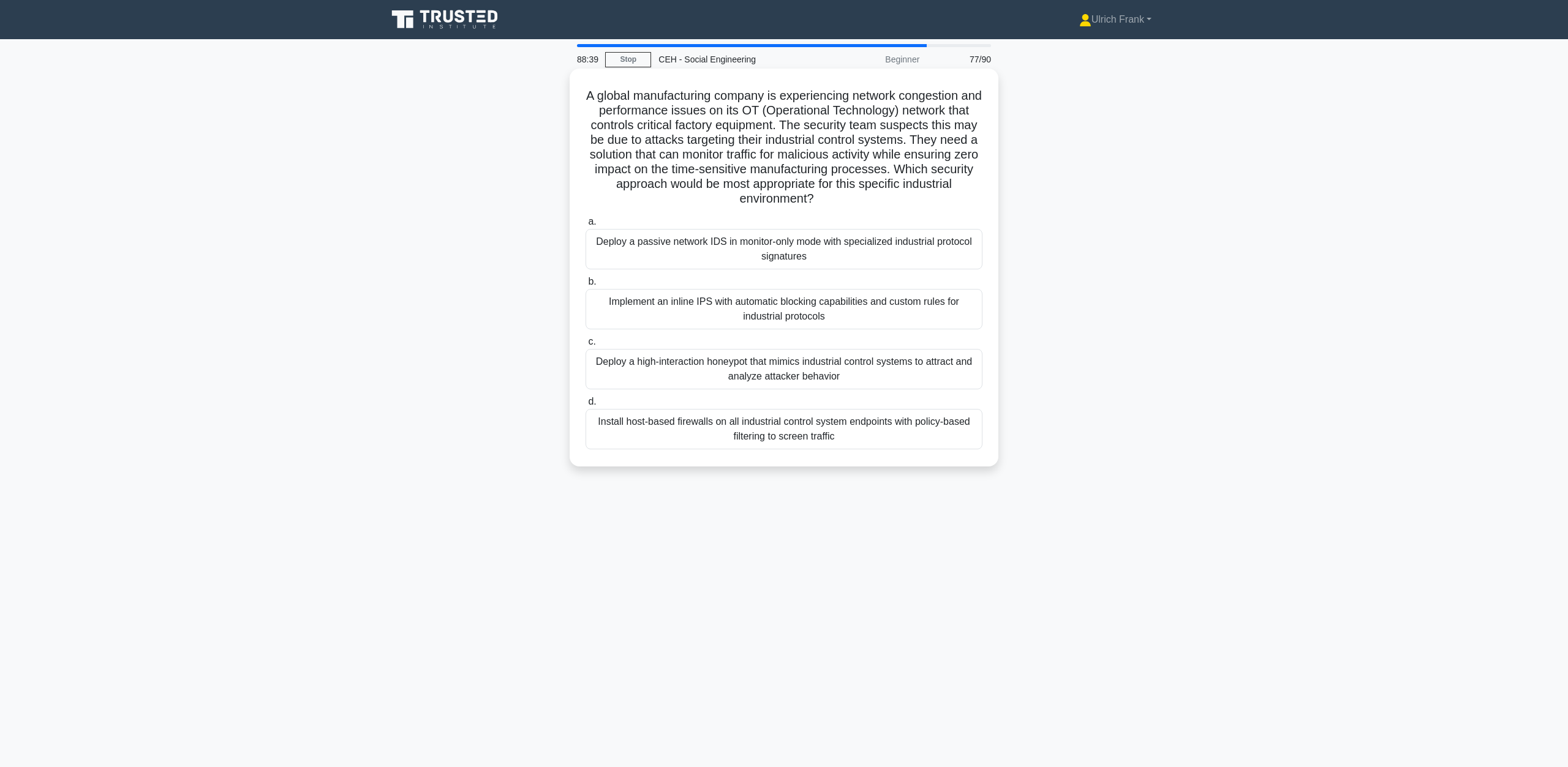 click on "Deploy a passive network IDS in monitor-only mode with specialized industrial protocol signatures" at bounding box center [784, 249] 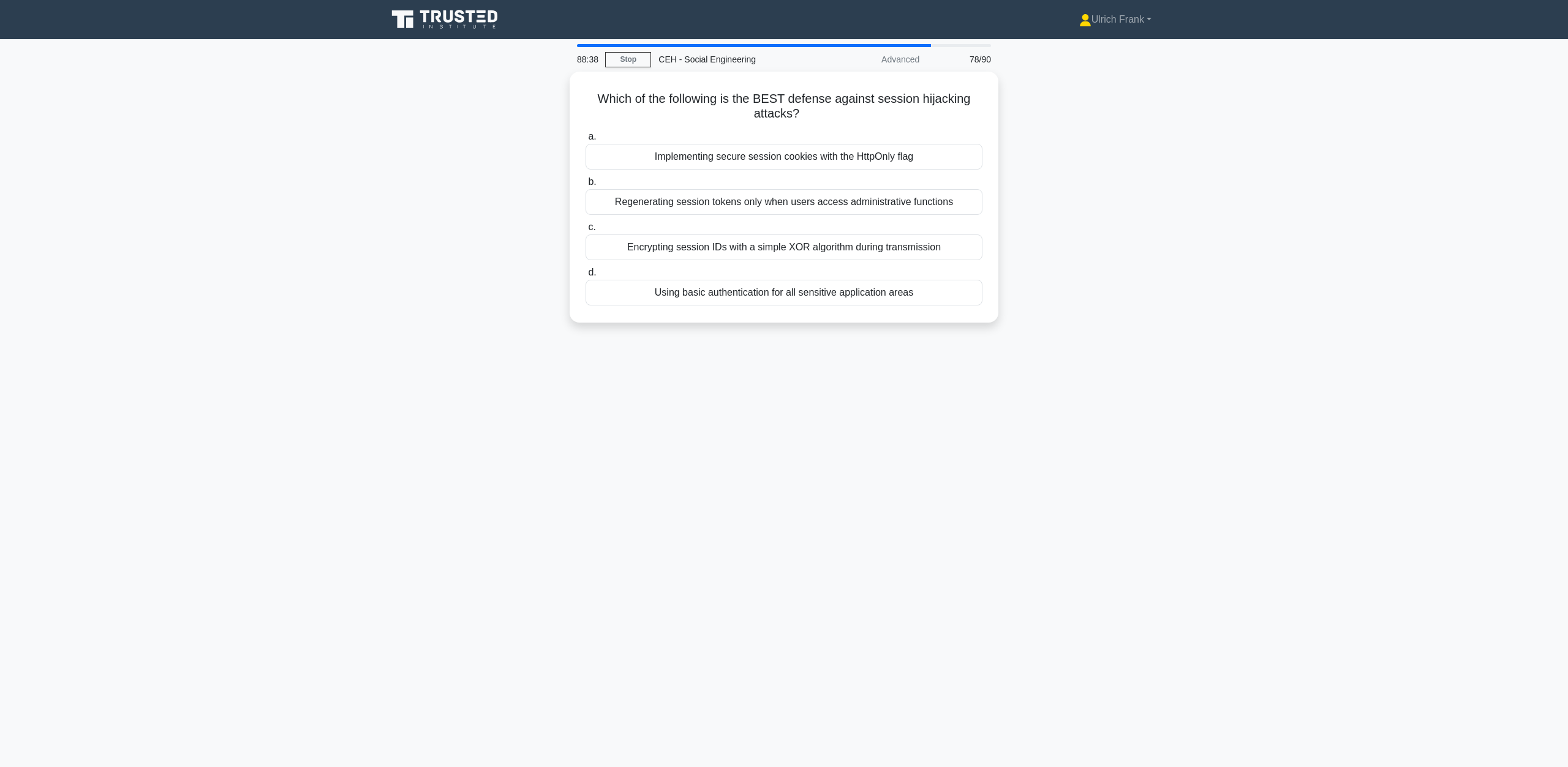 click on "Encrypting session IDs with a simple XOR algorithm during transmission" at bounding box center [784, 247] 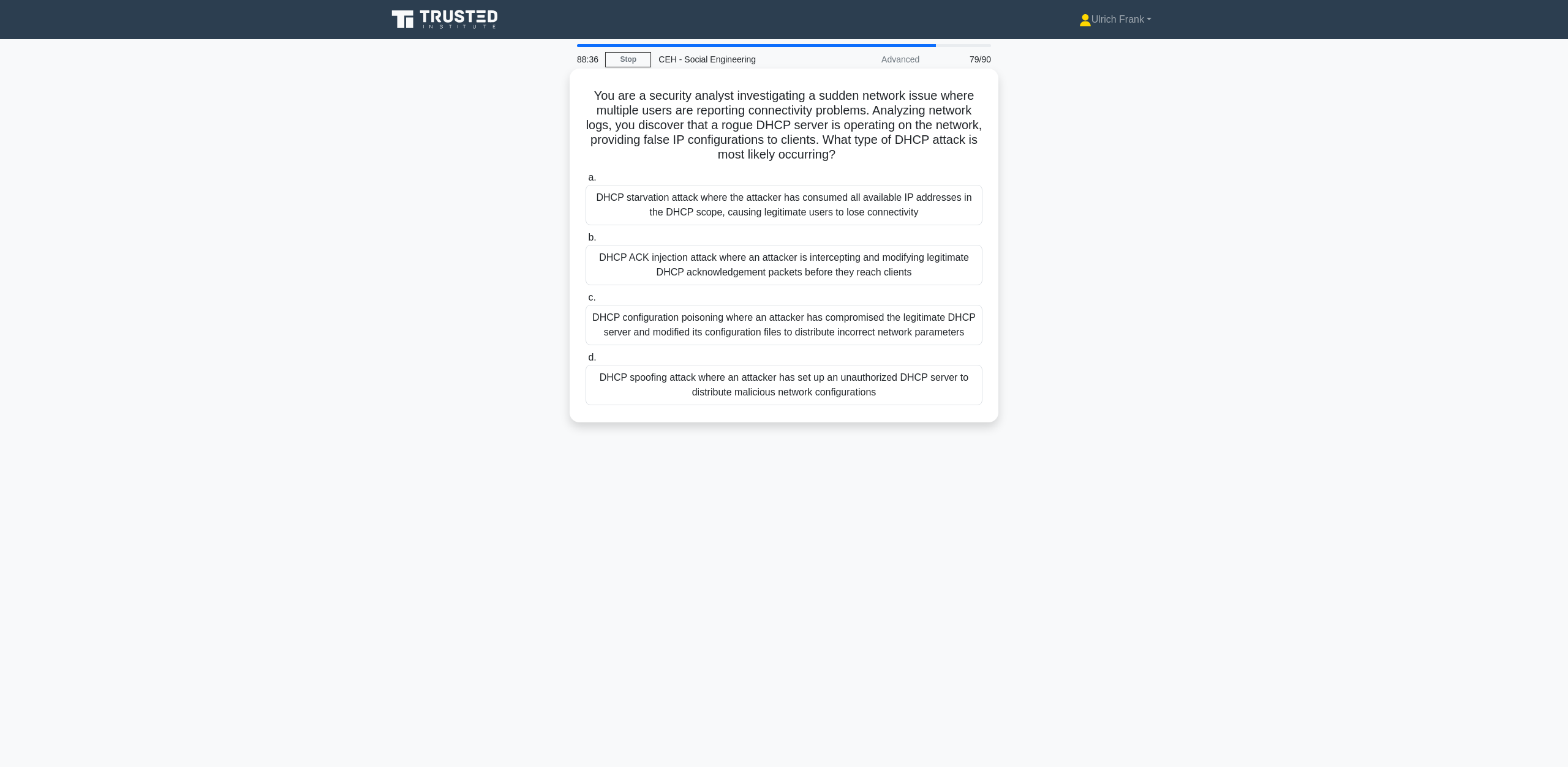 click on "DHCP ACK injection attack where an attacker is intercepting and modifying legitimate DHCP acknowledgement packets before they reach clients" at bounding box center (784, 265) 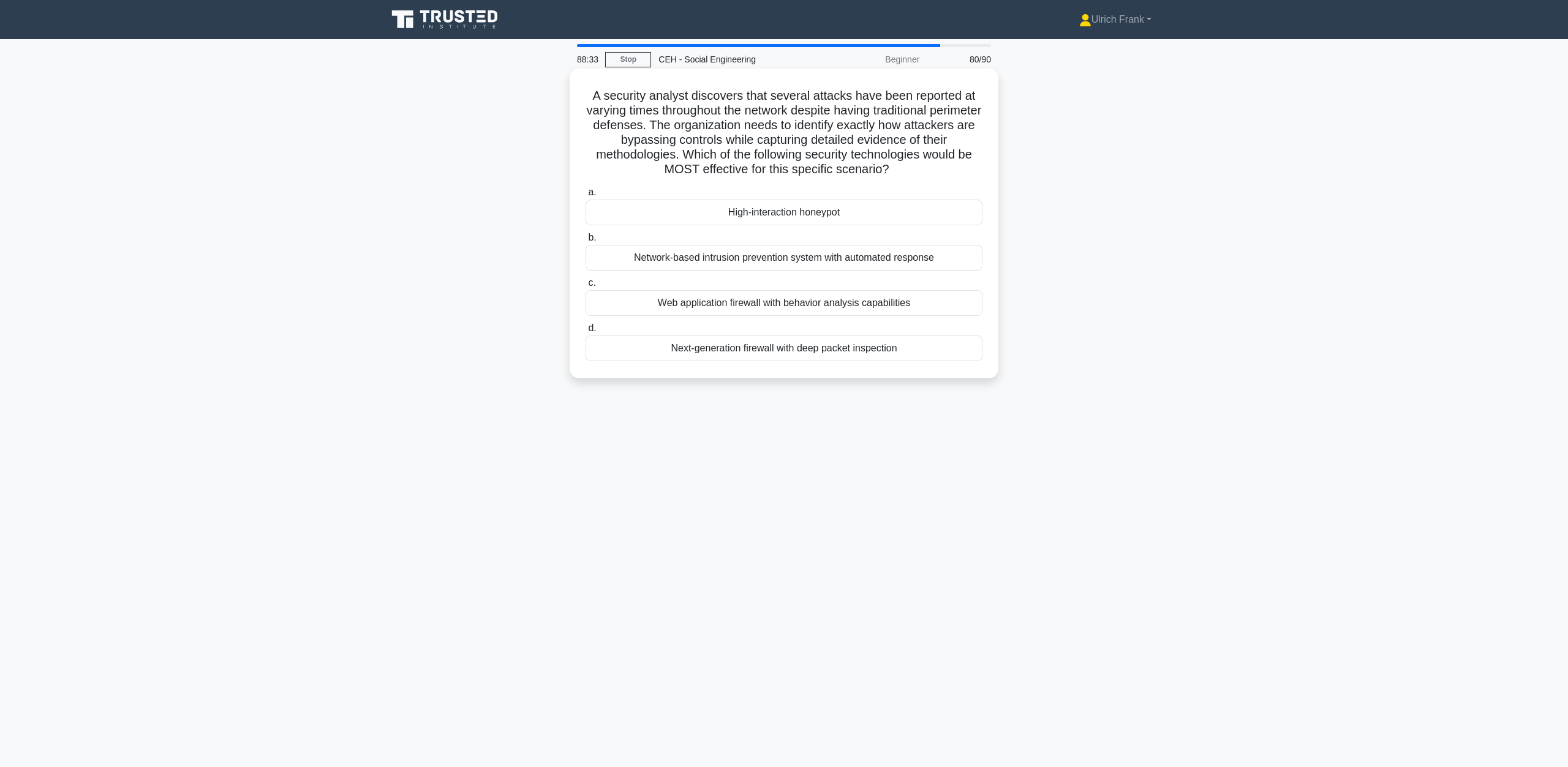 click on "High-interaction honeypot" at bounding box center (784, 212) 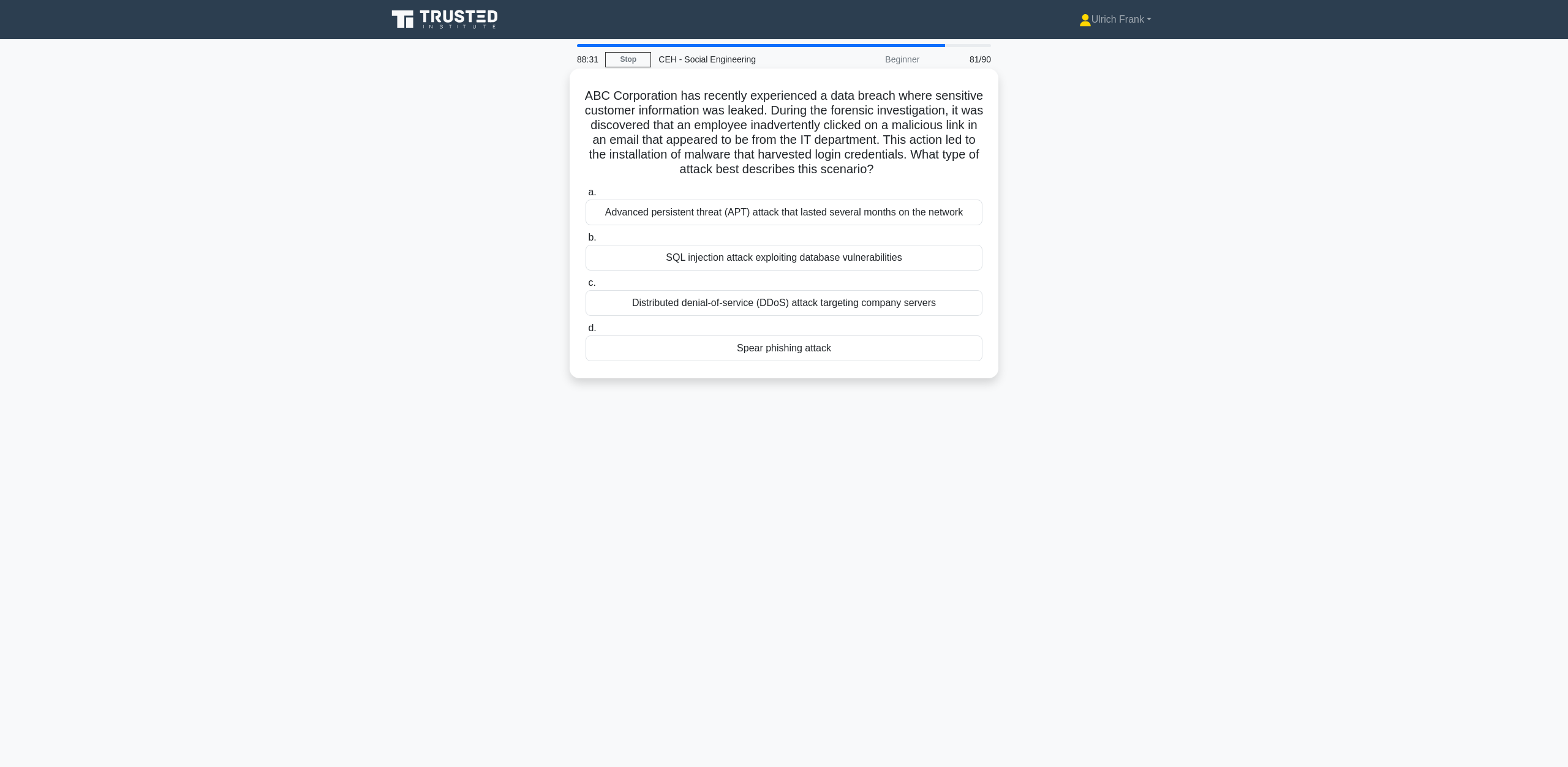 click on "Advanced persistent threat (APT) attack that lasted several months on the network" at bounding box center [784, 212] 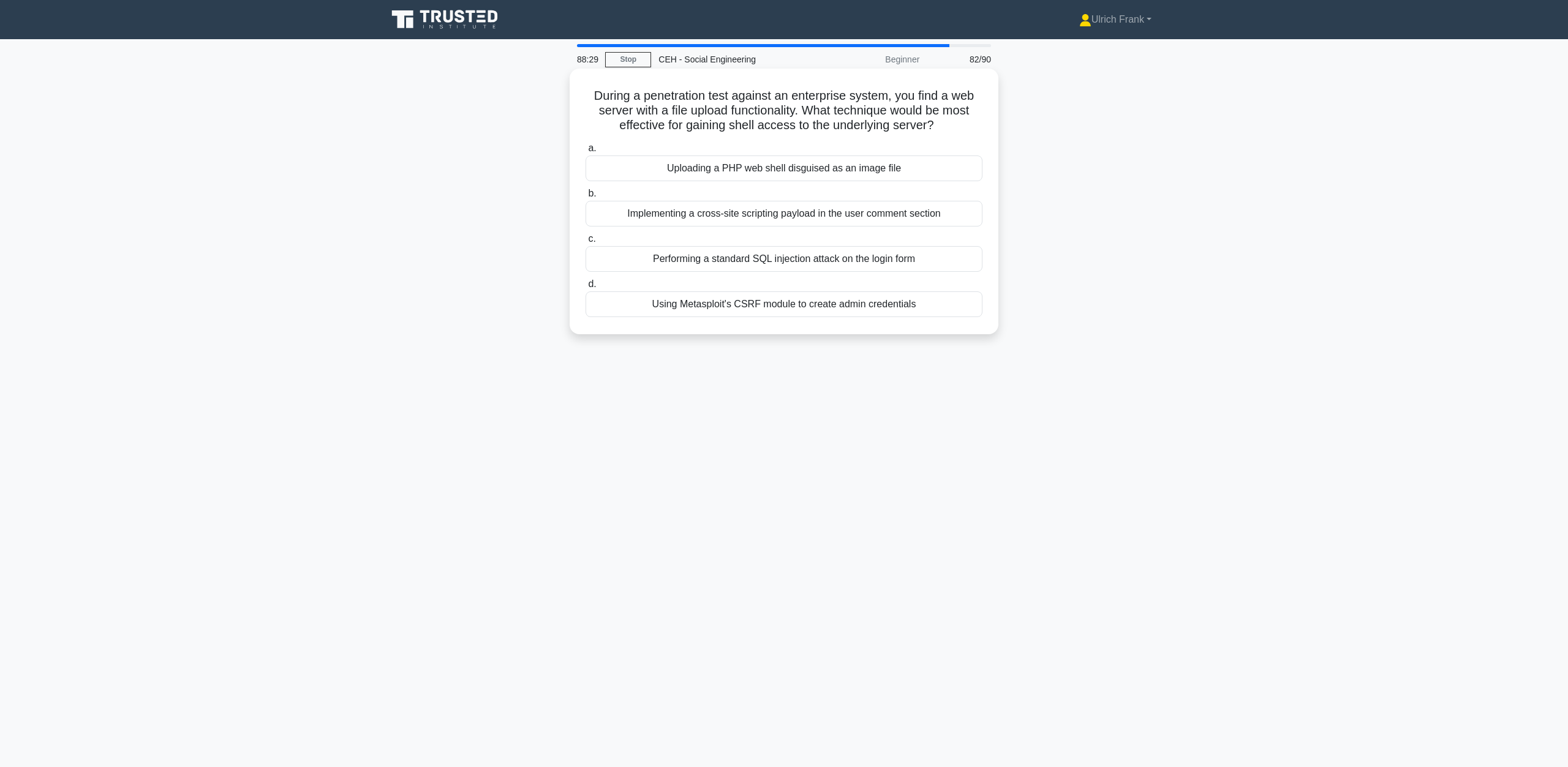 click on "Implementing a cross-site scripting payload in the user comment section" at bounding box center (784, 214) 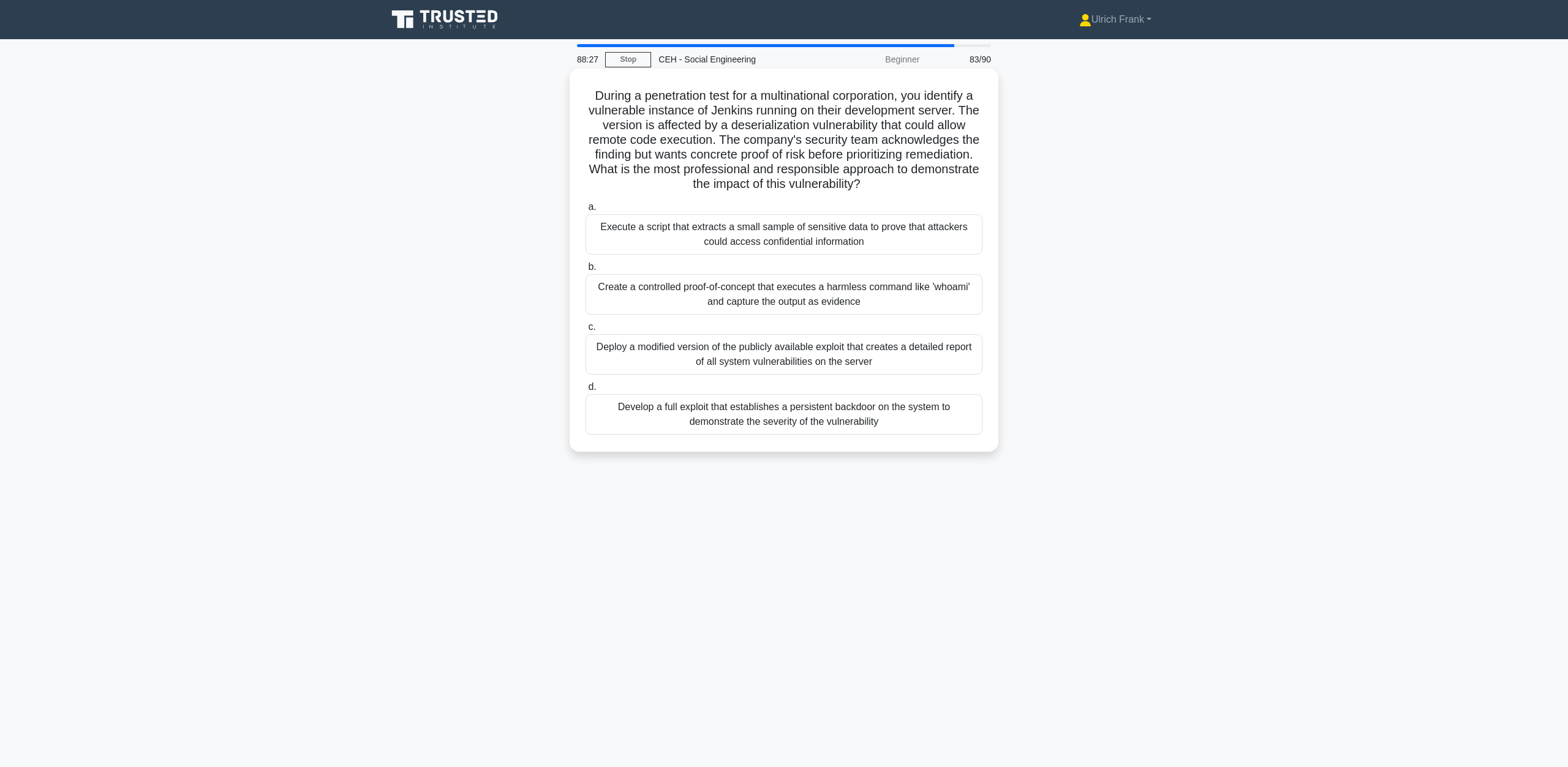 click on "Execute a script that extracts a small sample of sensitive data to prove that attackers could access confidential information" at bounding box center (784, 234) 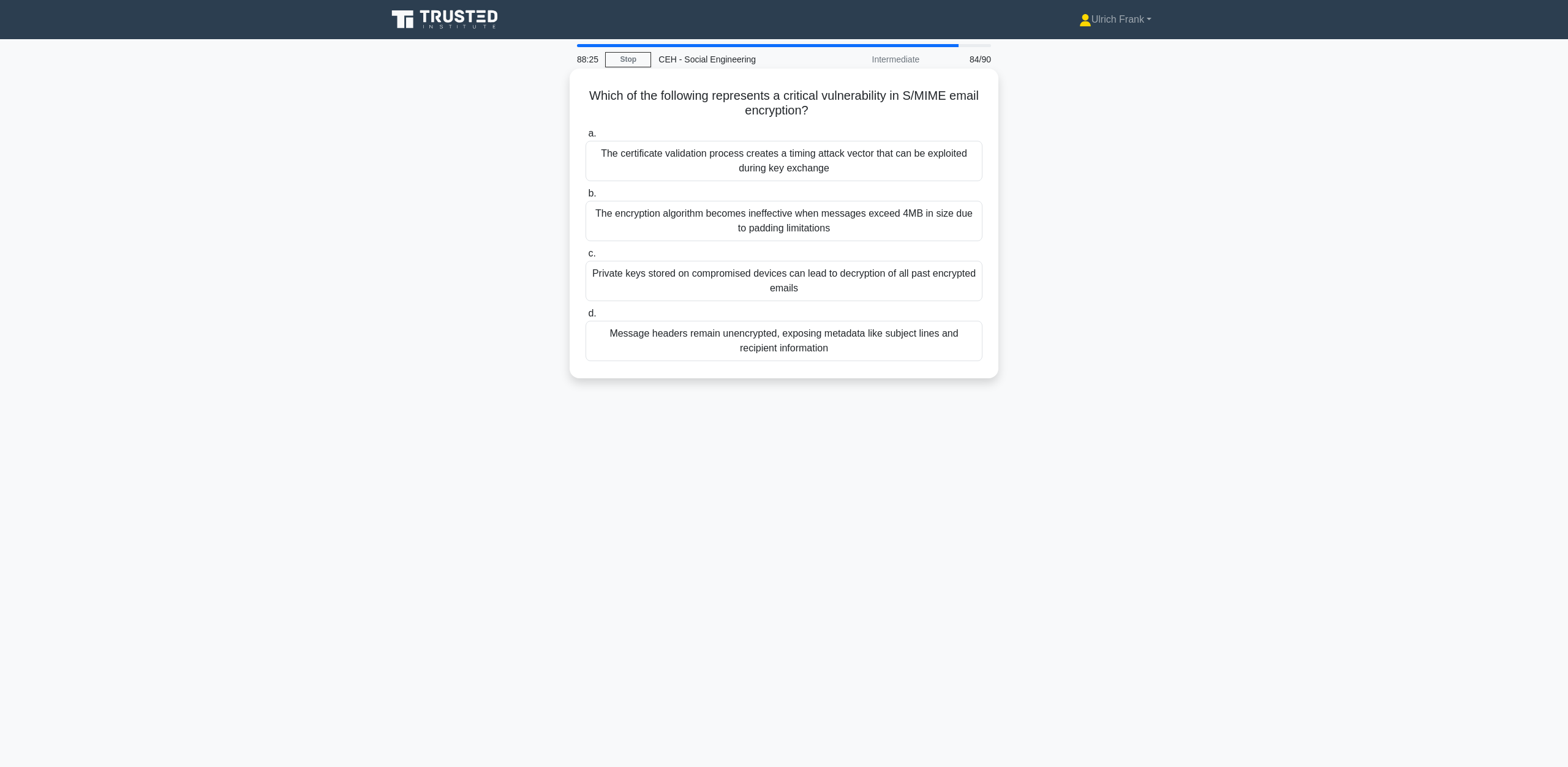 click on "The certificate validation process creates a timing attack vector that can be exploited during key exchange" at bounding box center [784, 161] 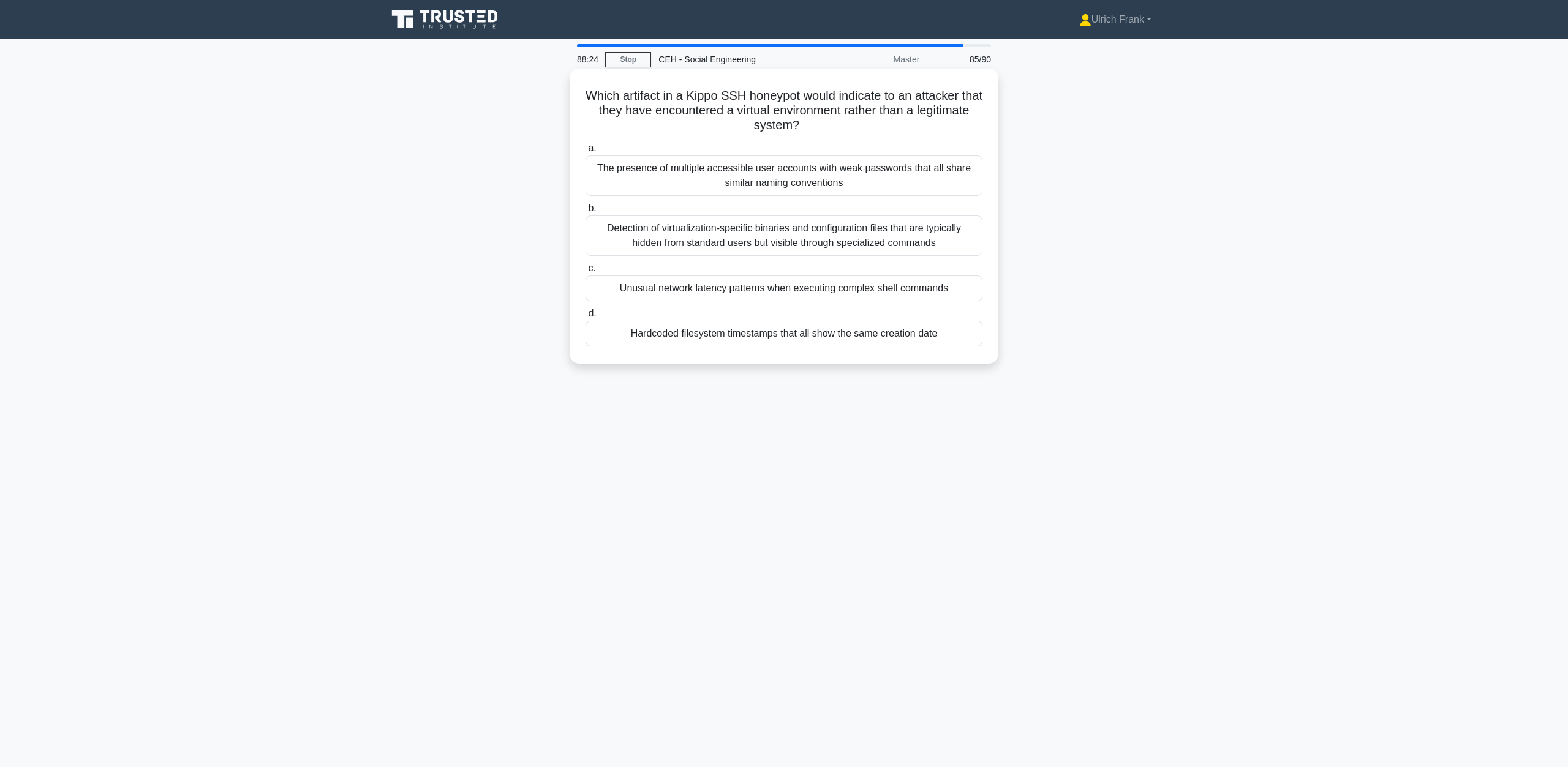 click on "The presence of multiple accessible user accounts with weak passwords that all share similar naming conventions" at bounding box center [784, 176] 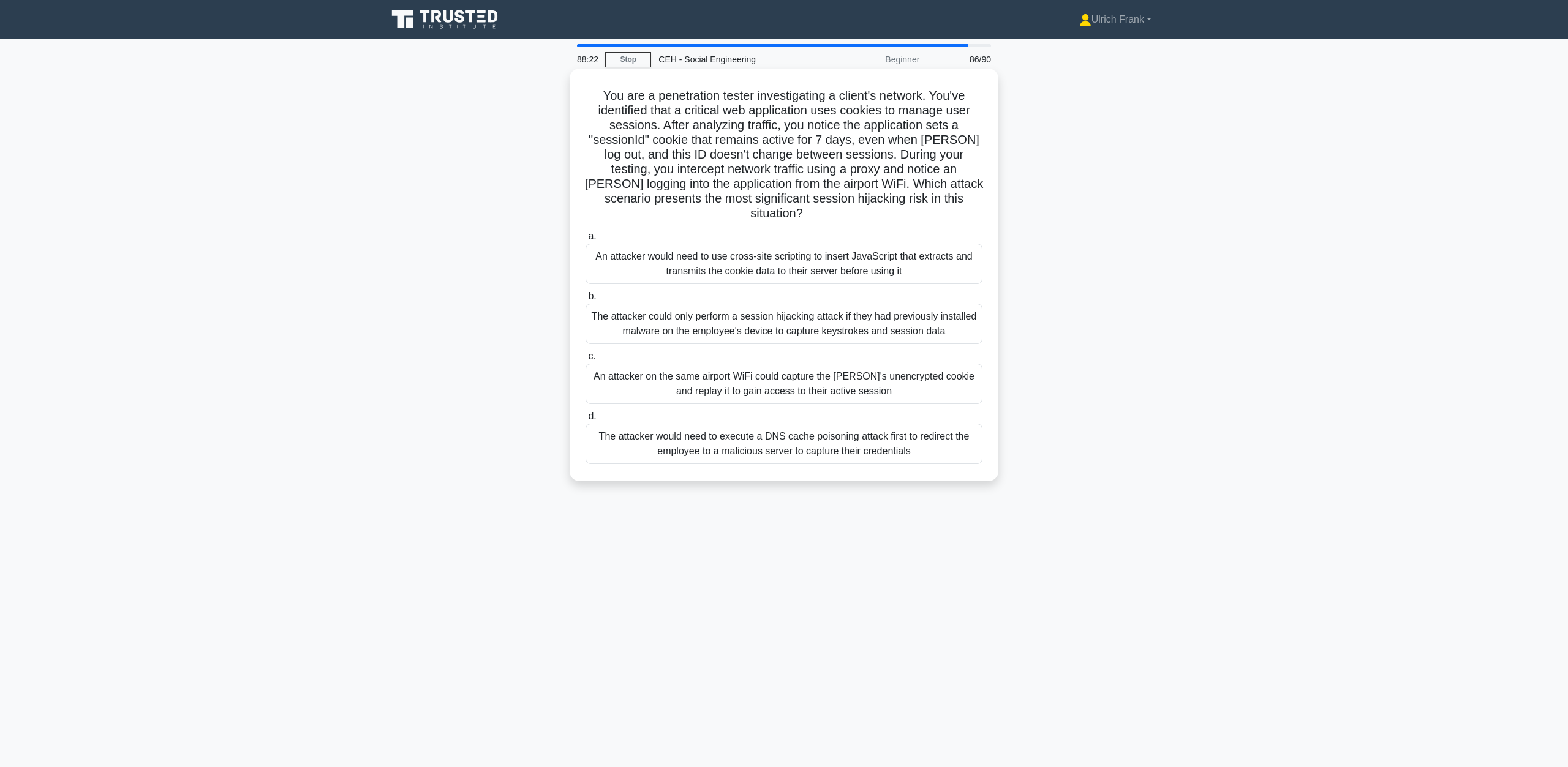 click on "An attacker would need to use cross-site scripting to insert JavaScript that extracts and transmits the cookie data to their server before using it" at bounding box center [784, 264] 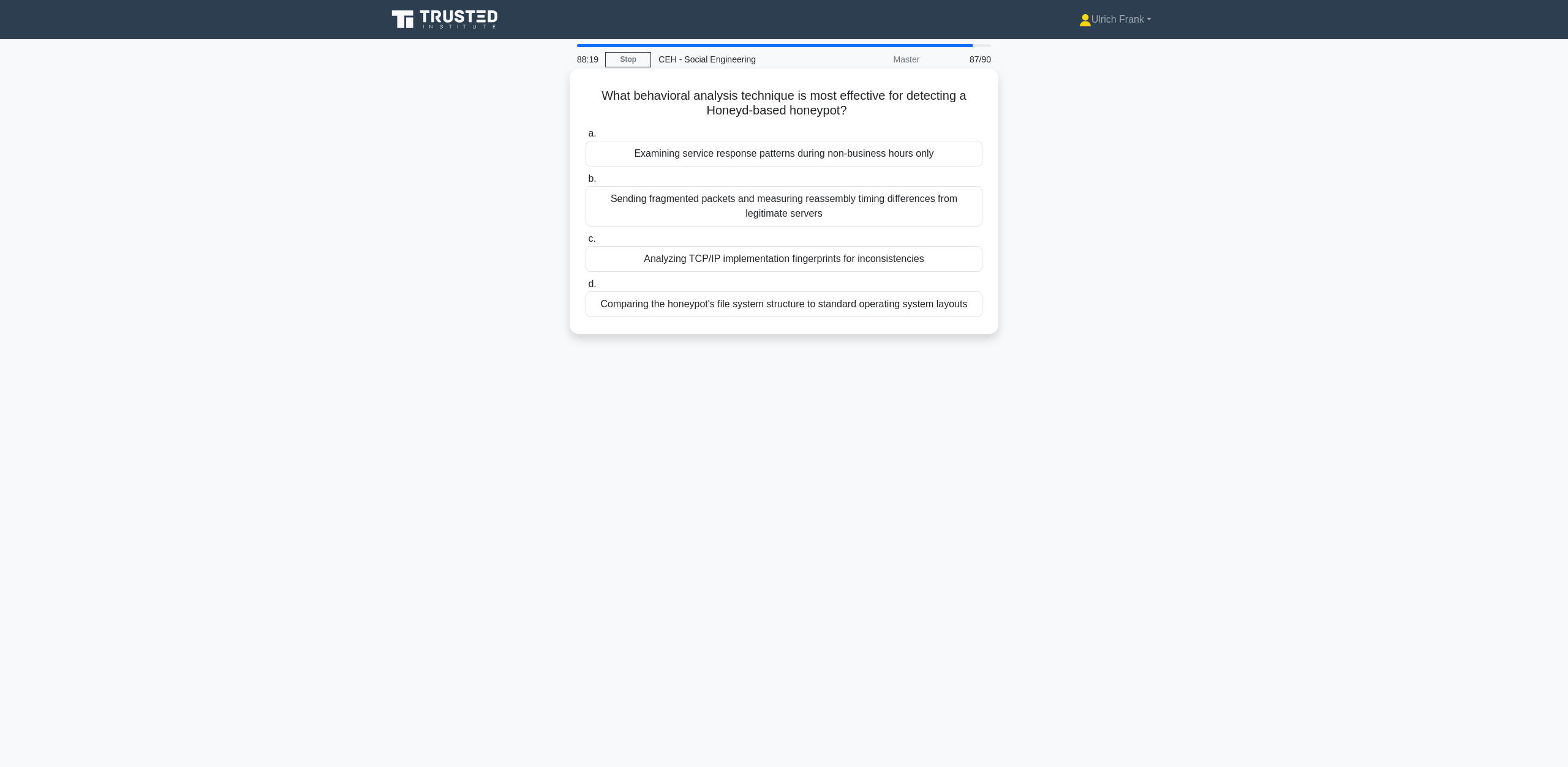 click on "Sending fragmented packets and measuring reassembly timing differences from legitimate servers" at bounding box center [784, 206] 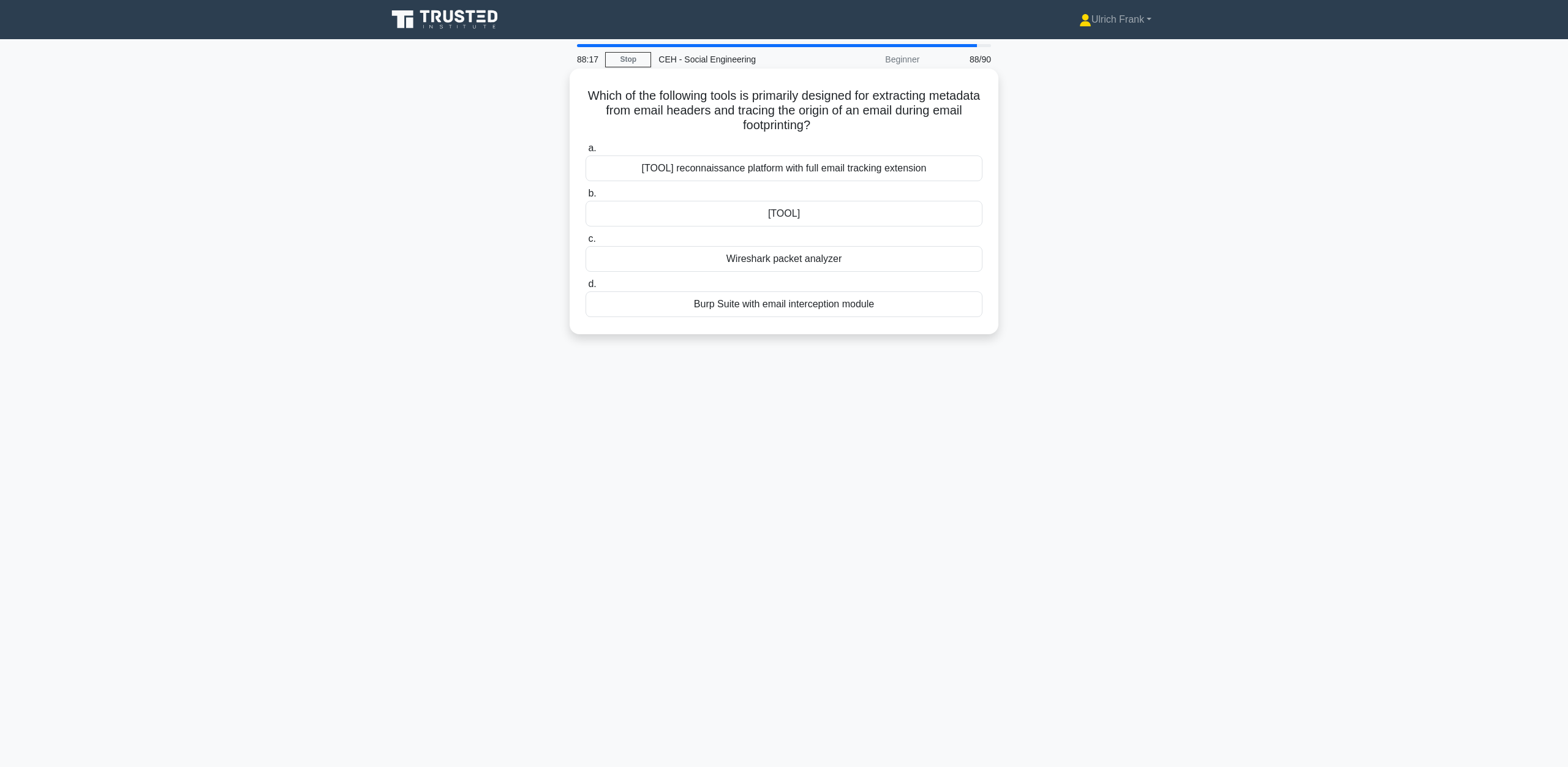 click on "Maltego reconnaissance platform with full email tracking extension" at bounding box center [784, 168] 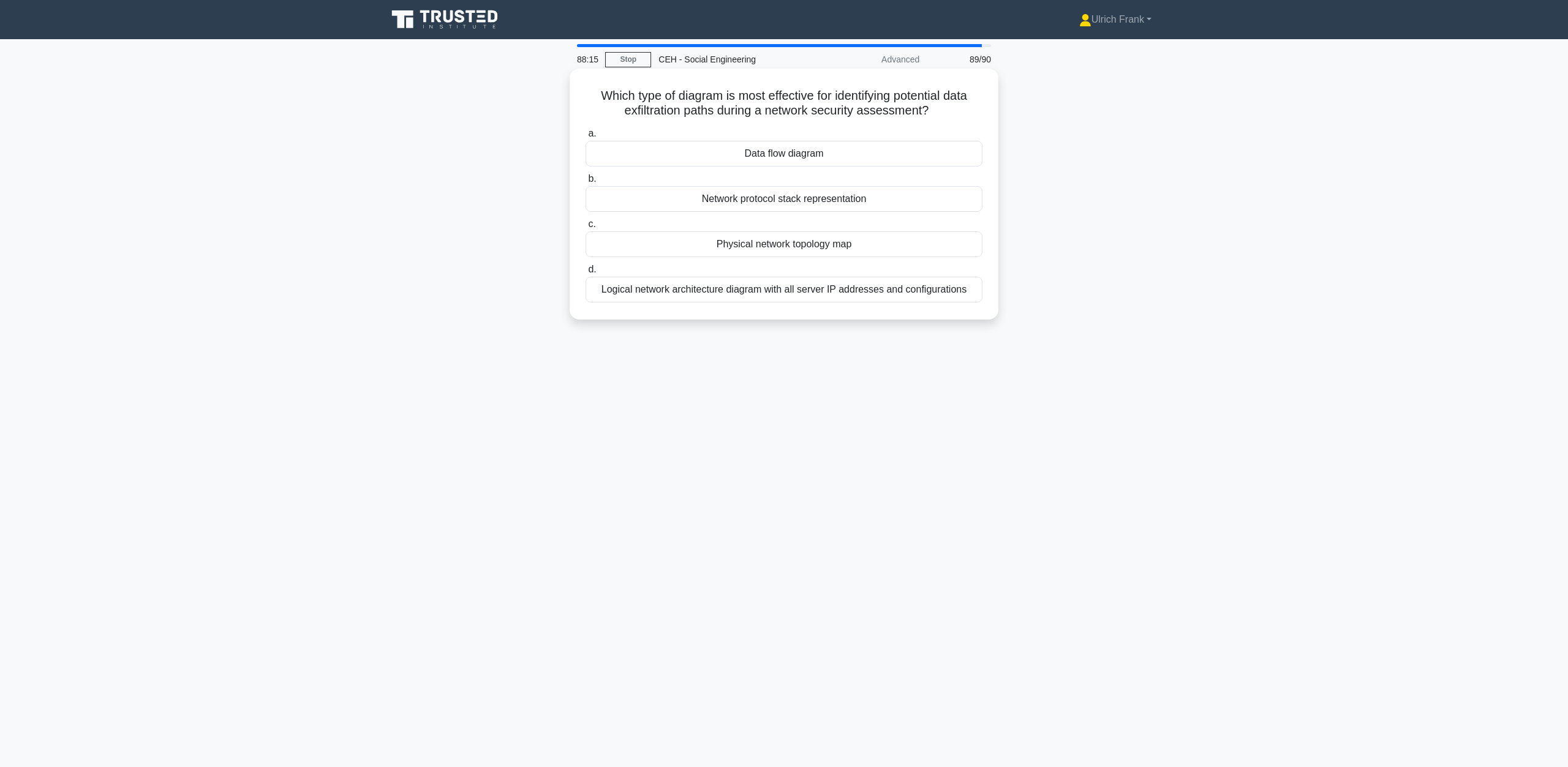 click on "Data flow diagram" at bounding box center (784, 154) 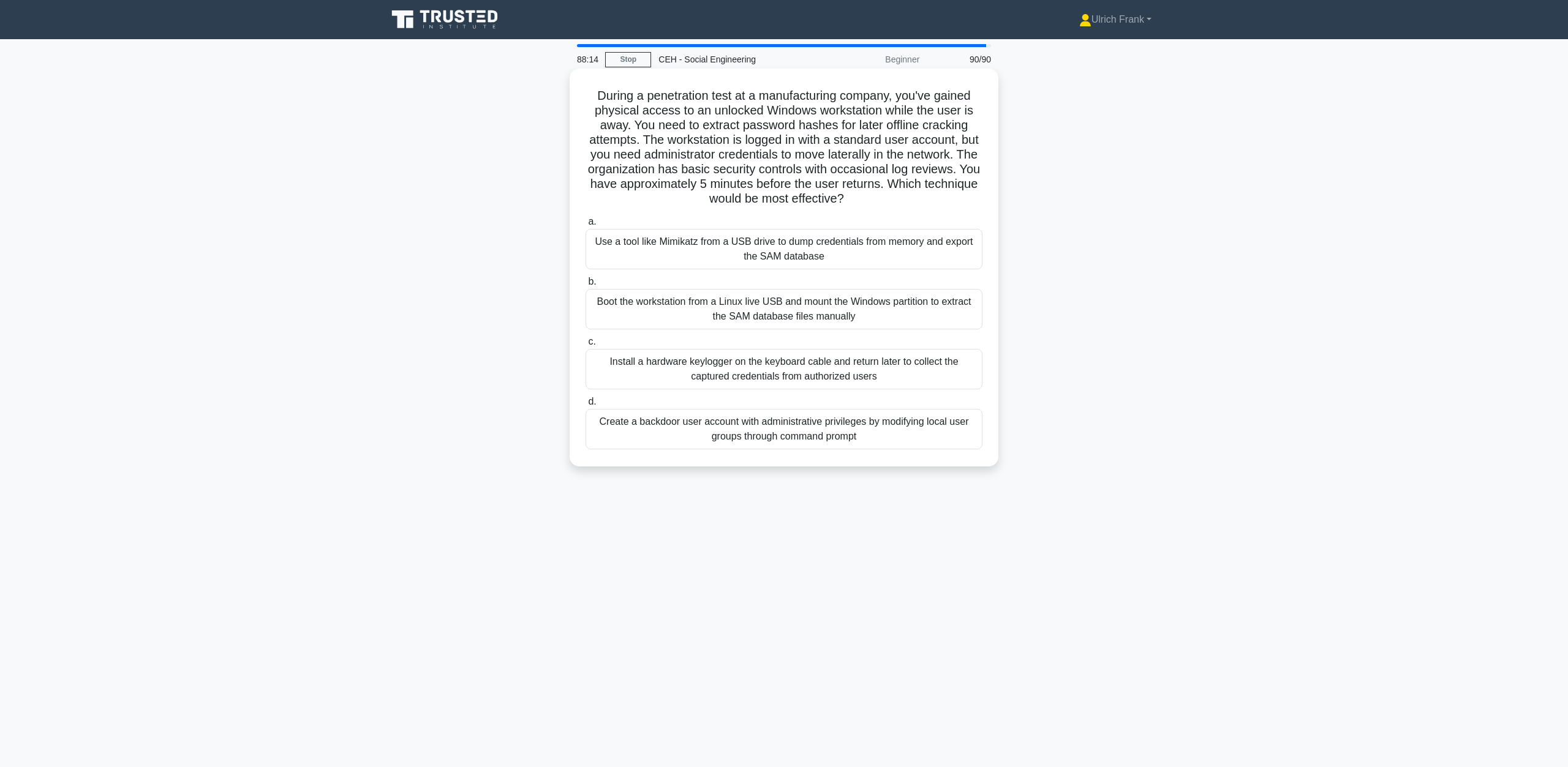 click on "Use a tool like Mimikatz from a USB drive to dump credentials from memory and export the SAM database" at bounding box center [784, 249] 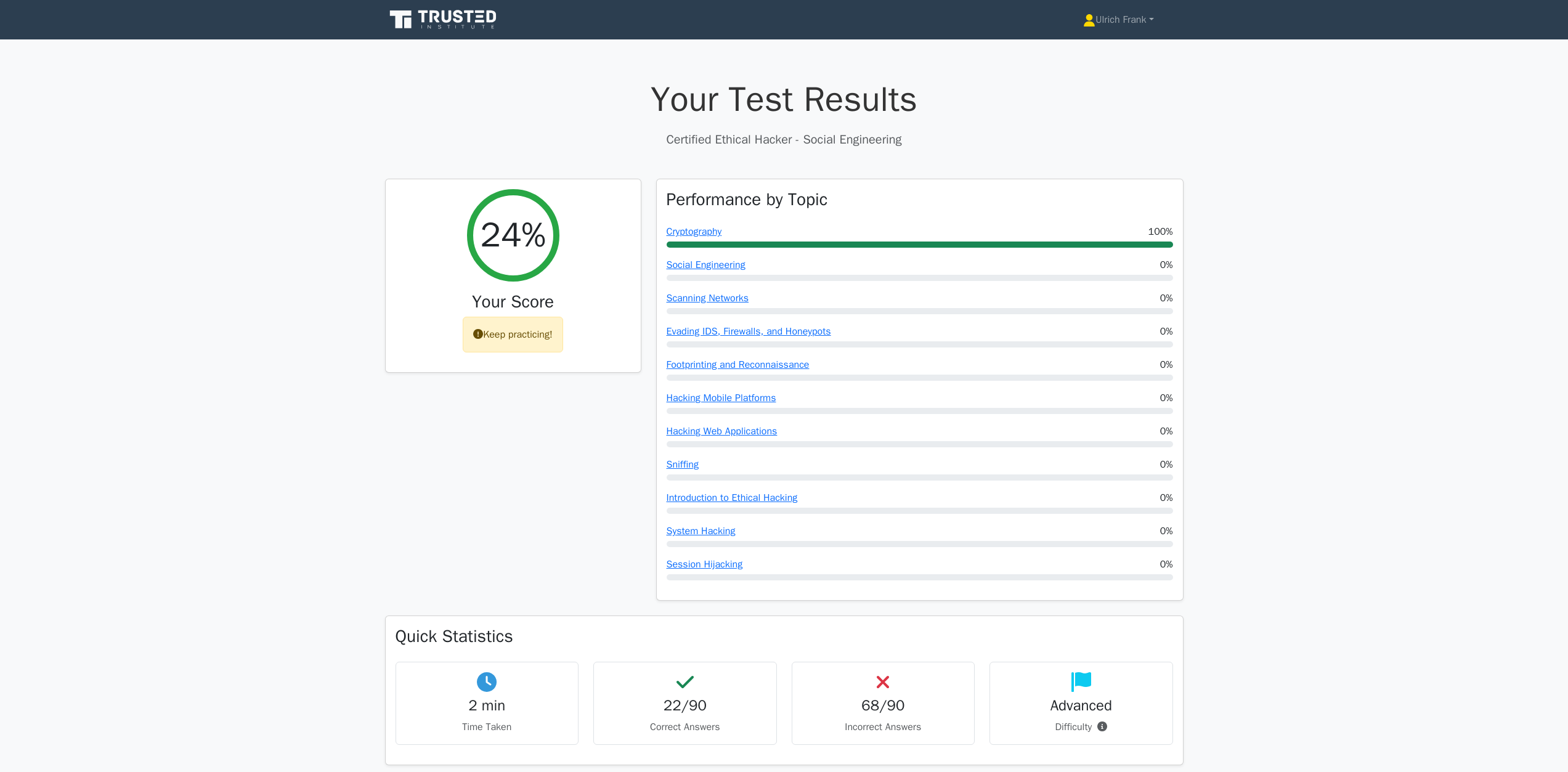 scroll, scrollTop: 0, scrollLeft: 0, axis: both 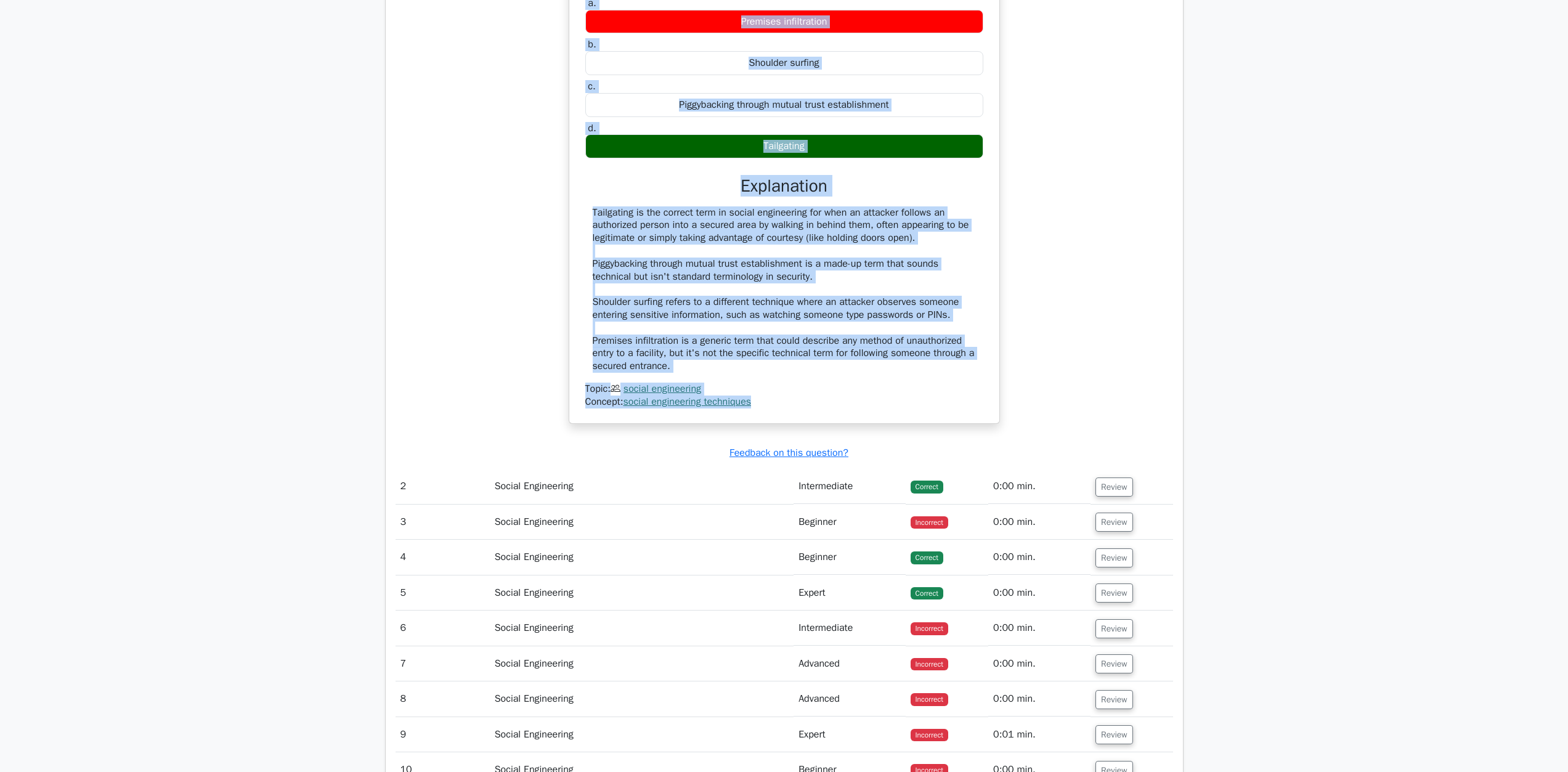 drag, startPoint x: 590, startPoint y: 299, endPoint x: 810, endPoint y: 420, distance: 251.07967 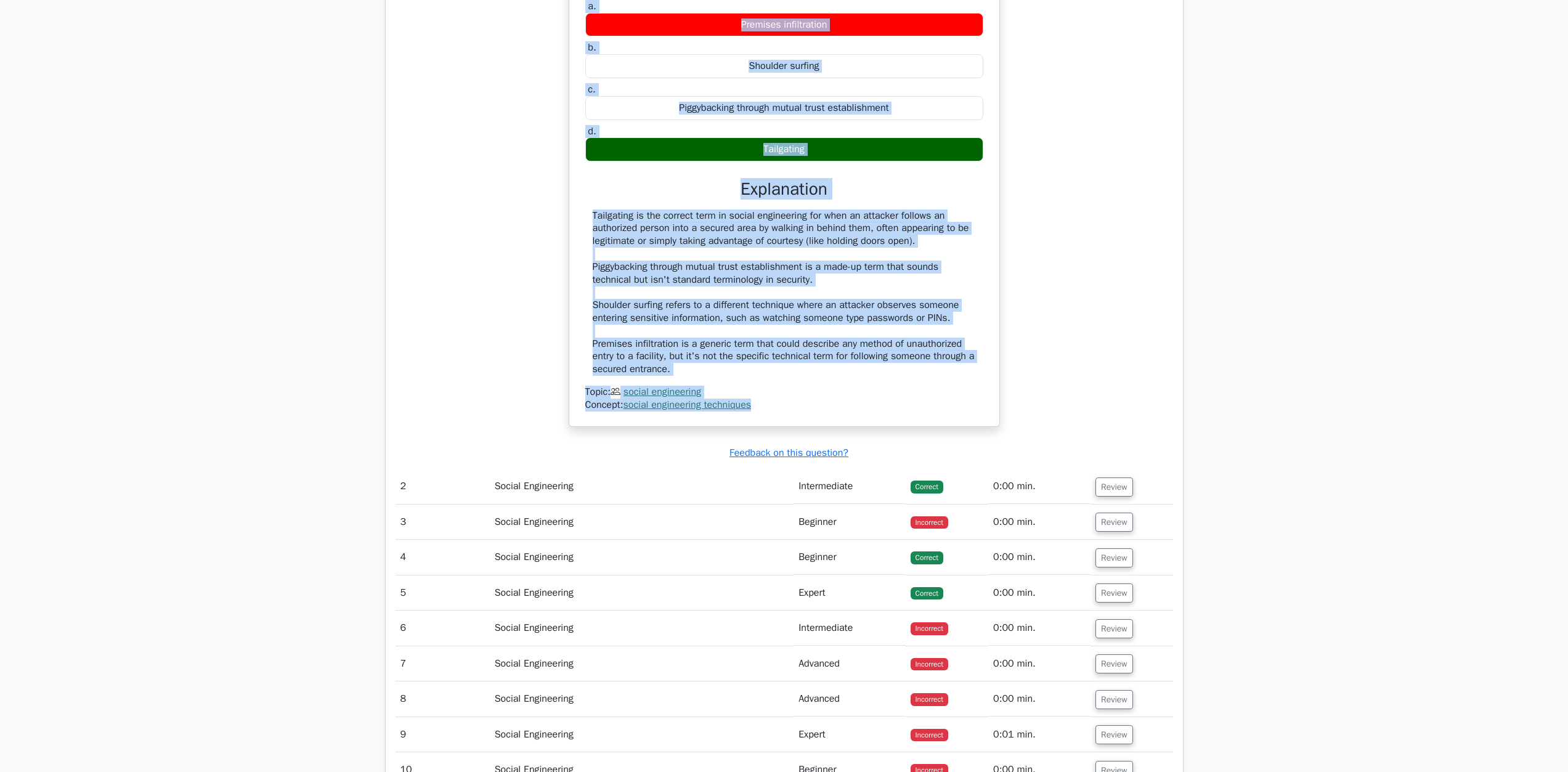 drag, startPoint x: 1121, startPoint y: 490, endPoint x: 947, endPoint y: 513, distance: 175.51353 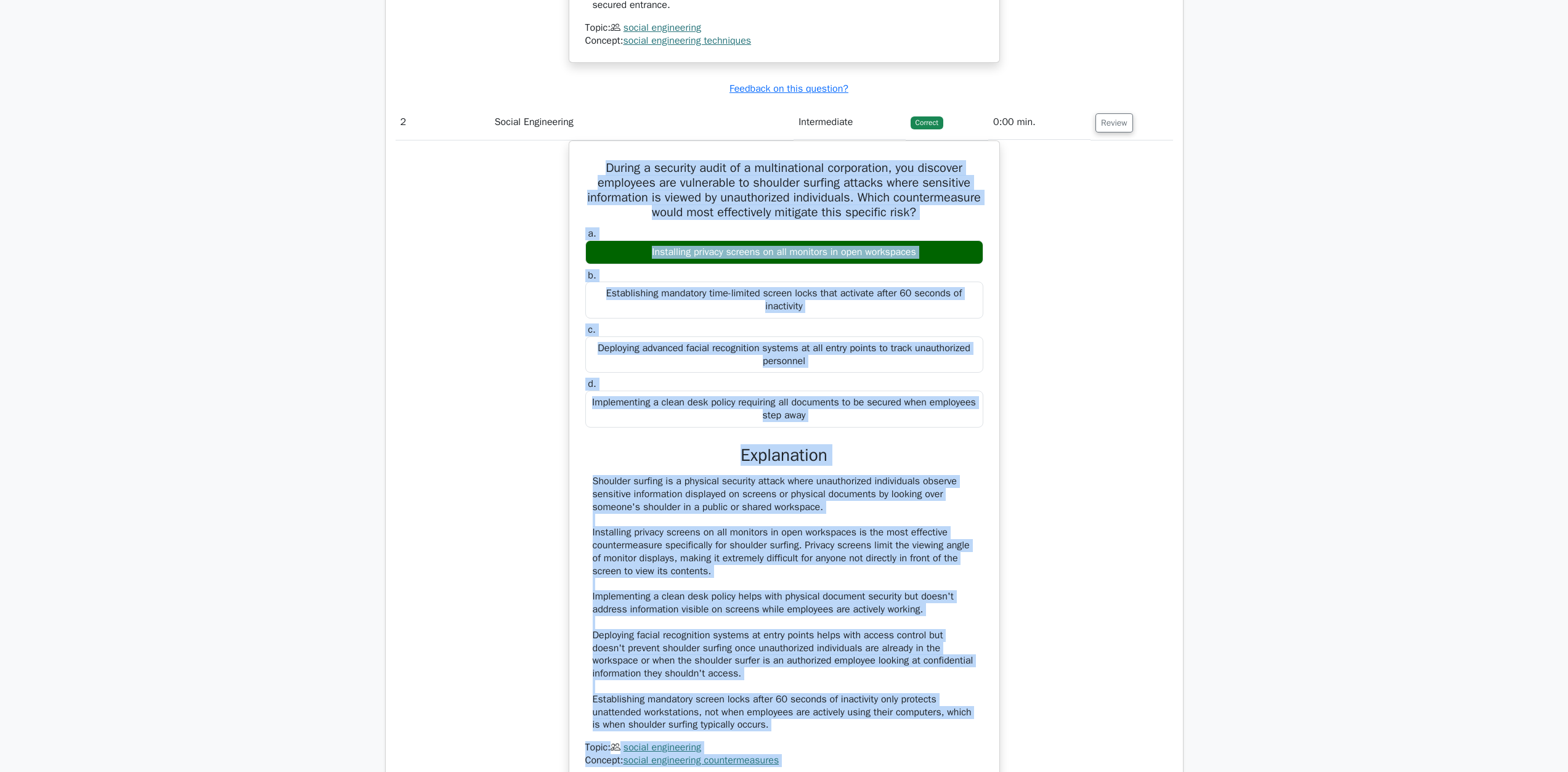 scroll, scrollTop: 1497, scrollLeft: 0, axis: vertical 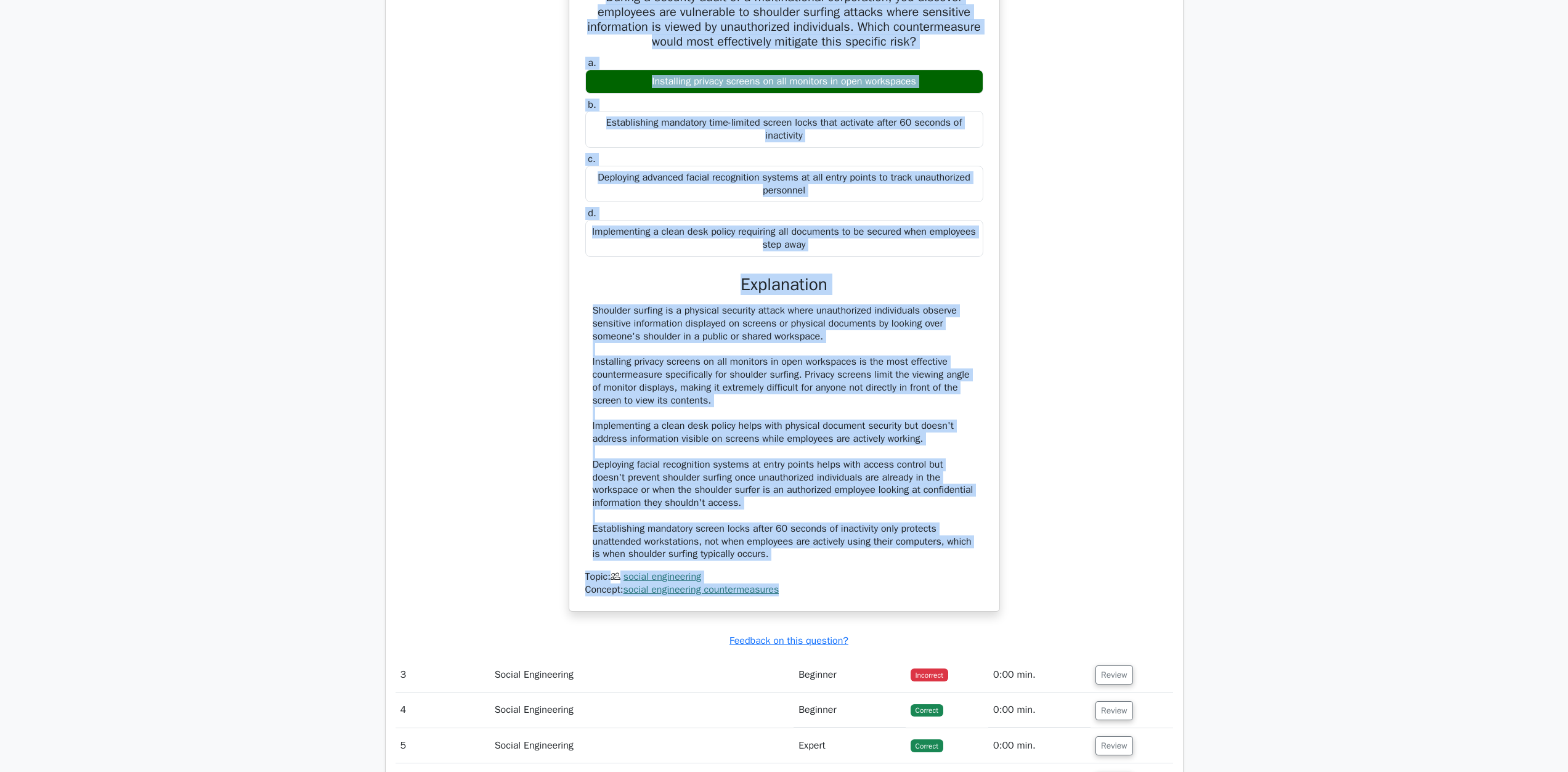 drag, startPoint x: 609, startPoint y: 555, endPoint x: 819, endPoint y: 601, distance: 214.9791 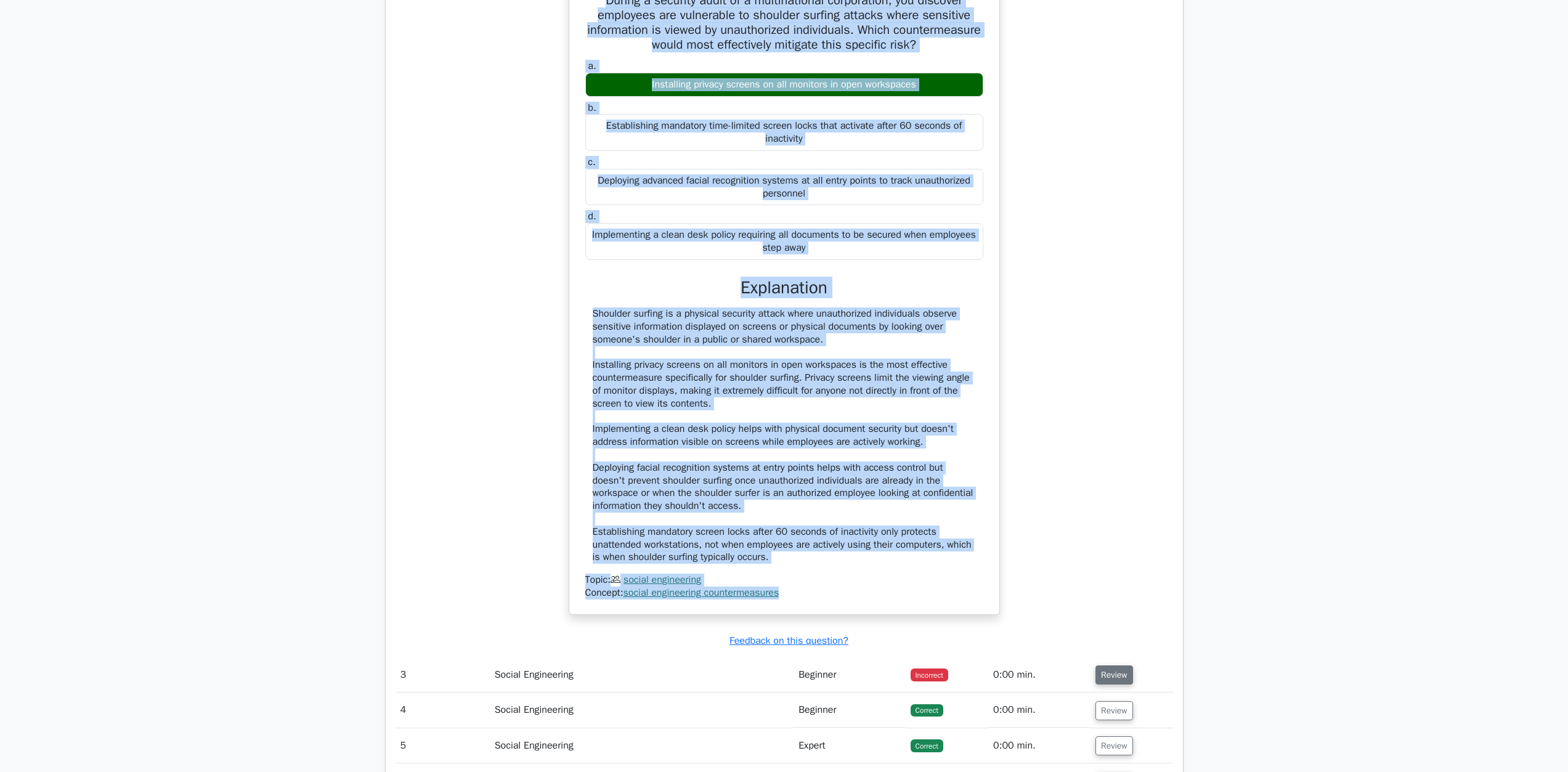 click on "Review" at bounding box center [1114, 675] 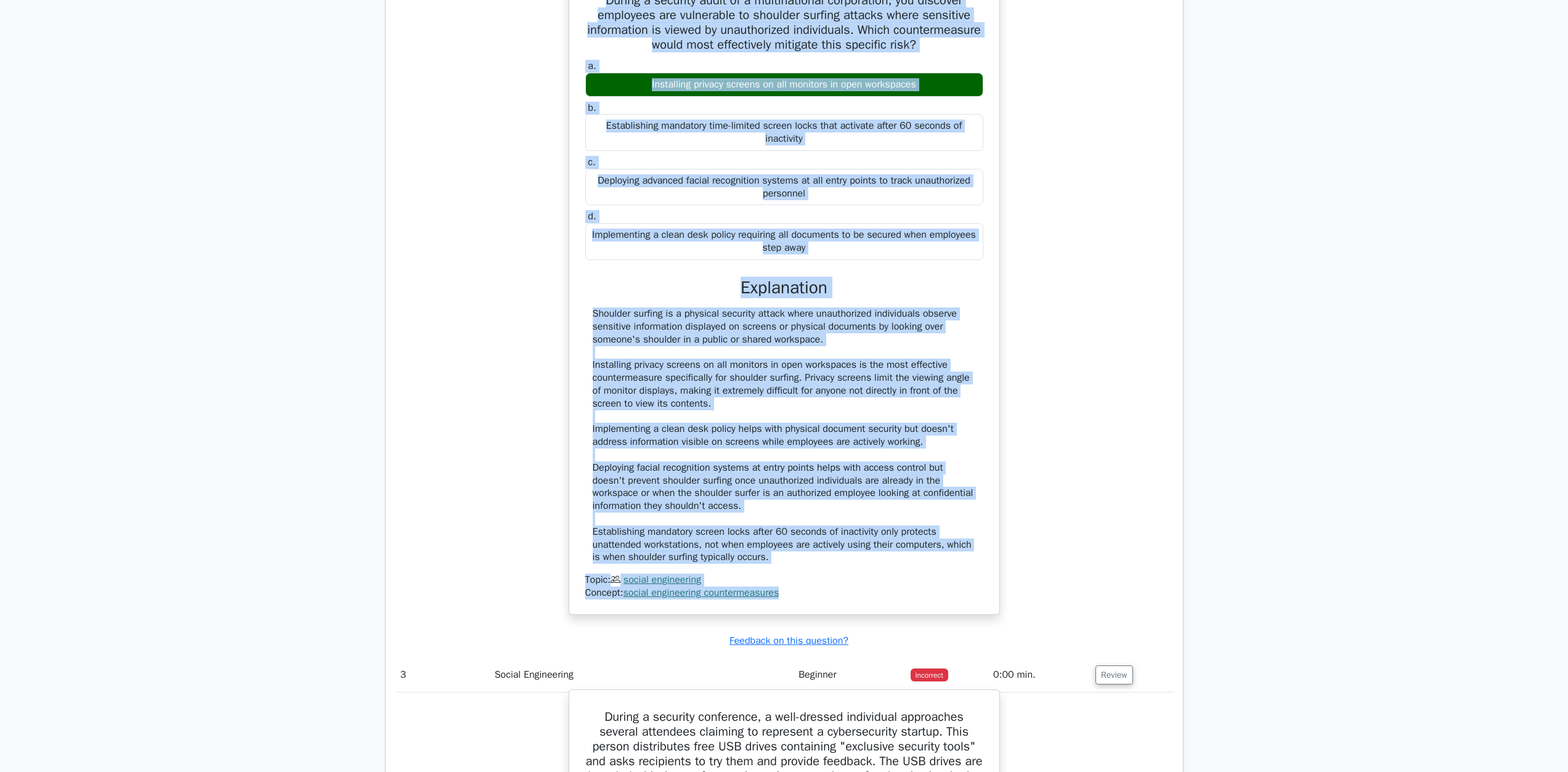 scroll, scrollTop: 1805, scrollLeft: 0, axis: vertical 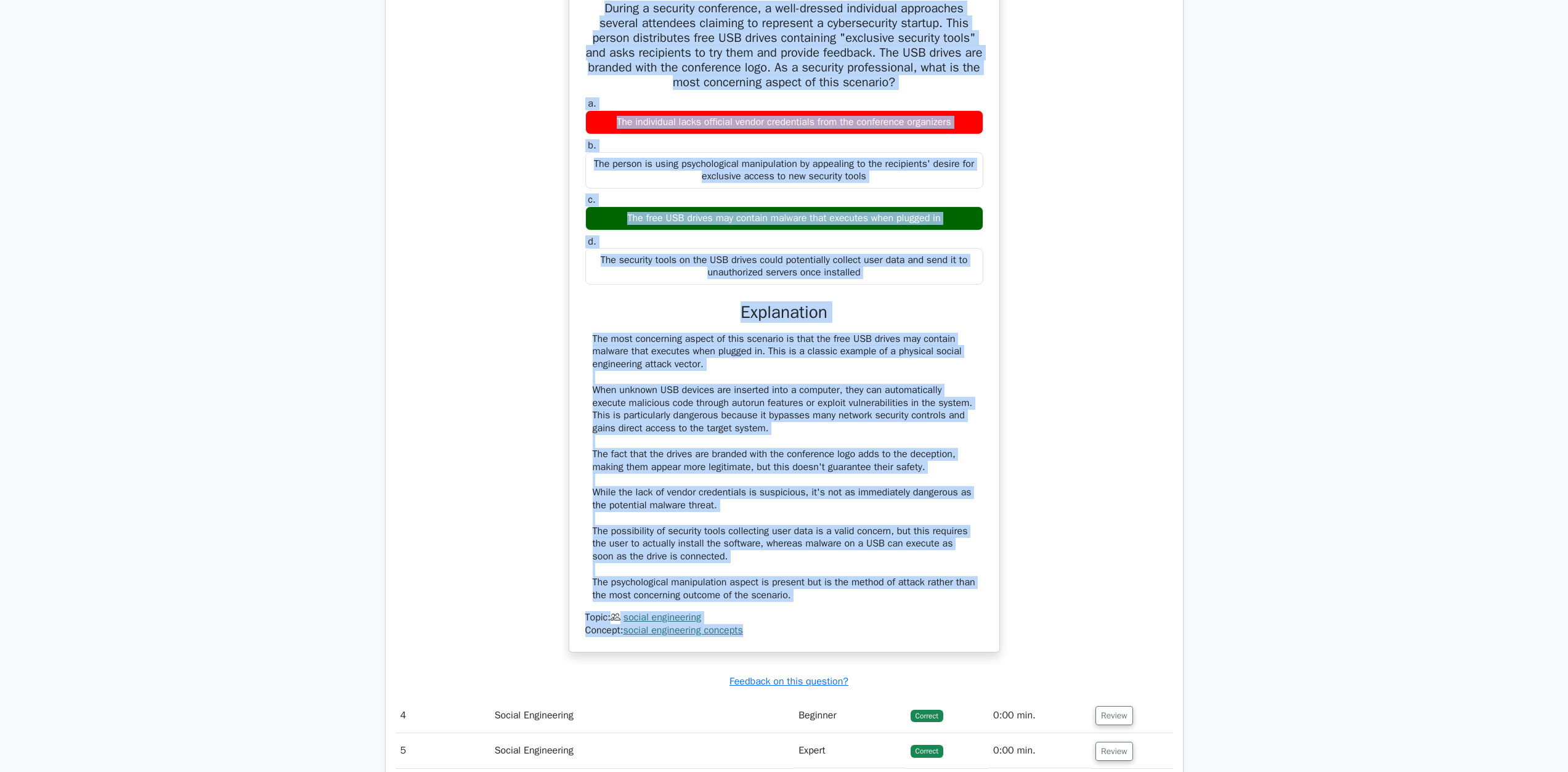drag, startPoint x: 589, startPoint y: 407, endPoint x: 791, endPoint y: 630, distance: 300.88702 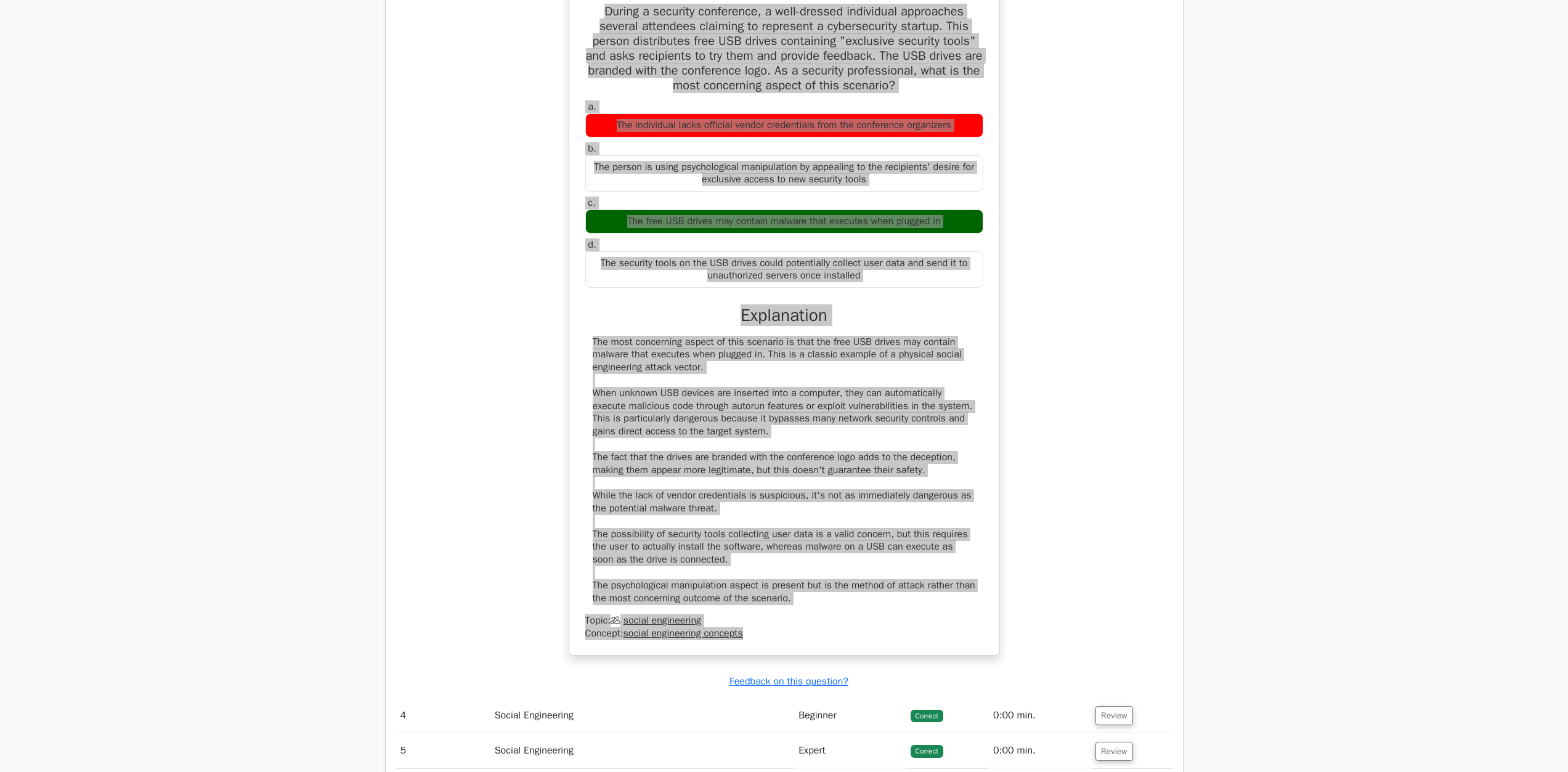 scroll, scrollTop: 2514, scrollLeft: 0, axis: vertical 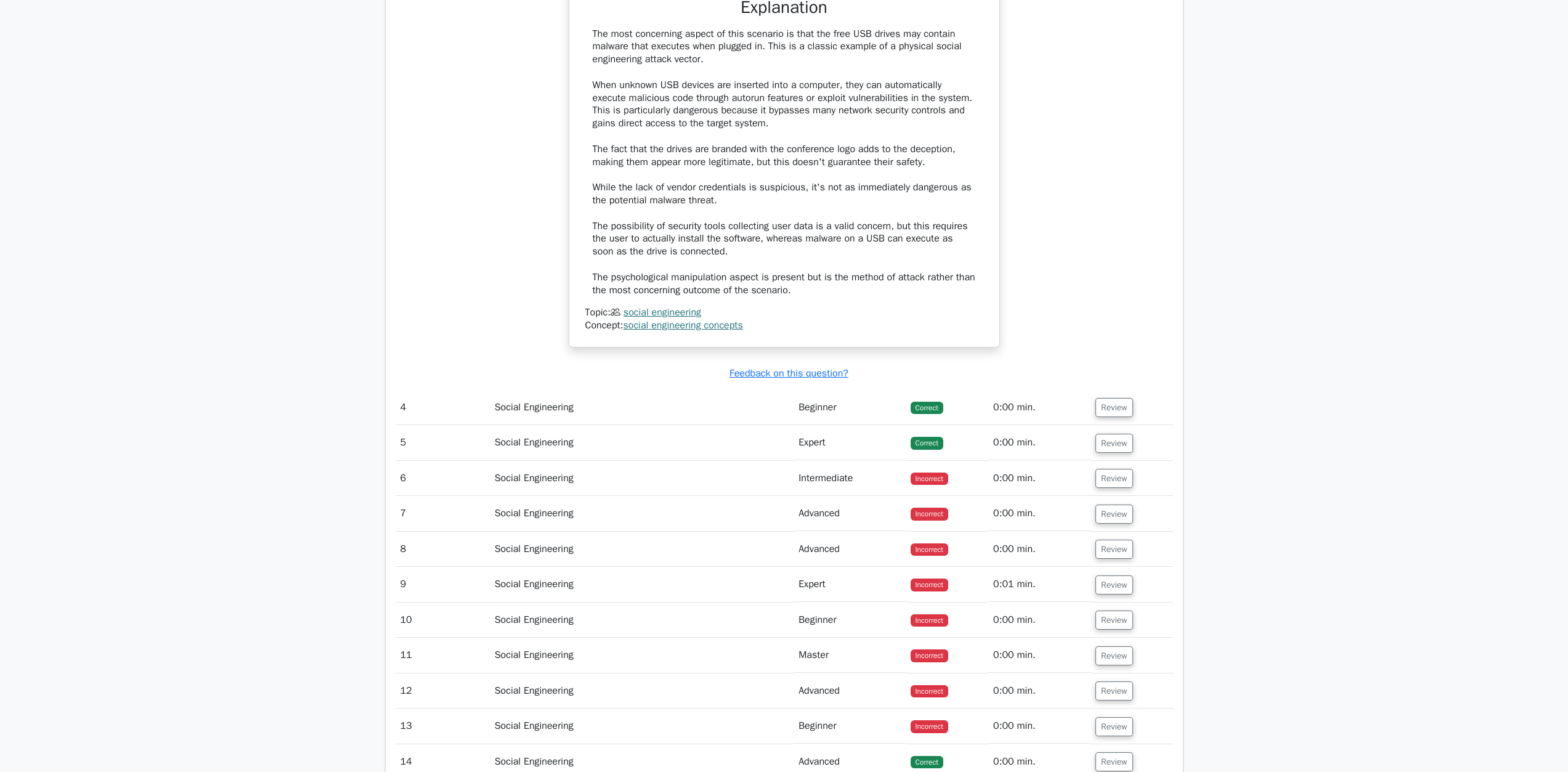 click on "Review" at bounding box center [1131, 407] 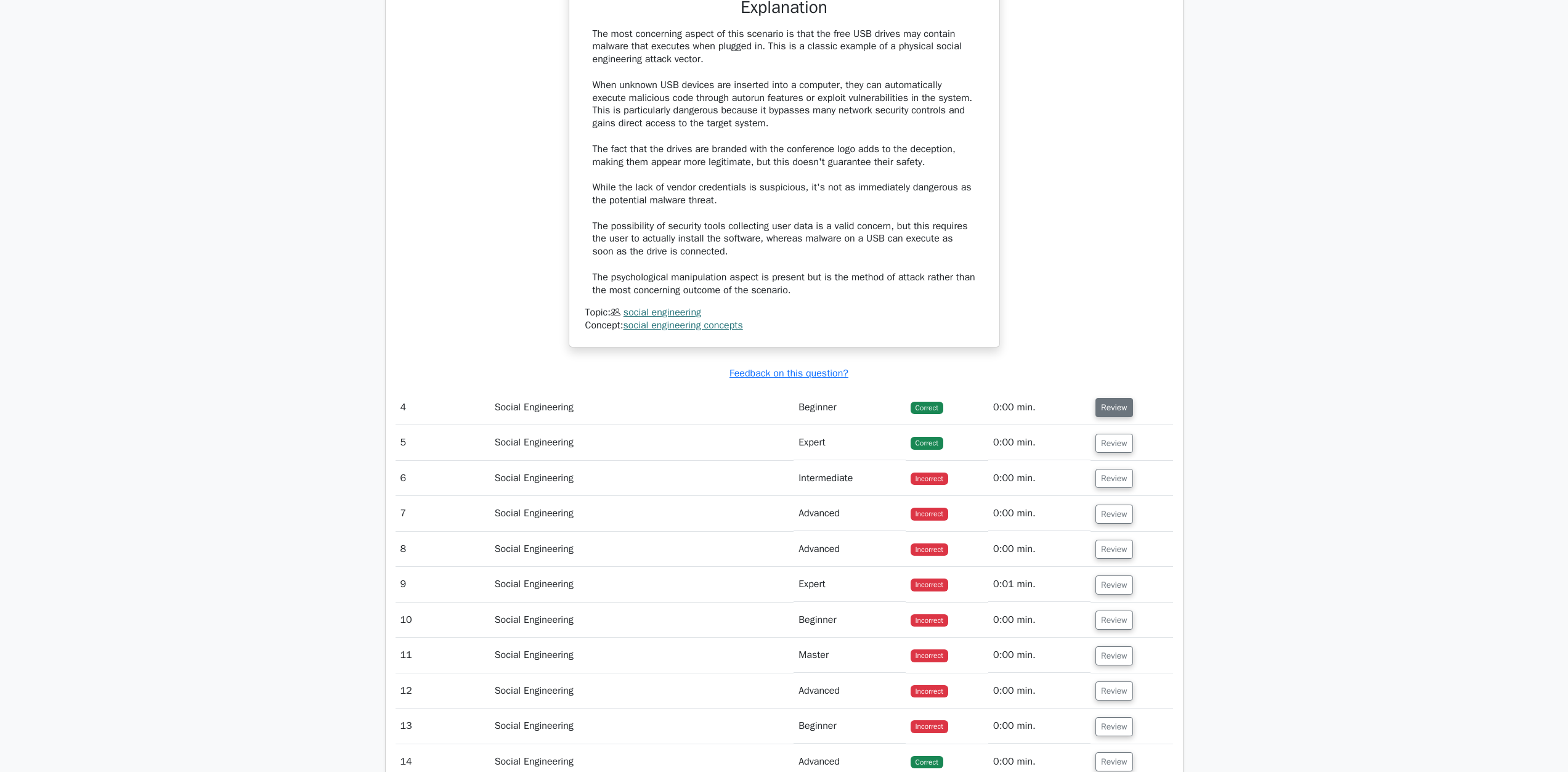 click on "Review" at bounding box center [1114, 407] 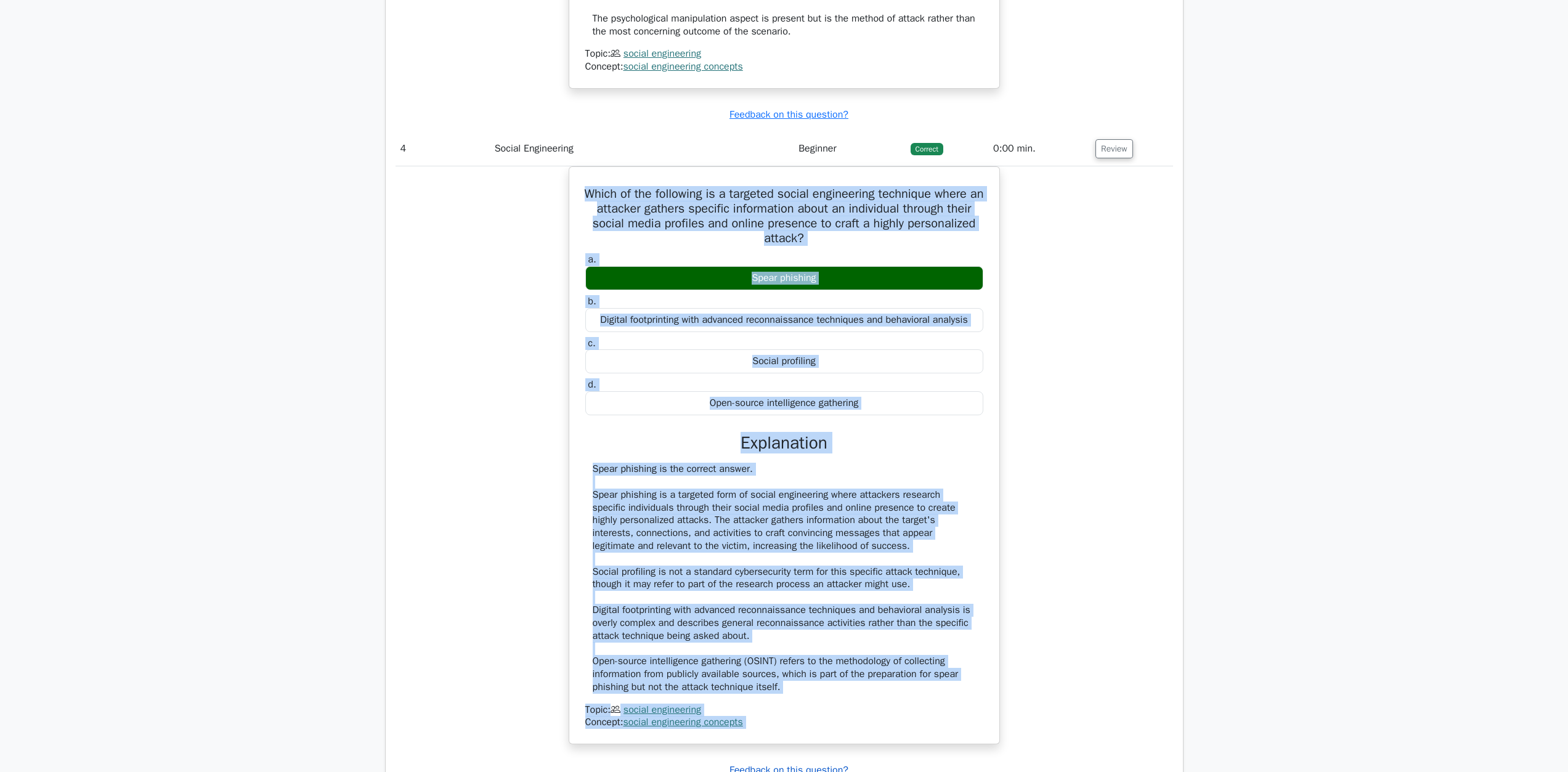 scroll, scrollTop: 2854, scrollLeft: 0, axis: vertical 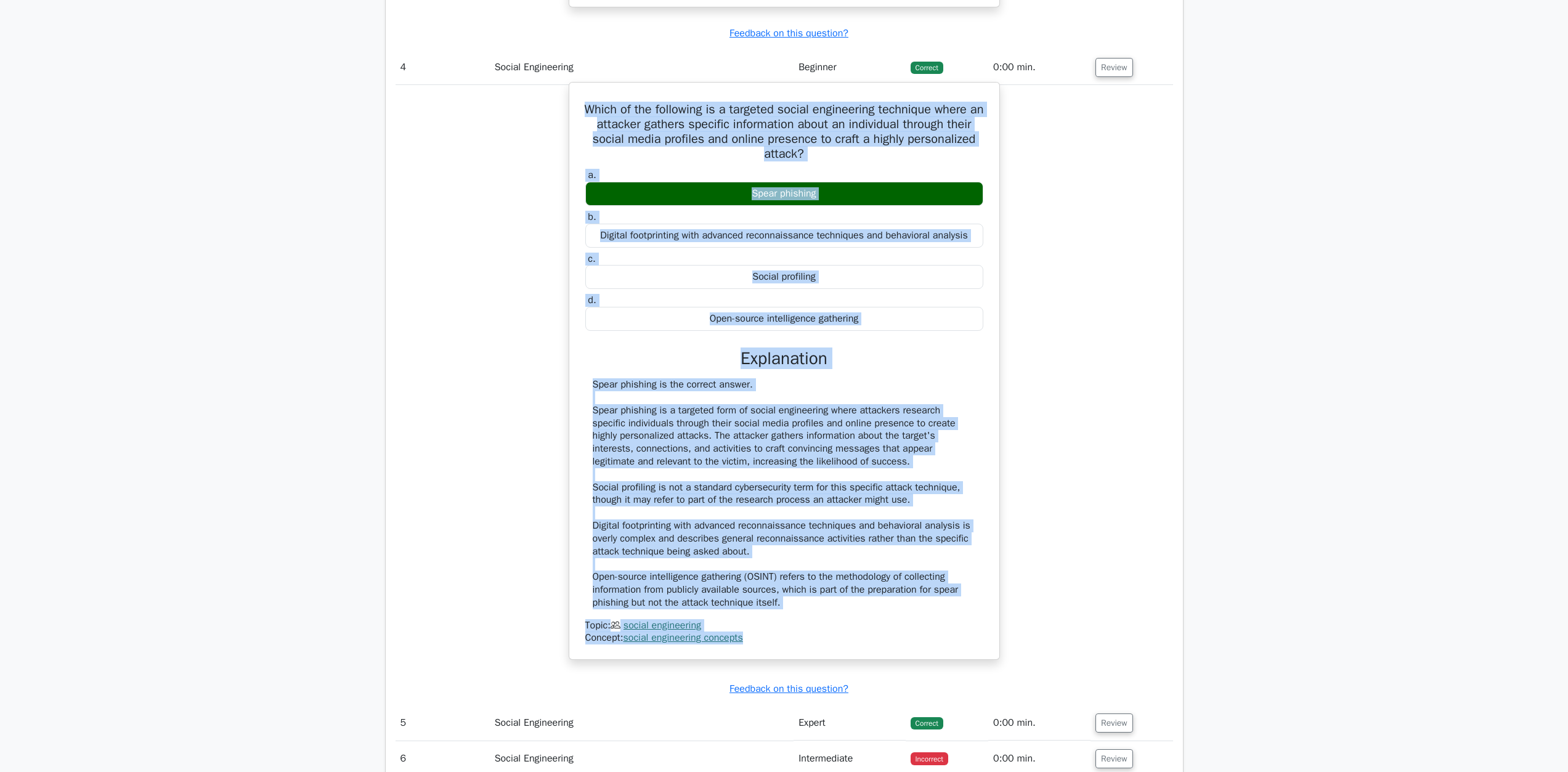 drag, startPoint x: 597, startPoint y: 449, endPoint x: 757, endPoint y: 641, distance: 249.928 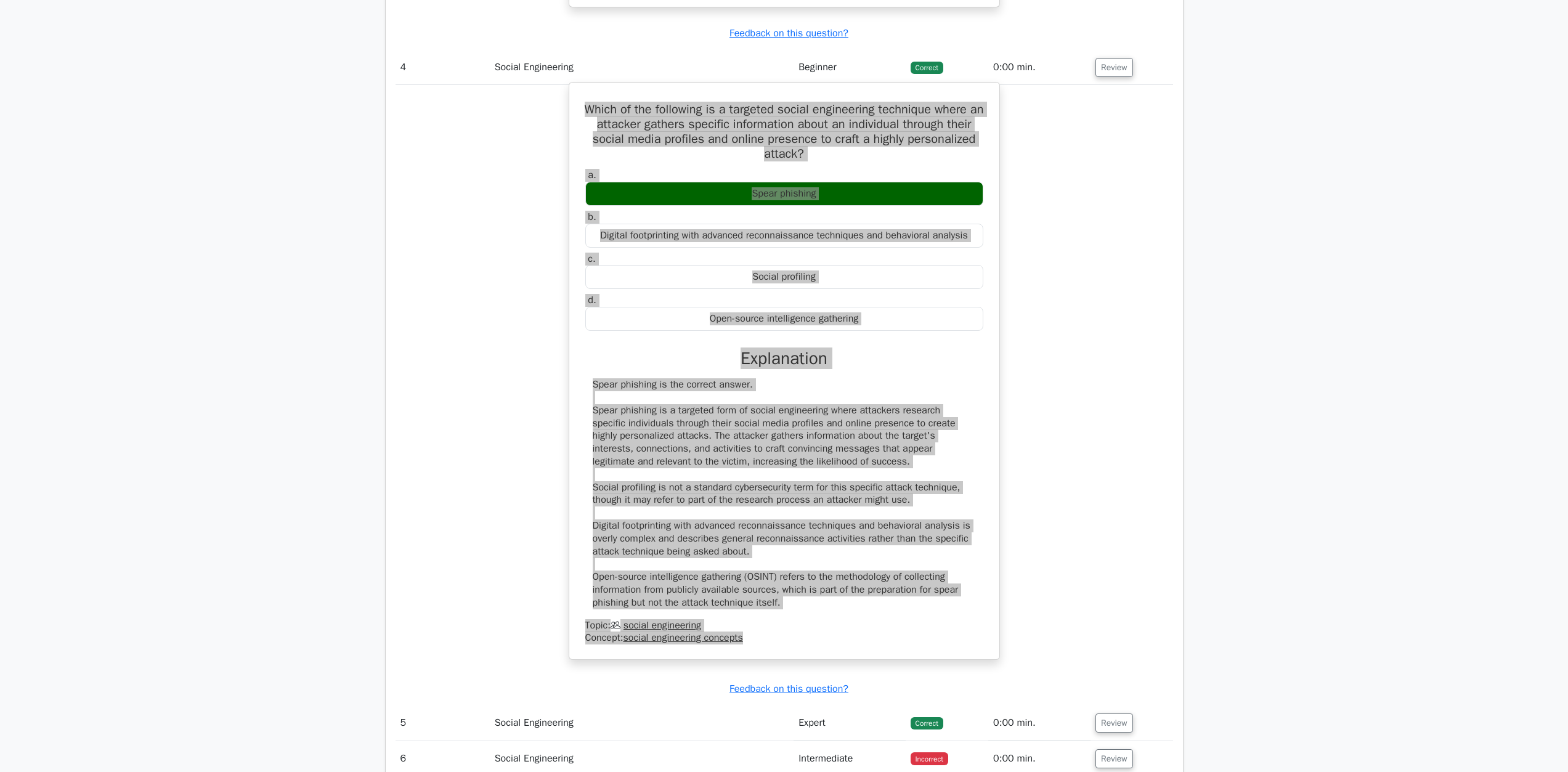 scroll, scrollTop: 3162, scrollLeft: 0, axis: vertical 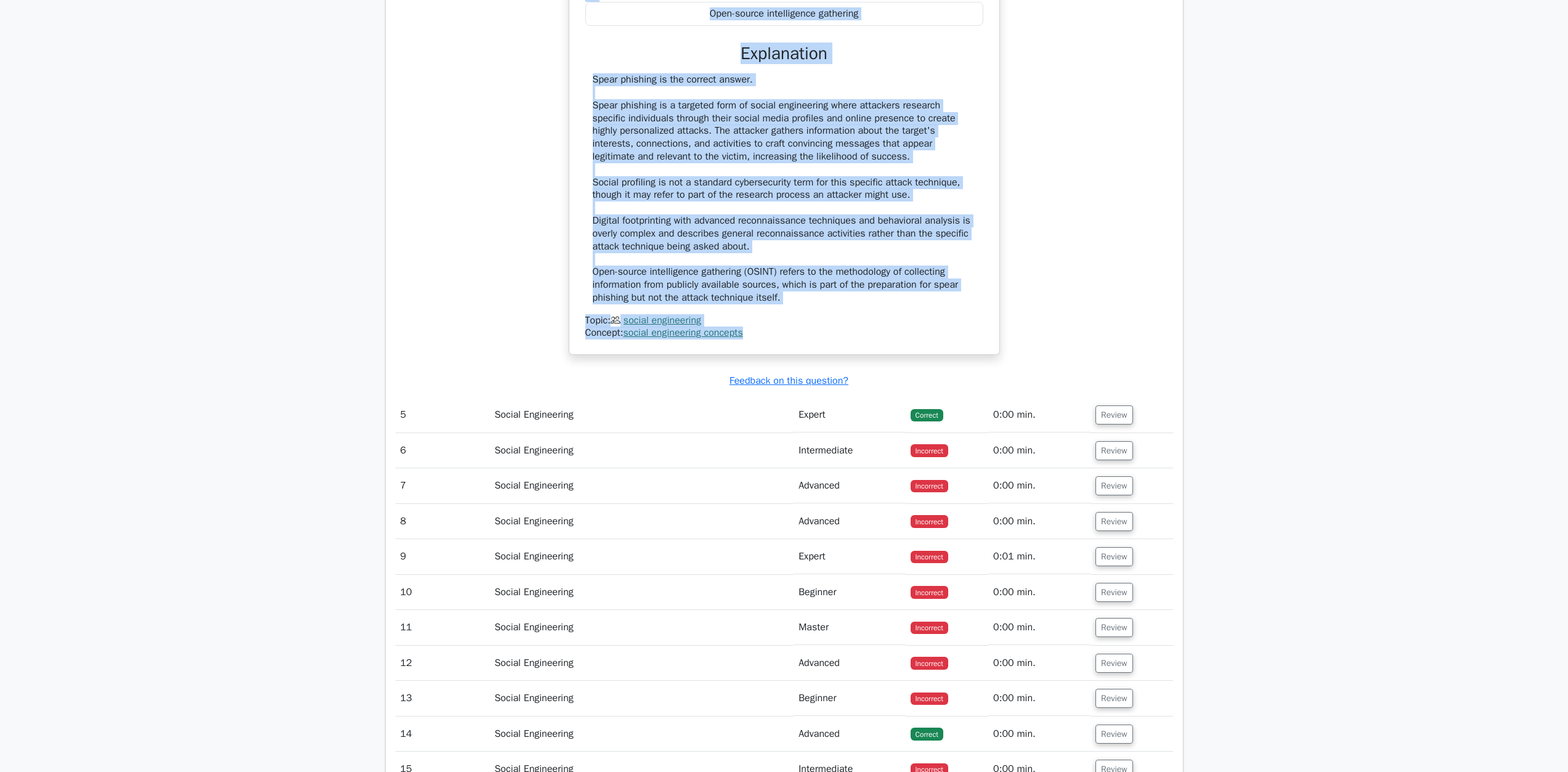 drag, startPoint x: 1116, startPoint y: 416, endPoint x: 1017, endPoint y: 431, distance: 100.12992 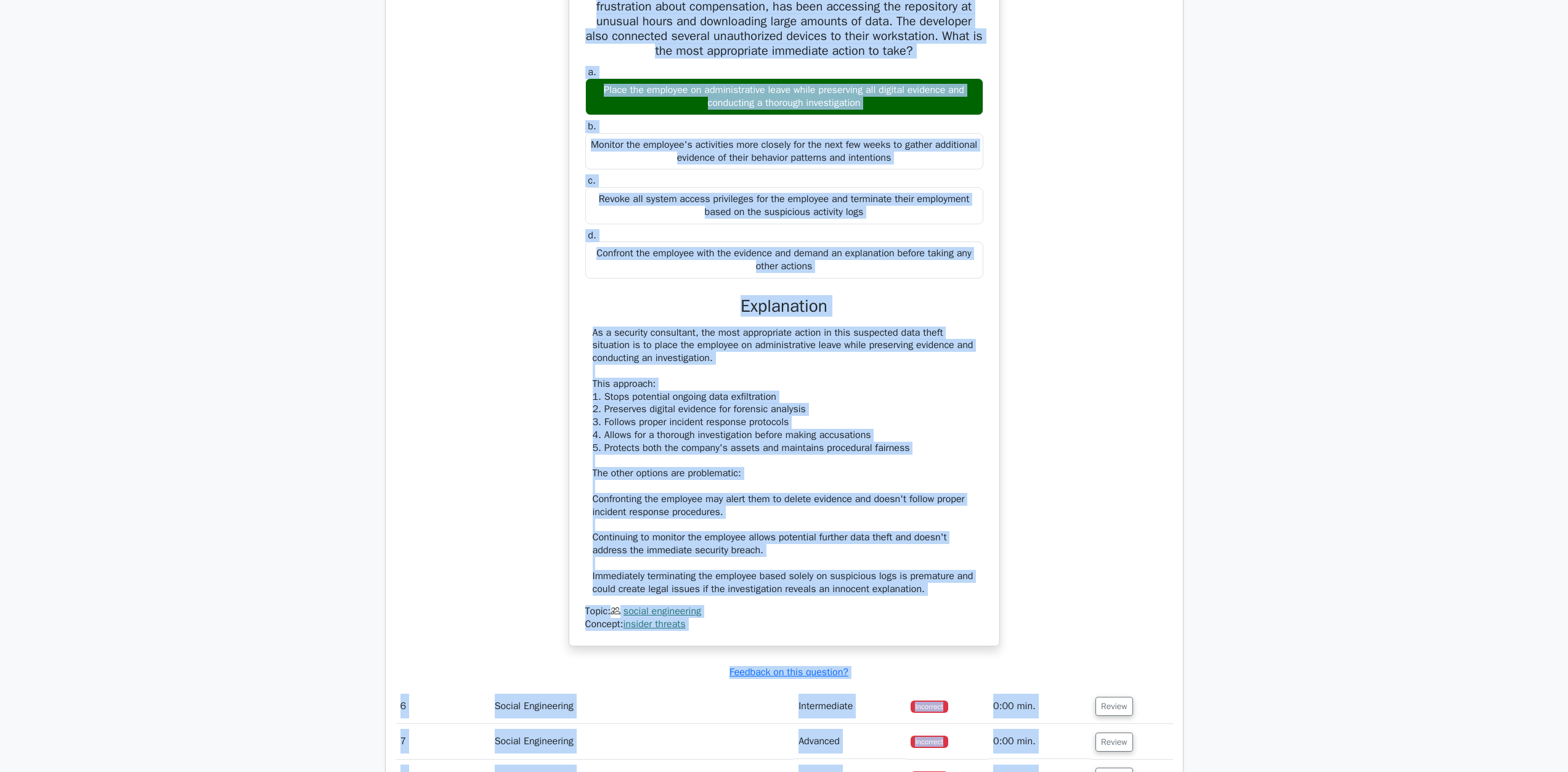 scroll, scrollTop: 3818, scrollLeft: 0, axis: vertical 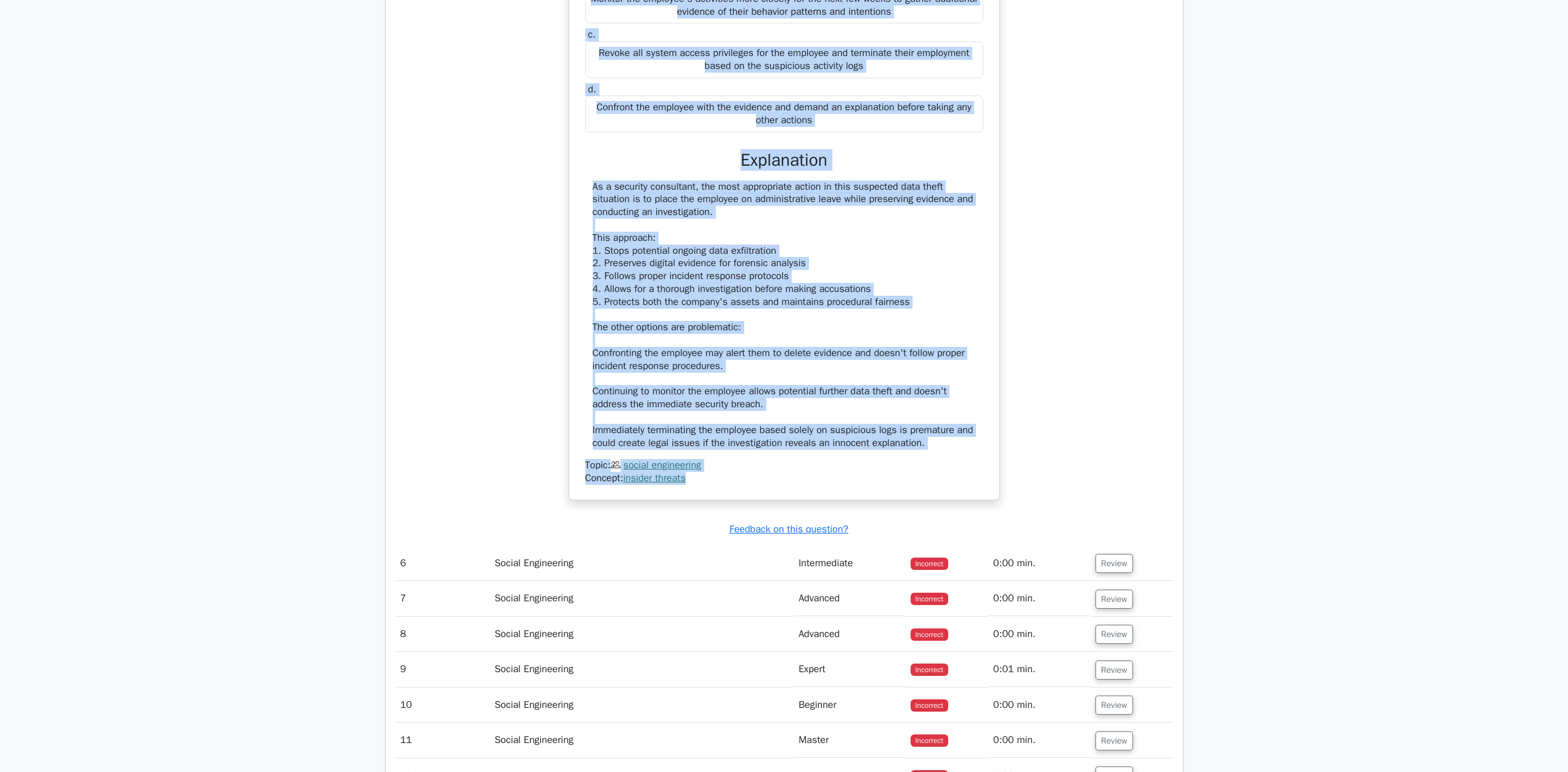drag, startPoint x: 590, startPoint y: 460, endPoint x: 745, endPoint y: 482, distance: 156.55351 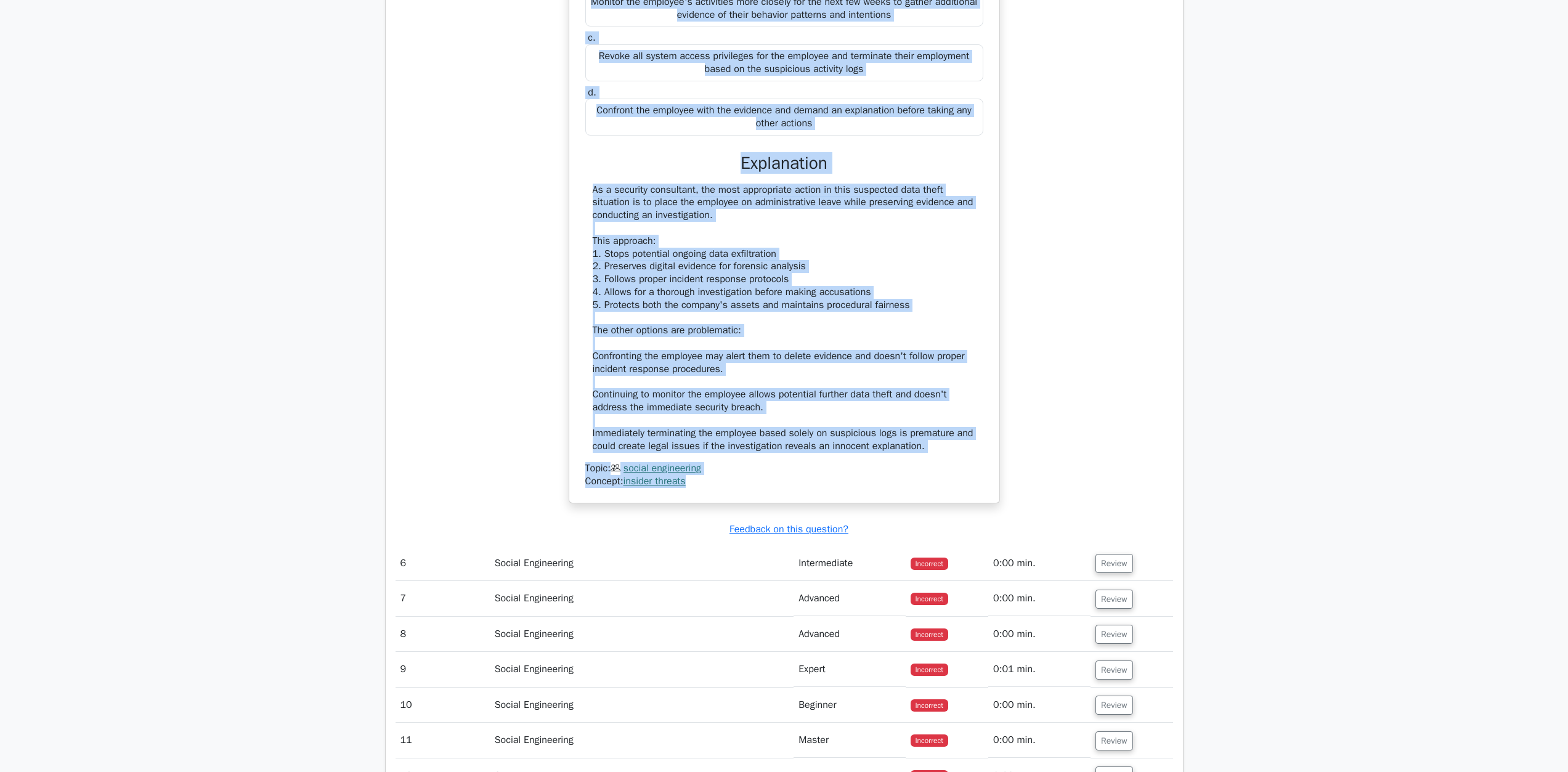drag, startPoint x: 1110, startPoint y: 566, endPoint x: 1093, endPoint y: 571, distance: 17.720045 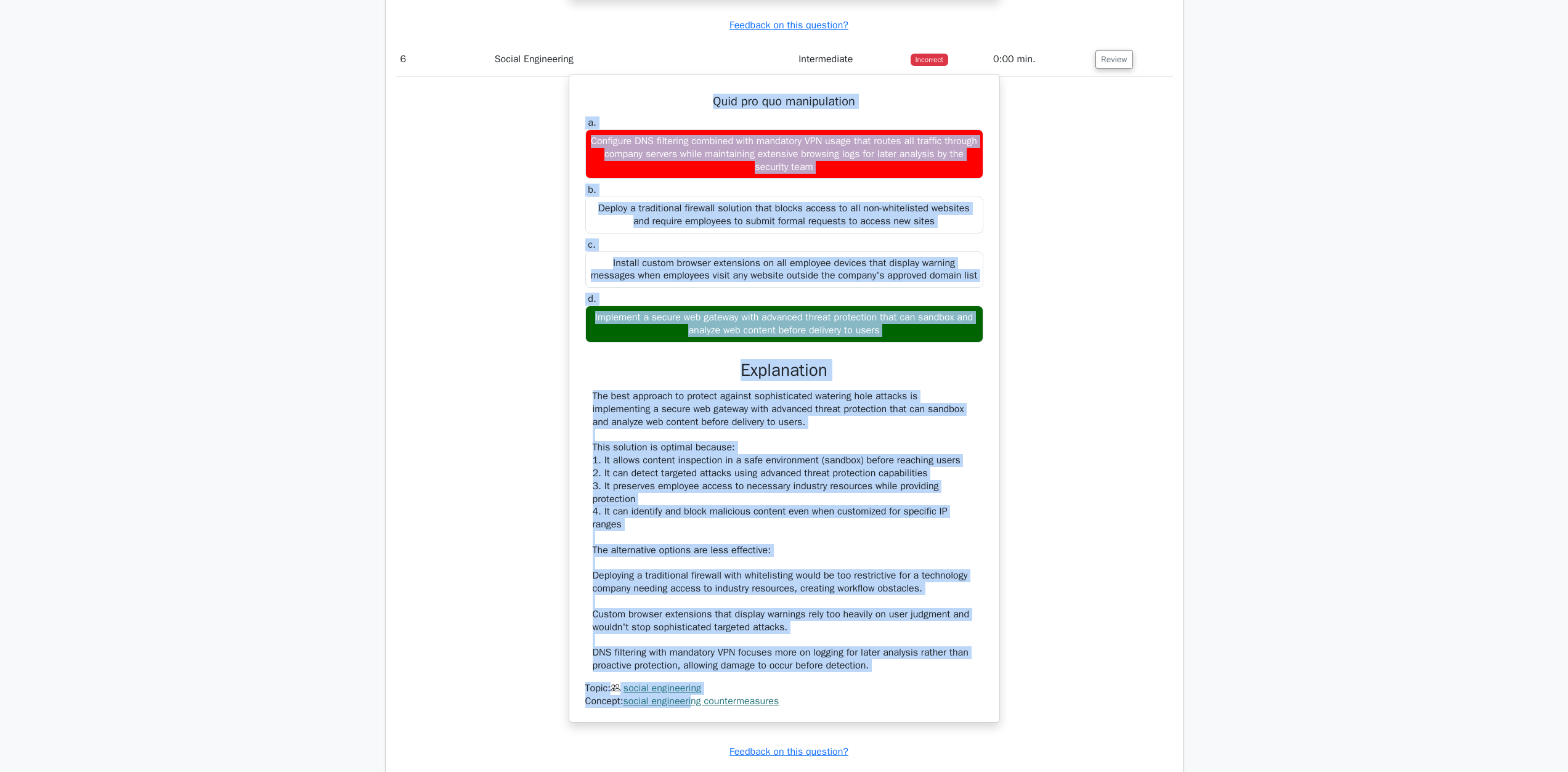 scroll, scrollTop: 4391, scrollLeft: 0, axis: vertical 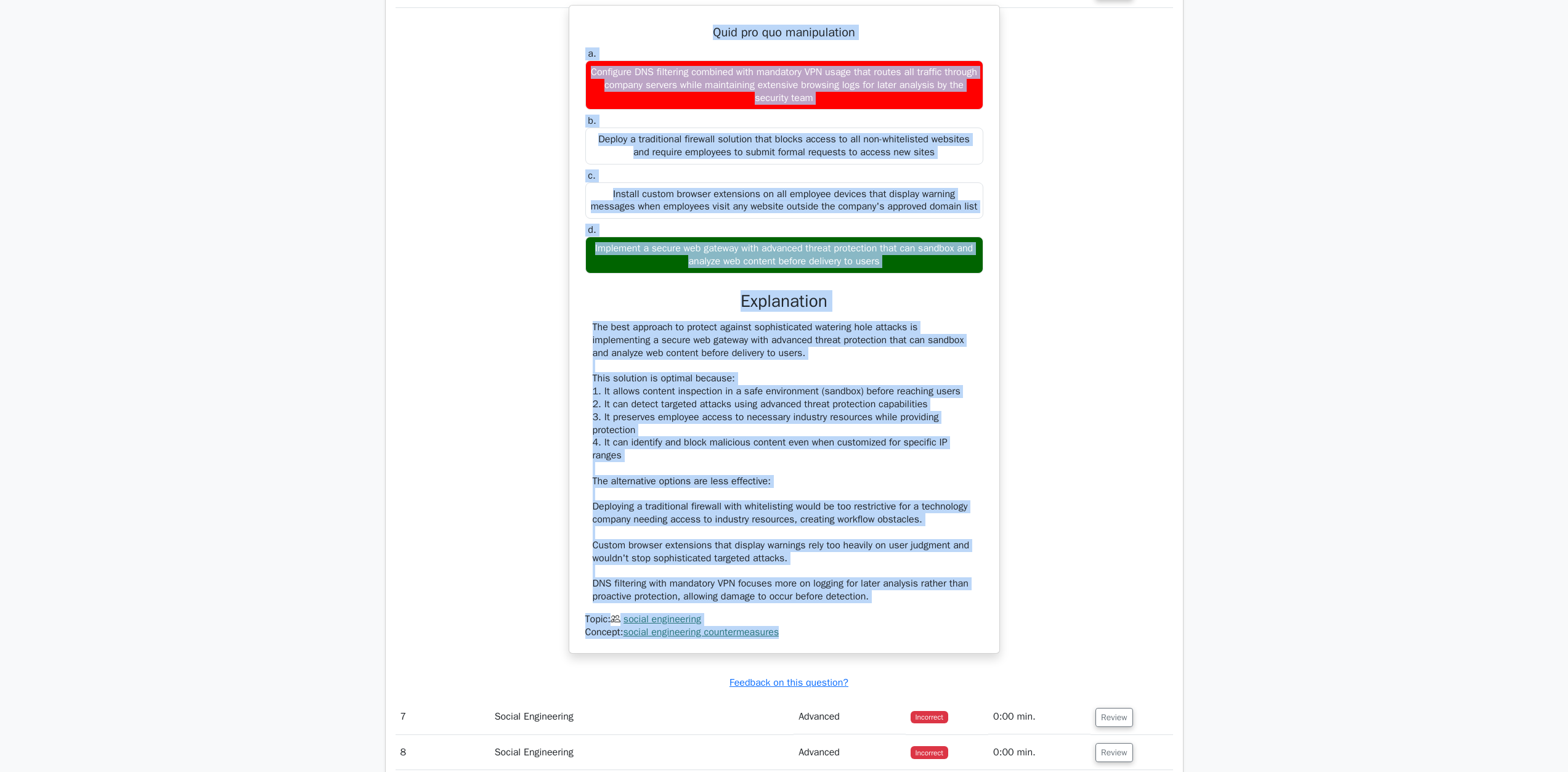 drag, startPoint x: 586, startPoint y: 602, endPoint x: 795, endPoint y: 746, distance: 253.80504 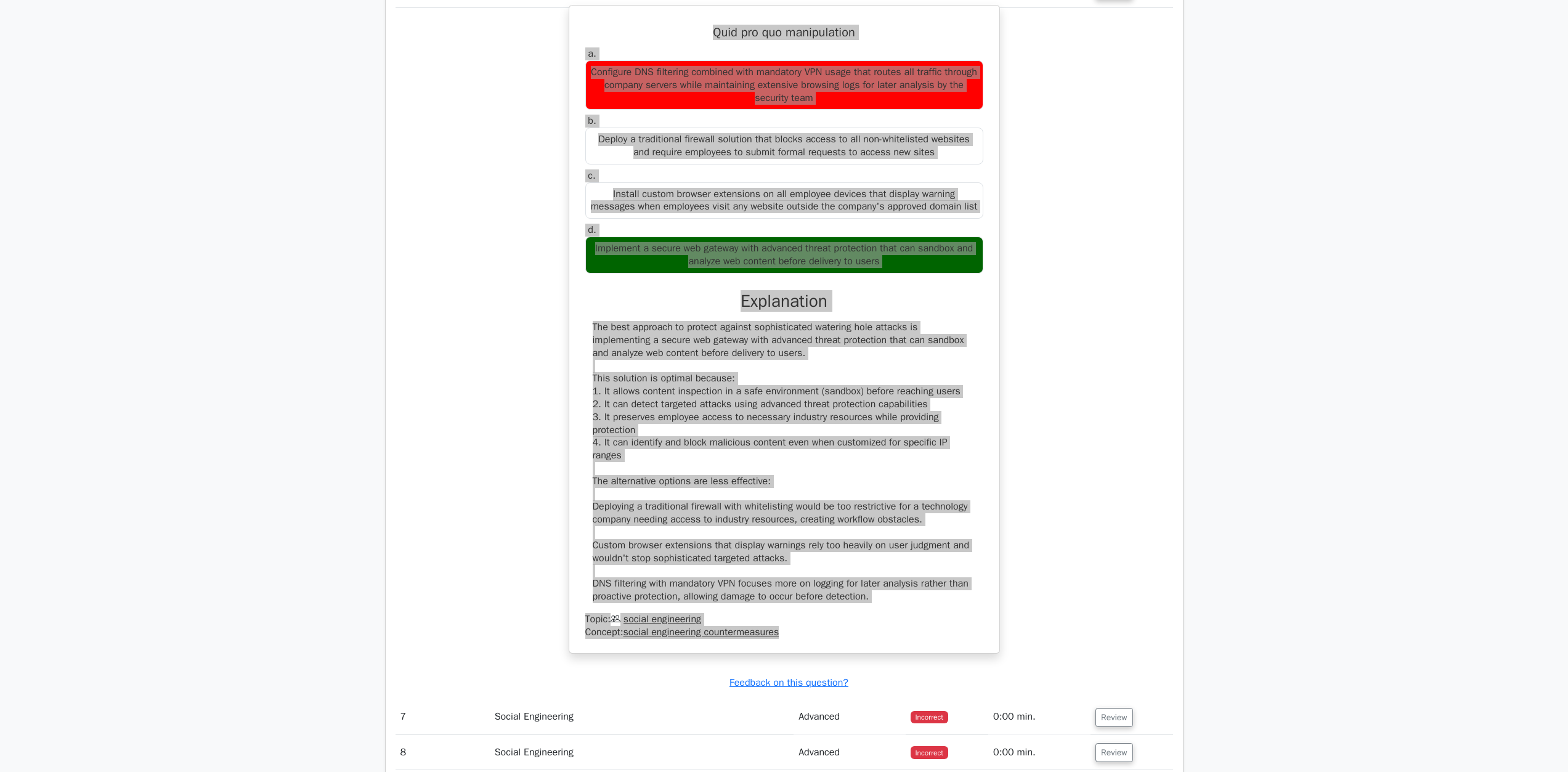 scroll, scrollTop: 4699, scrollLeft: 0, axis: vertical 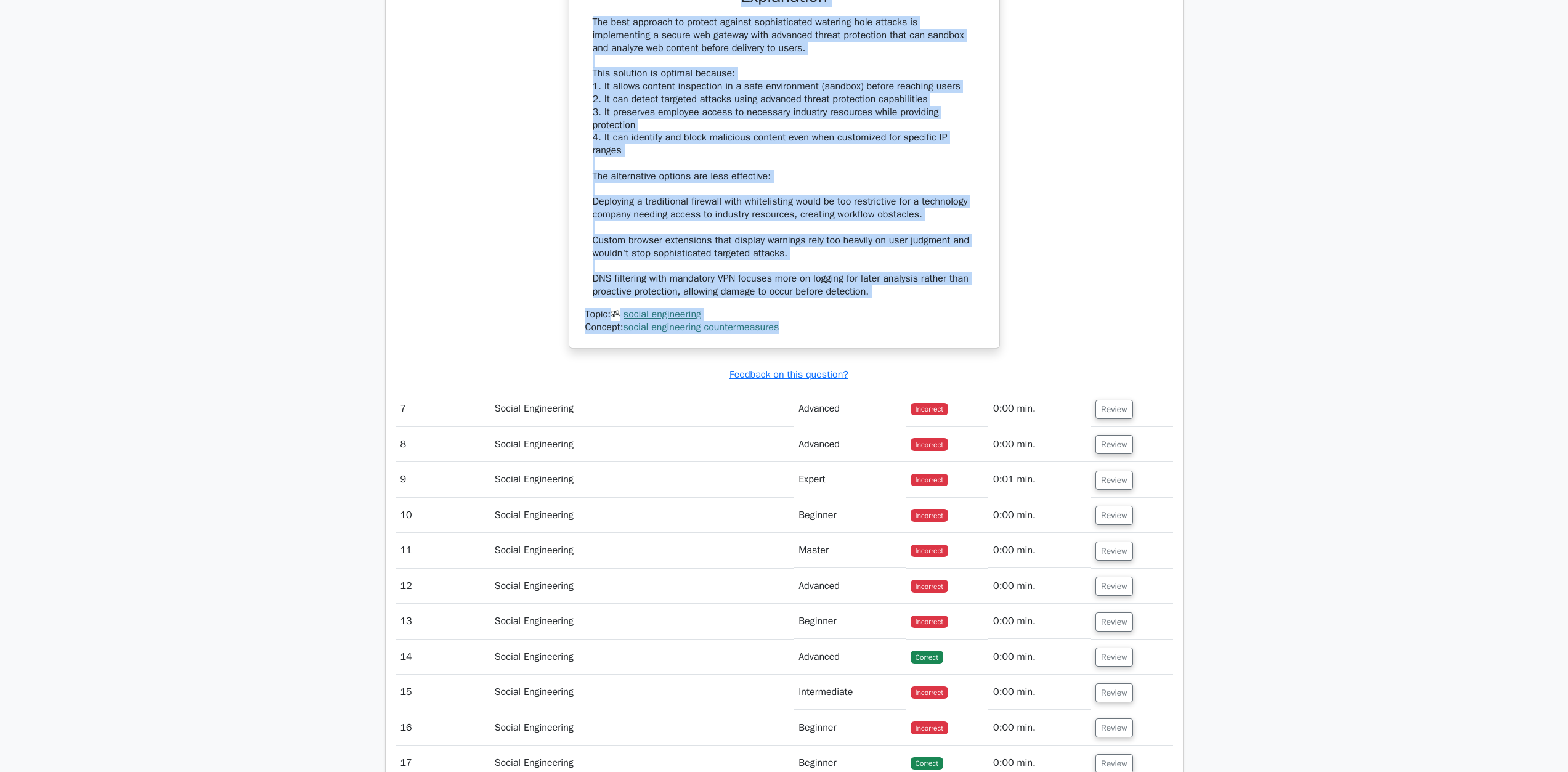 drag, startPoint x: 1117, startPoint y: 533, endPoint x: 1106, endPoint y: 537, distance: 11.7047 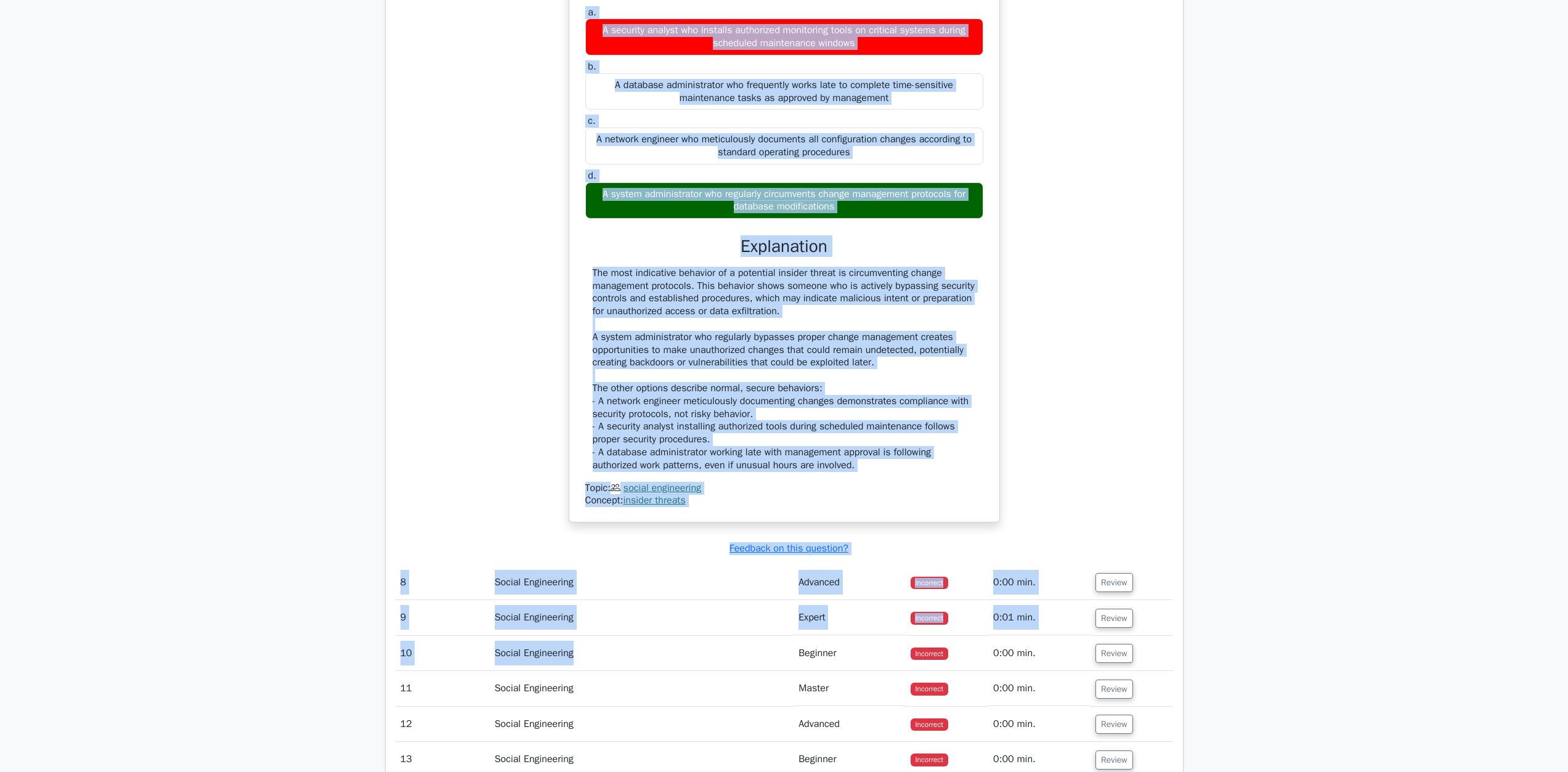 scroll, scrollTop: 5235, scrollLeft: 0, axis: vertical 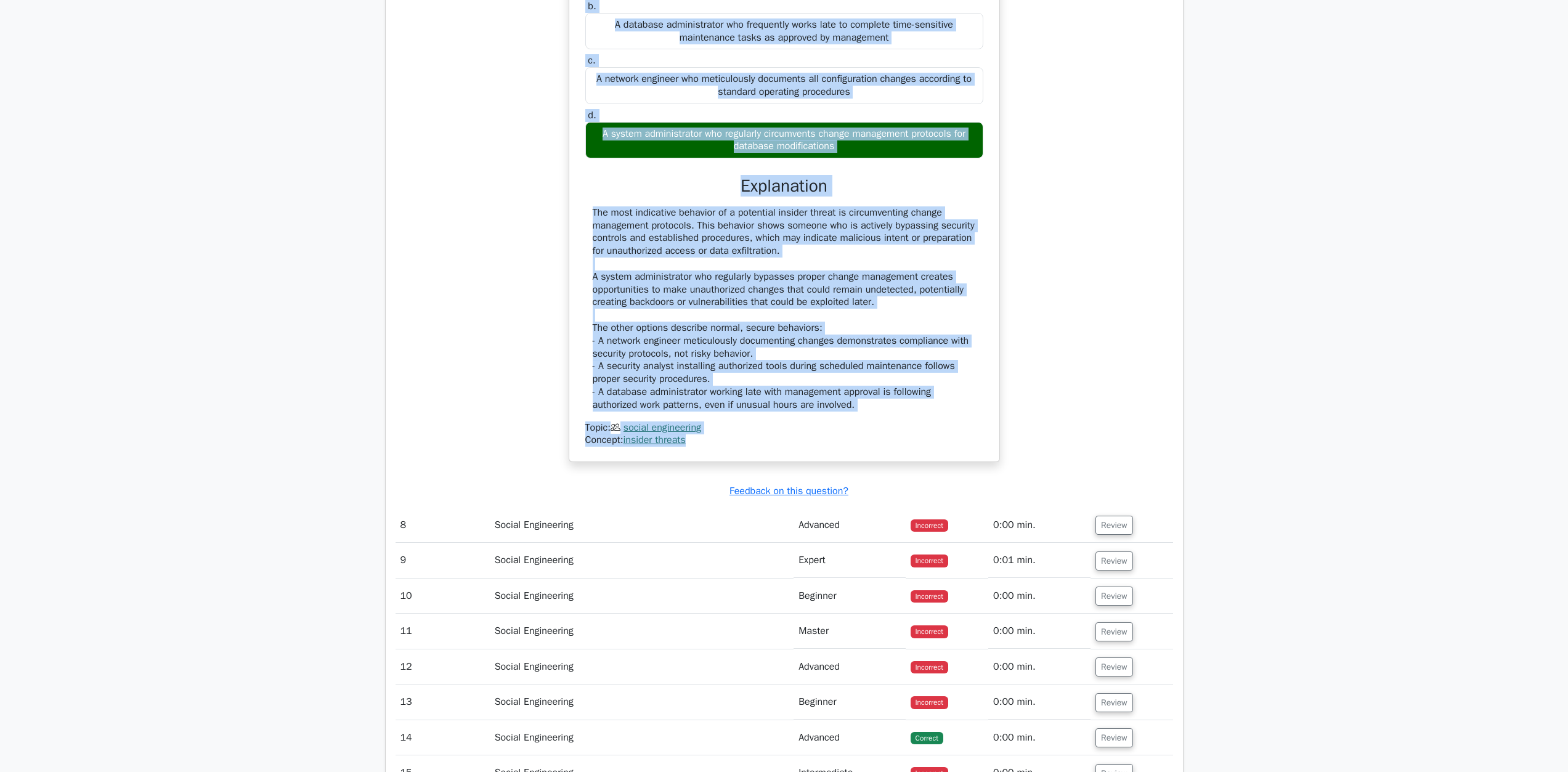 drag, startPoint x: 587, startPoint y: 569, endPoint x: 736, endPoint y: 572, distance: 149.0302 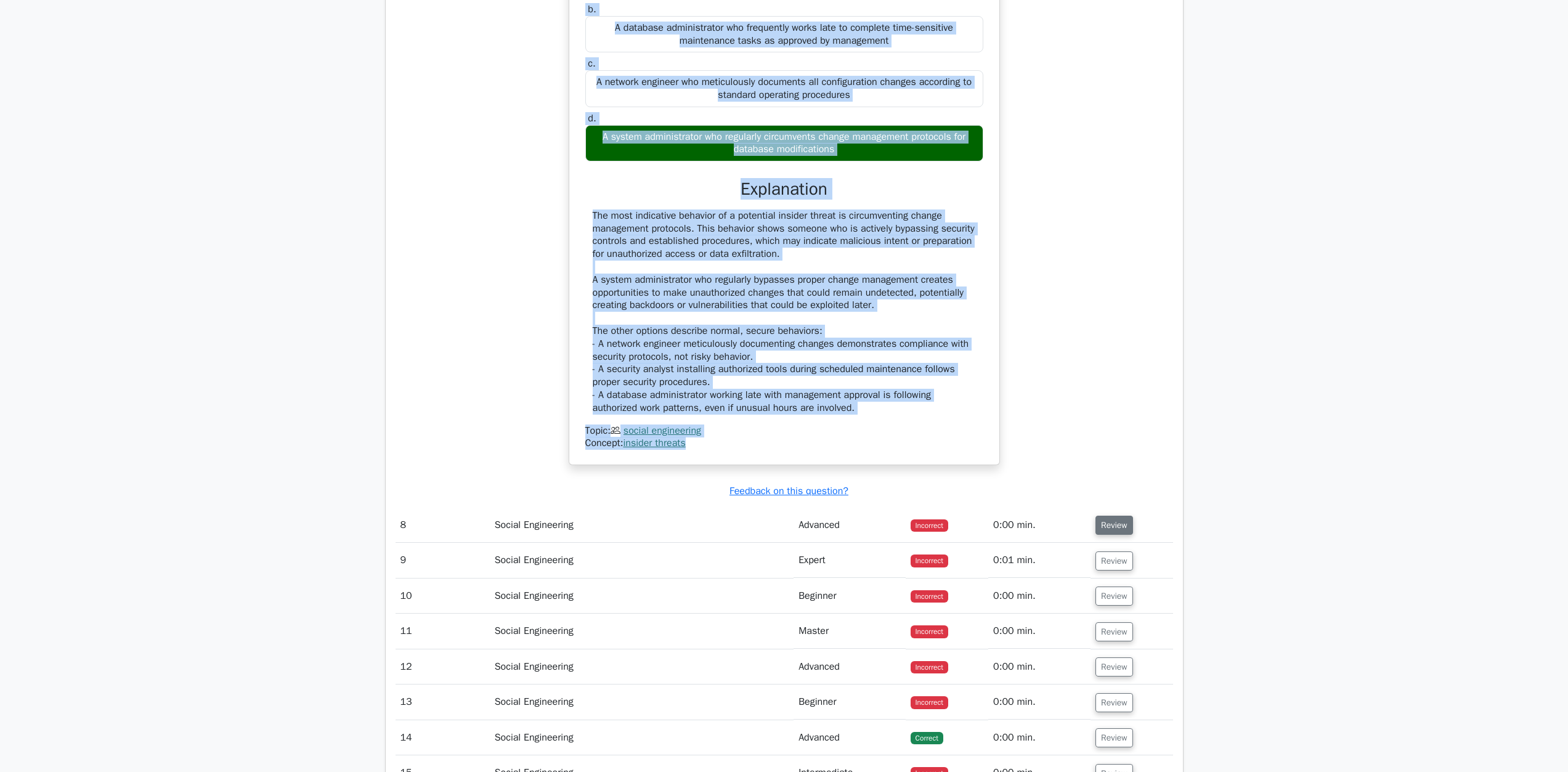 click on "Review" at bounding box center (1114, 525) 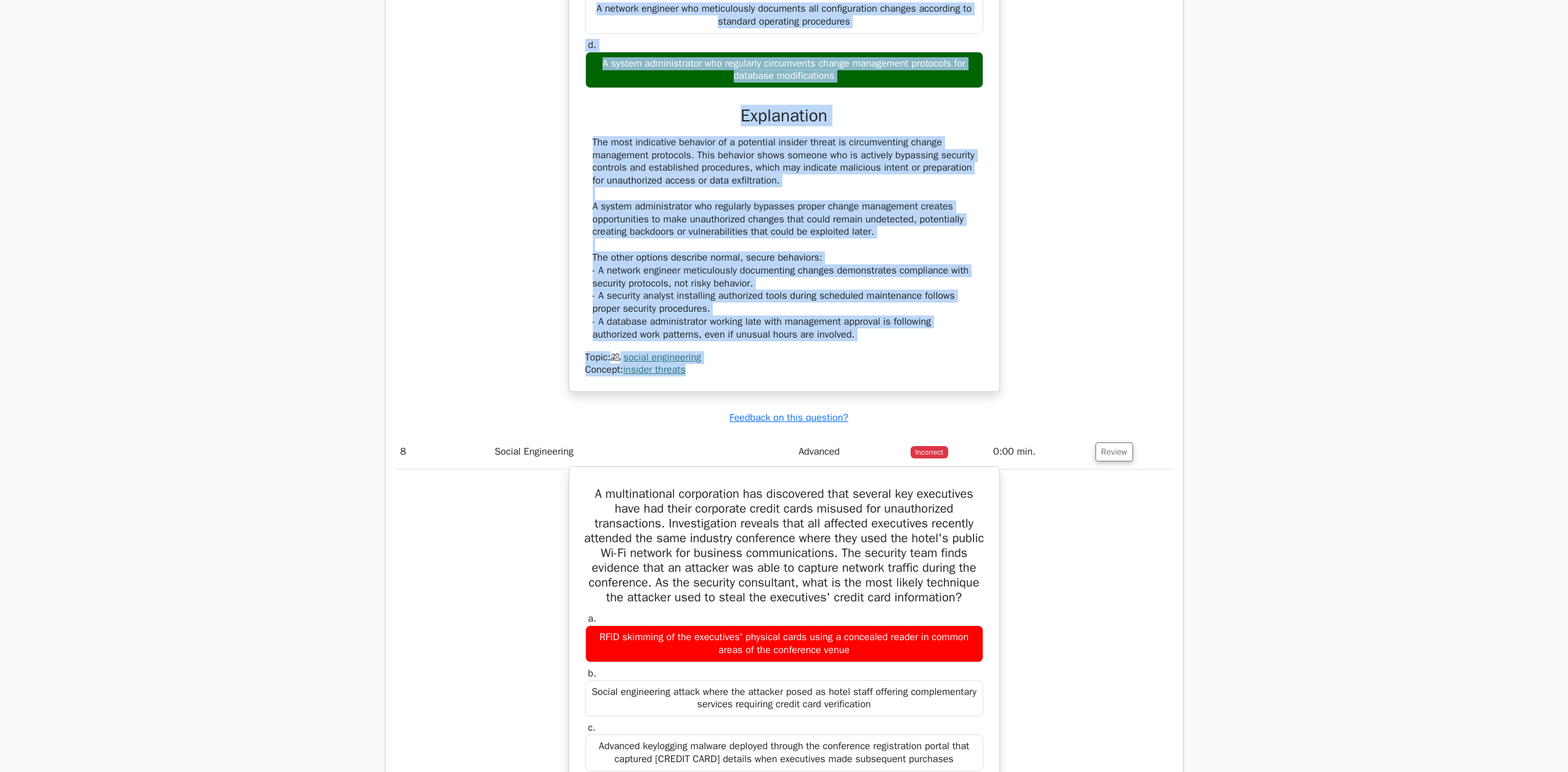 scroll, scrollTop: 5543, scrollLeft: 0, axis: vertical 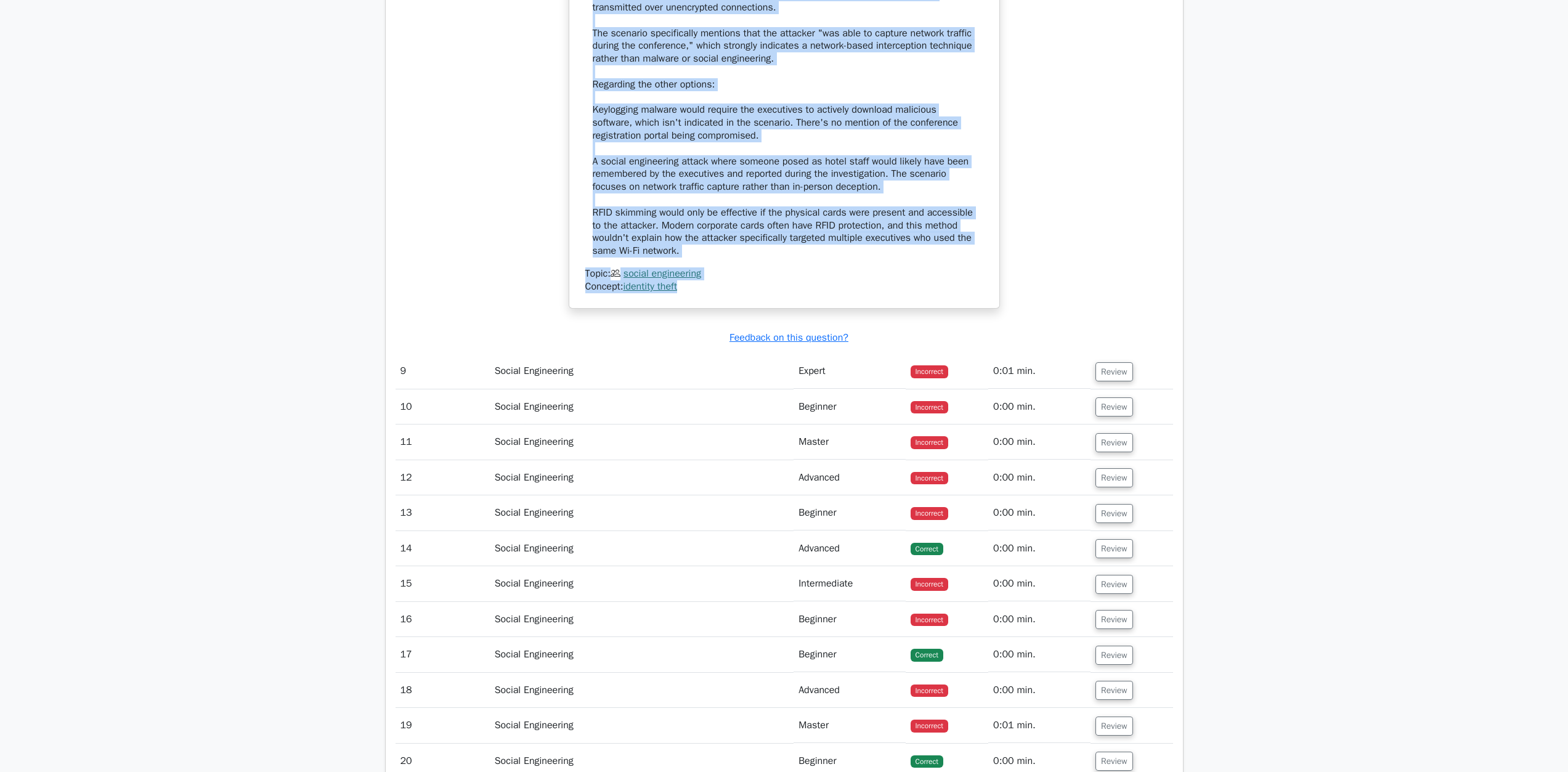 drag, startPoint x: 585, startPoint y: 374, endPoint x: 808, endPoint y: 419, distance: 227.49505 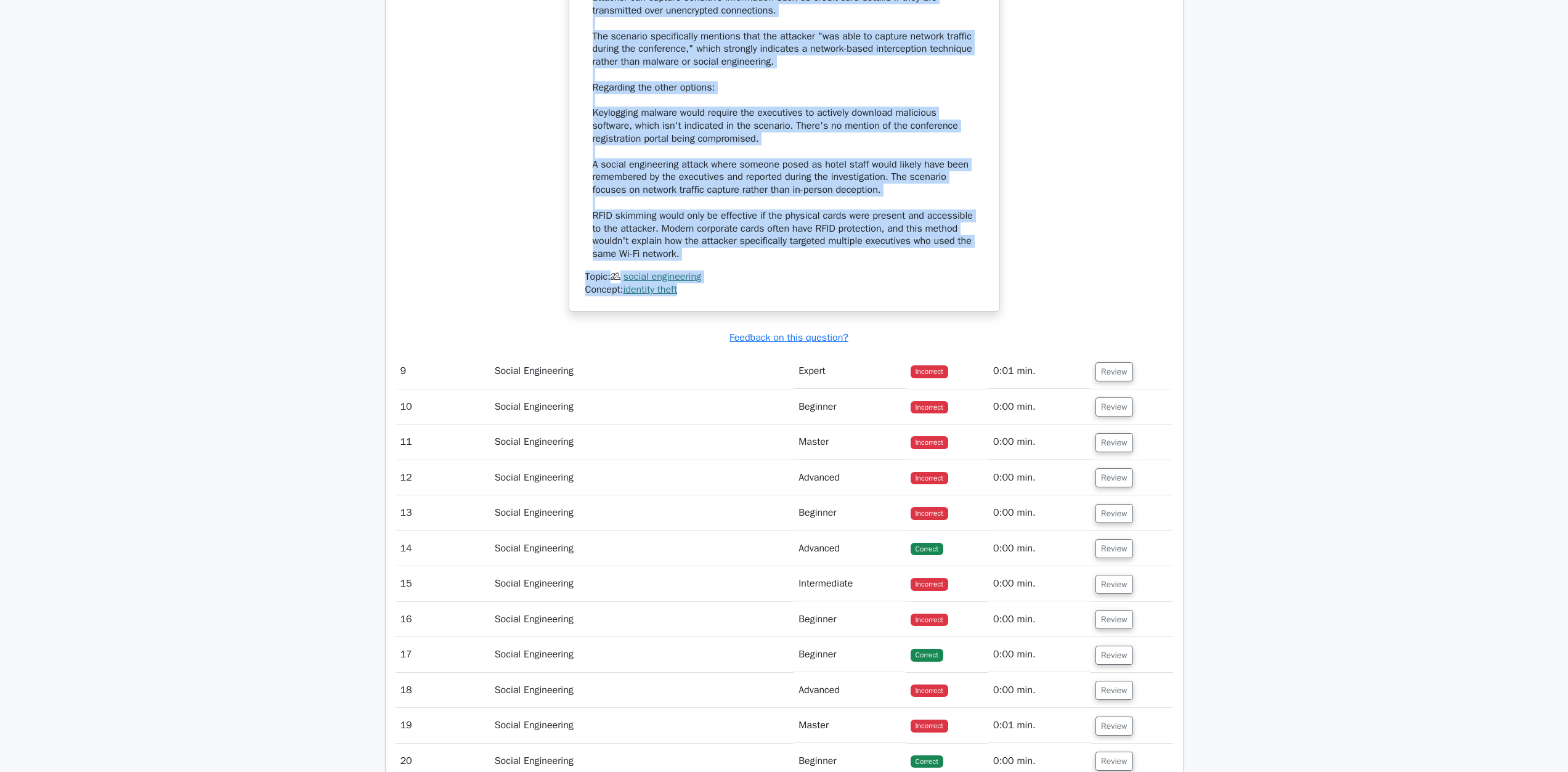 drag, startPoint x: 1113, startPoint y: 497, endPoint x: 1031, endPoint y: 513, distance: 83.54639 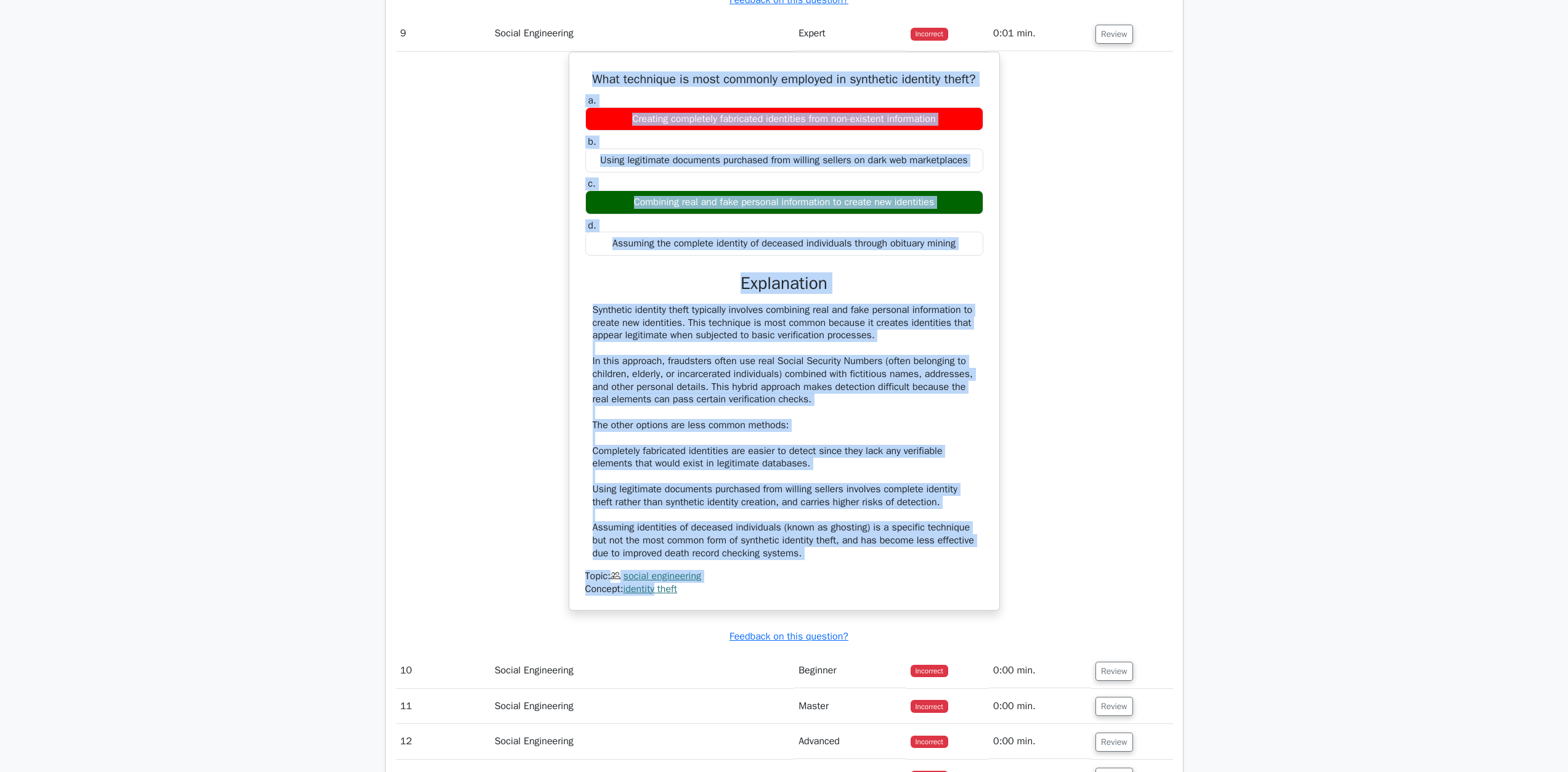 scroll, scrollTop: 6769, scrollLeft: 0, axis: vertical 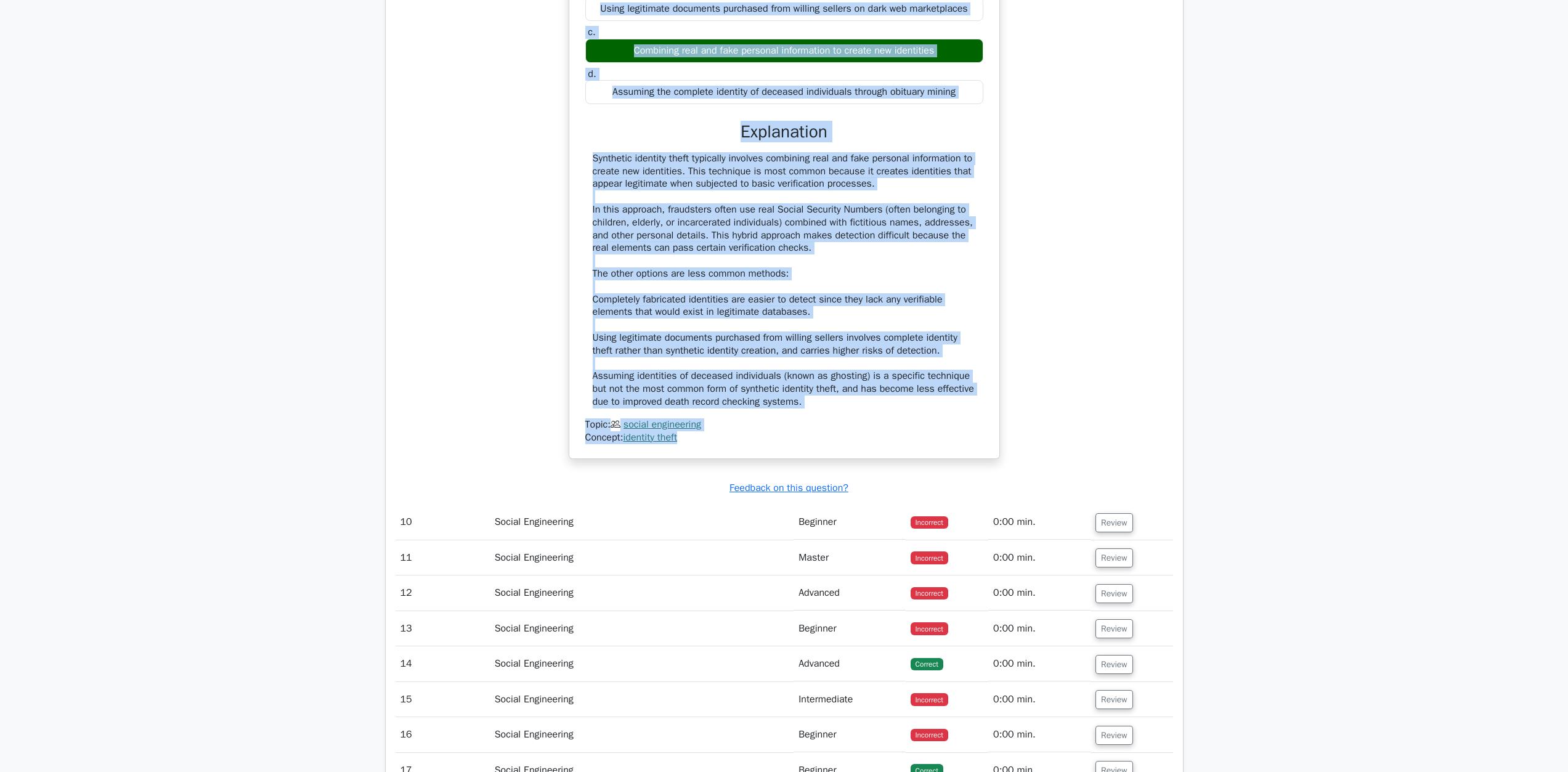 drag, startPoint x: 599, startPoint y: 542, endPoint x: 774, endPoint y: 589, distance: 181.2015 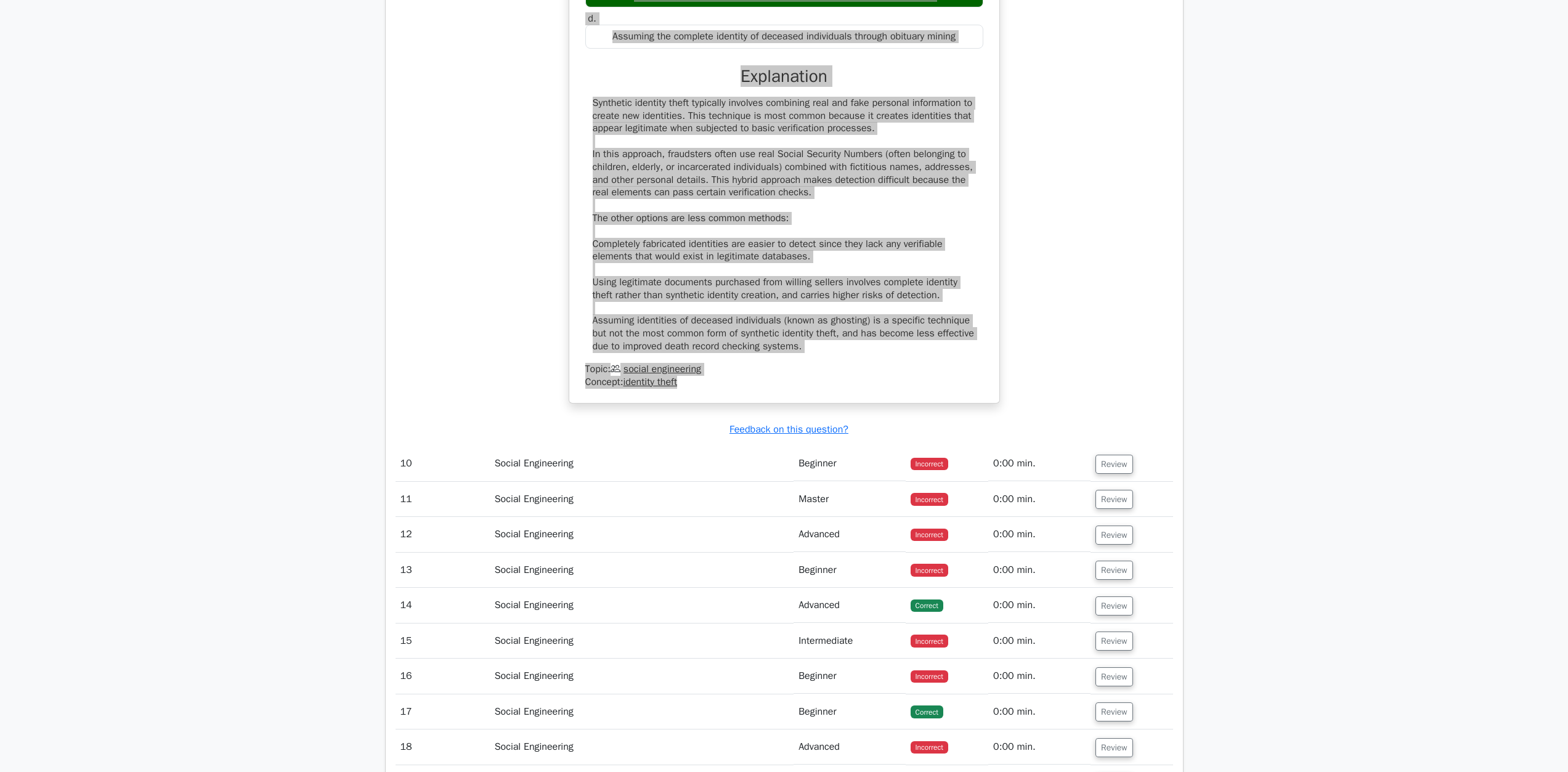 scroll, scrollTop: 6769, scrollLeft: 0, axis: vertical 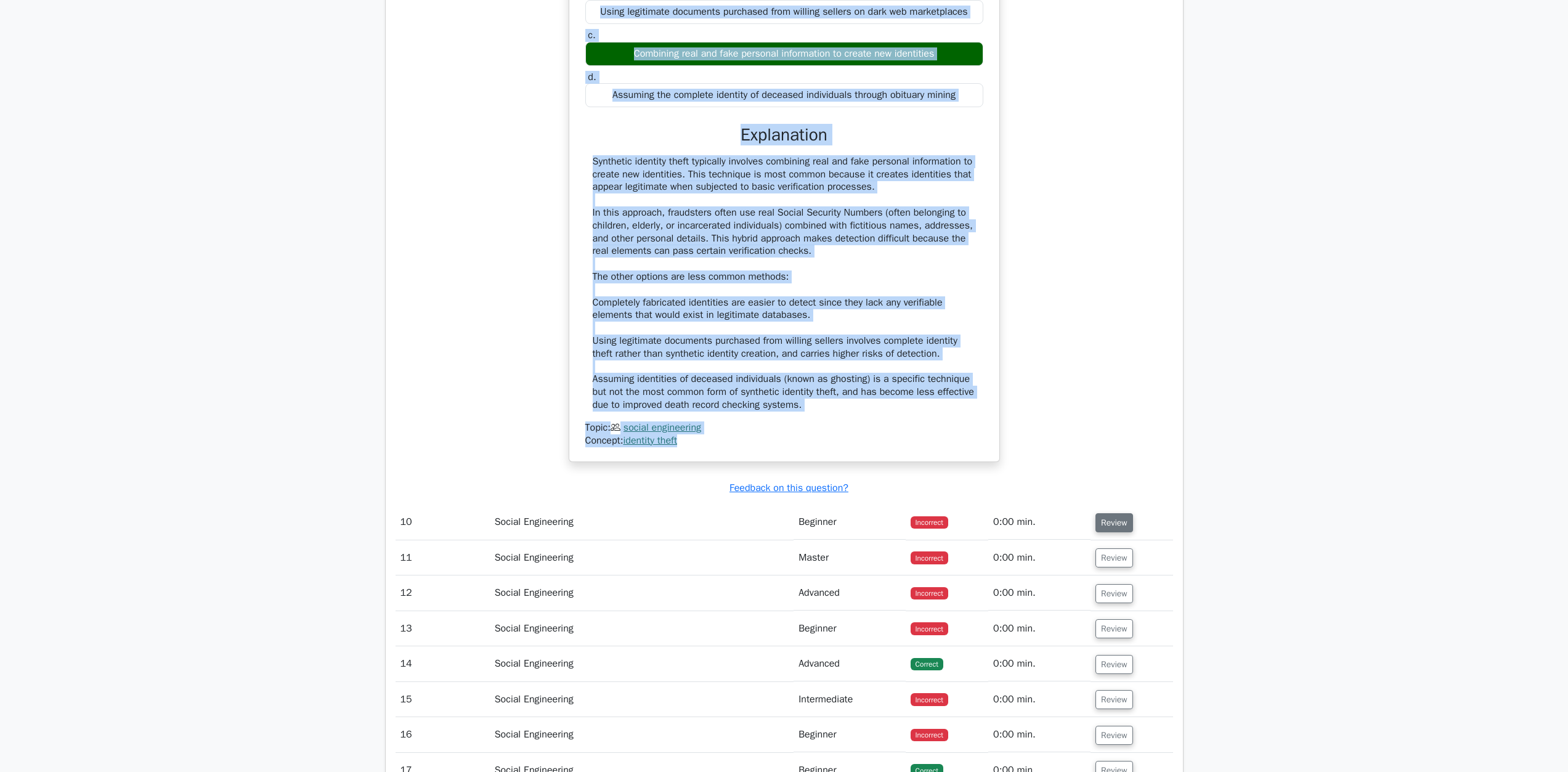 click on "Review" at bounding box center [1114, 522] 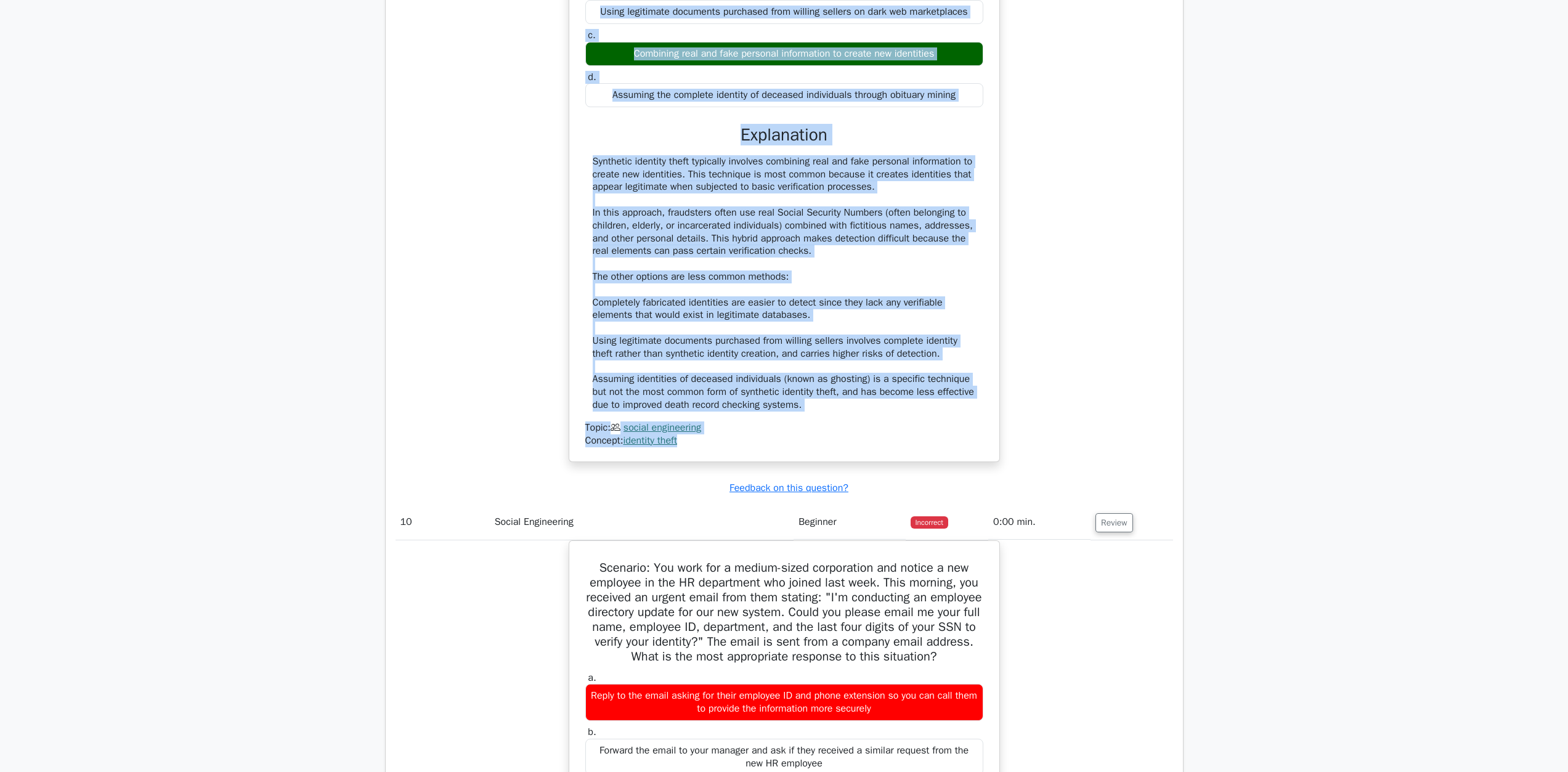 scroll, scrollTop: 7077, scrollLeft: 0, axis: vertical 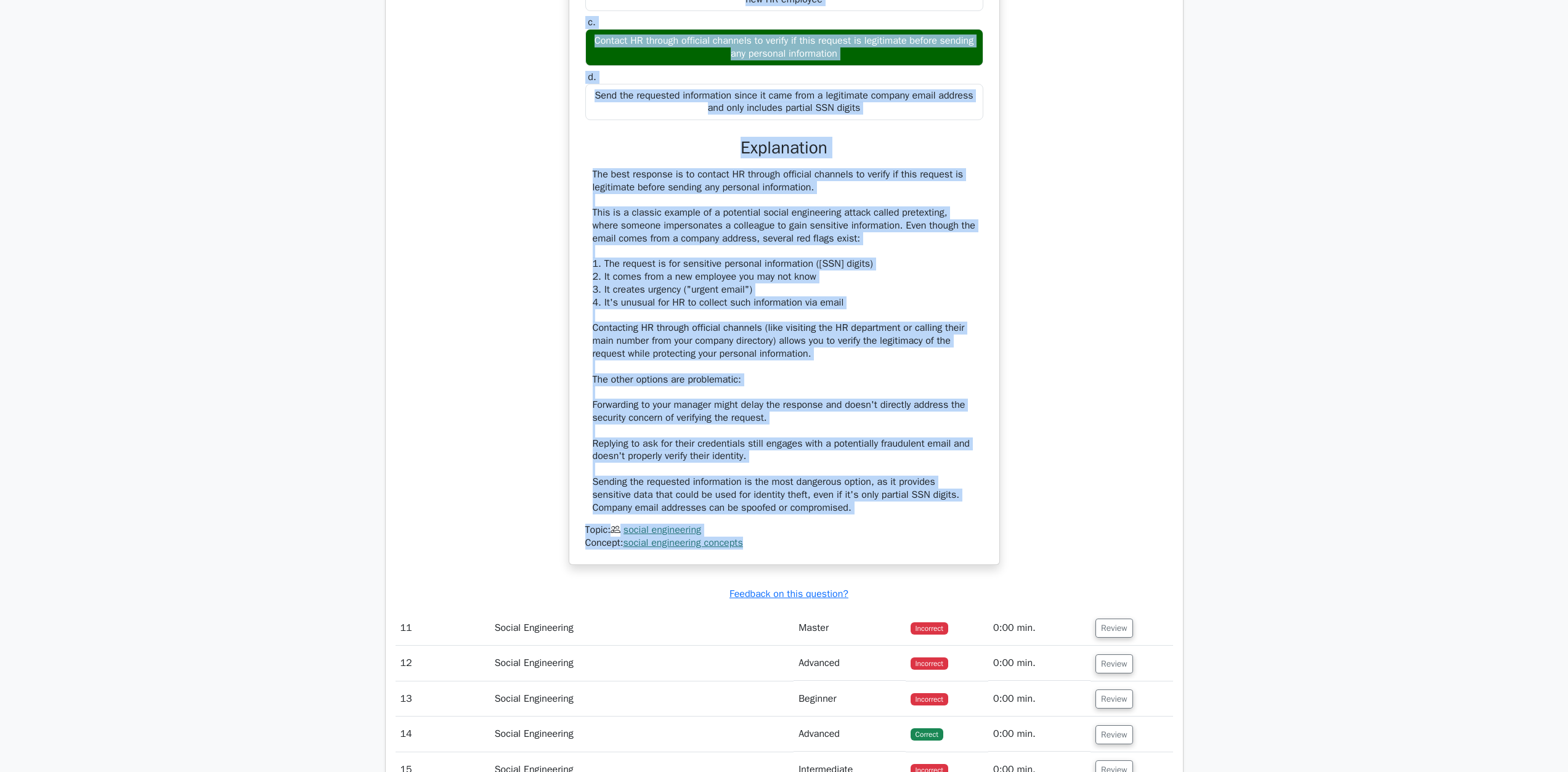 drag, startPoint x: 589, startPoint y: 402, endPoint x: 787, endPoint y: 691, distance: 350.32128 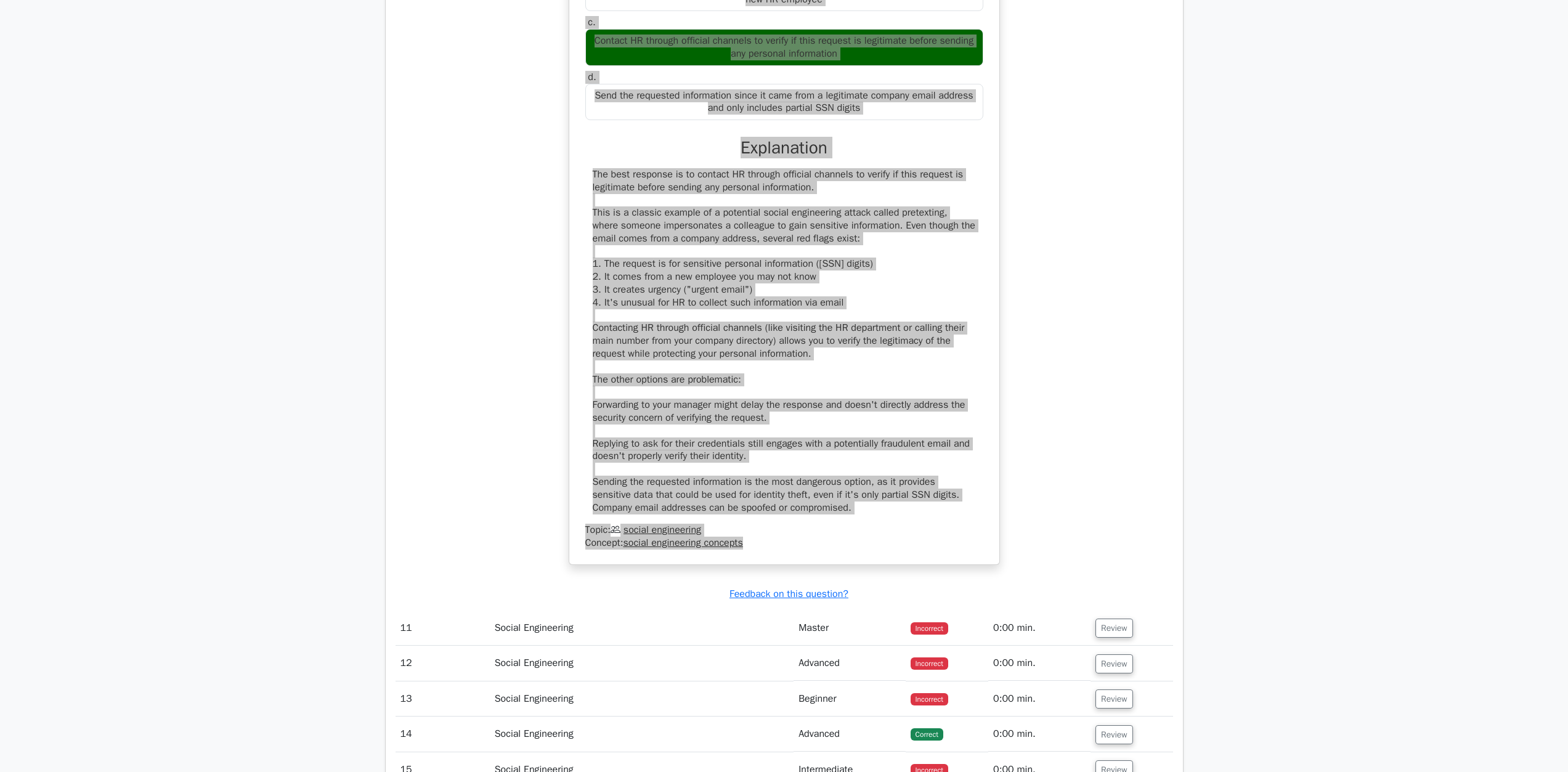 scroll, scrollTop: 7838, scrollLeft: 0, axis: vertical 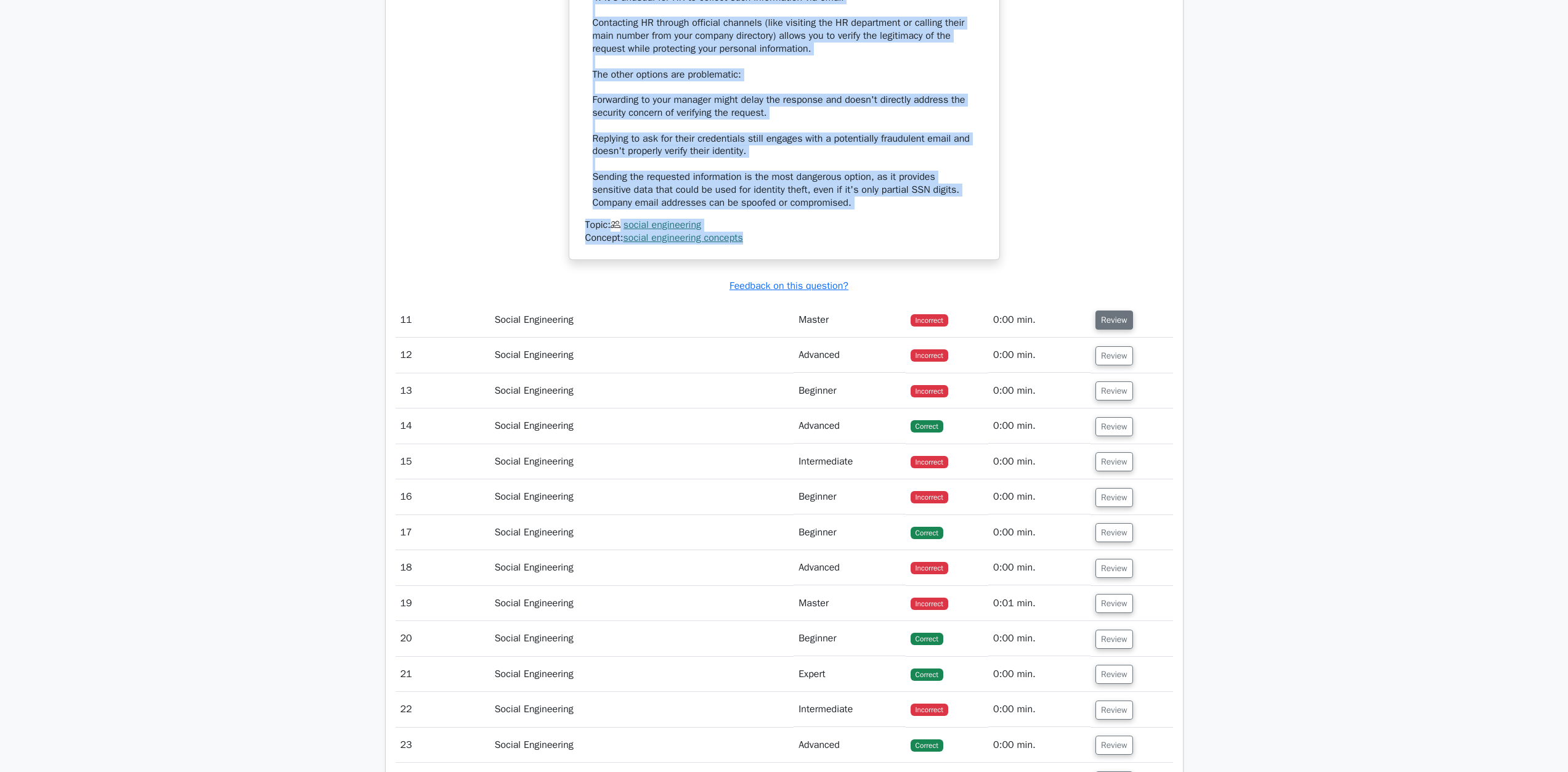 click on "Review" at bounding box center [1114, 320] 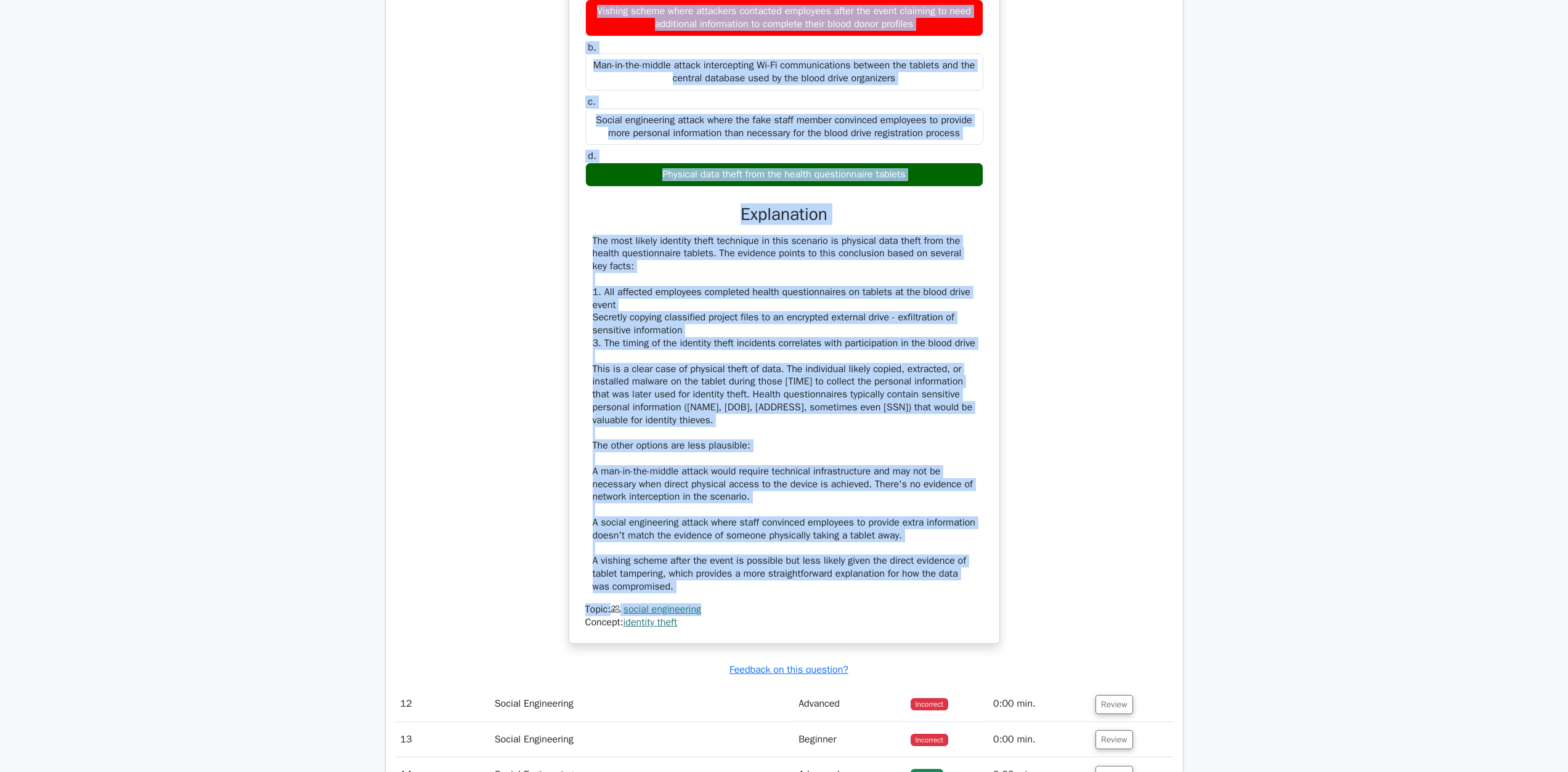 scroll, scrollTop: 8459, scrollLeft: 0, axis: vertical 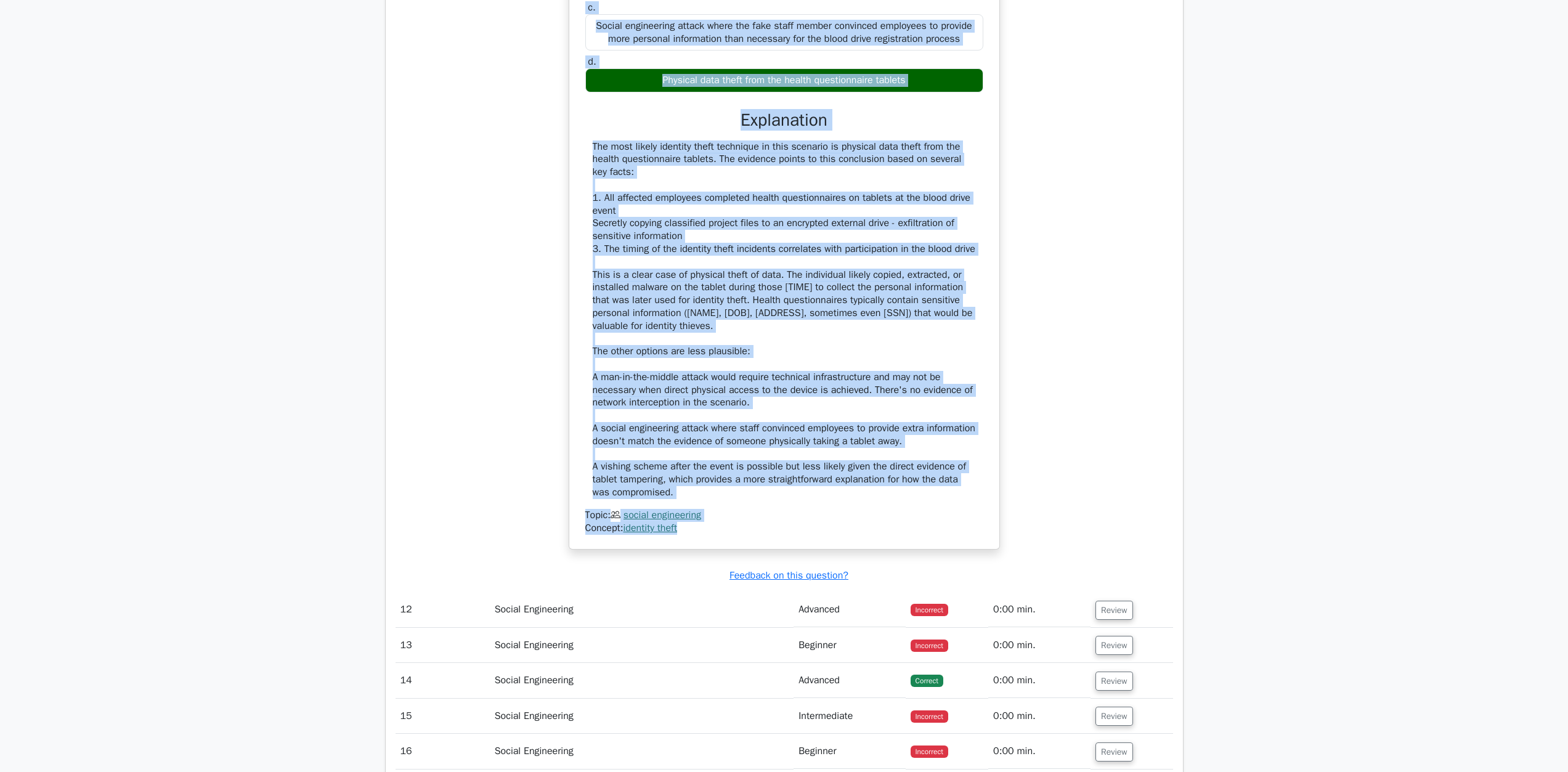 drag, startPoint x: 586, startPoint y: 505, endPoint x: 789, endPoint y: 727, distance: 300.82054 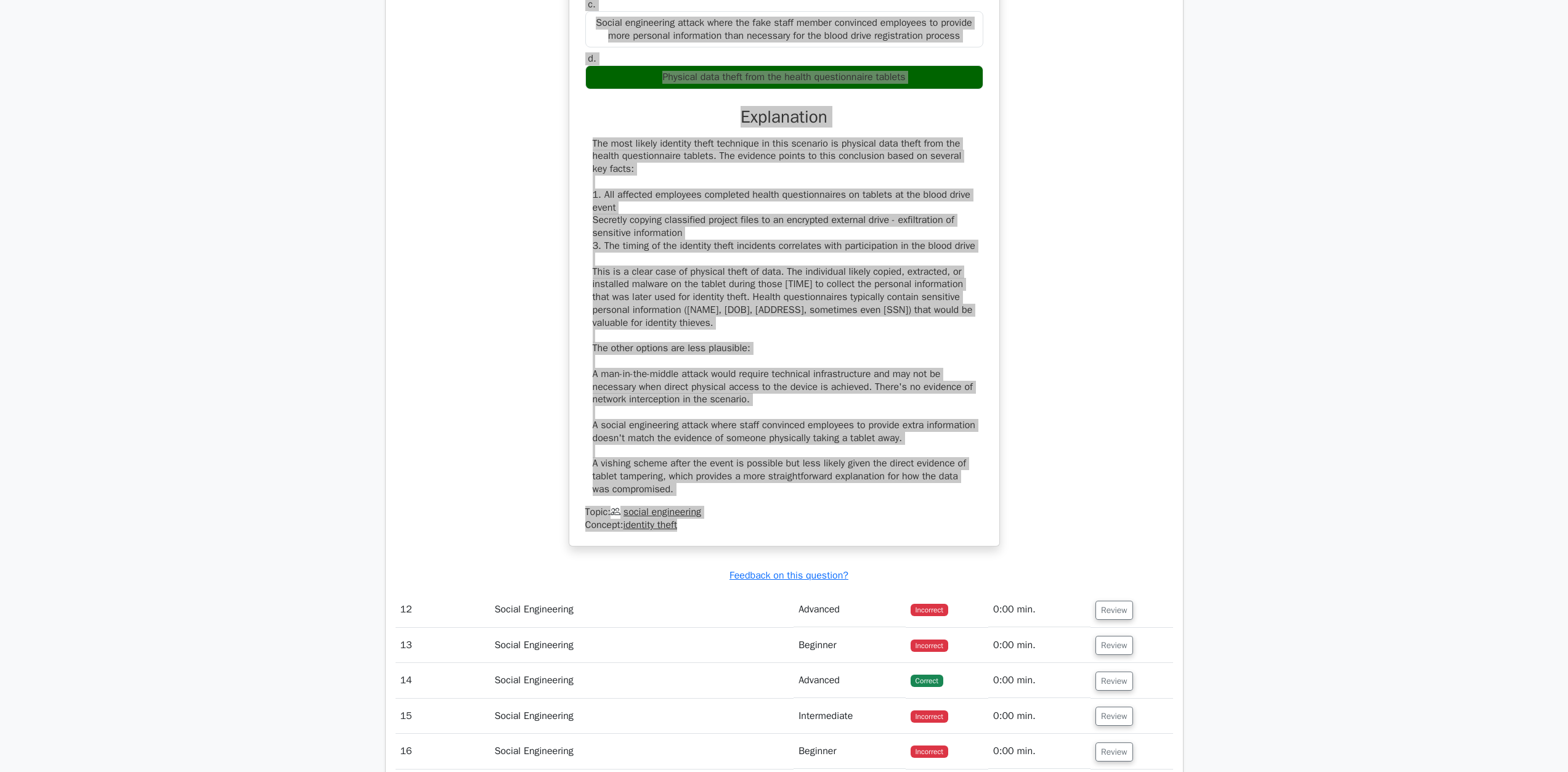 scroll, scrollTop: 8767, scrollLeft: 0, axis: vertical 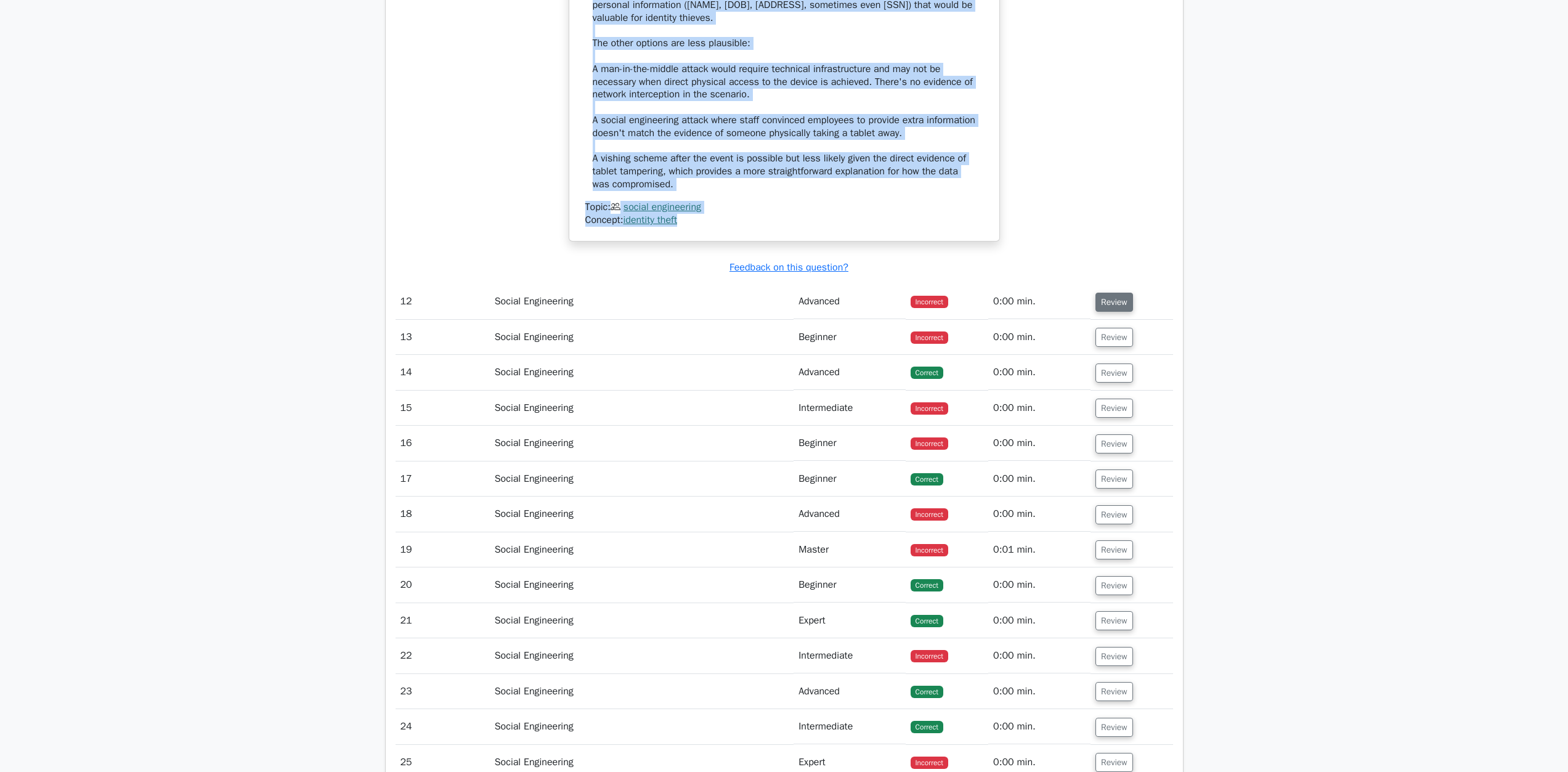 click on "Review" at bounding box center [1114, 302] 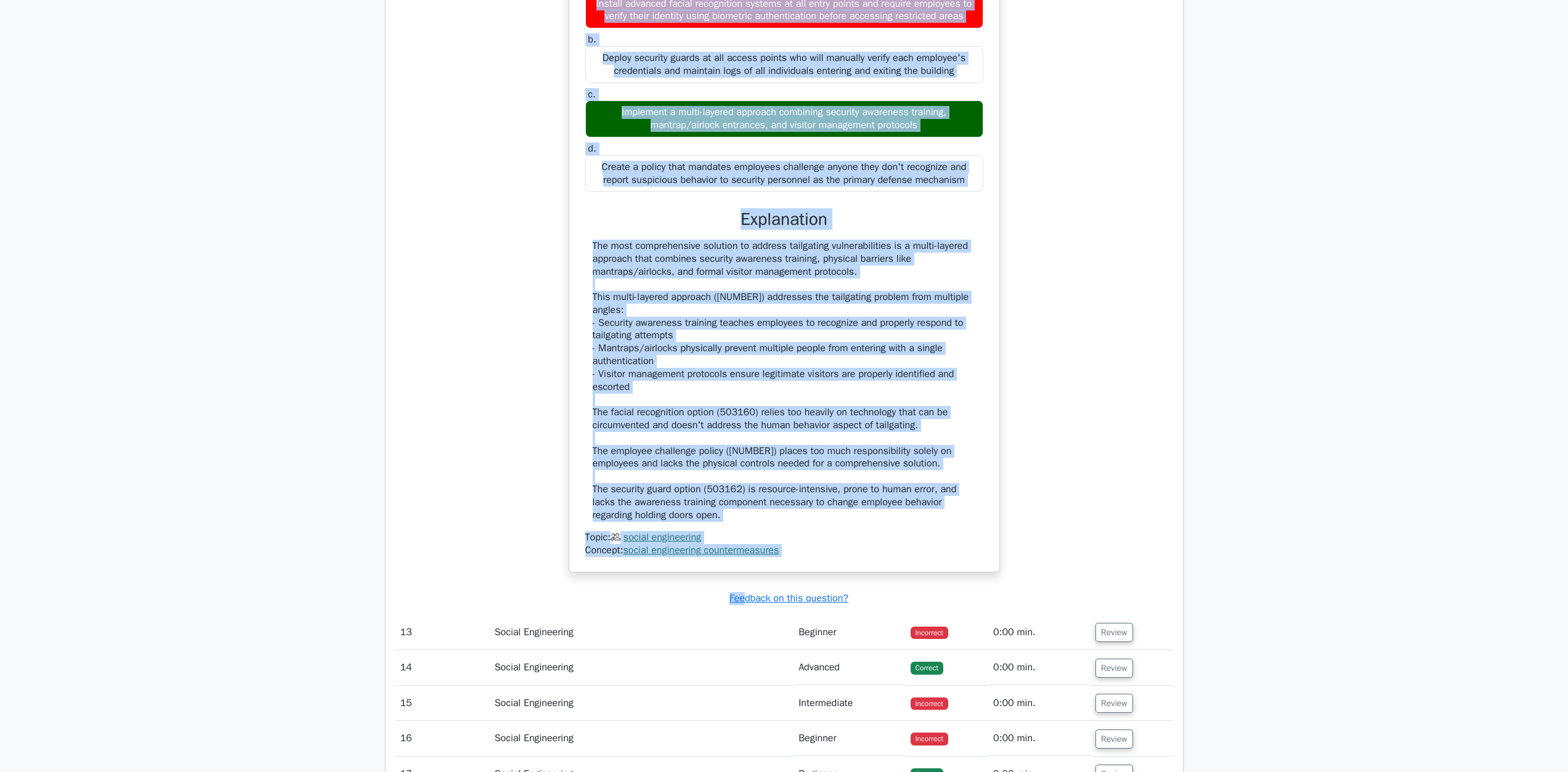 scroll, scrollTop: 9513, scrollLeft: 0, axis: vertical 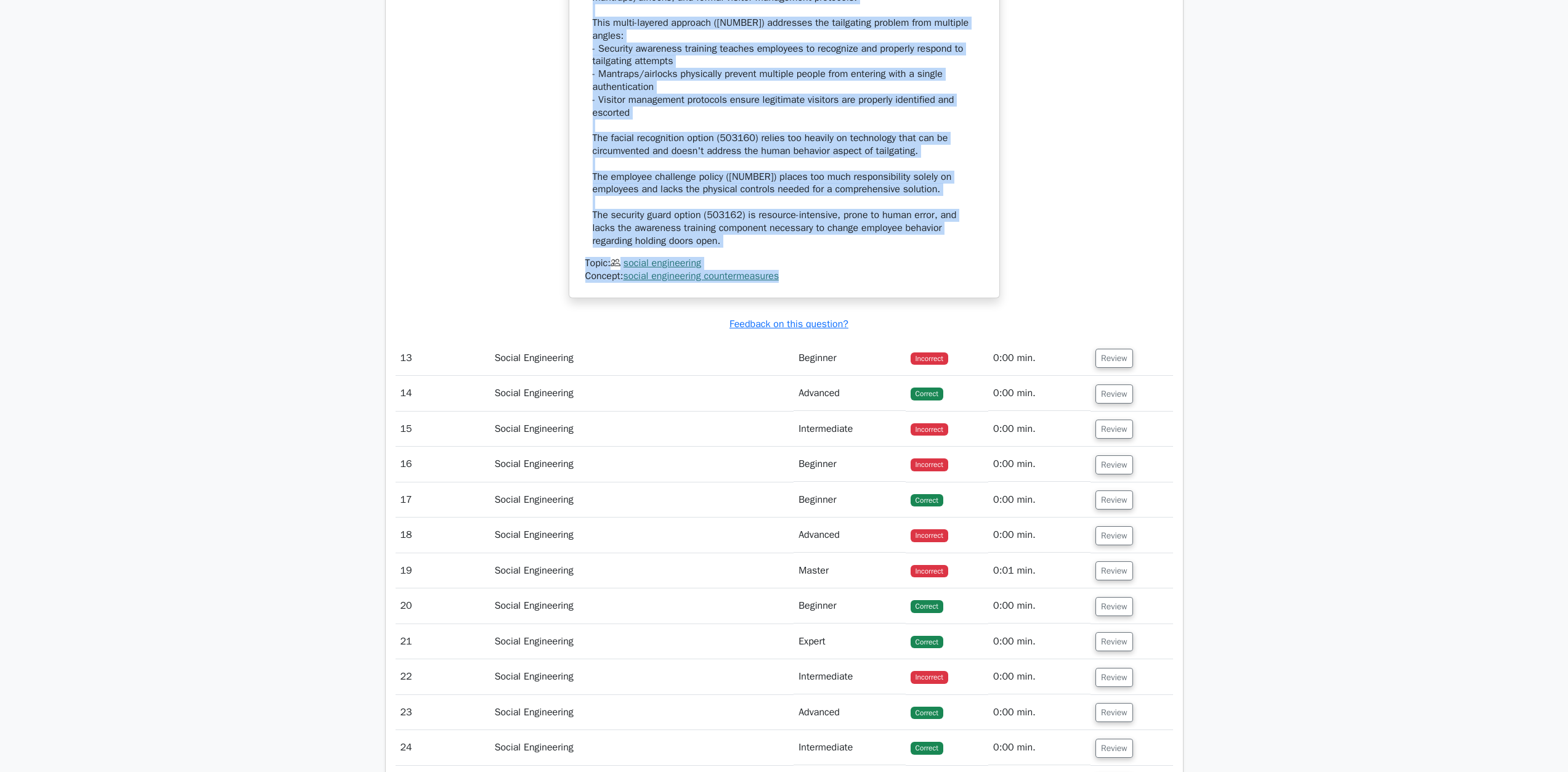 drag, startPoint x: 599, startPoint y: 519, endPoint x: 779, endPoint y: 475, distance: 185.2998 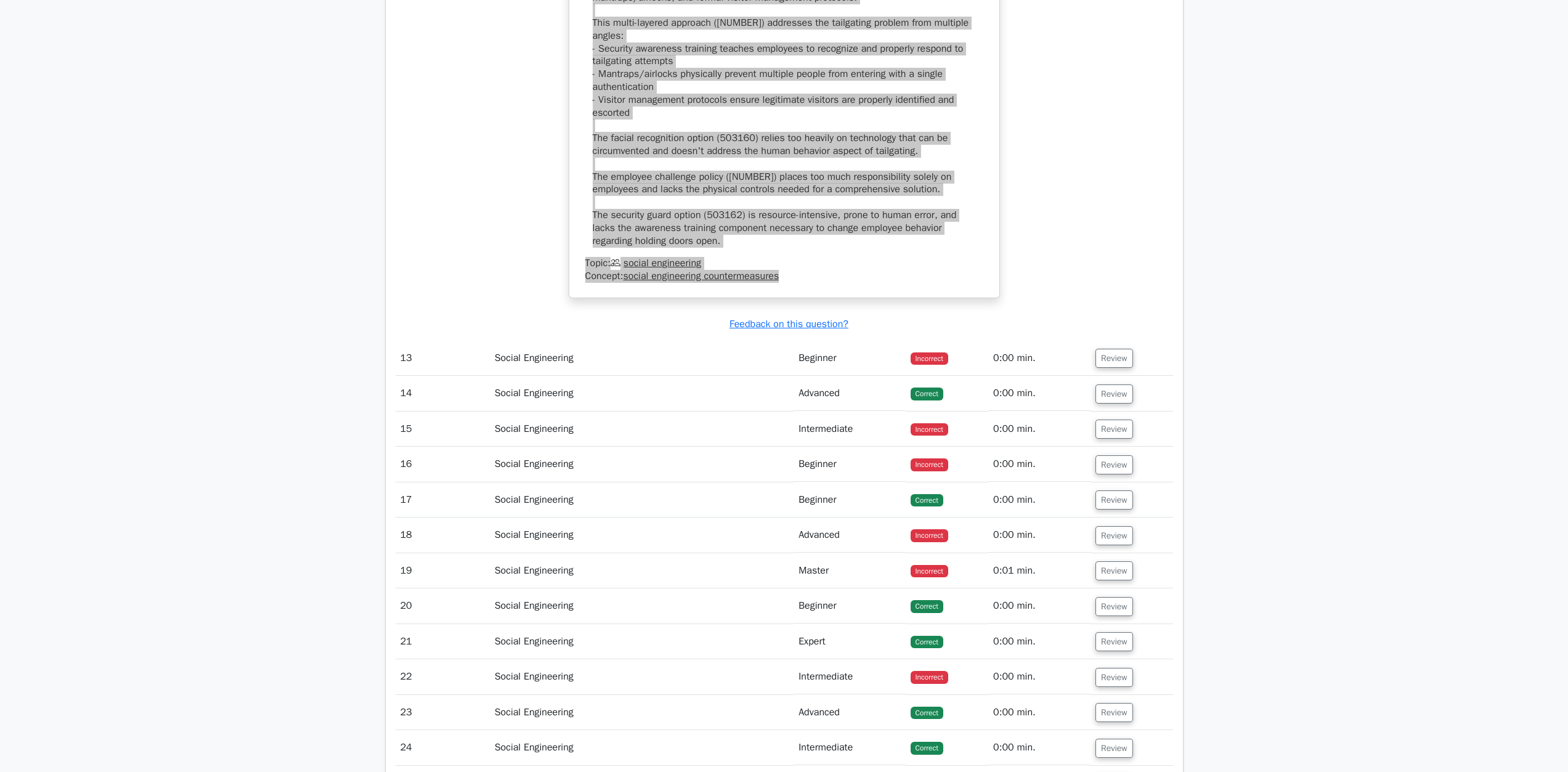 scroll, scrollTop: 9821, scrollLeft: 0, axis: vertical 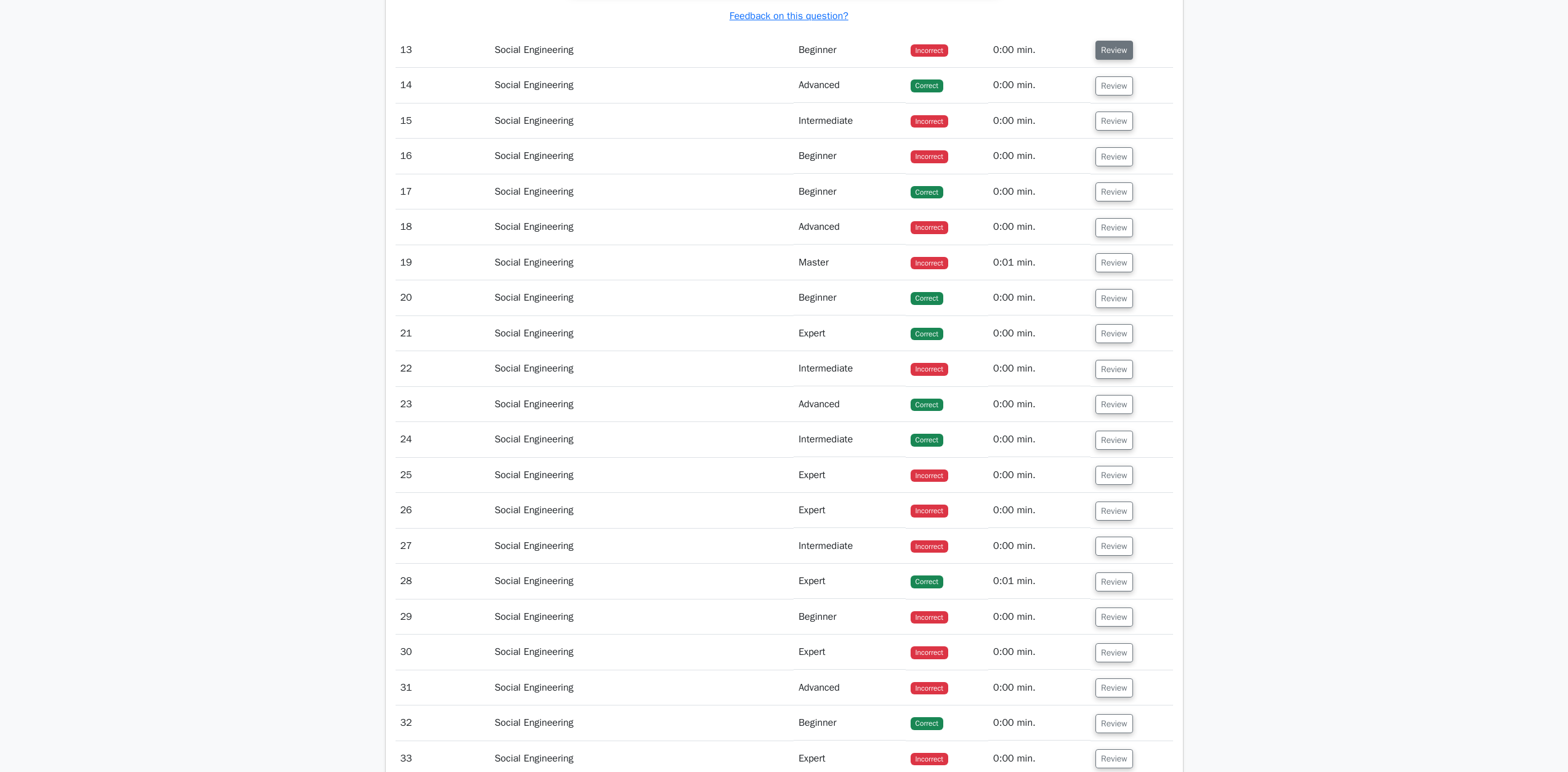 click on "Review" at bounding box center [1114, 50] 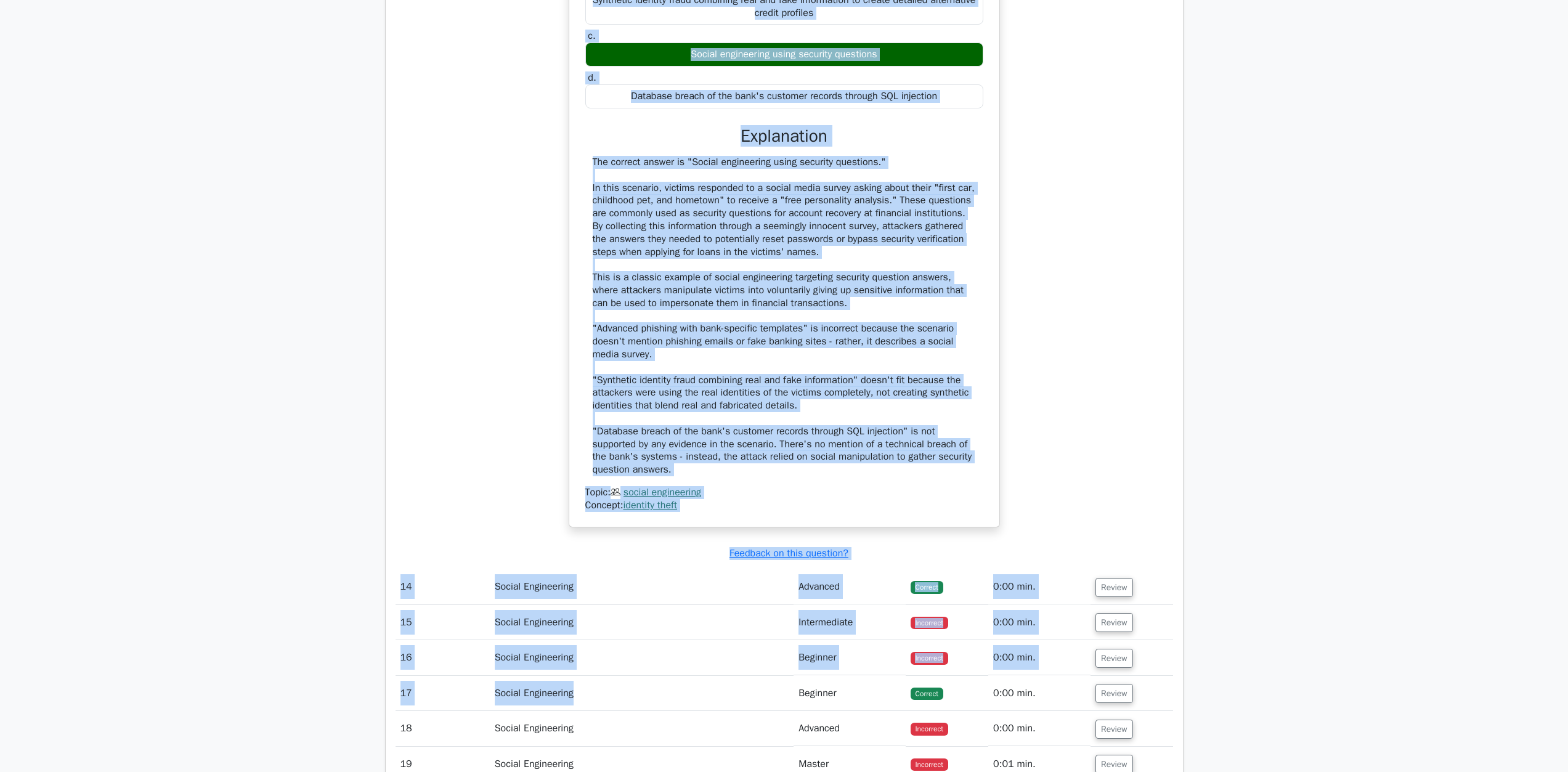 scroll, scrollTop: 10287, scrollLeft: 0, axis: vertical 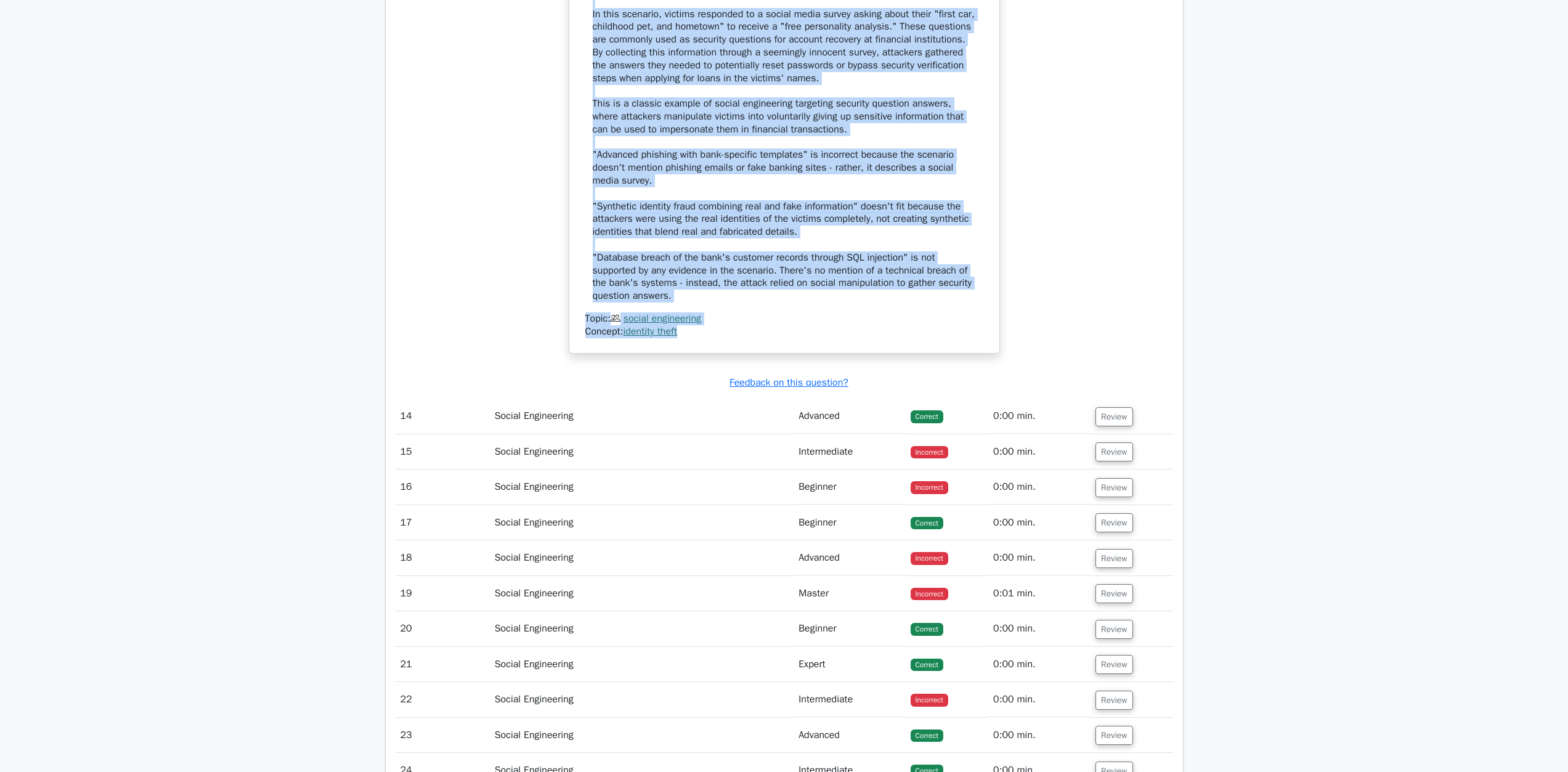 drag, startPoint x: 587, startPoint y: 264, endPoint x: 749, endPoint y: 526, distance: 308.039 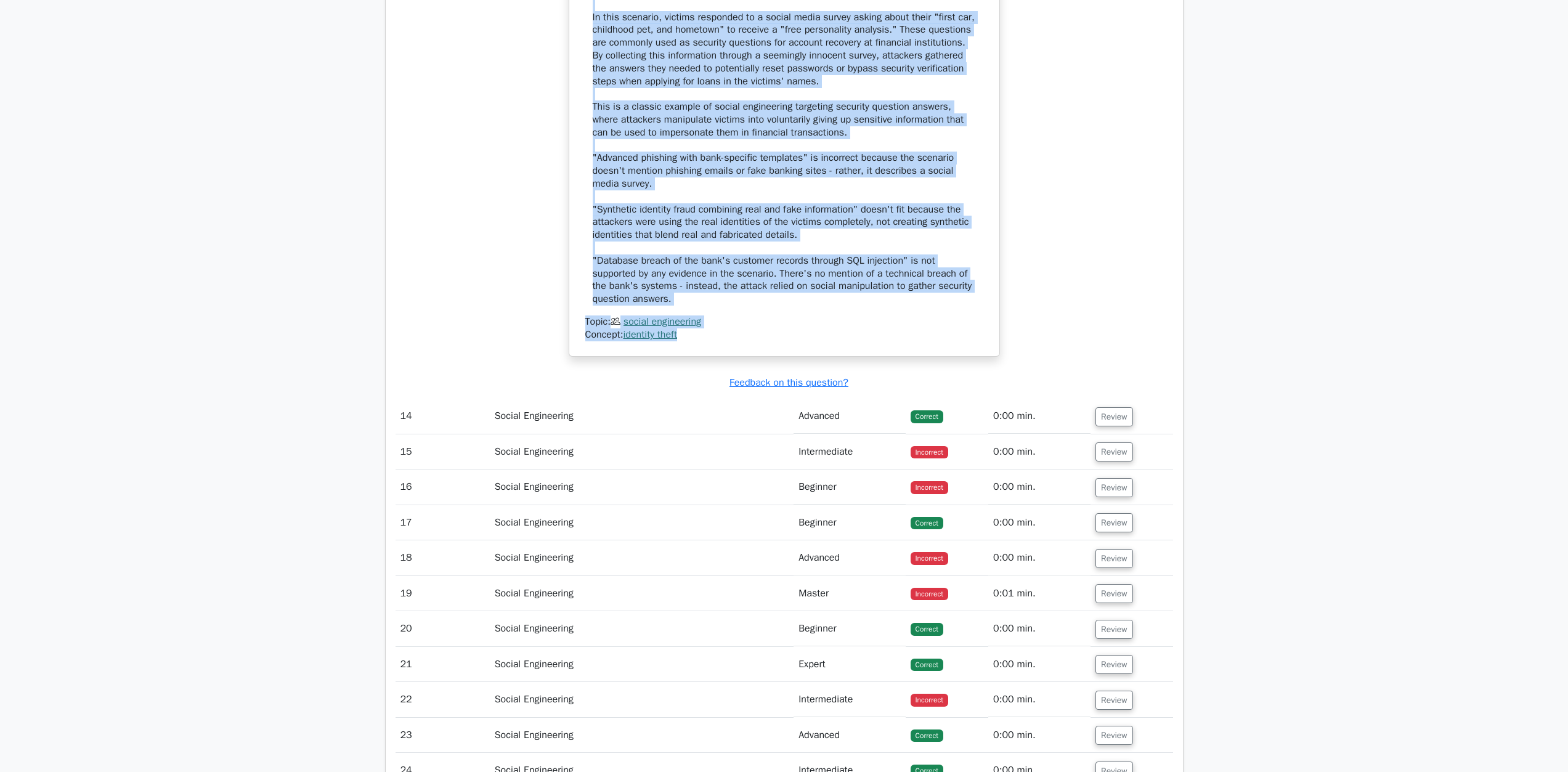 drag, startPoint x: 1122, startPoint y: 600, endPoint x: 840, endPoint y: 632, distance: 283.8098 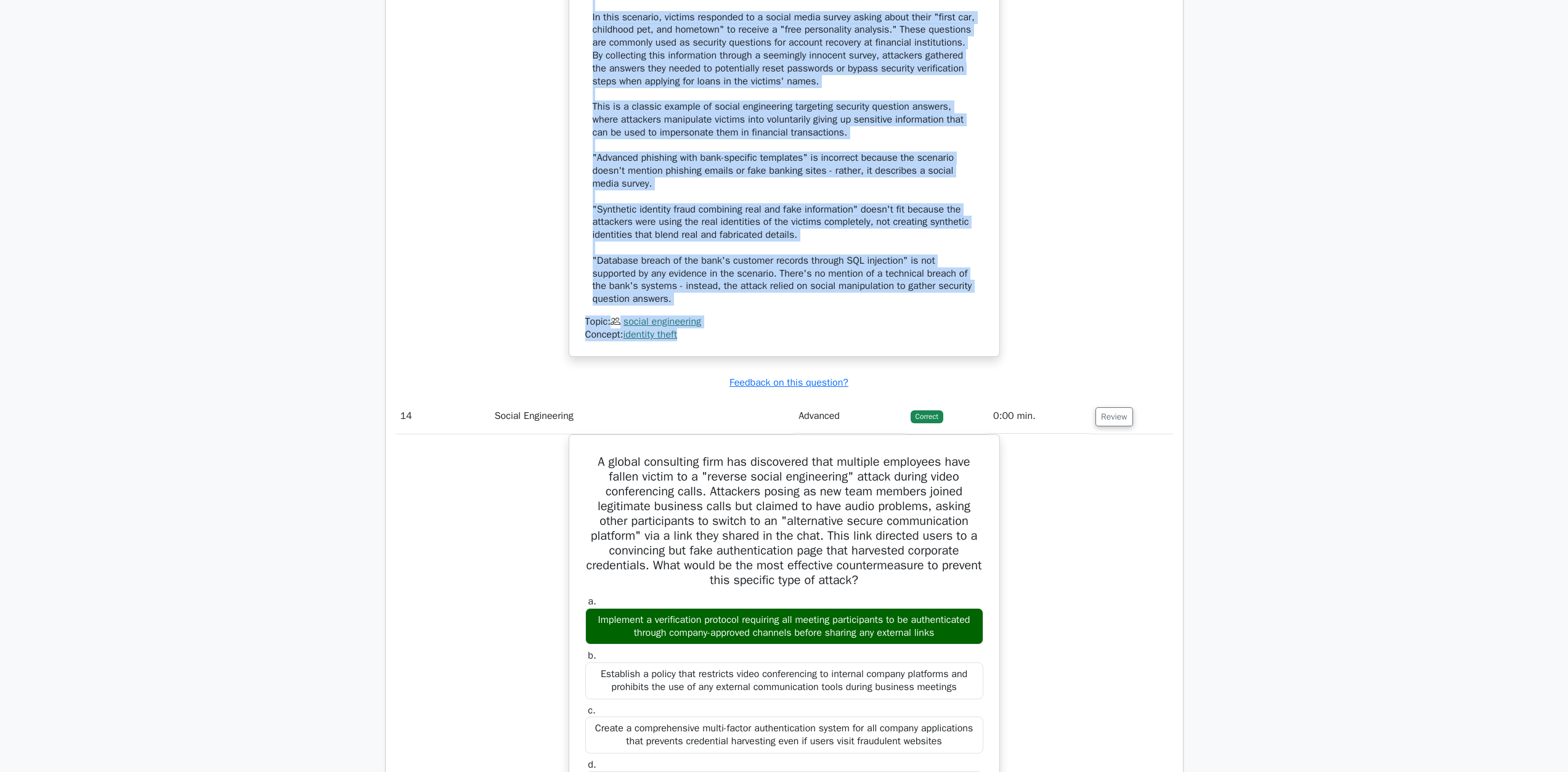 scroll, scrollTop: 10595, scrollLeft: 0, axis: vertical 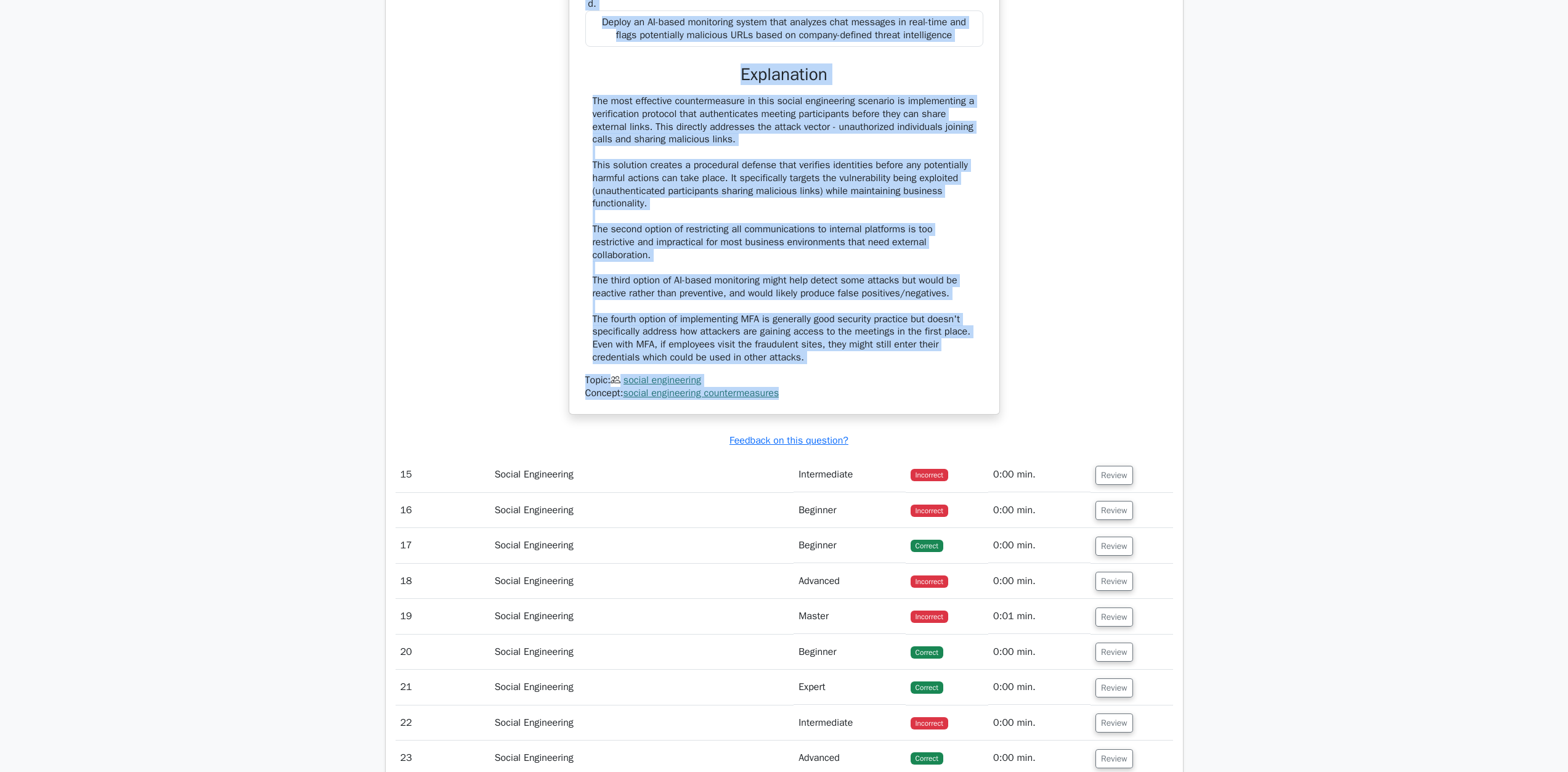 drag, startPoint x: 587, startPoint y: 336, endPoint x: 801, endPoint y: 606, distance: 344.5229 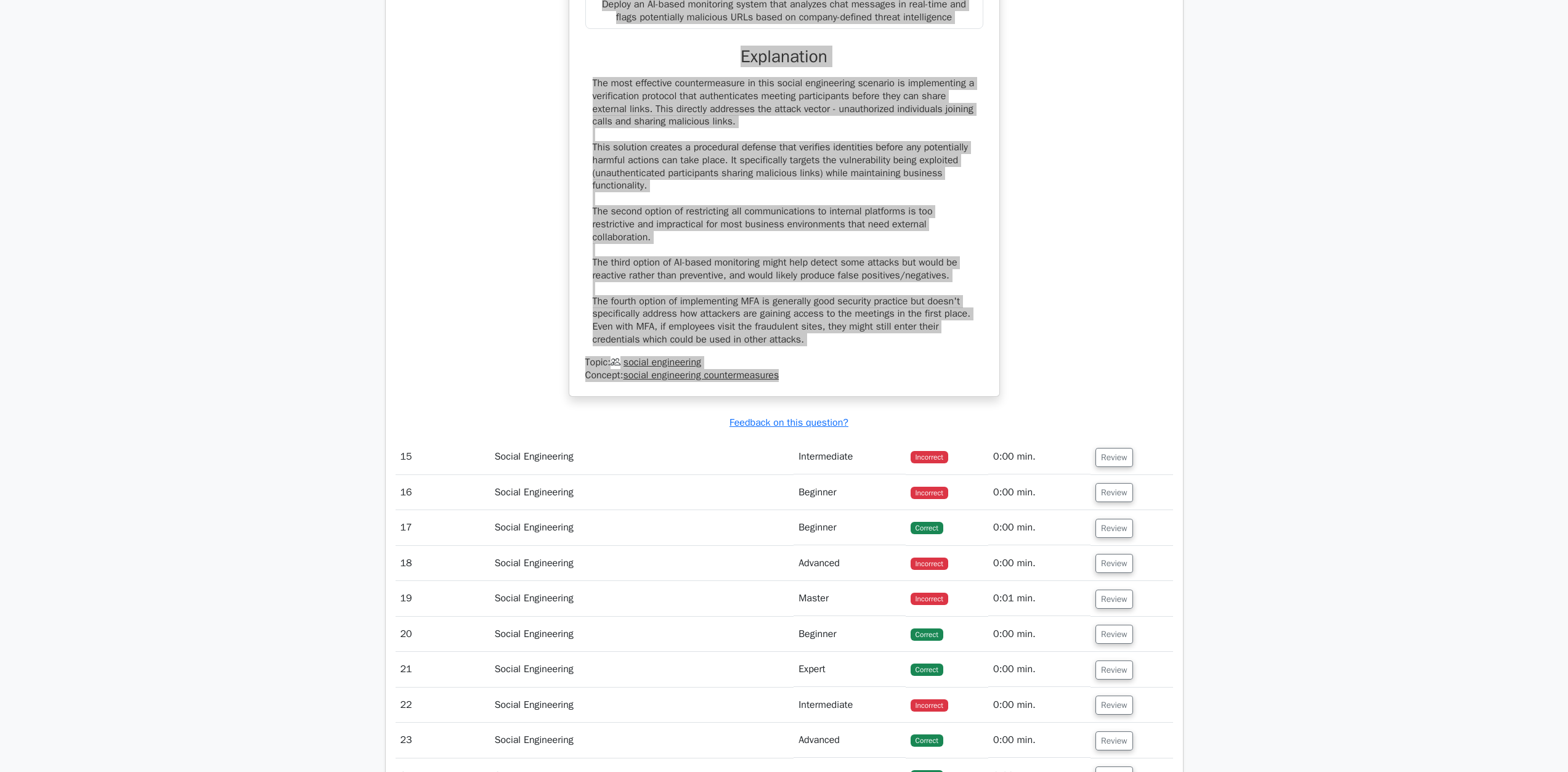 scroll, scrollTop: 11356, scrollLeft: 0, axis: vertical 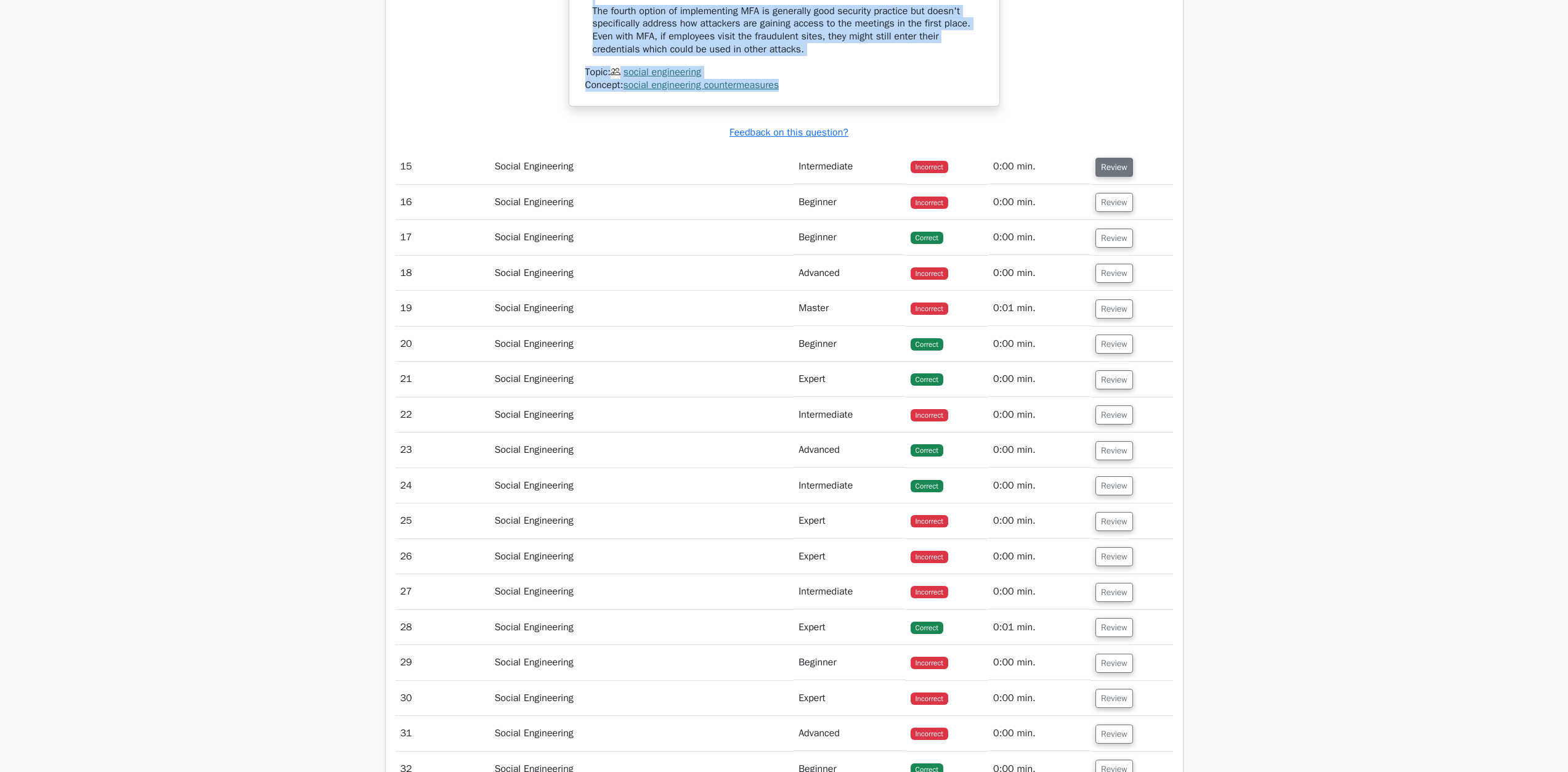 click on "Review" at bounding box center [1114, 167] 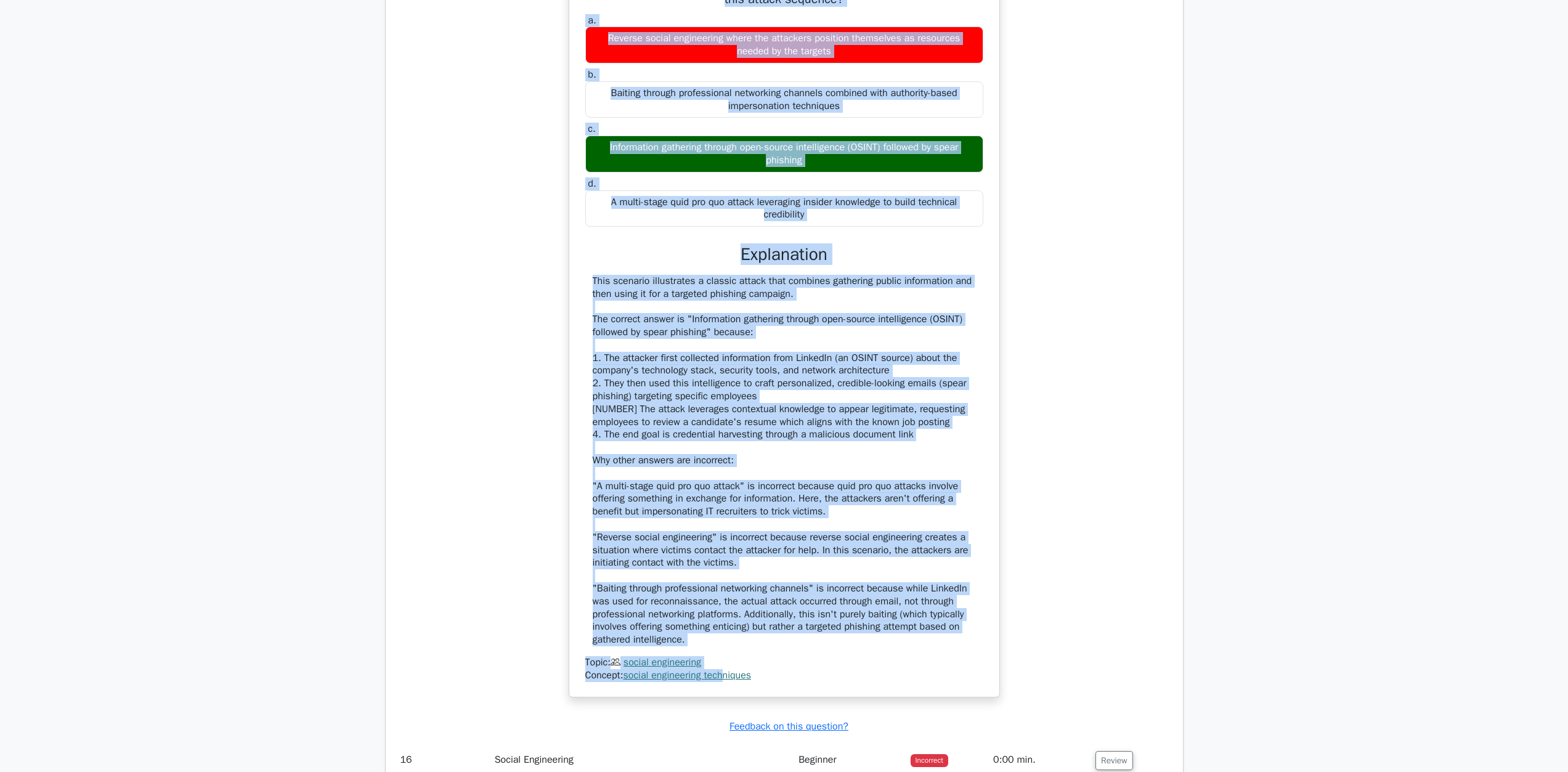 scroll, scrollTop: 11904, scrollLeft: 0, axis: vertical 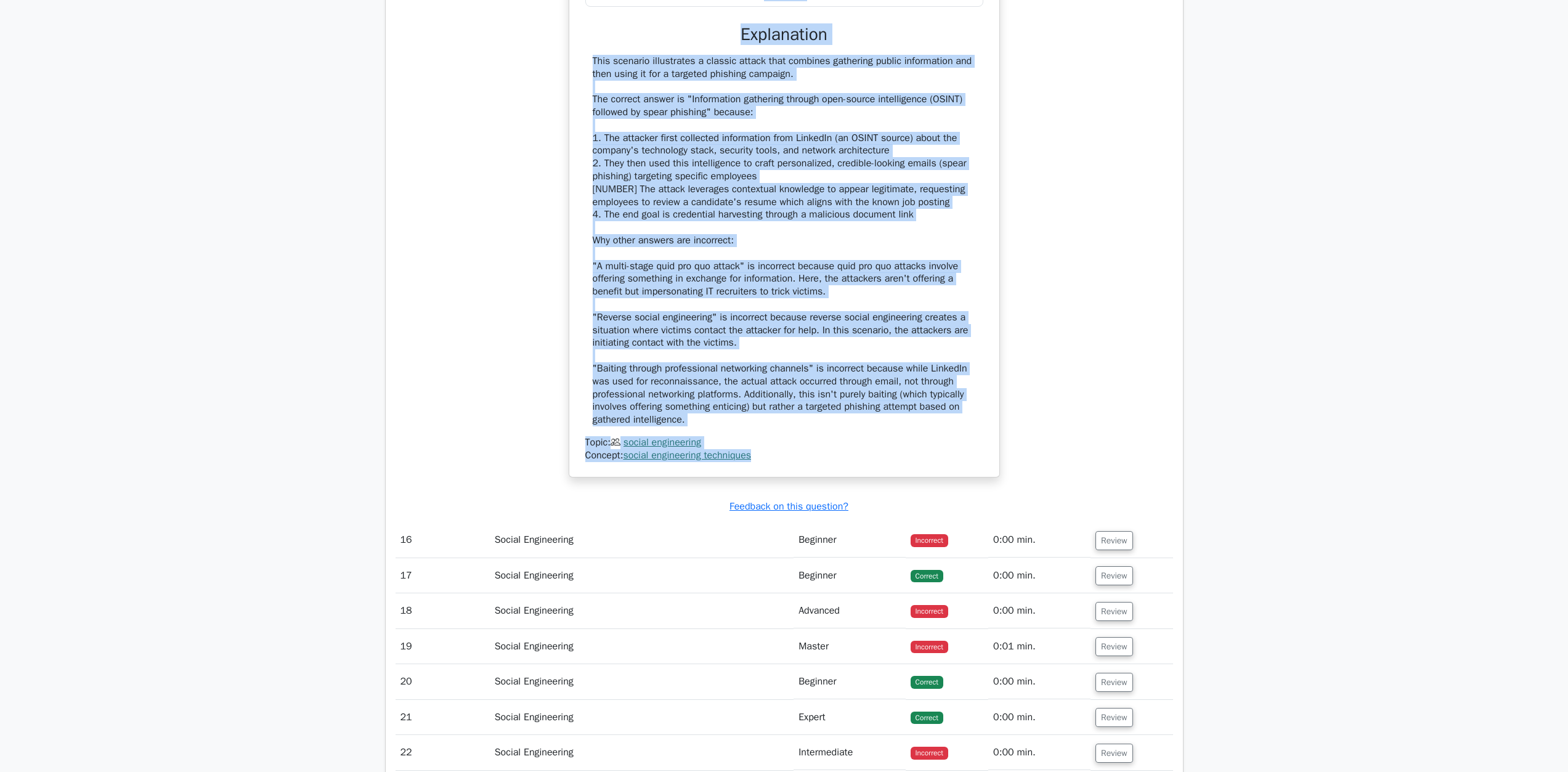 drag, startPoint x: 582, startPoint y: 396, endPoint x: 786, endPoint y: 648, distance: 324.2221 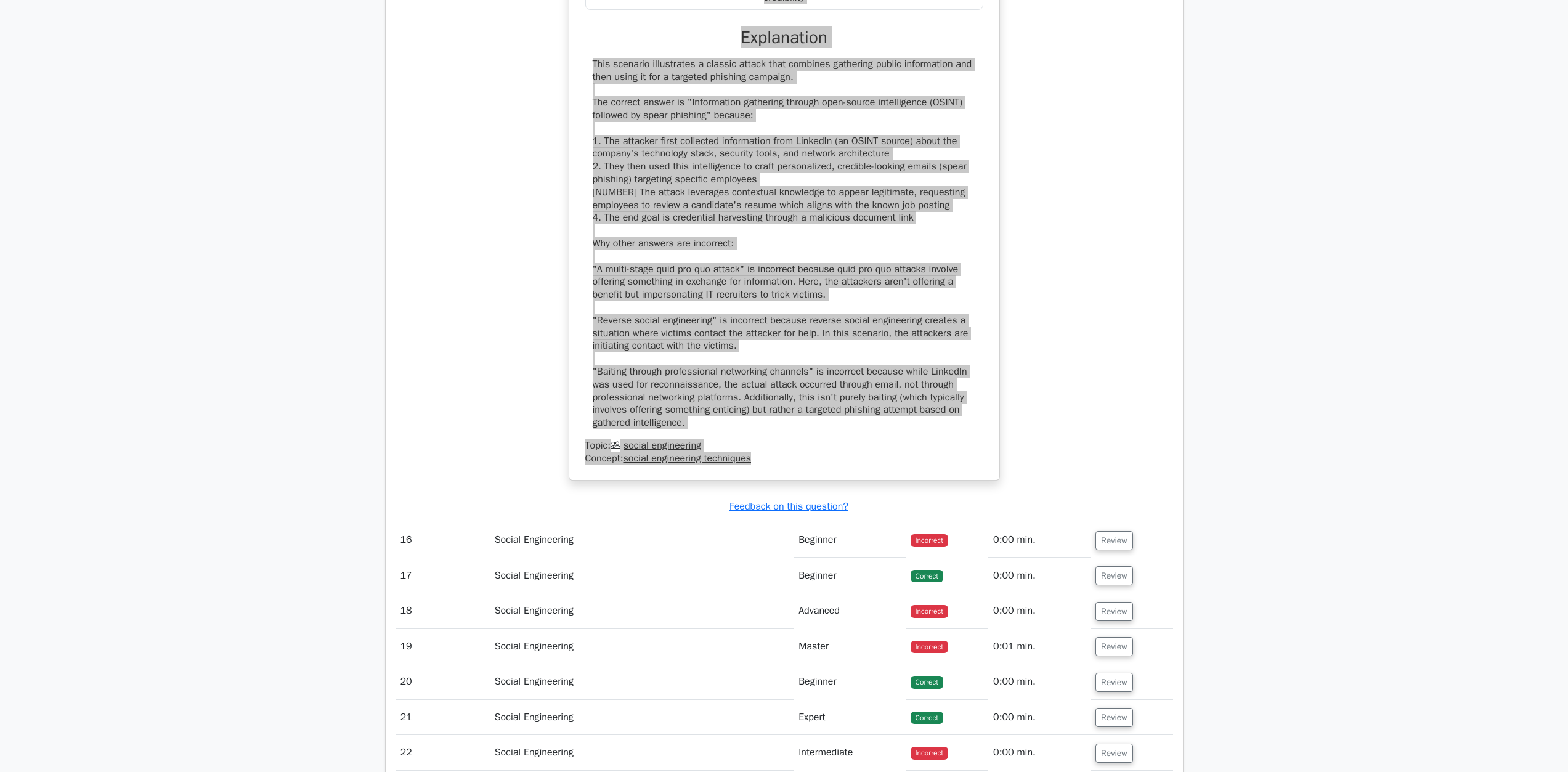 scroll, scrollTop: 12212, scrollLeft: 0, axis: vertical 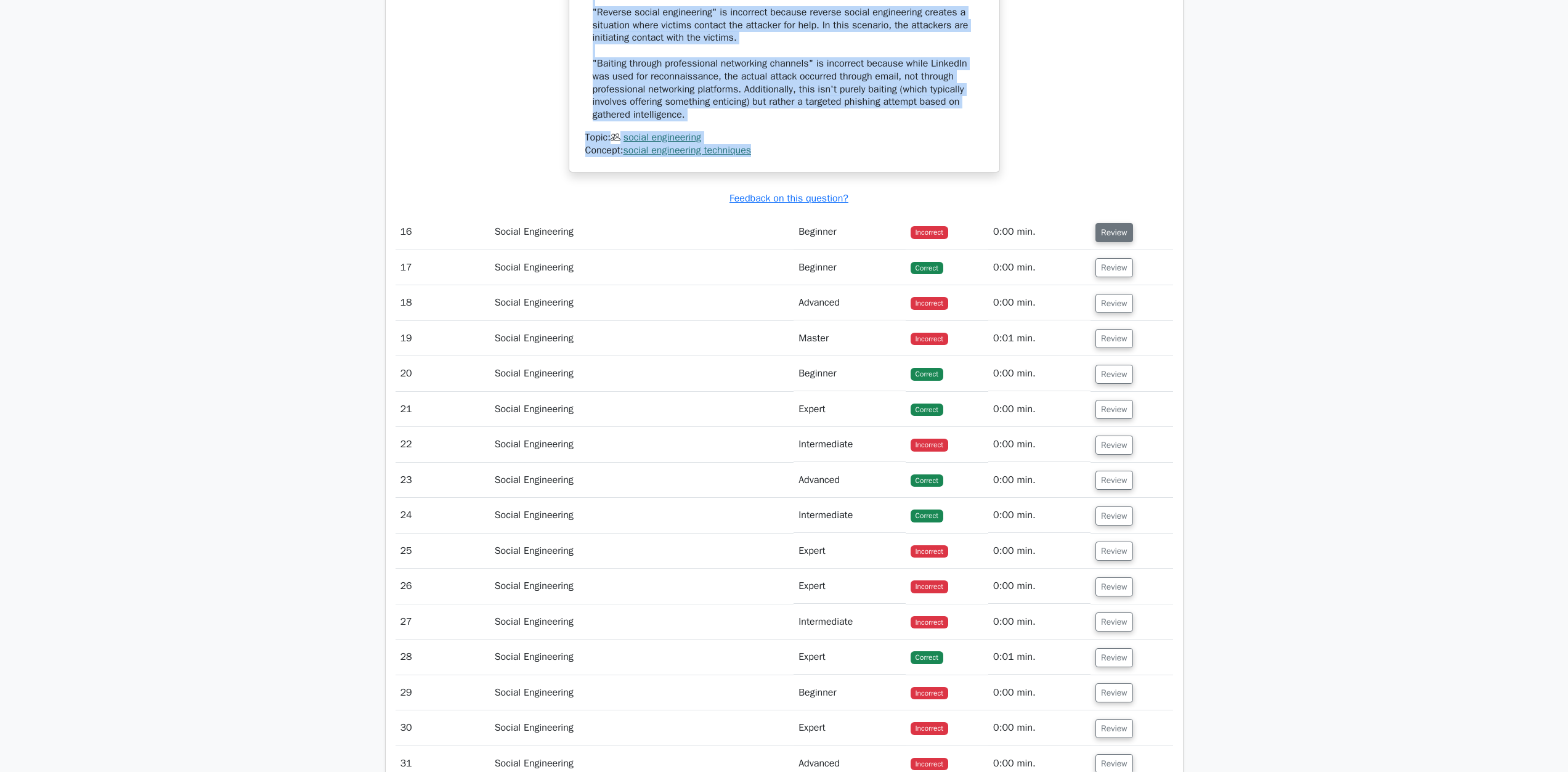 click on "Review" at bounding box center [1114, 232] 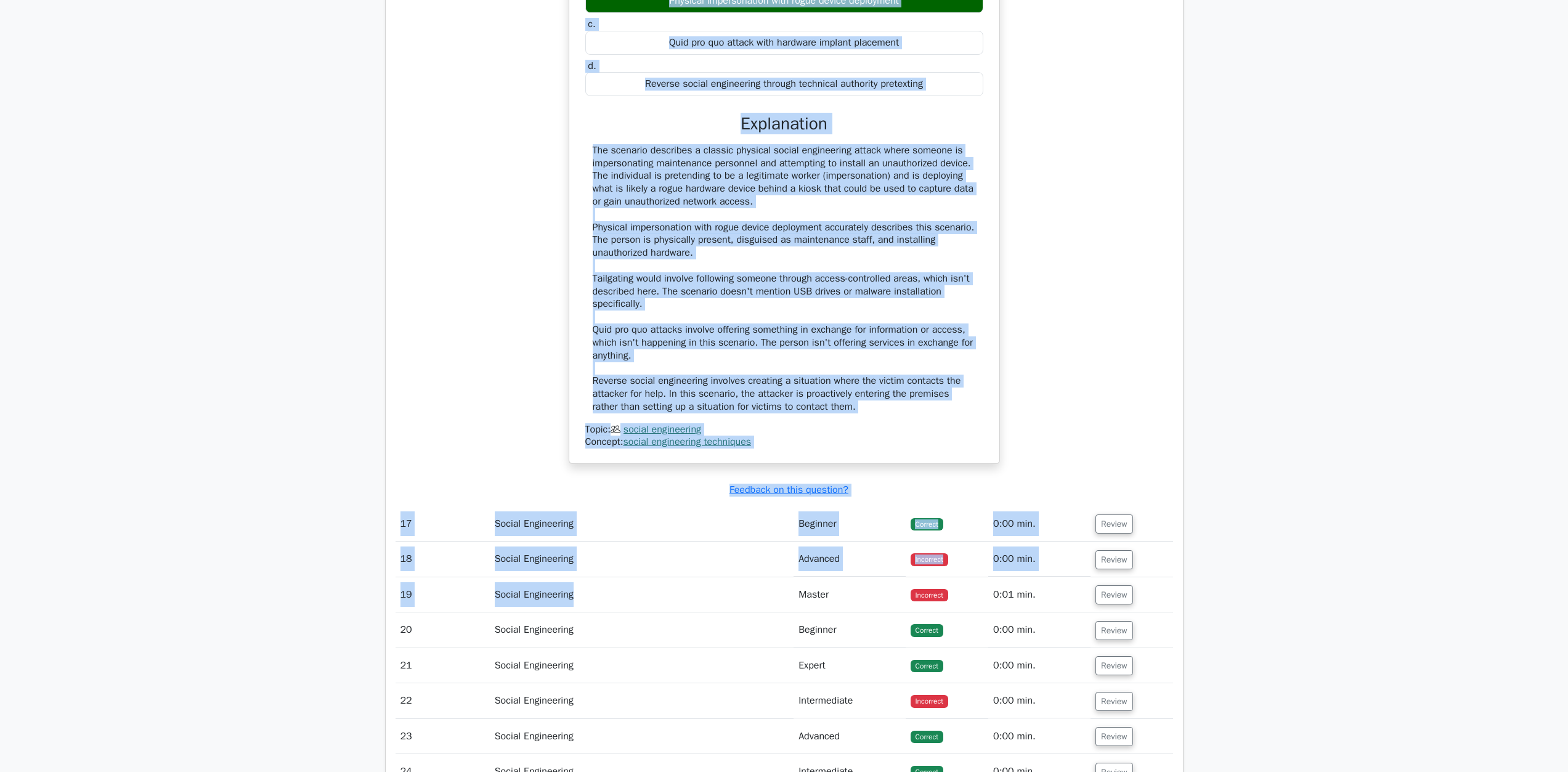 scroll, scrollTop: 12737, scrollLeft: 0, axis: vertical 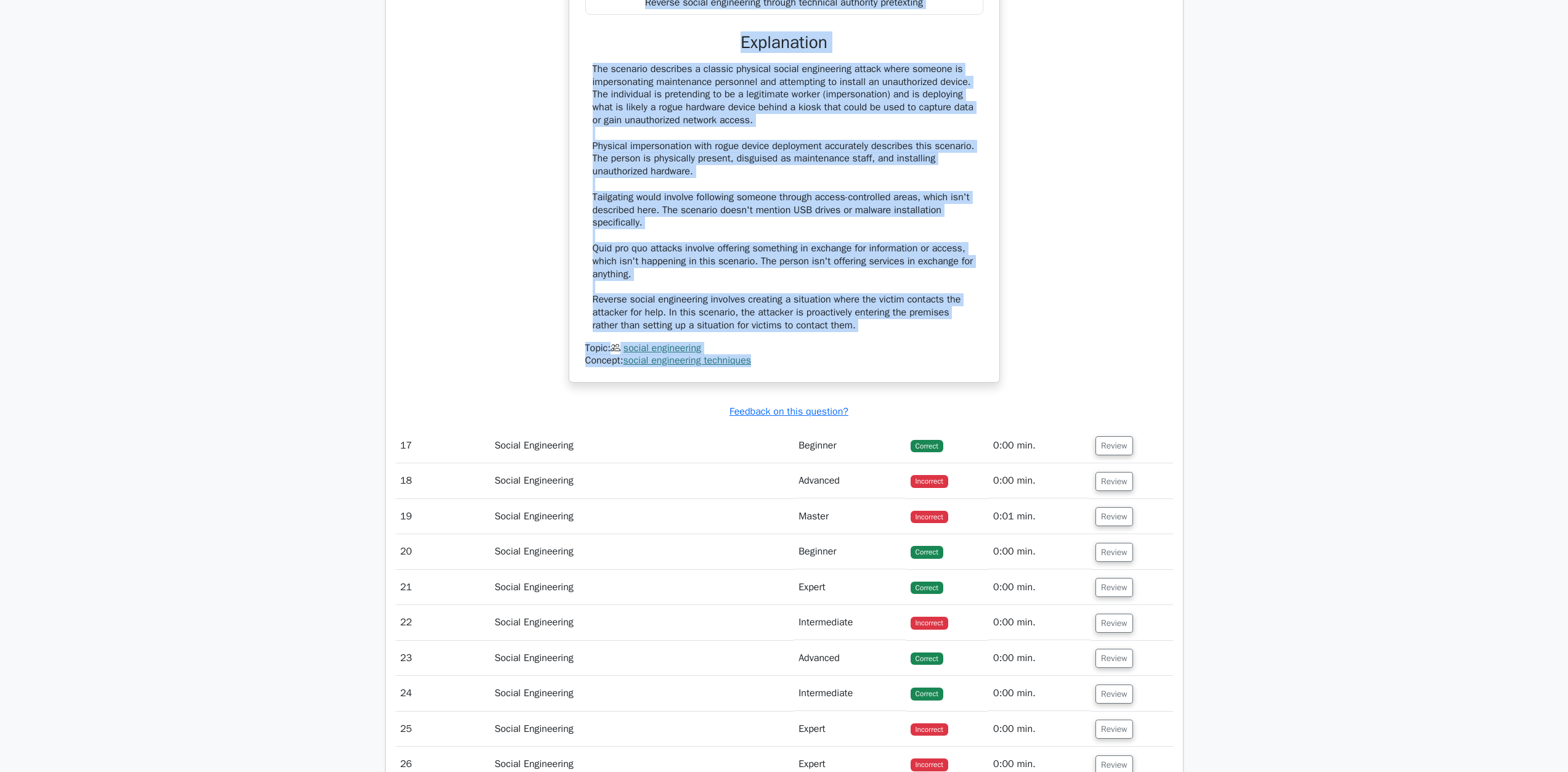 drag, startPoint x: 586, startPoint y: 459, endPoint x: 808, endPoint y: 562, distance: 244.73046 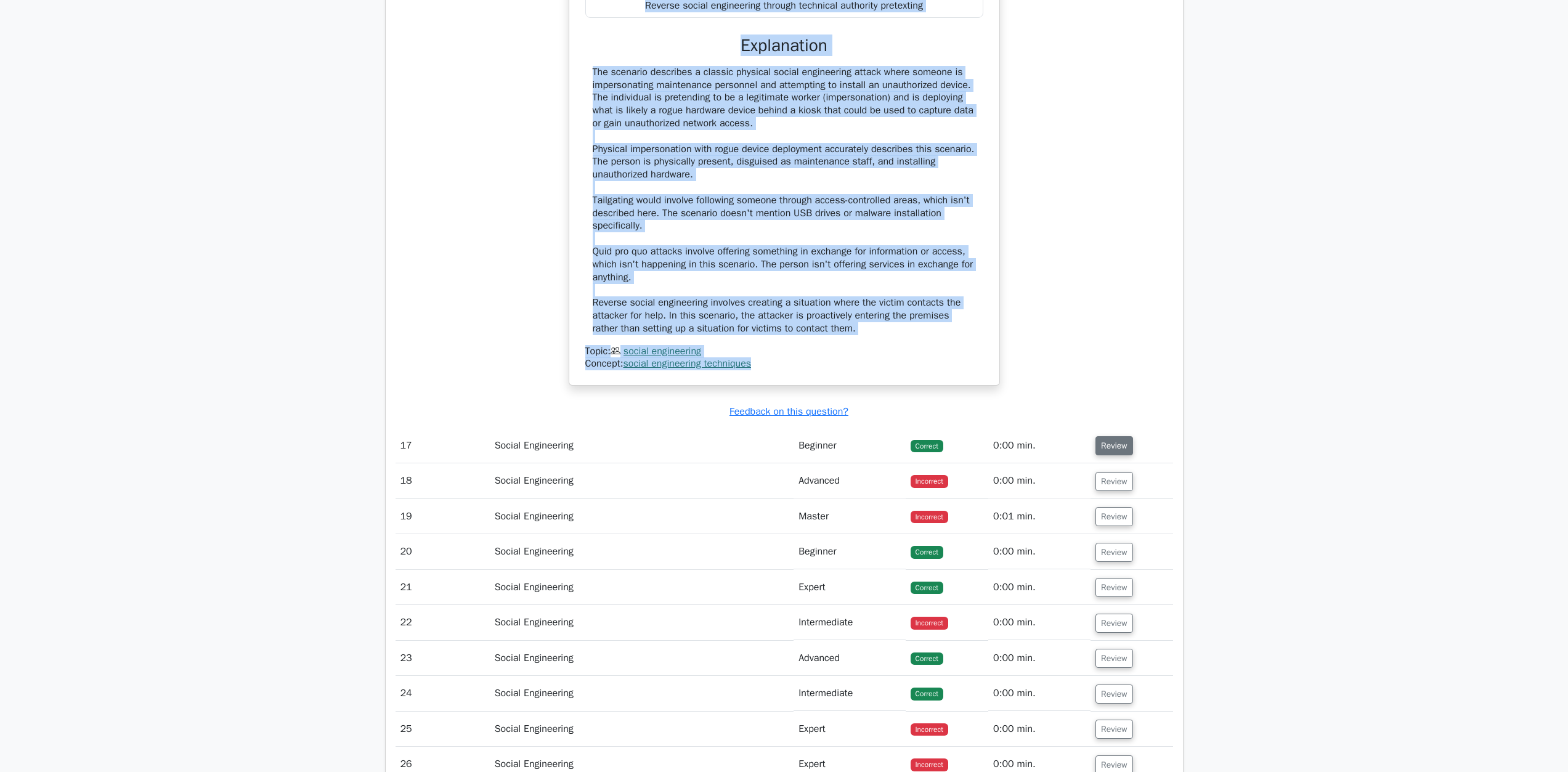 drag, startPoint x: 1115, startPoint y: 640, endPoint x: 1110, endPoint y: 630, distance: 11 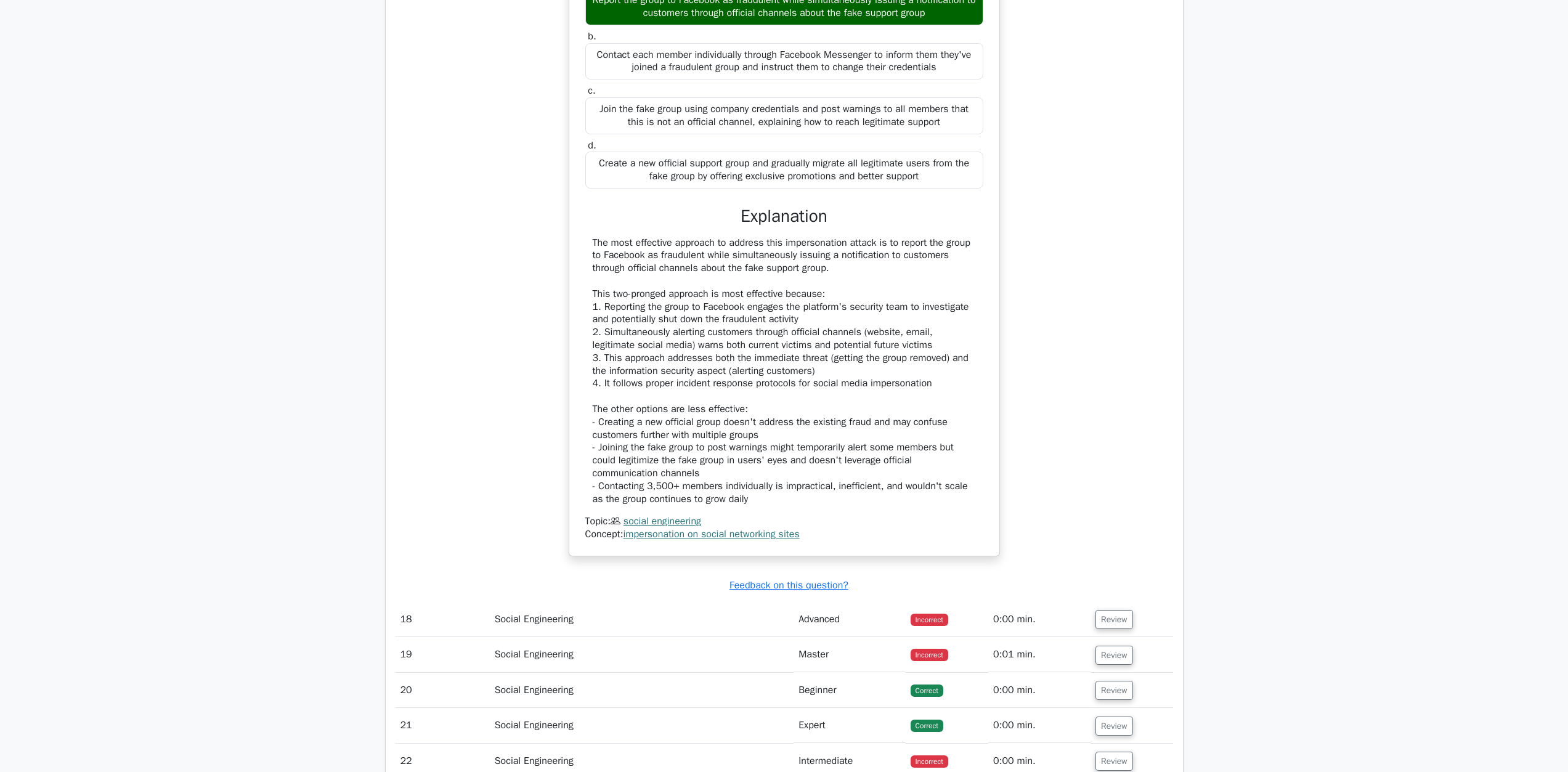 scroll, scrollTop: 13045, scrollLeft: 0, axis: vertical 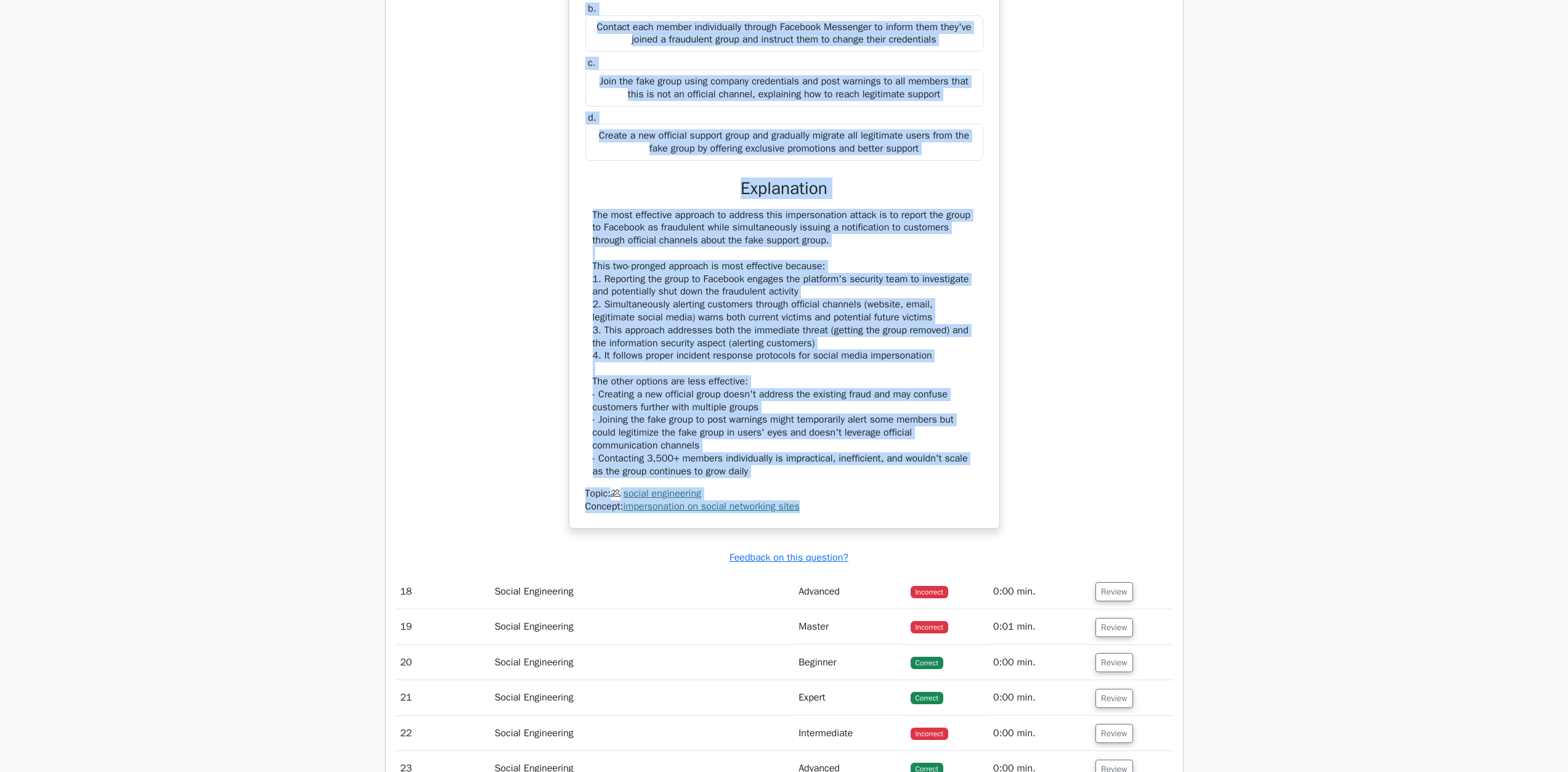 drag, startPoint x: 583, startPoint y: 372, endPoint x: 804, endPoint y: 699, distance: 394.6771 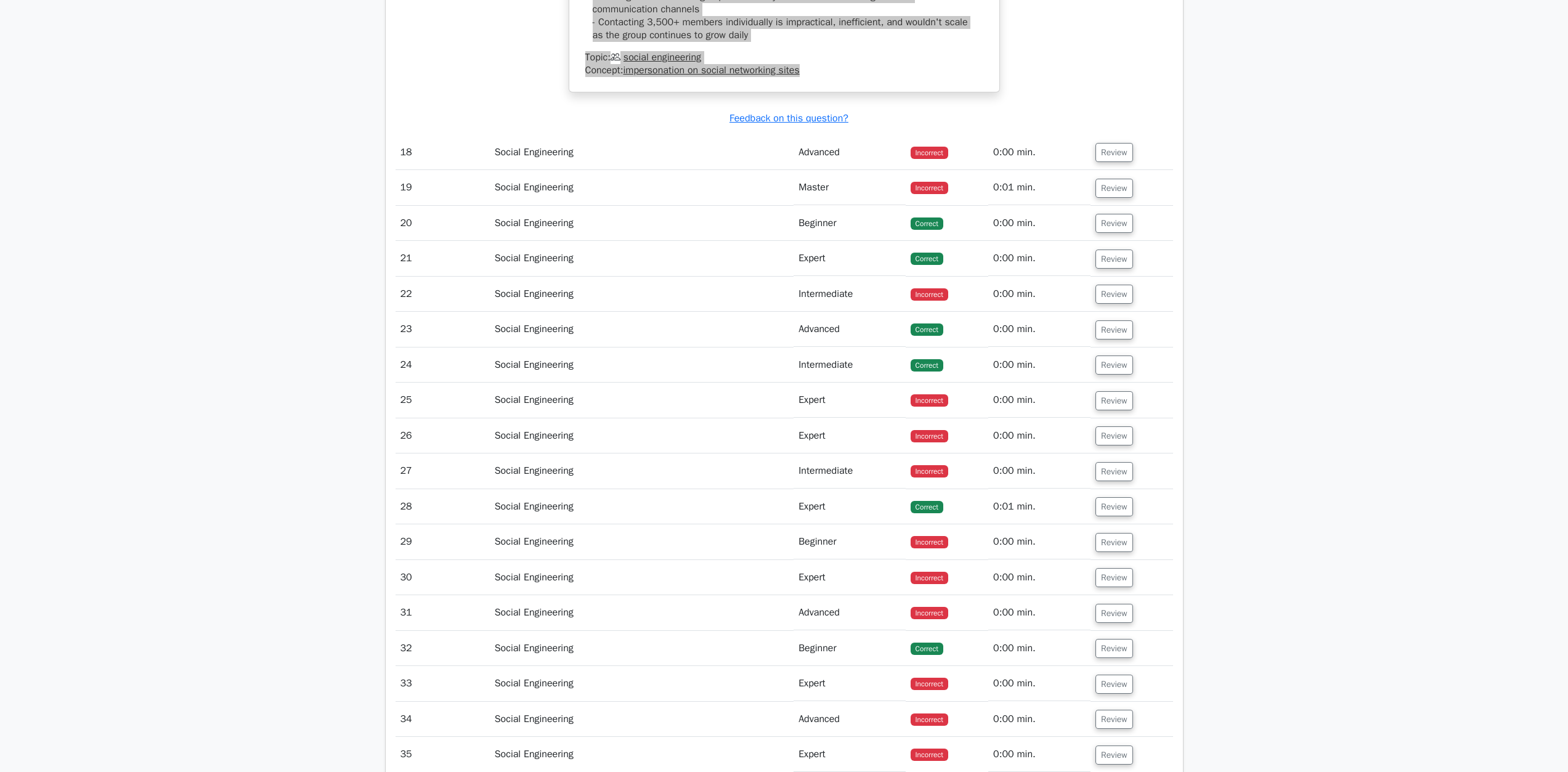 scroll, scrollTop: 13997, scrollLeft: 0, axis: vertical 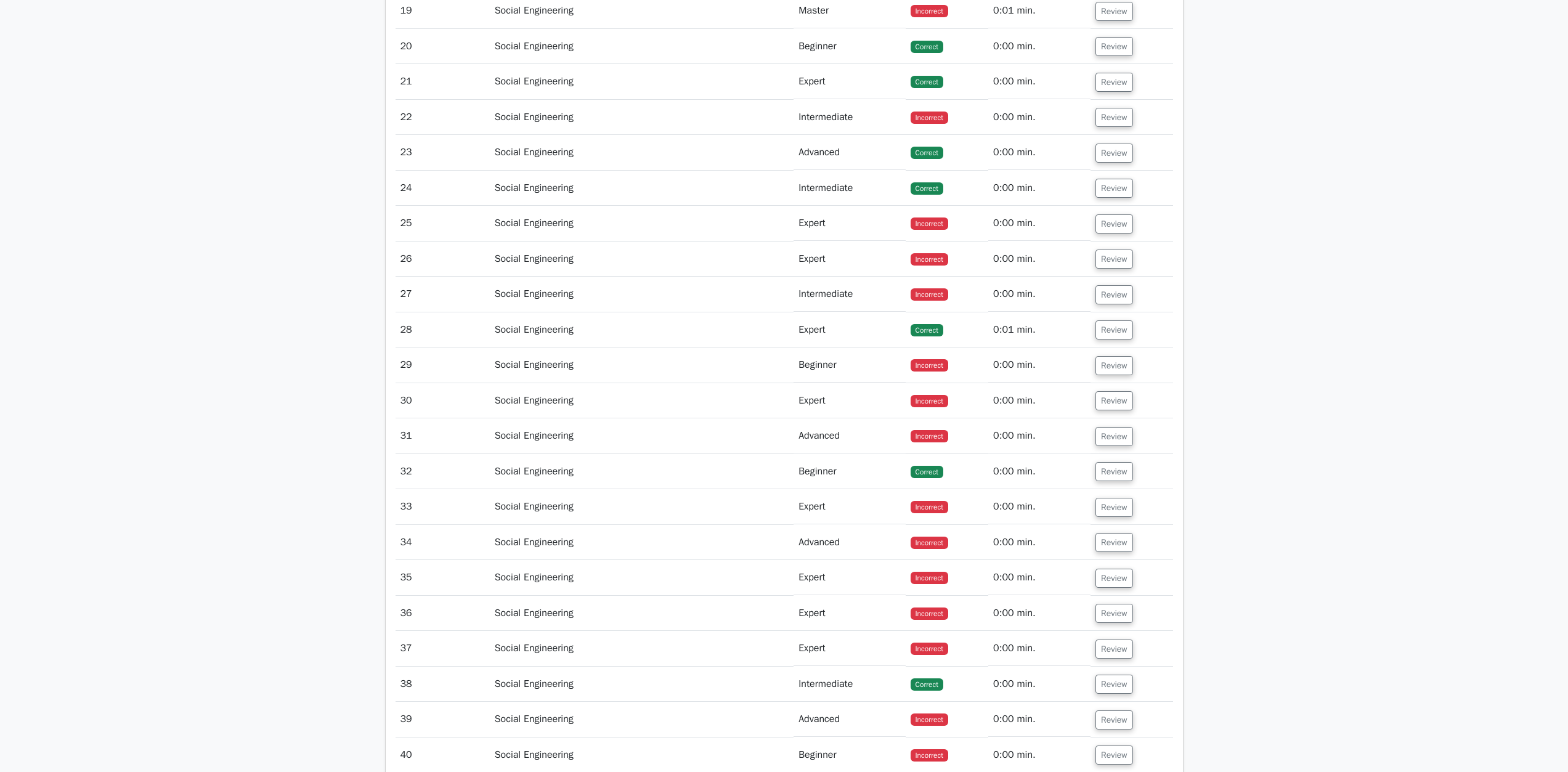 drag, startPoint x: 1102, startPoint y: 169, endPoint x: 856, endPoint y: 192, distance: 247.07286 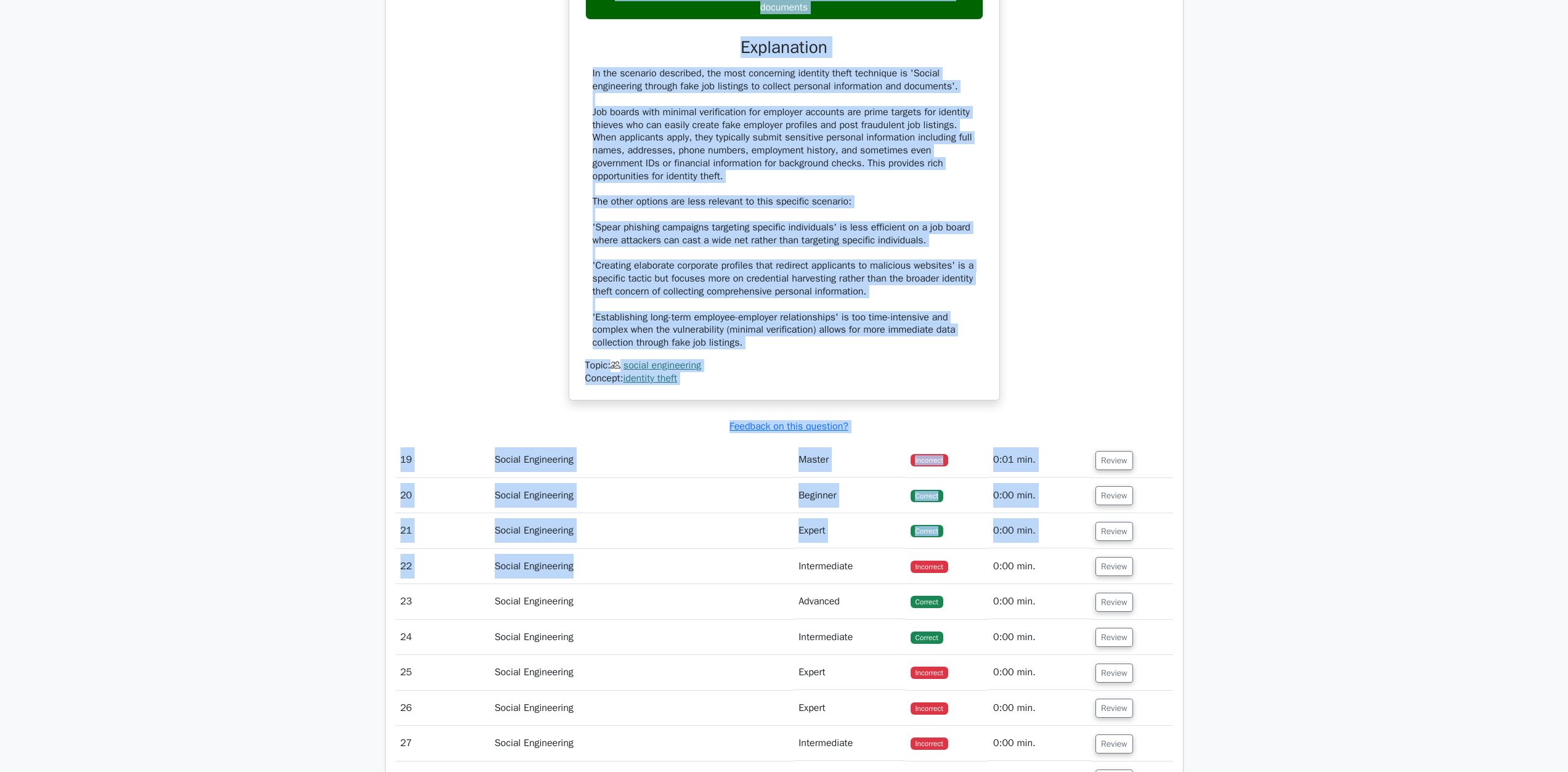 scroll, scrollTop: 14262, scrollLeft: 0, axis: vertical 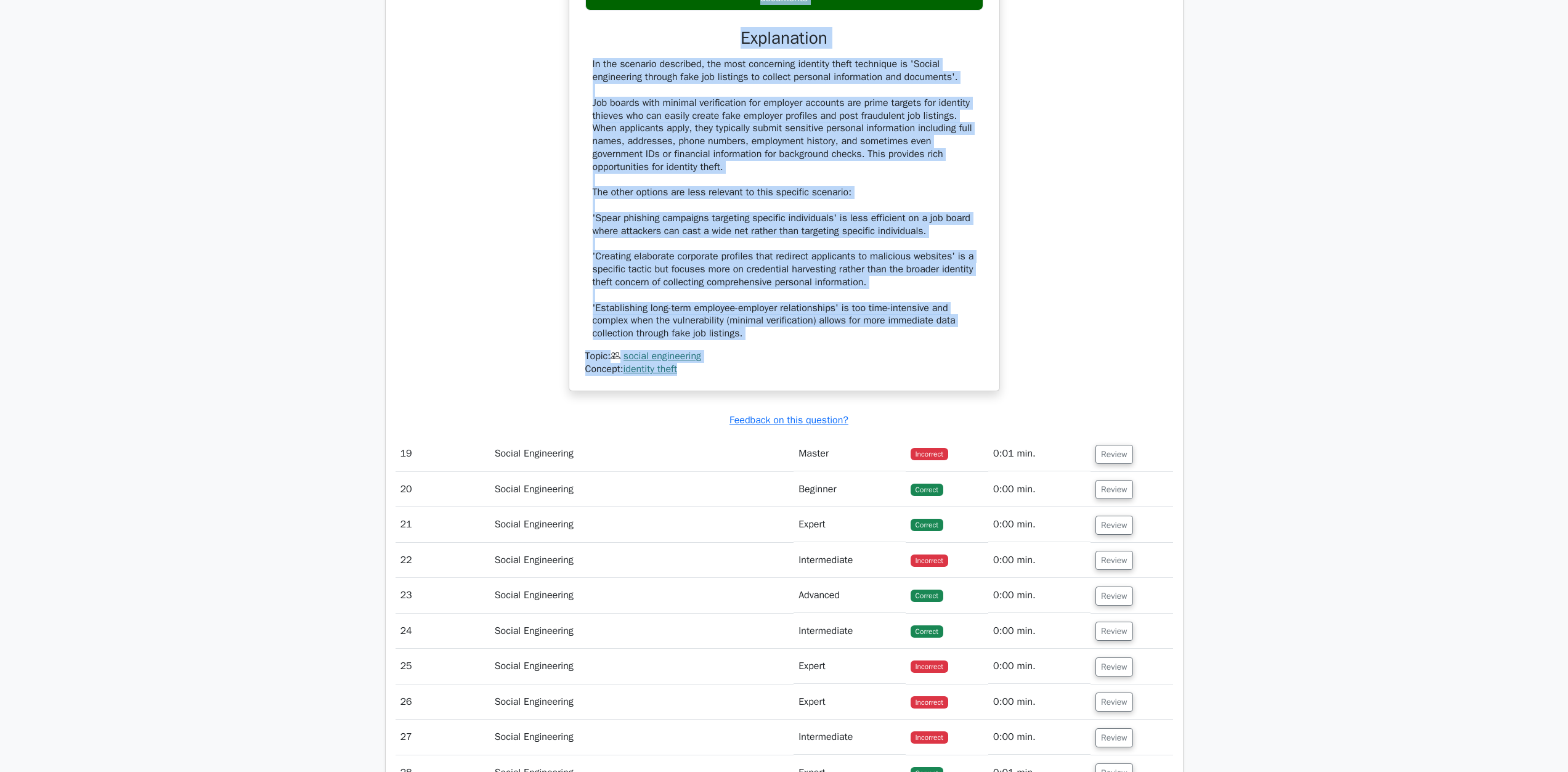drag, startPoint x: 605, startPoint y: 211, endPoint x: 823, endPoint y: 579, distance: 427.72421 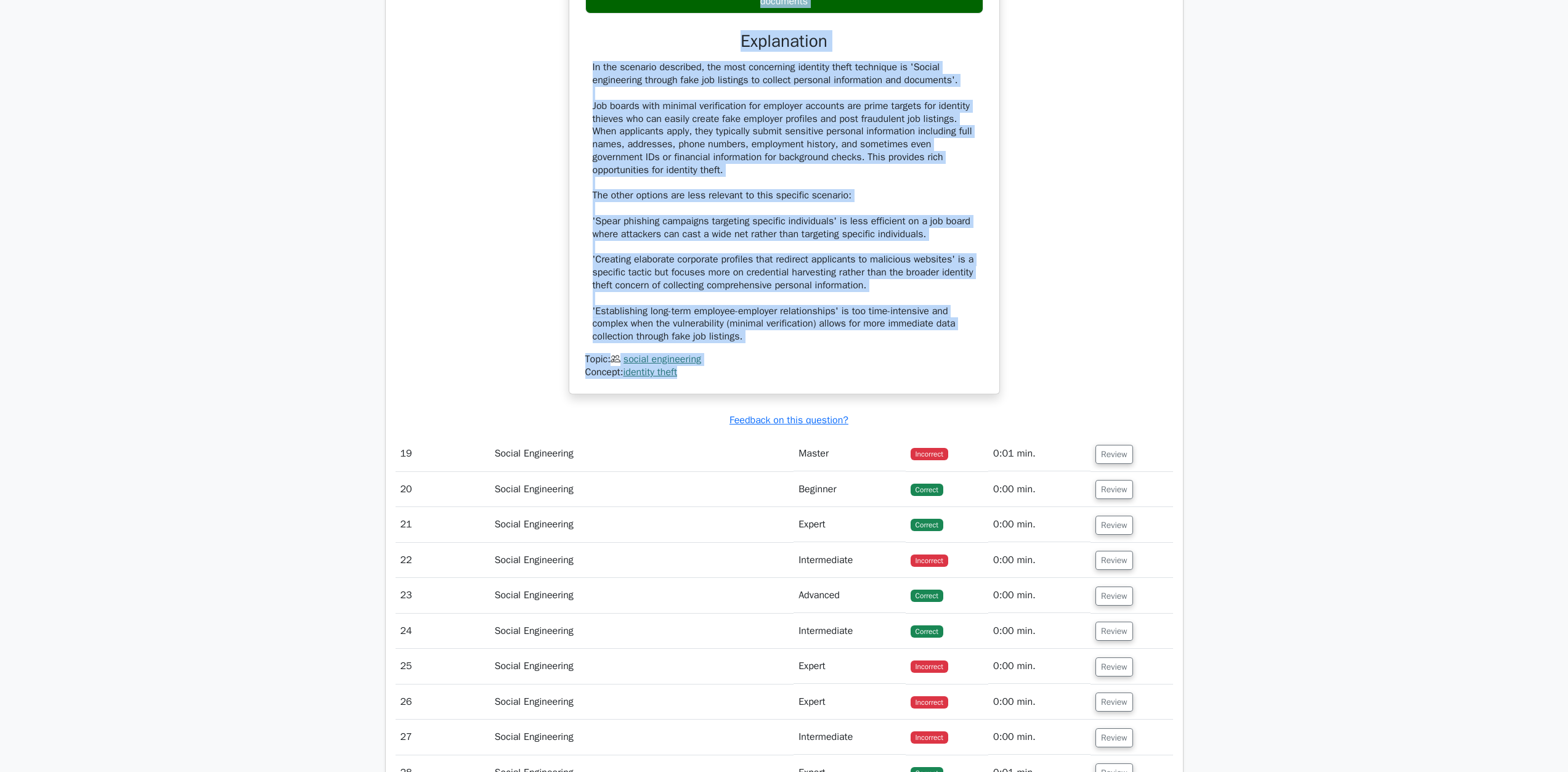 drag, startPoint x: 1107, startPoint y: 646, endPoint x: 1069, endPoint y: 657, distance: 39.560081 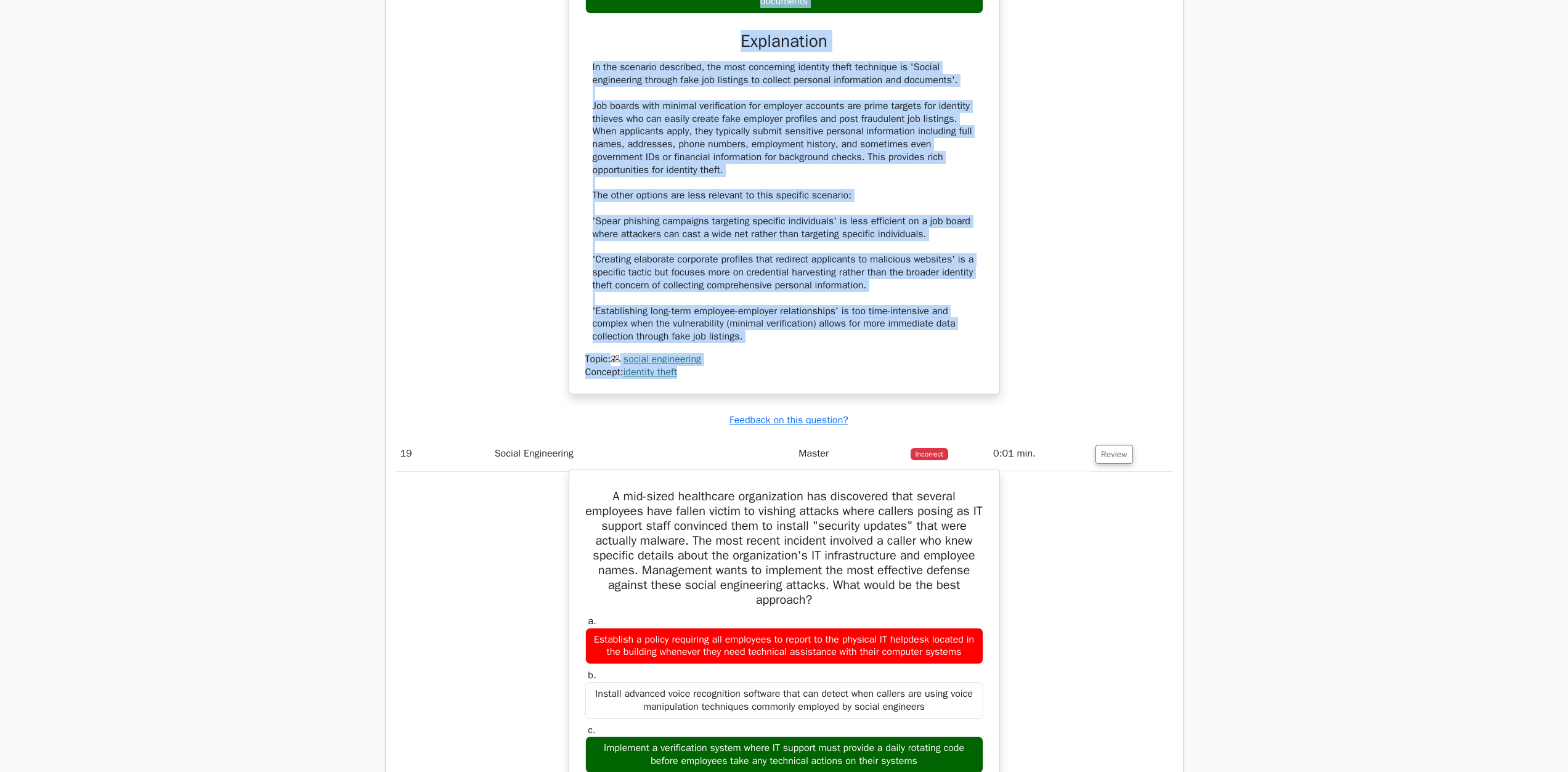 scroll, scrollTop: 14570, scrollLeft: 0, axis: vertical 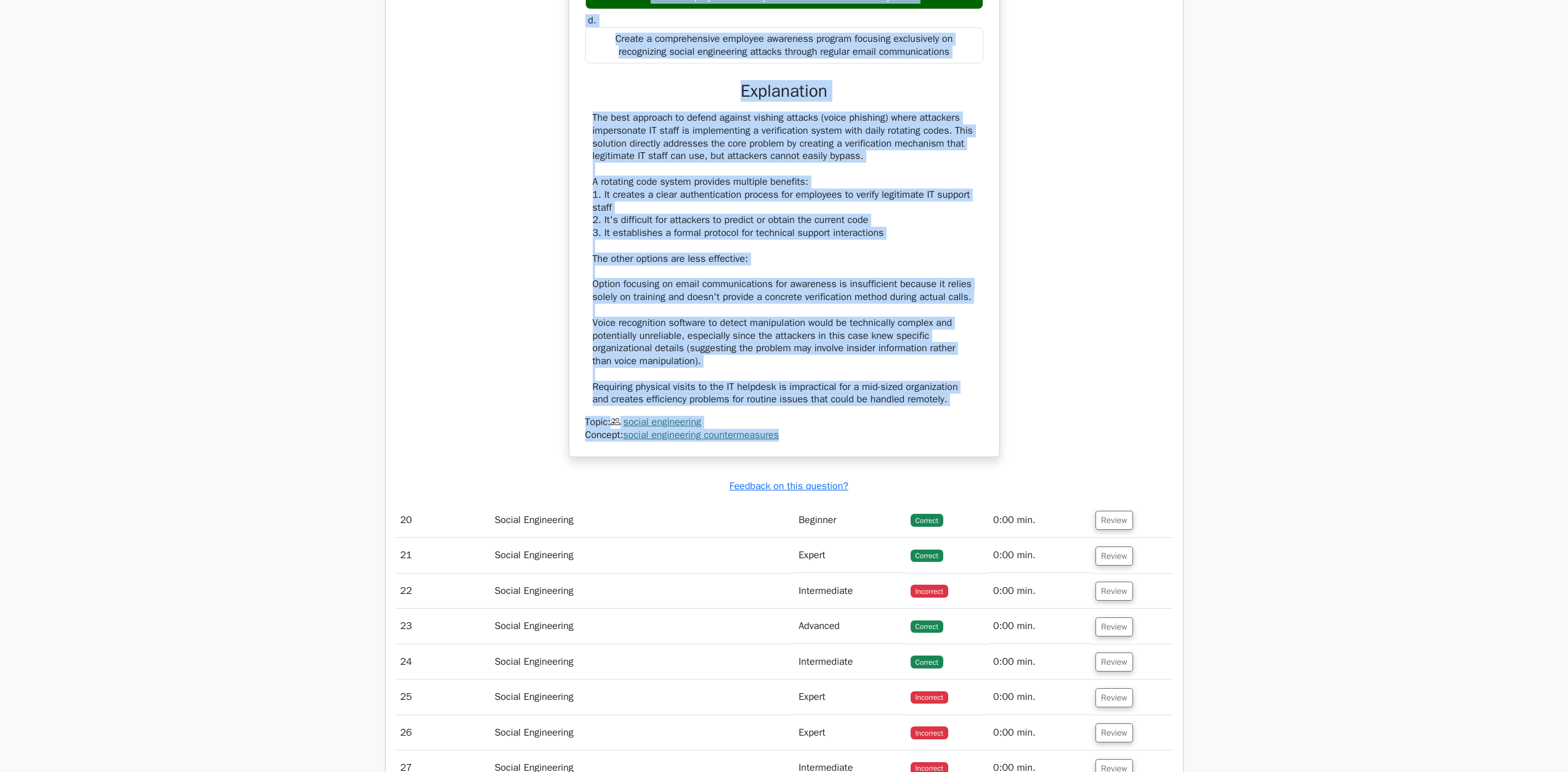 drag, startPoint x: 603, startPoint y: 372, endPoint x: 815, endPoint y: 625, distance: 330.08029 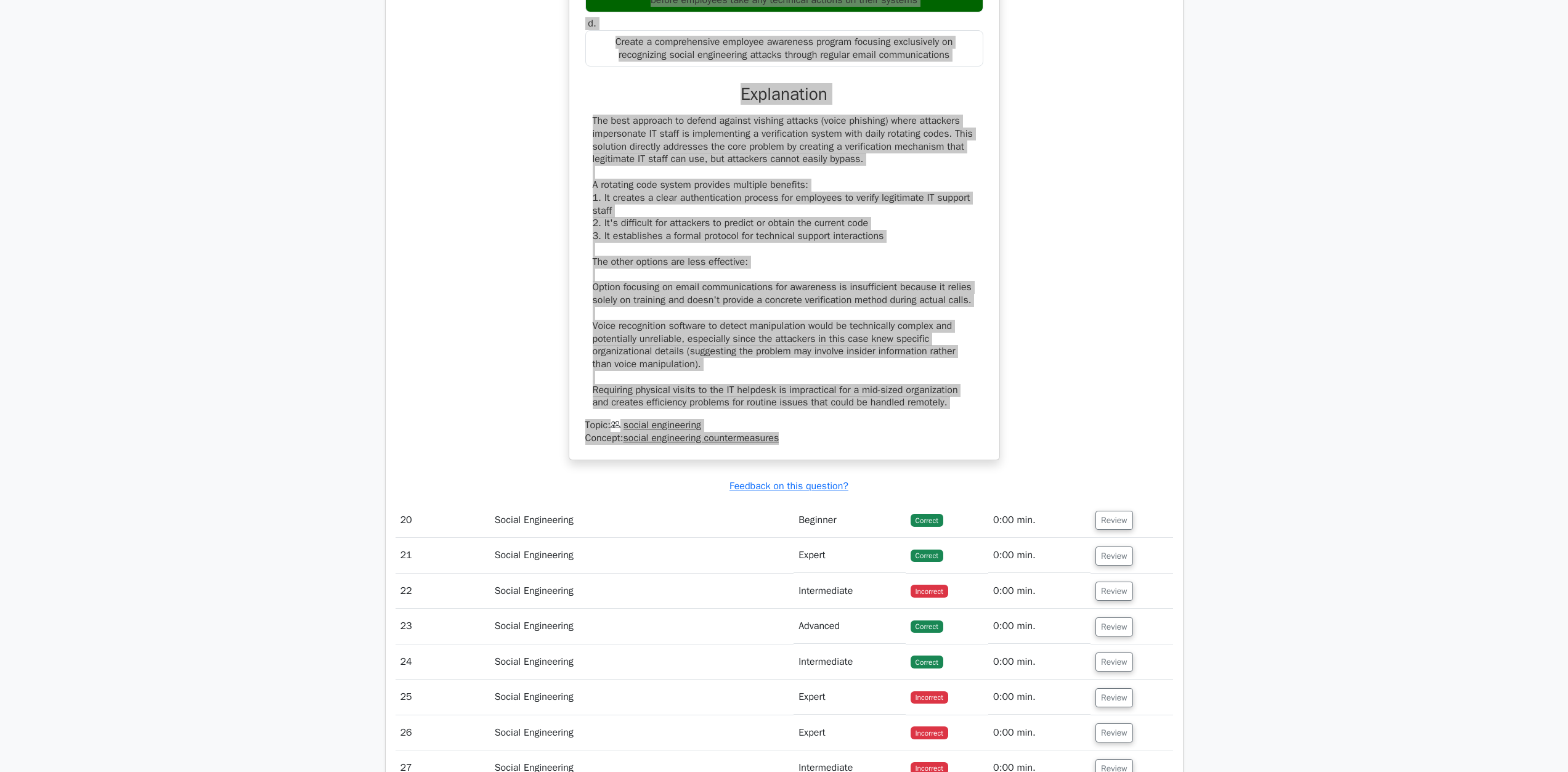 scroll, scrollTop: 15334, scrollLeft: 0, axis: vertical 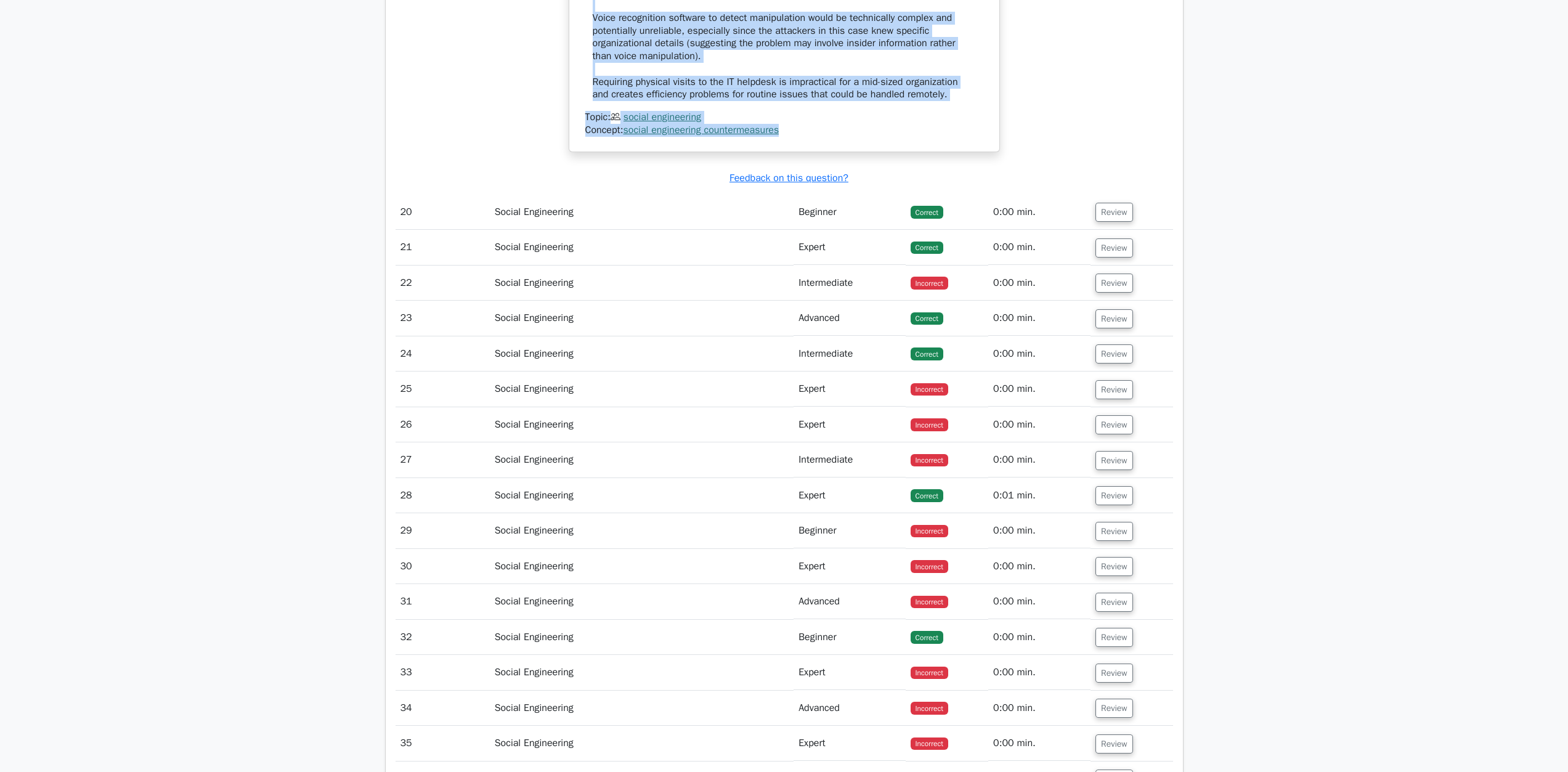 click on "Review" at bounding box center (1114, 212) 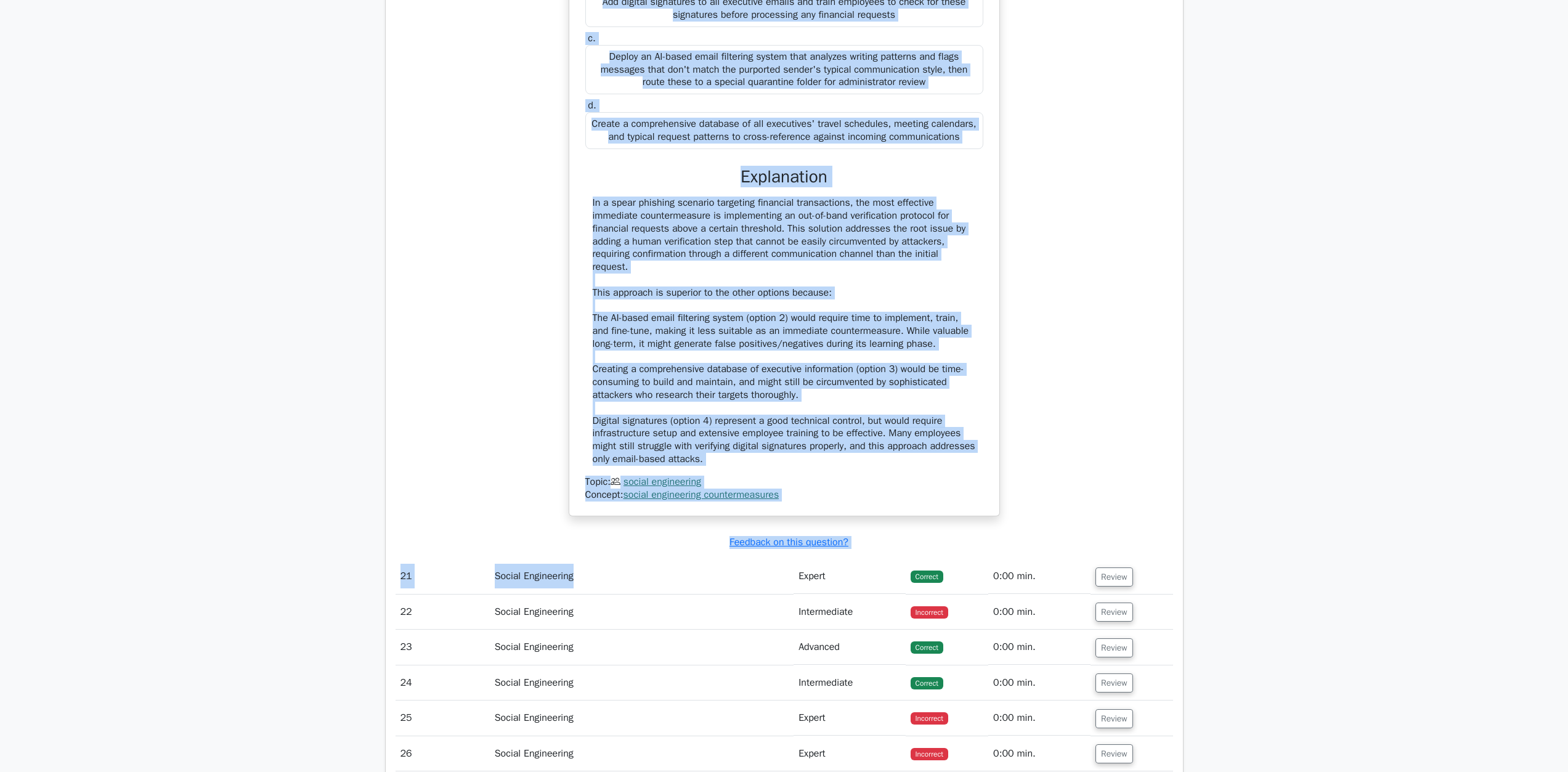scroll, scrollTop: 15890, scrollLeft: 0, axis: vertical 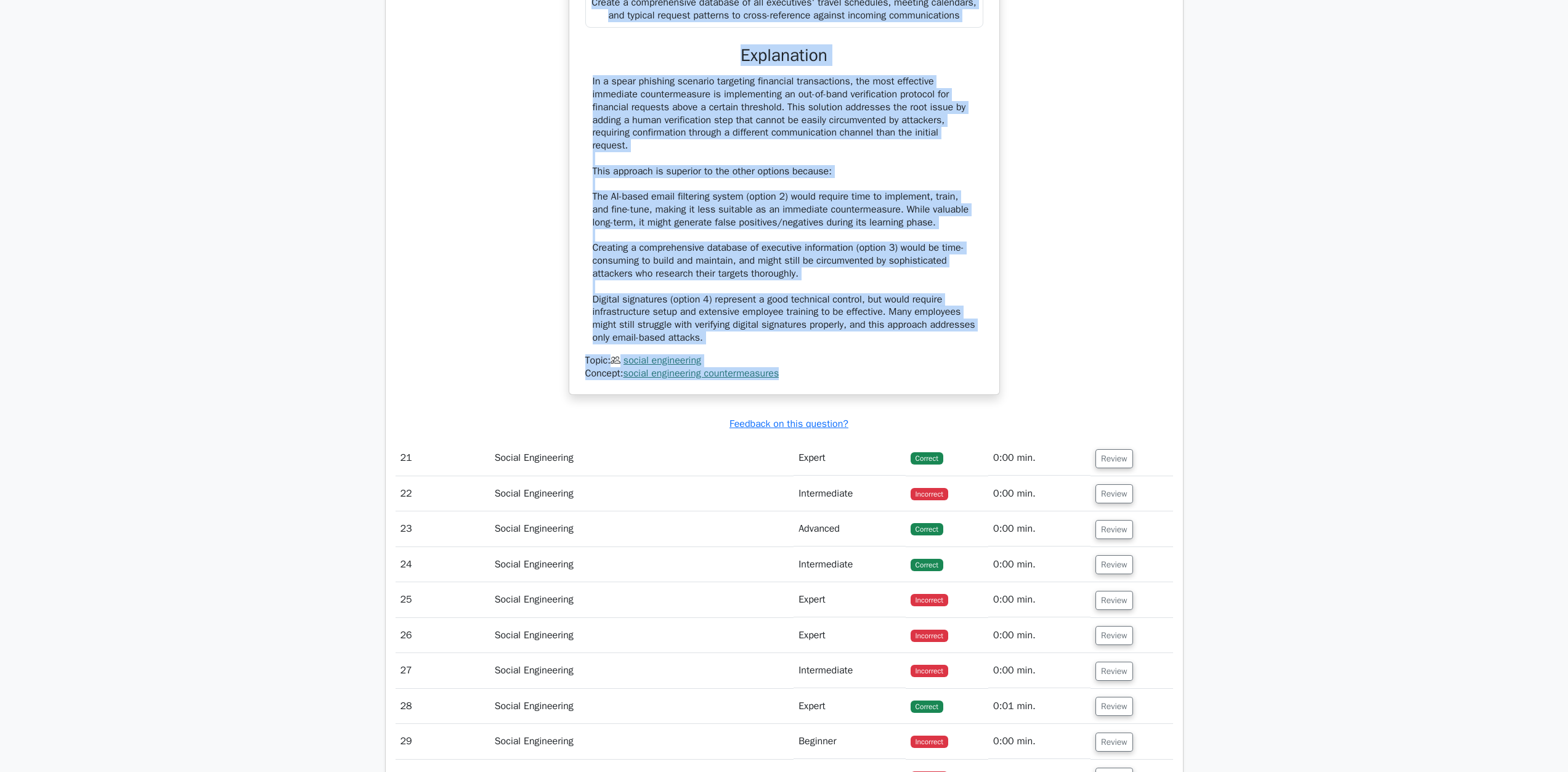 drag, startPoint x: 598, startPoint y: 440, endPoint x: 796, endPoint y: 573, distance: 238.52254 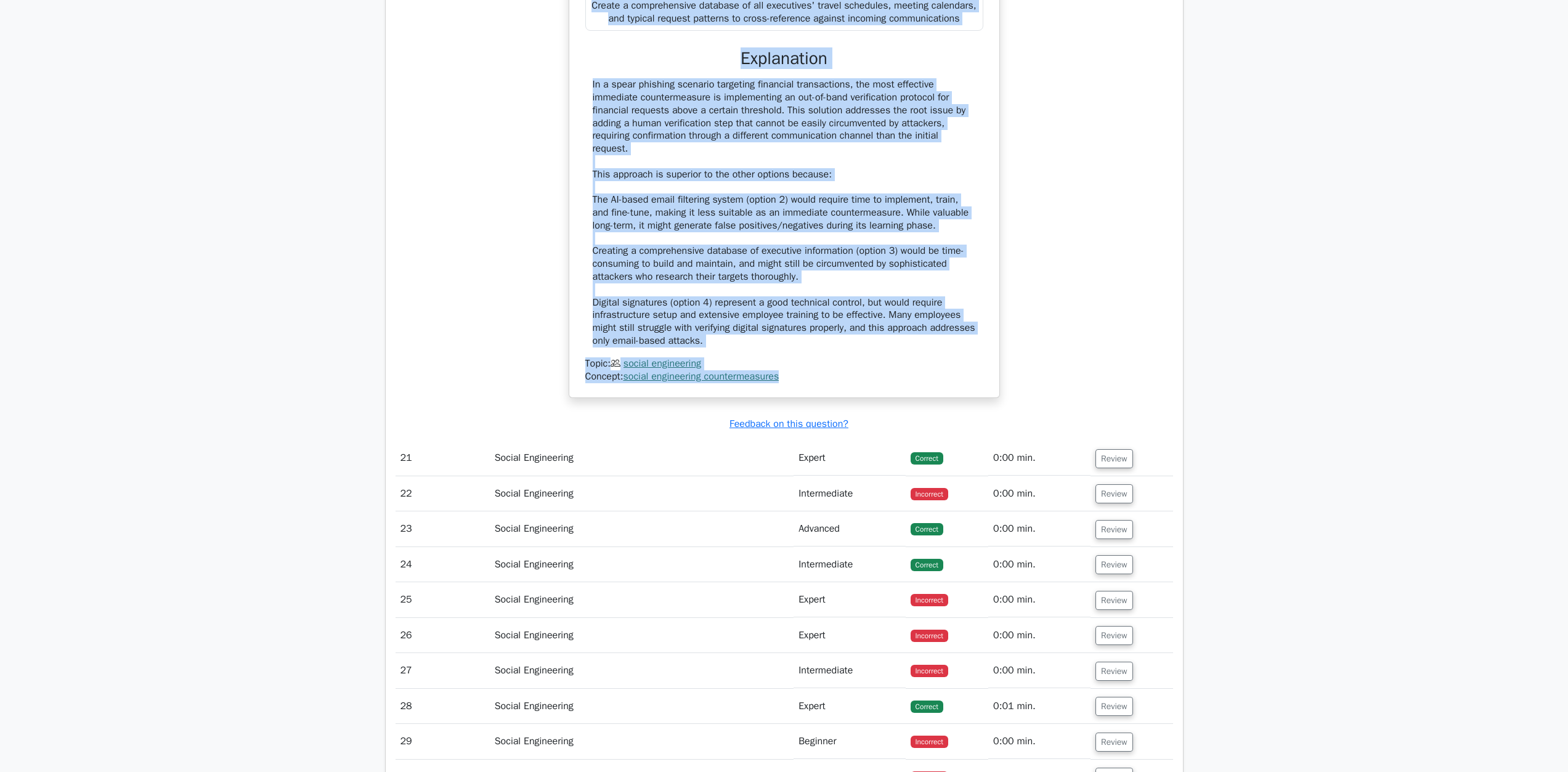 drag, startPoint x: 1118, startPoint y: 645, endPoint x: 1076, endPoint y: 645, distance: 42 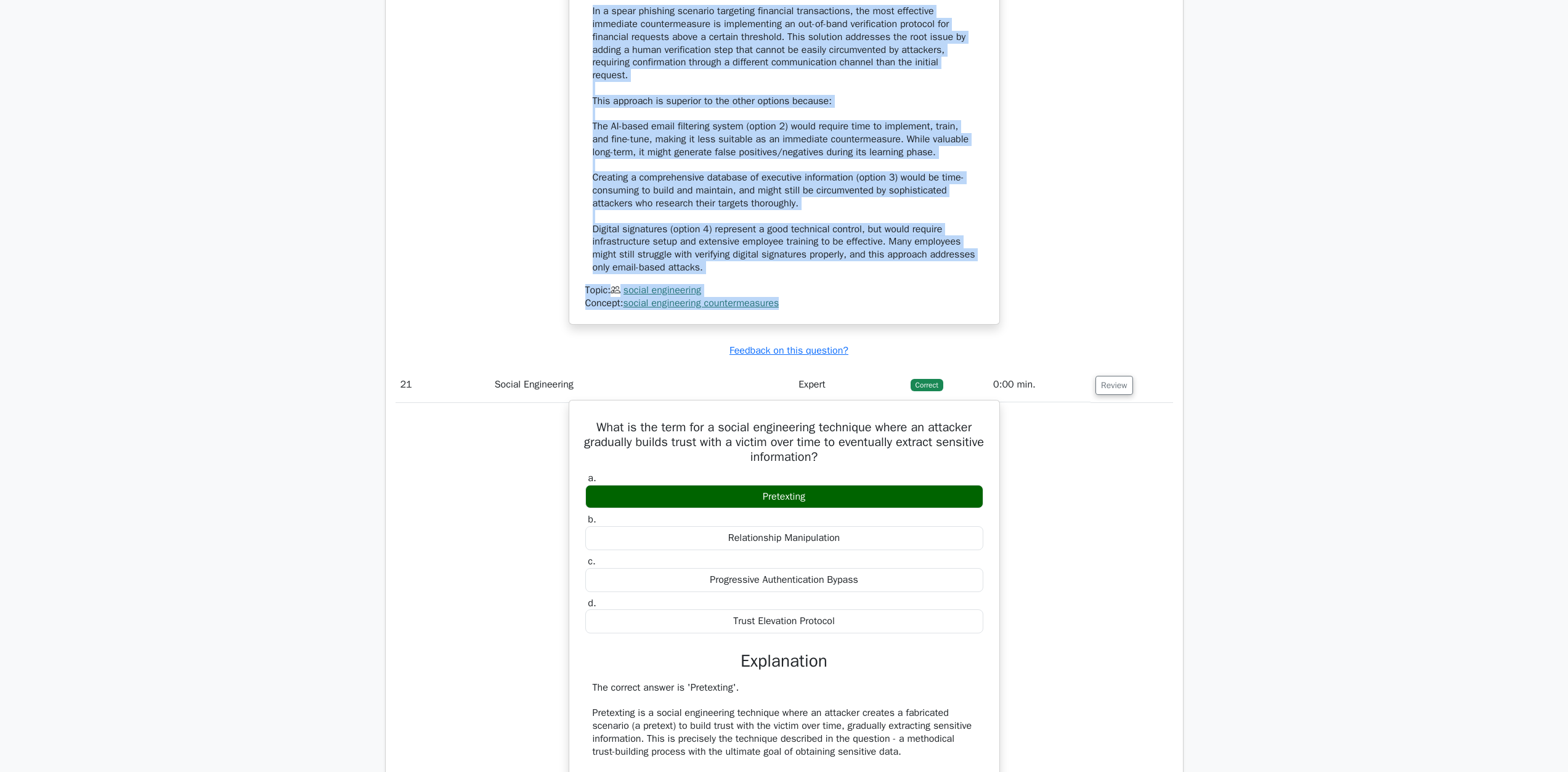scroll, scrollTop: 16198, scrollLeft: 0, axis: vertical 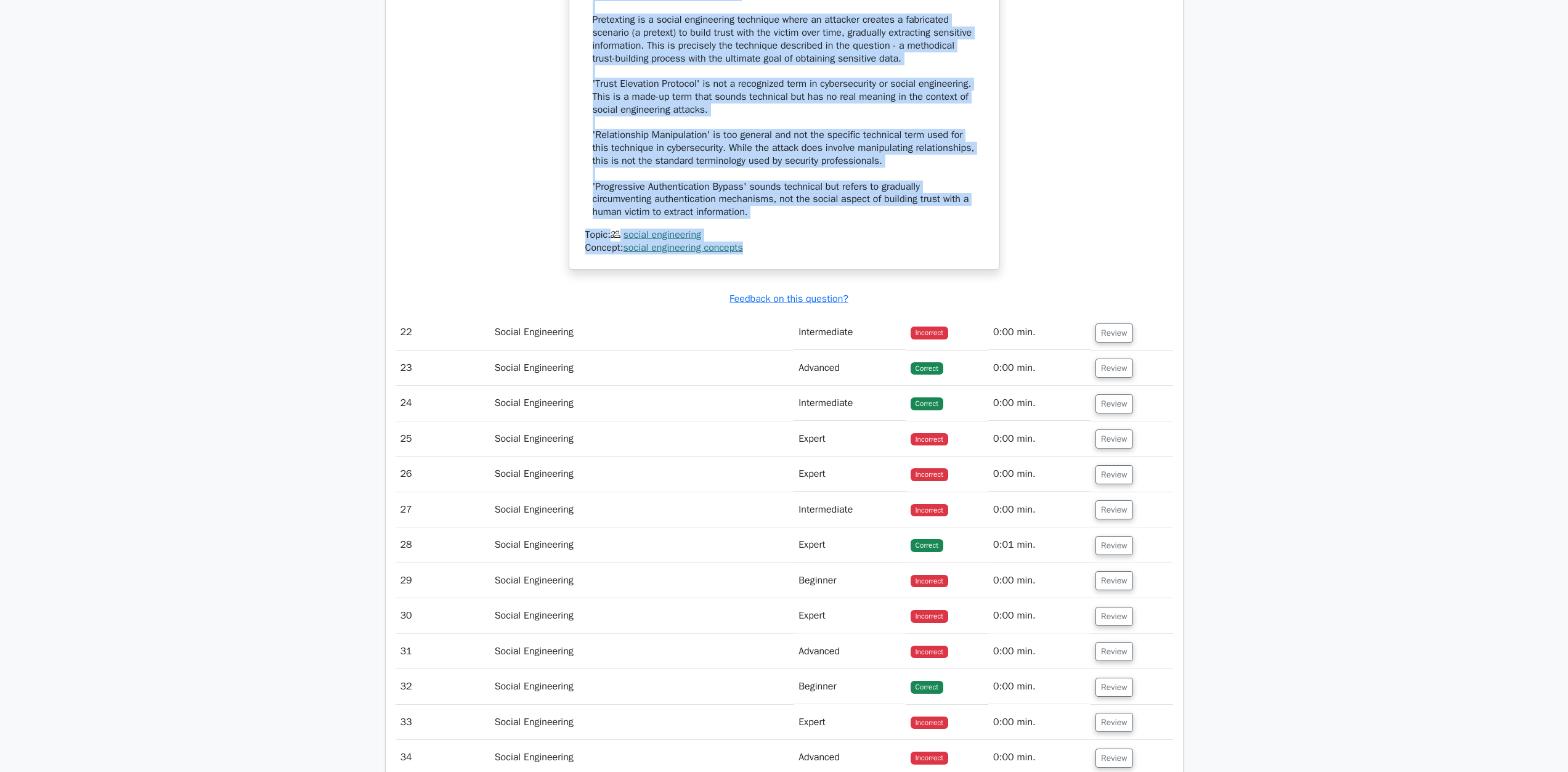 drag, startPoint x: 588, startPoint y: 380, endPoint x: 806, endPoint y: 441, distance: 226.37359 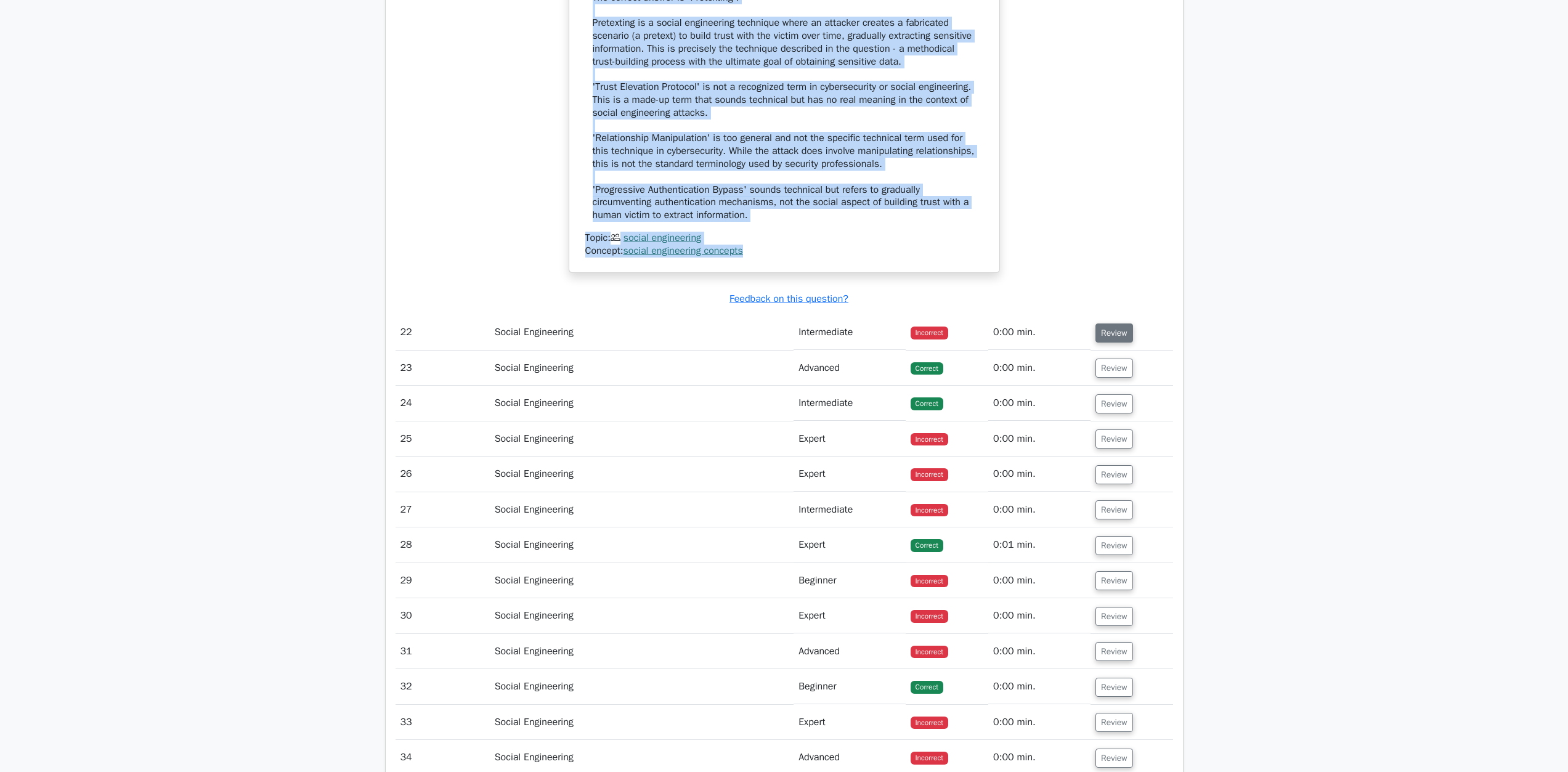 click on "Review" at bounding box center [1114, 333] 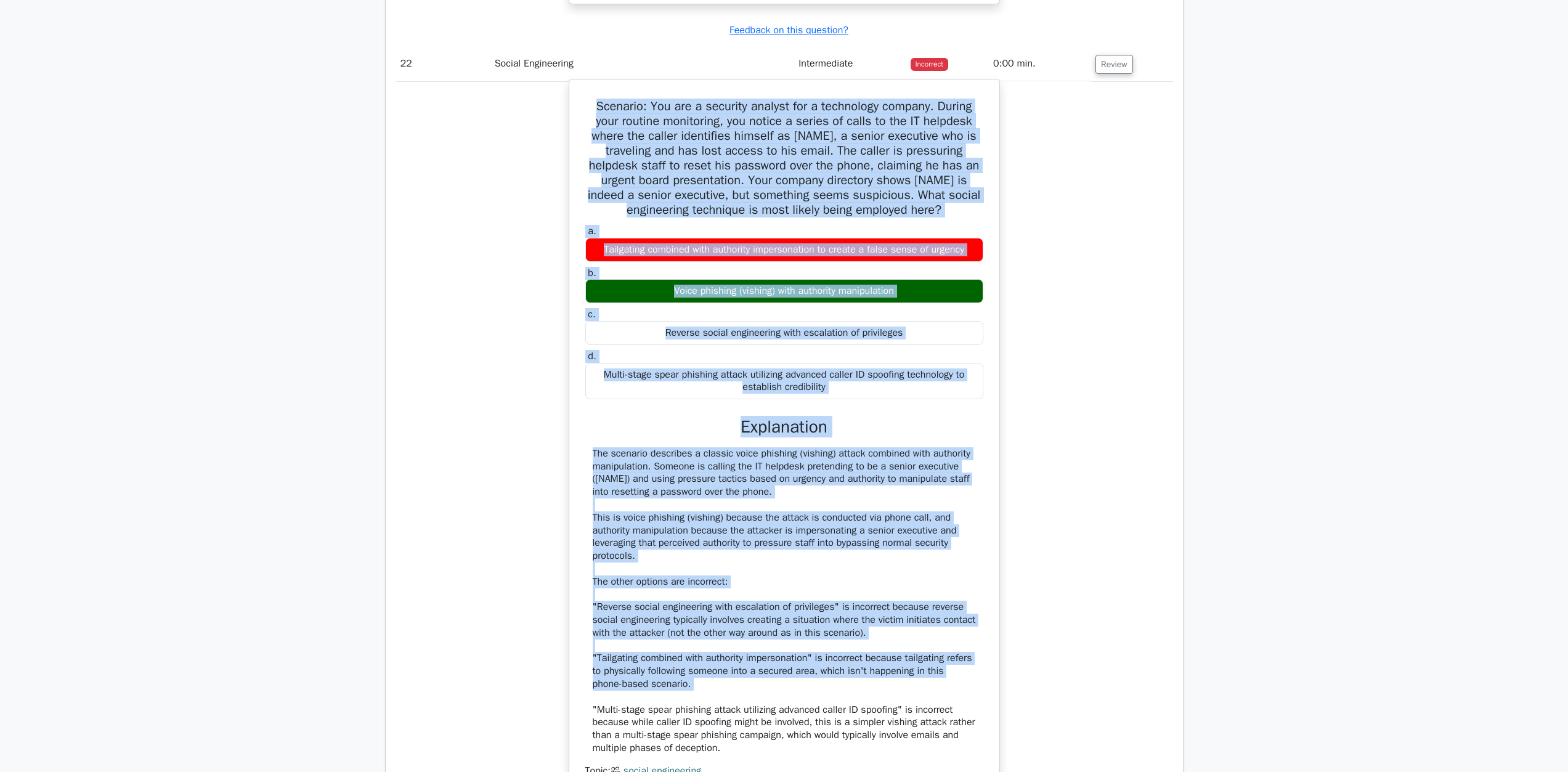 scroll, scrollTop: 17213, scrollLeft: 0, axis: vertical 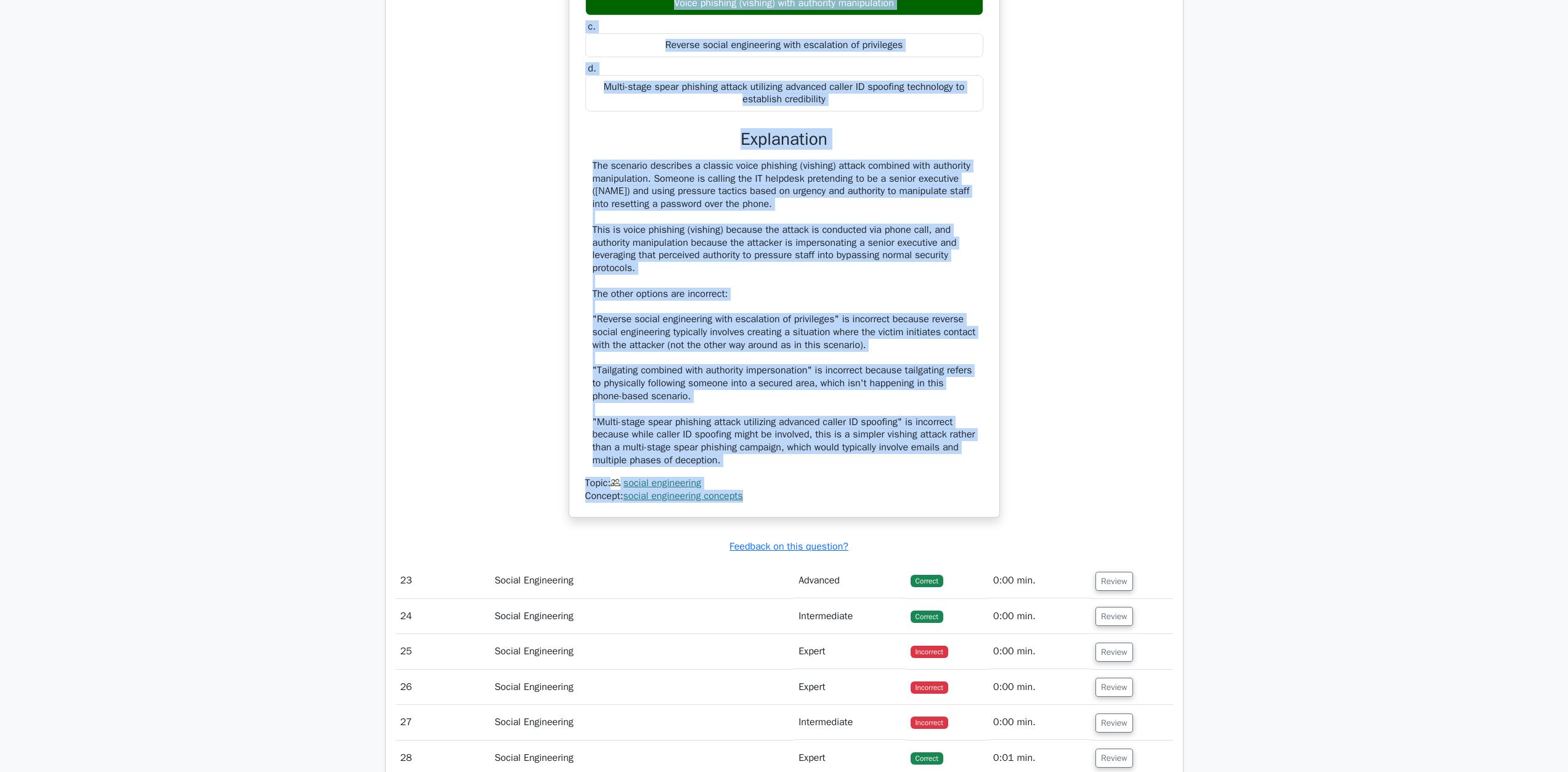 drag, startPoint x: 590, startPoint y: 563, endPoint x: 750, endPoint y: 695, distance: 207.42227 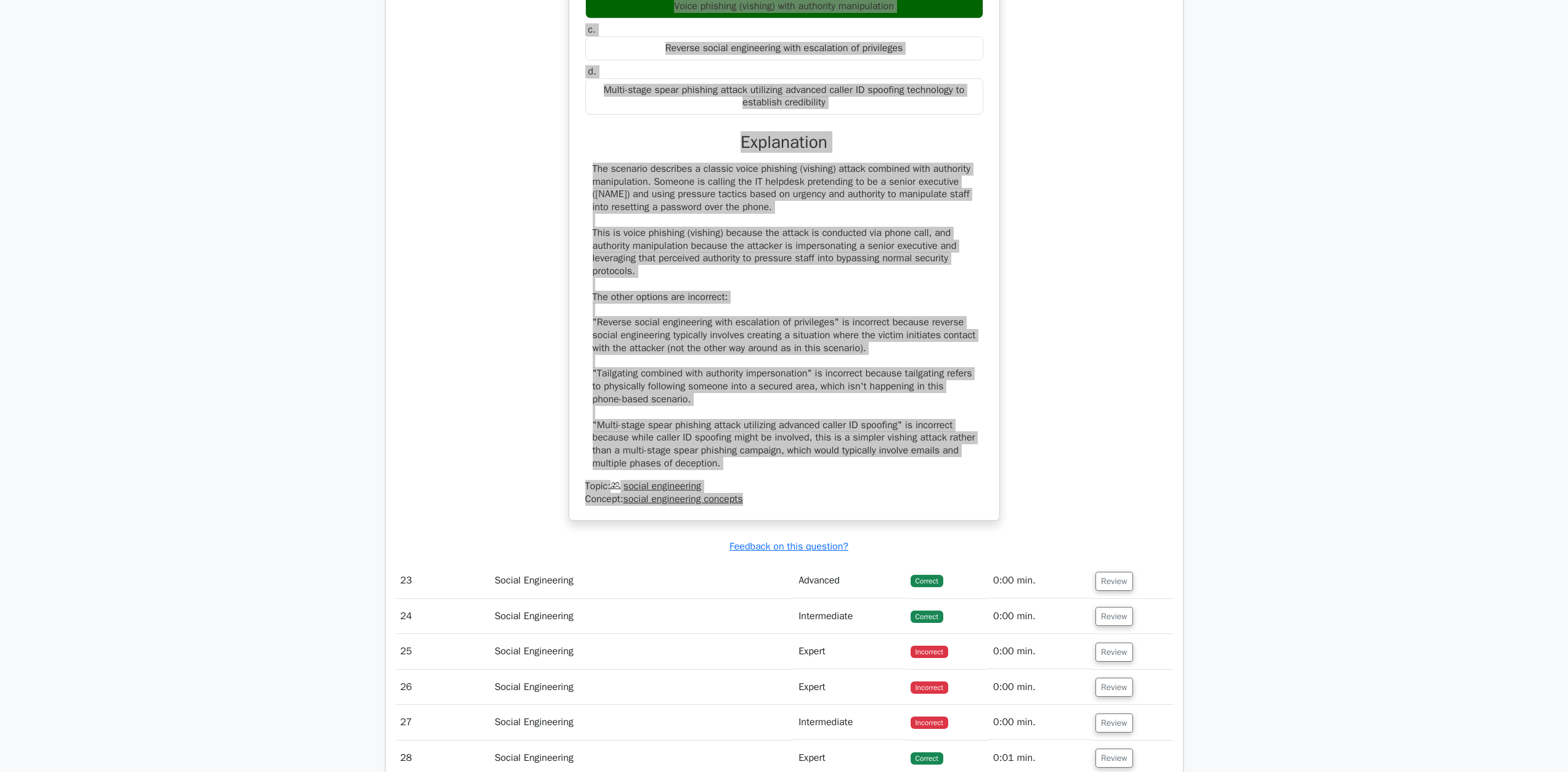 scroll, scrollTop: 17521, scrollLeft: 0, axis: vertical 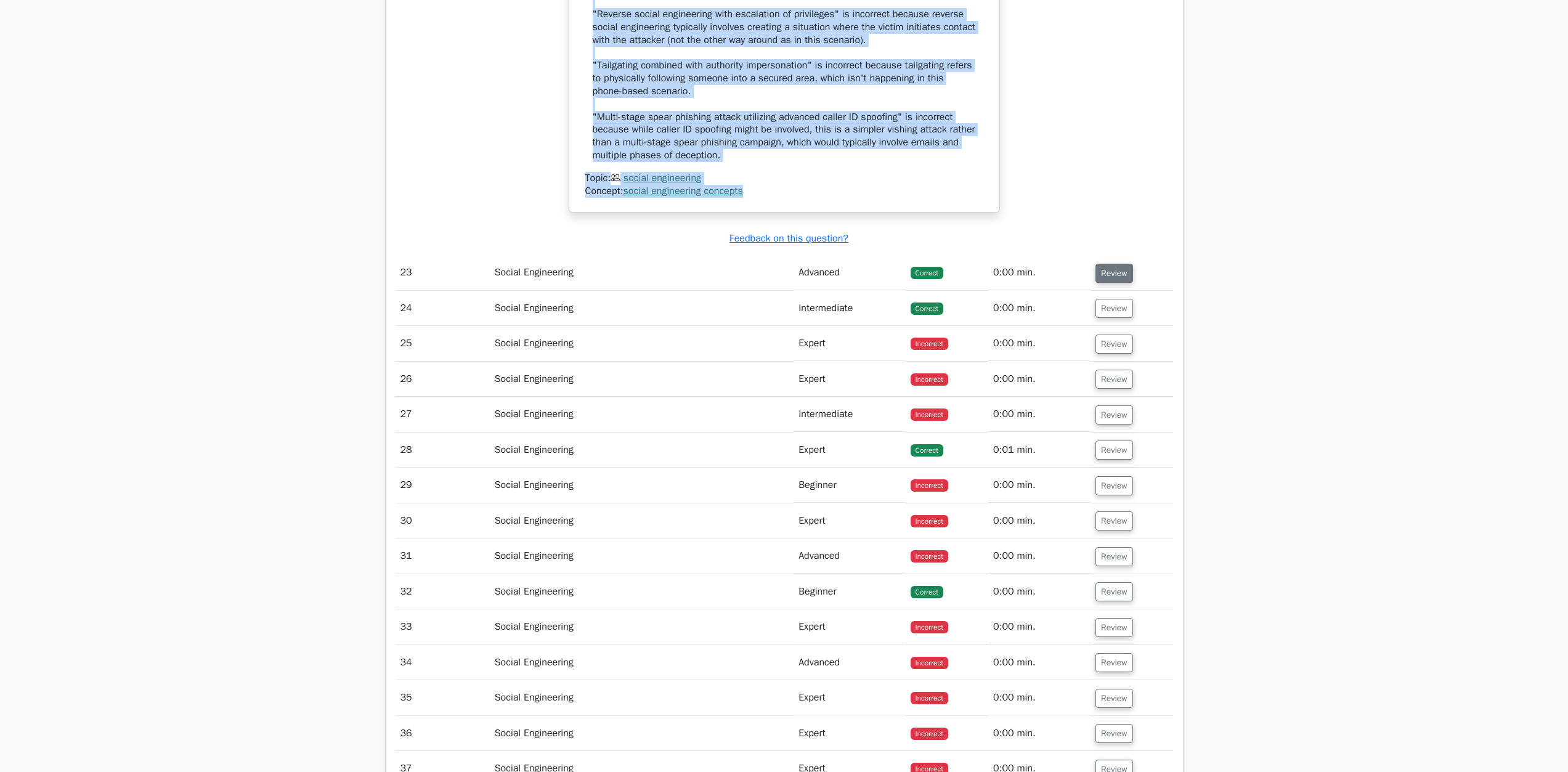 click on "Review" at bounding box center [1114, 273] 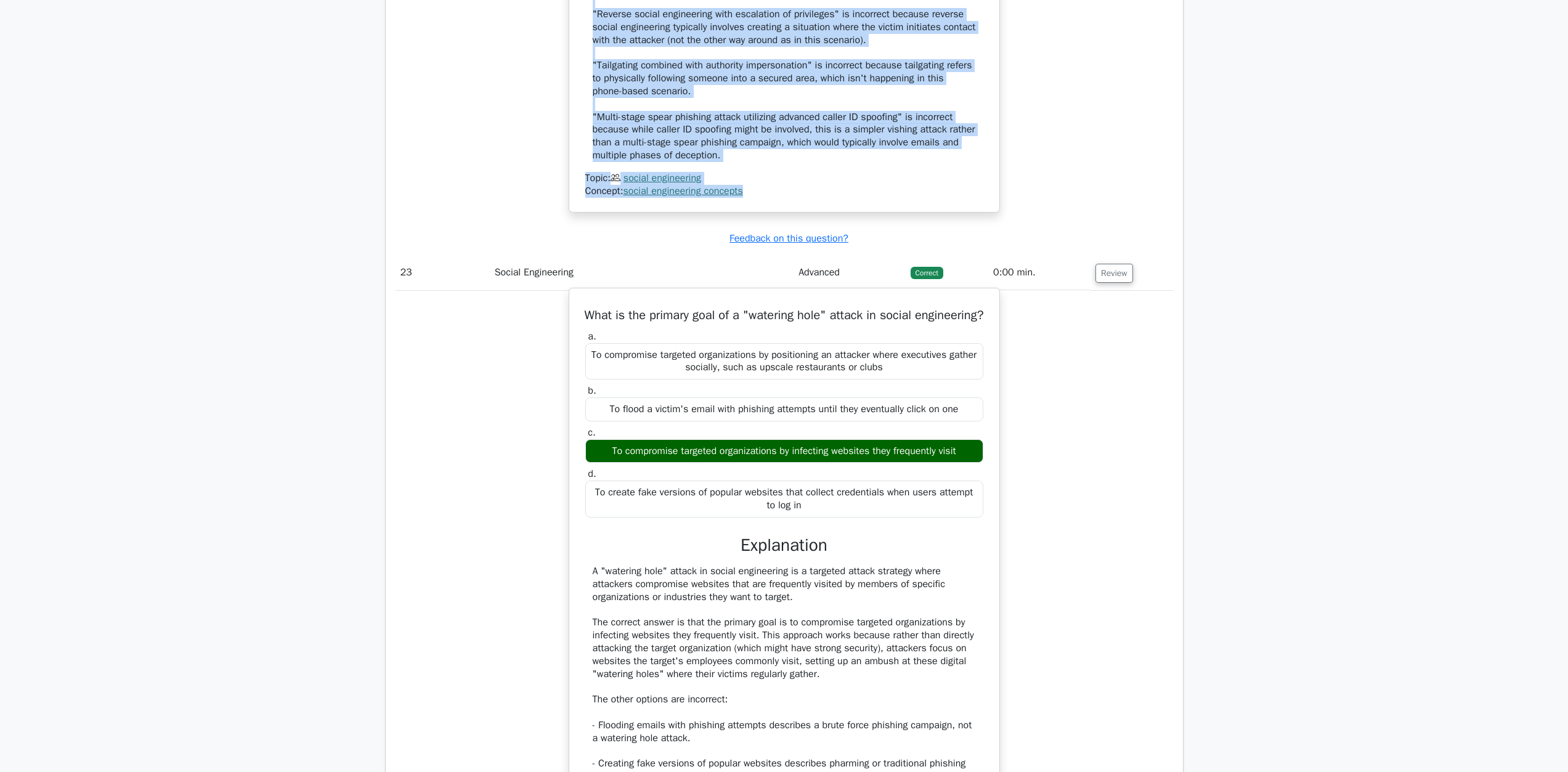 scroll, scrollTop: 17829, scrollLeft: 0, axis: vertical 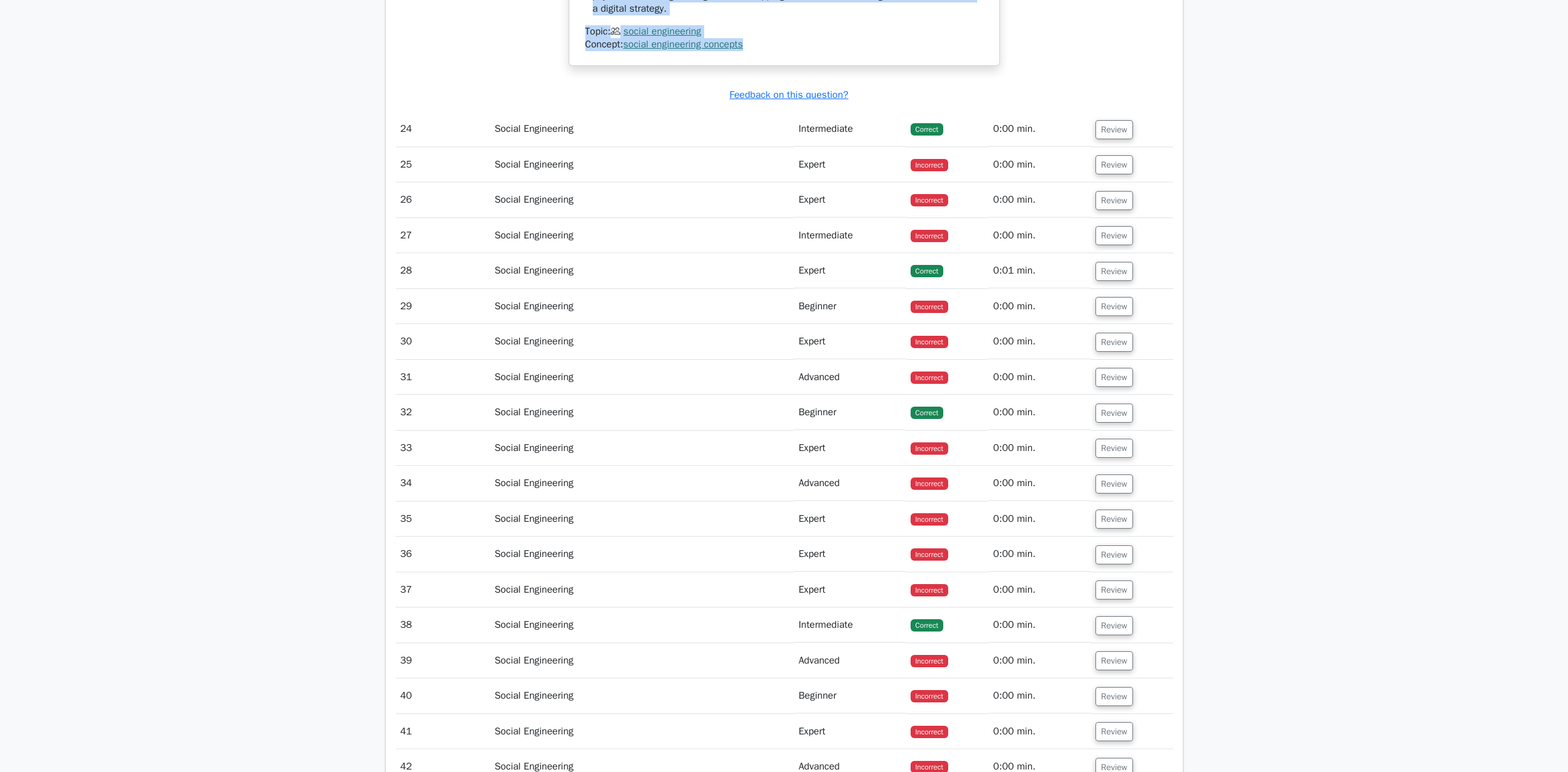 drag, startPoint x: 625, startPoint y: 209, endPoint x: 808, endPoint y: 244, distance: 186.31693 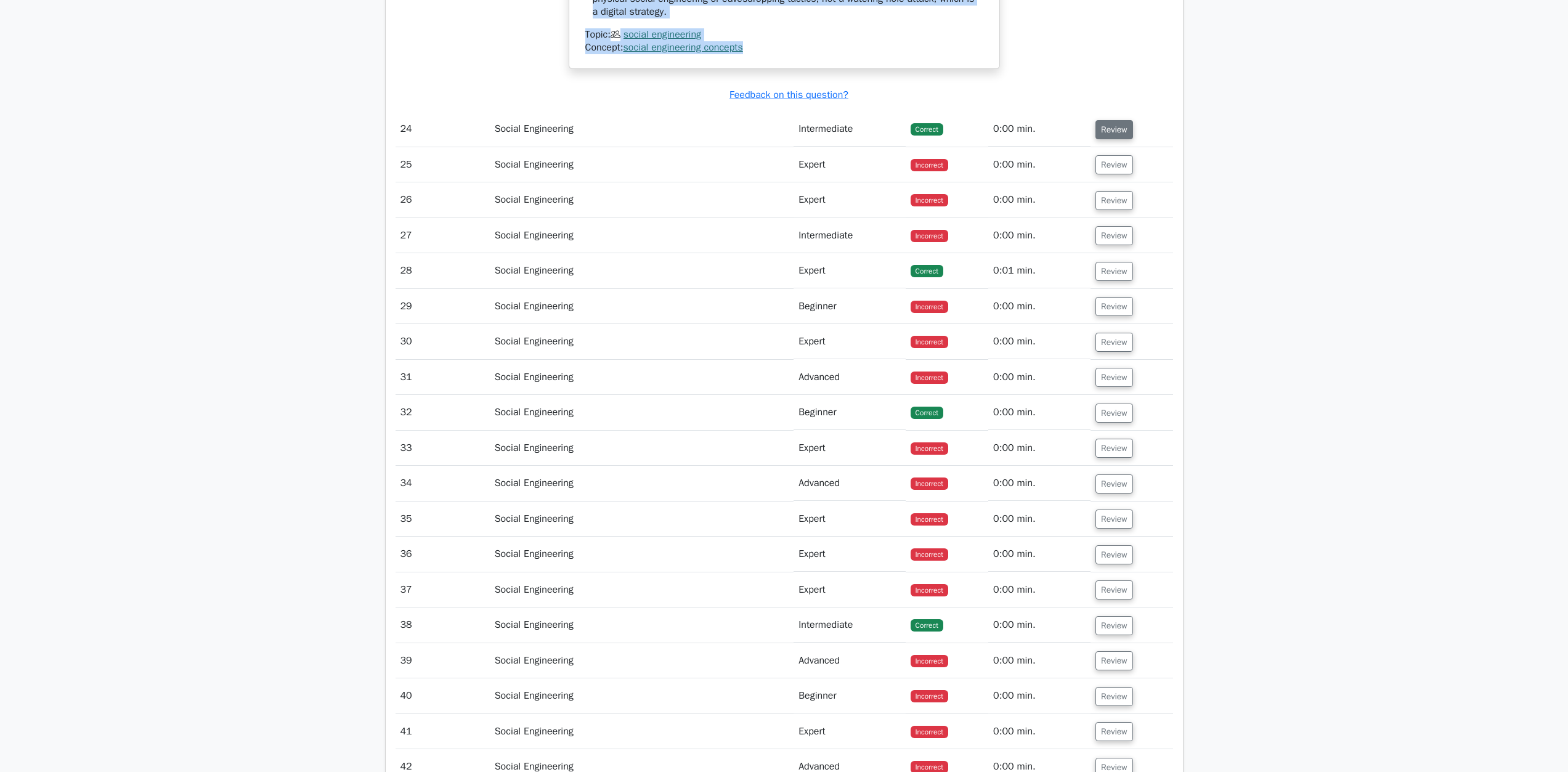 click on "Review" at bounding box center (1114, 129) 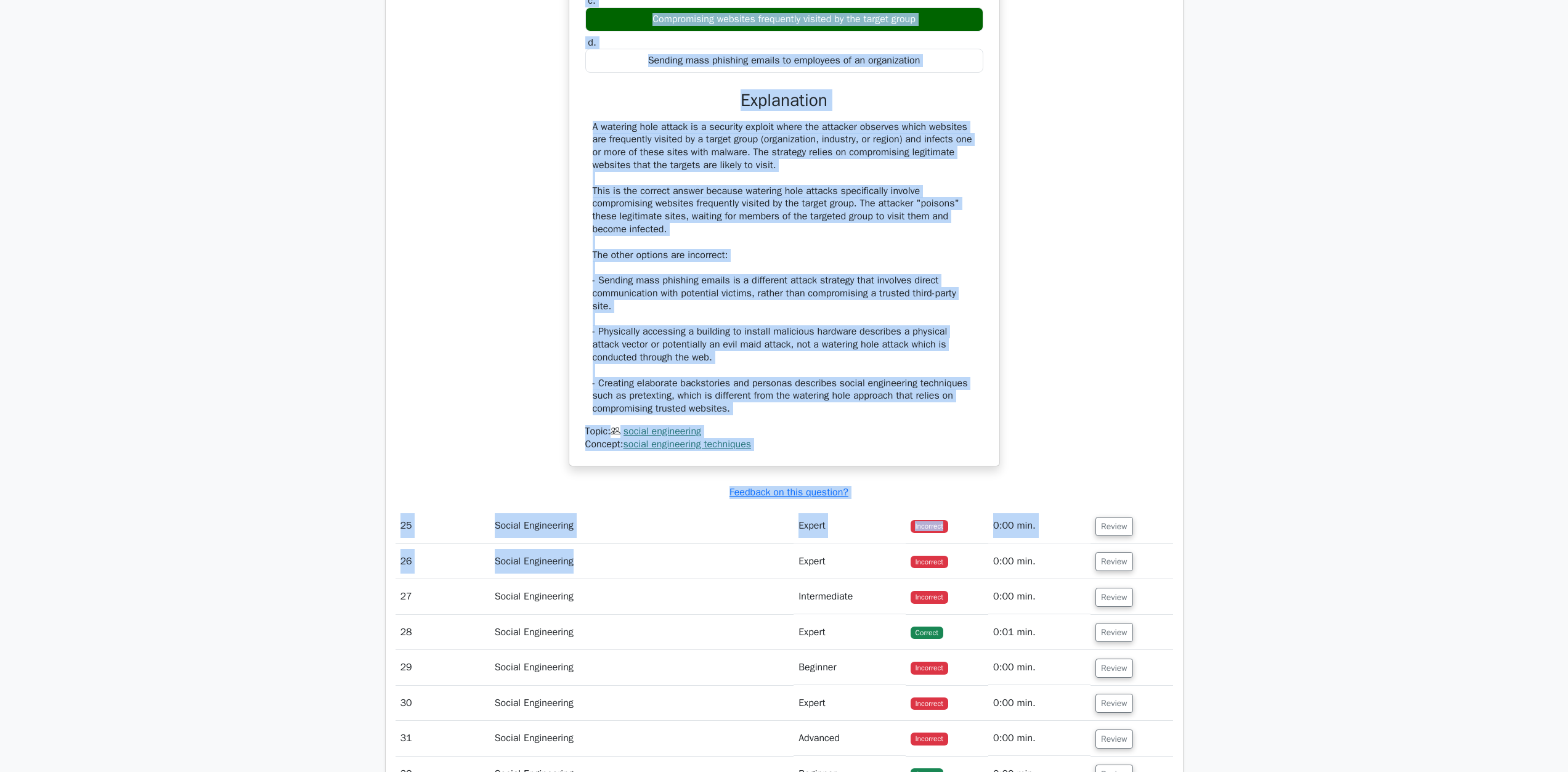 scroll, scrollTop: 18824, scrollLeft: 0, axis: vertical 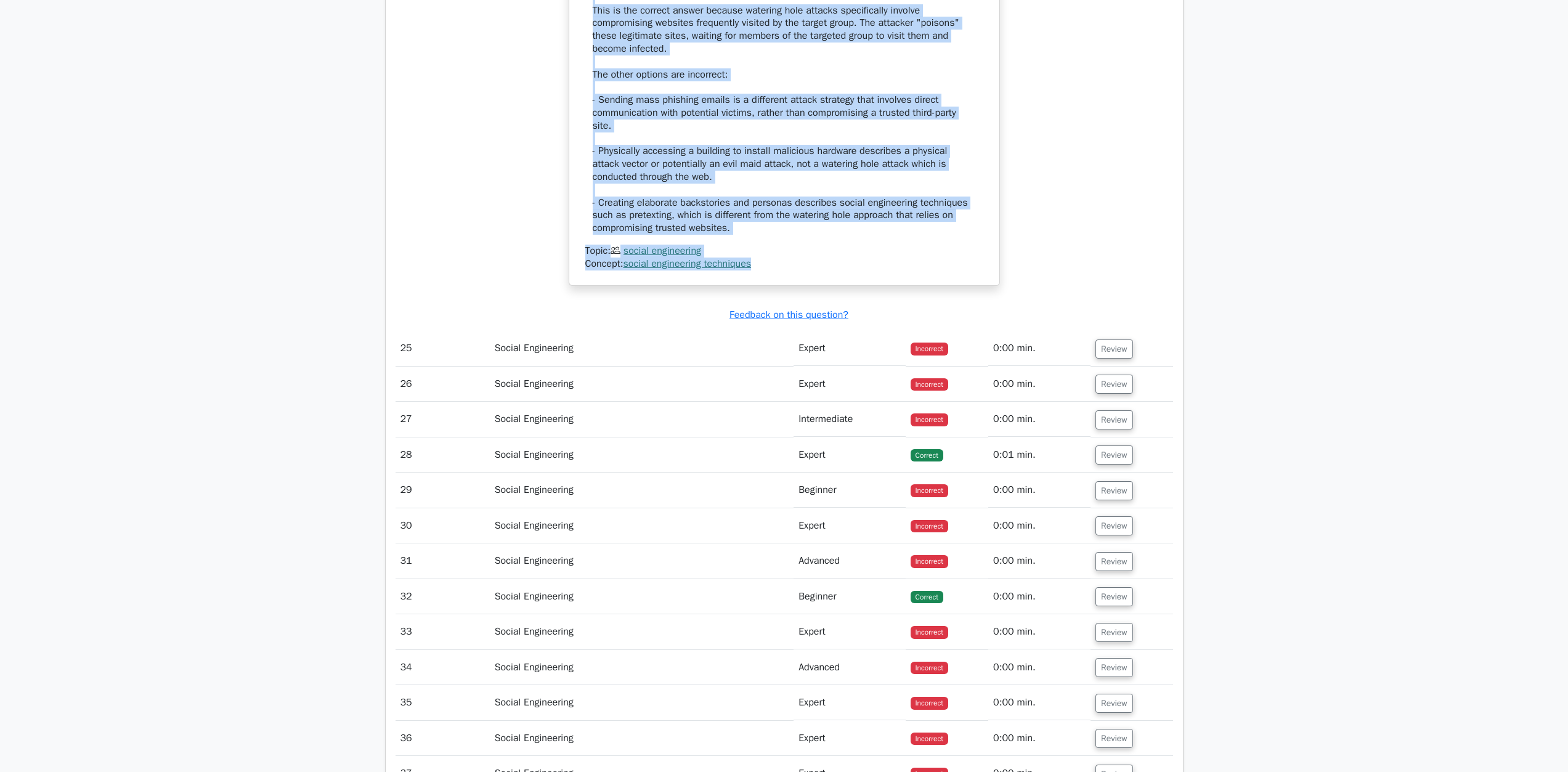 drag, startPoint x: 584, startPoint y: 373, endPoint x: 766, endPoint y: 486, distance: 214.22652 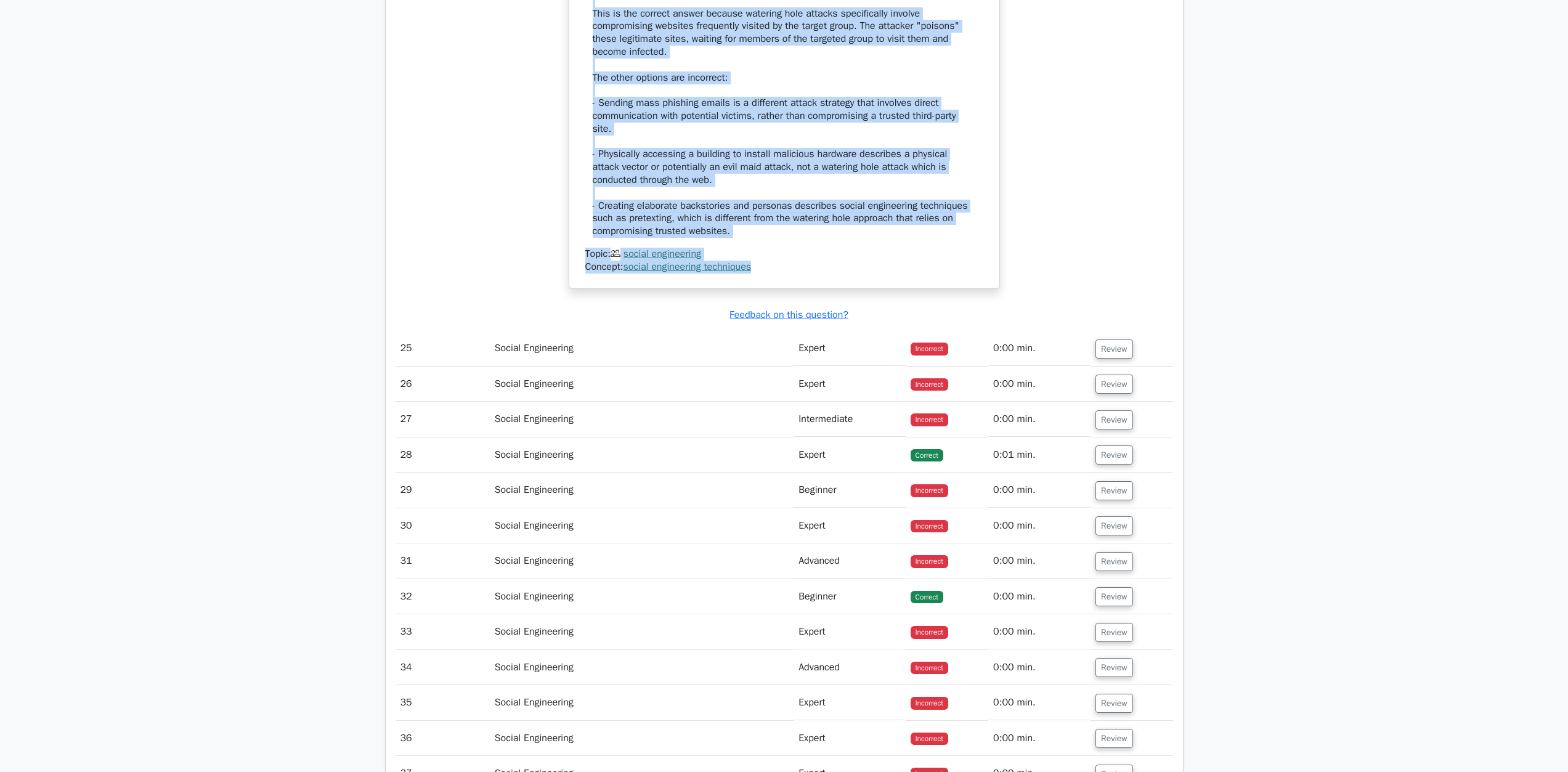 drag, startPoint x: 1109, startPoint y: 550, endPoint x: 930, endPoint y: 591, distance: 183.63551 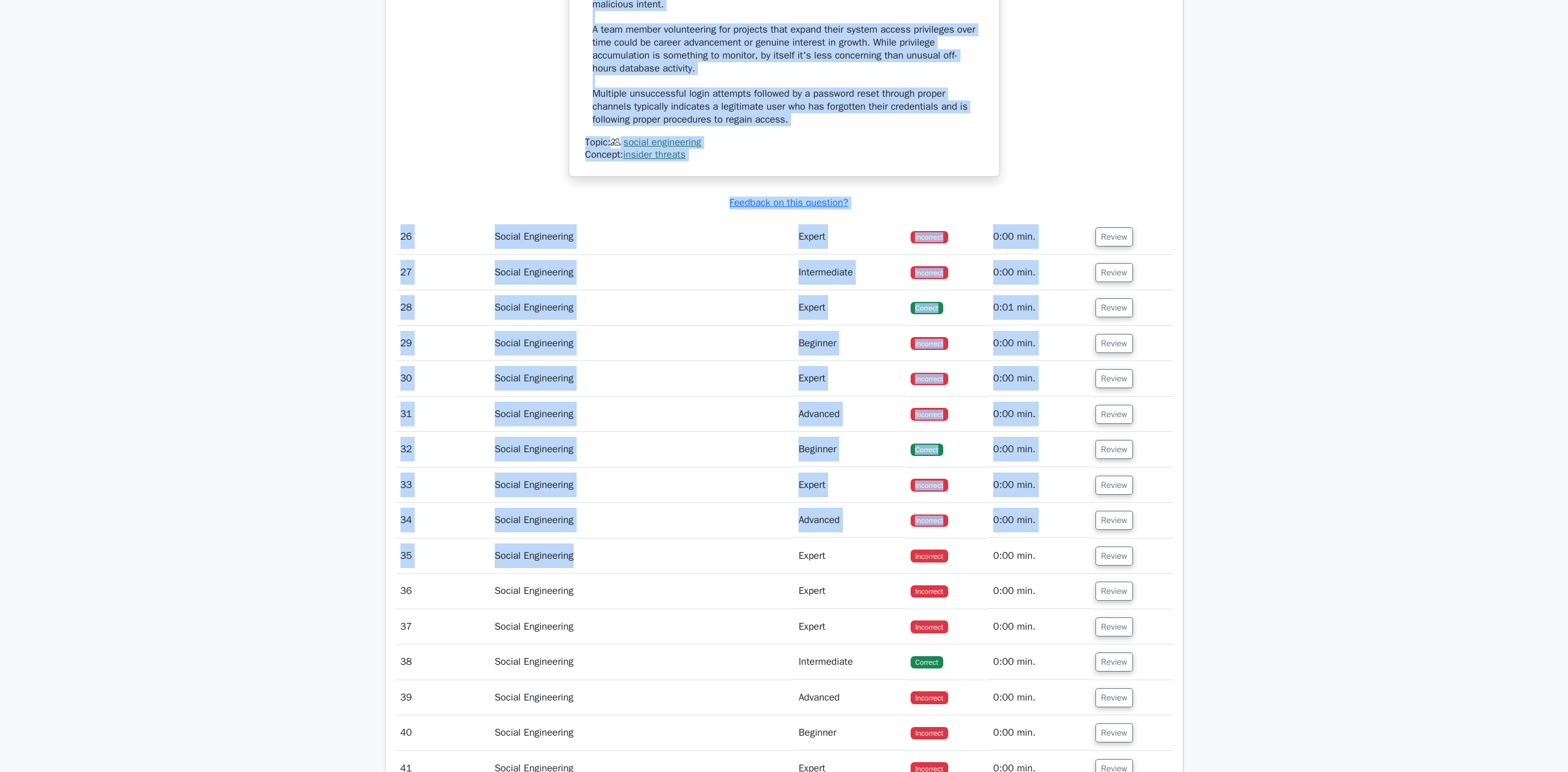 scroll, scrollTop: 19650, scrollLeft: 0, axis: vertical 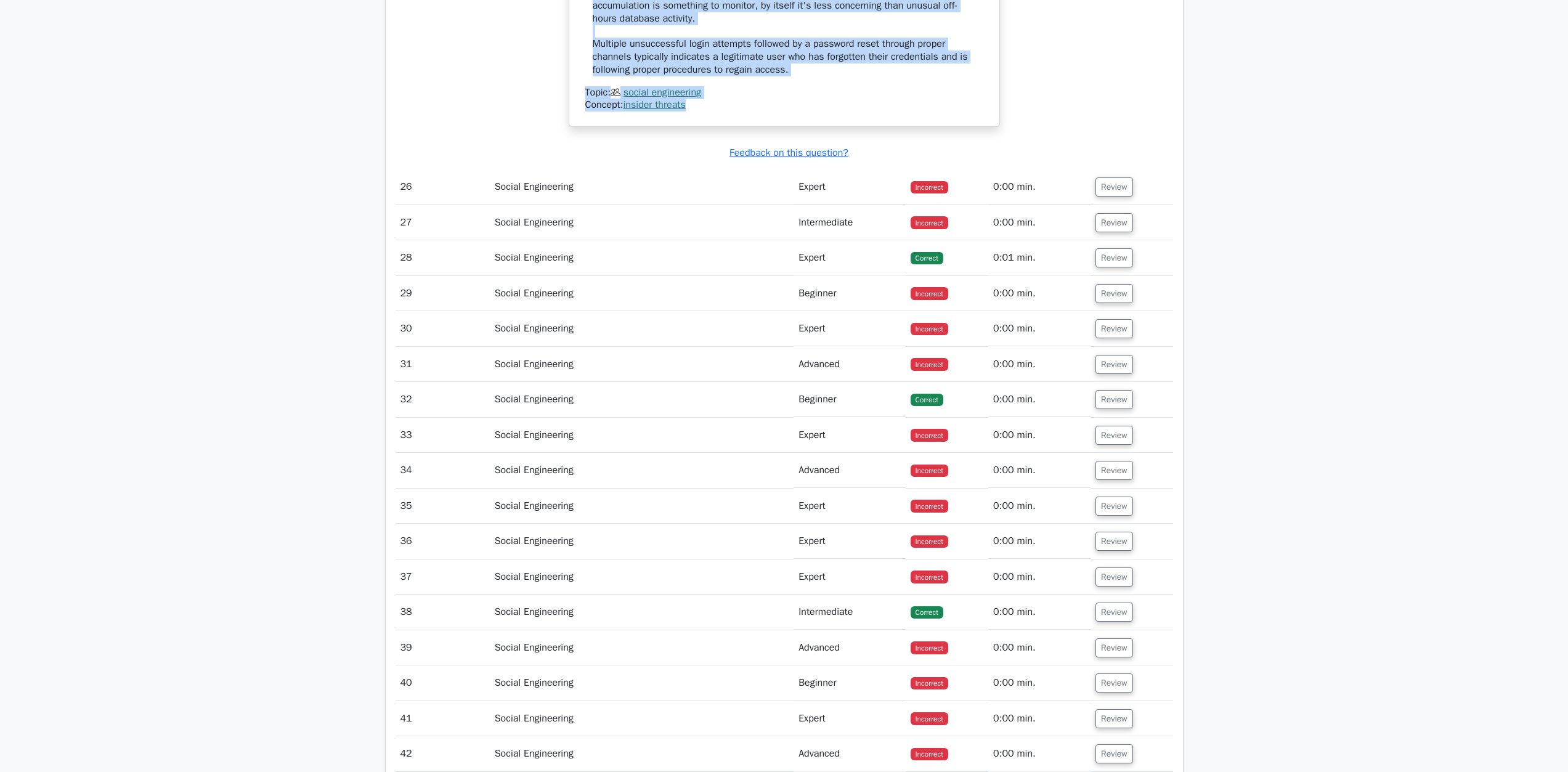 drag, startPoint x: 598, startPoint y: 593, endPoint x: 728, endPoint y: 328, distance: 295.16944 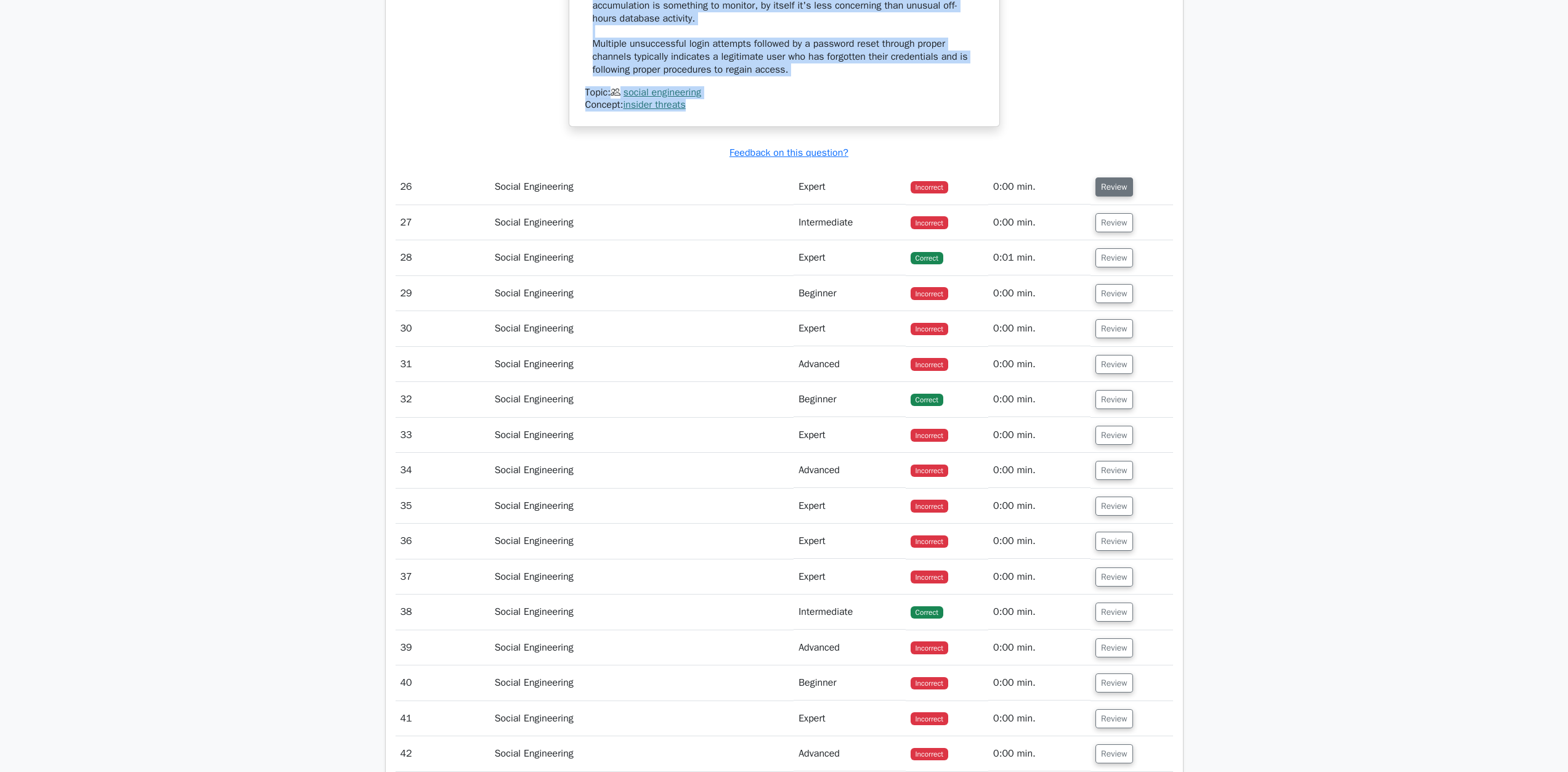 drag, startPoint x: 1123, startPoint y: 396, endPoint x: 1105, endPoint y: 400, distance: 18.439089 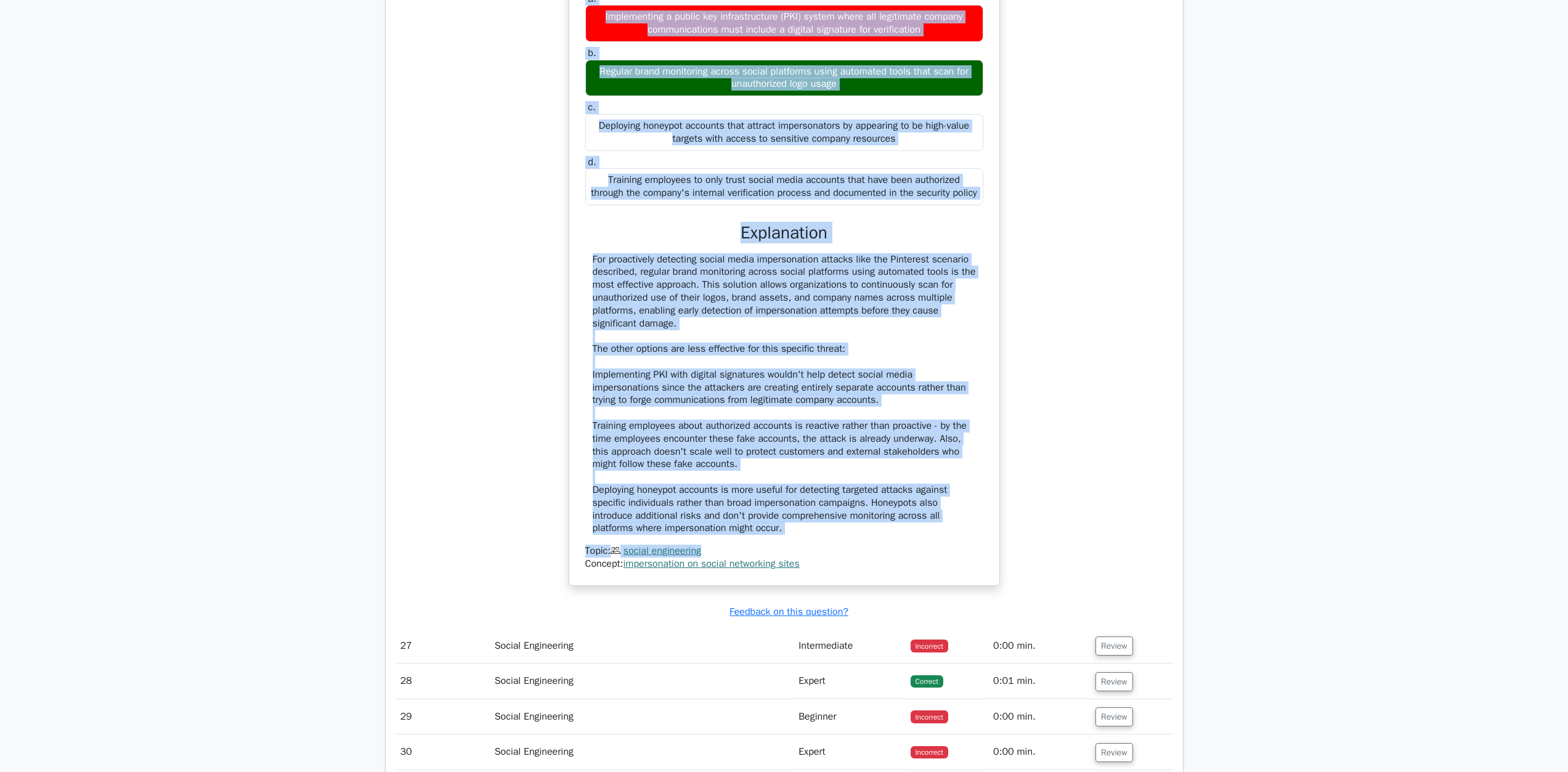scroll, scrollTop: 20081, scrollLeft: 0, axis: vertical 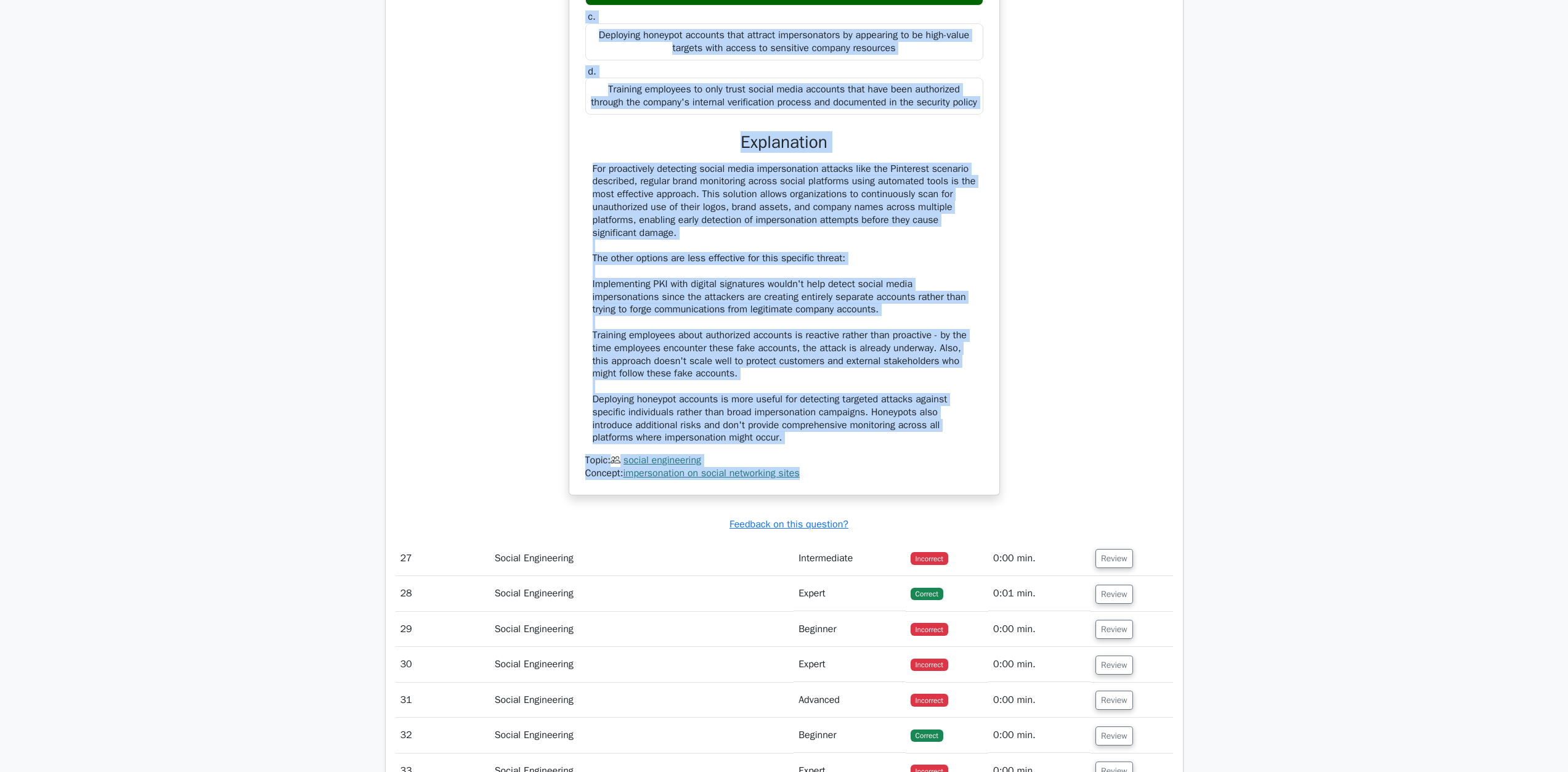drag, startPoint x: 607, startPoint y: 453, endPoint x: 809, endPoint y: 690, distance: 311.40488 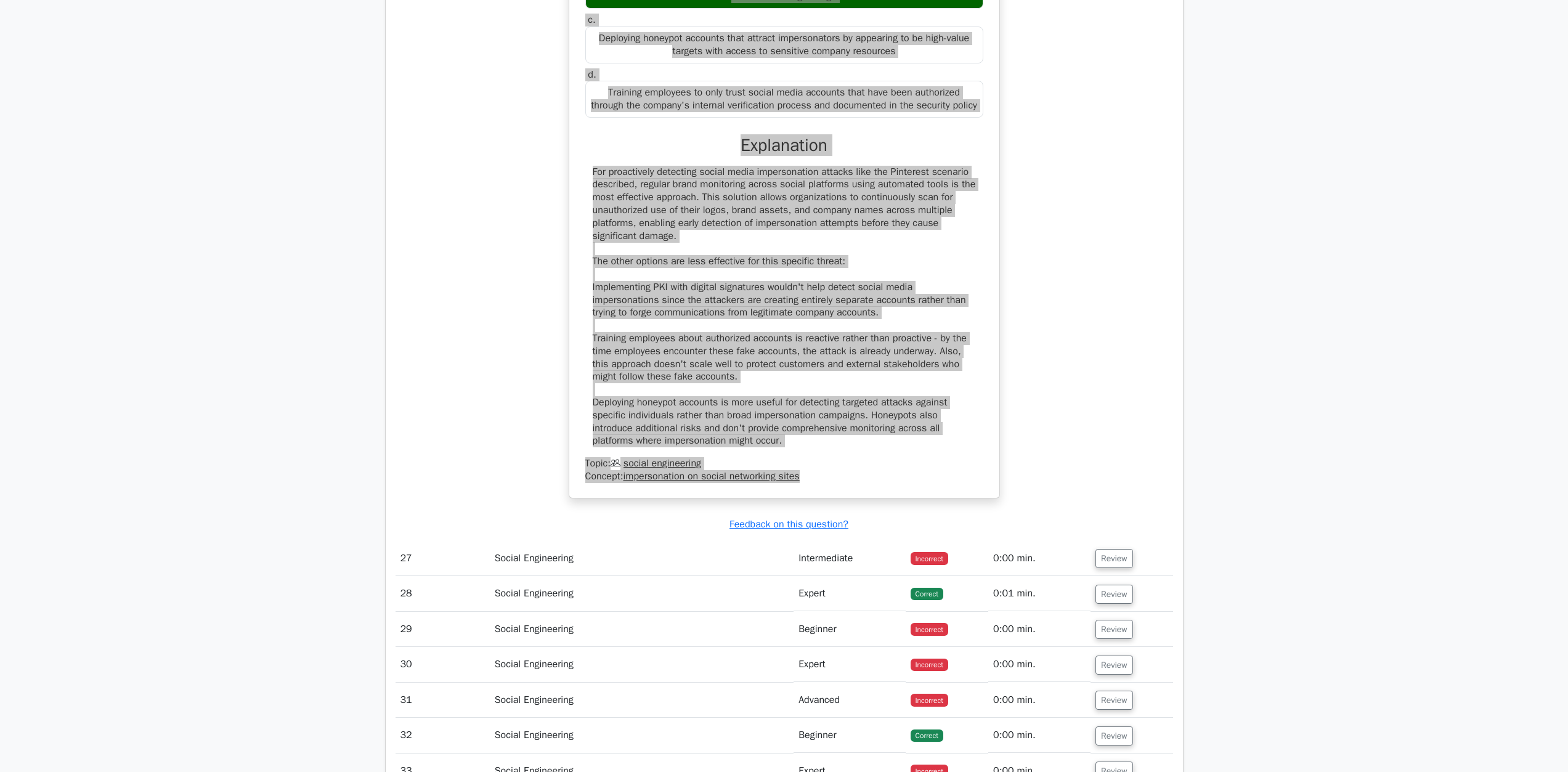 scroll, scrollTop: 20389, scrollLeft: 0, axis: vertical 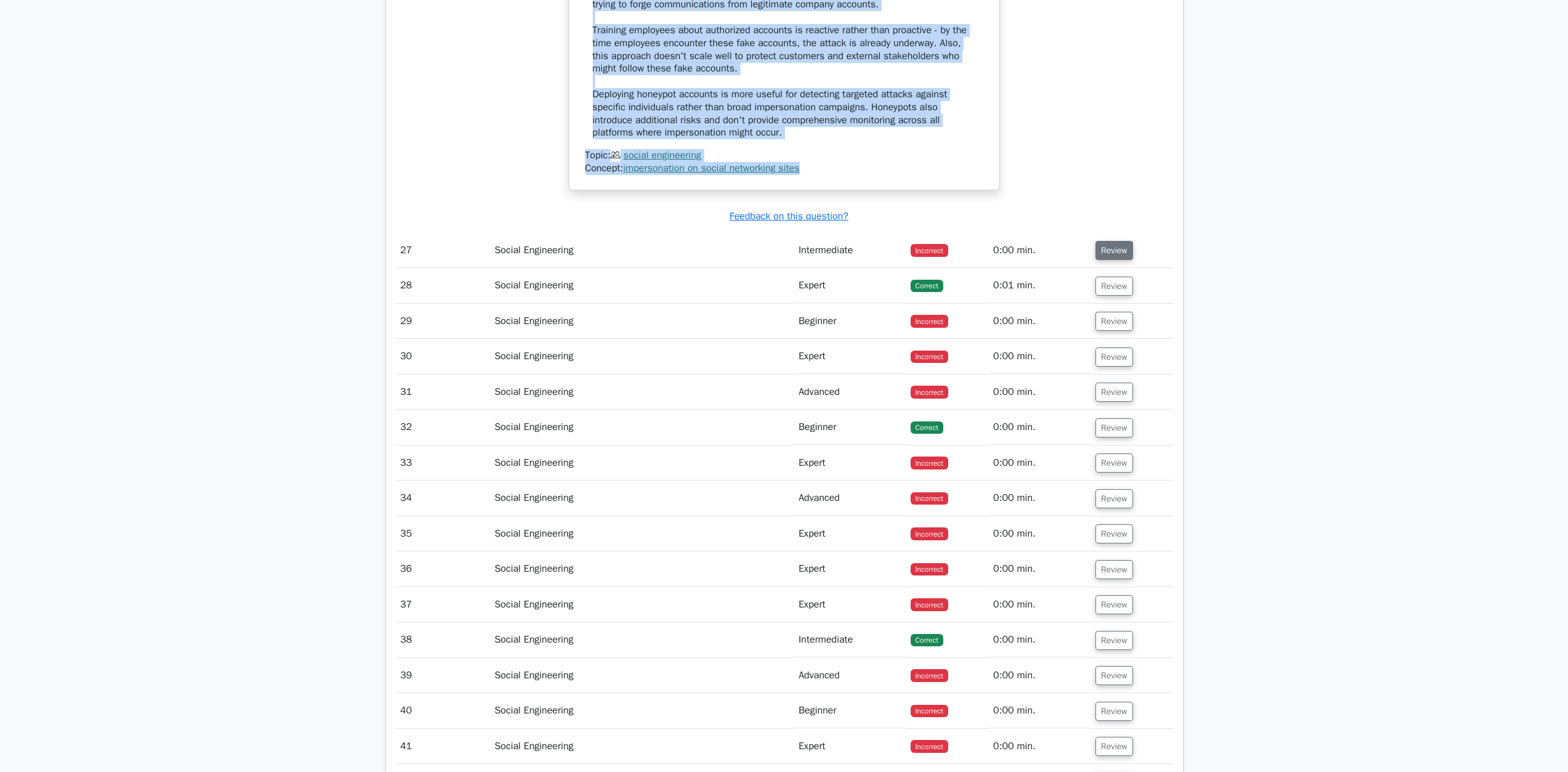 click on "Review" at bounding box center [1114, 250] 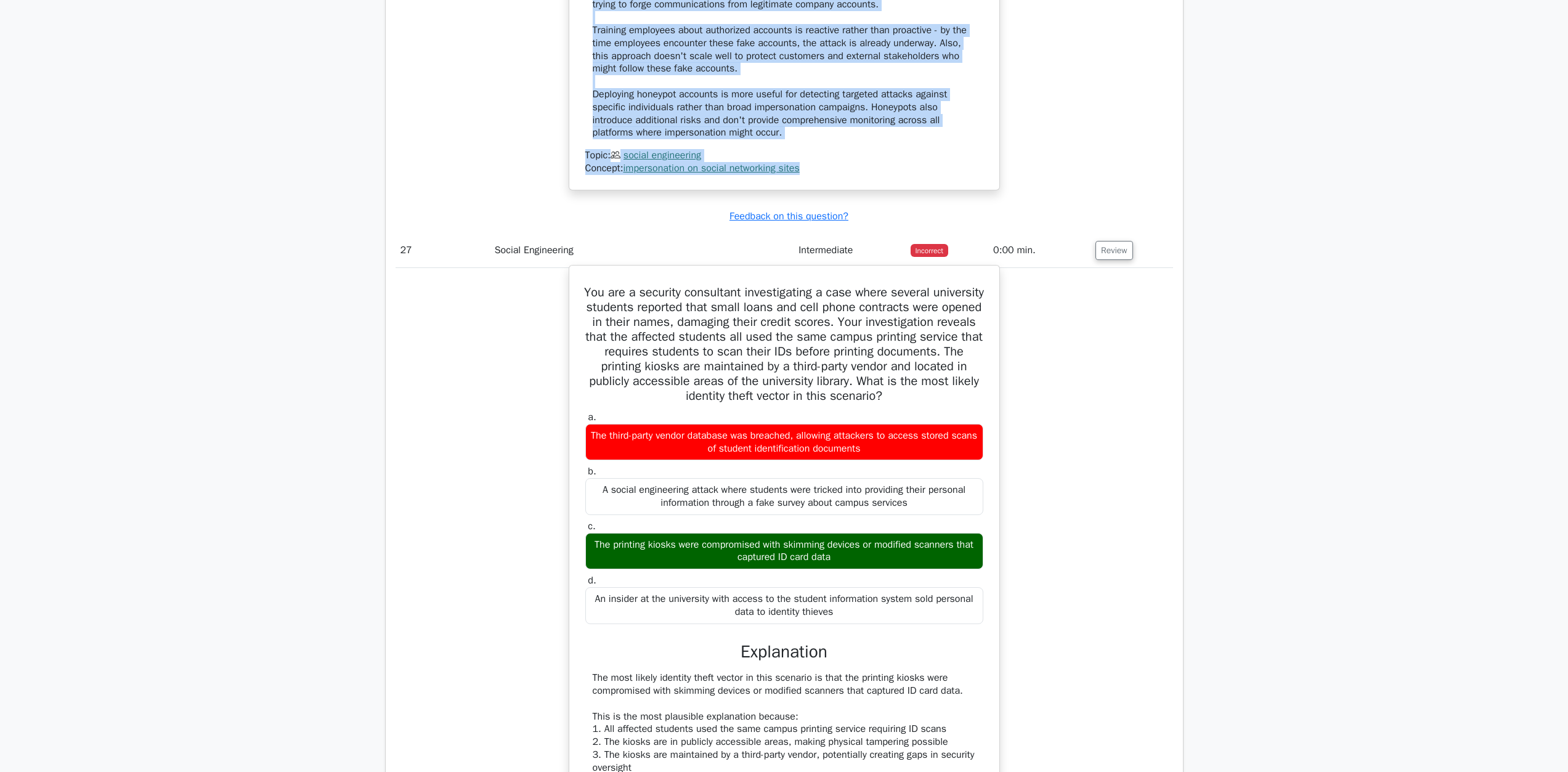 scroll, scrollTop: 20697, scrollLeft: 0, axis: vertical 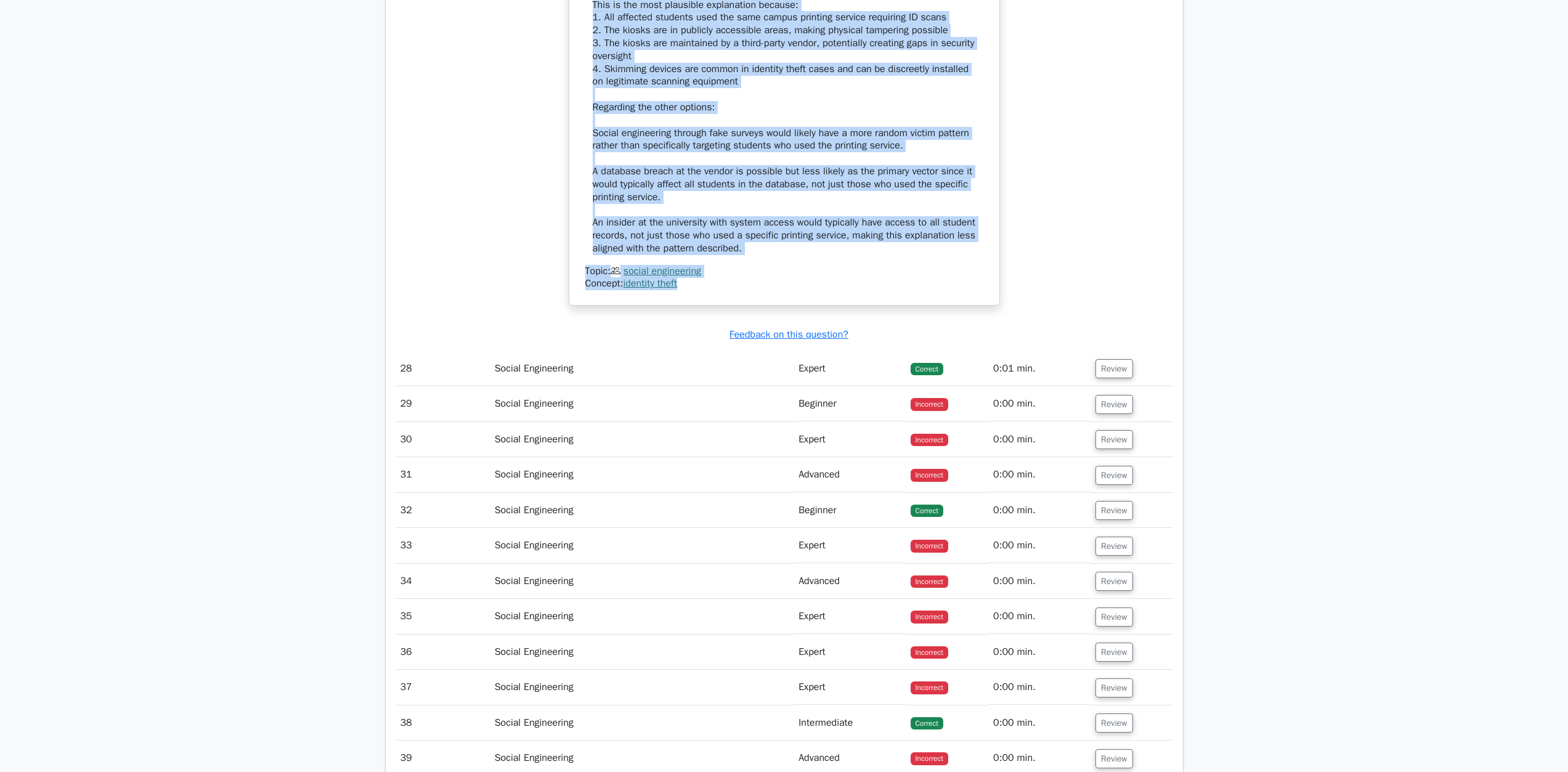 drag, startPoint x: 628, startPoint y: 234, endPoint x: 786, endPoint y: 506, distance: 314.56 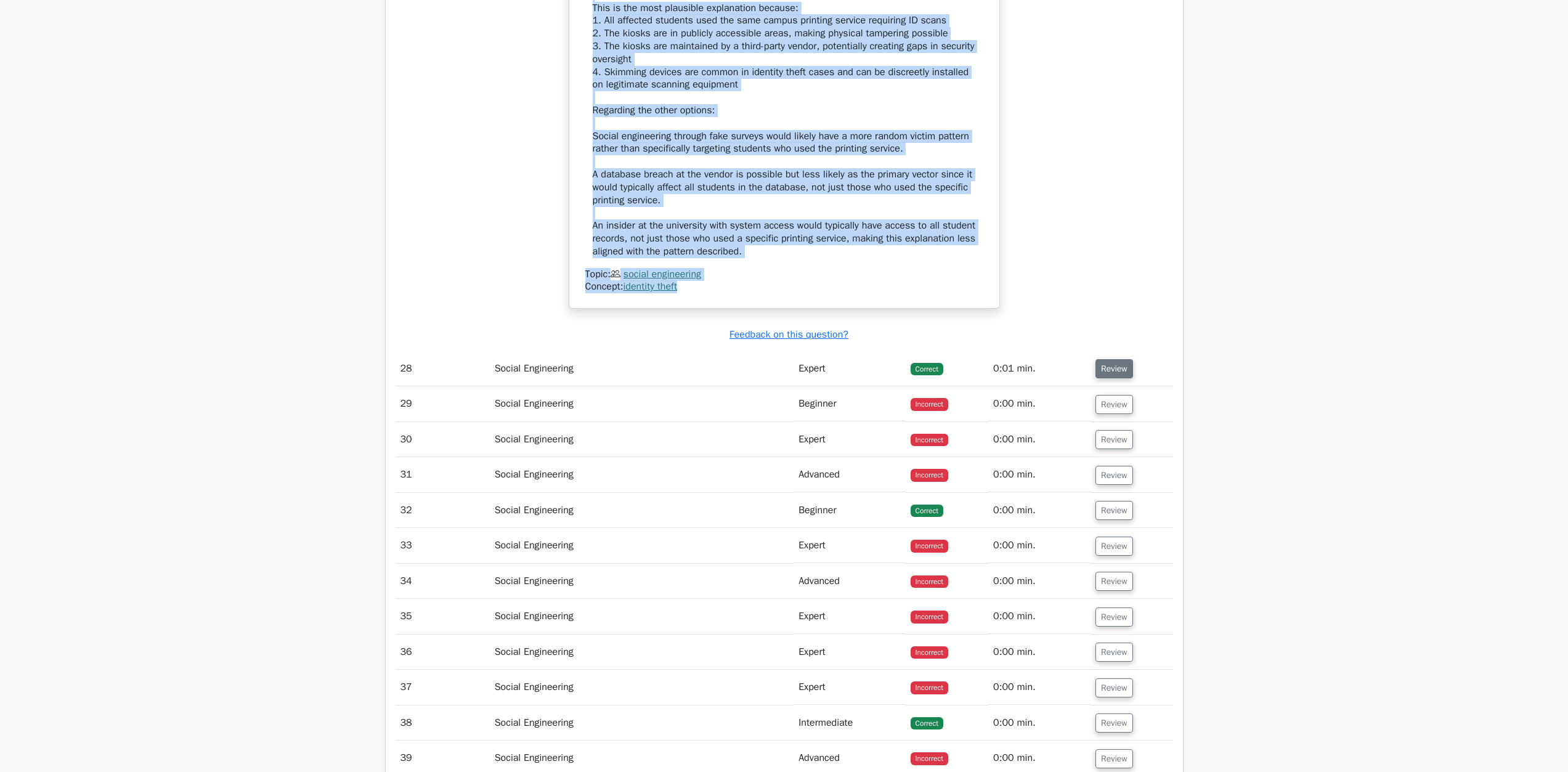click on "Review" at bounding box center [1114, 368] 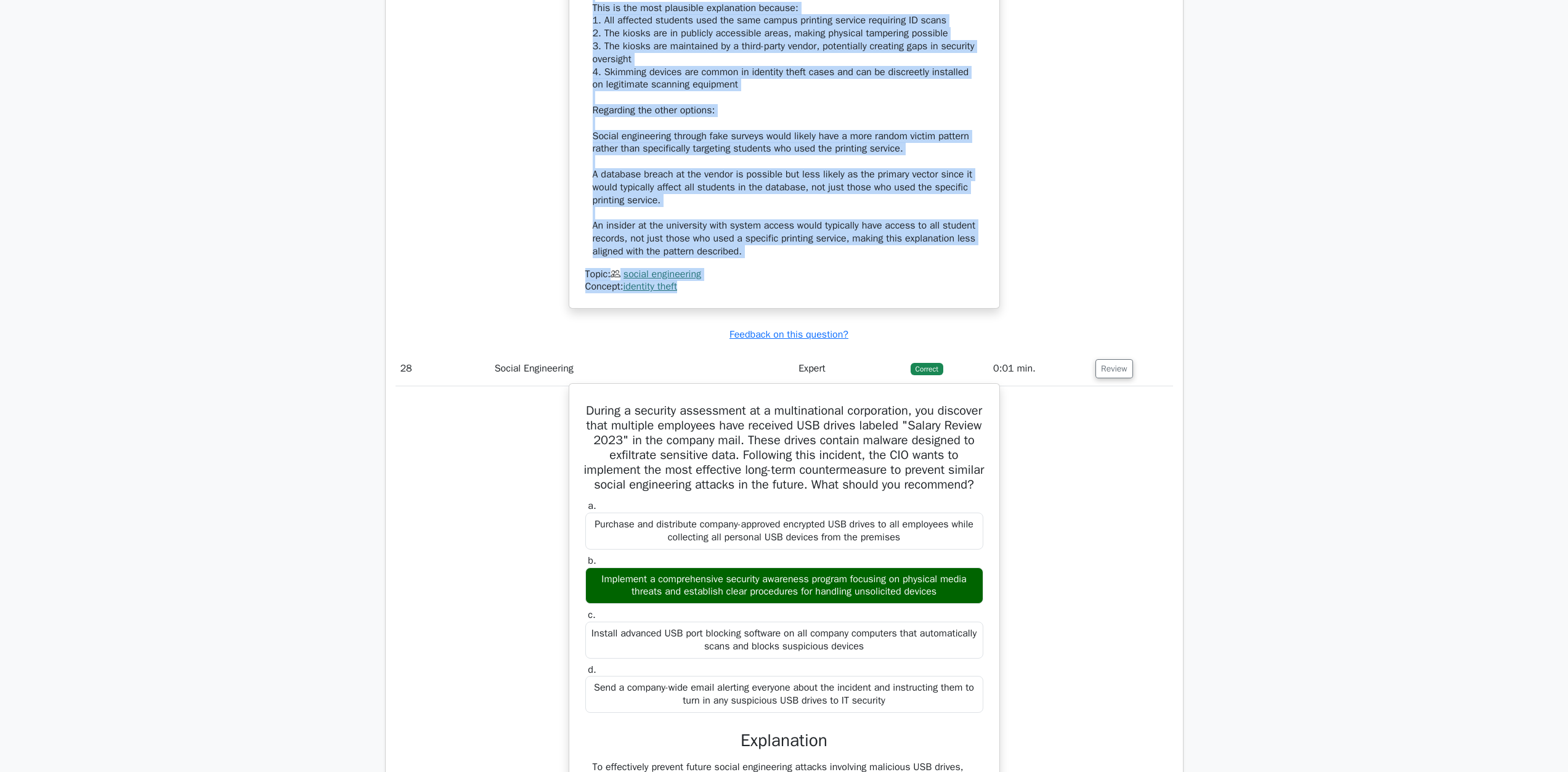 scroll, scrollTop: 21409, scrollLeft: 0, axis: vertical 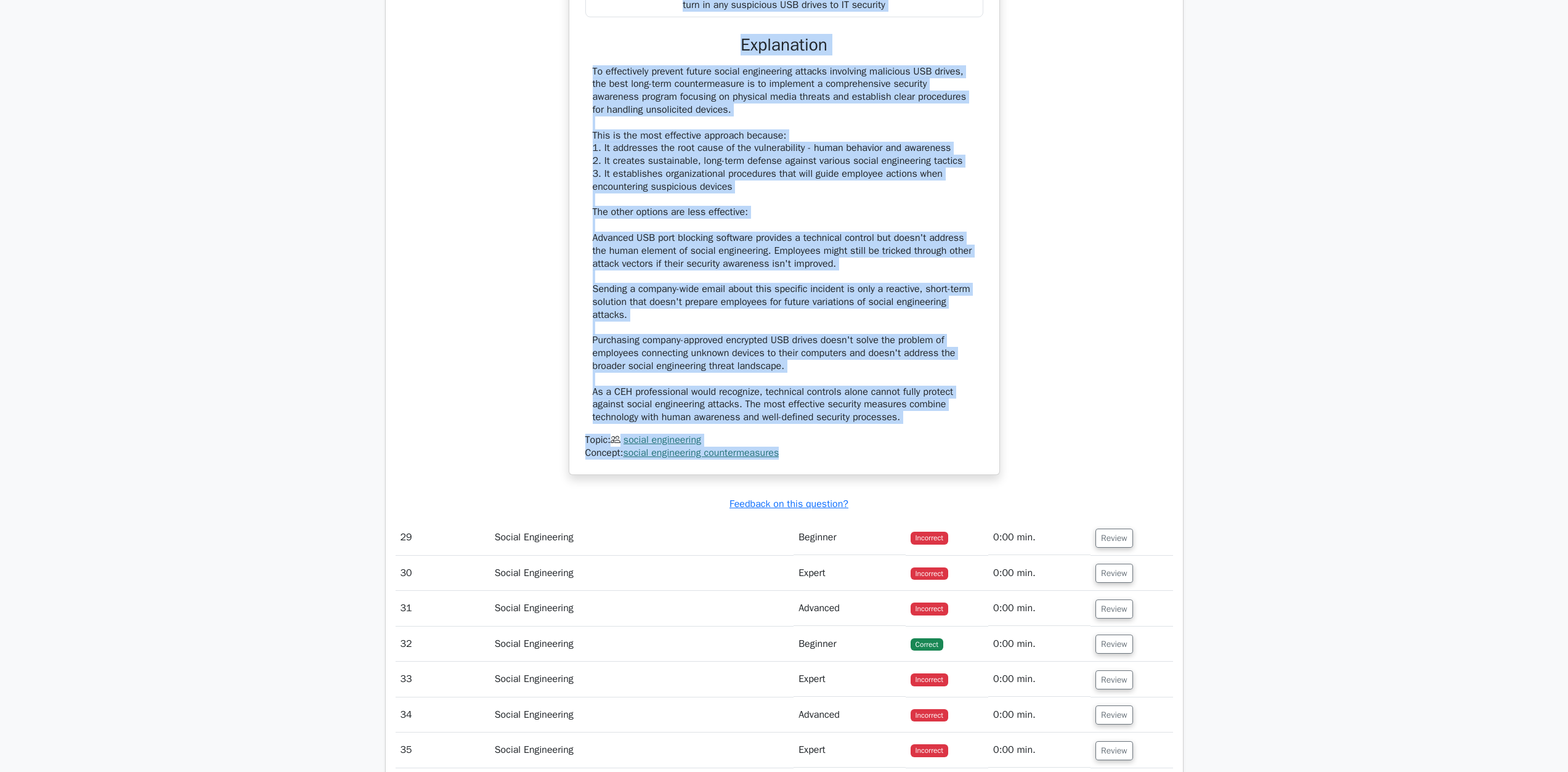 drag, startPoint x: 599, startPoint y: 312, endPoint x: 851, endPoint y: 688, distance: 452.6367 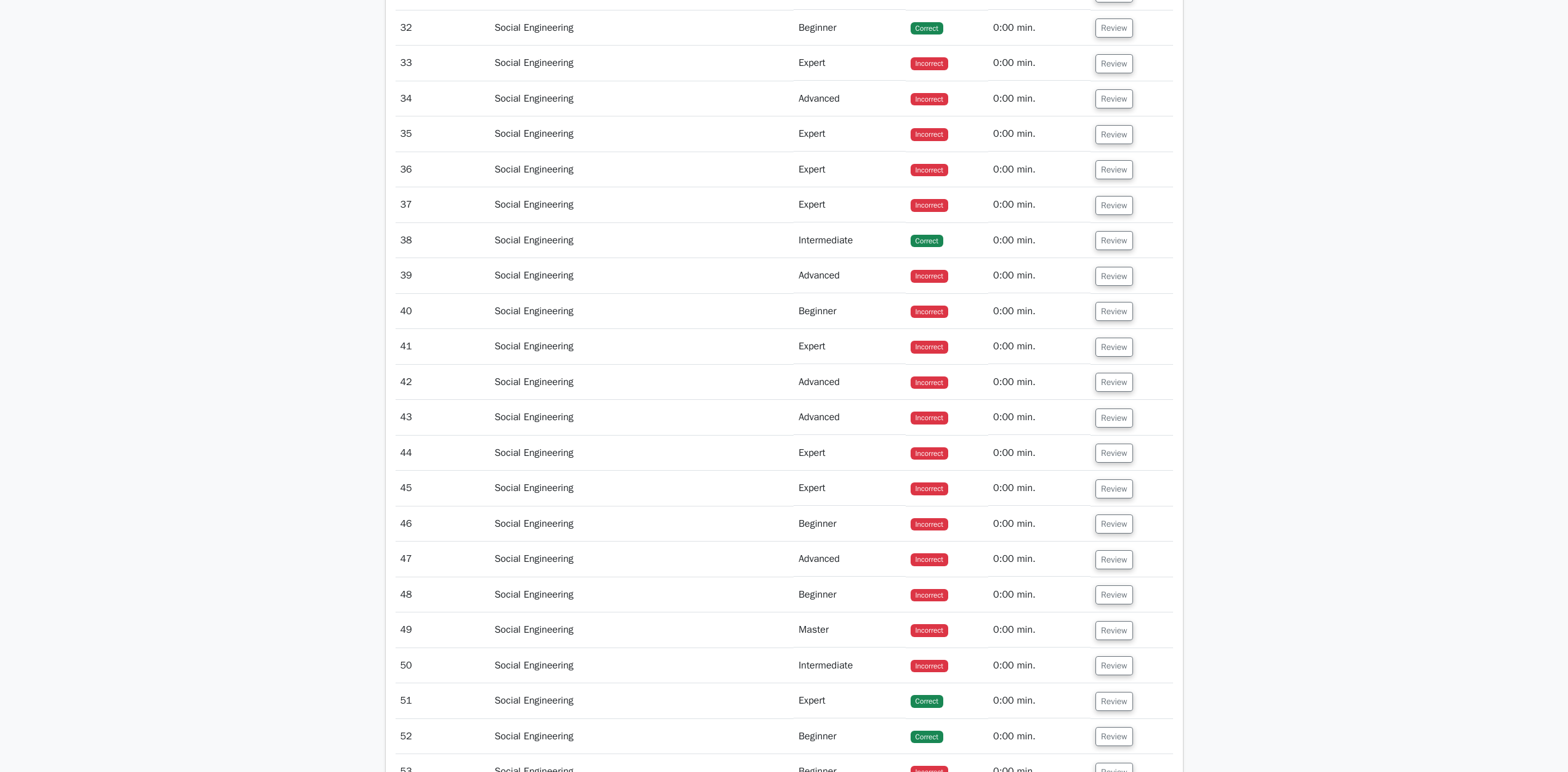 scroll, scrollTop: 22105, scrollLeft: 0, axis: vertical 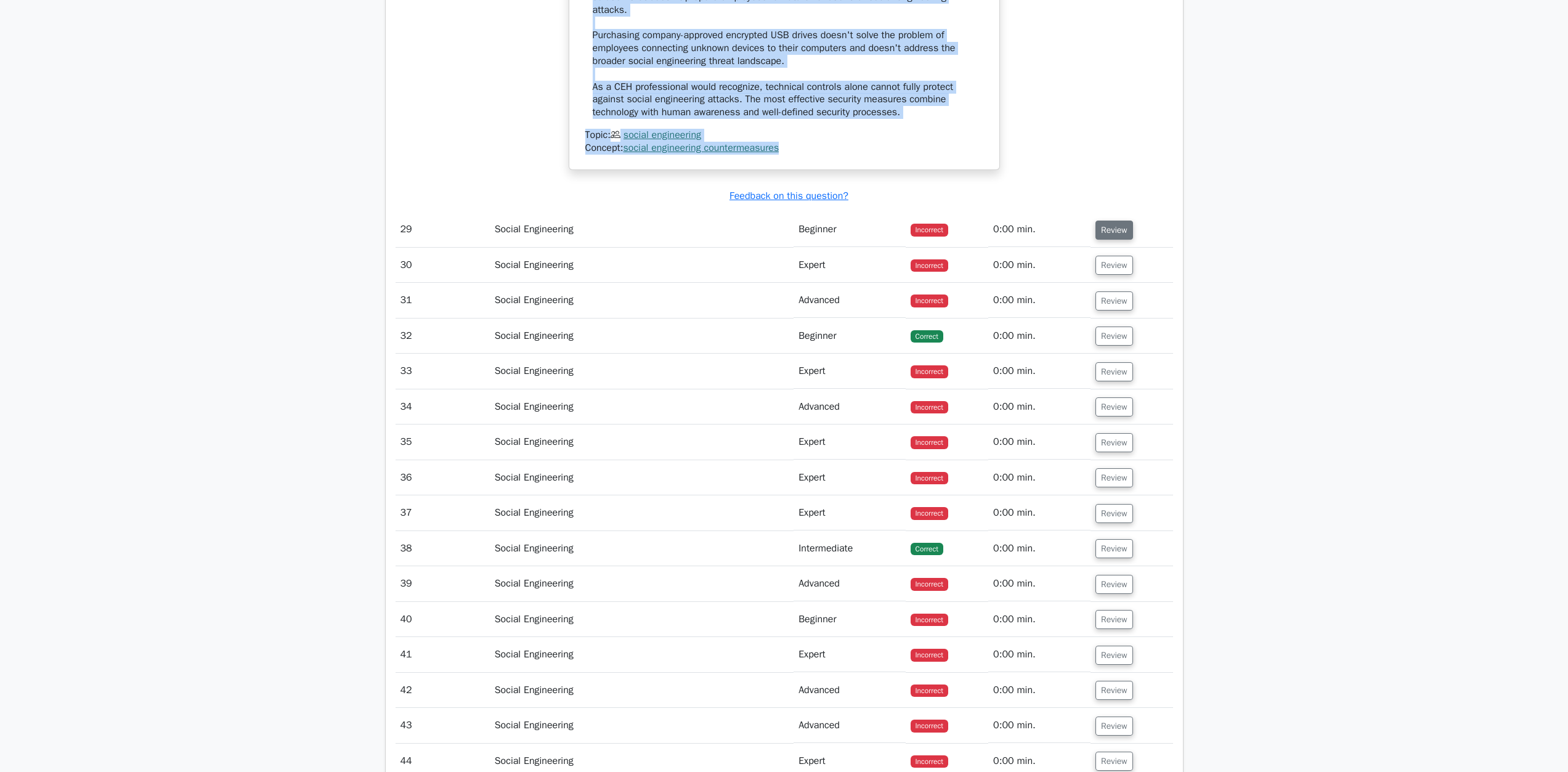 click on "Review" at bounding box center (1114, 230) 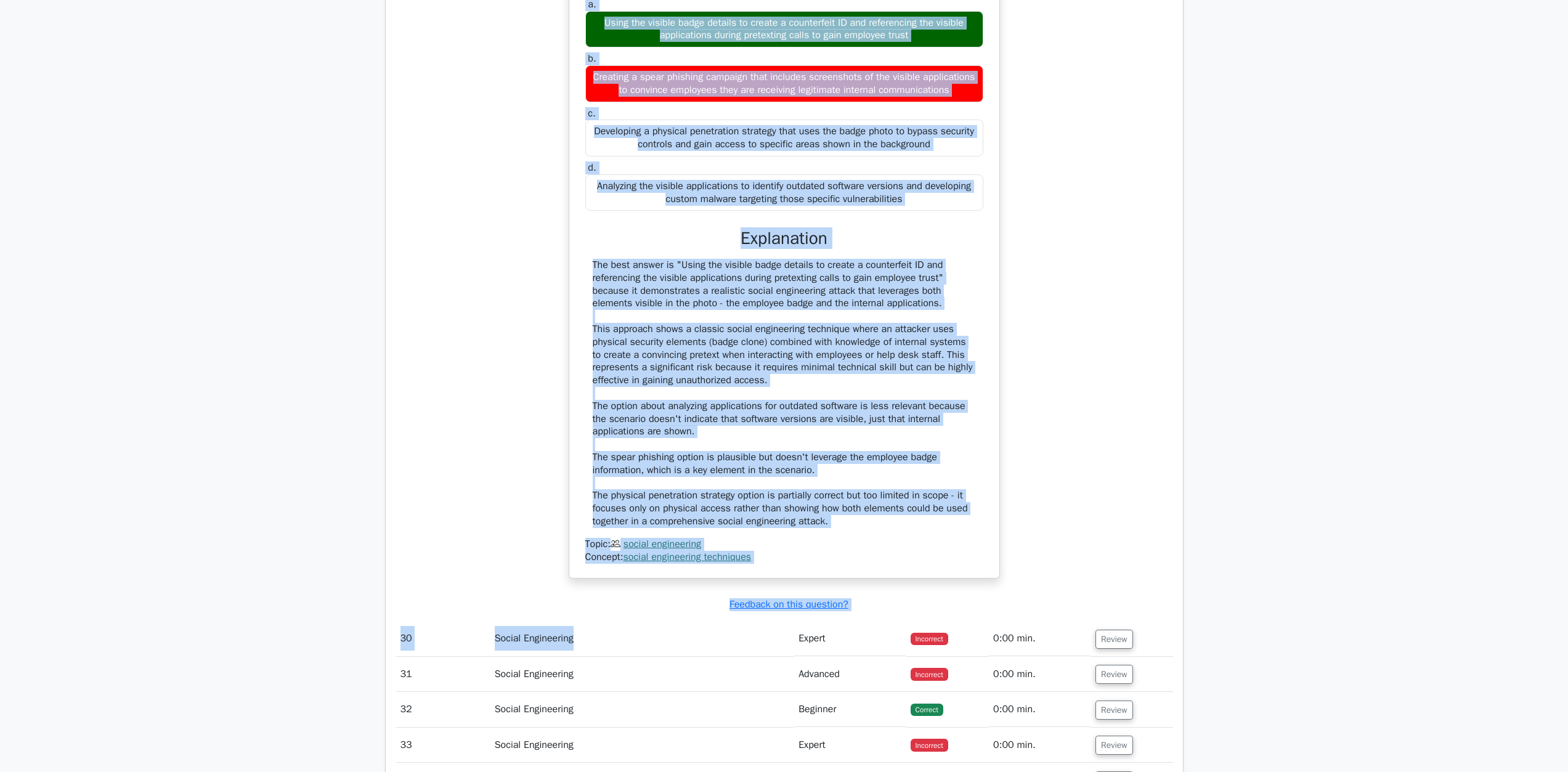 scroll, scrollTop: 22667, scrollLeft: 0, axis: vertical 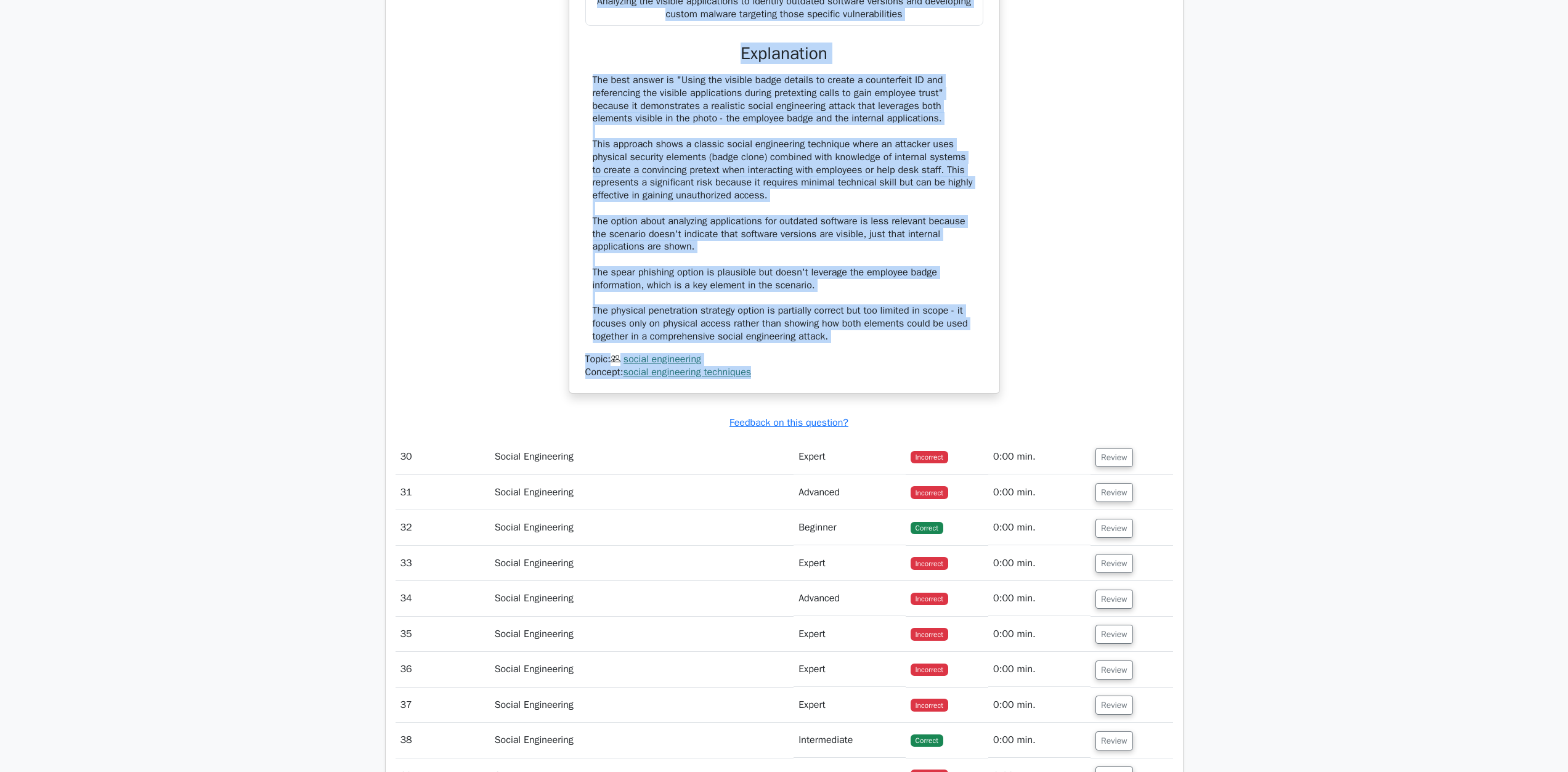 drag, startPoint x: 579, startPoint y: 502, endPoint x: 766, endPoint y: 628, distance: 225.48836 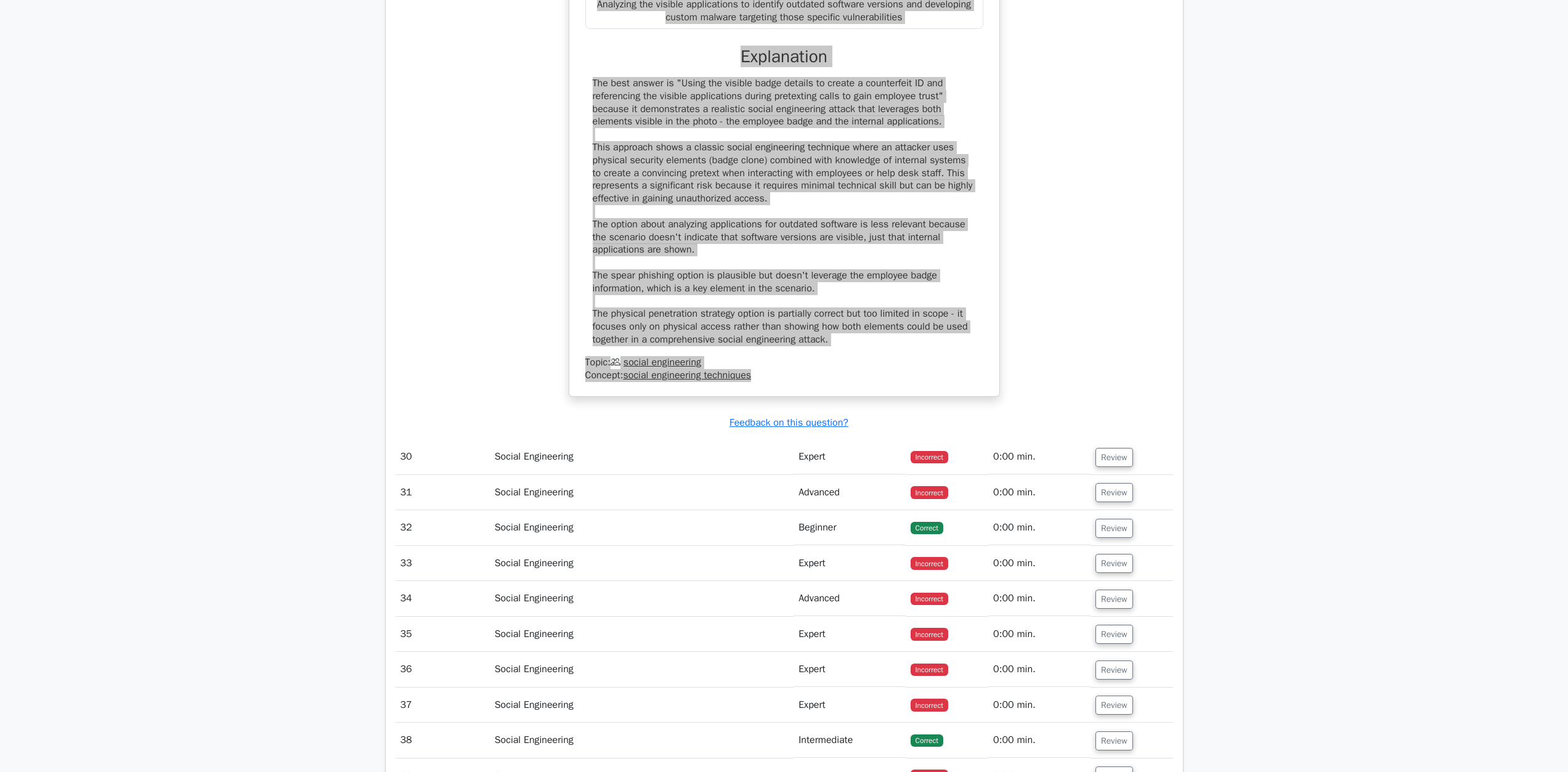 scroll, scrollTop: 22975, scrollLeft: 0, axis: vertical 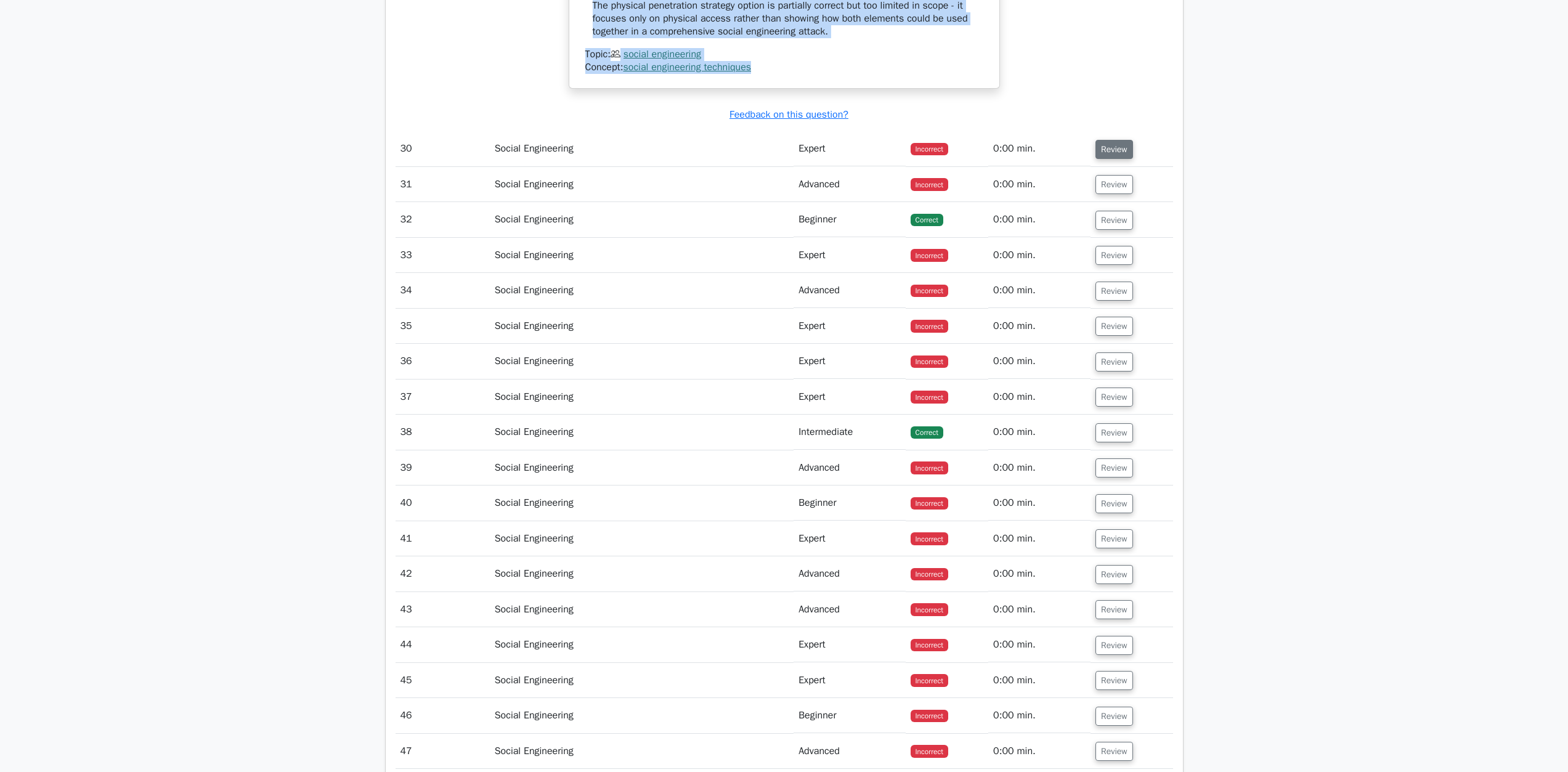 click on "Review" at bounding box center (1114, 149) 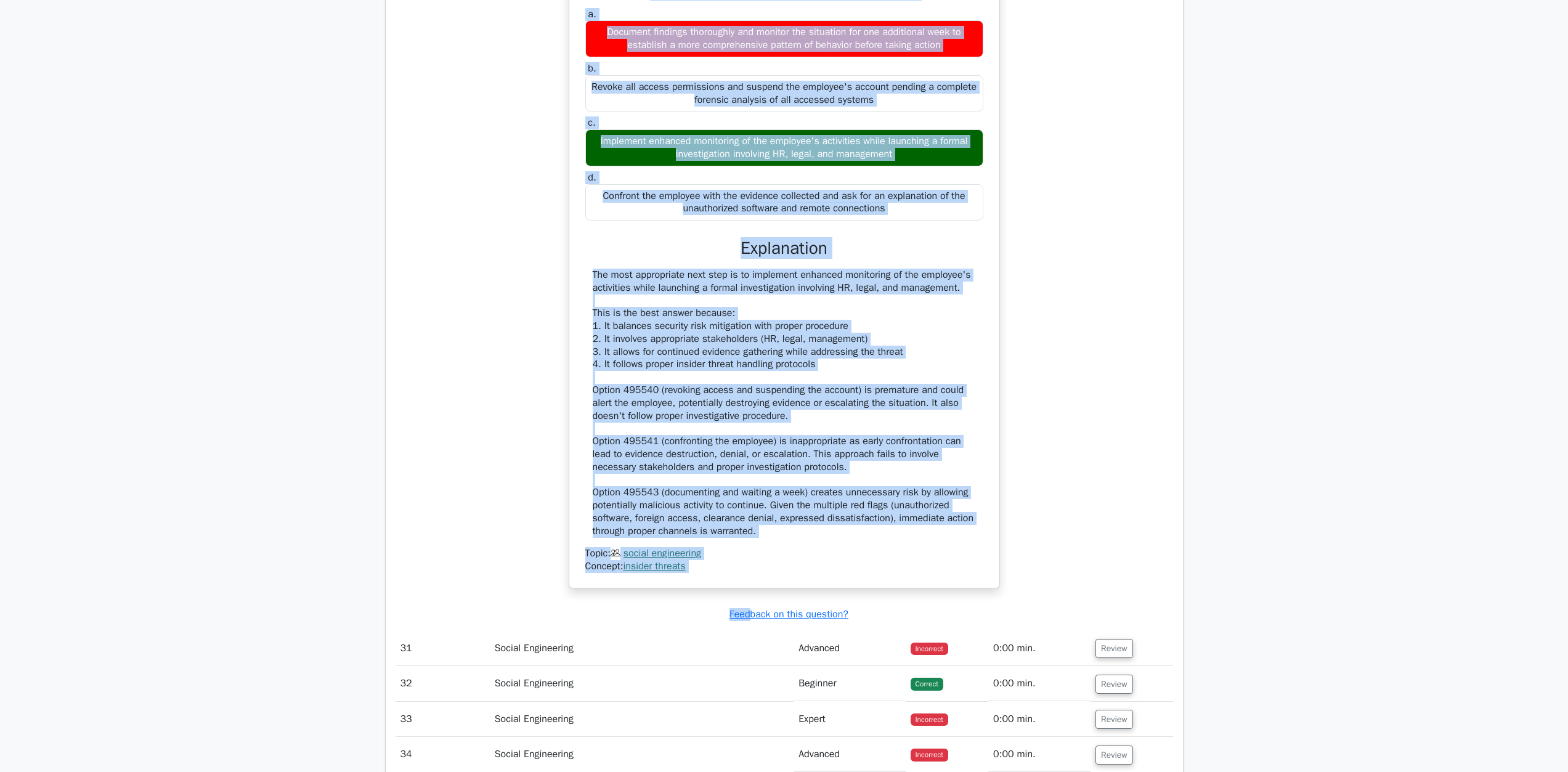 scroll, scrollTop: 23634, scrollLeft: 0, axis: vertical 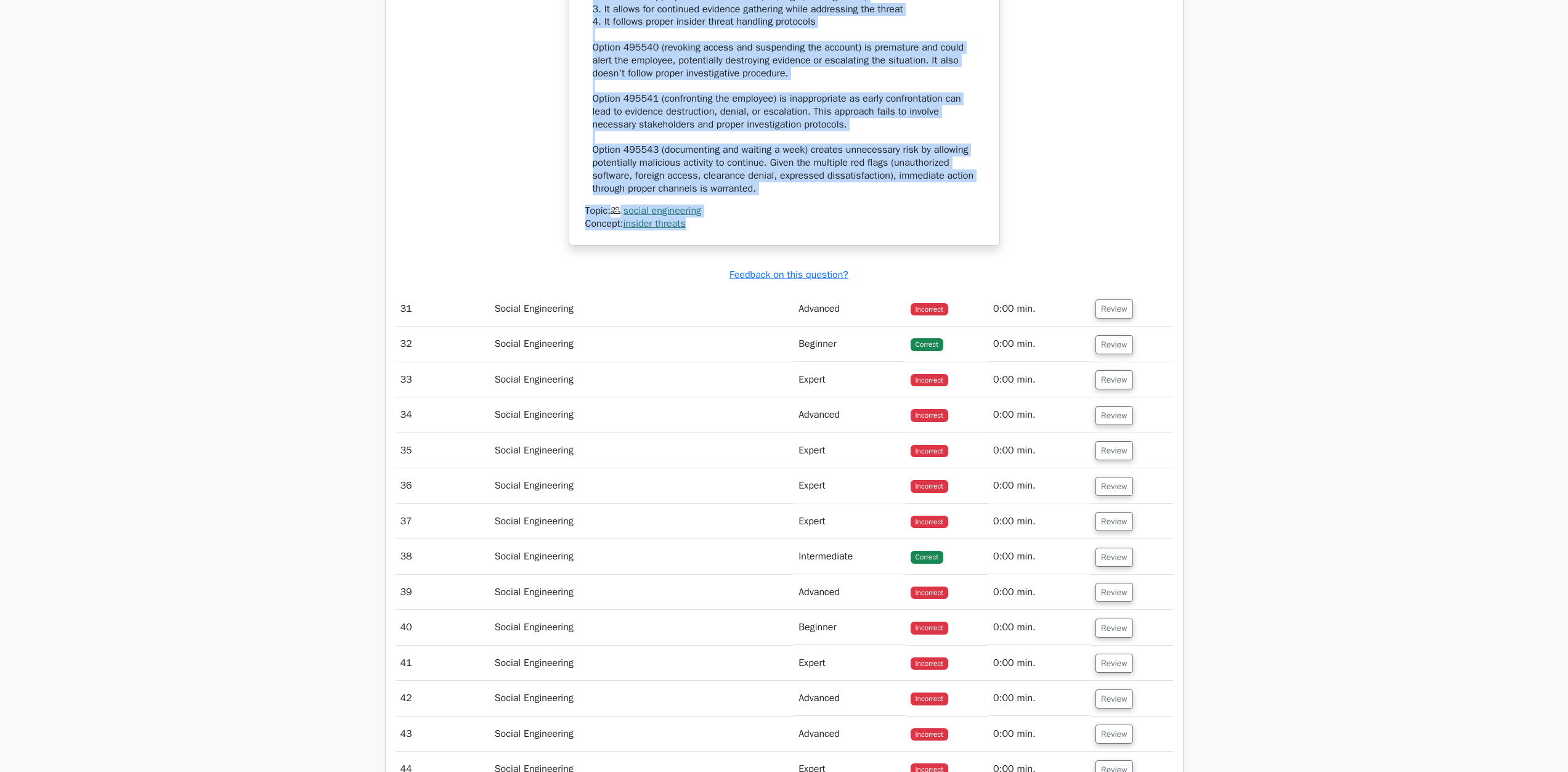 drag, startPoint x: 597, startPoint y: 435, endPoint x: 815, endPoint y: 512, distance: 231.199 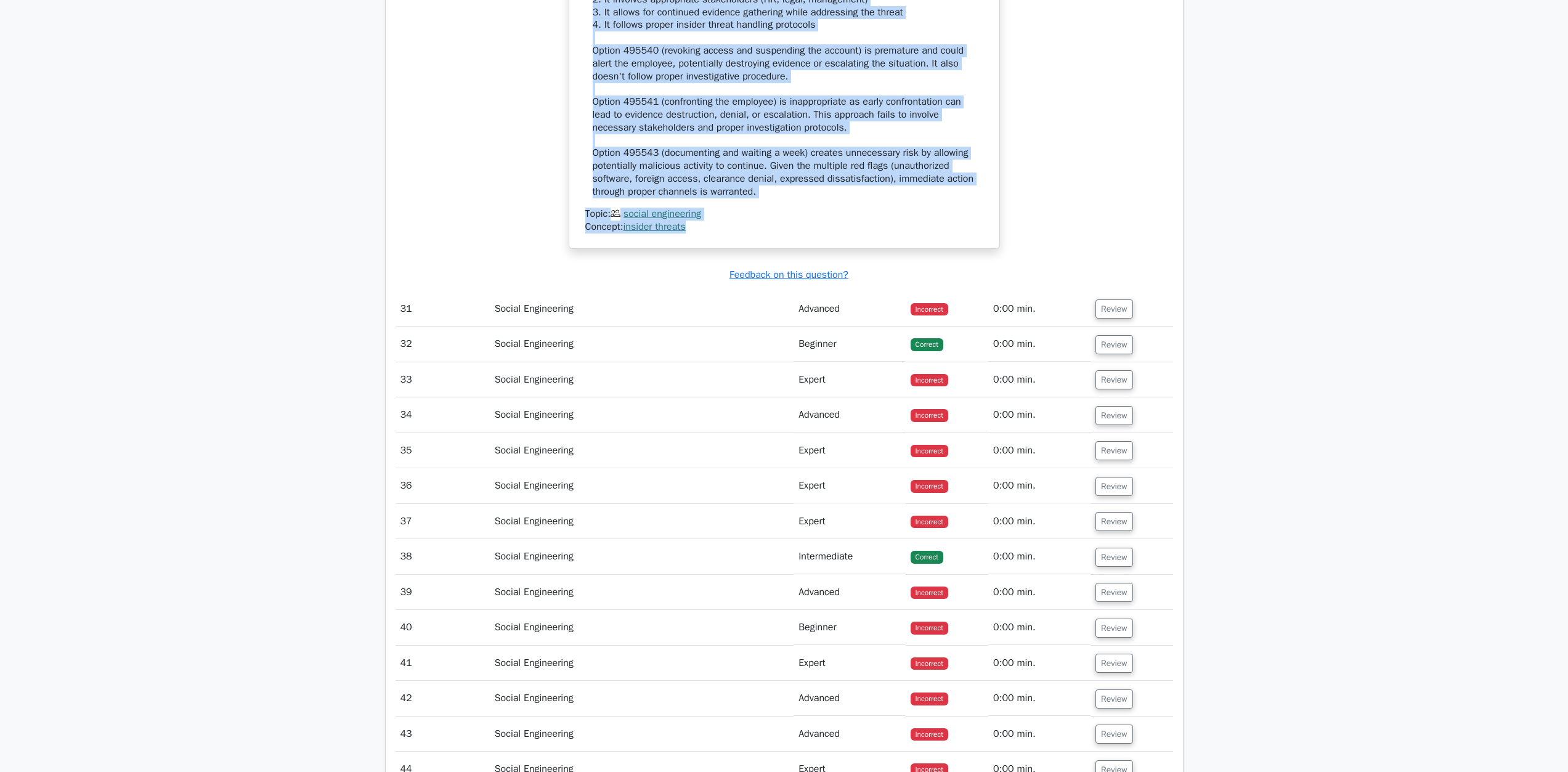drag, startPoint x: 1118, startPoint y: 583, endPoint x: 942, endPoint y: 617, distance: 179.25401 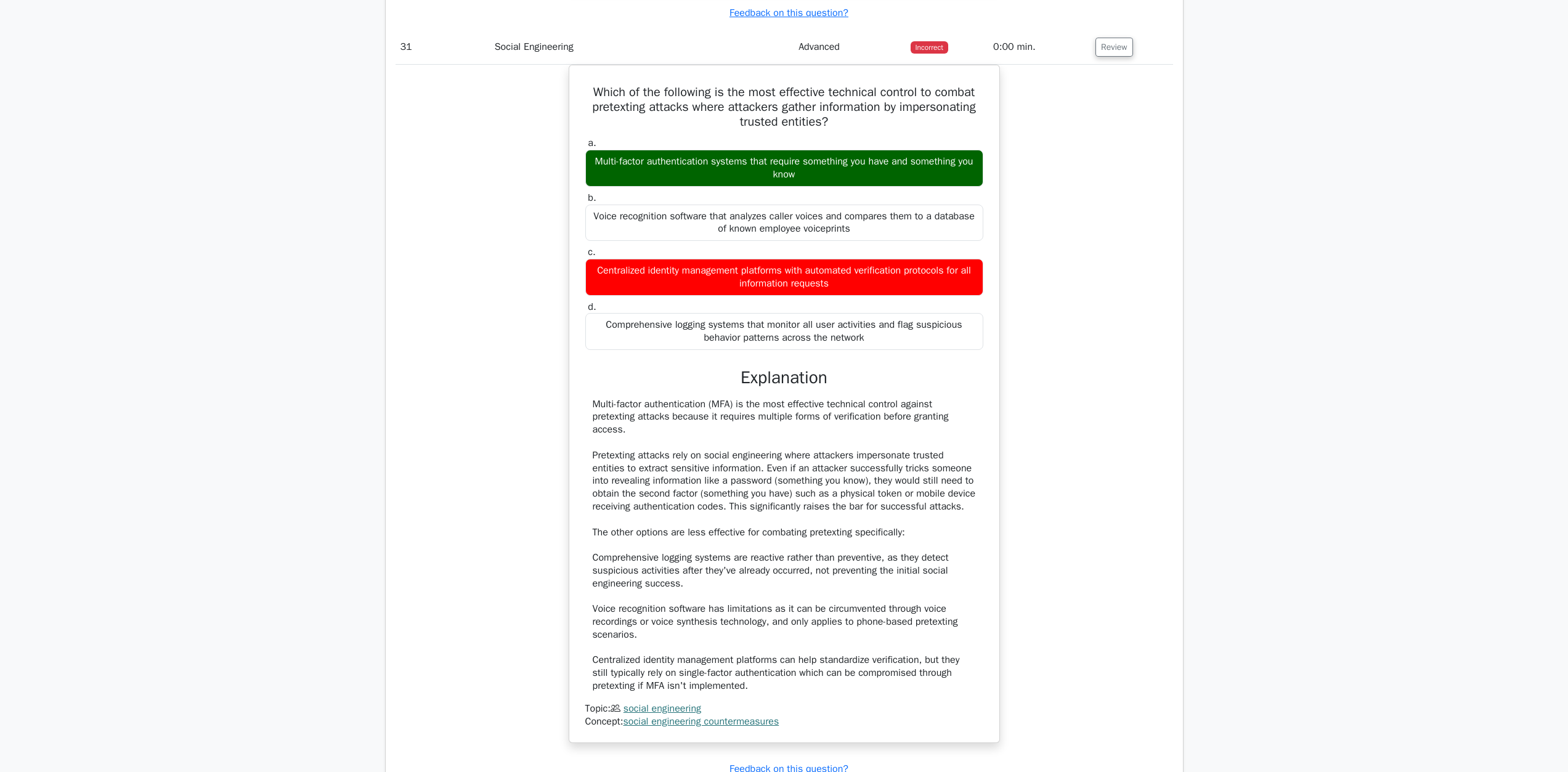 scroll, scrollTop: 23942, scrollLeft: 0, axis: vertical 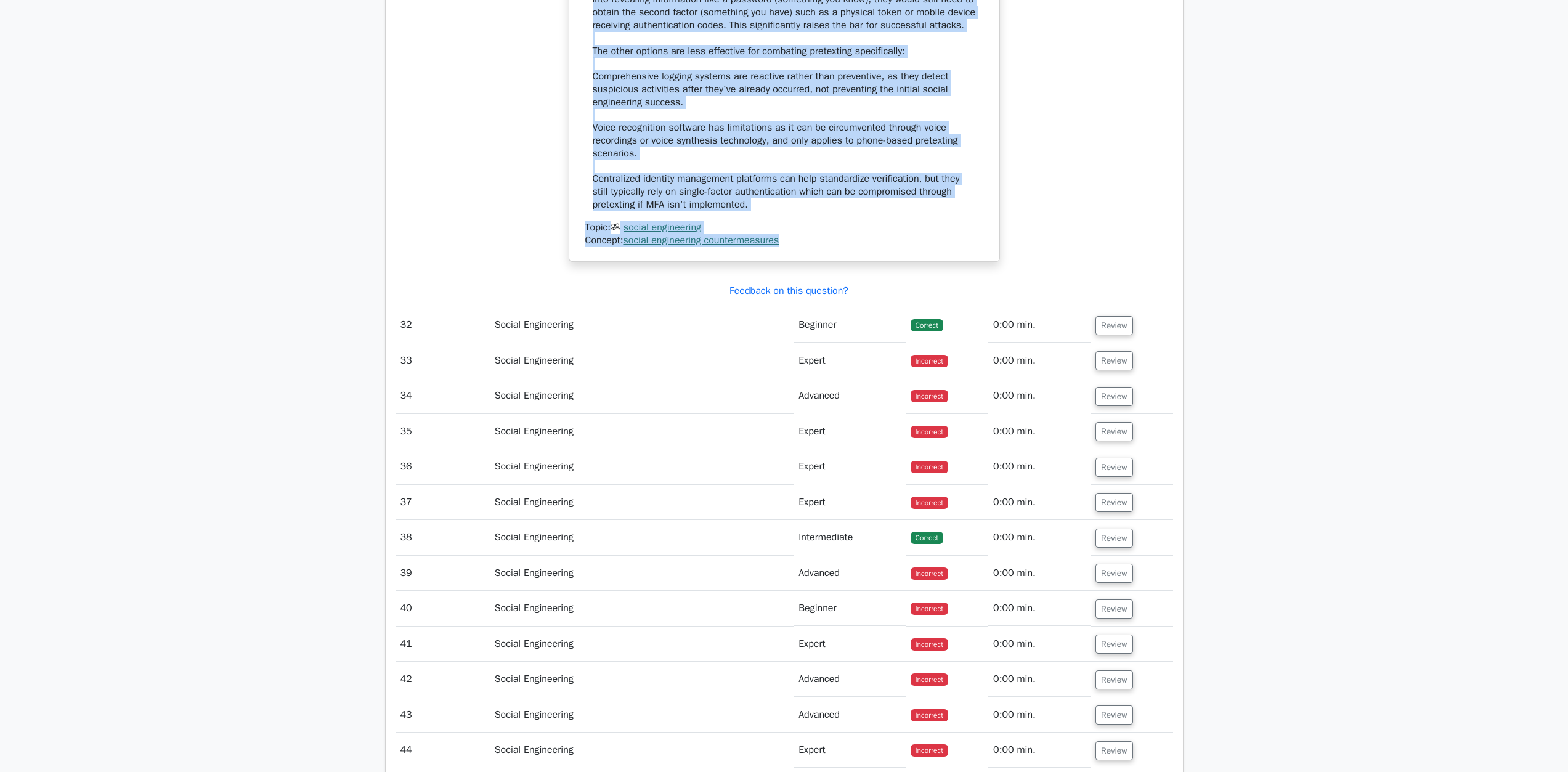 drag, startPoint x: 599, startPoint y: 309, endPoint x: 790, endPoint y: 532, distance: 293.61539 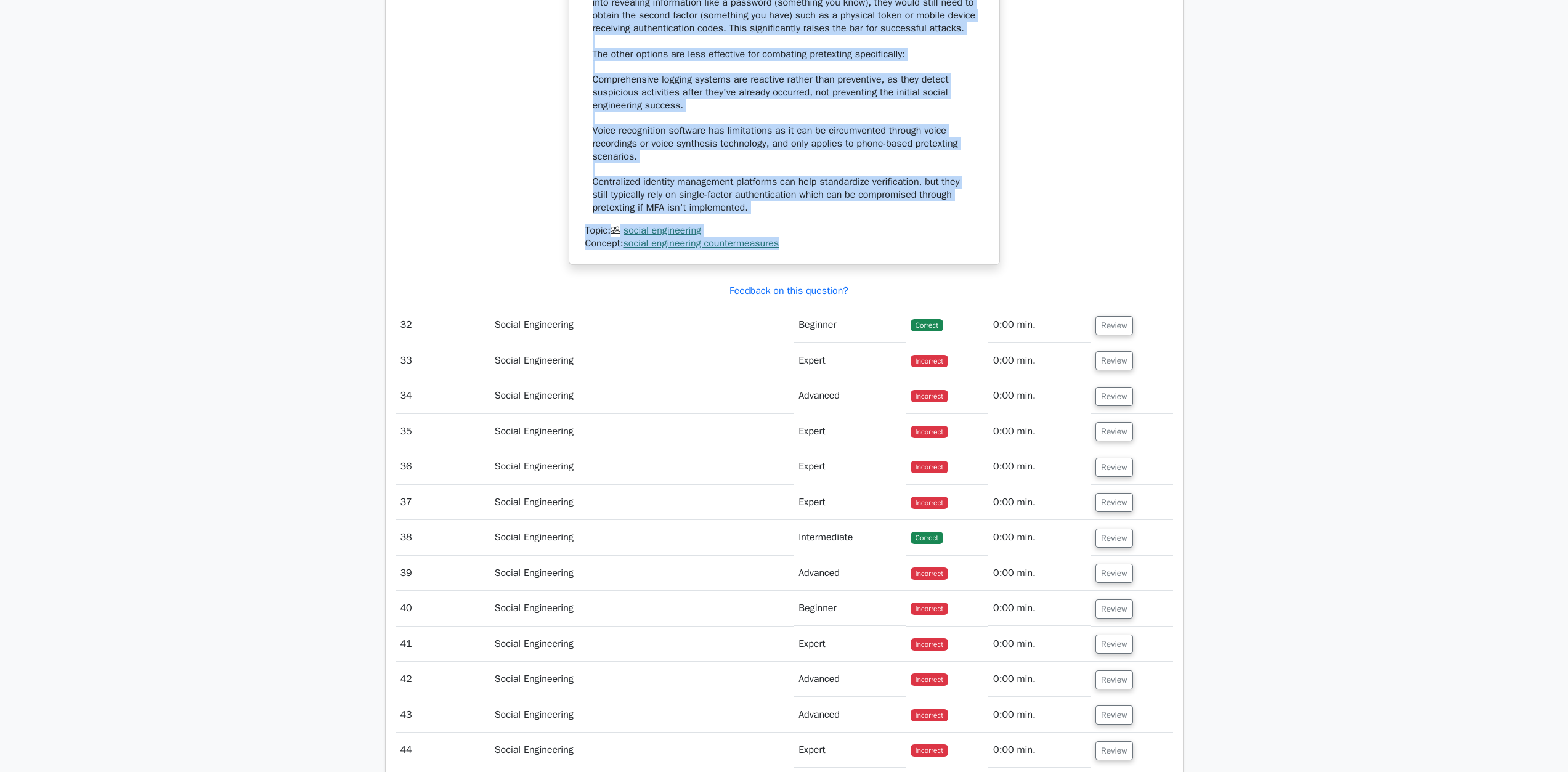 drag, startPoint x: 1107, startPoint y: 609, endPoint x: 1096, endPoint y: 611, distance: 11.18034 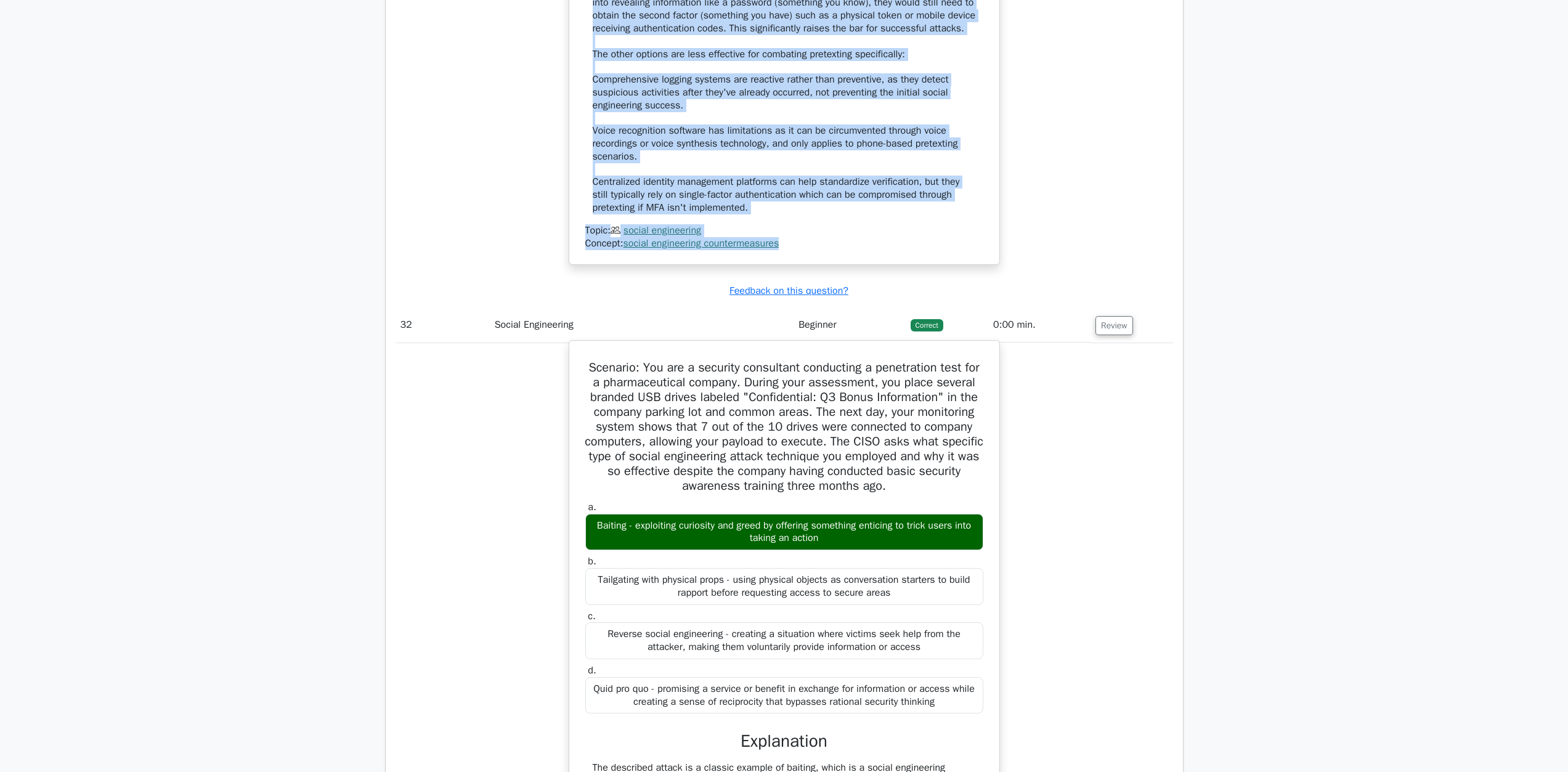 scroll, scrollTop: 24682, scrollLeft: 0, axis: vertical 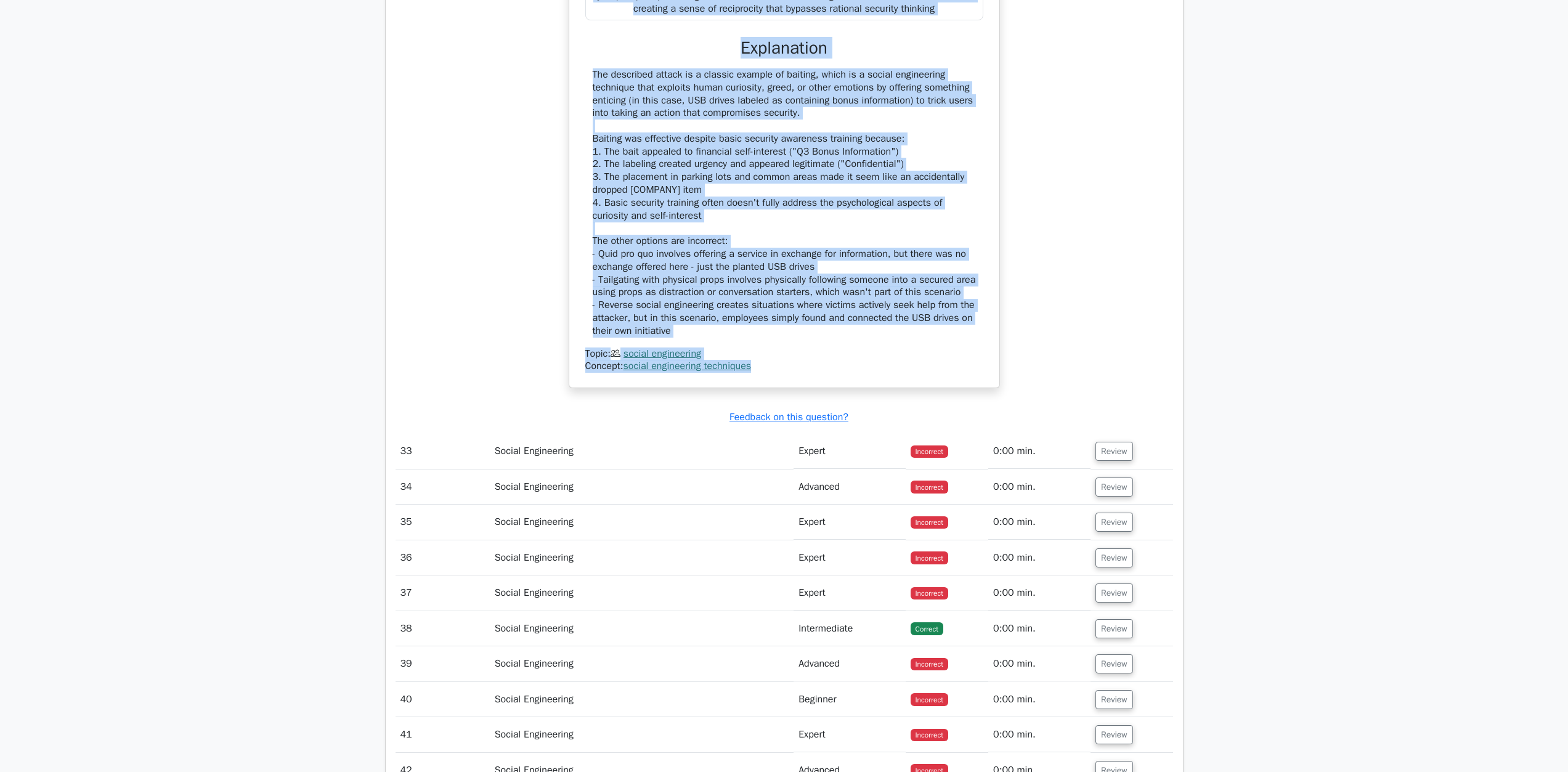 drag, startPoint x: 589, startPoint y: 340, endPoint x: 781, endPoint y: 670, distance: 381.79052 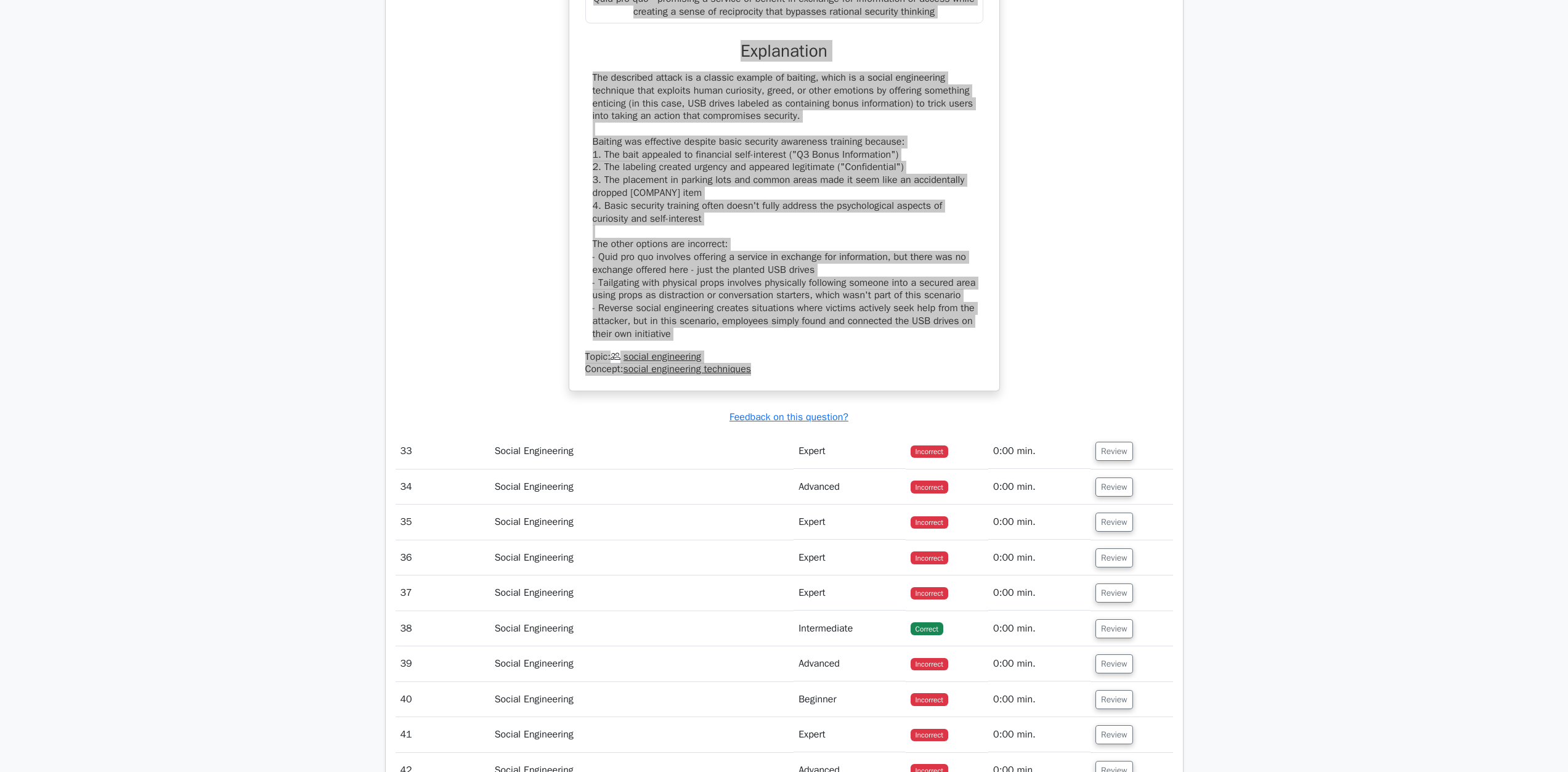 scroll, scrollTop: 25376, scrollLeft: 0, axis: vertical 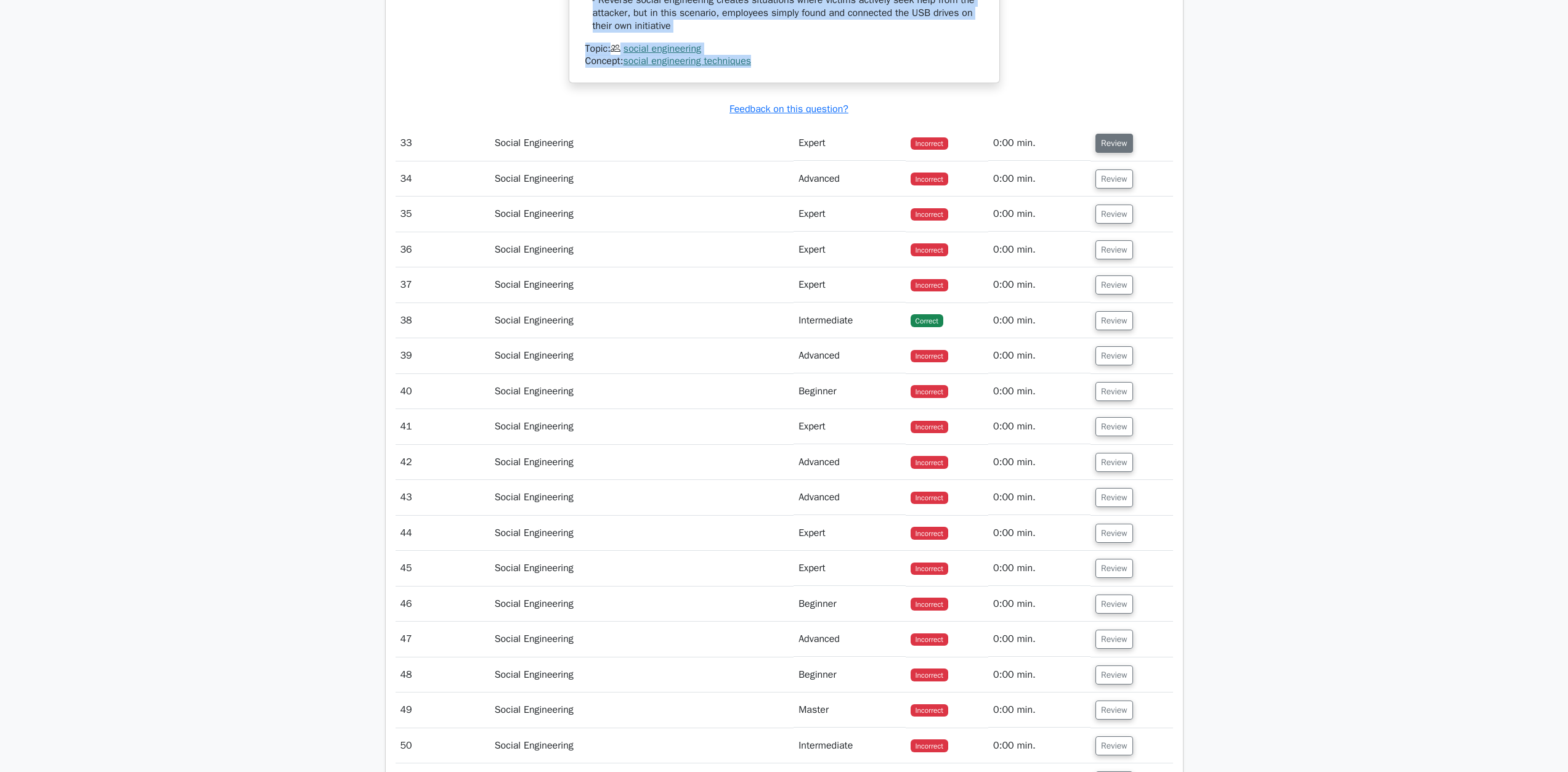 click on "Review" at bounding box center (1114, 143) 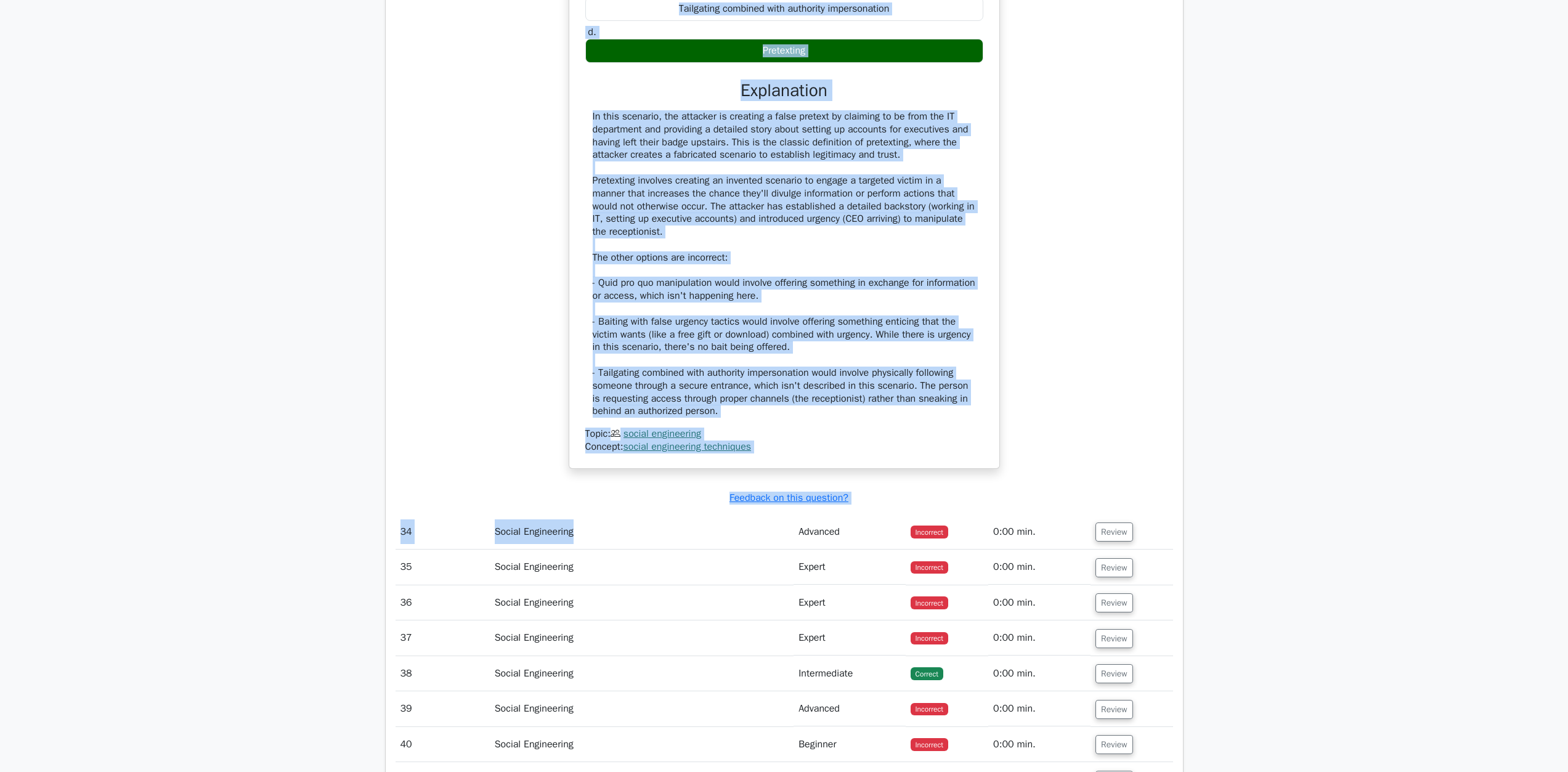 scroll, scrollTop: 25836, scrollLeft: 0, axis: vertical 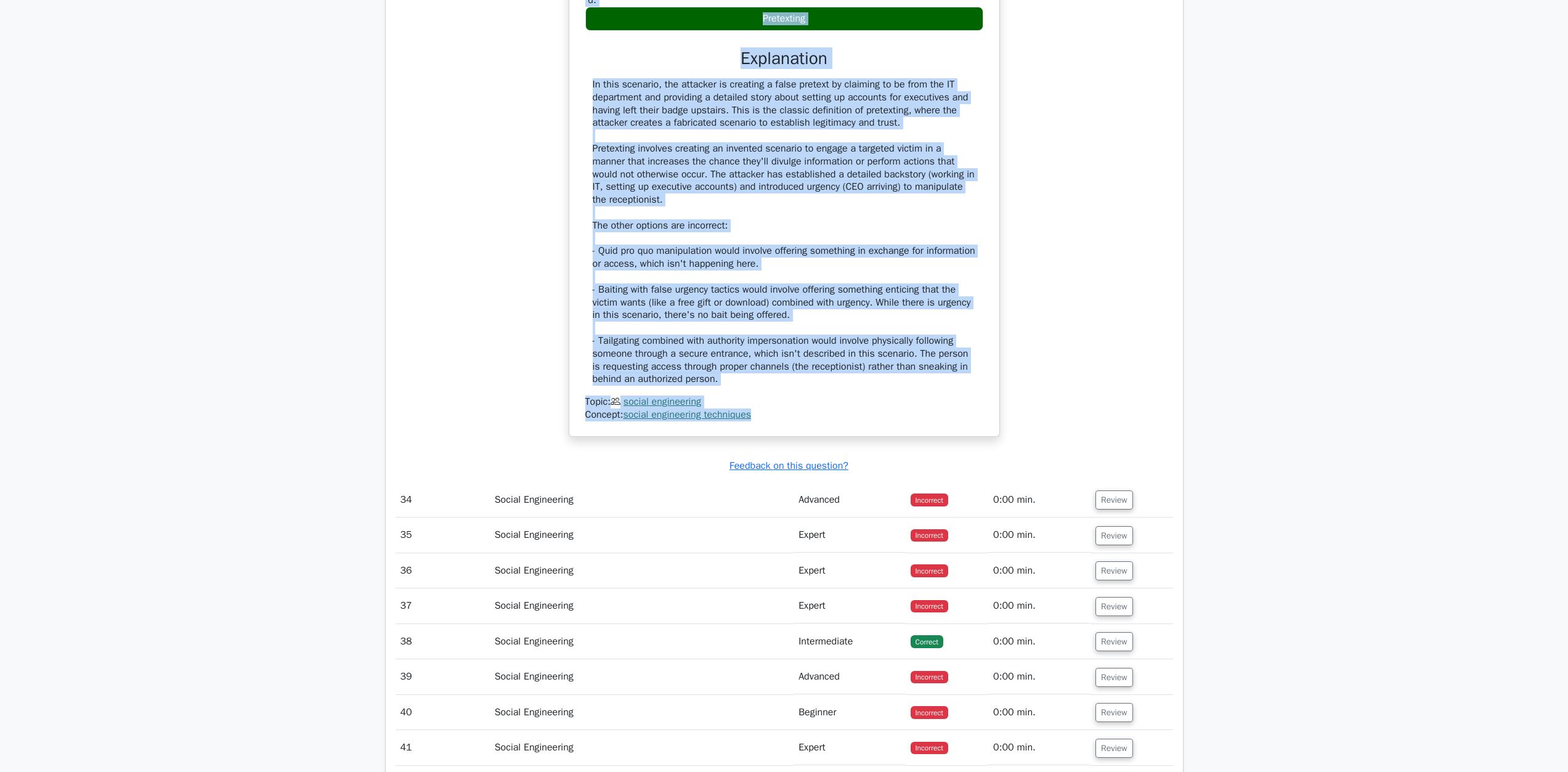 drag, startPoint x: 591, startPoint y: 480, endPoint x: 814, endPoint y: 715, distance: 323.96605 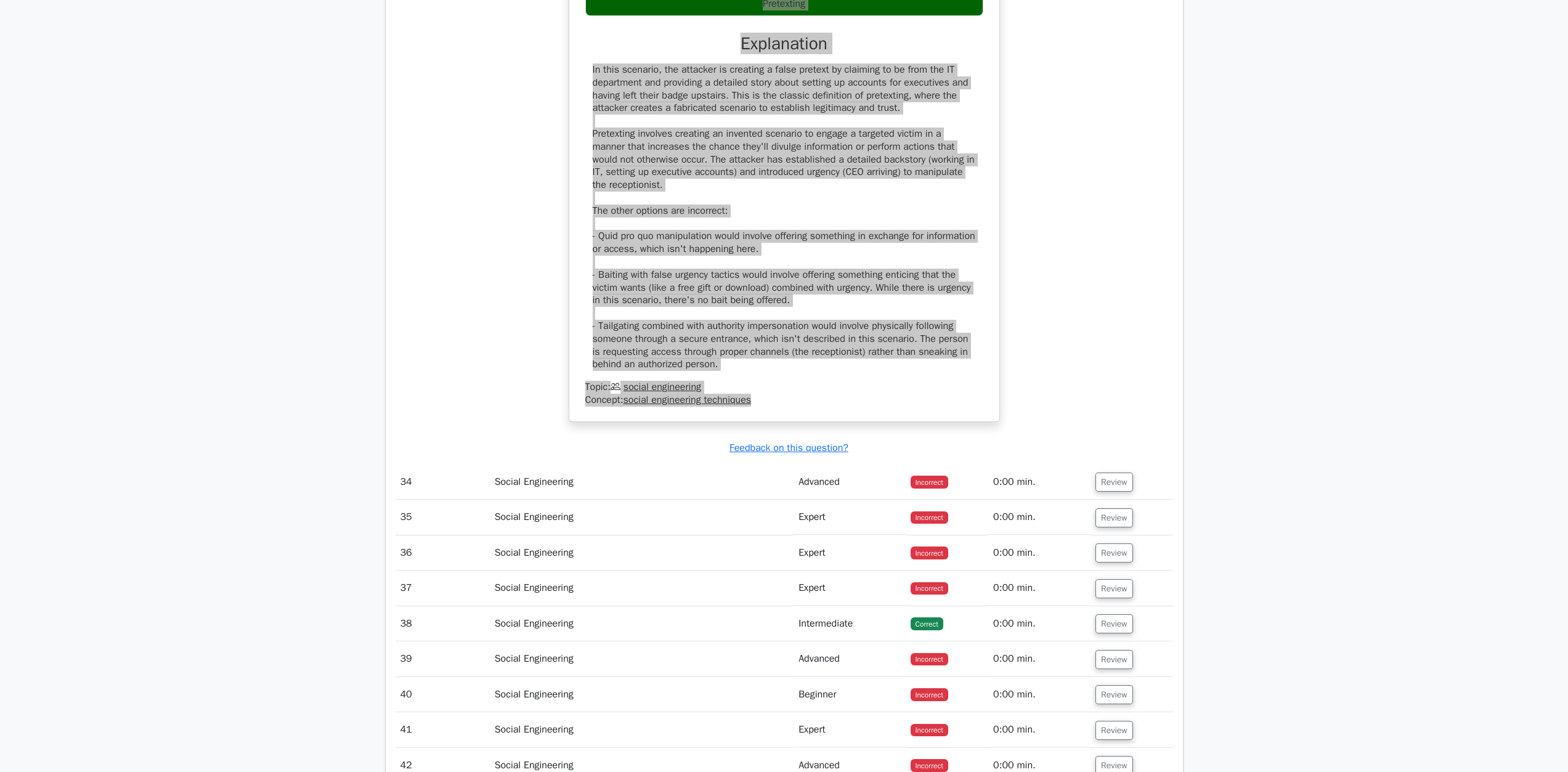 scroll, scrollTop: 26144, scrollLeft: 0, axis: vertical 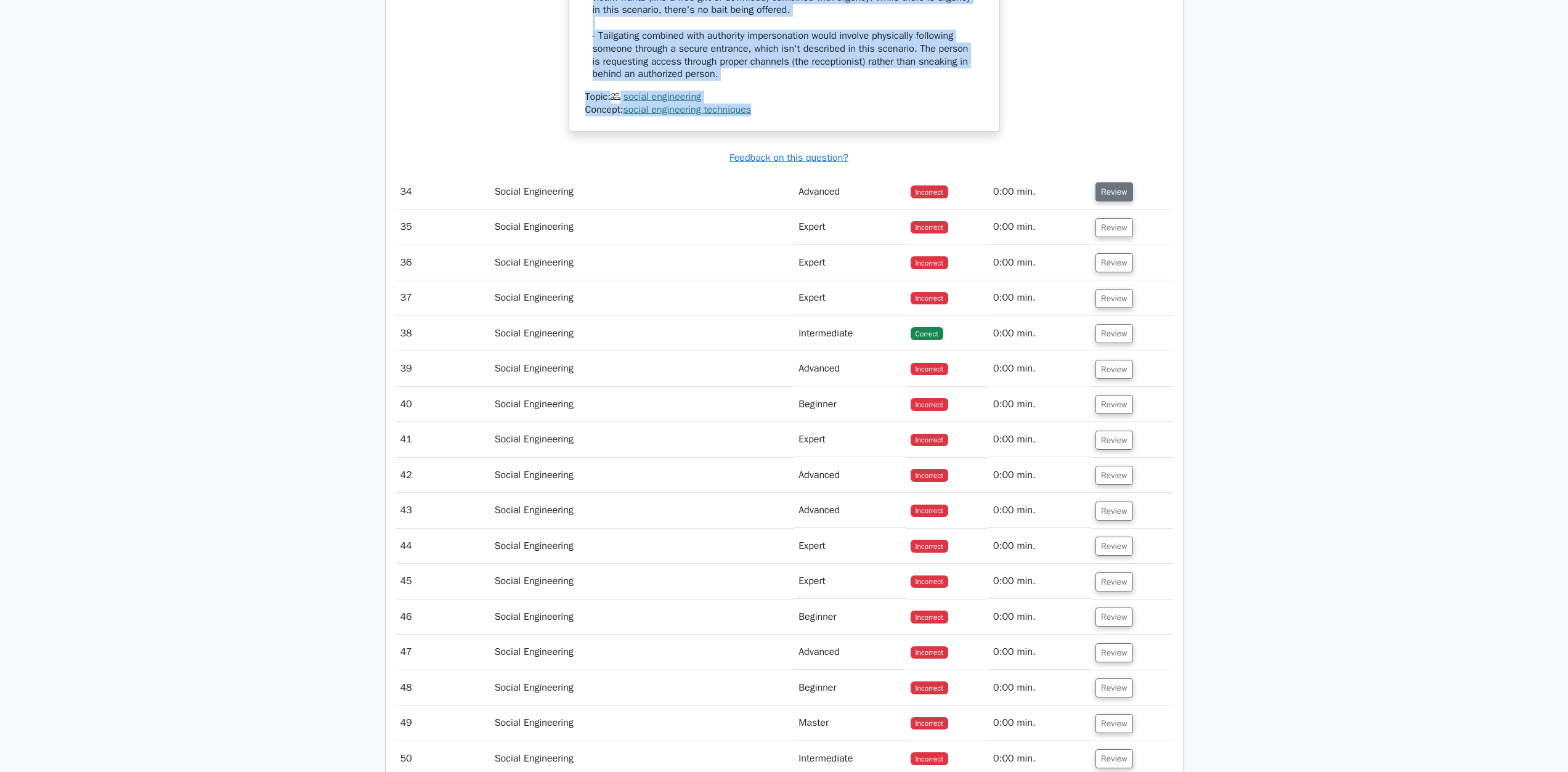 drag, startPoint x: 1106, startPoint y: 478, endPoint x: 1098, endPoint y: 482, distance: 8.9442719 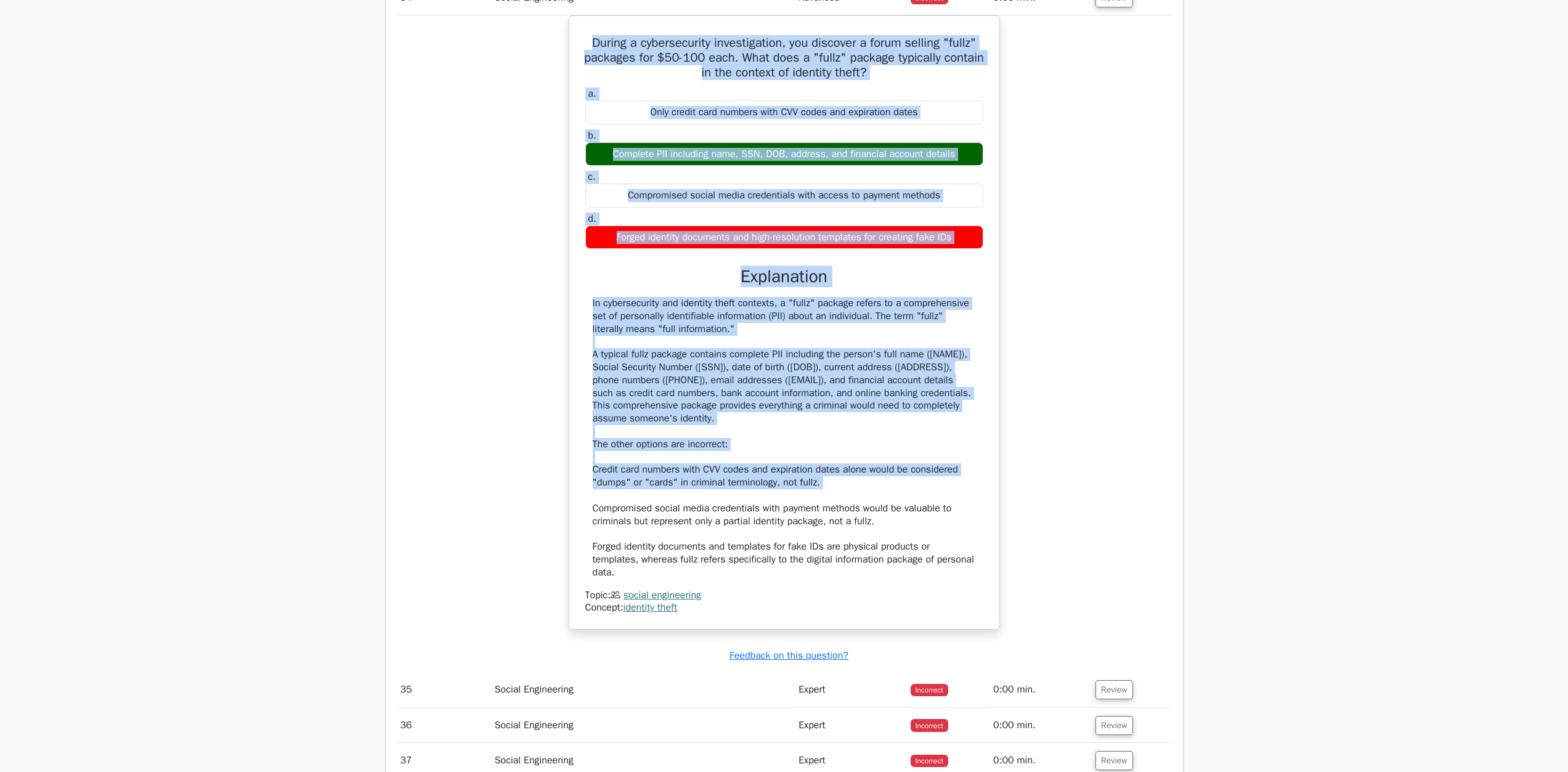 scroll, scrollTop: 26465, scrollLeft: 0, axis: vertical 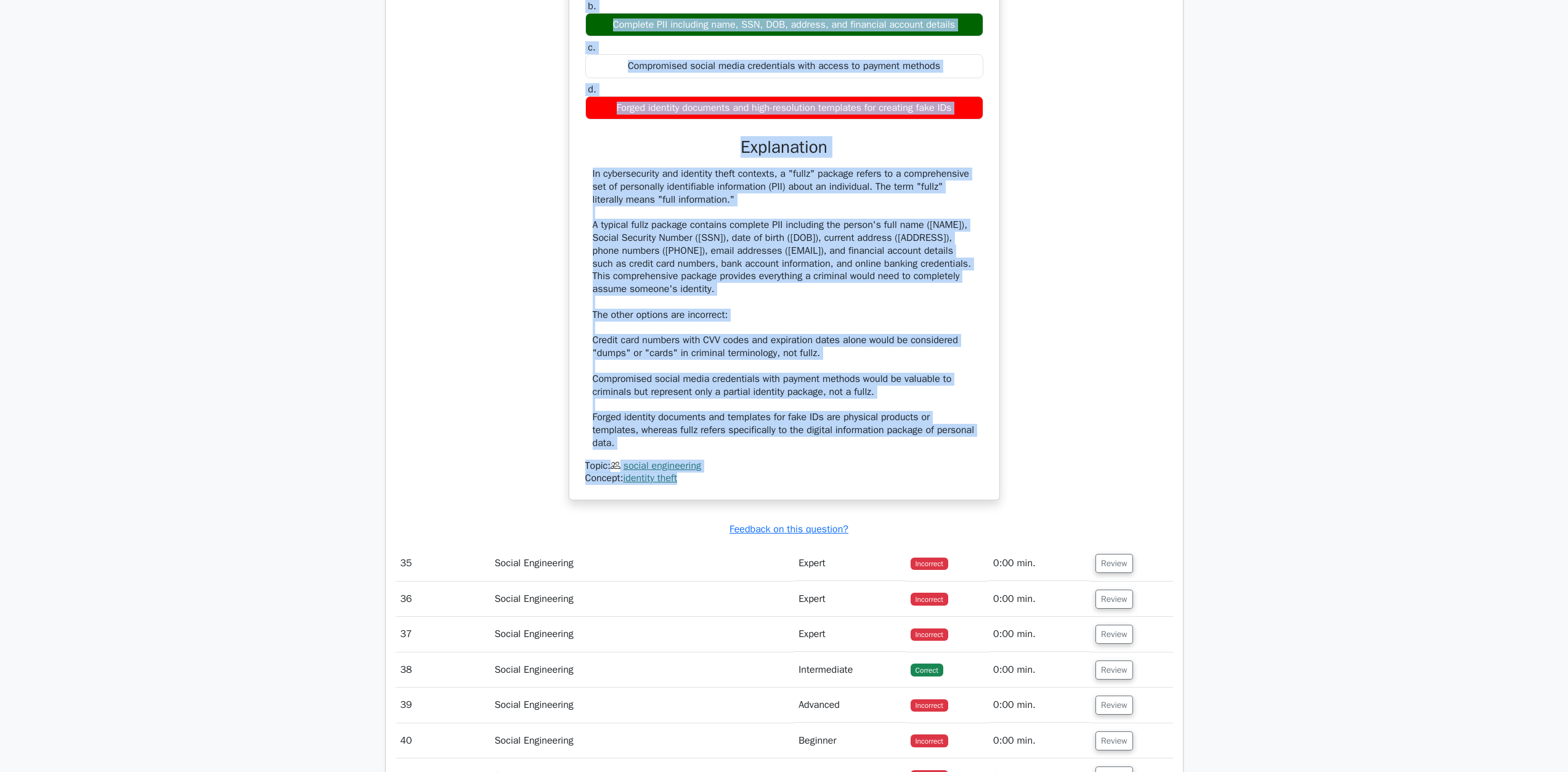drag, startPoint x: 597, startPoint y: 518, endPoint x: 846, endPoint y: 761, distance: 347.9224 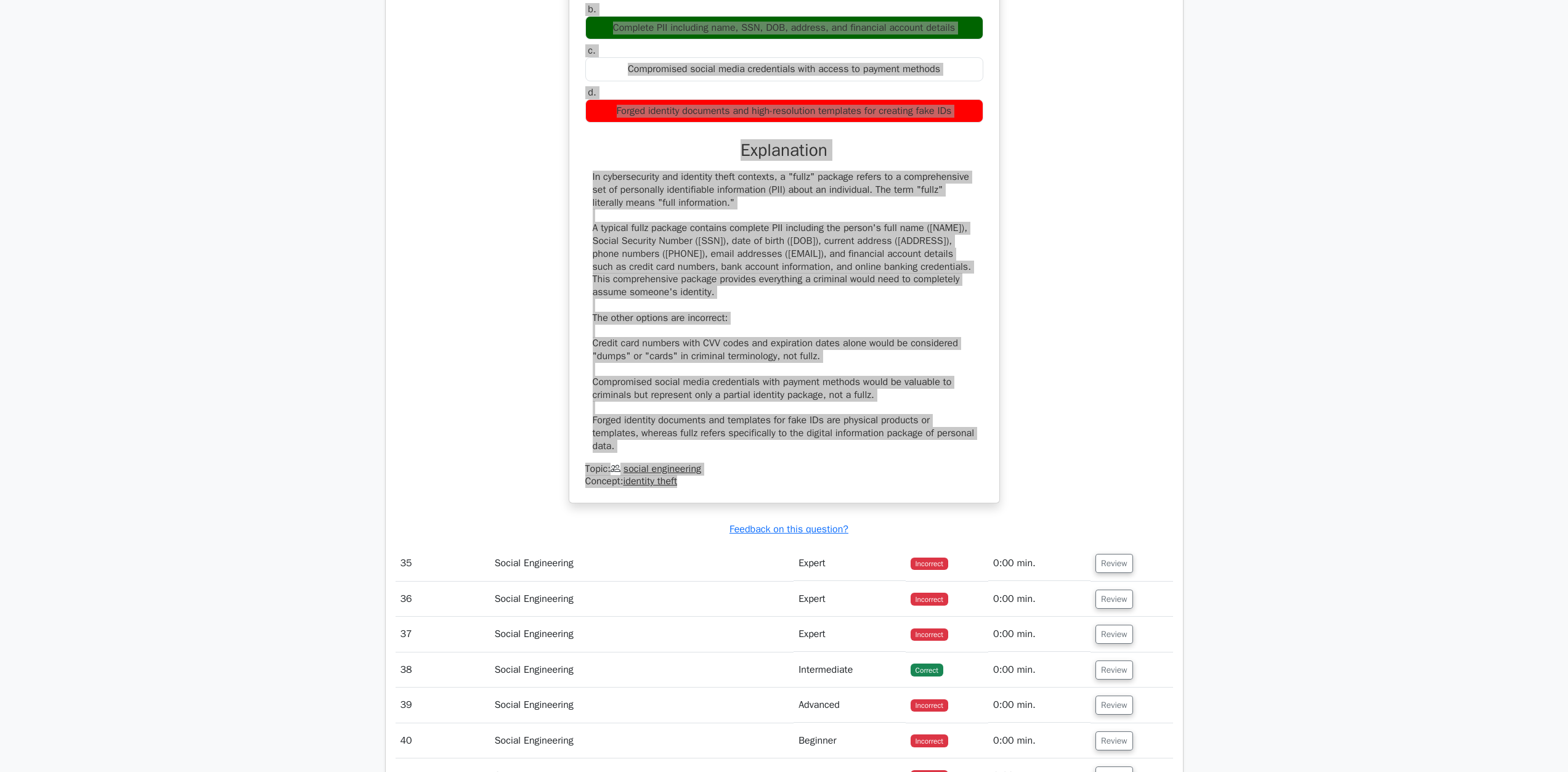 scroll, scrollTop: 26773, scrollLeft: 0, axis: vertical 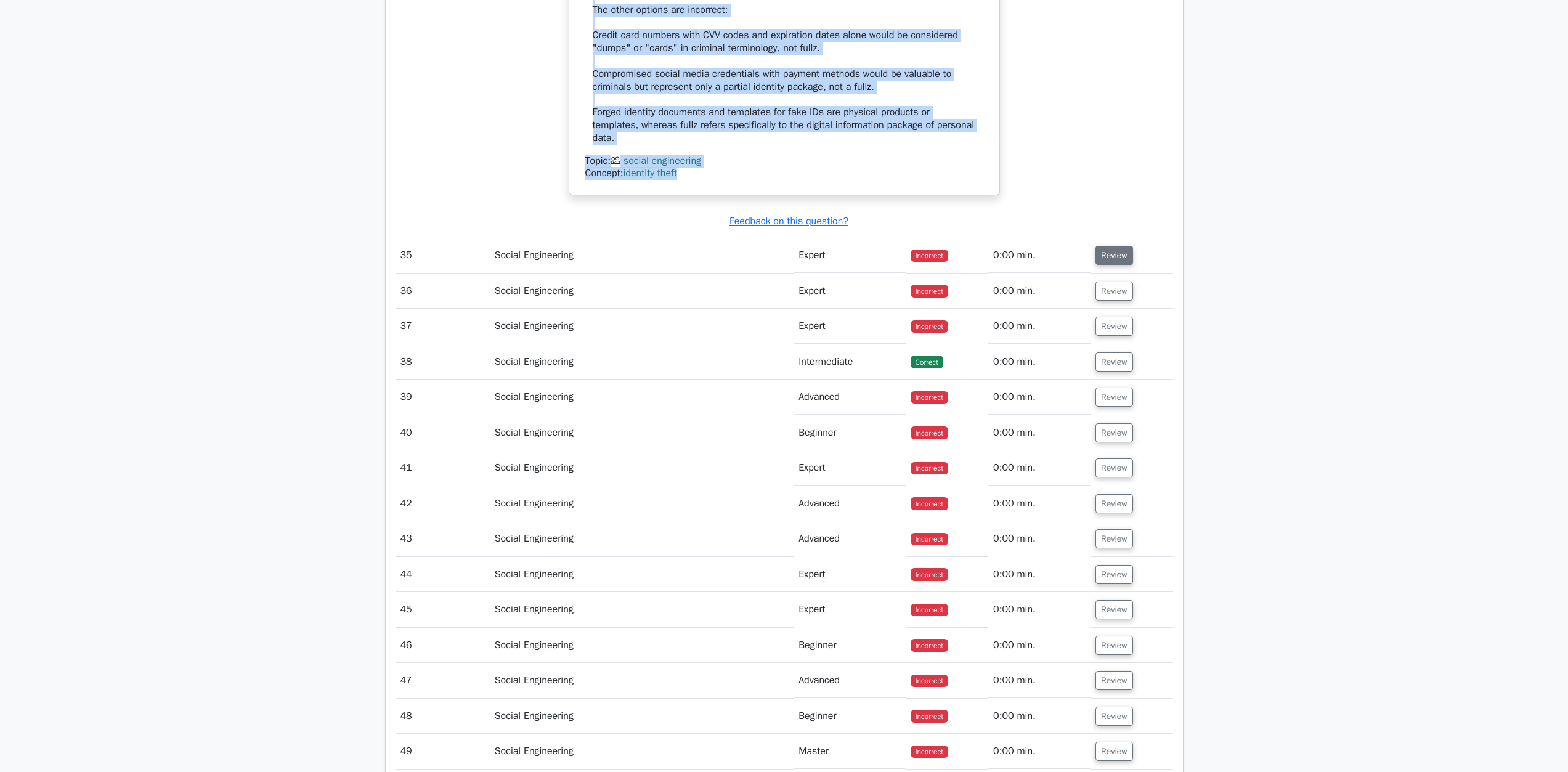 click on "Review" at bounding box center [1114, 255] 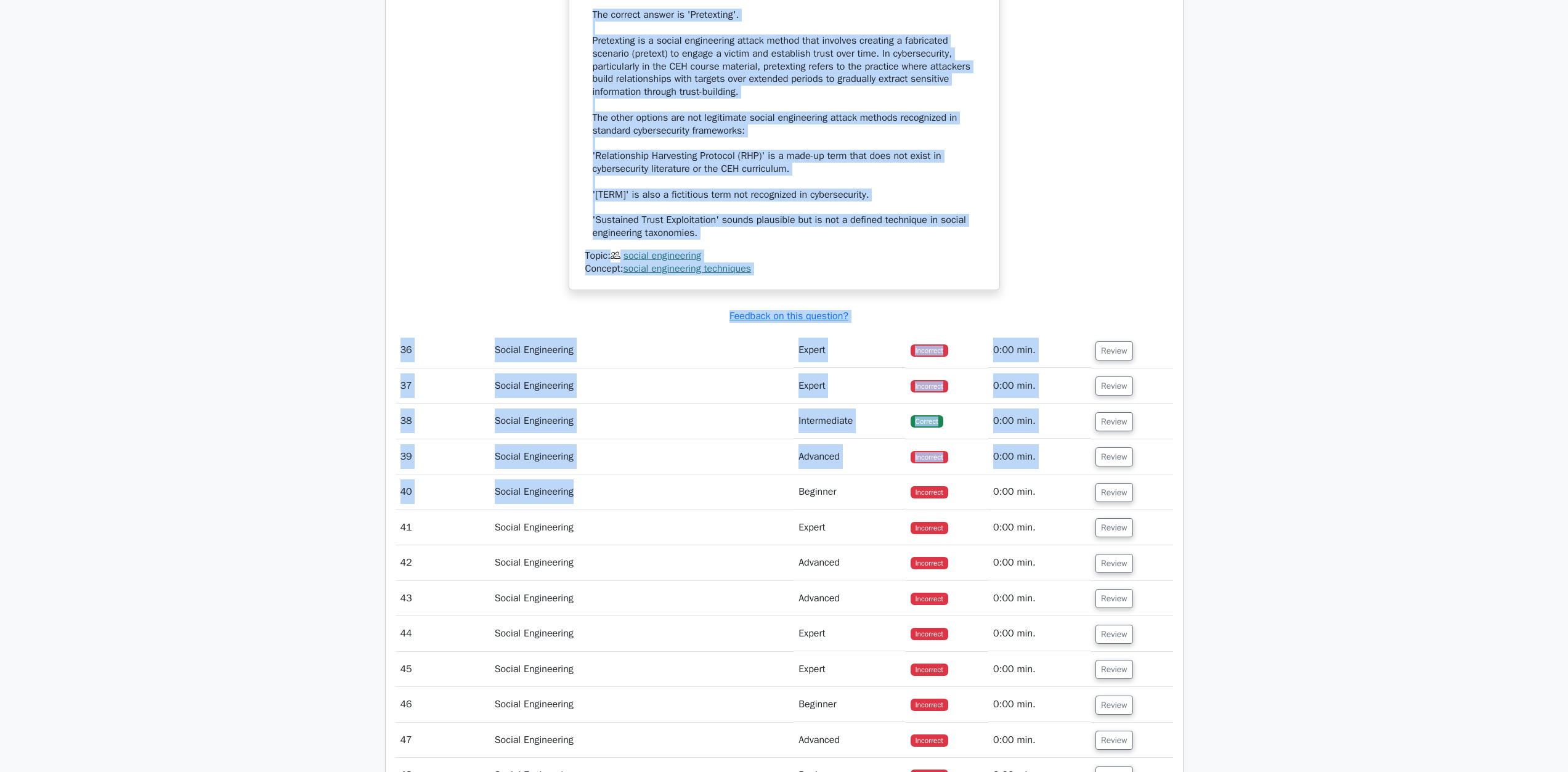 scroll, scrollTop: 27318, scrollLeft: 0, axis: vertical 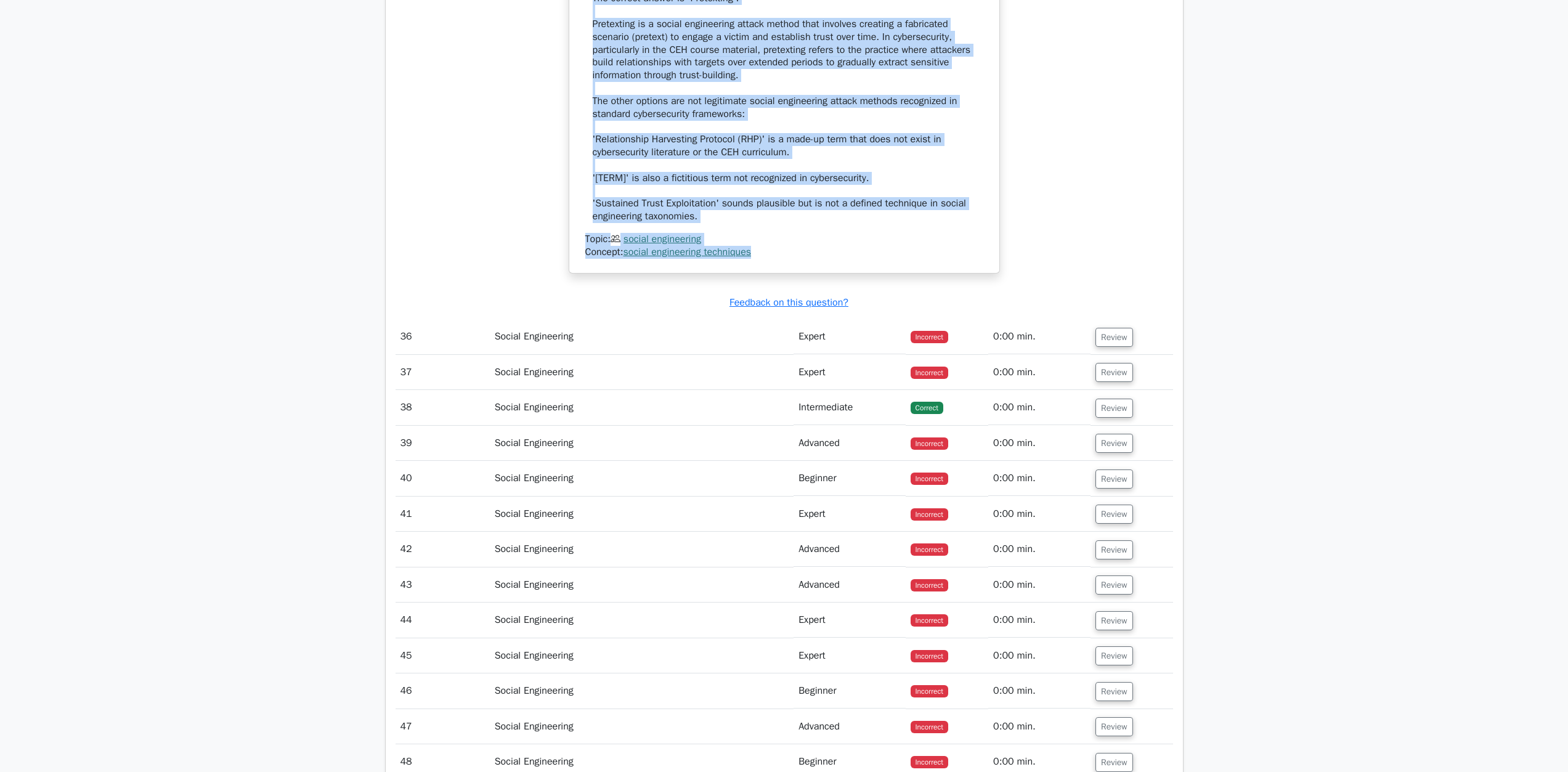 drag, startPoint x: 586, startPoint y: 570, endPoint x: 795, endPoint y: 555, distance: 209.5376 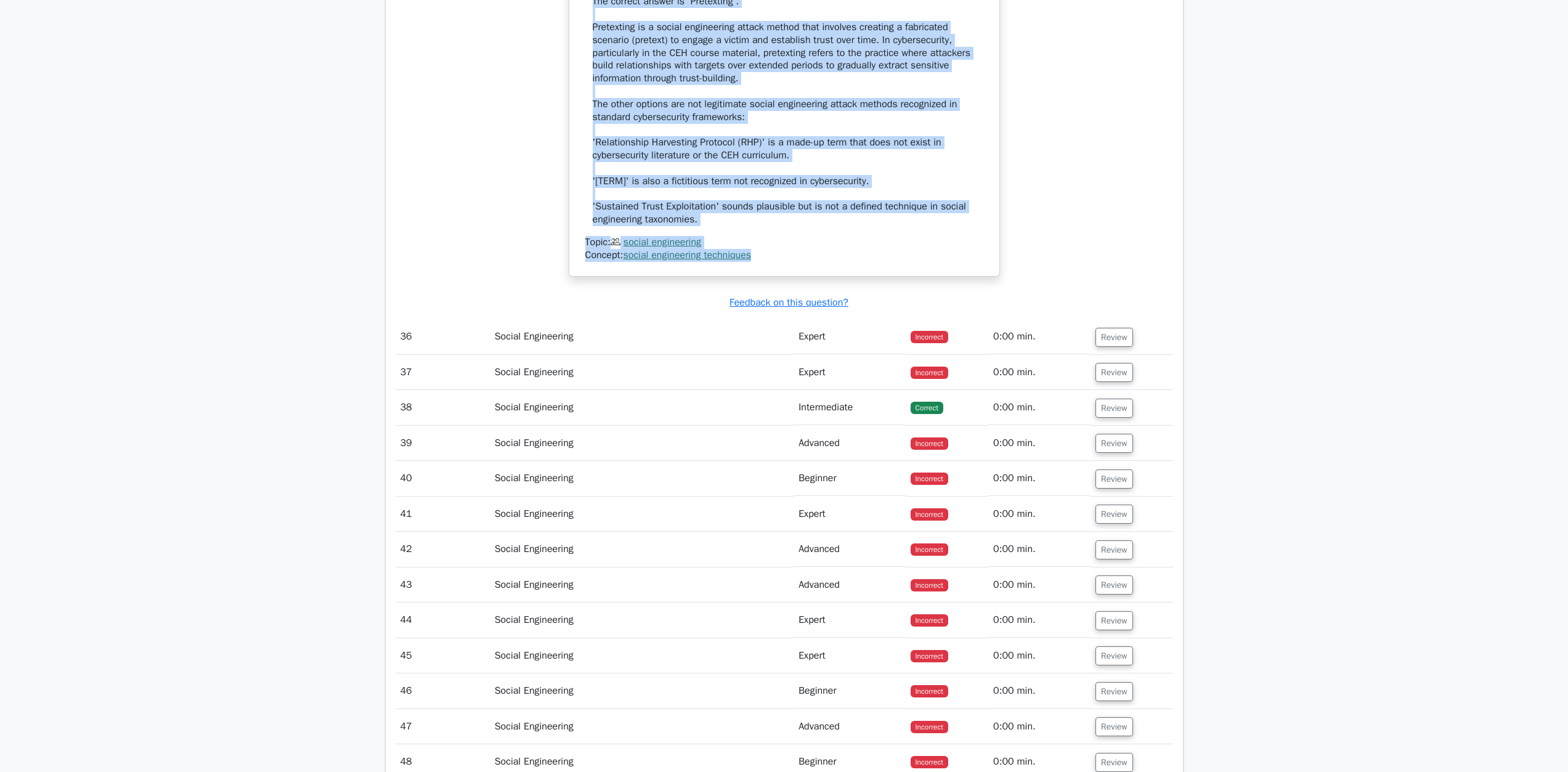 drag, startPoint x: 1111, startPoint y: 627, endPoint x: 1070, endPoint y: 629, distance: 41.048752 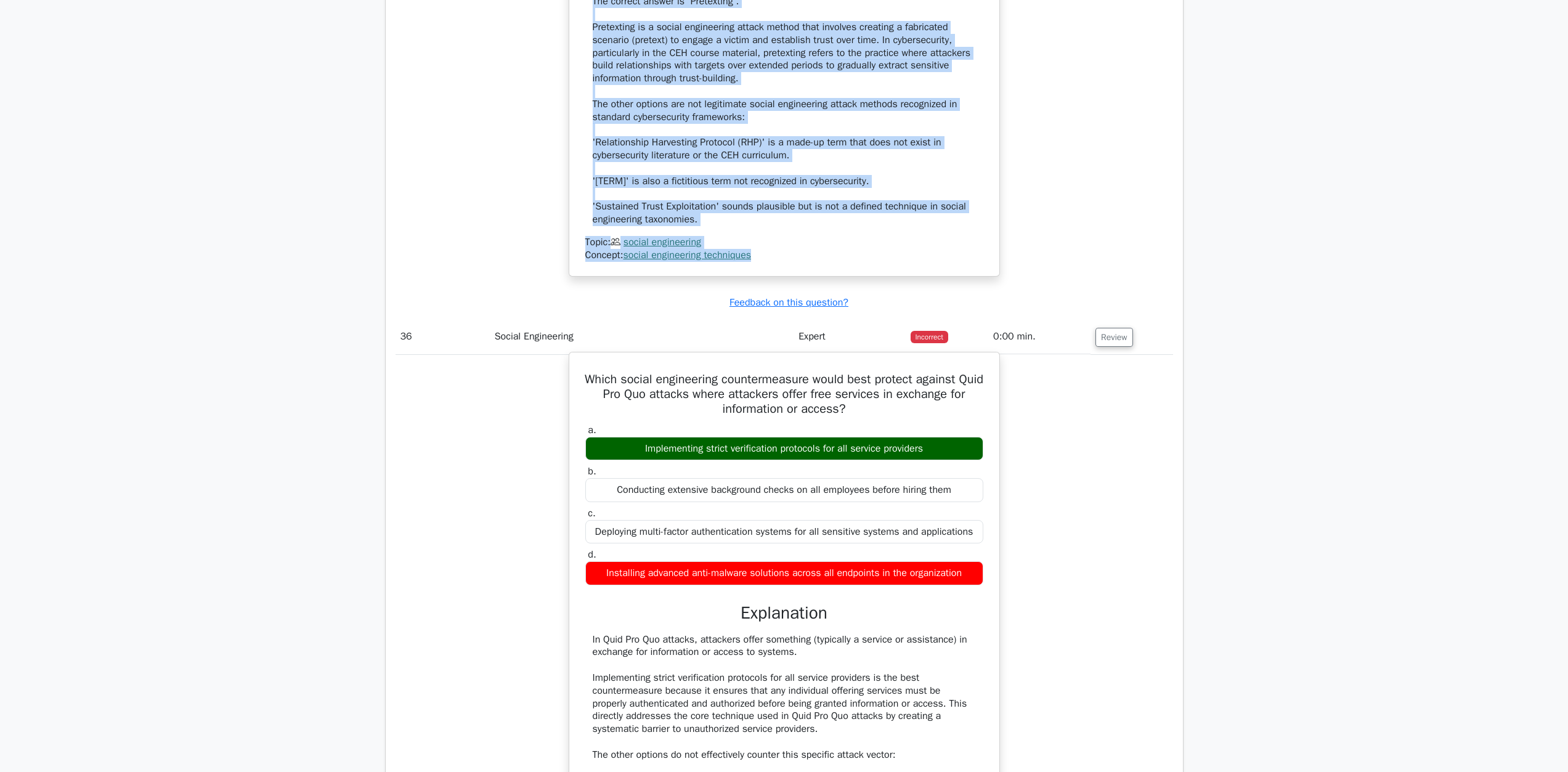 scroll, scrollTop: 27626, scrollLeft: 0, axis: vertical 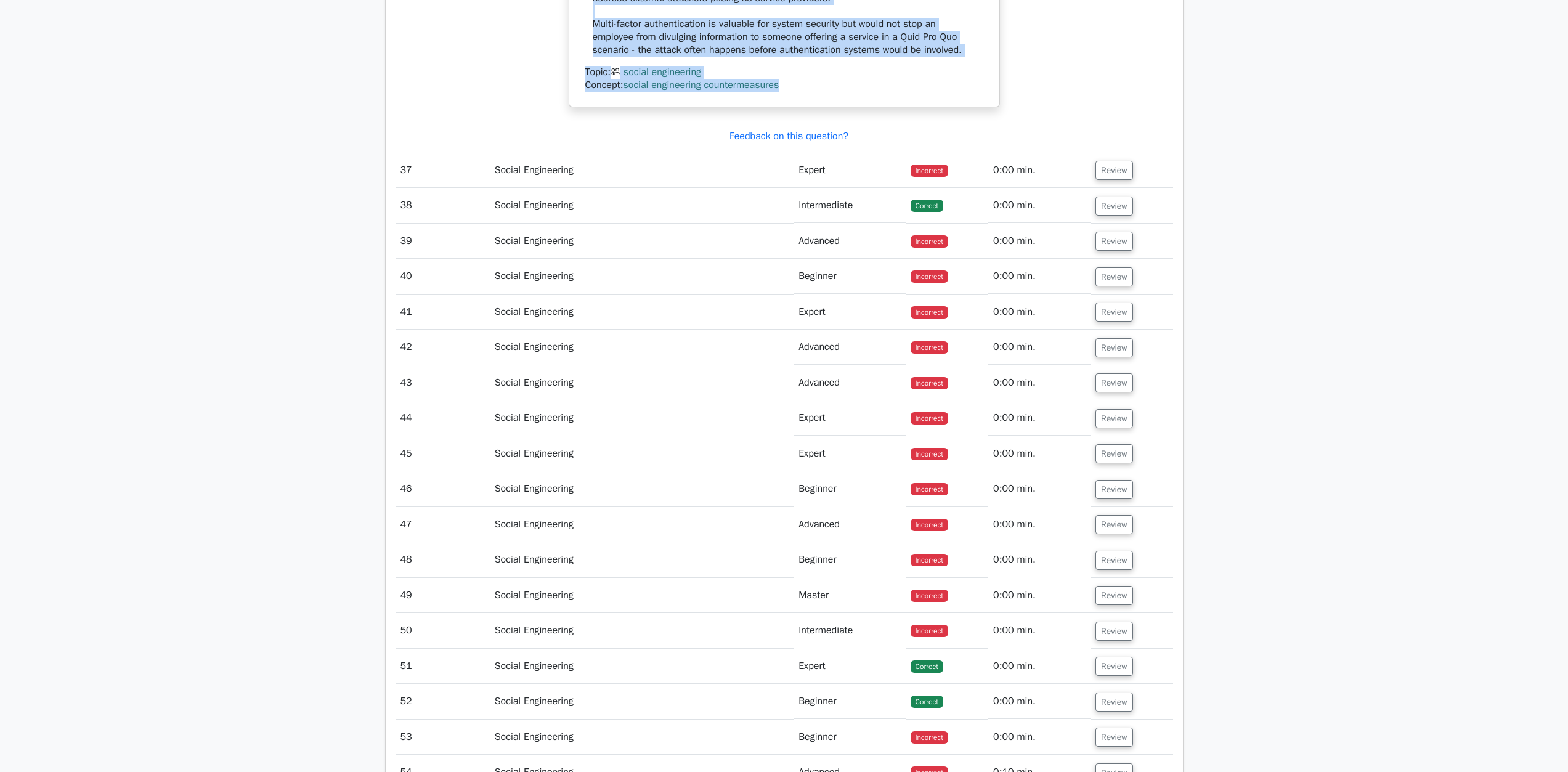 drag, startPoint x: 589, startPoint y: 357, endPoint x: 795, endPoint y: 372, distance: 206.54539 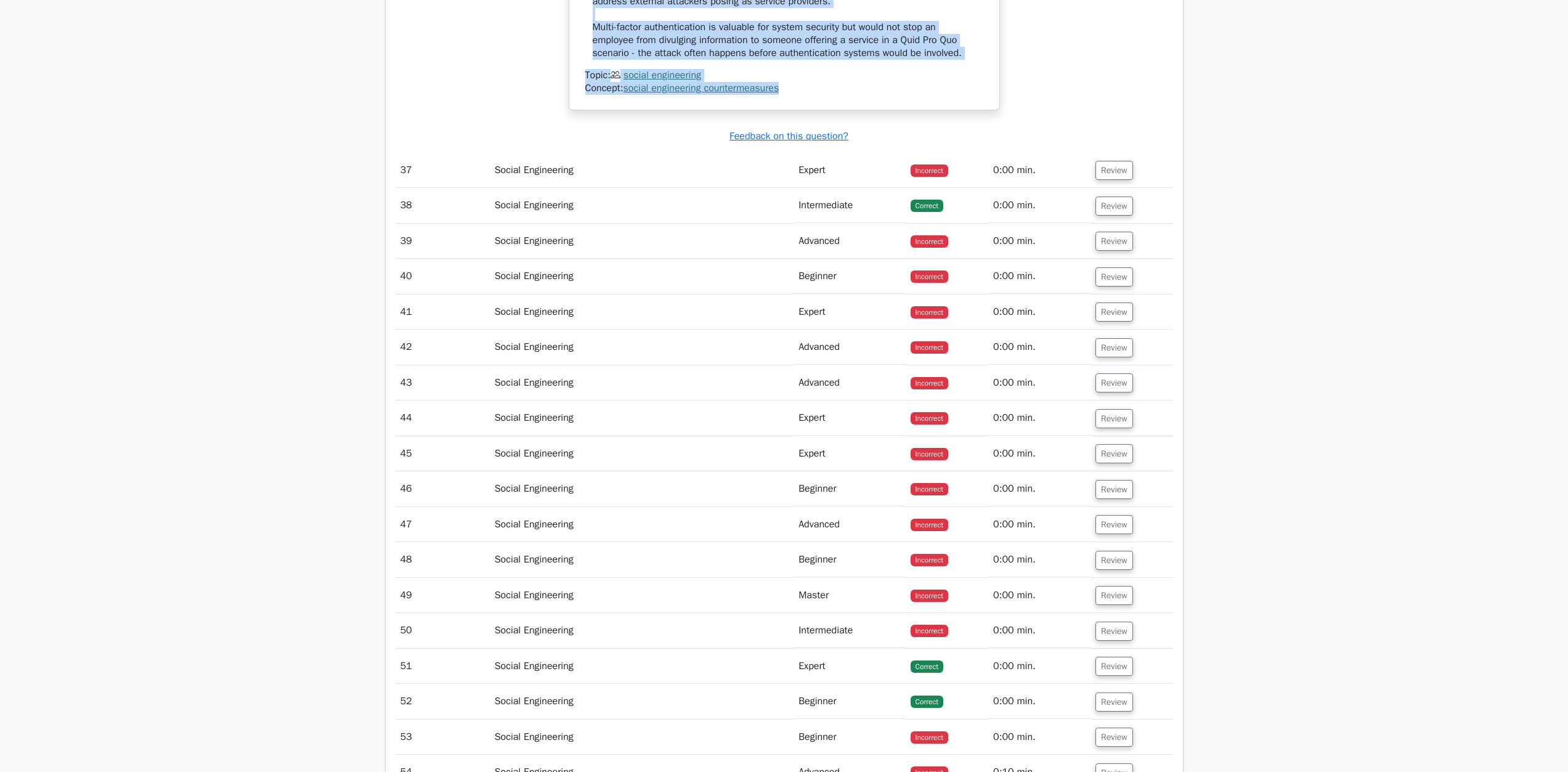 drag, startPoint x: 1121, startPoint y: 458, endPoint x: 1096, endPoint y: 463, distance: 25.4951 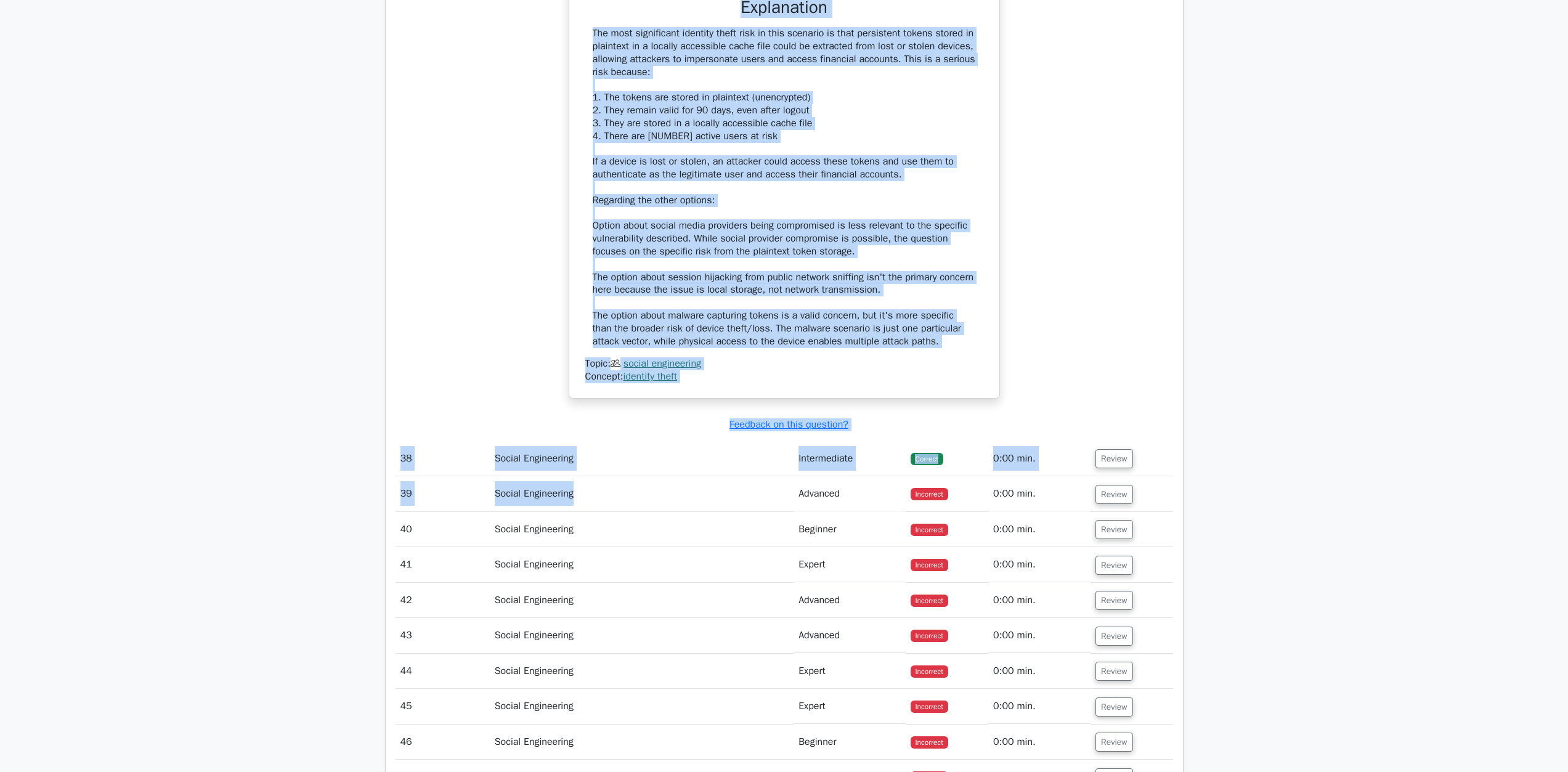 scroll, scrollTop: 28785, scrollLeft: 0, axis: vertical 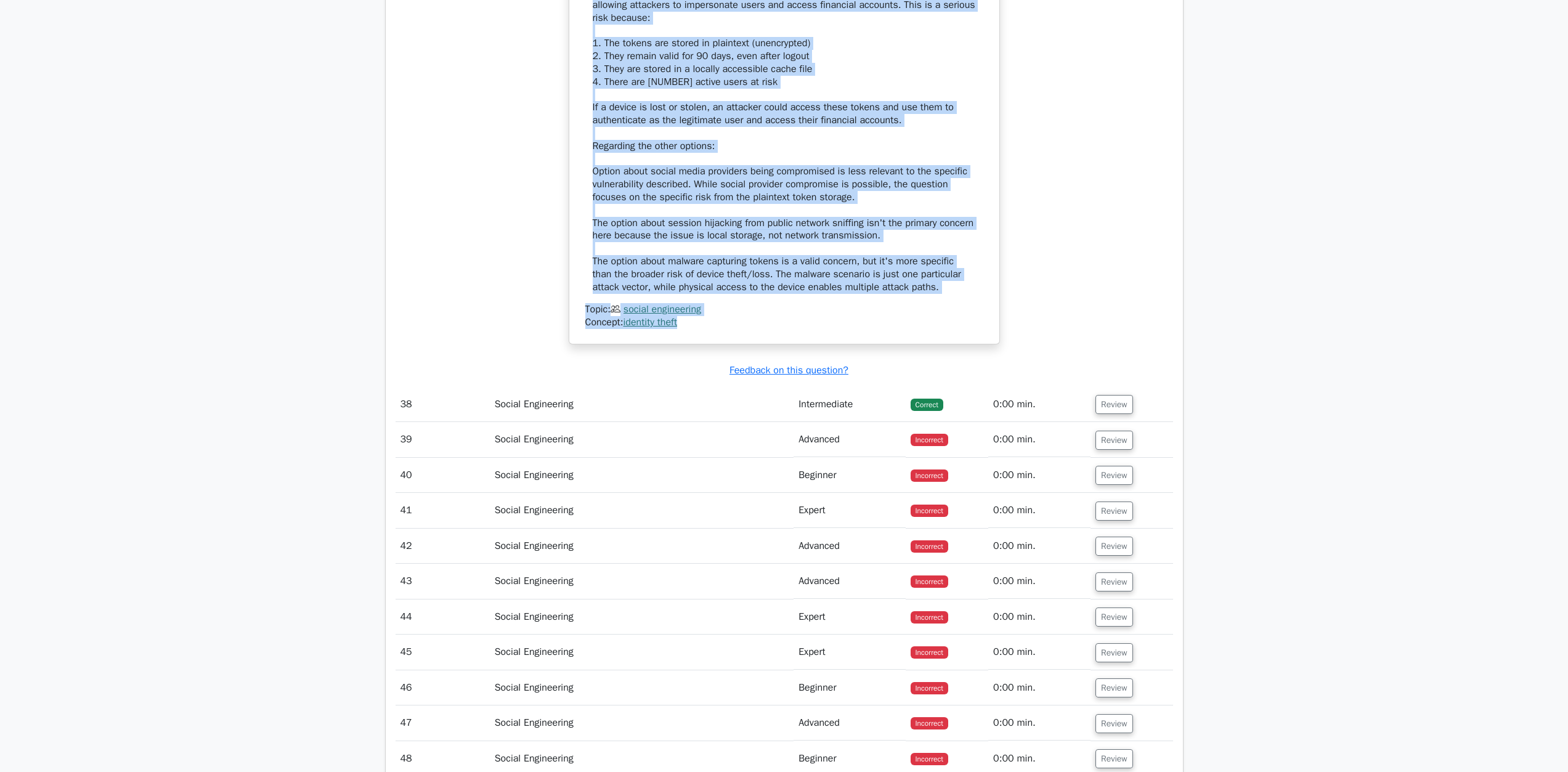 drag, startPoint x: 582, startPoint y: 503, endPoint x: 764, endPoint y: 630, distance: 221.93017 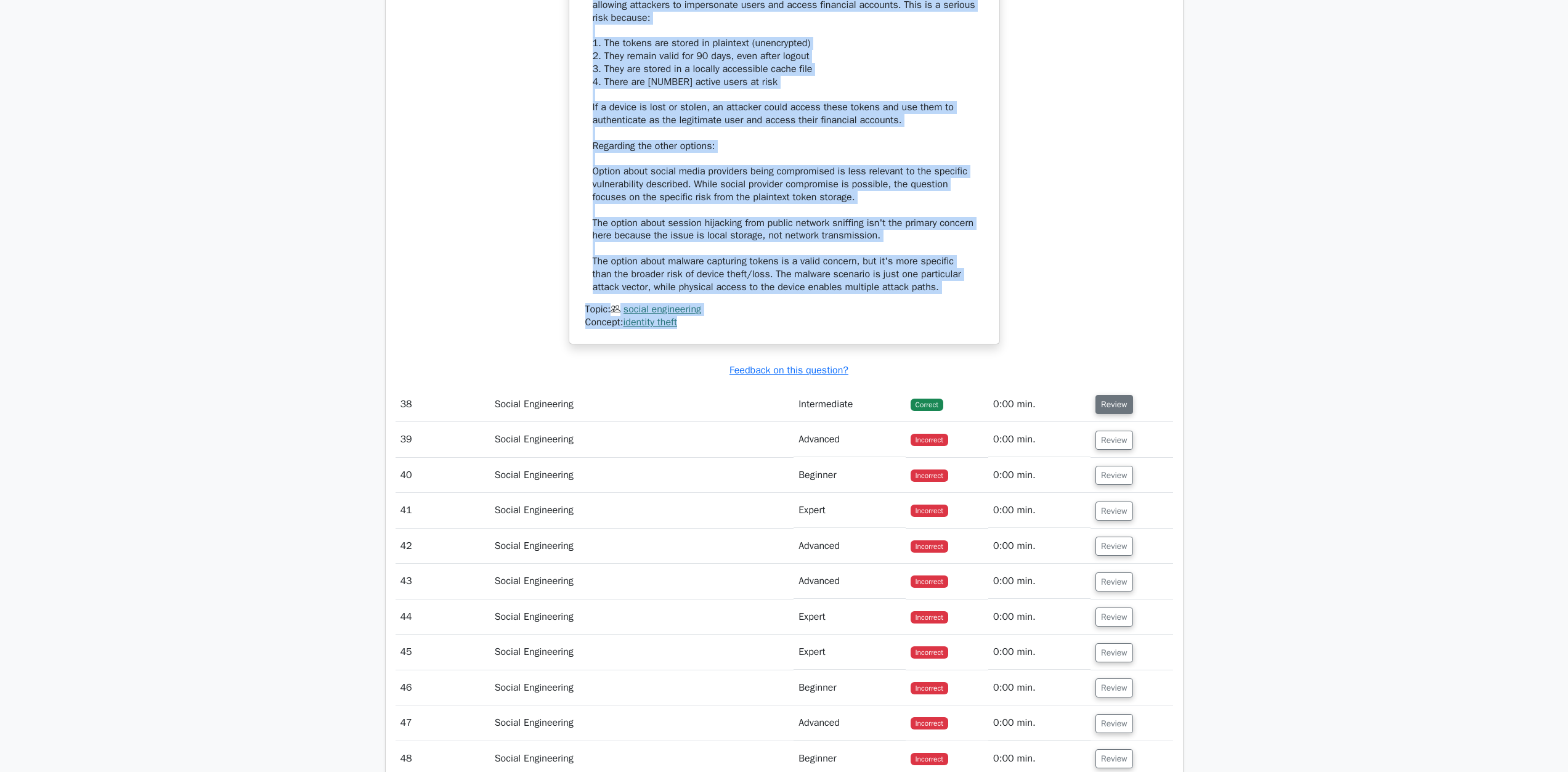 drag, startPoint x: 1115, startPoint y: 692, endPoint x: 1098, endPoint y: 696, distance: 17.464249 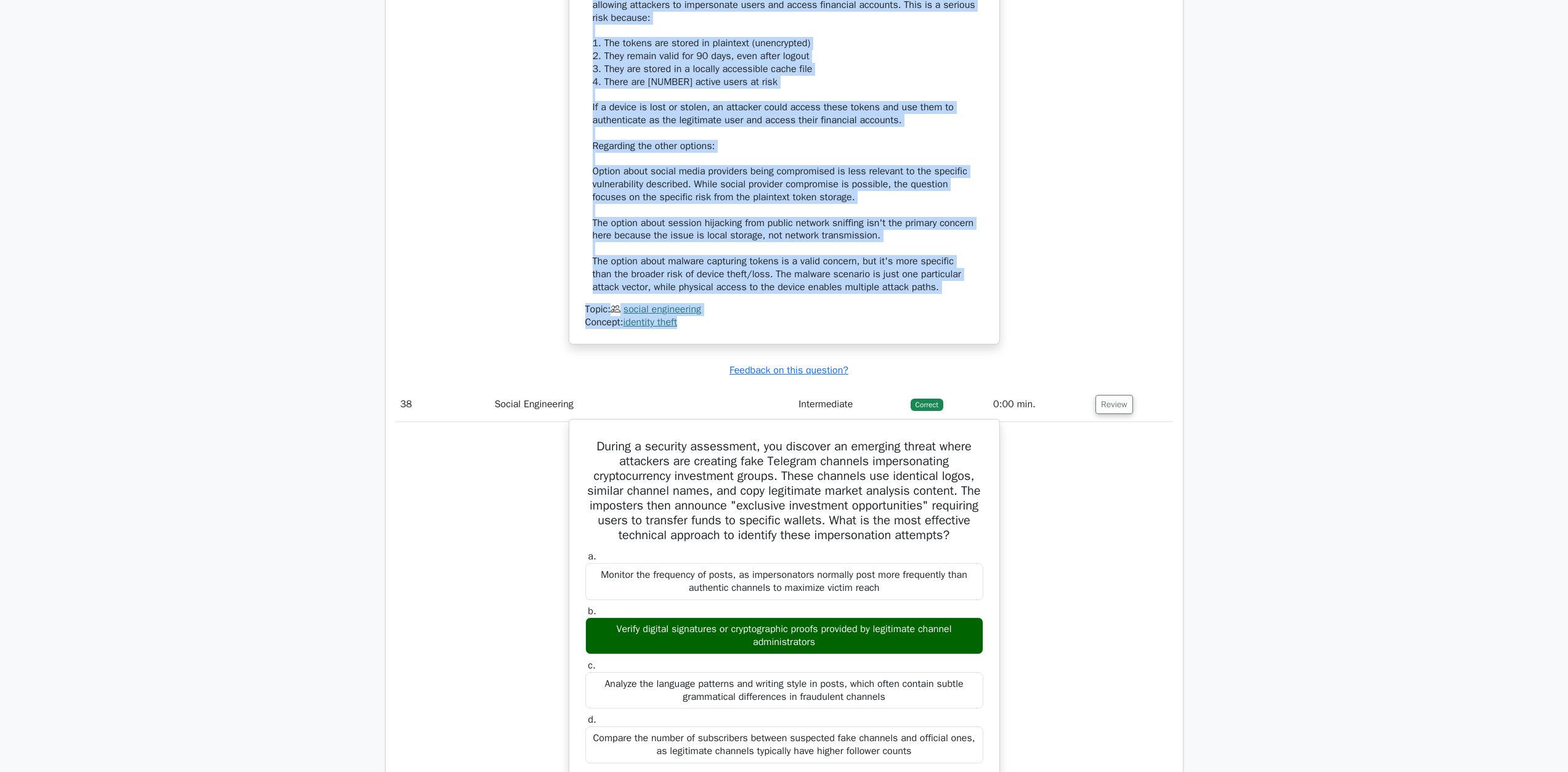 scroll, scrollTop: 29093, scrollLeft: 0, axis: vertical 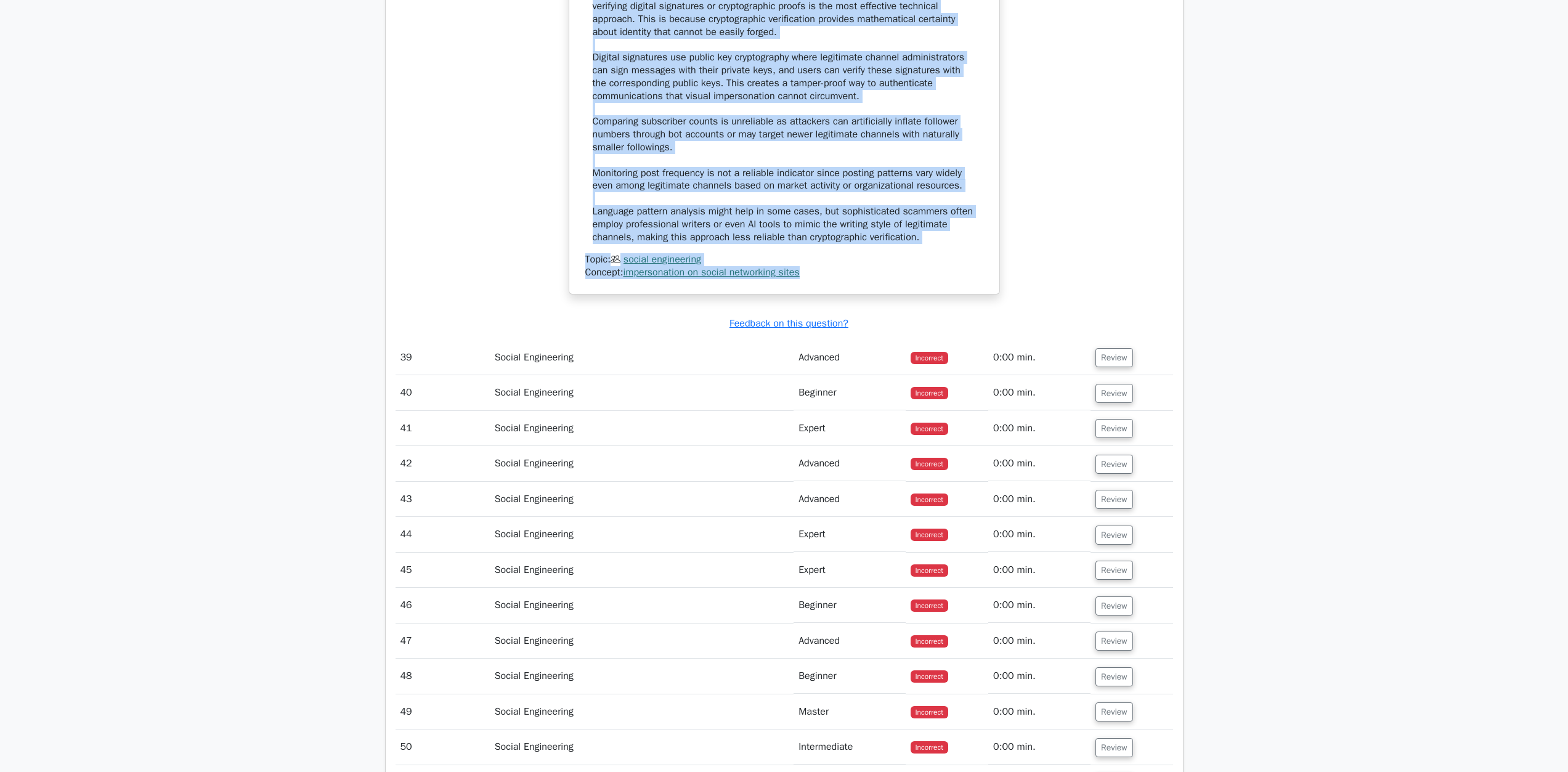 drag, startPoint x: 591, startPoint y: 423, endPoint x: 831, endPoint y: 561, distance: 276.8465 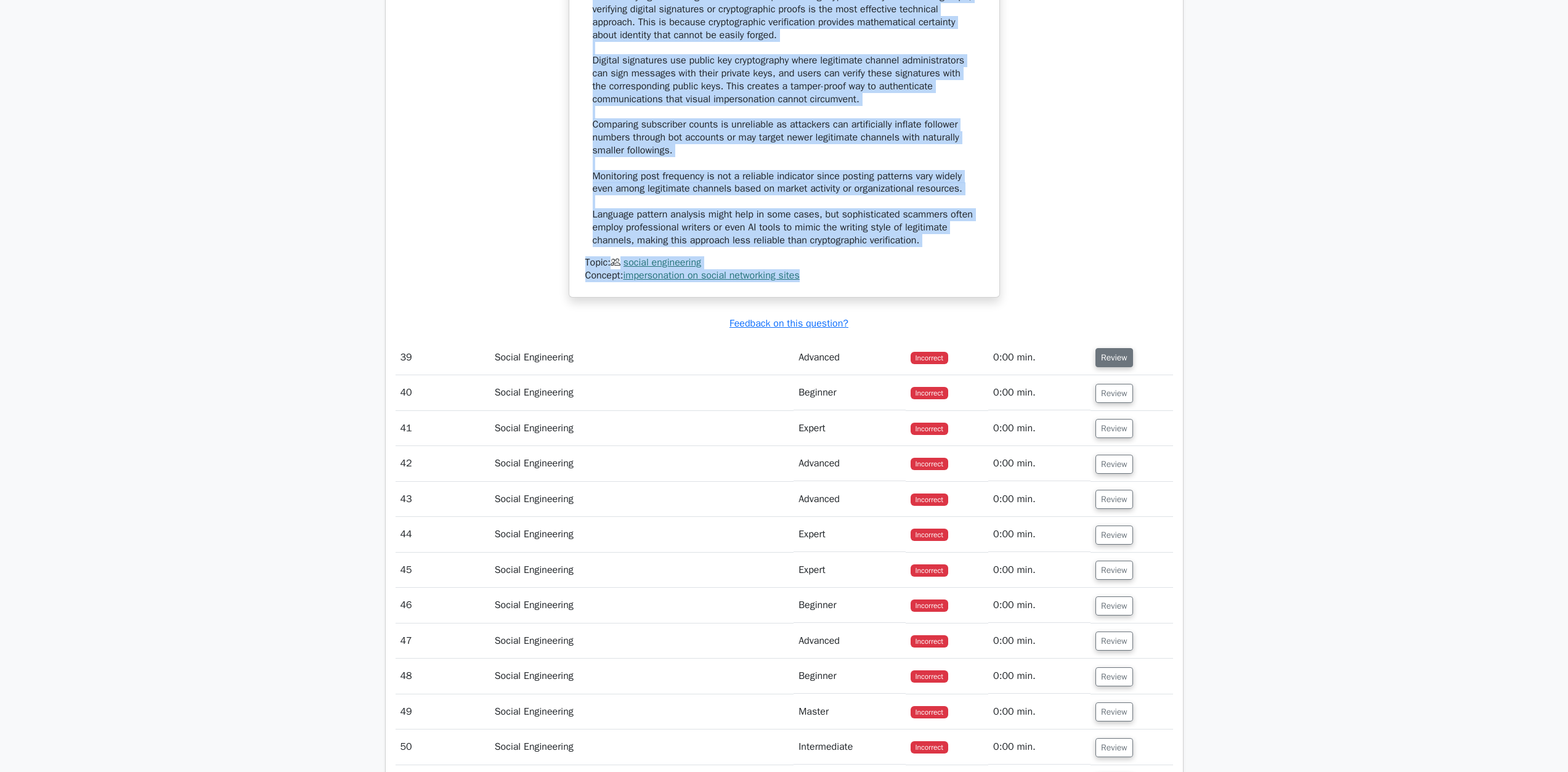 click on "Review" at bounding box center (1114, 357) 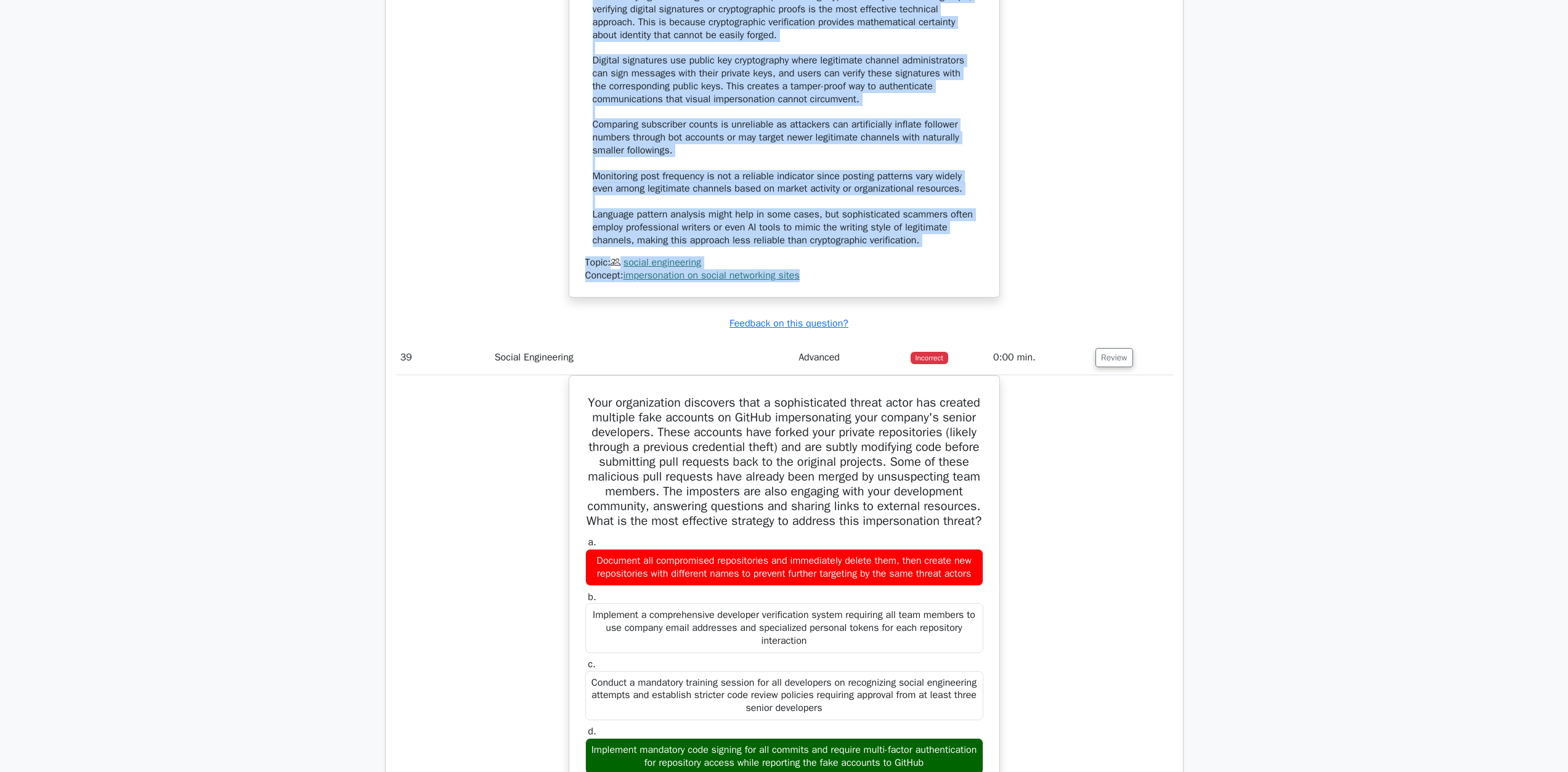 scroll, scrollTop: 29917, scrollLeft: 0, axis: vertical 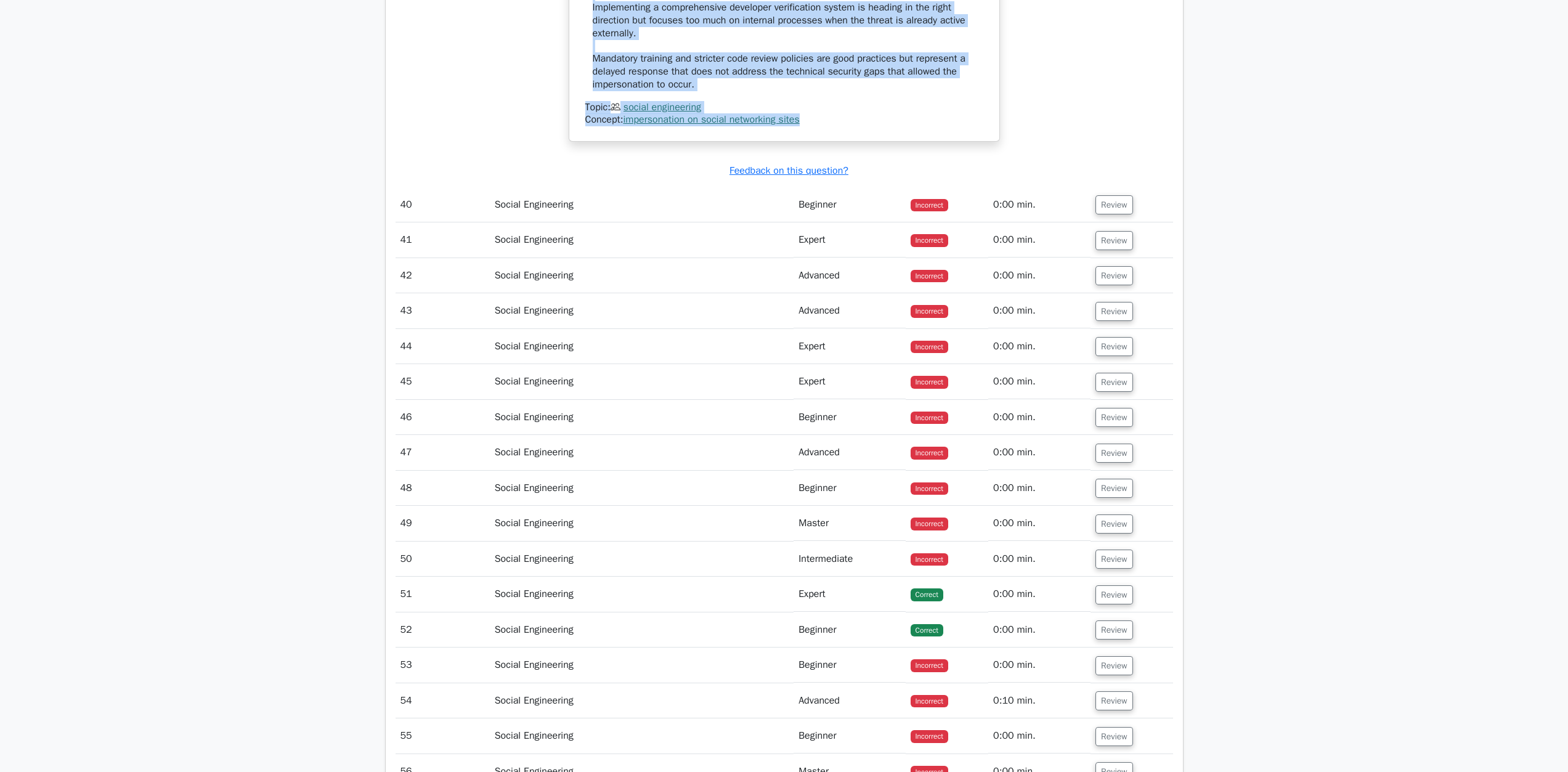 drag, startPoint x: 598, startPoint y: 376, endPoint x: 839, endPoint y: 442, distance: 249.87397 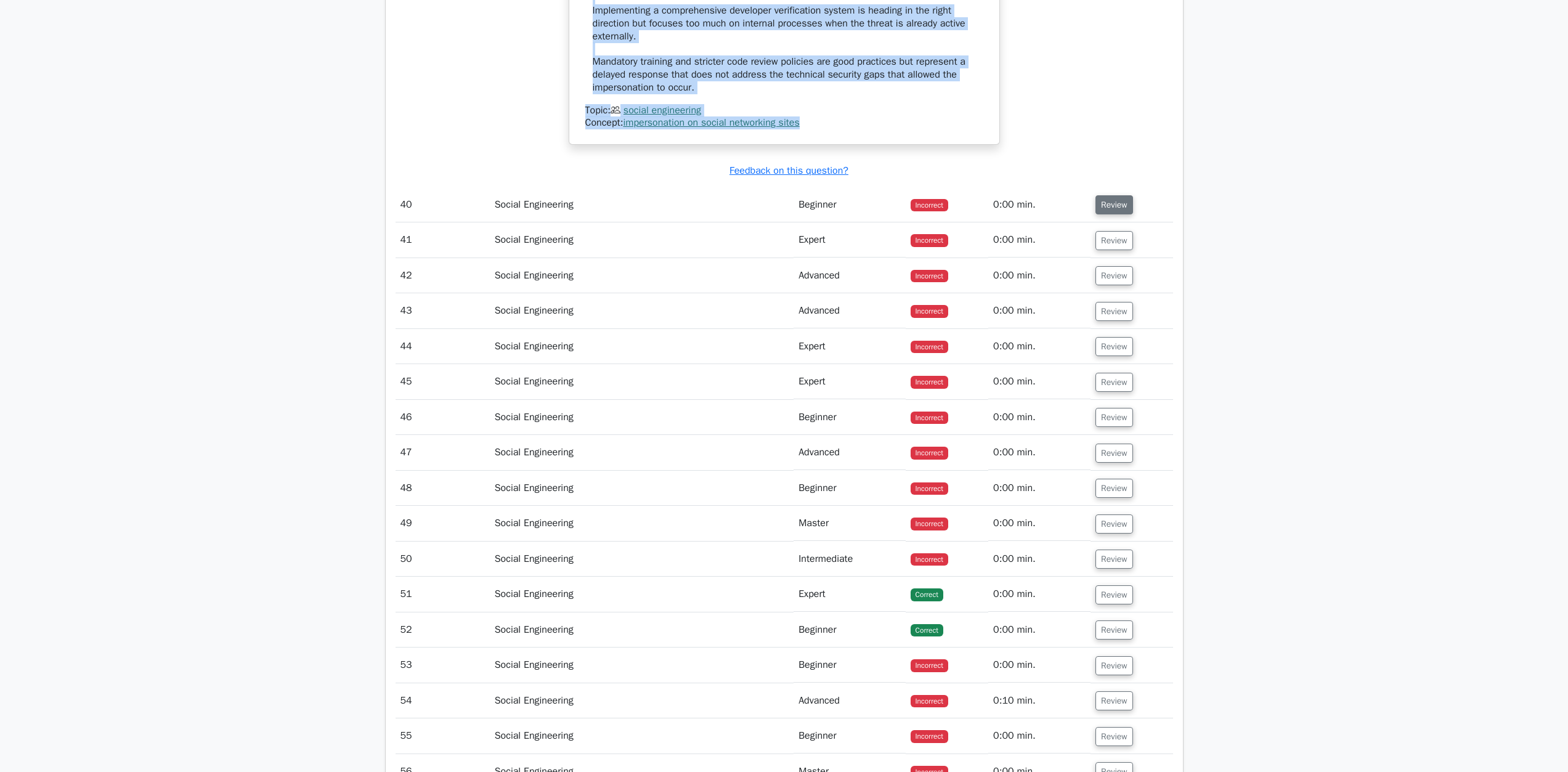click on "Review" at bounding box center [1114, 205] 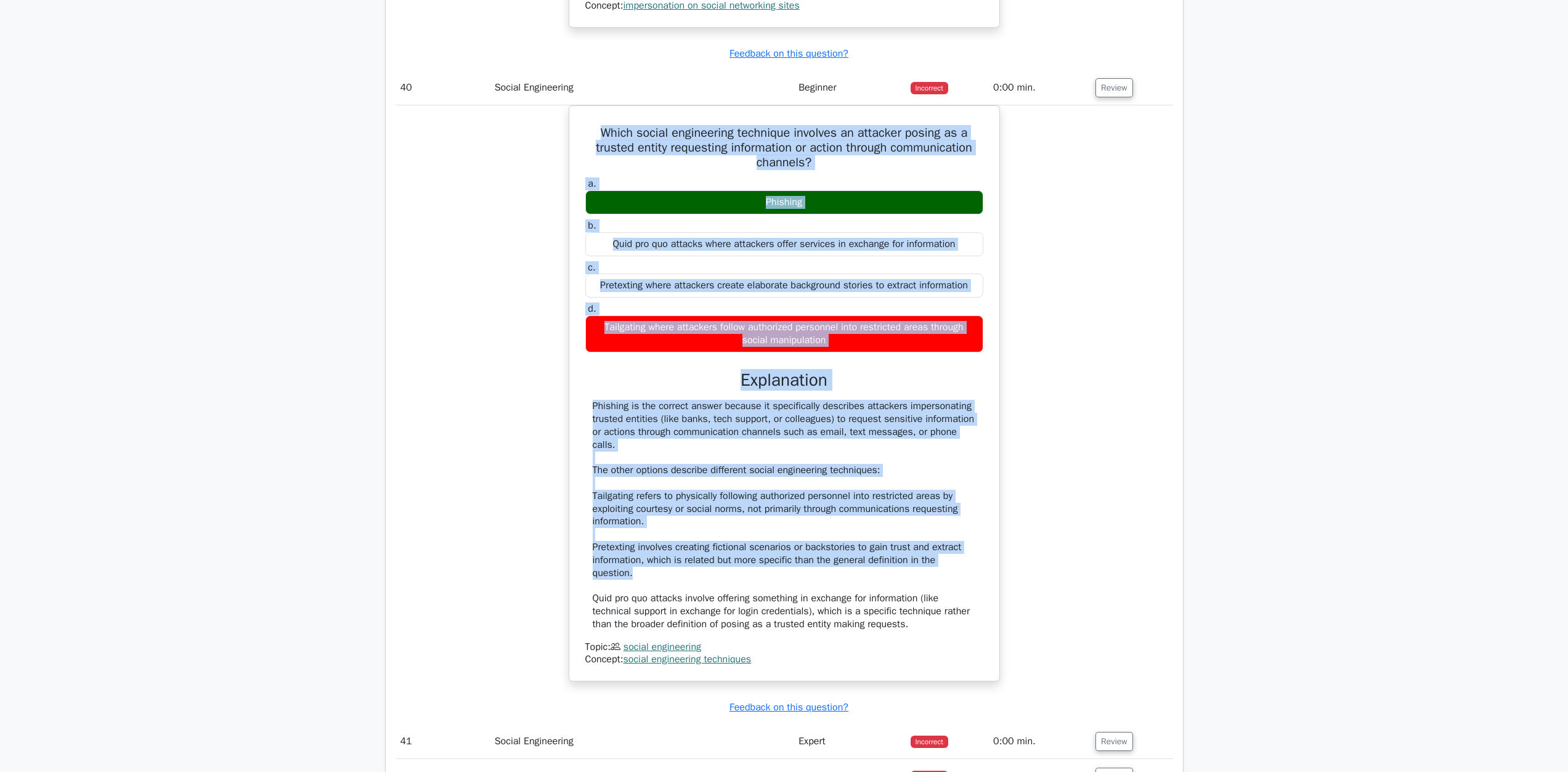 scroll, scrollTop: 31031, scrollLeft: 0, axis: vertical 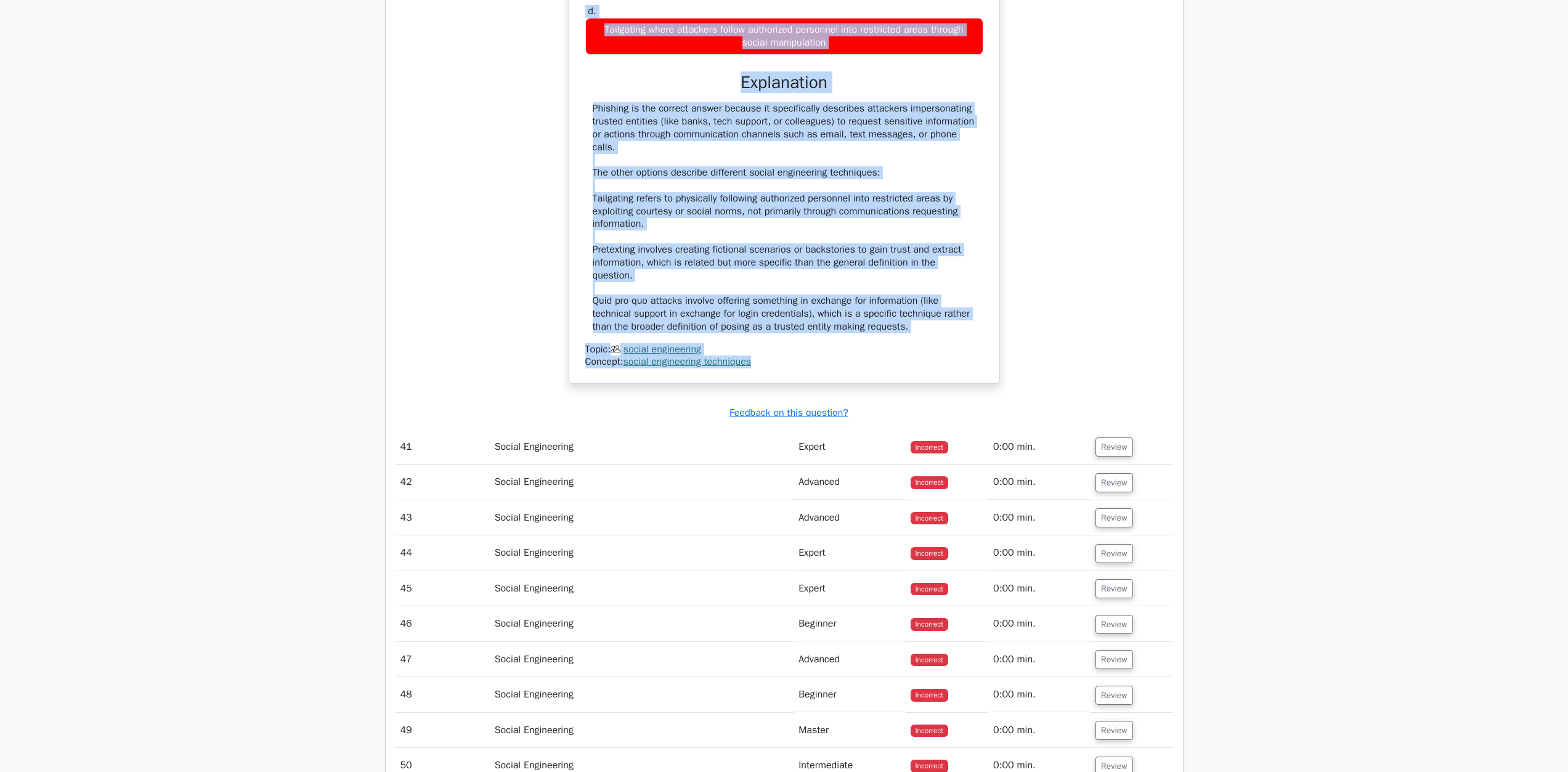drag, startPoint x: 594, startPoint y: 556, endPoint x: 796, endPoint y: 681, distance: 237.54789 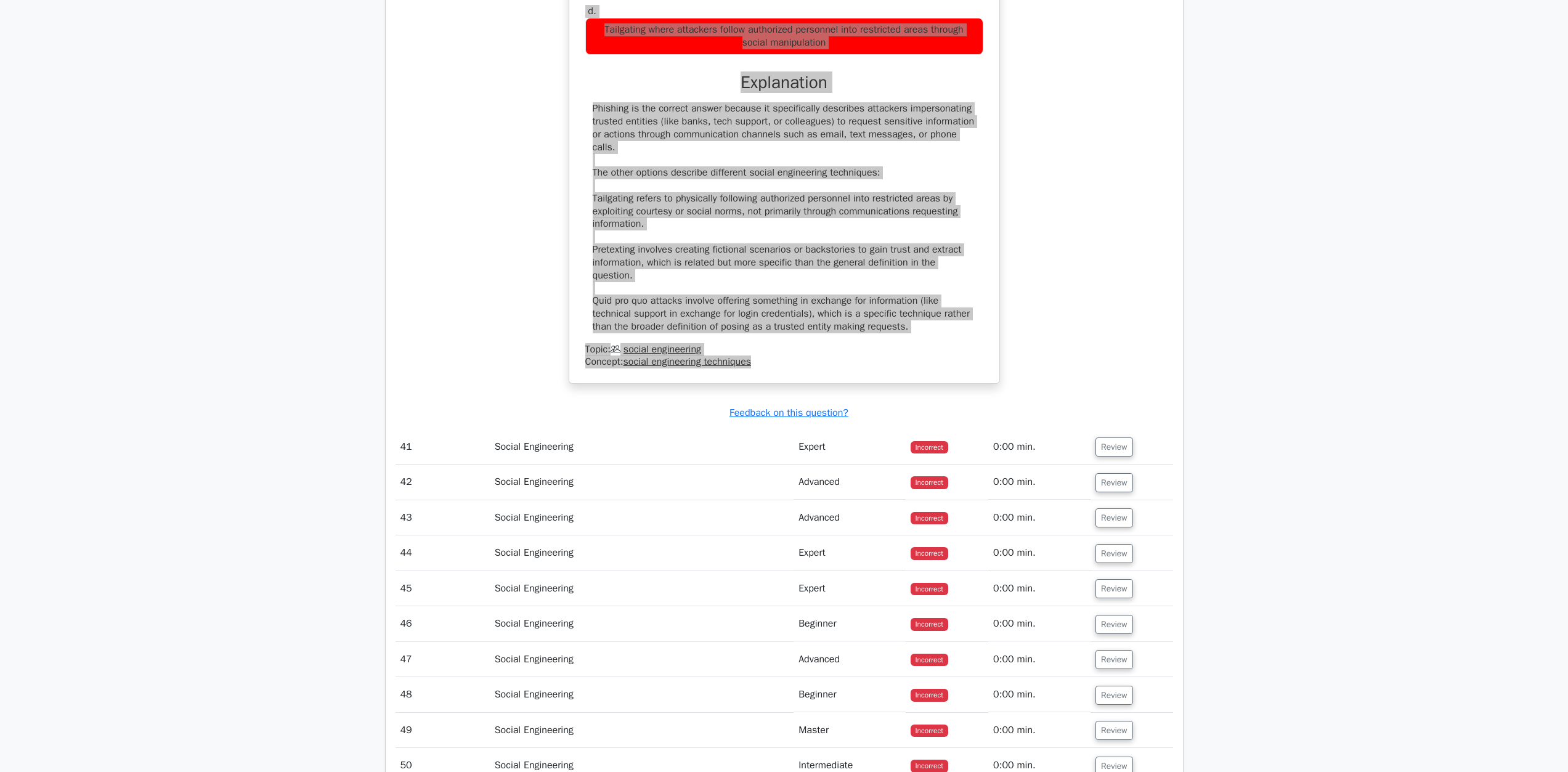 scroll, scrollTop: 31339, scrollLeft: 0, axis: vertical 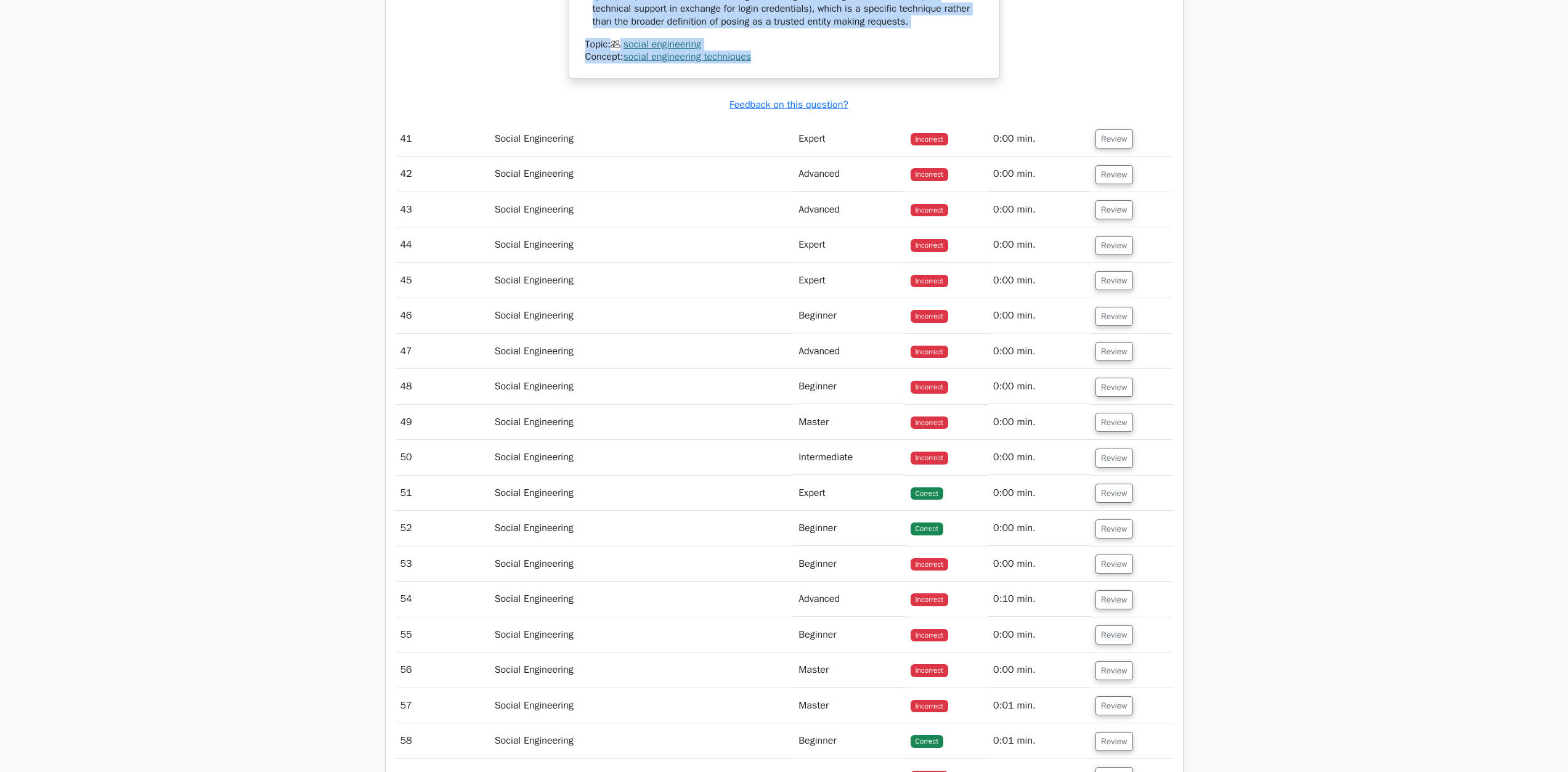 drag, startPoint x: 1116, startPoint y: 458, endPoint x: 996, endPoint y: 487, distance: 123.45445 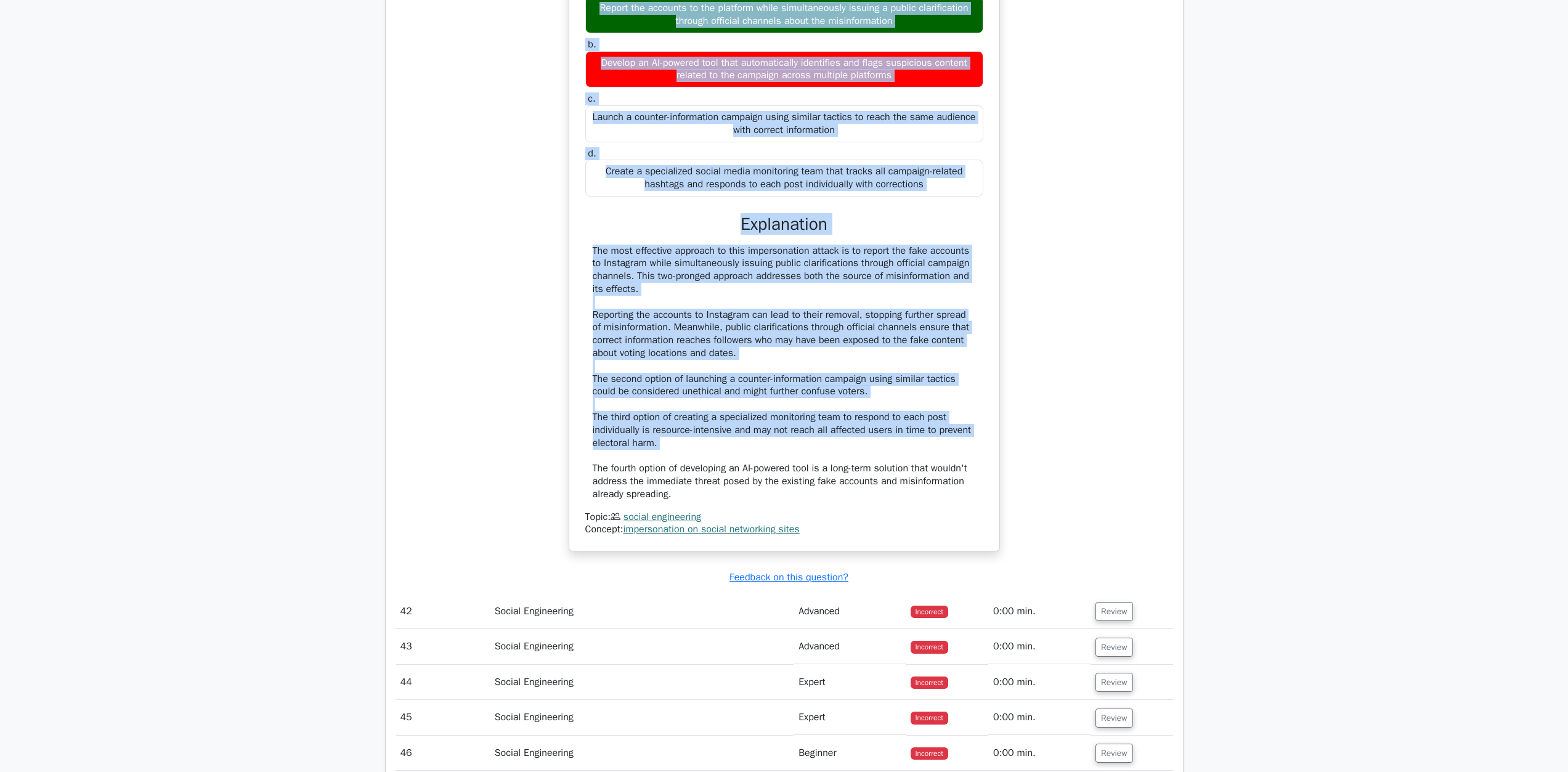 scroll, scrollTop: 31879, scrollLeft: 0, axis: vertical 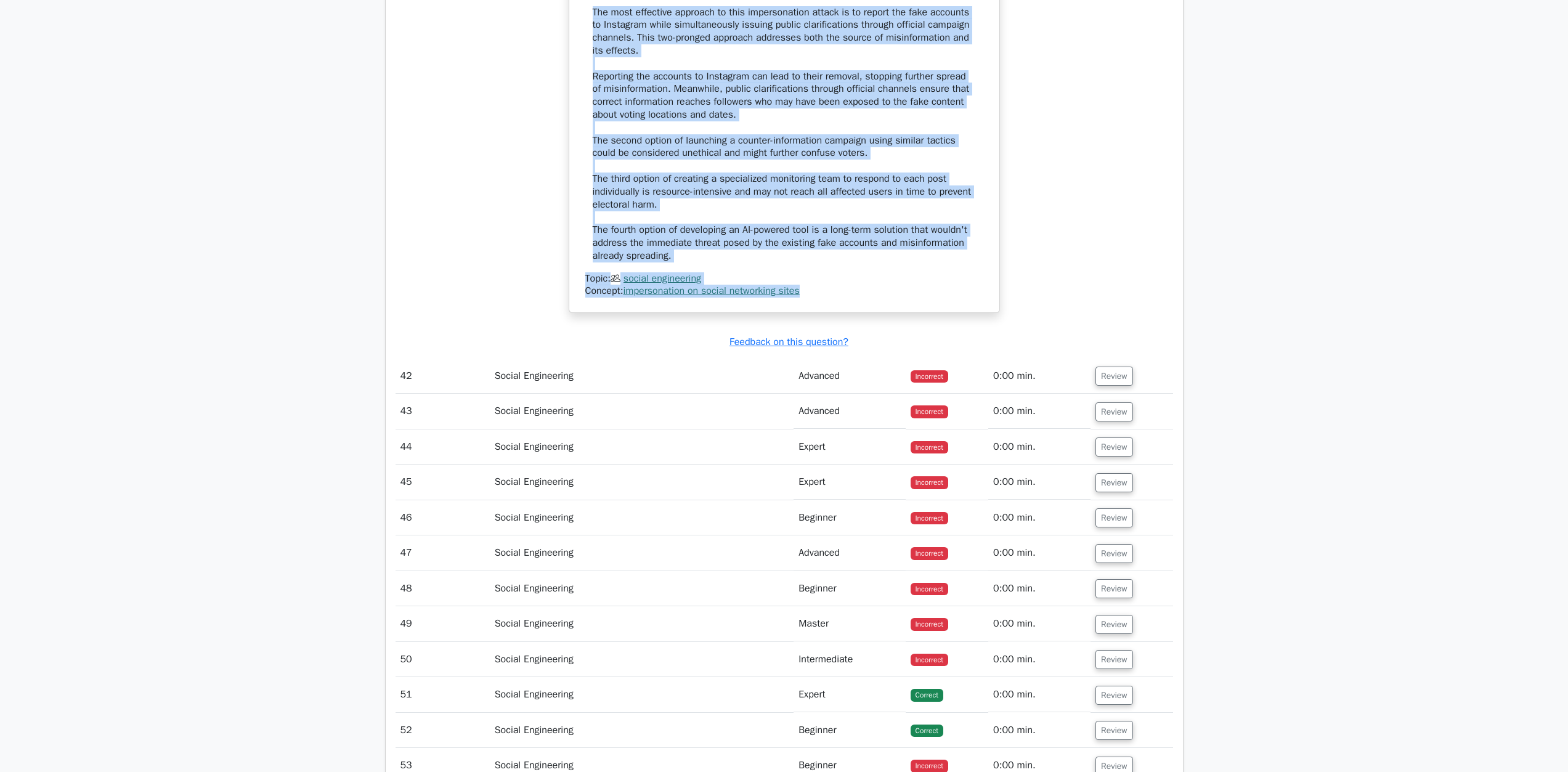 drag, startPoint x: 582, startPoint y: 494, endPoint x: 806, endPoint y: 613, distance: 253.64739 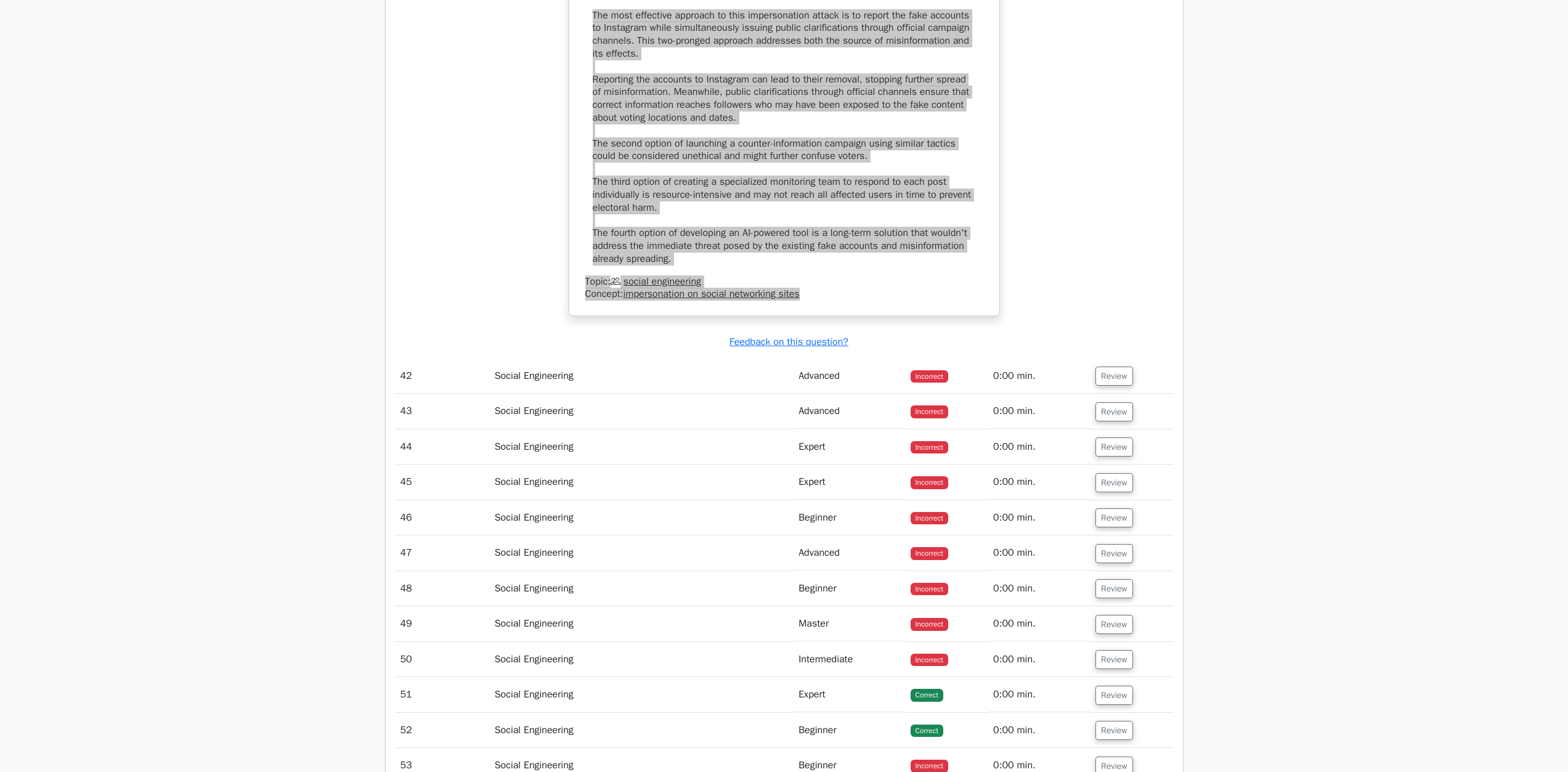 scroll, scrollTop: 32187, scrollLeft: 0, axis: vertical 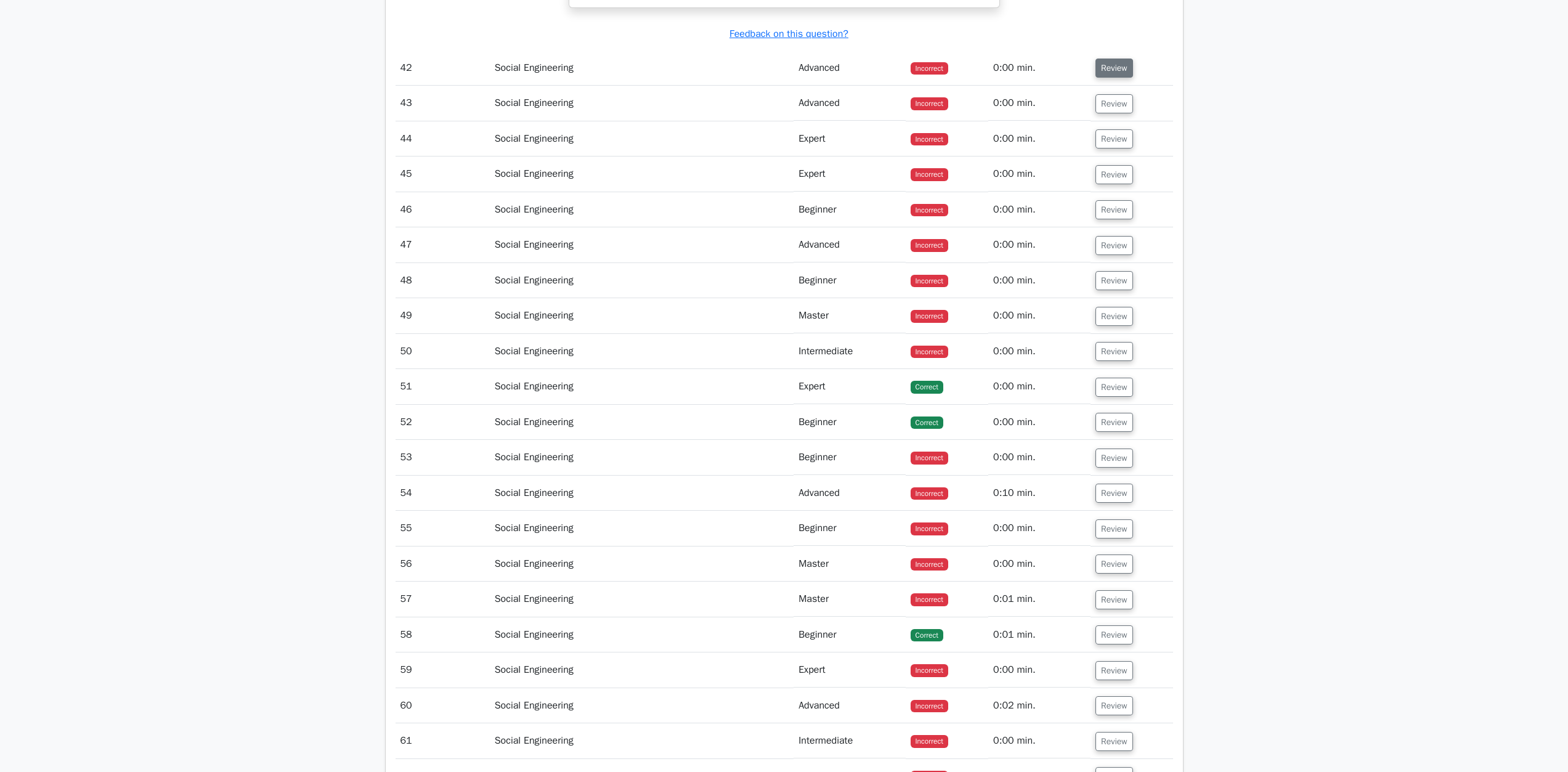 click on "Review" at bounding box center (1114, 68) 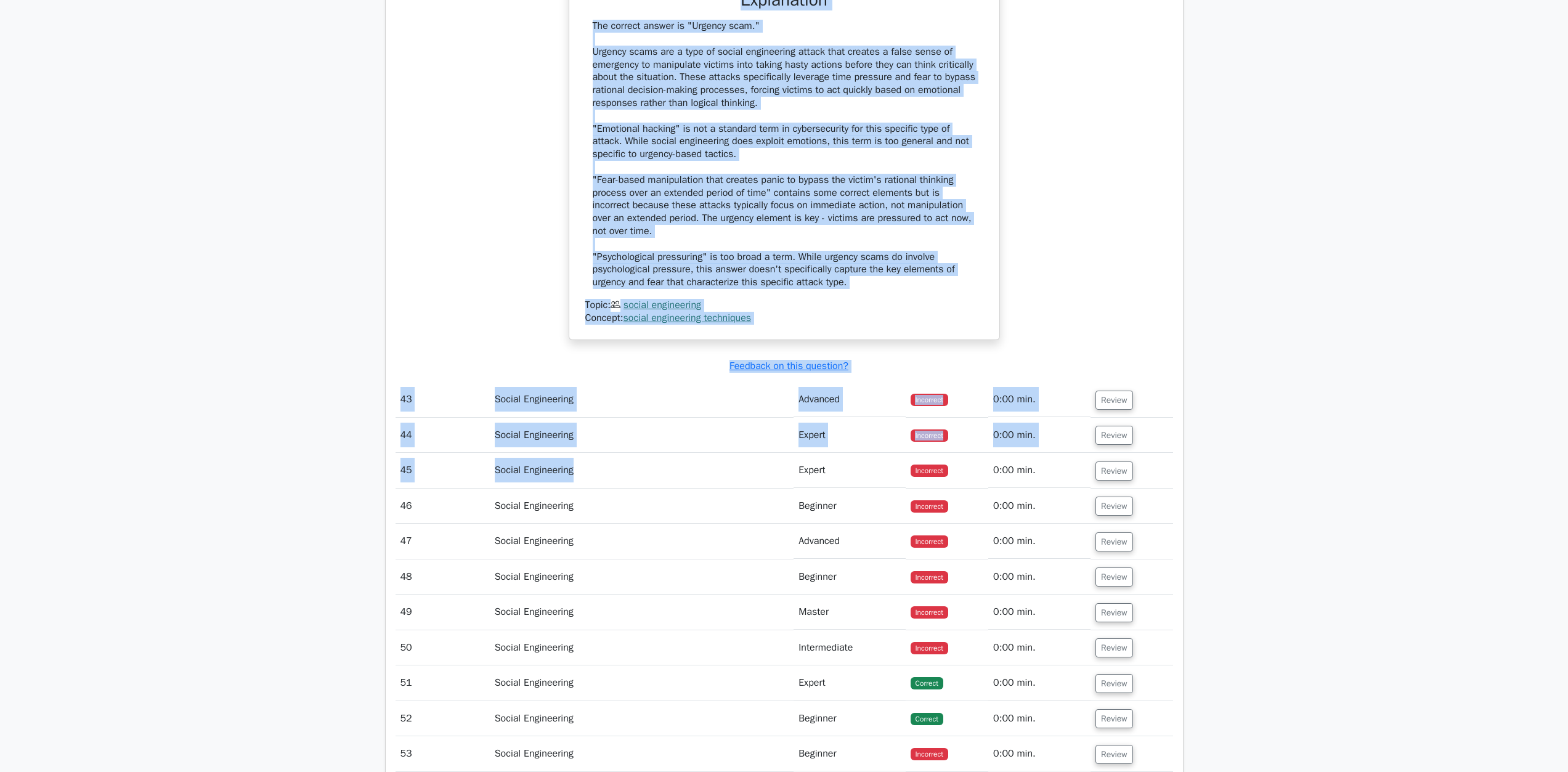 scroll, scrollTop: 32676, scrollLeft: 0, axis: vertical 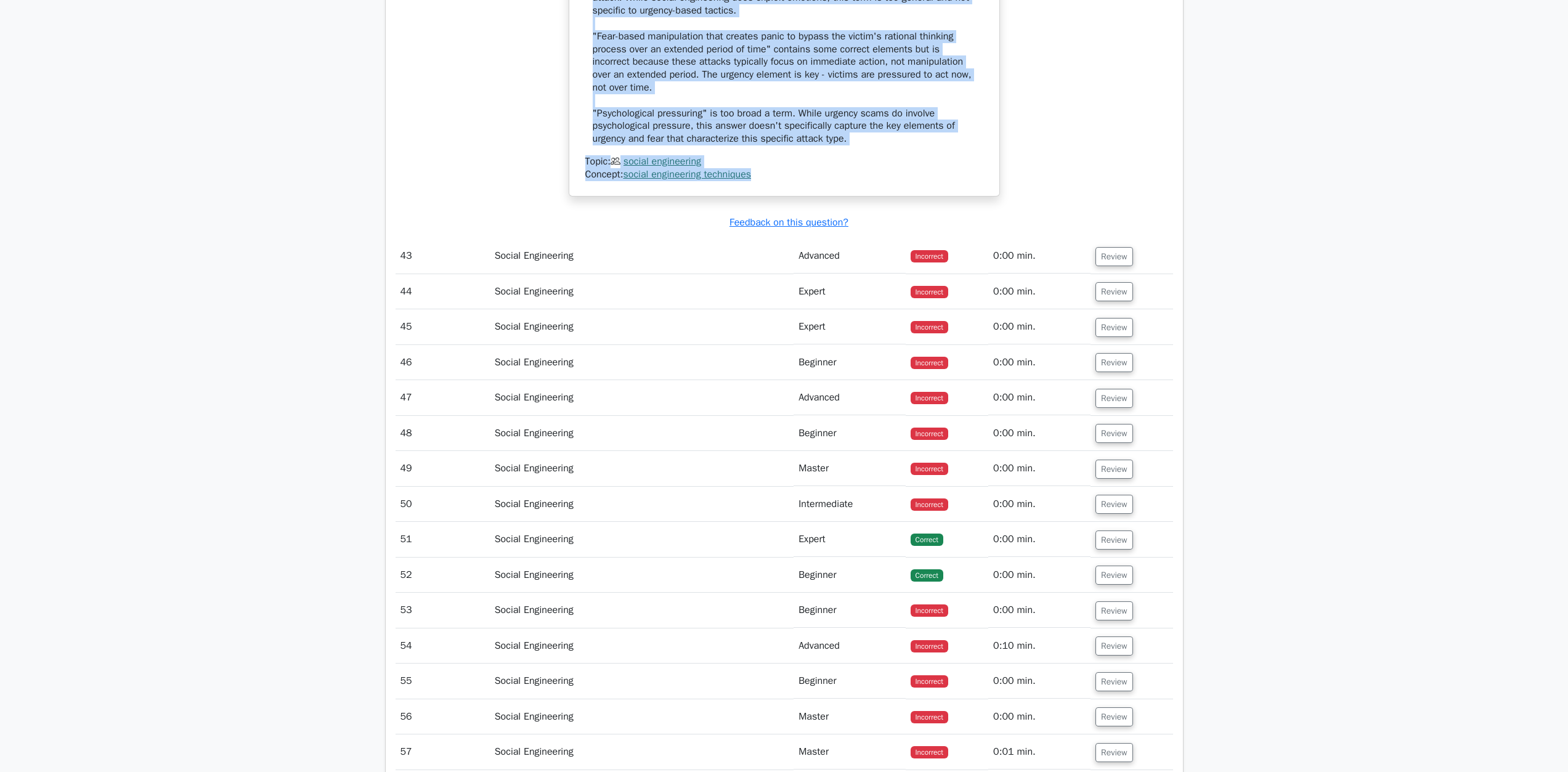 drag, startPoint x: 589, startPoint y: 425, endPoint x: 804, endPoint y: 507, distance: 230.1065 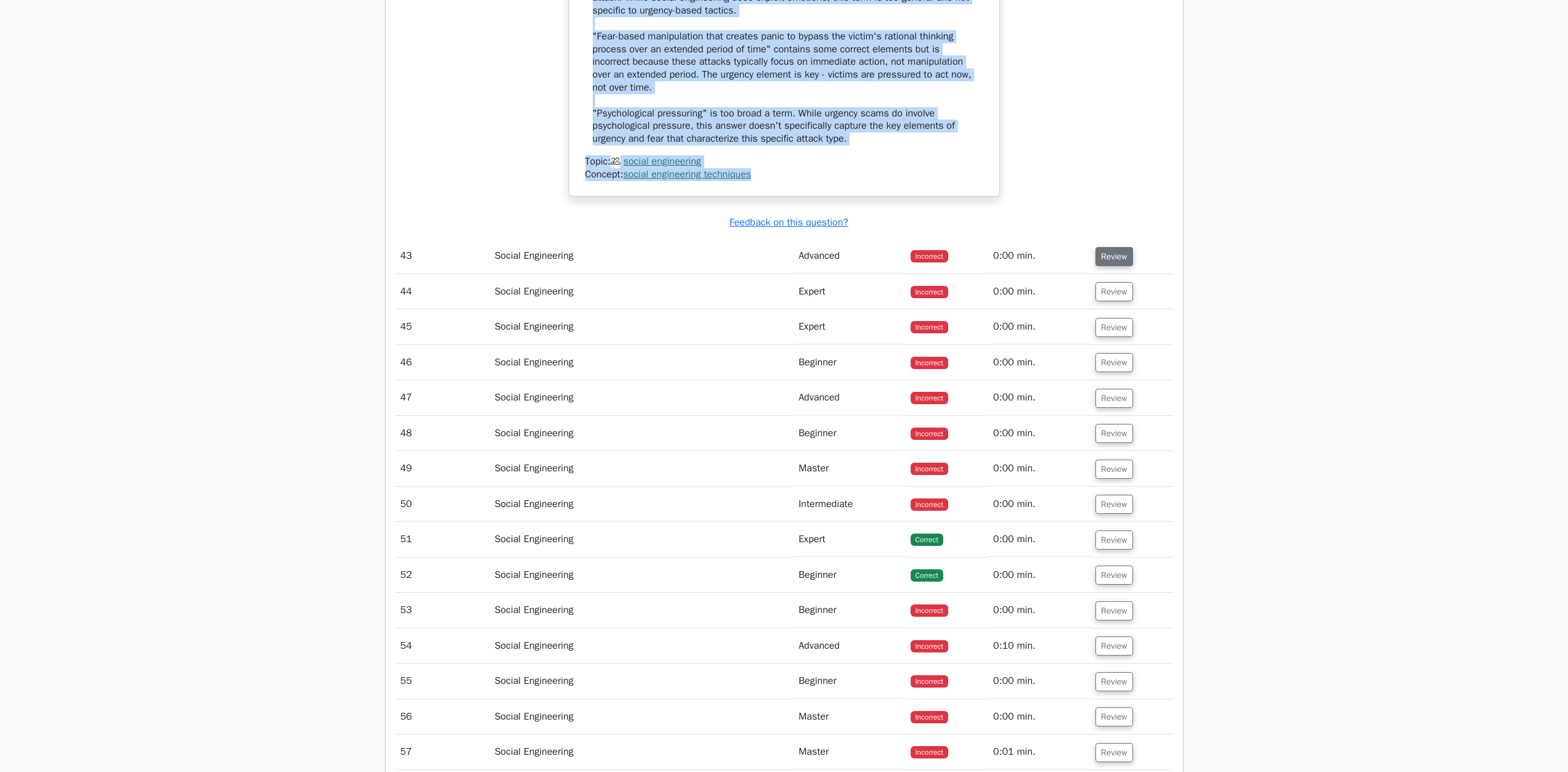 click on "Review" at bounding box center [1114, 256] 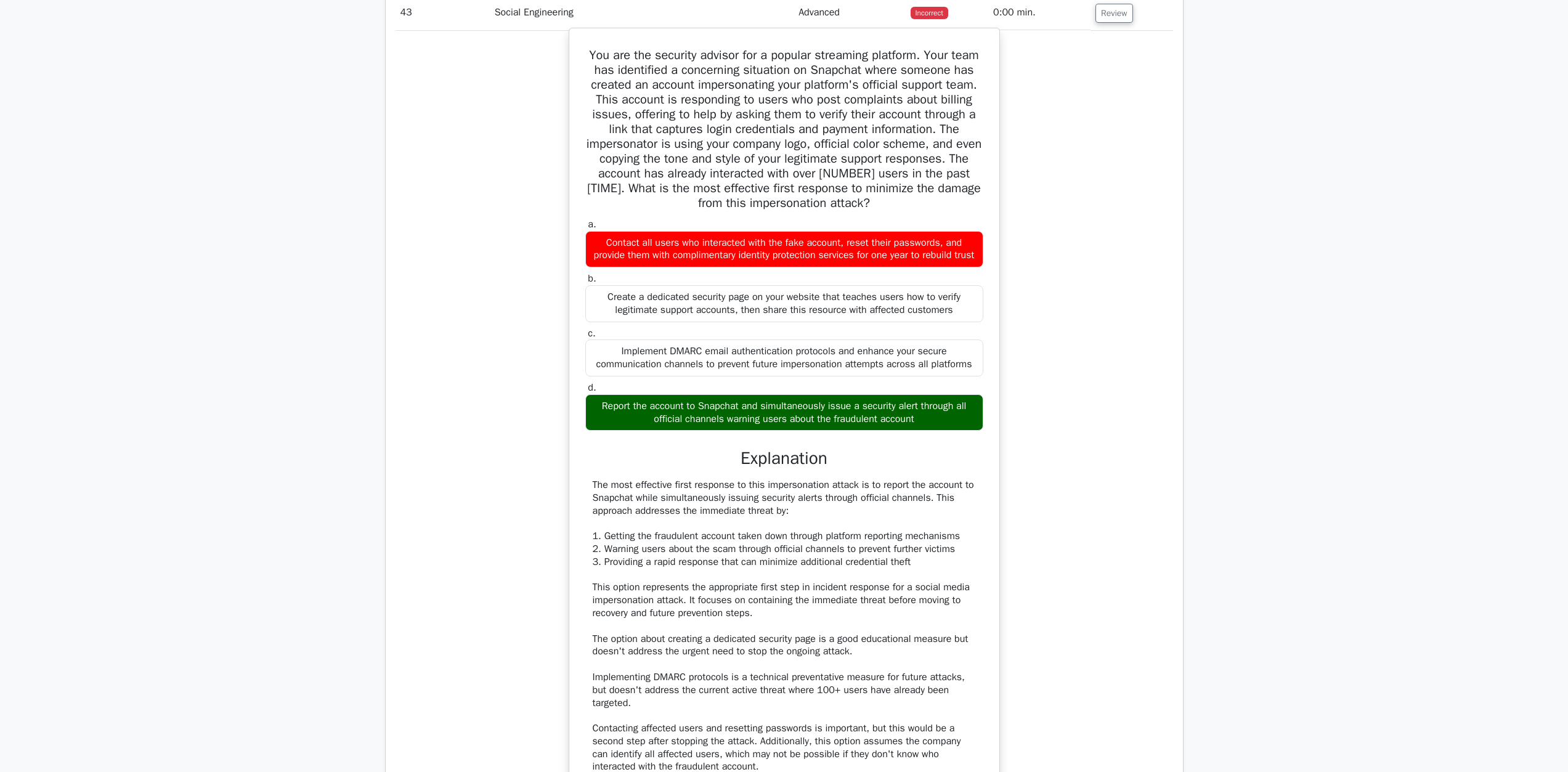 scroll, scrollTop: 32984, scrollLeft: 0, axis: vertical 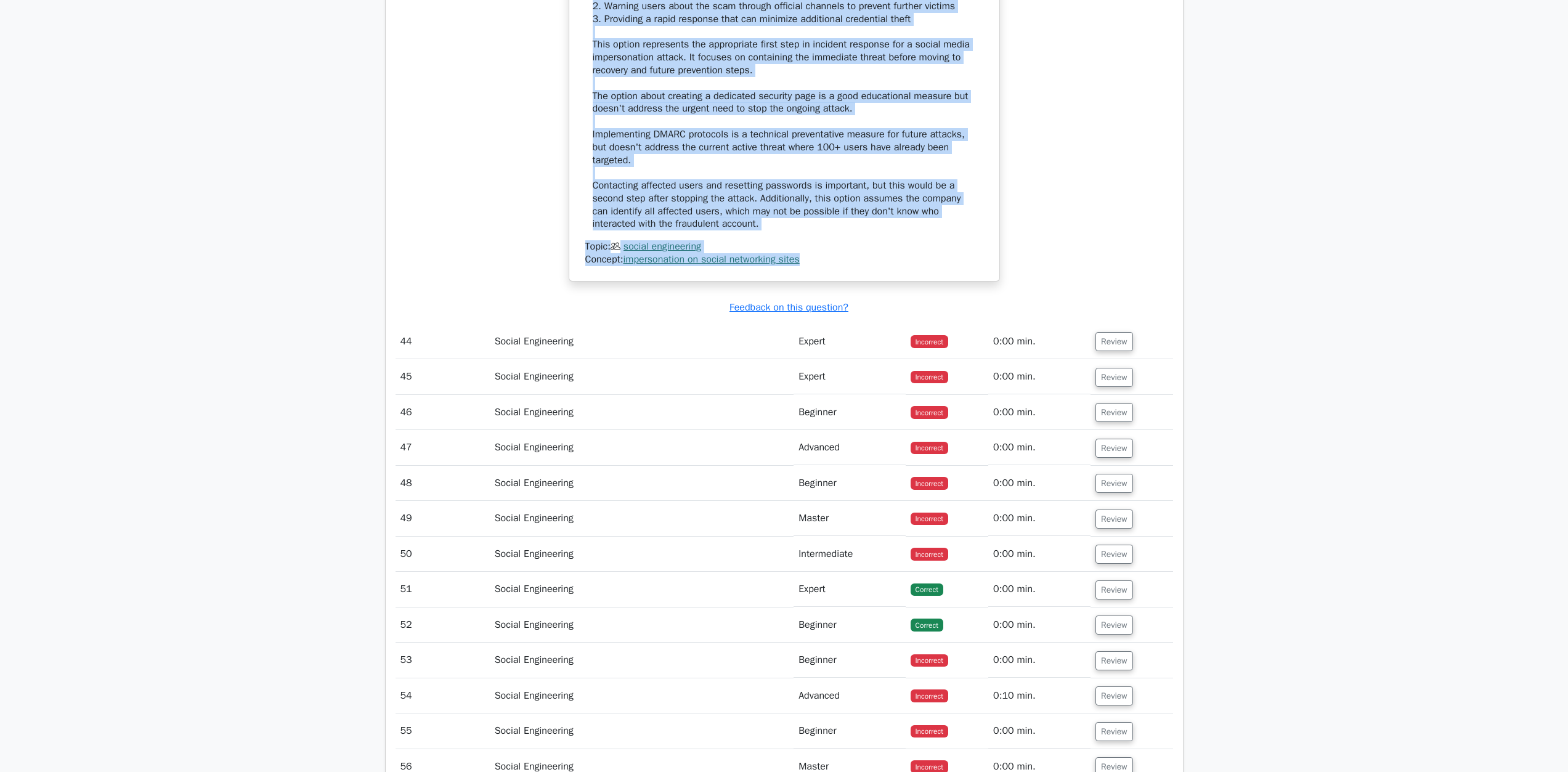 drag, startPoint x: 595, startPoint y: 302, endPoint x: 829, endPoint y: 614, distance: 390 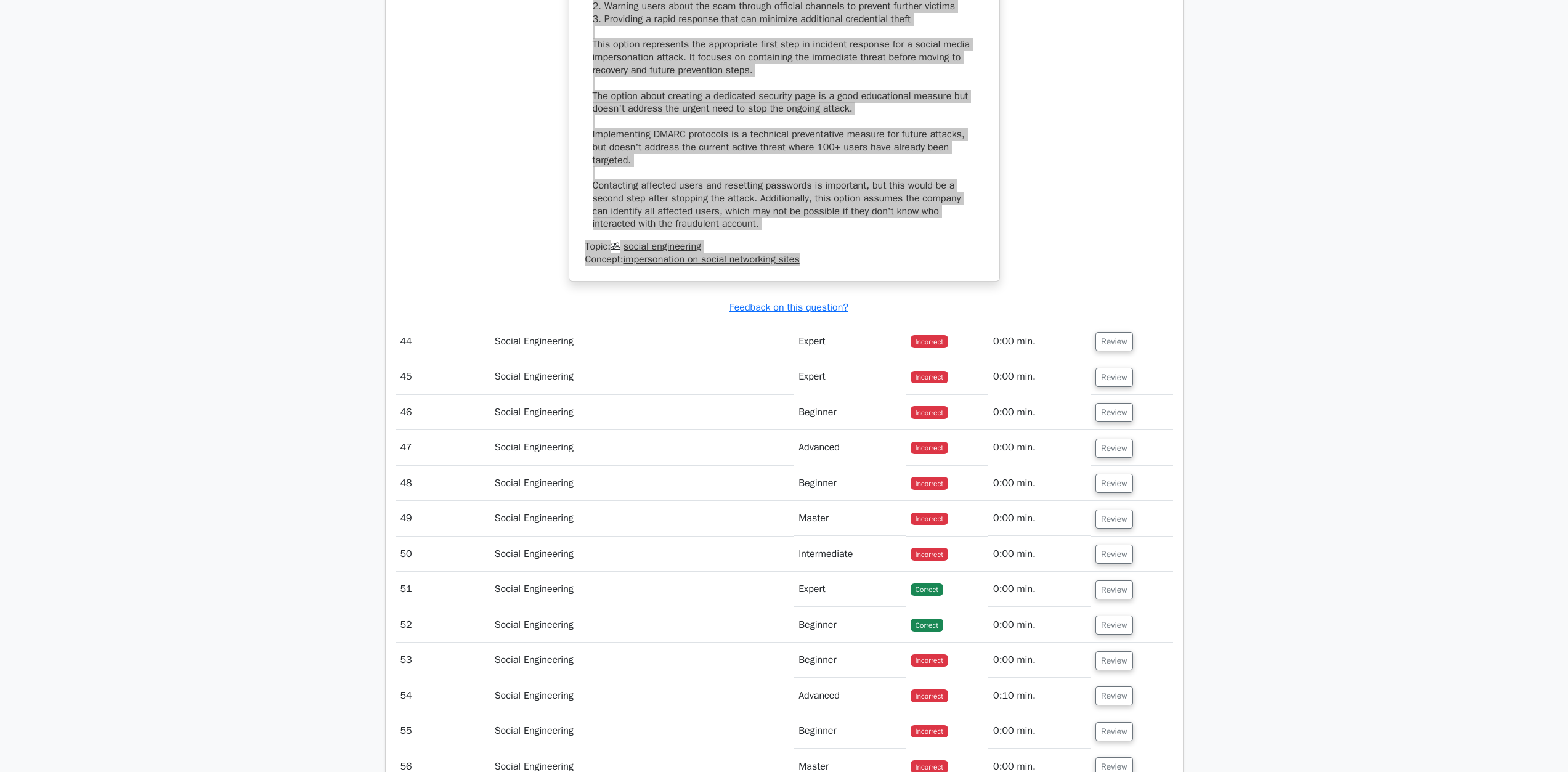 scroll, scrollTop: 33773, scrollLeft: 0, axis: vertical 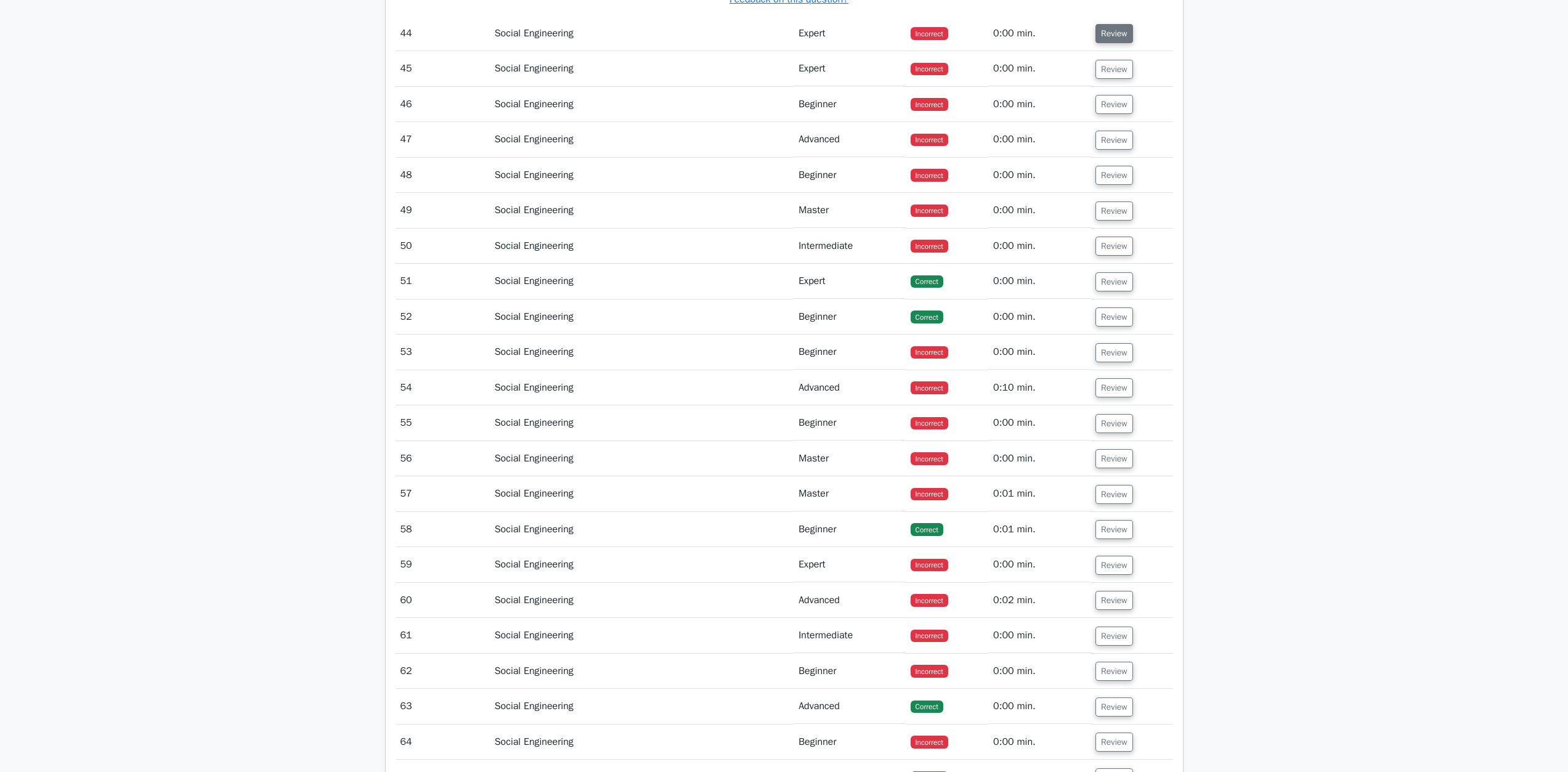 click on "Review" at bounding box center (1114, 33) 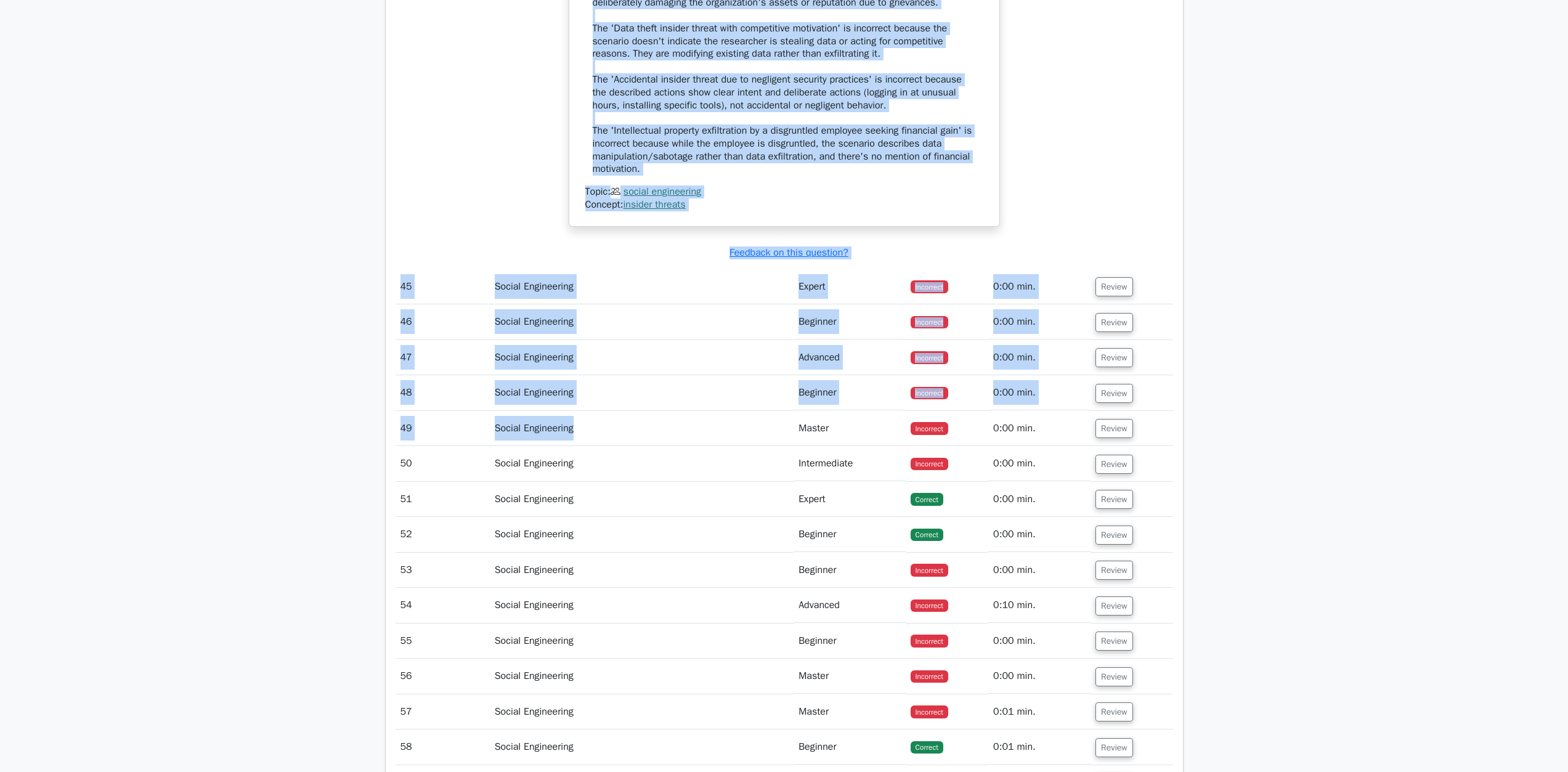scroll, scrollTop: 34298, scrollLeft: 0, axis: vertical 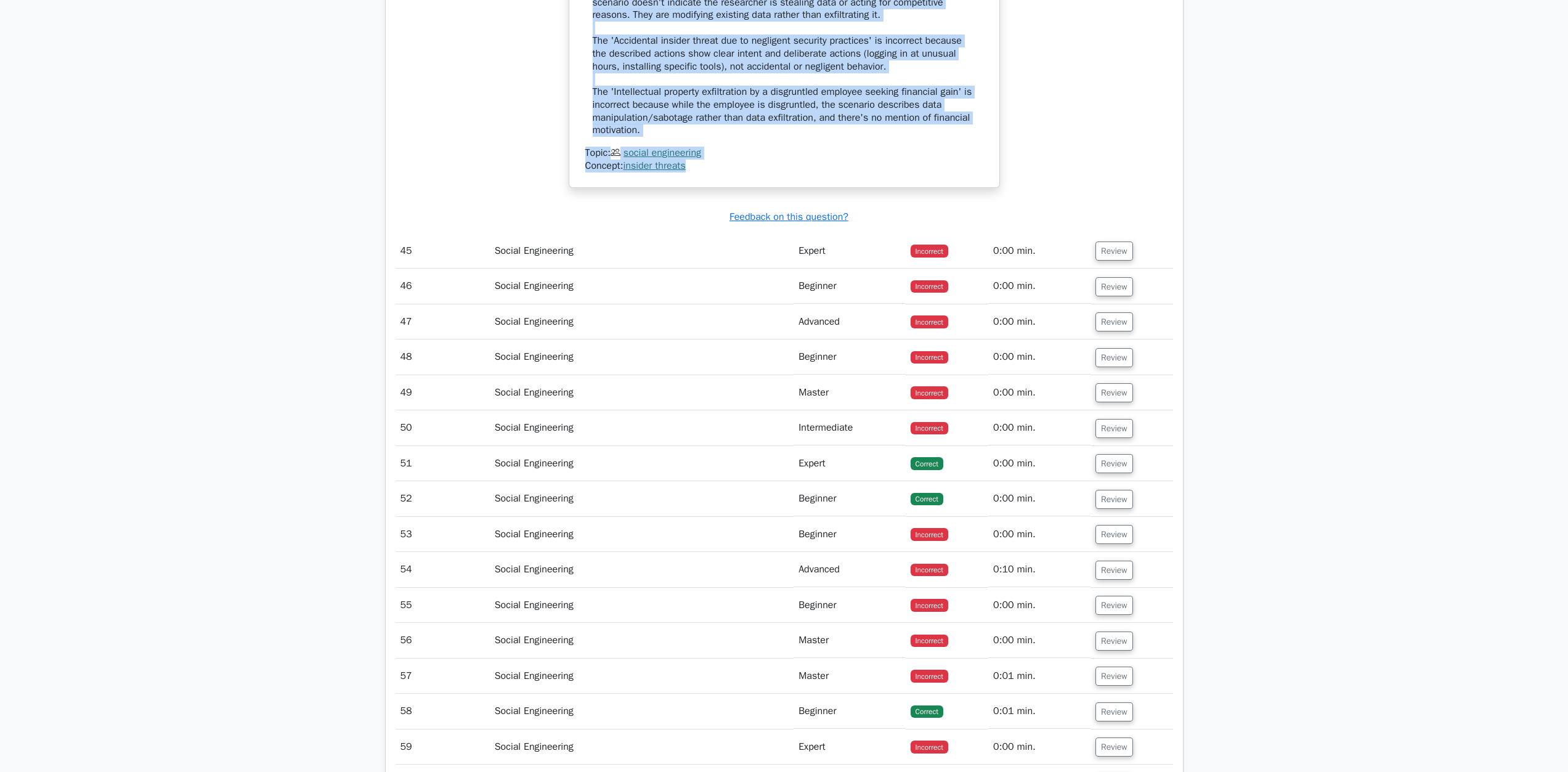 drag, startPoint x: 602, startPoint y: 397, endPoint x: 804, endPoint y: 498, distance: 225.84287 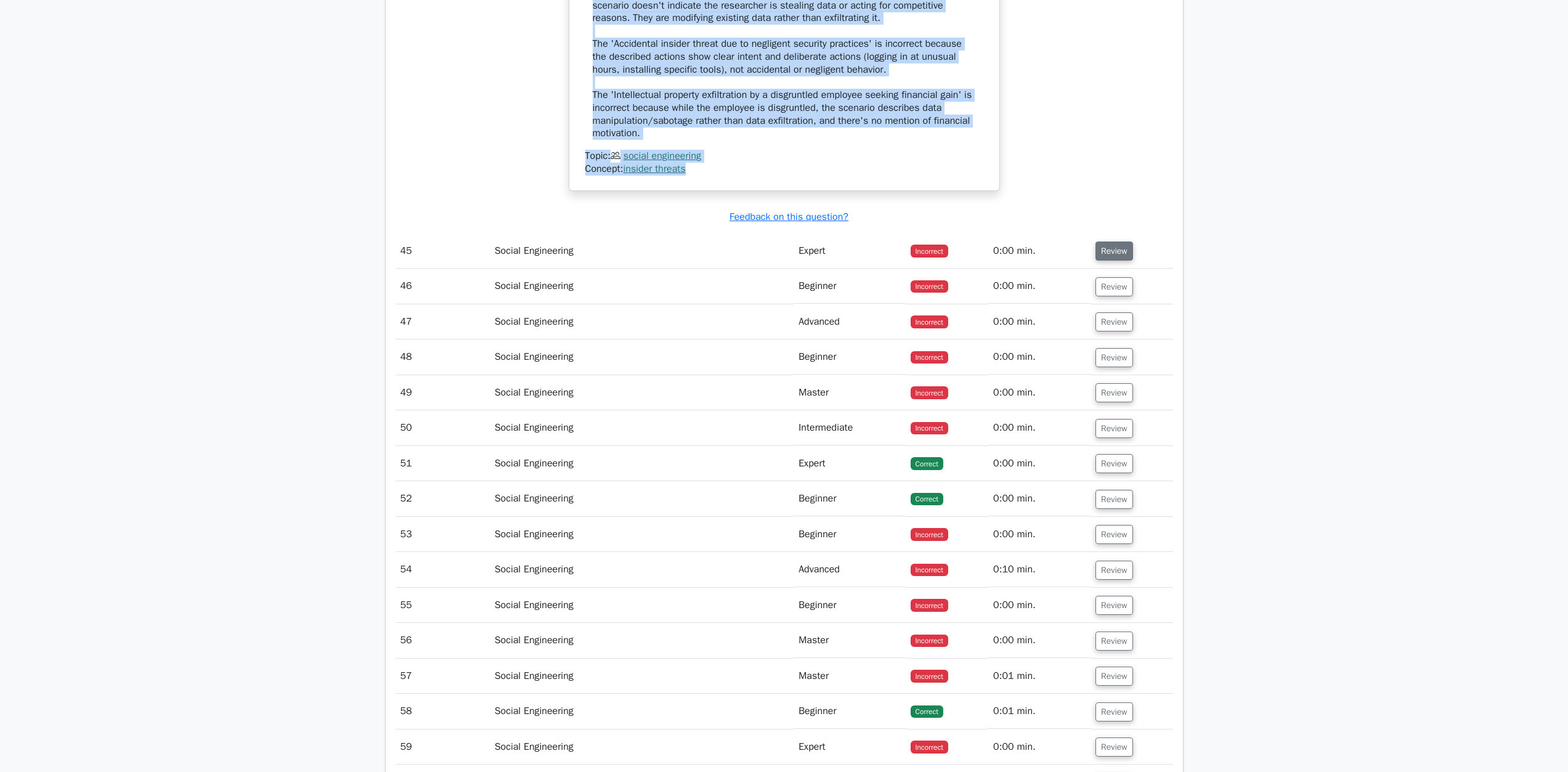 click on "Review" at bounding box center (1114, 251) 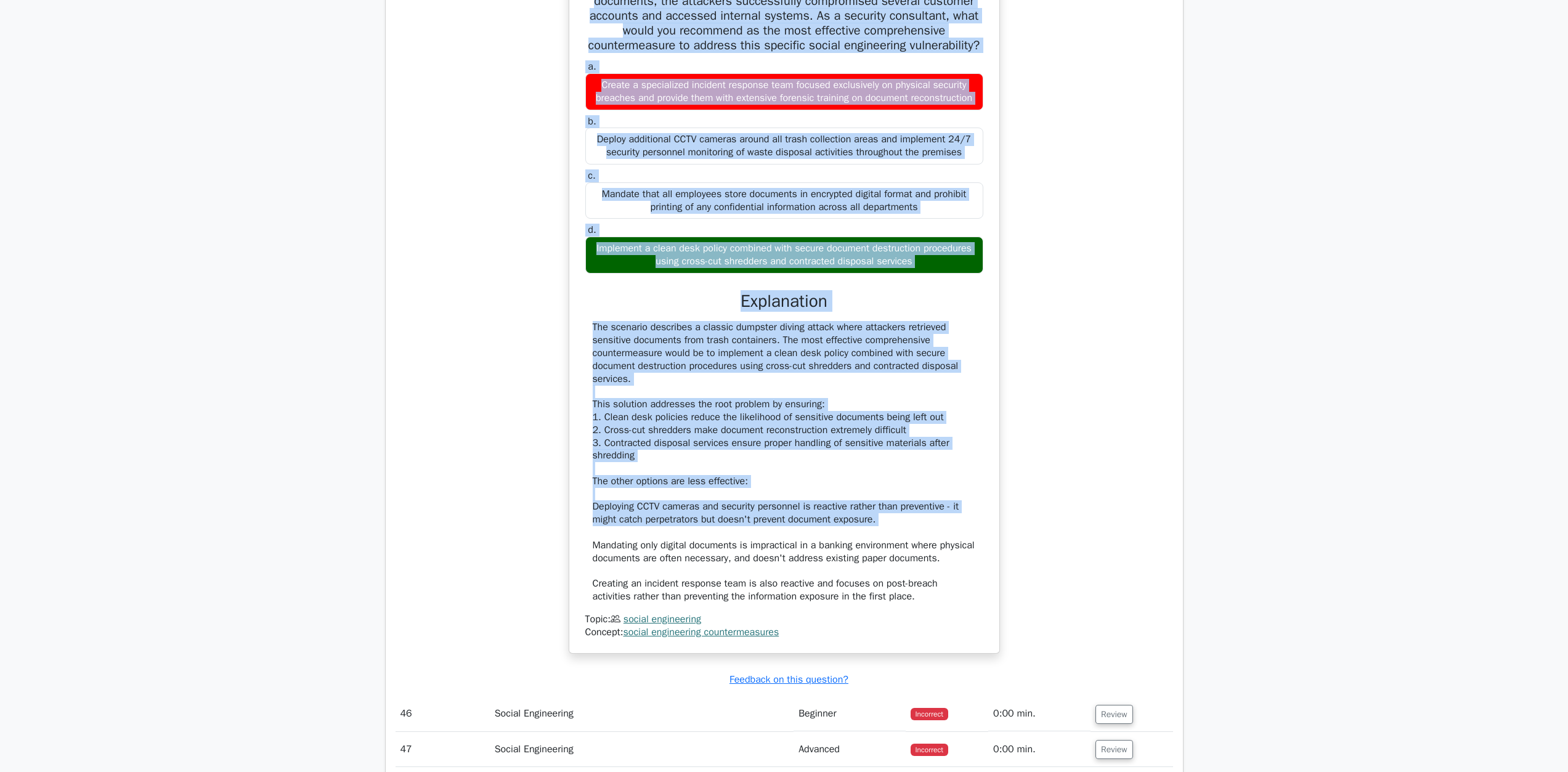 scroll, scrollTop: 34896, scrollLeft: 0, axis: vertical 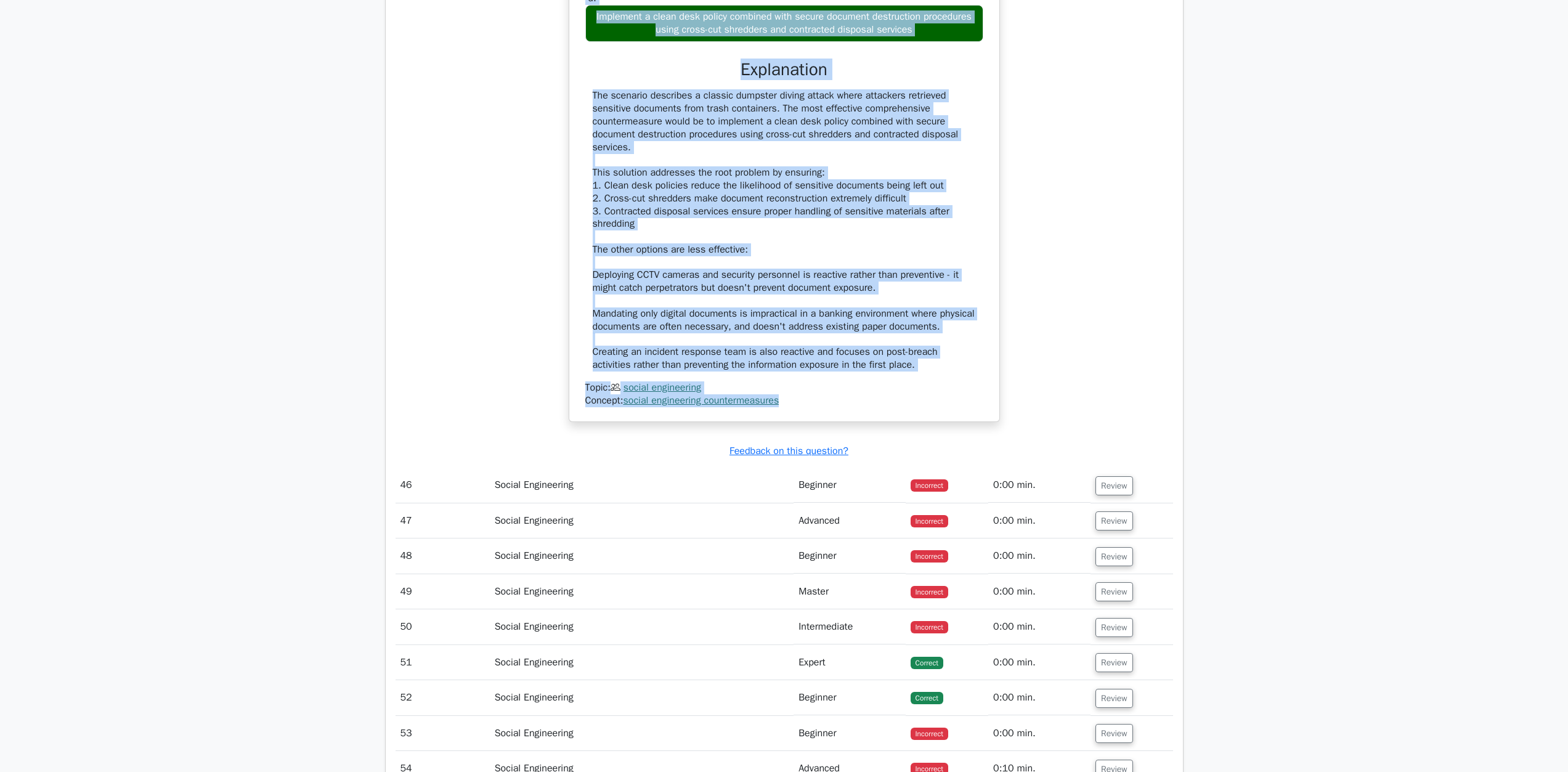 drag, startPoint x: 578, startPoint y: 619, endPoint x: 807, endPoint y: 755, distance: 266.34001 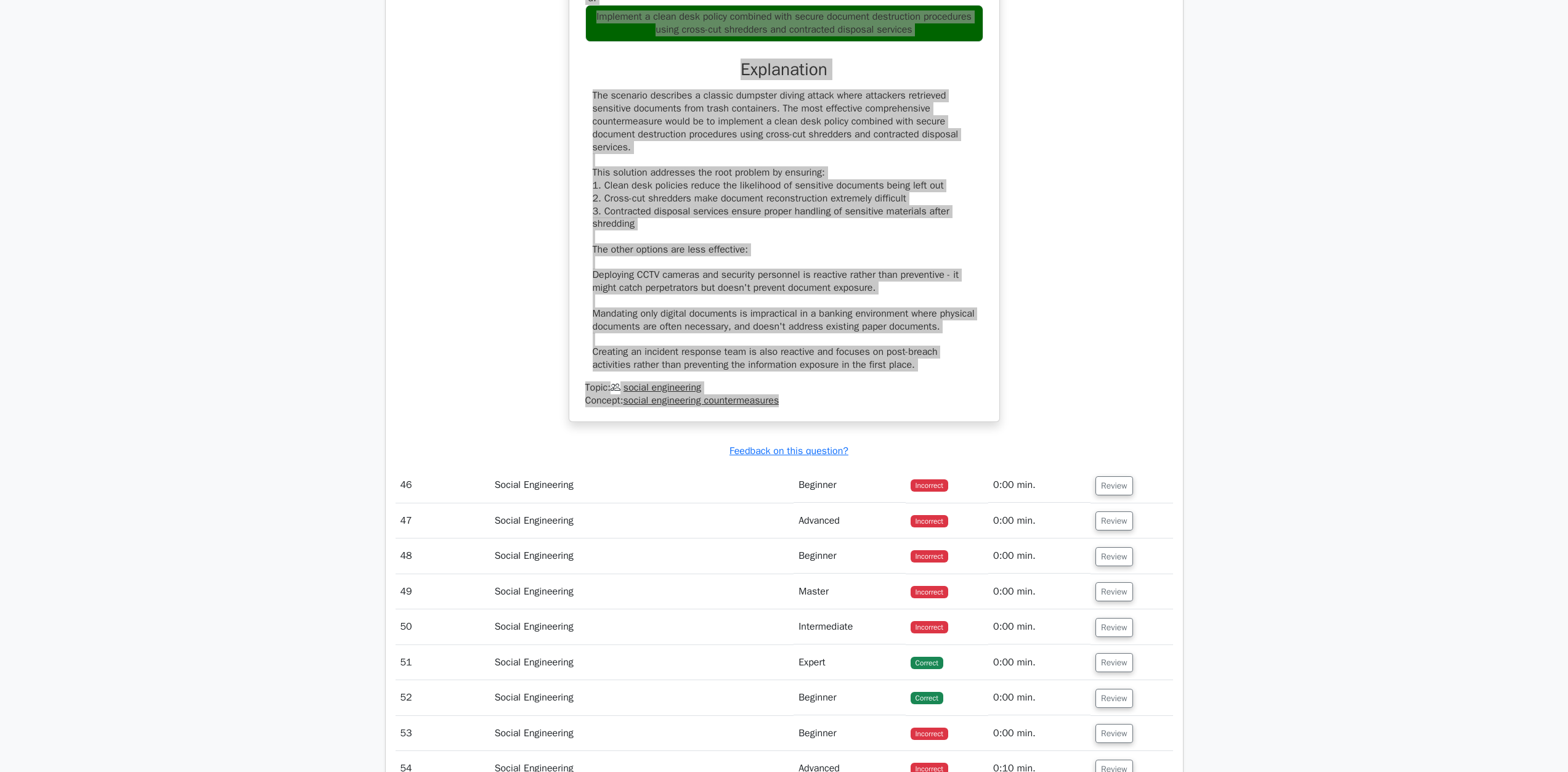 scroll, scrollTop: 35204, scrollLeft: 0, axis: vertical 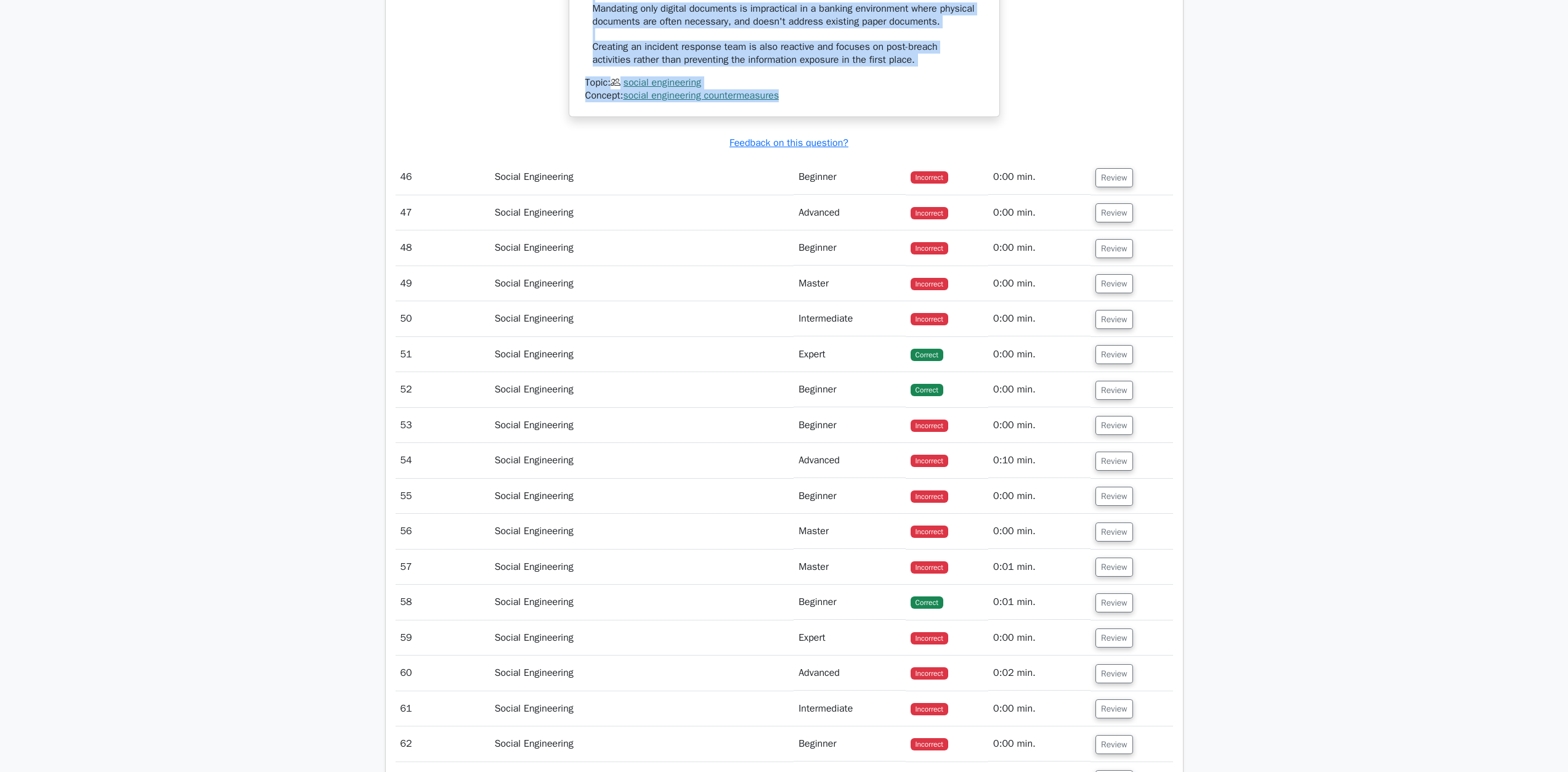 drag, startPoint x: 1108, startPoint y: 535, endPoint x: 1073, endPoint y: 543, distance: 35.902646 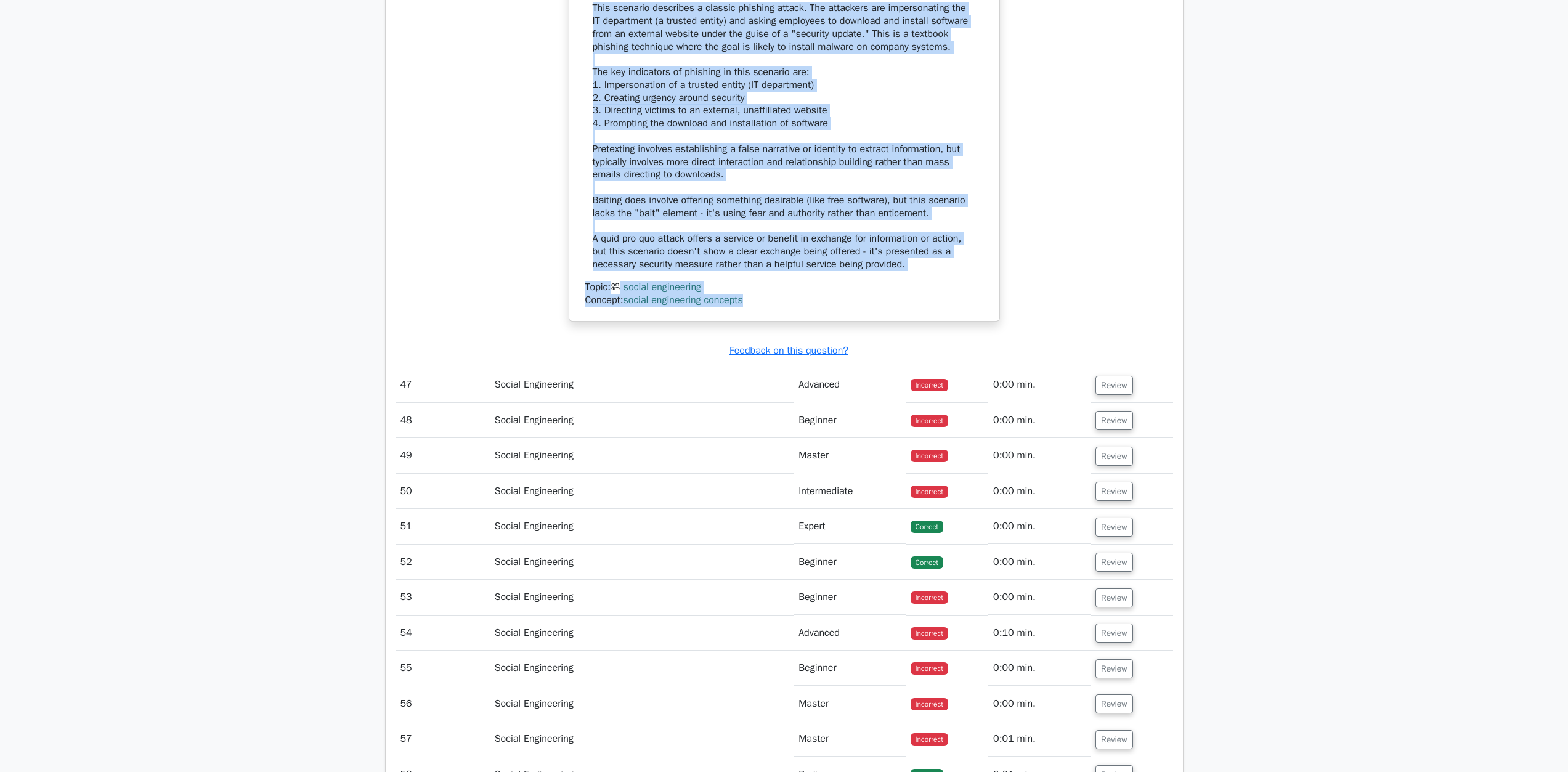scroll, scrollTop: 35801, scrollLeft: 0, axis: vertical 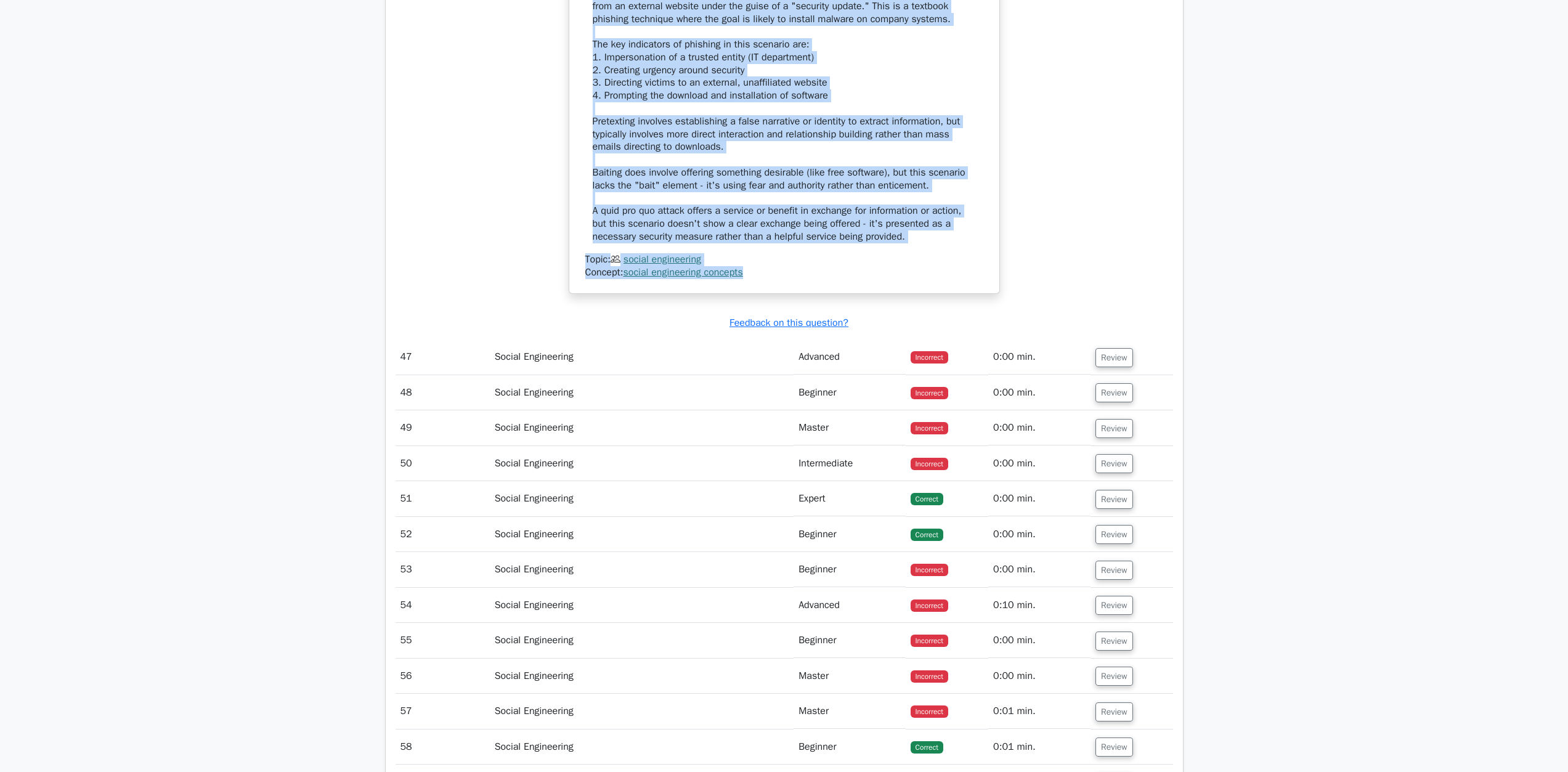 drag, startPoint x: 587, startPoint y: 571, endPoint x: 797, endPoint y: 630, distance: 218.13069 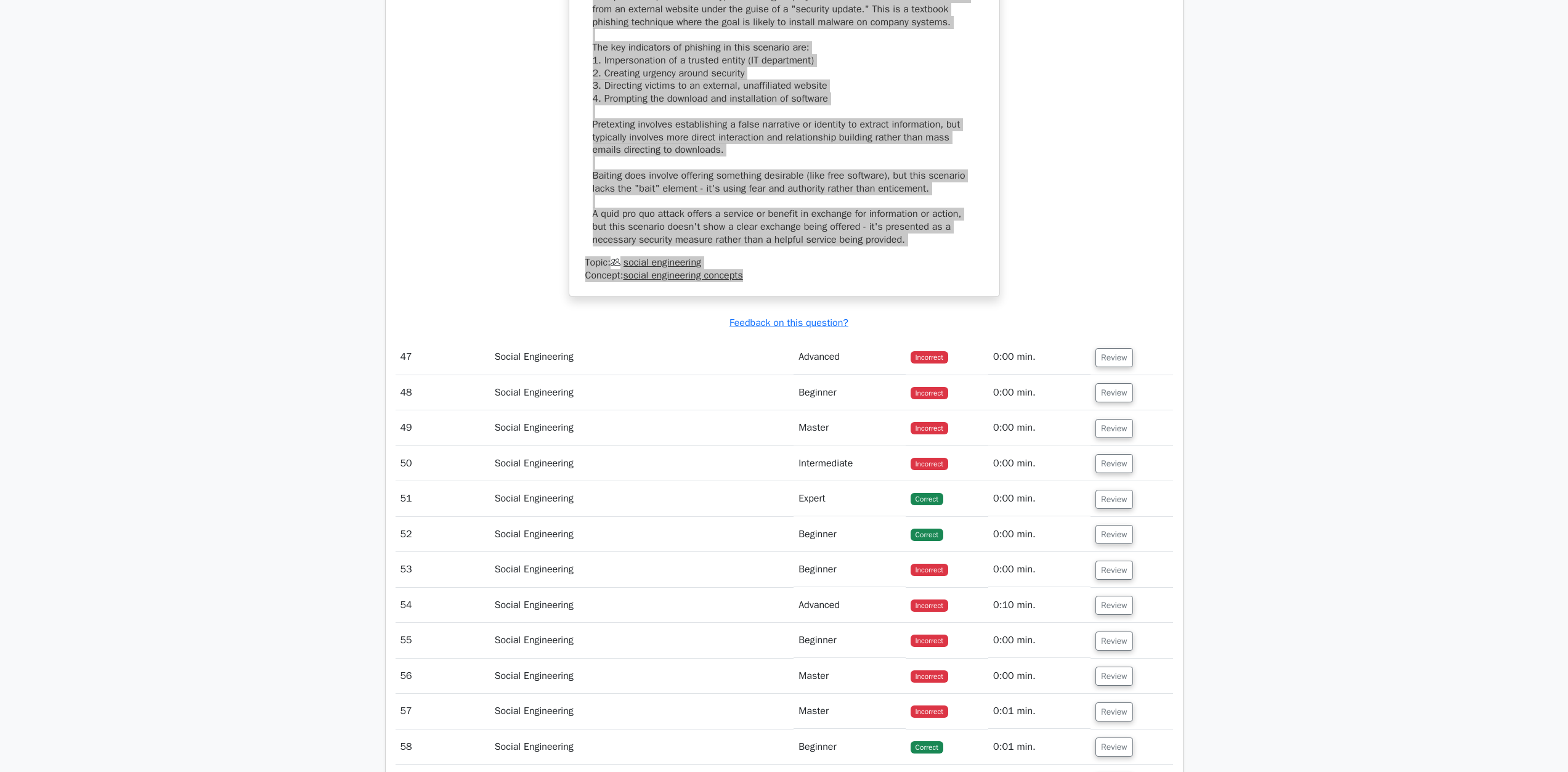 scroll, scrollTop: 36109, scrollLeft: 0, axis: vertical 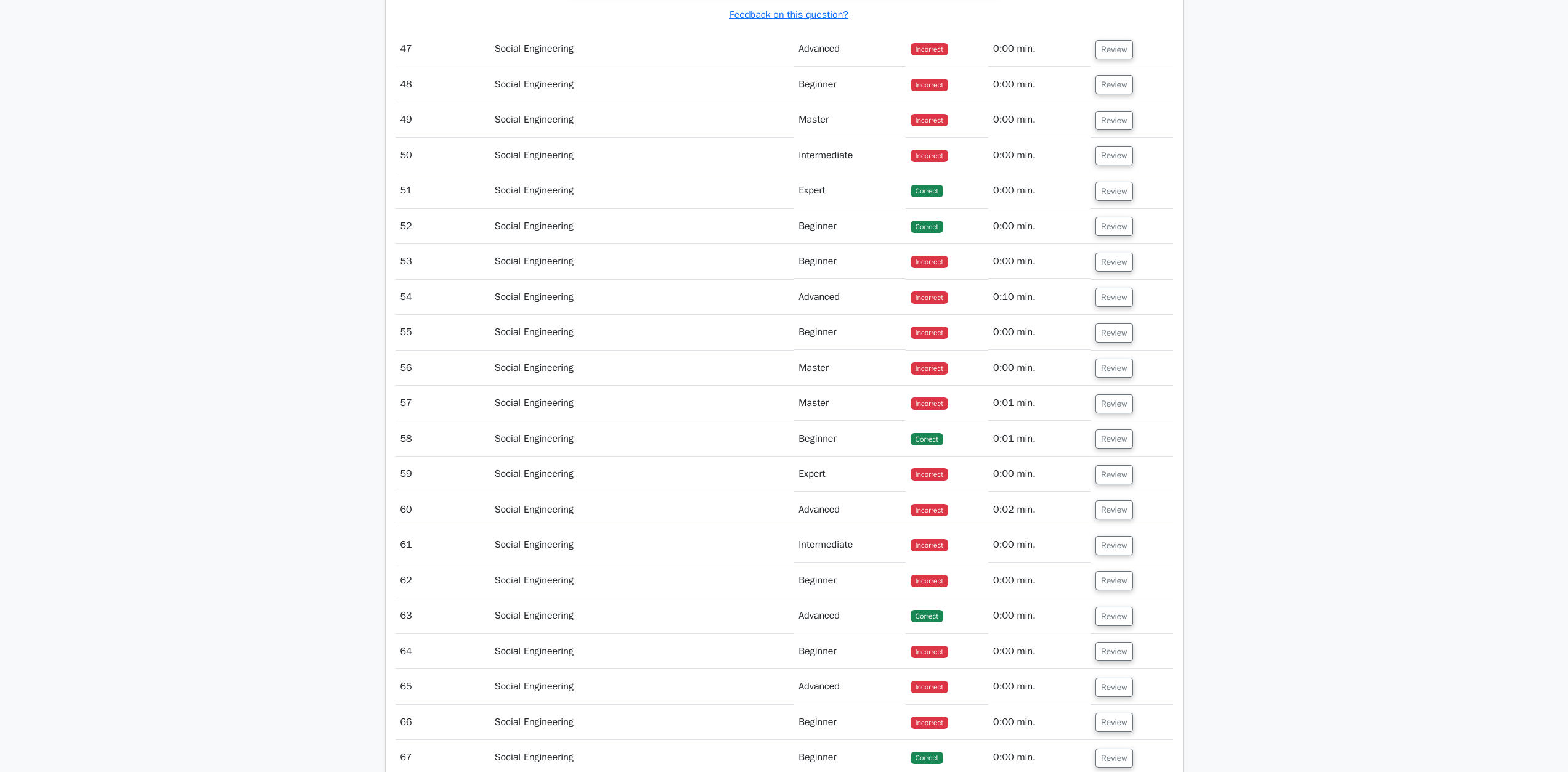 drag, startPoint x: 1124, startPoint y: 409, endPoint x: 1061, endPoint y: 418, distance: 63.63961 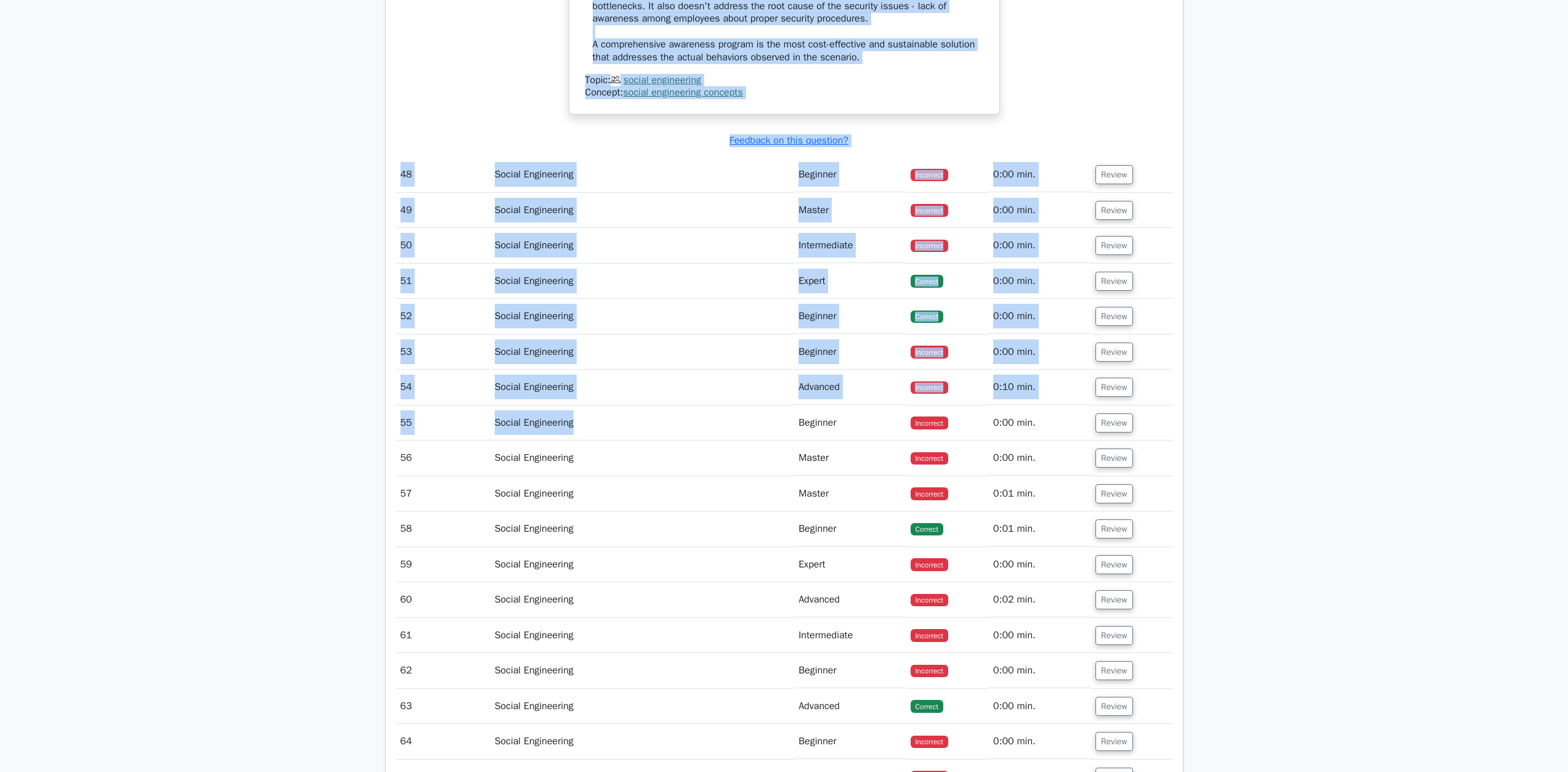scroll, scrollTop: 36896, scrollLeft: 0, axis: vertical 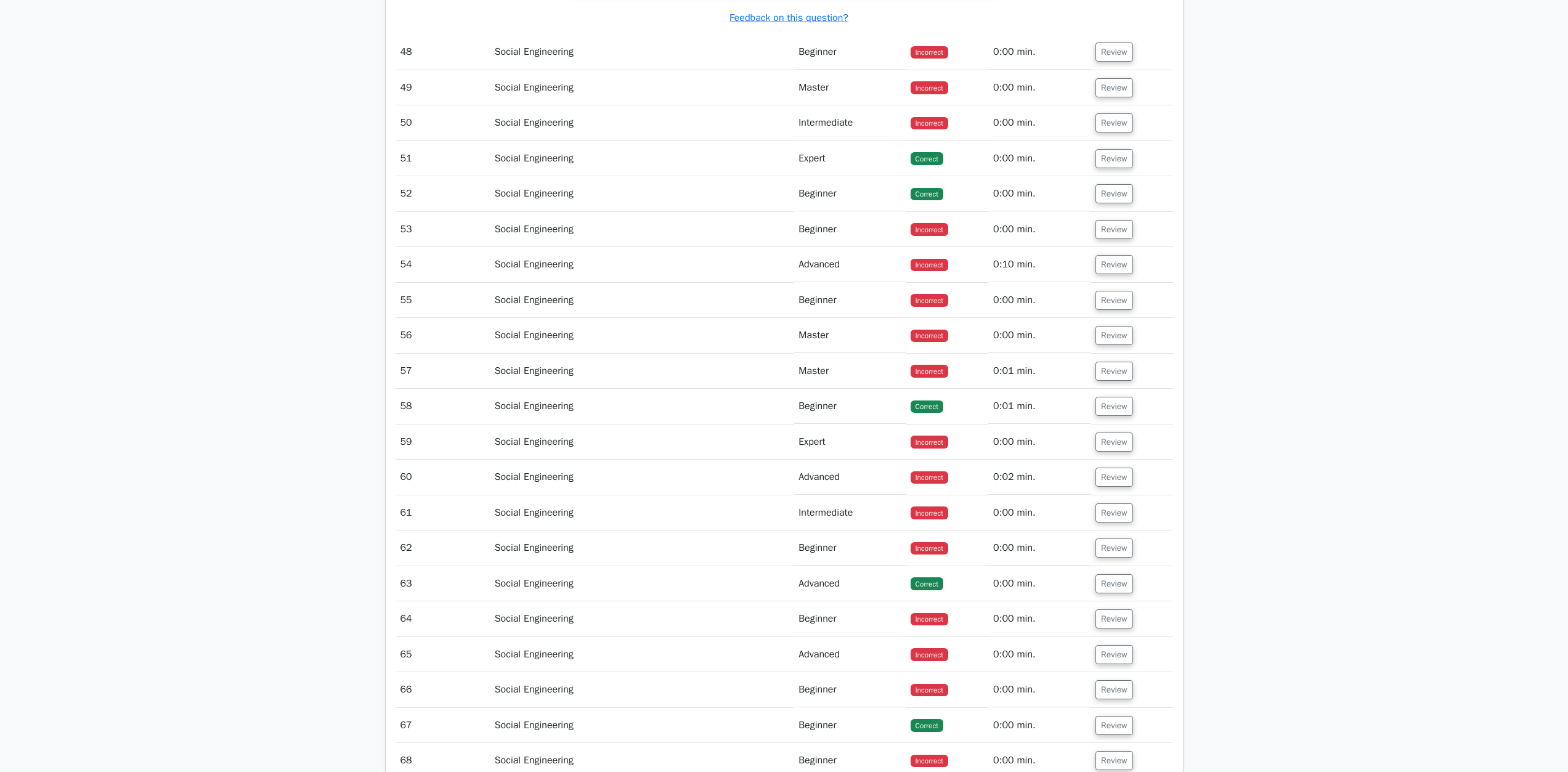 drag, startPoint x: 612, startPoint y: 473, endPoint x: 772, endPoint y: 323, distance: 219.3171 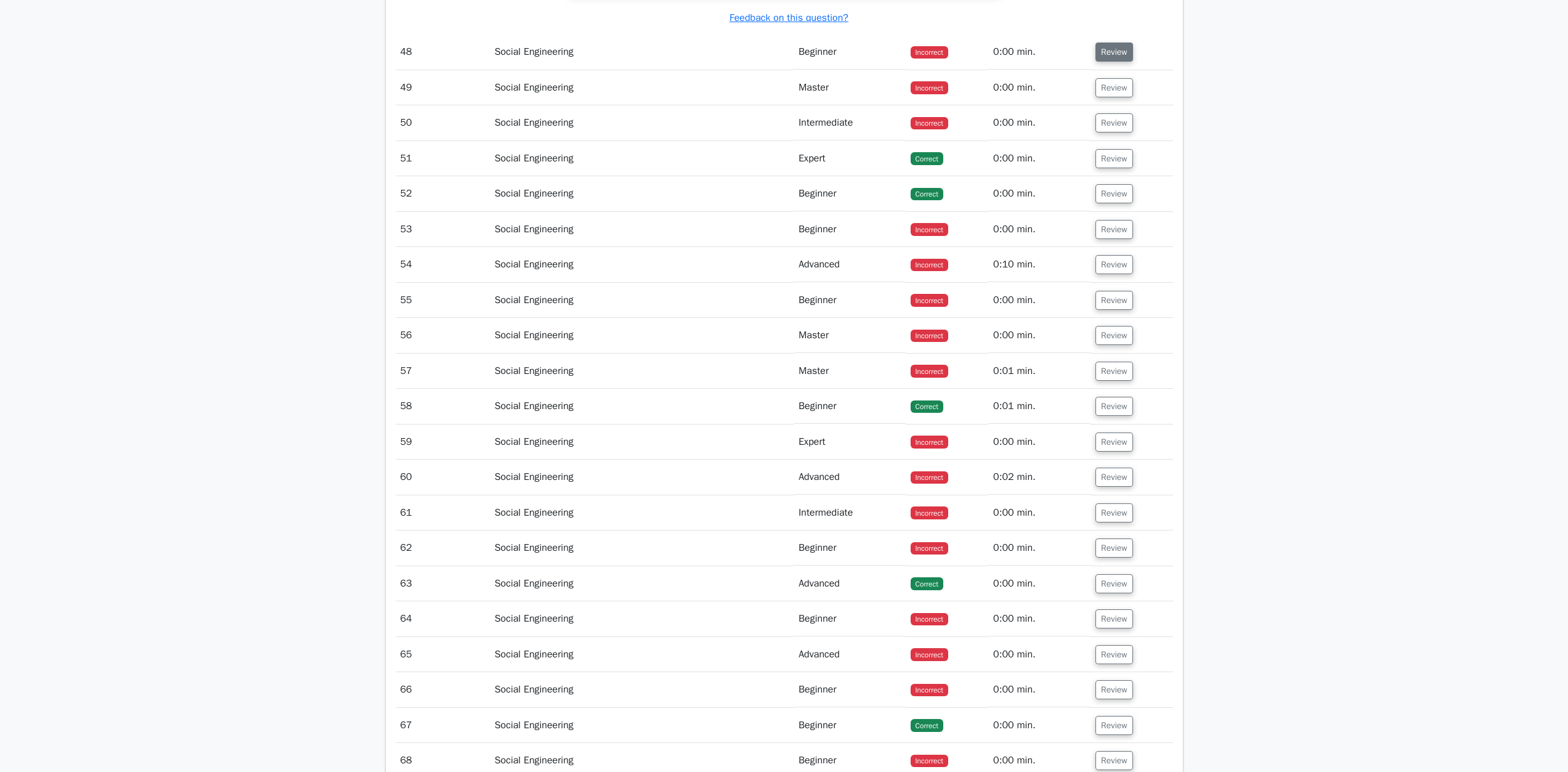 click on "Review" at bounding box center [1114, 52] 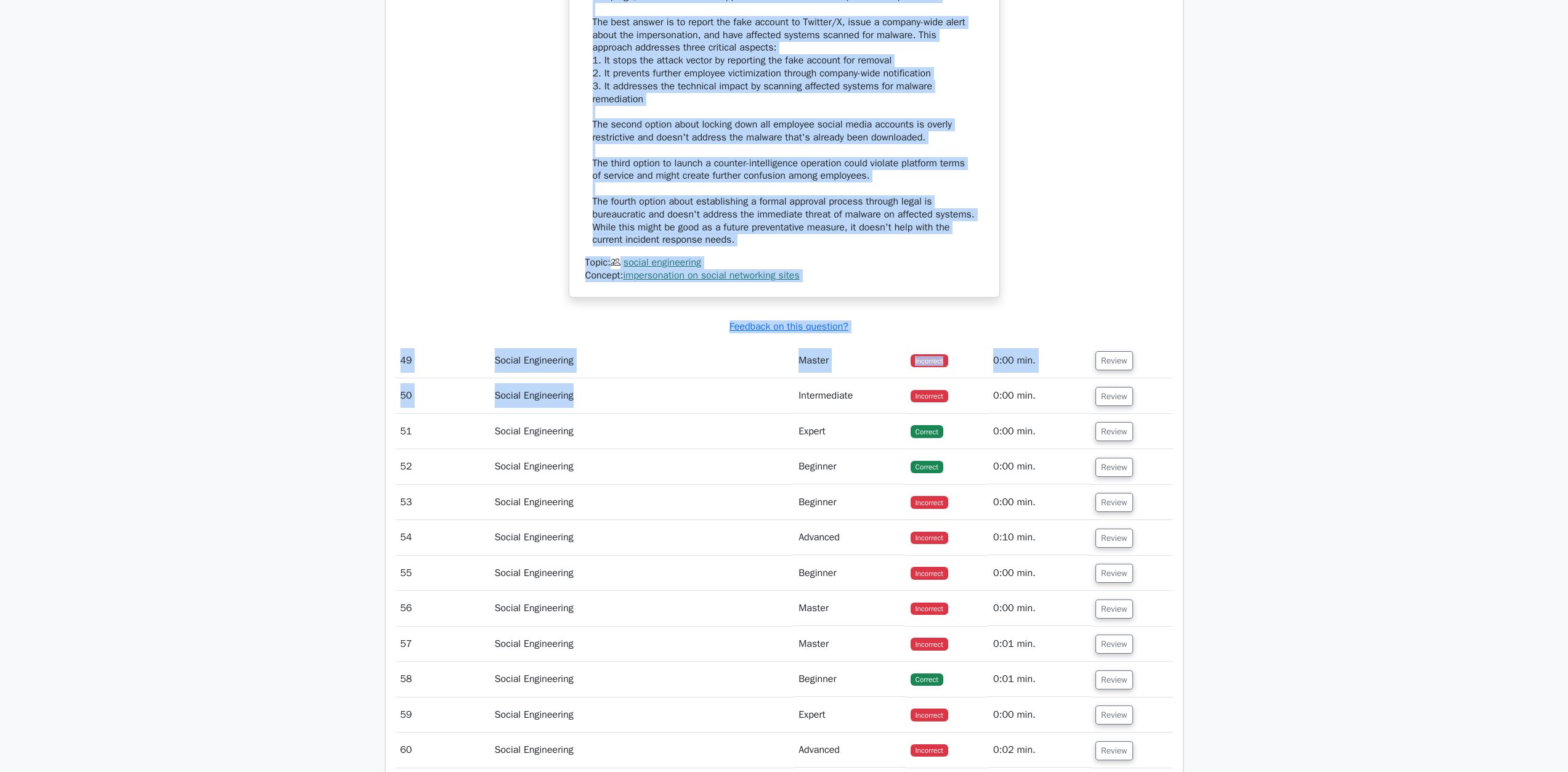 scroll, scrollTop: 37416, scrollLeft: 0, axis: vertical 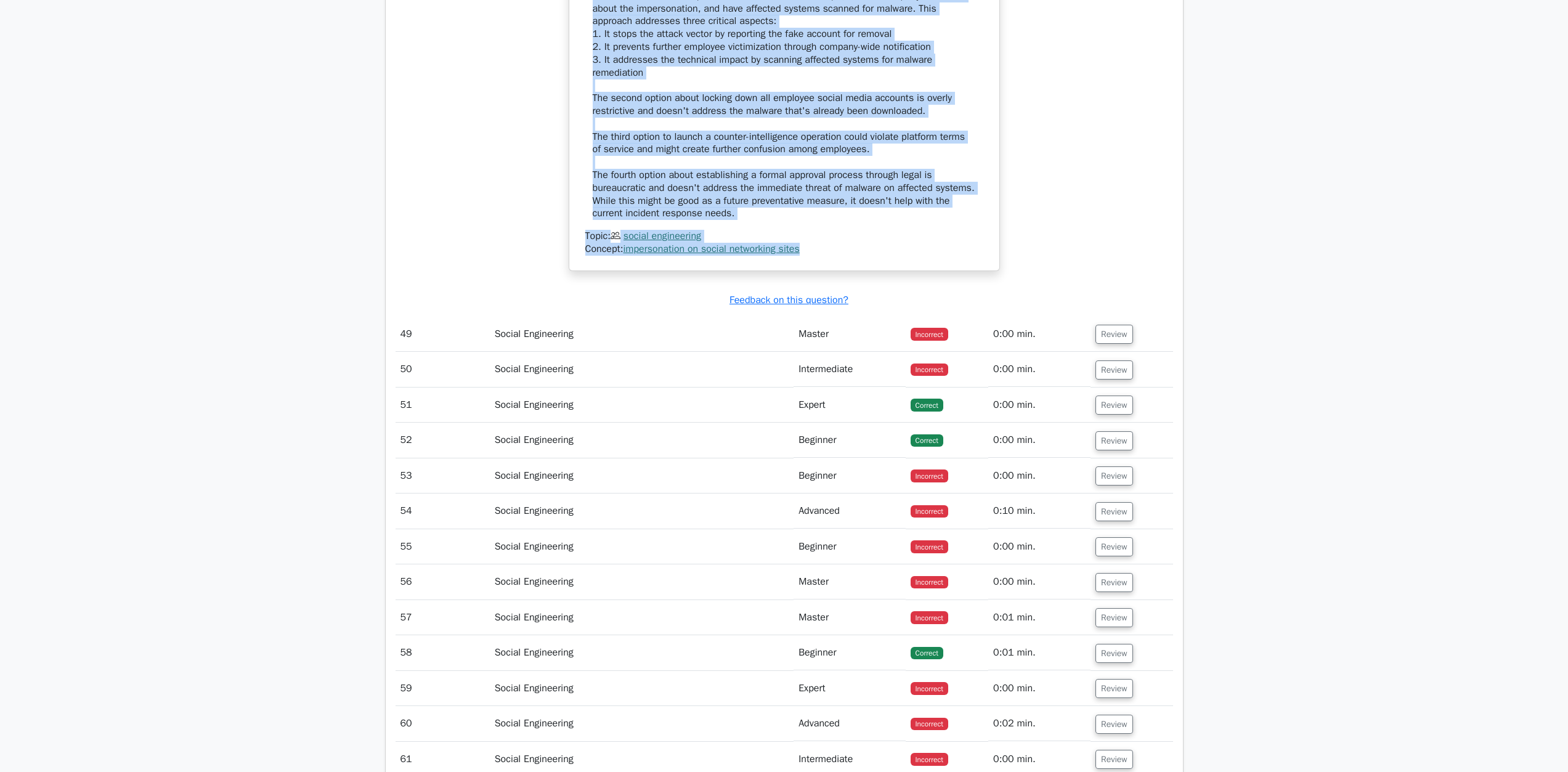 drag, startPoint x: 583, startPoint y: 450, endPoint x: 816, endPoint y: 646, distance: 304.47496 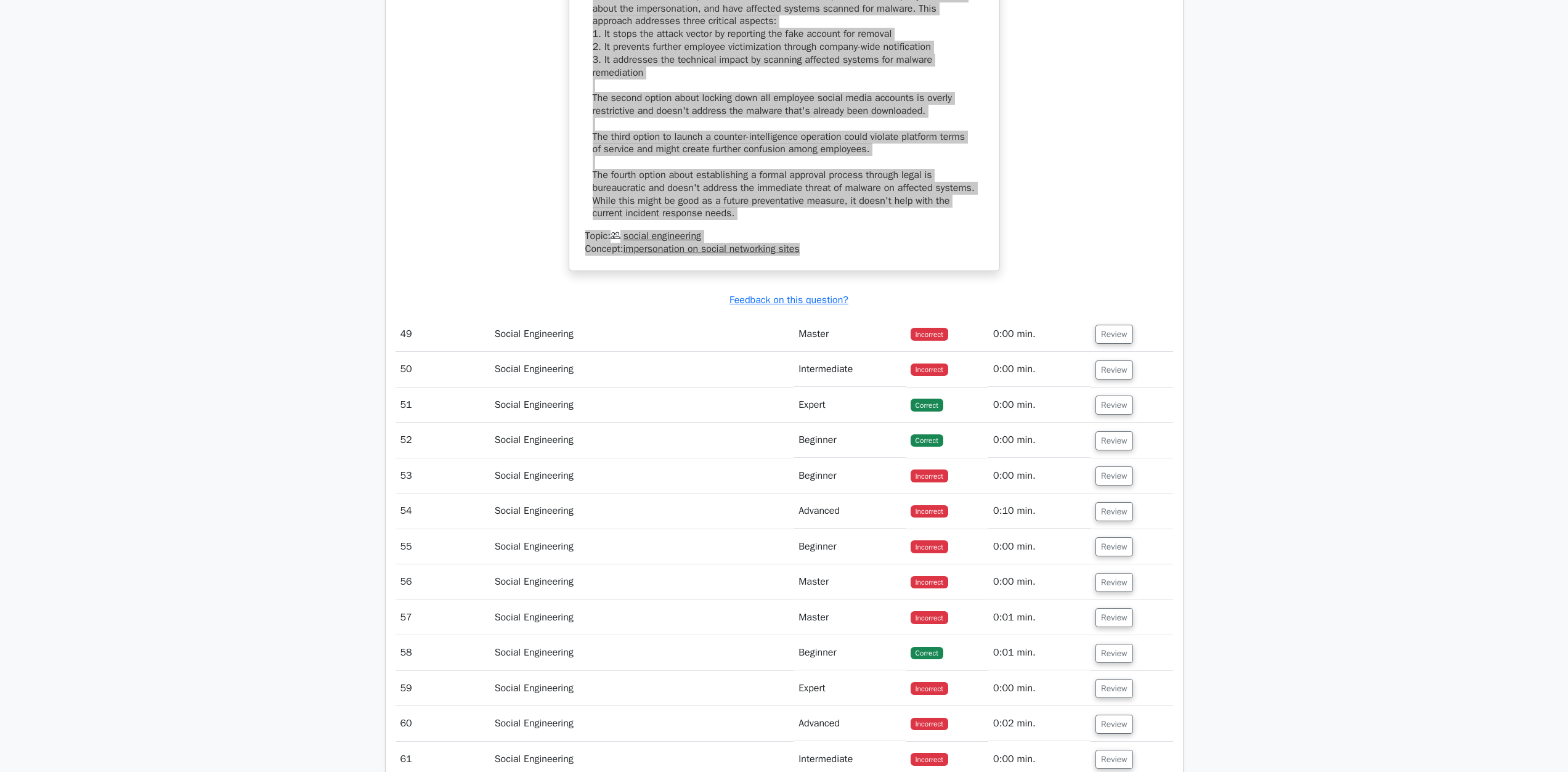 scroll, scrollTop: 37724, scrollLeft: 0, axis: vertical 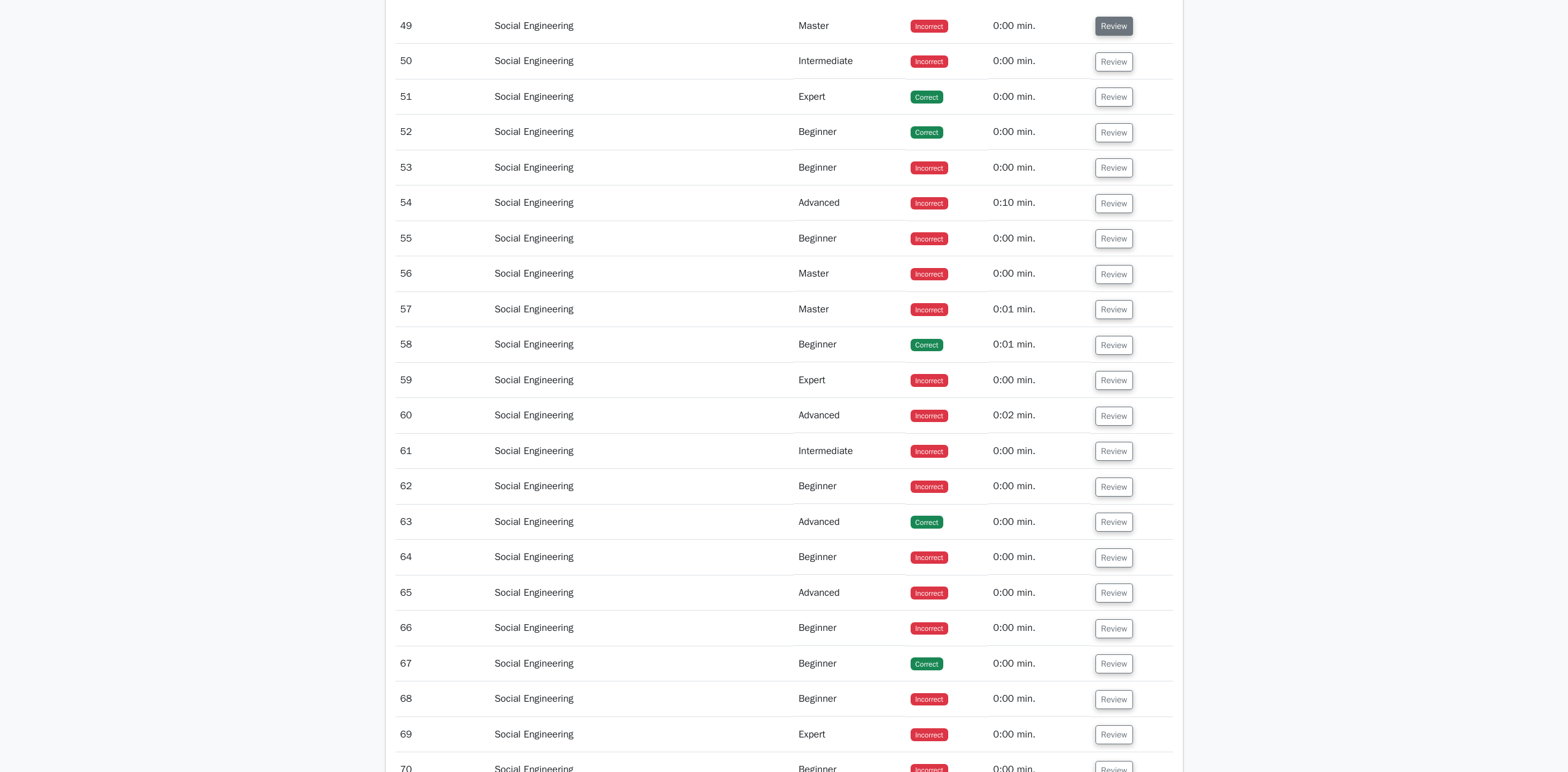 click on "Review" at bounding box center (1114, 26) 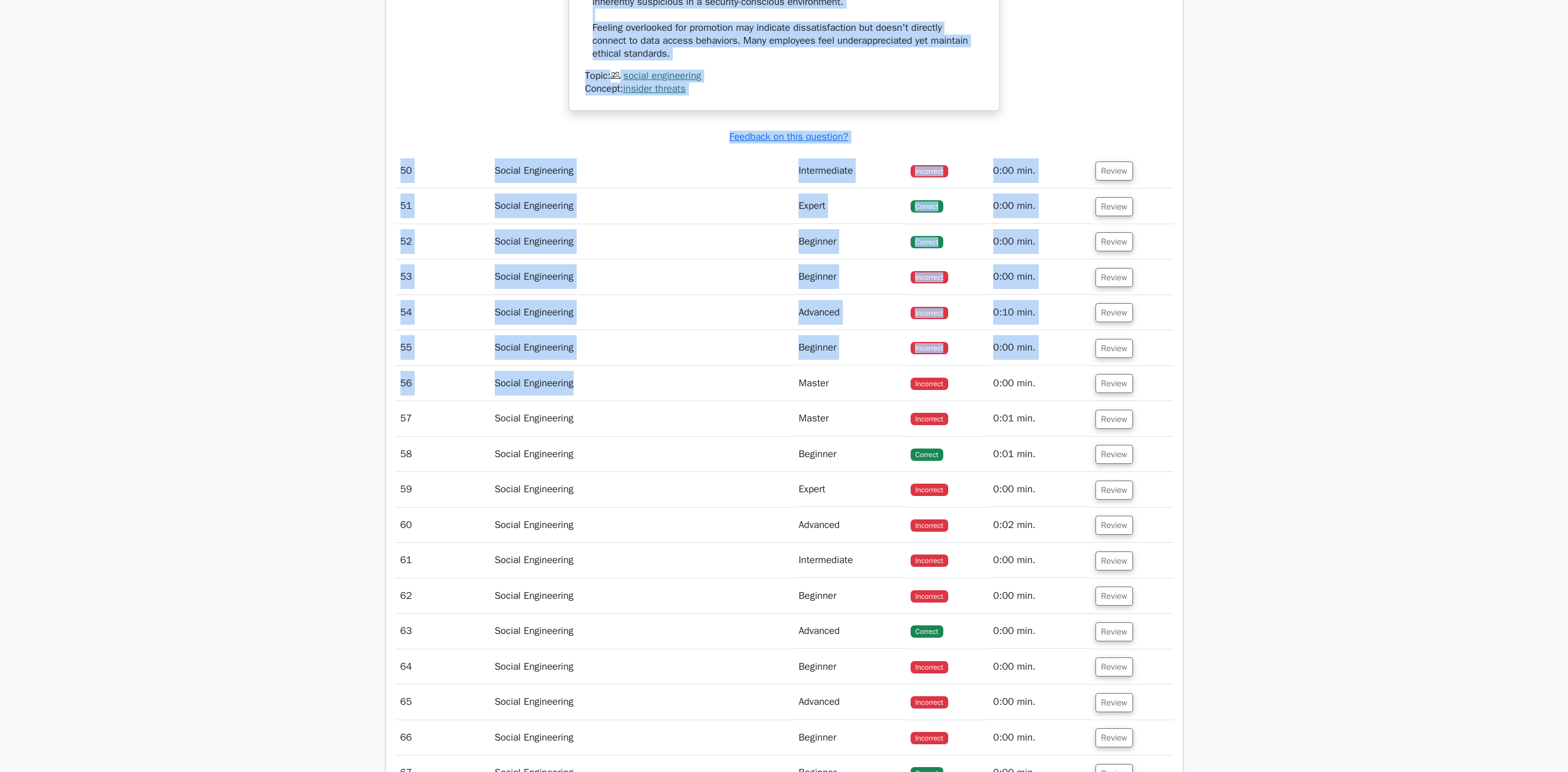 scroll, scrollTop: 38304, scrollLeft: 0, axis: vertical 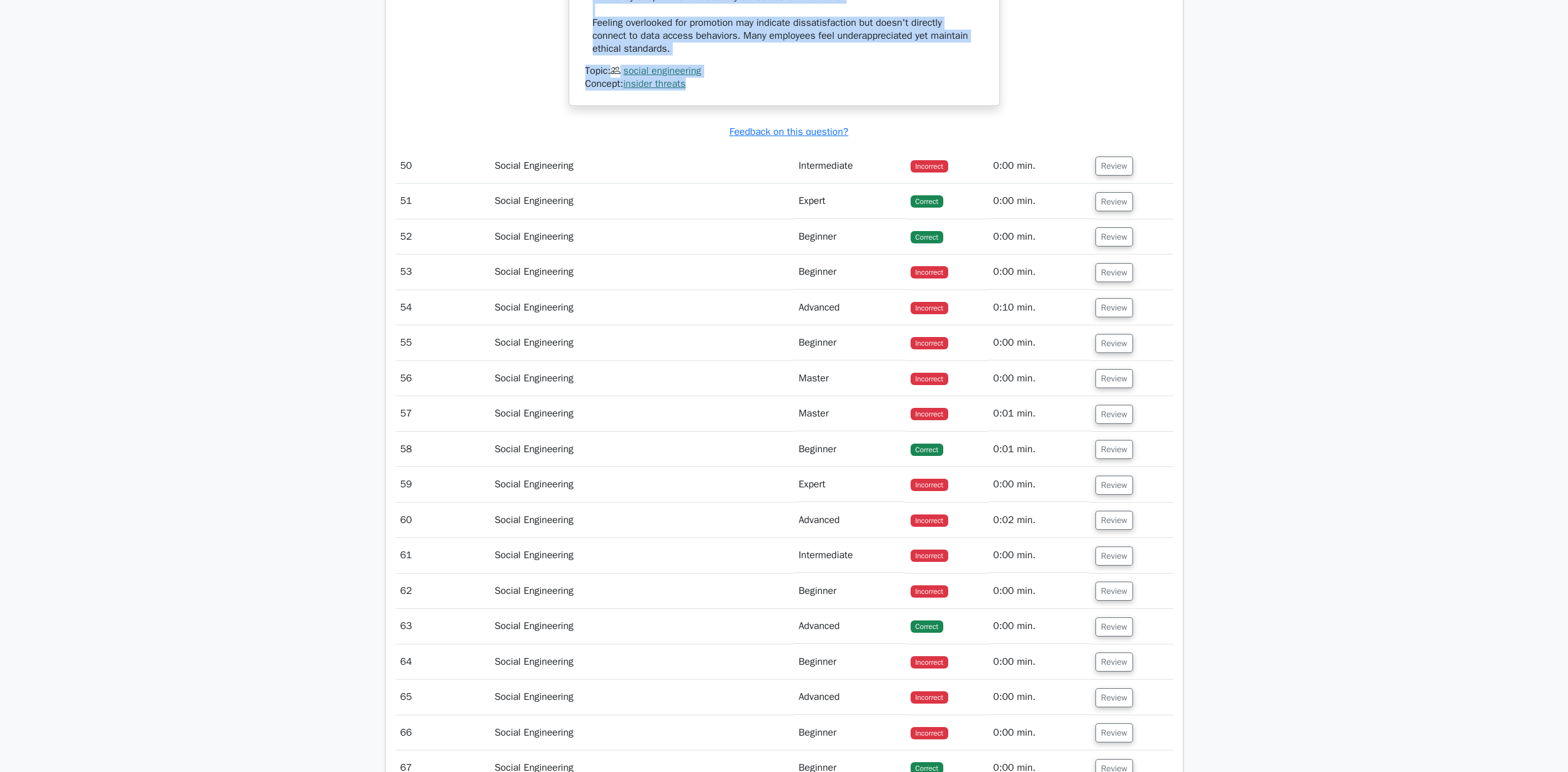 drag, startPoint x: 607, startPoint y: 447, endPoint x: 733, endPoint y: 487, distance: 132.19682 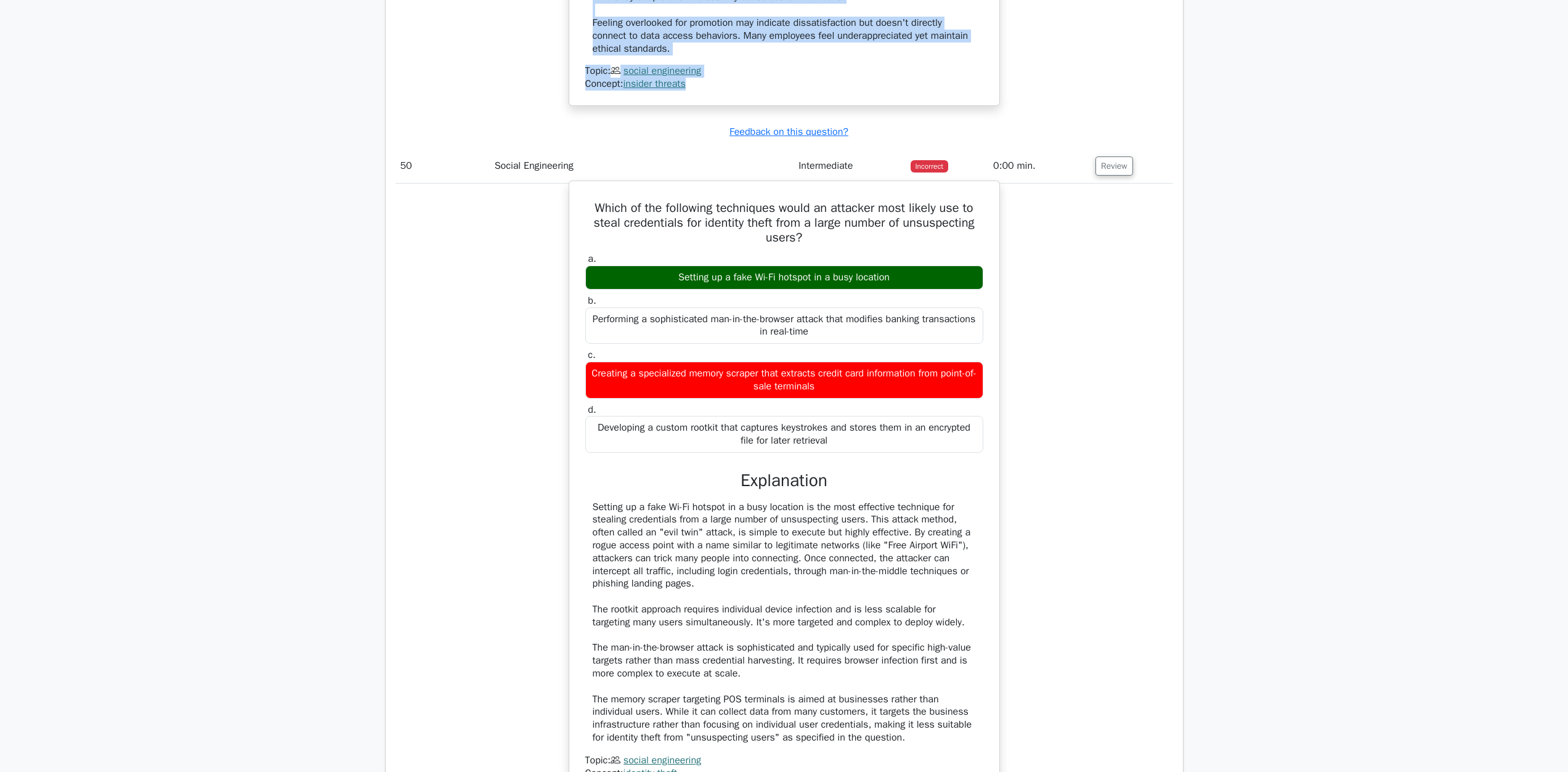 scroll, scrollTop: 38612, scrollLeft: 0, axis: vertical 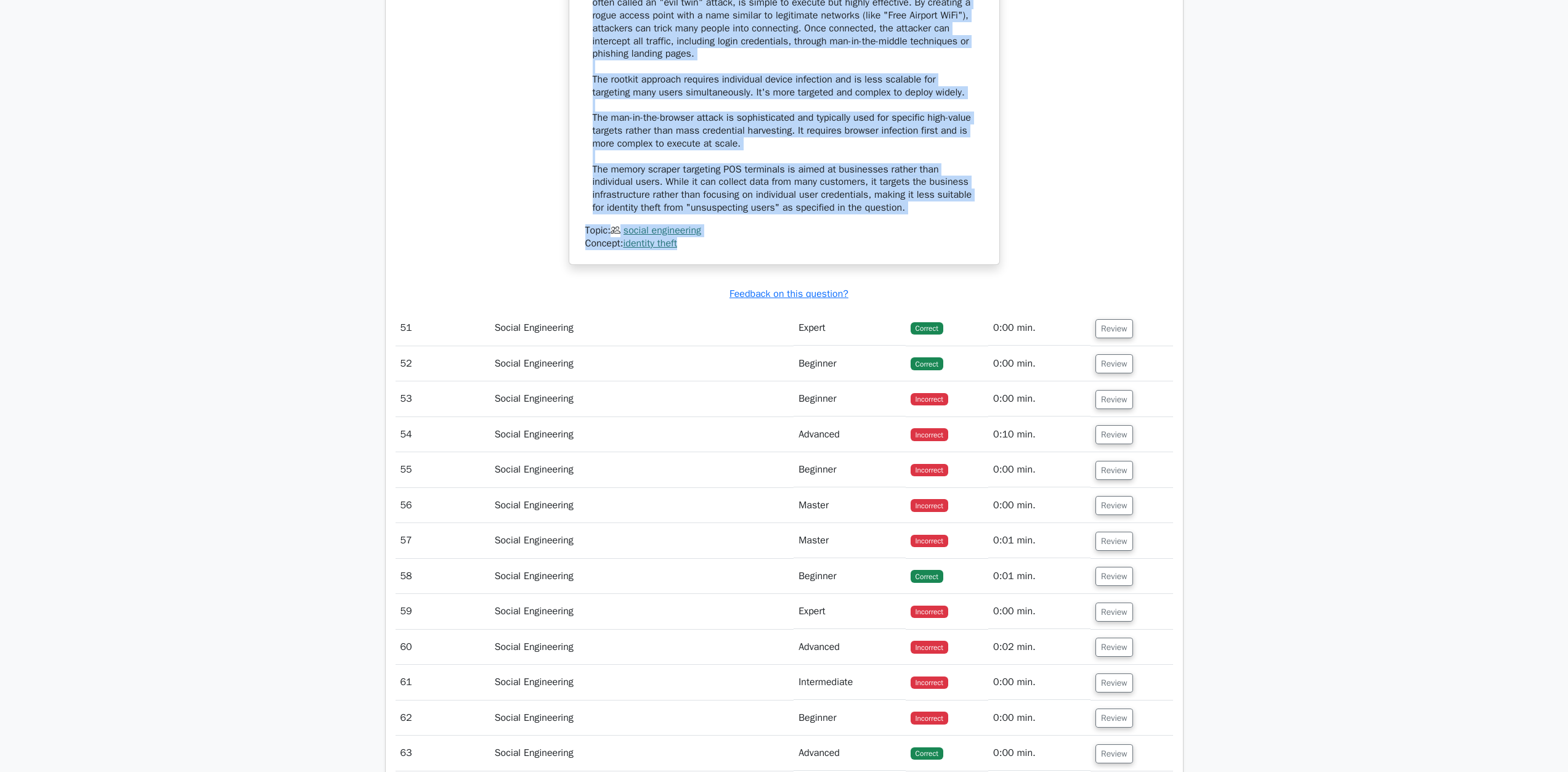 drag, startPoint x: 591, startPoint y: 290, endPoint x: 784, endPoint y: 620, distance: 382.2944 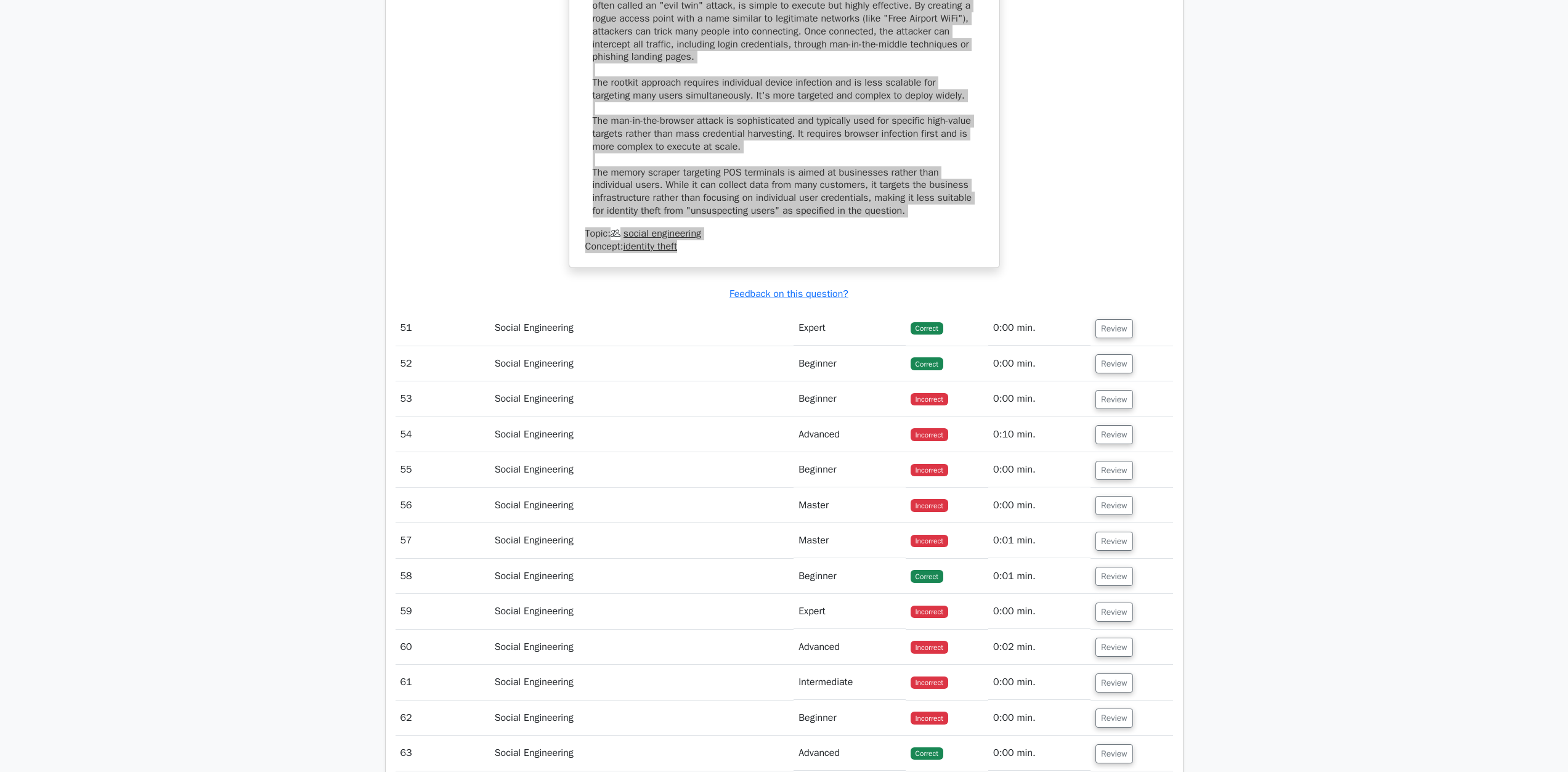 scroll, scrollTop: 39142, scrollLeft: 0, axis: vertical 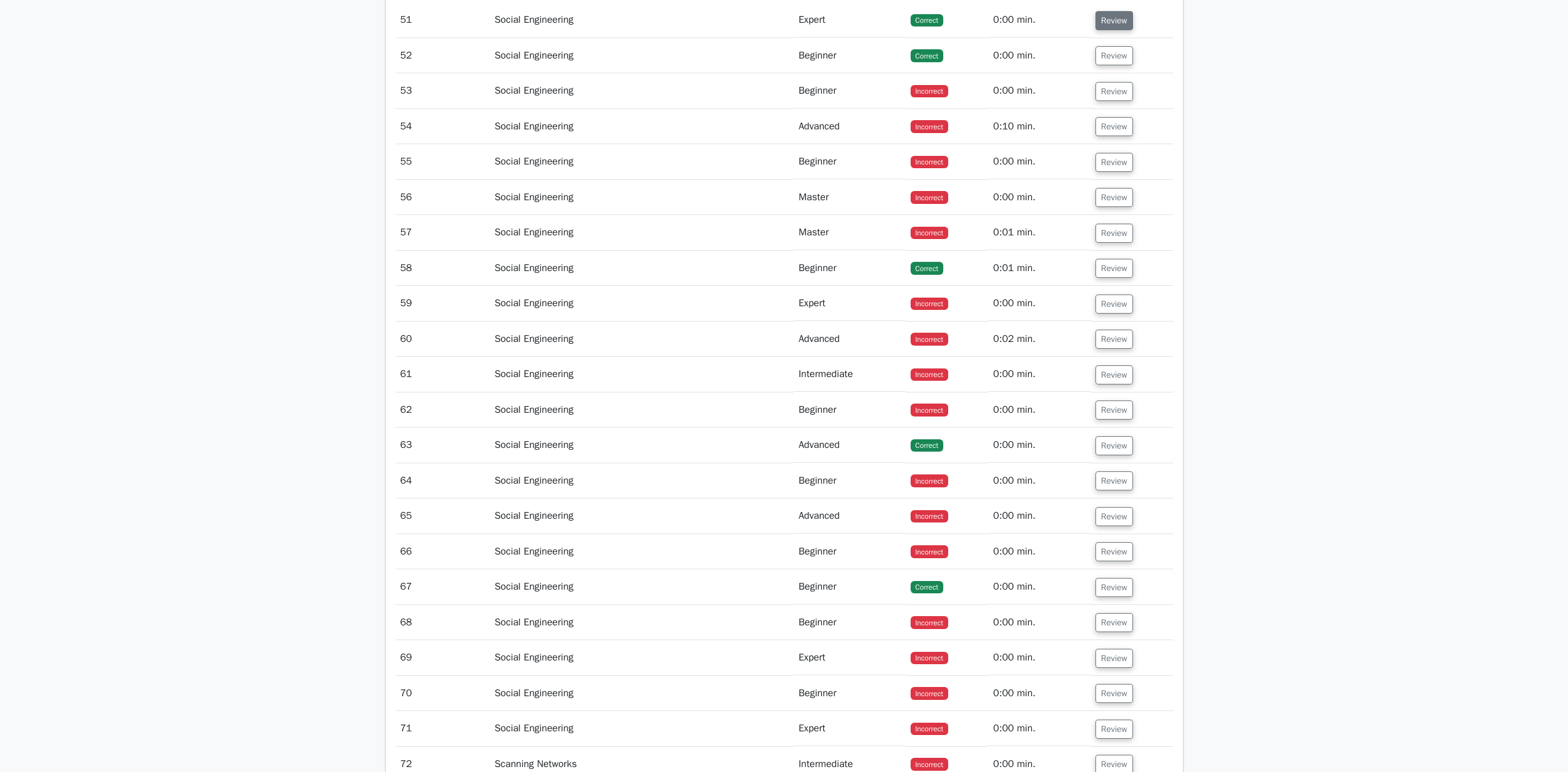 click on "Review" at bounding box center (1114, 20) 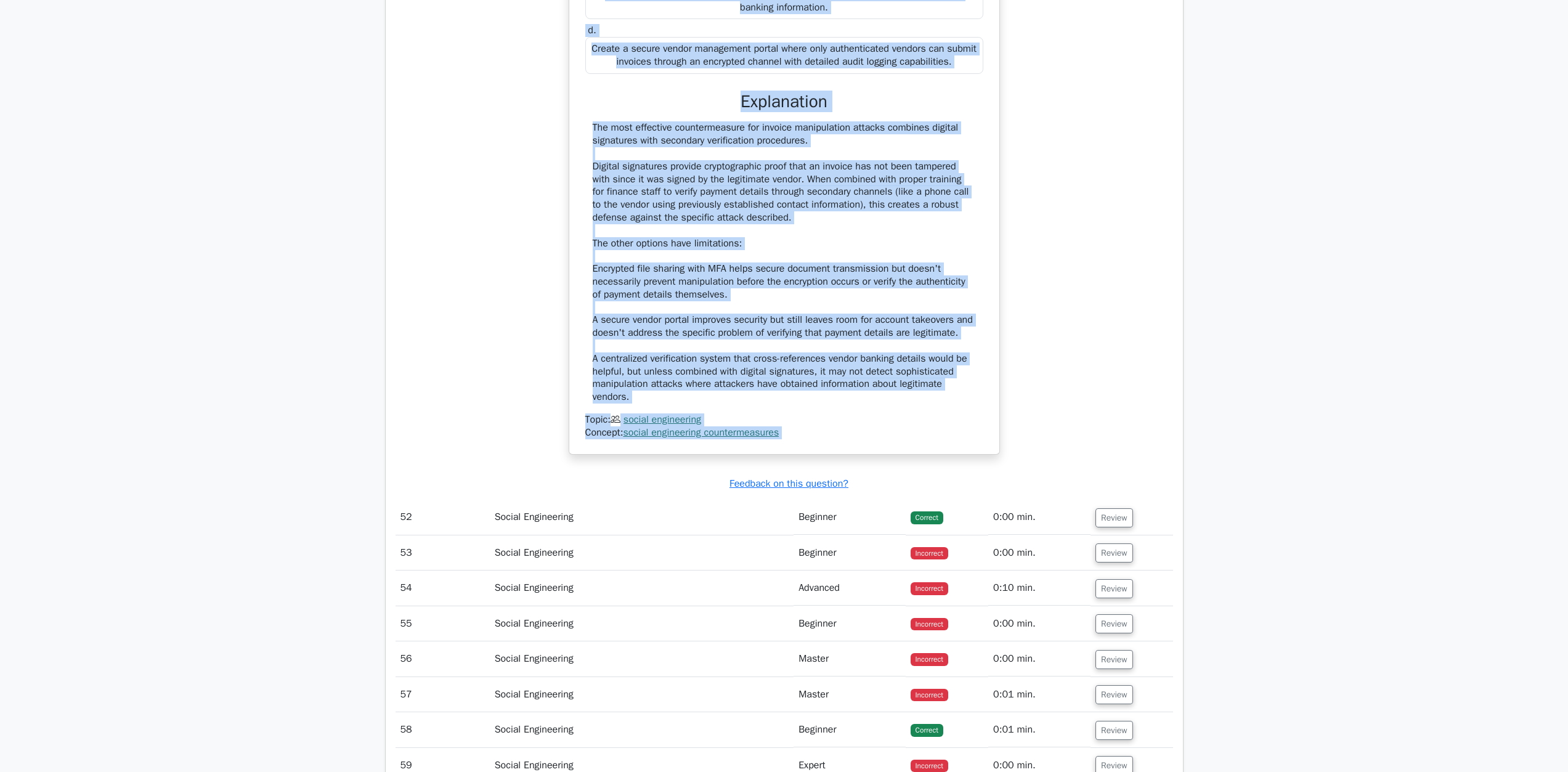 scroll, scrollTop: 39691, scrollLeft: 0, axis: vertical 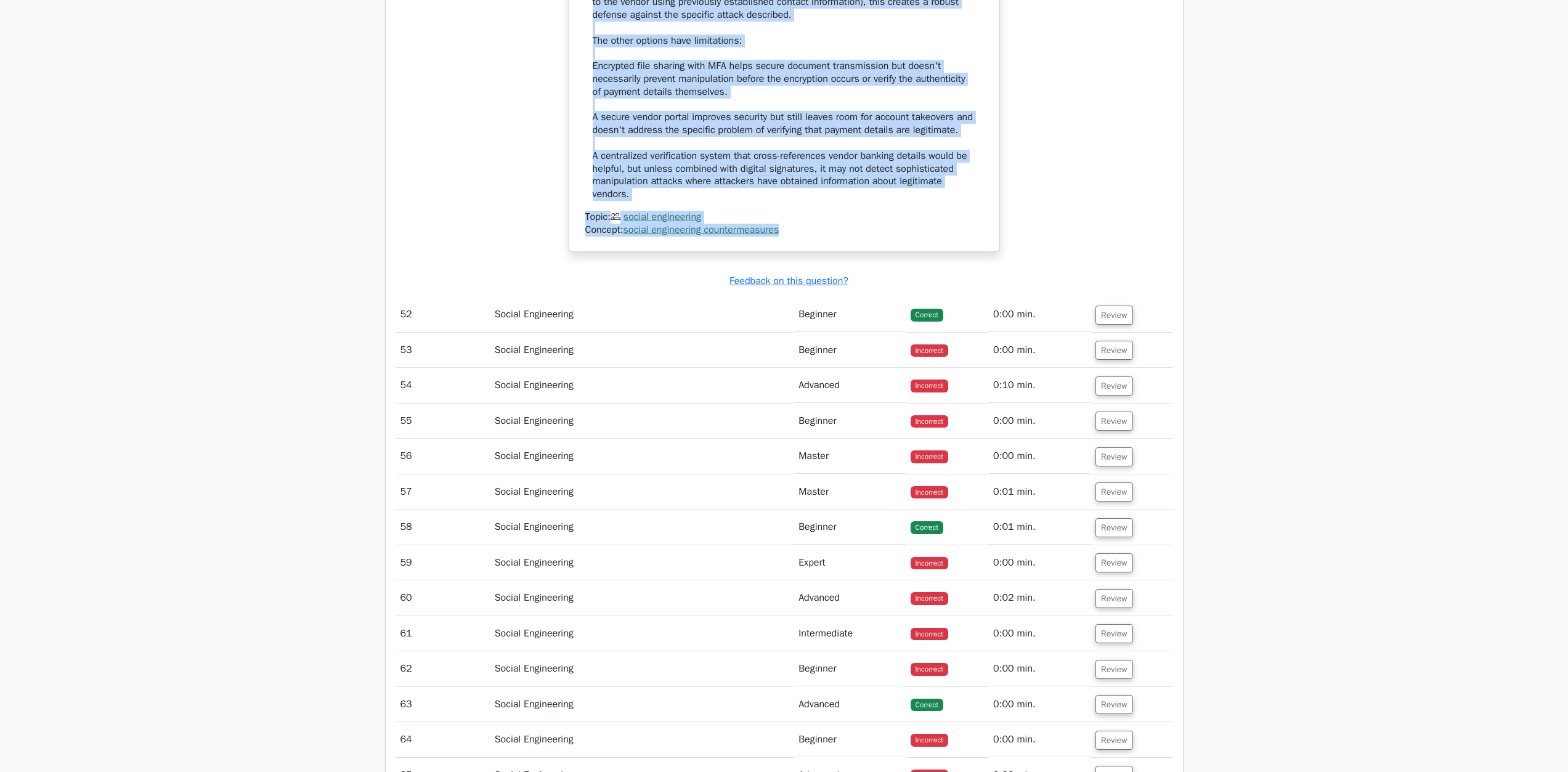 drag, startPoint x: 583, startPoint y: 439, endPoint x: 797, endPoint y: 645, distance: 297.03872 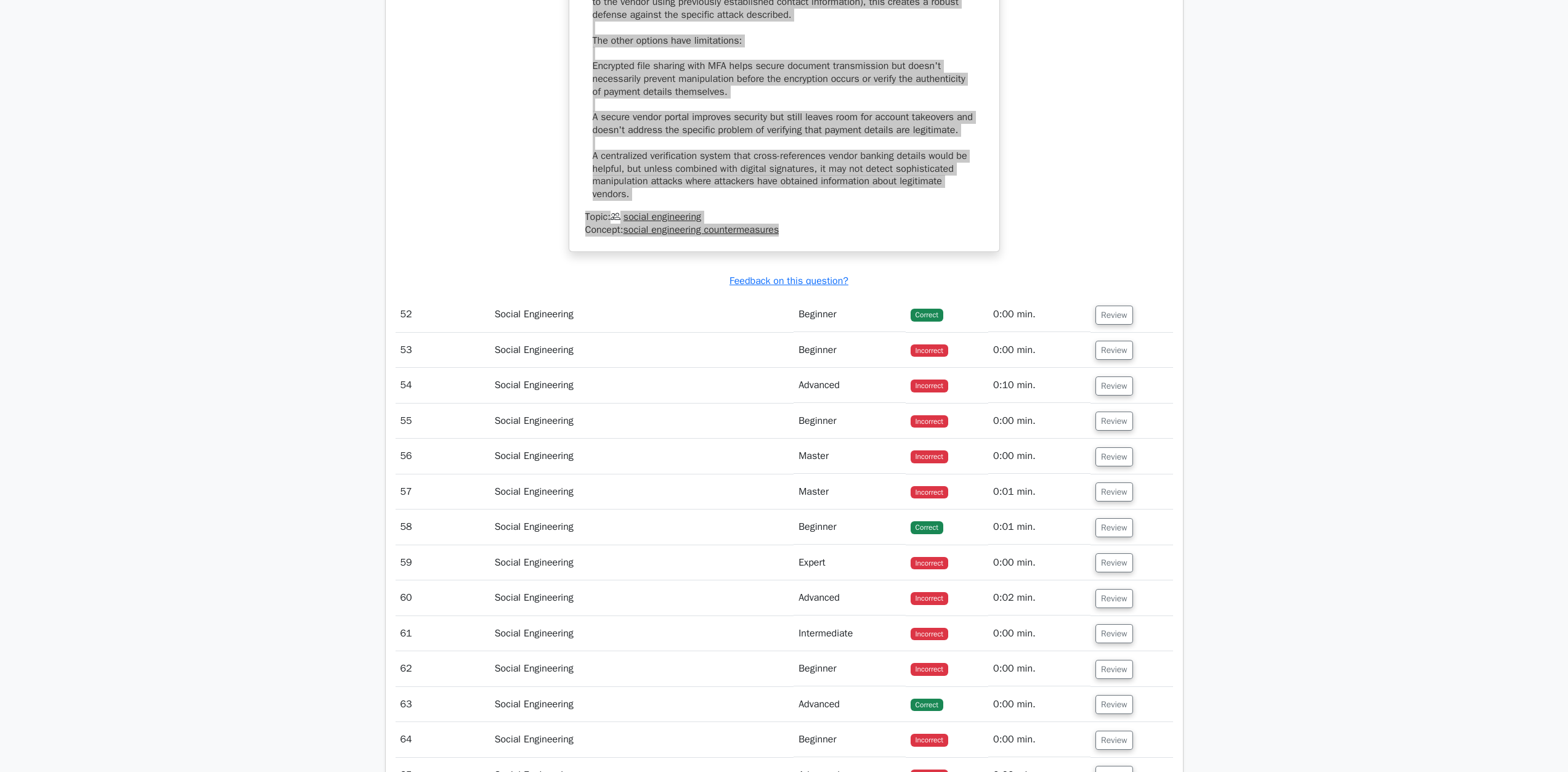 scroll, scrollTop: 39999, scrollLeft: 0, axis: vertical 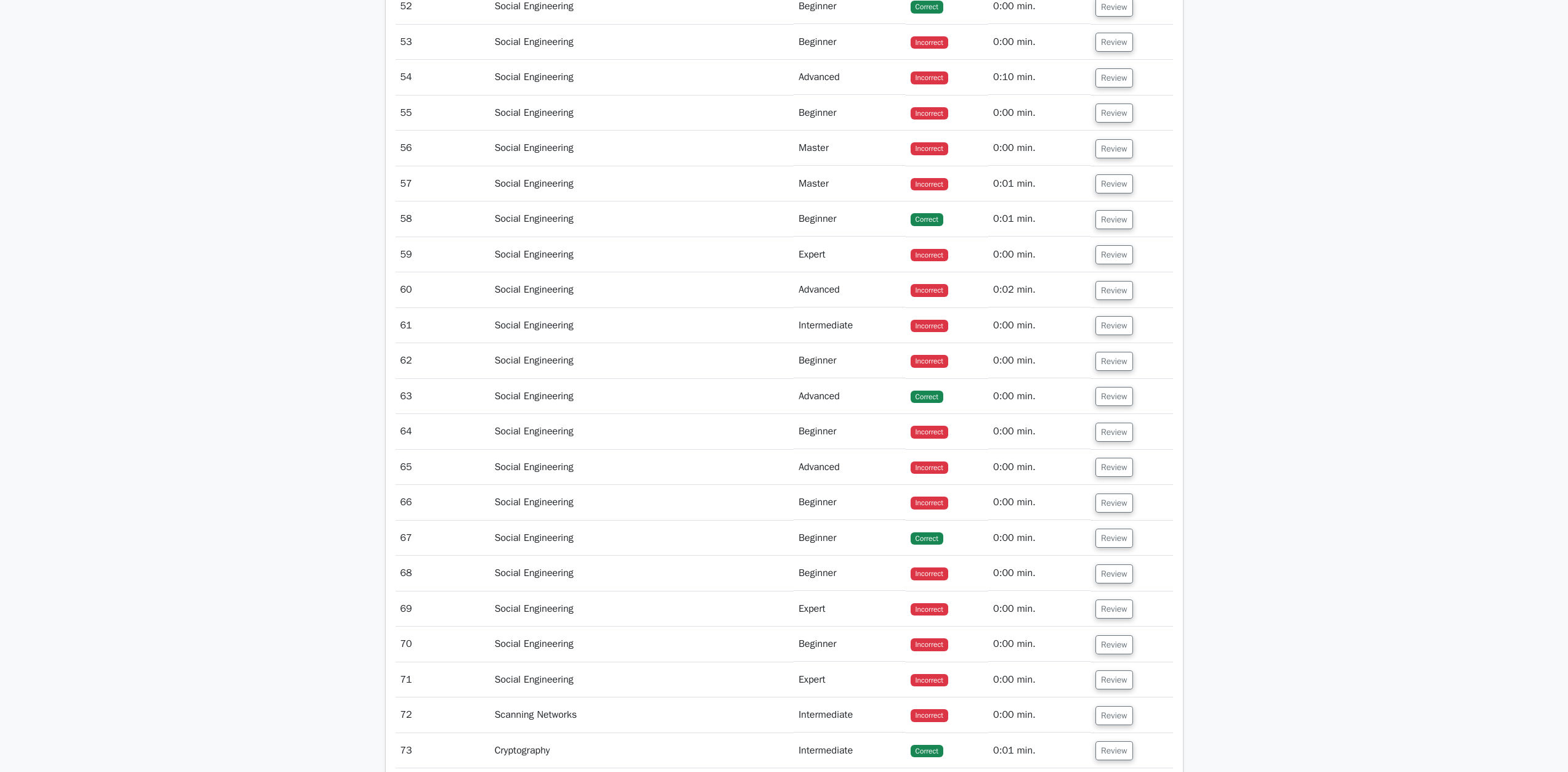 drag, startPoint x: 1101, startPoint y: 420, endPoint x: 1014, endPoint y: 441, distance: 89.4986 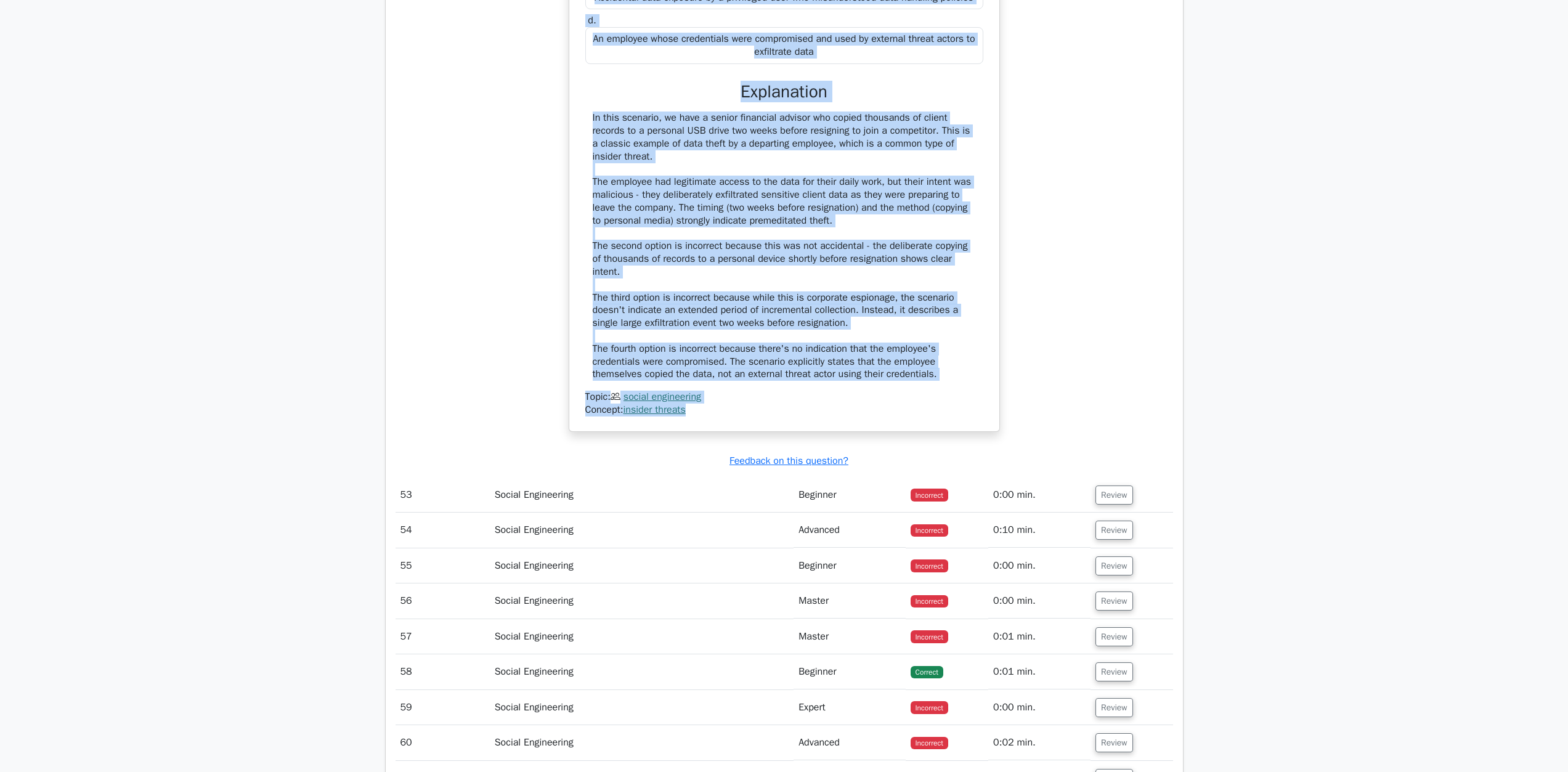 scroll, scrollTop: 40417, scrollLeft: 0, axis: vertical 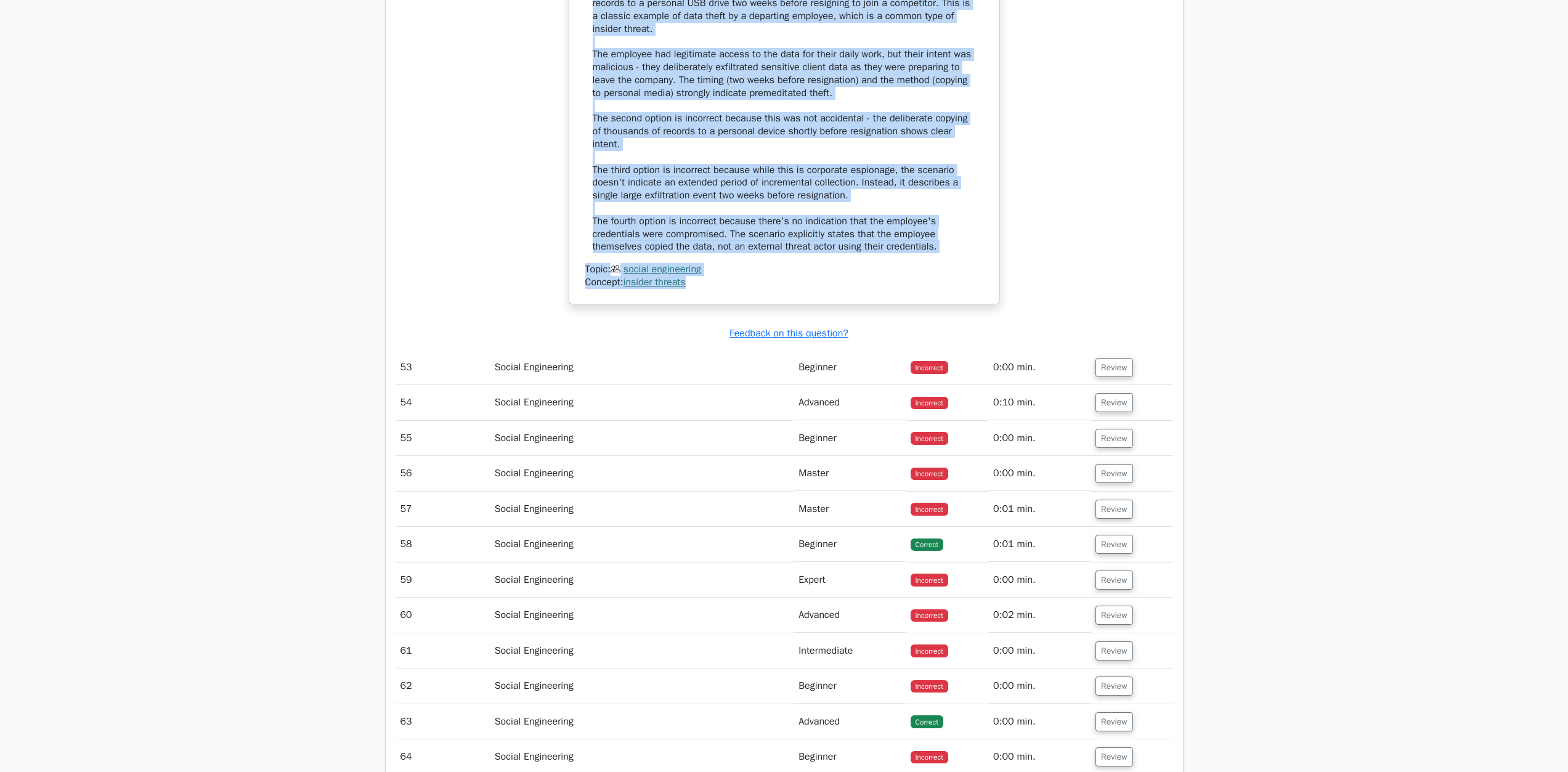 drag, startPoint x: 599, startPoint y: 457, endPoint x: 734, endPoint y: 710, distance: 286.76471 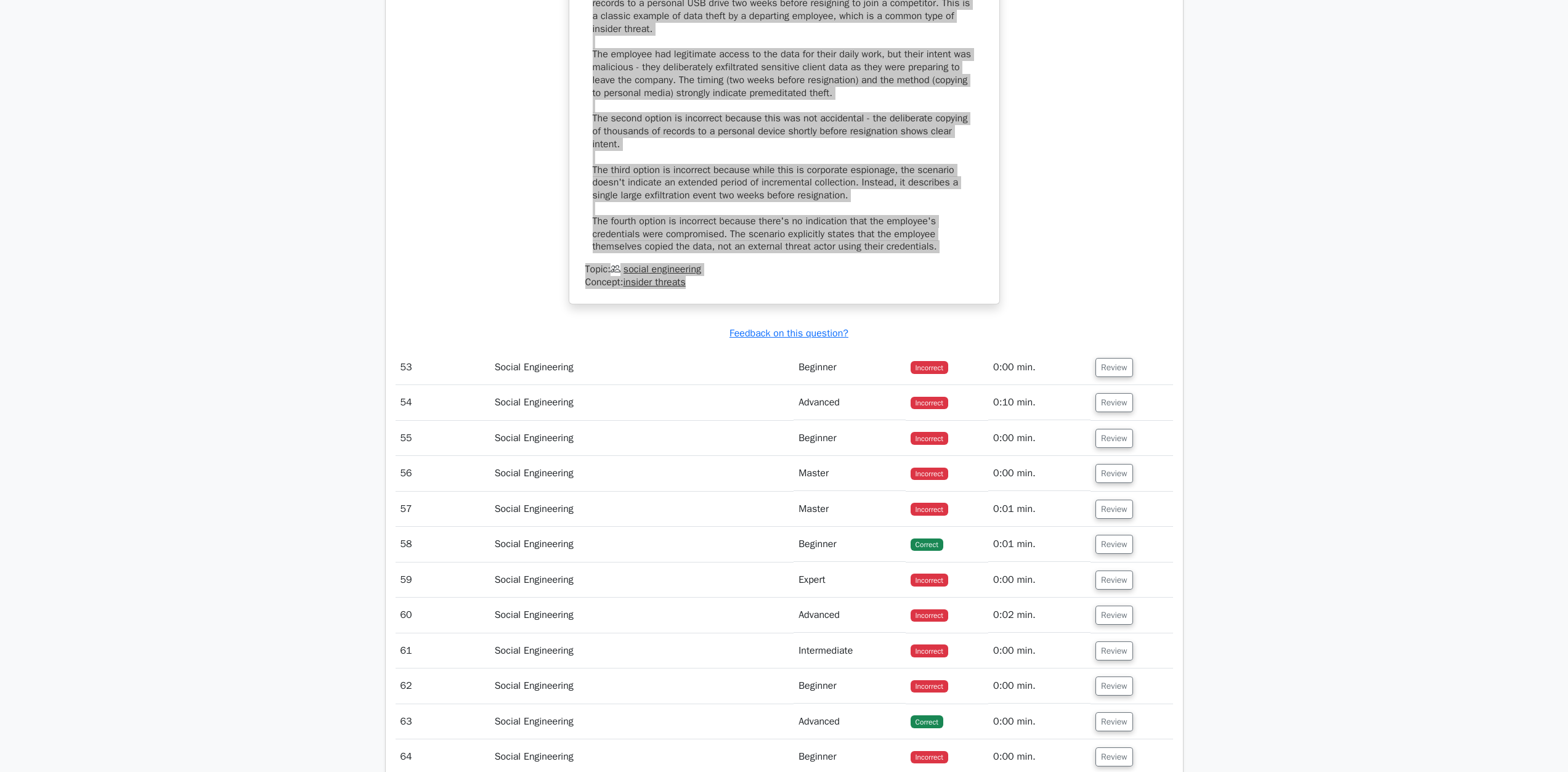 scroll, scrollTop: 40725, scrollLeft: 0, axis: vertical 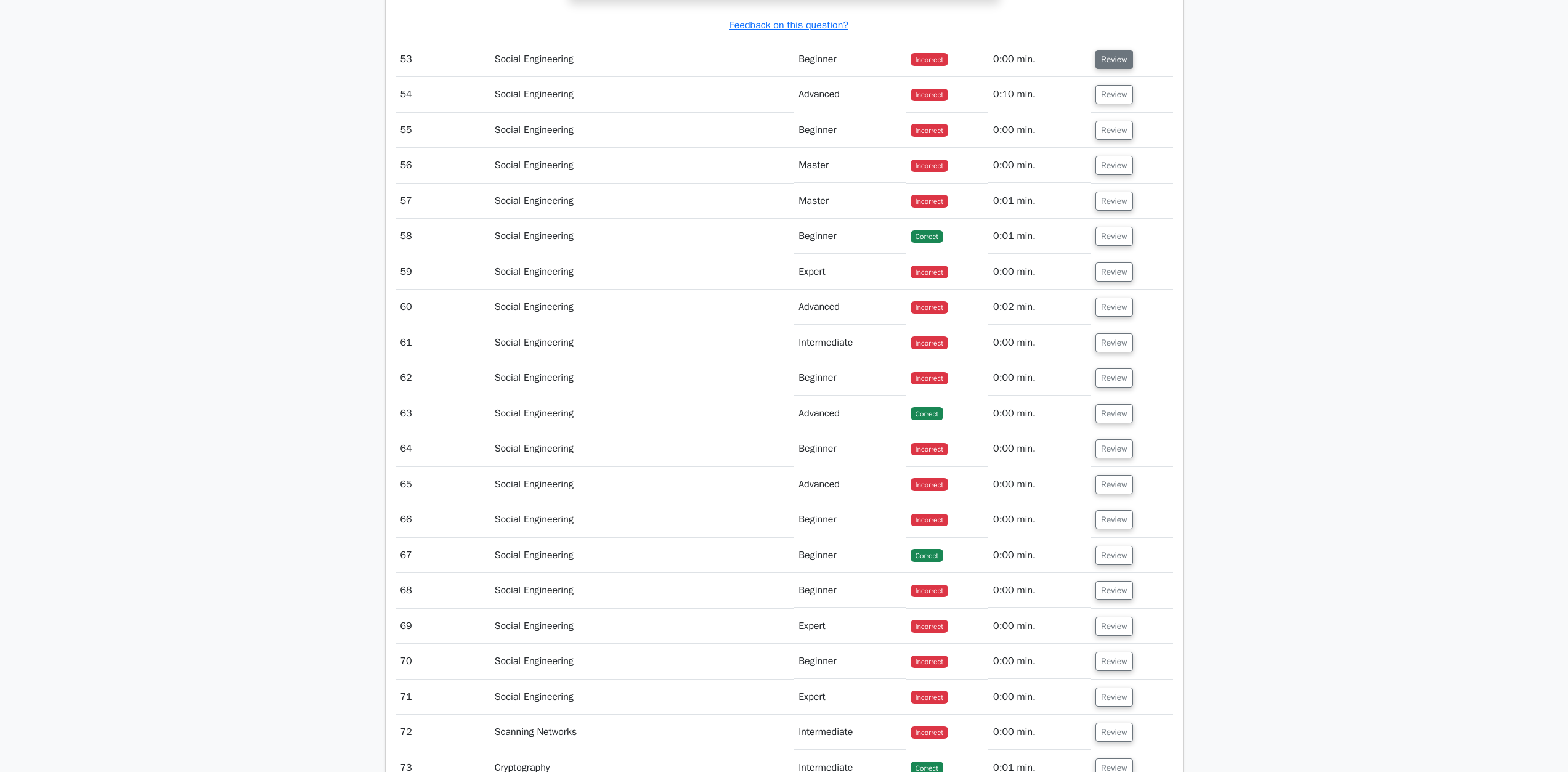 click on "Review" at bounding box center [1114, 59] 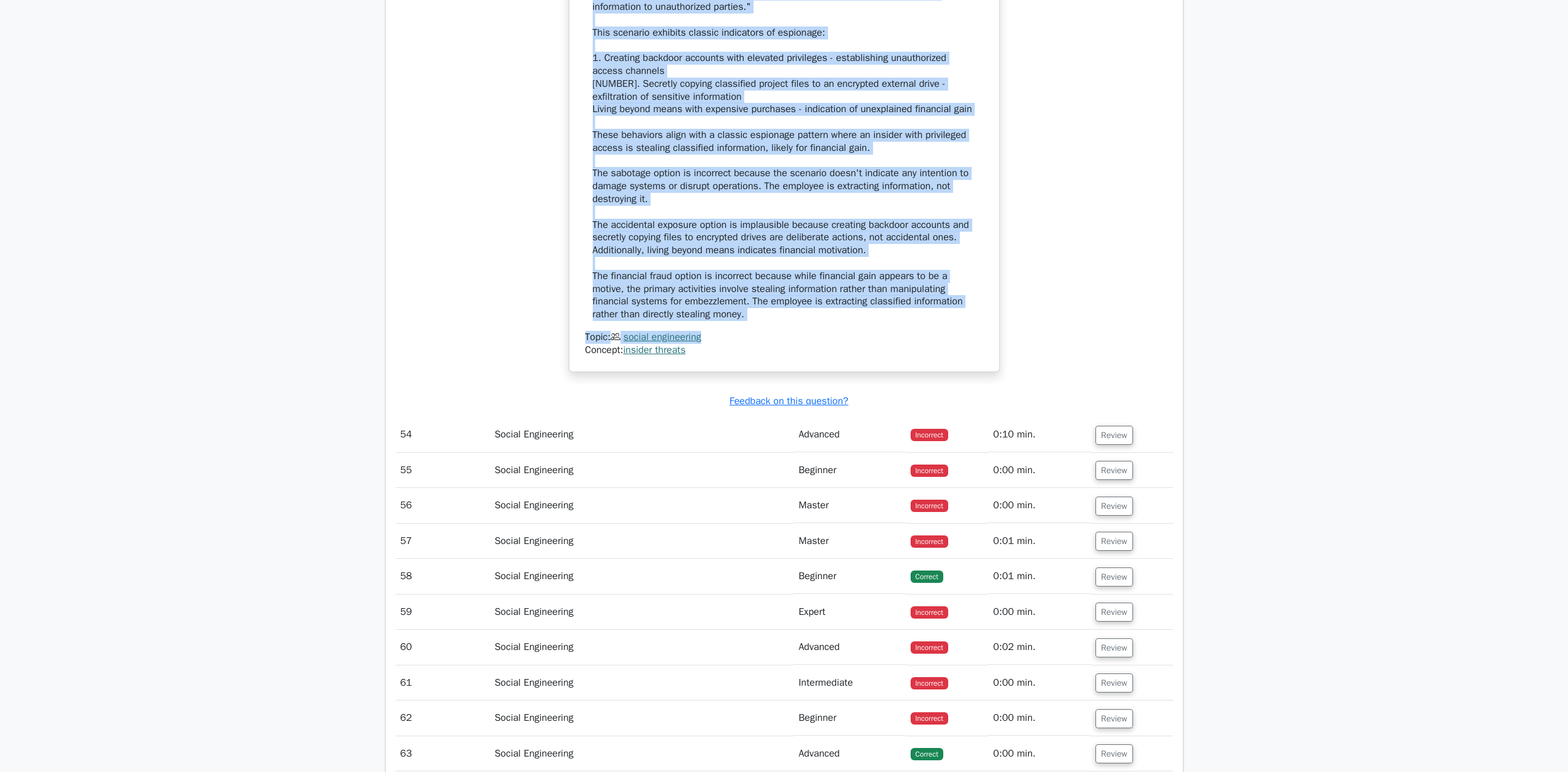 scroll, scrollTop: 41253, scrollLeft: 0, axis: vertical 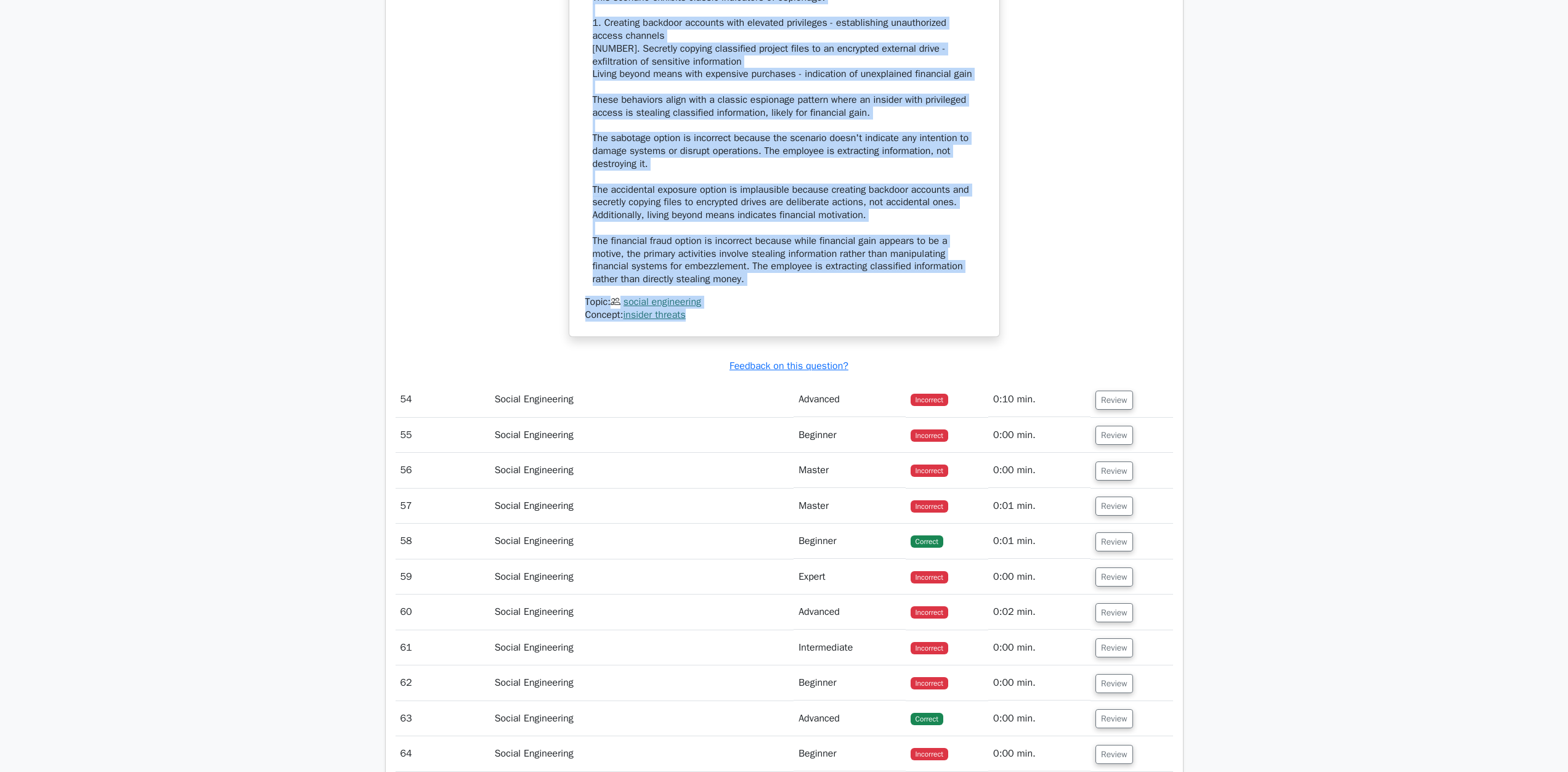 drag, startPoint x: 583, startPoint y: 506, endPoint x: 772, endPoint y: 738, distance: 299.2407 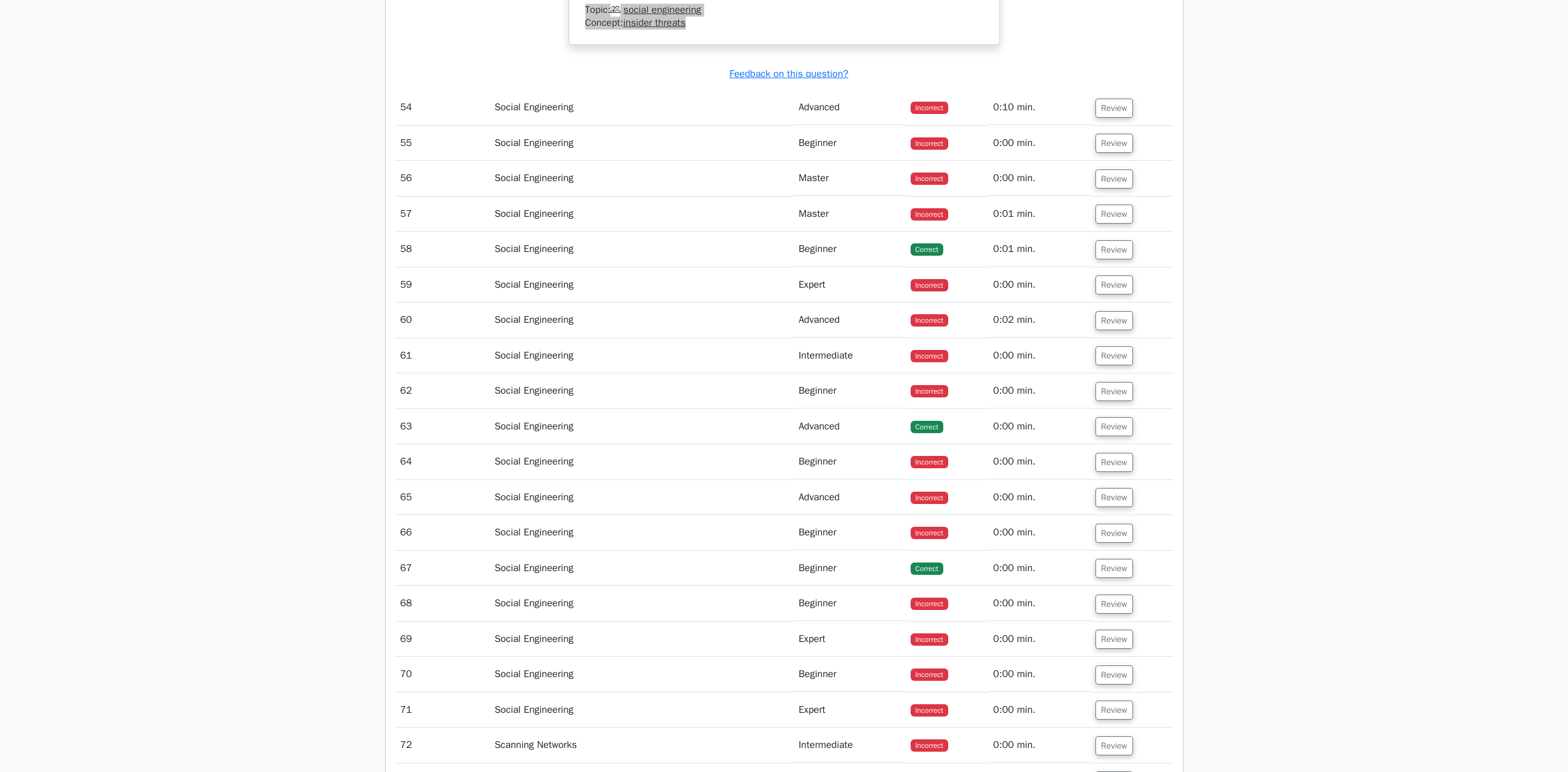 scroll, scrollTop: 41561, scrollLeft: 0, axis: vertical 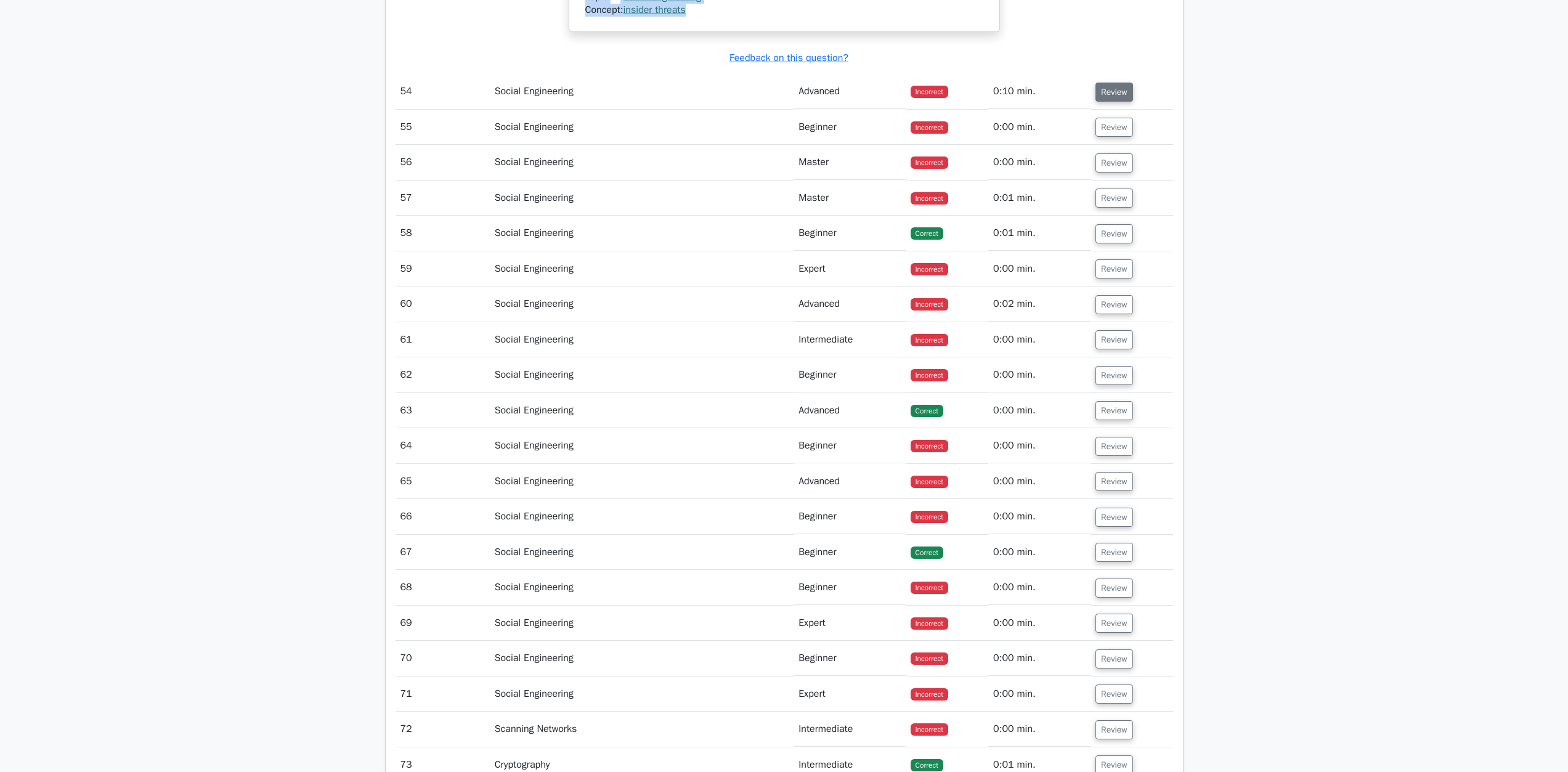 drag, startPoint x: 1126, startPoint y: 516, endPoint x: 1100, endPoint y: 522, distance: 26.683328 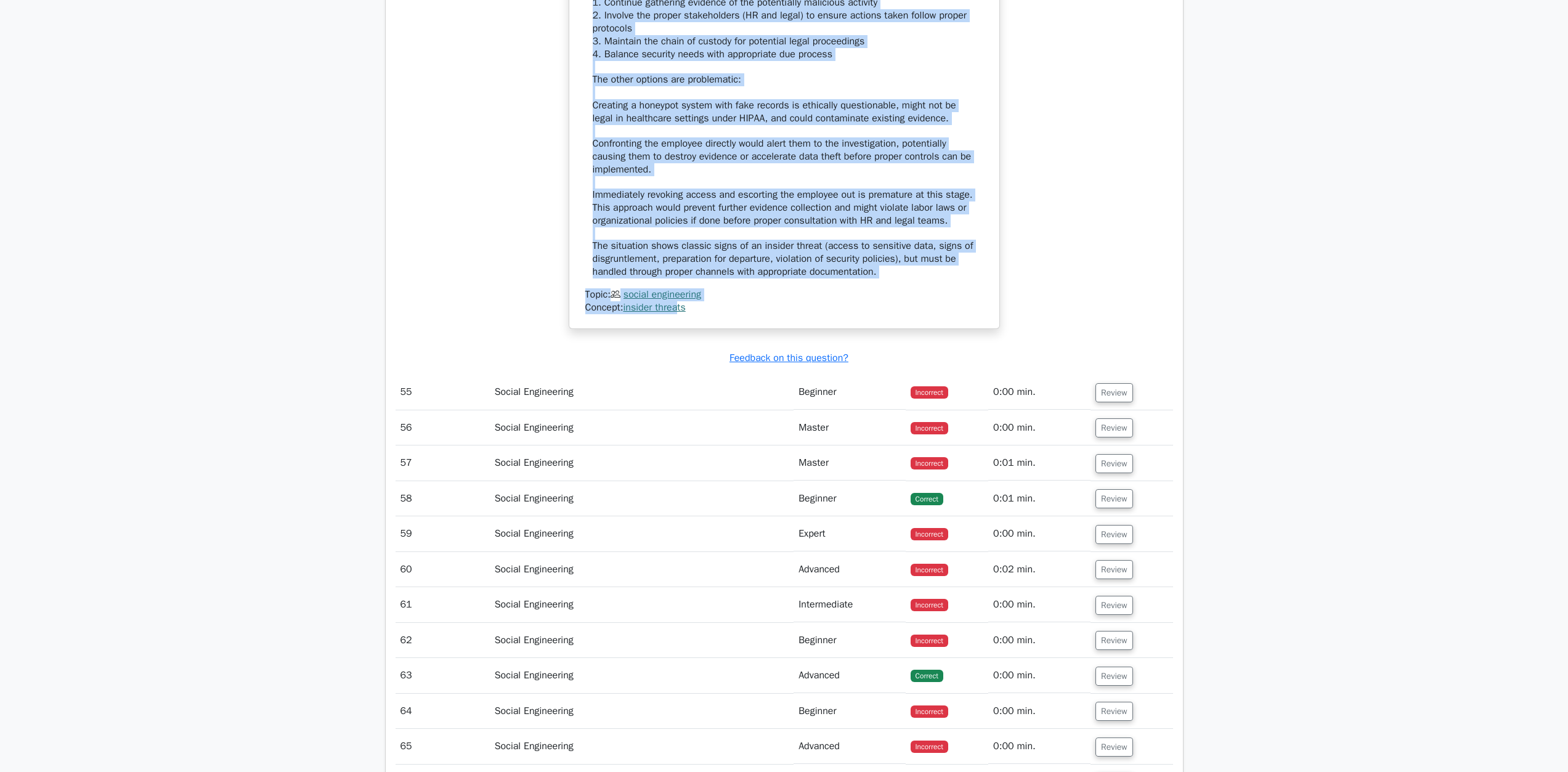 scroll, scrollTop: 42161, scrollLeft: 0, axis: vertical 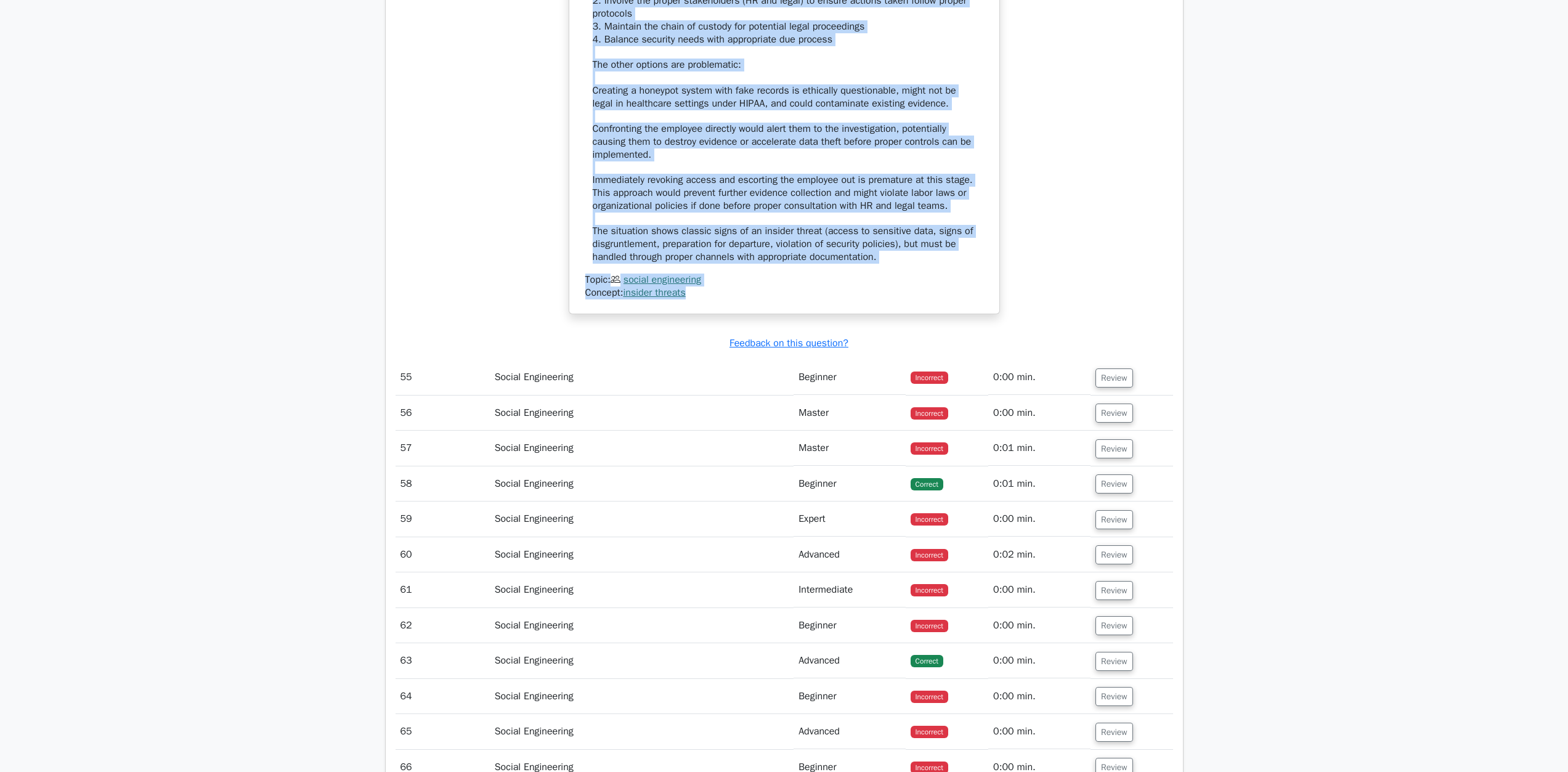 drag, startPoint x: 586, startPoint y: 556, endPoint x: 736, endPoint y: 712, distance: 216.4163 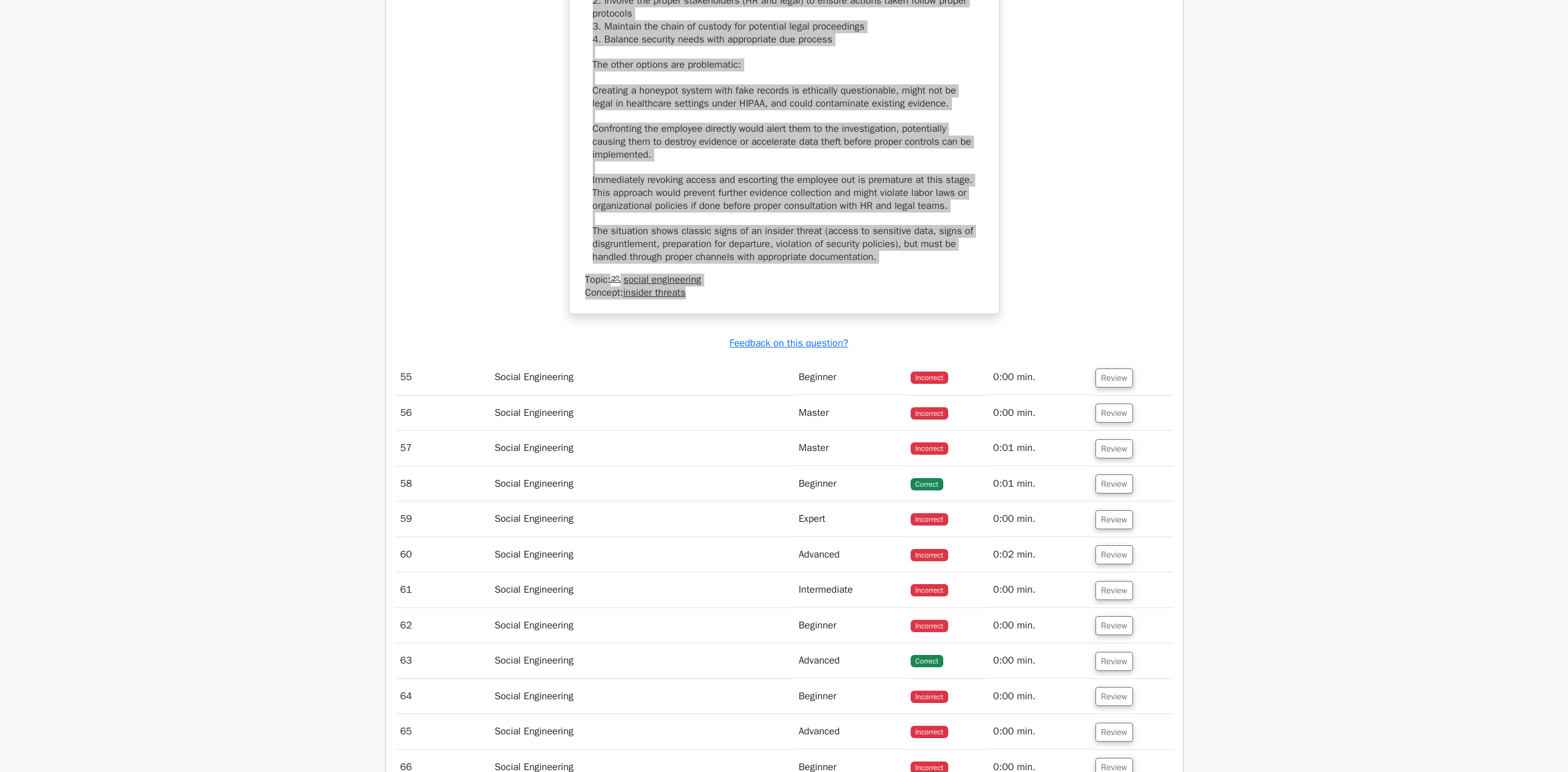 scroll, scrollTop: 42469, scrollLeft: 0, axis: vertical 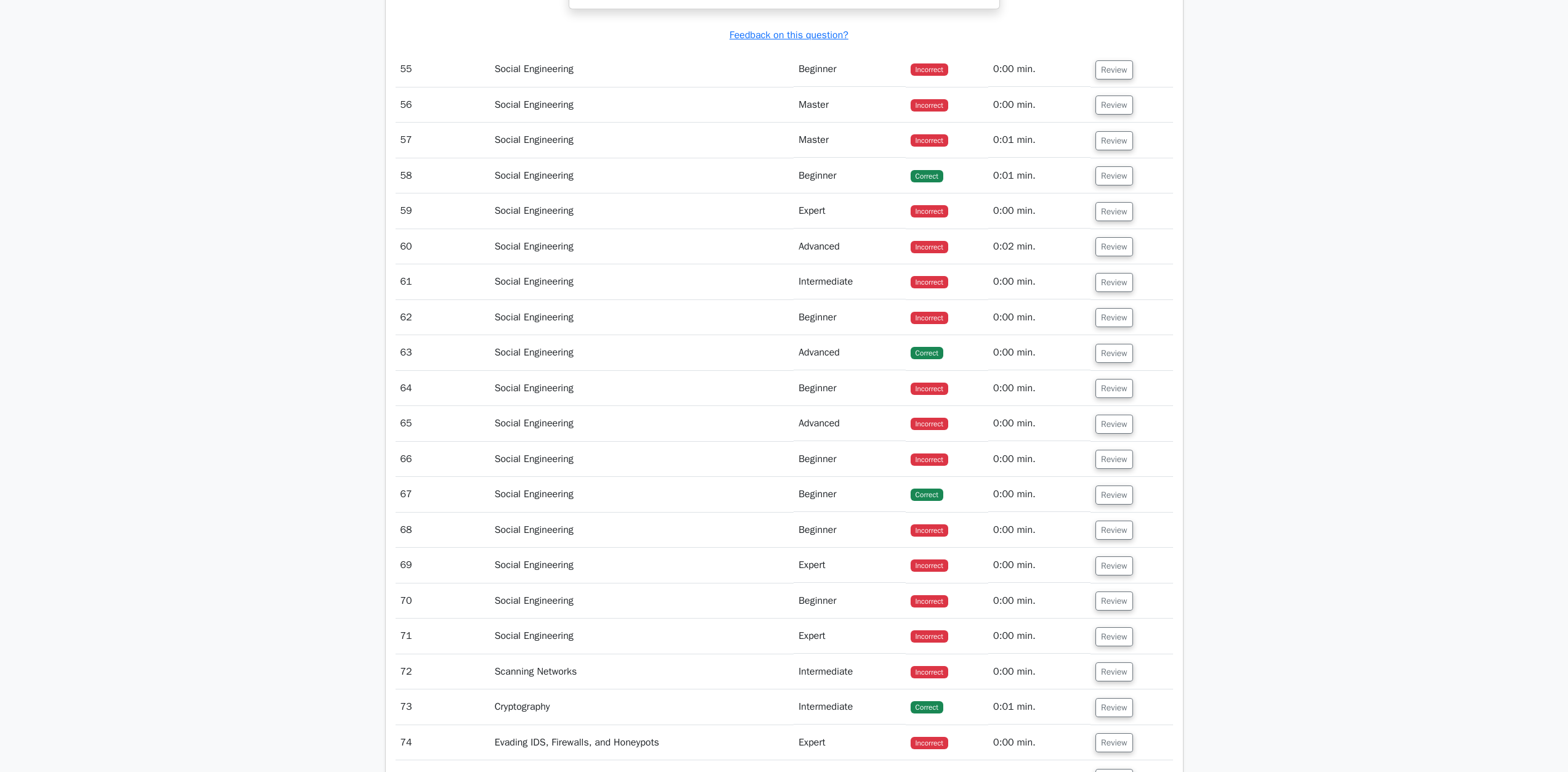 drag, startPoint x: 1127, startPoint y: 498, endPoint x: 1075, endPoint y: 500, distance: 52.03845 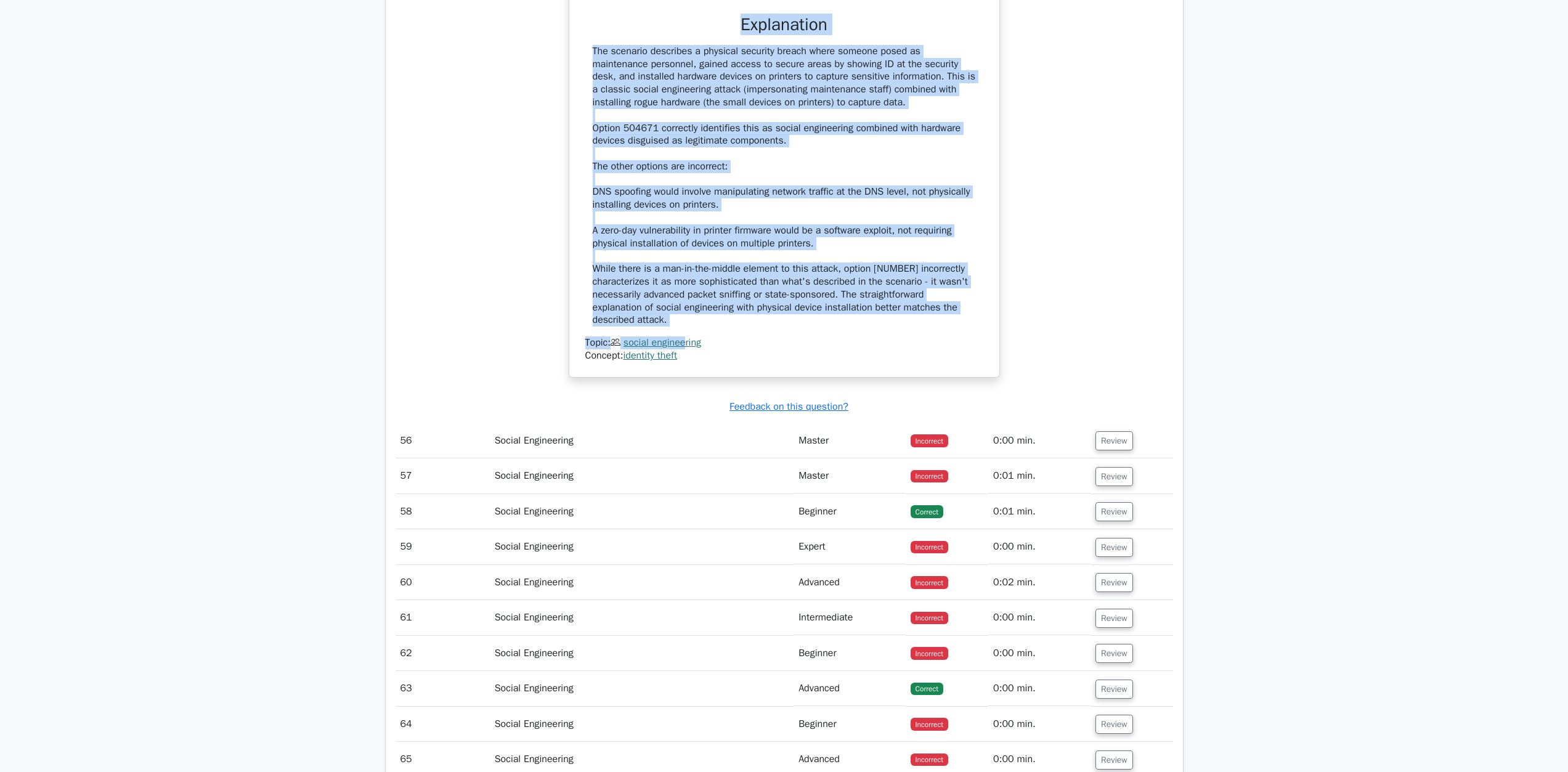 scroll, scrollTop: 42992, scrollLeft: 0, axis: vertical 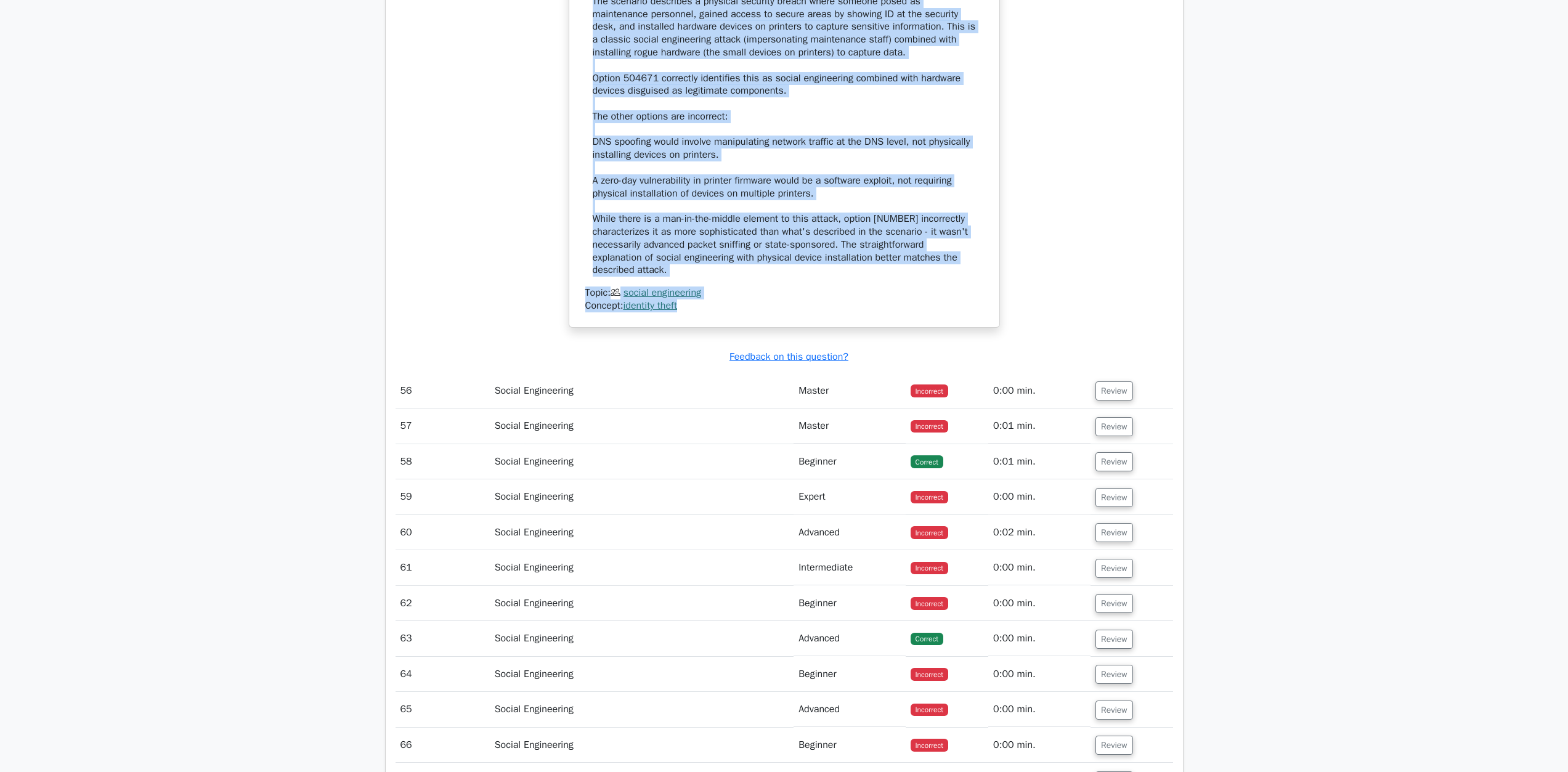 drag, startPoint x: 607, startPoint y: 535, endPoint x: 748, endPoint y: 739, distance: 247.9859 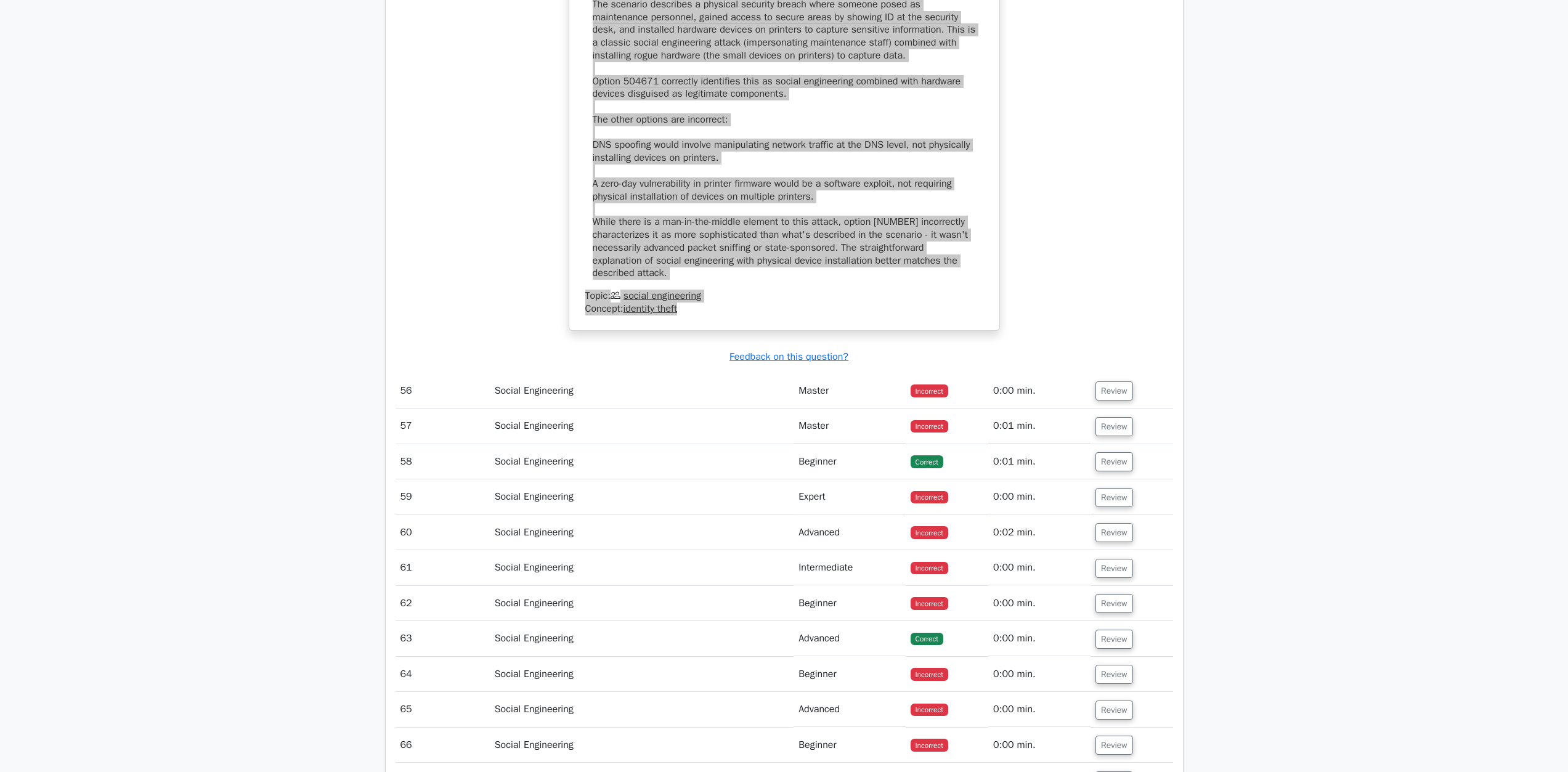 scroll, scrollTop: 43300, scrollLeft: 0, axis: vertical 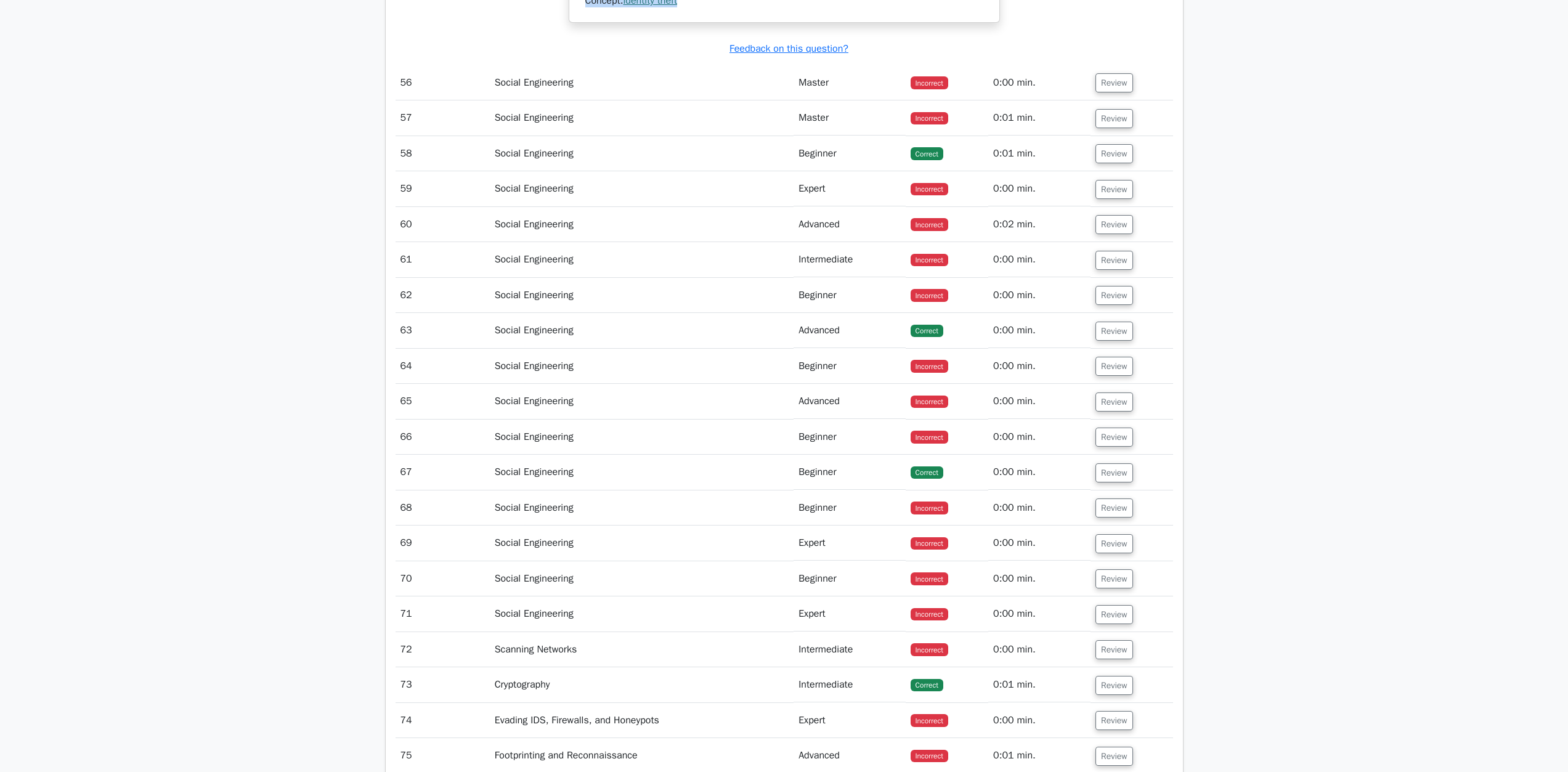 drag, startPoint x: 1107, startPoint y: 503, endPoint x: 899, endPoint y: 521, distance: 208.77739 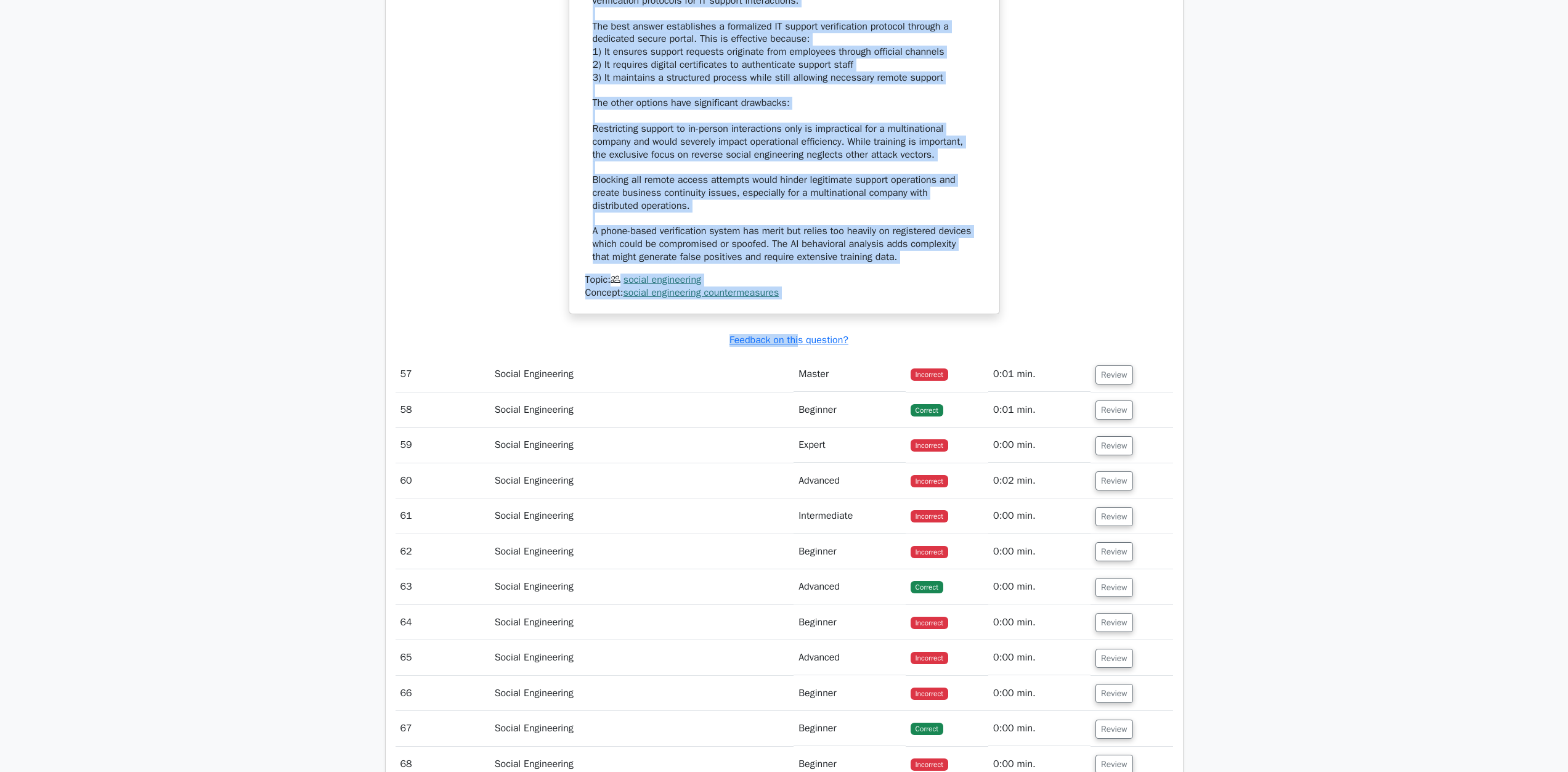 scroll, scrollTop: 44003, scrollLeft: 0, axis: vertical 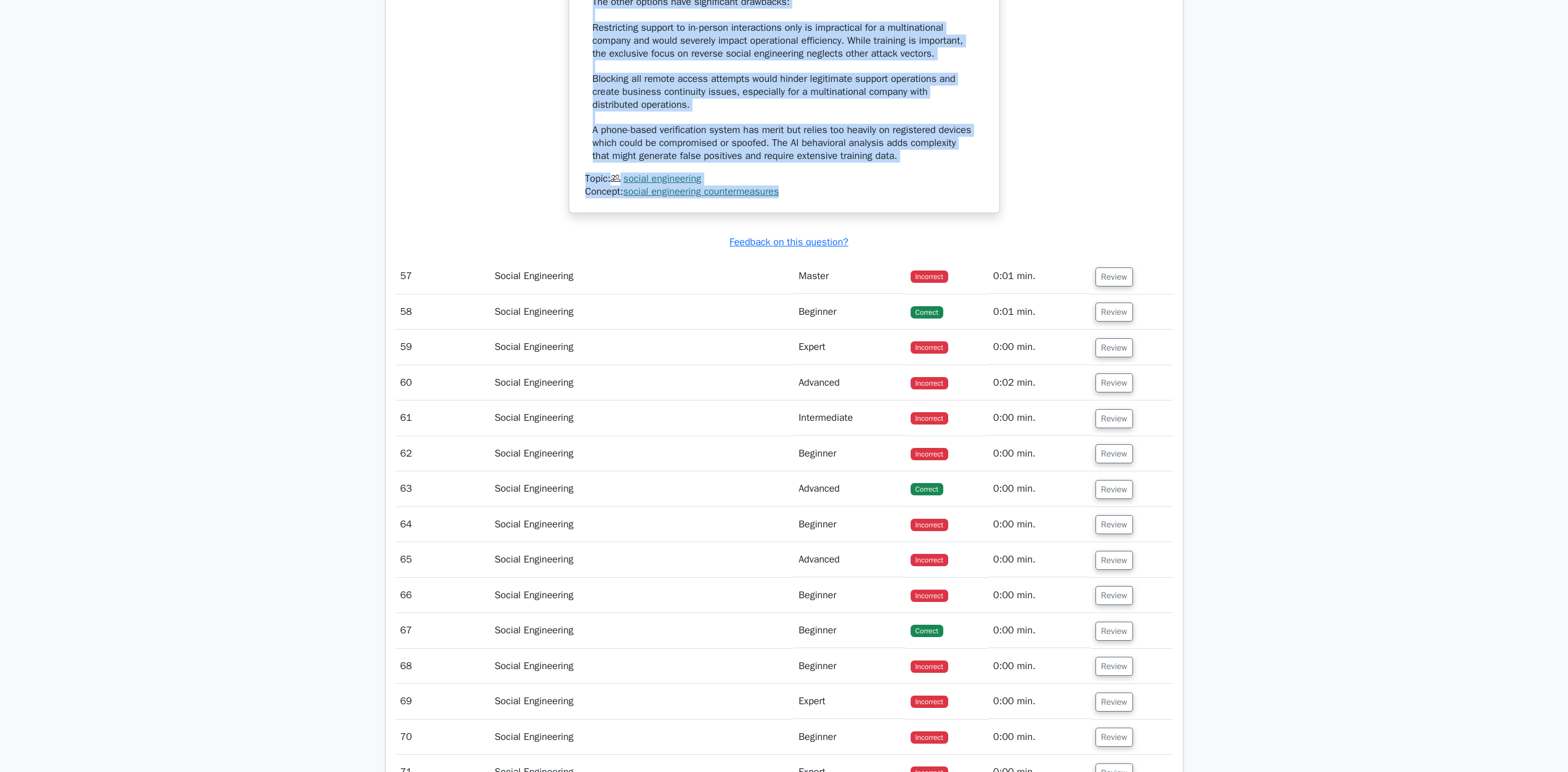drag, startPoint x: 588, startPoint y: 544, endPoint x: 848, endPoint y: 643, distance: 278.21035 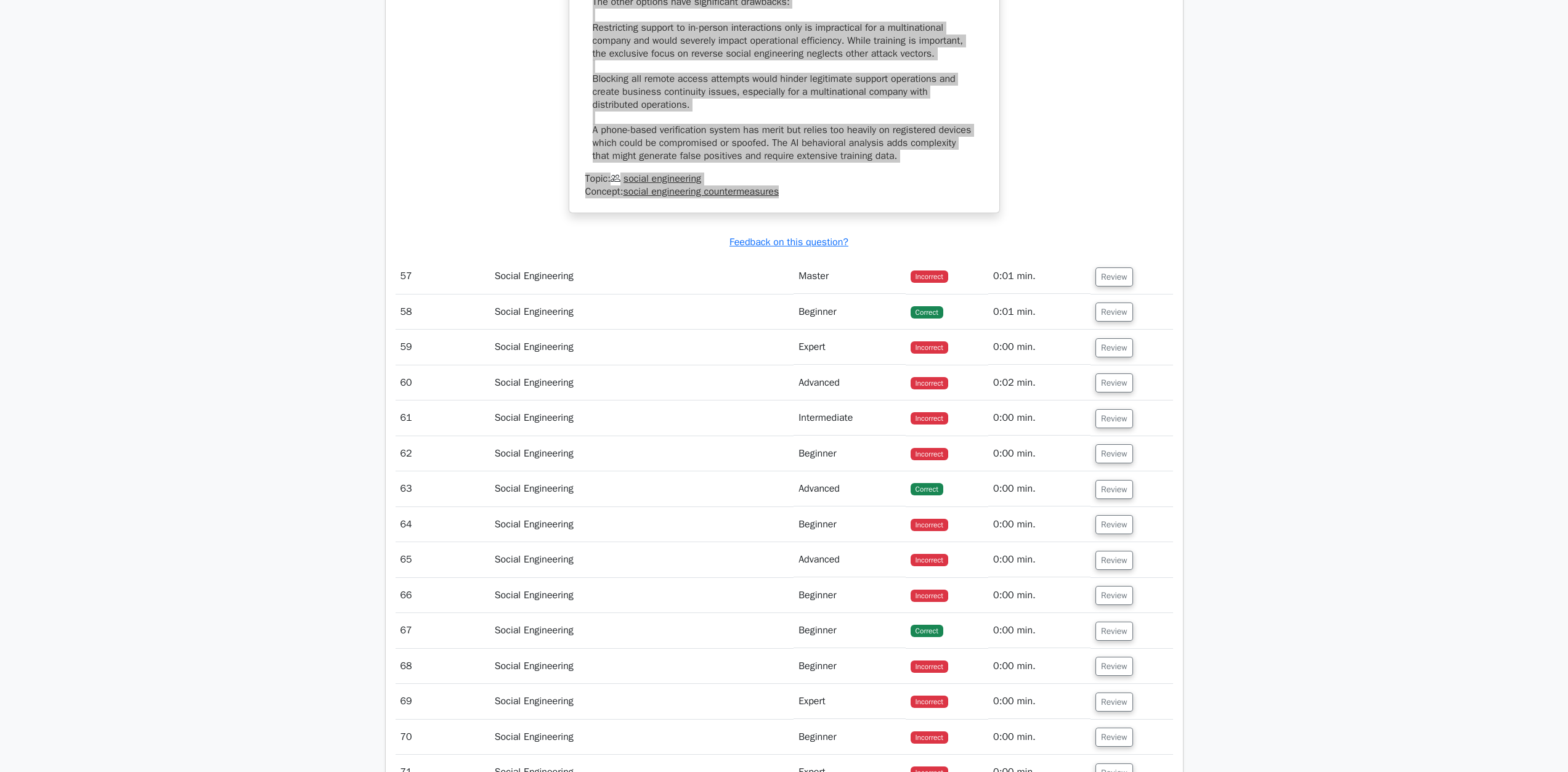 scroll, scrollTop: 44311, scrollLeft: 0, axis: vertical 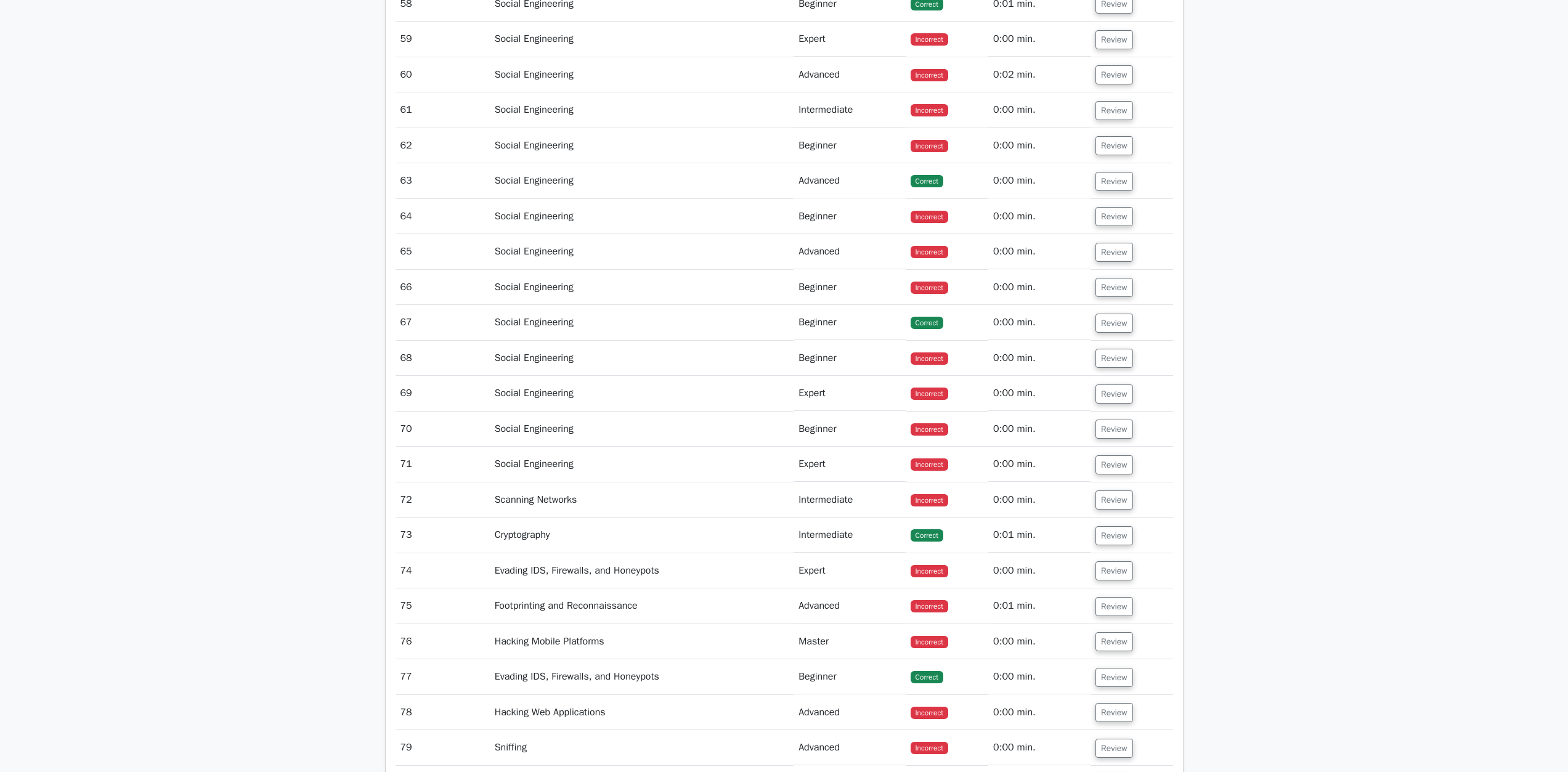 drag, startPoint x: 1116, startPoint y: 407, endPoint x: 1058, endPoint y: 410, distance: 58.07753 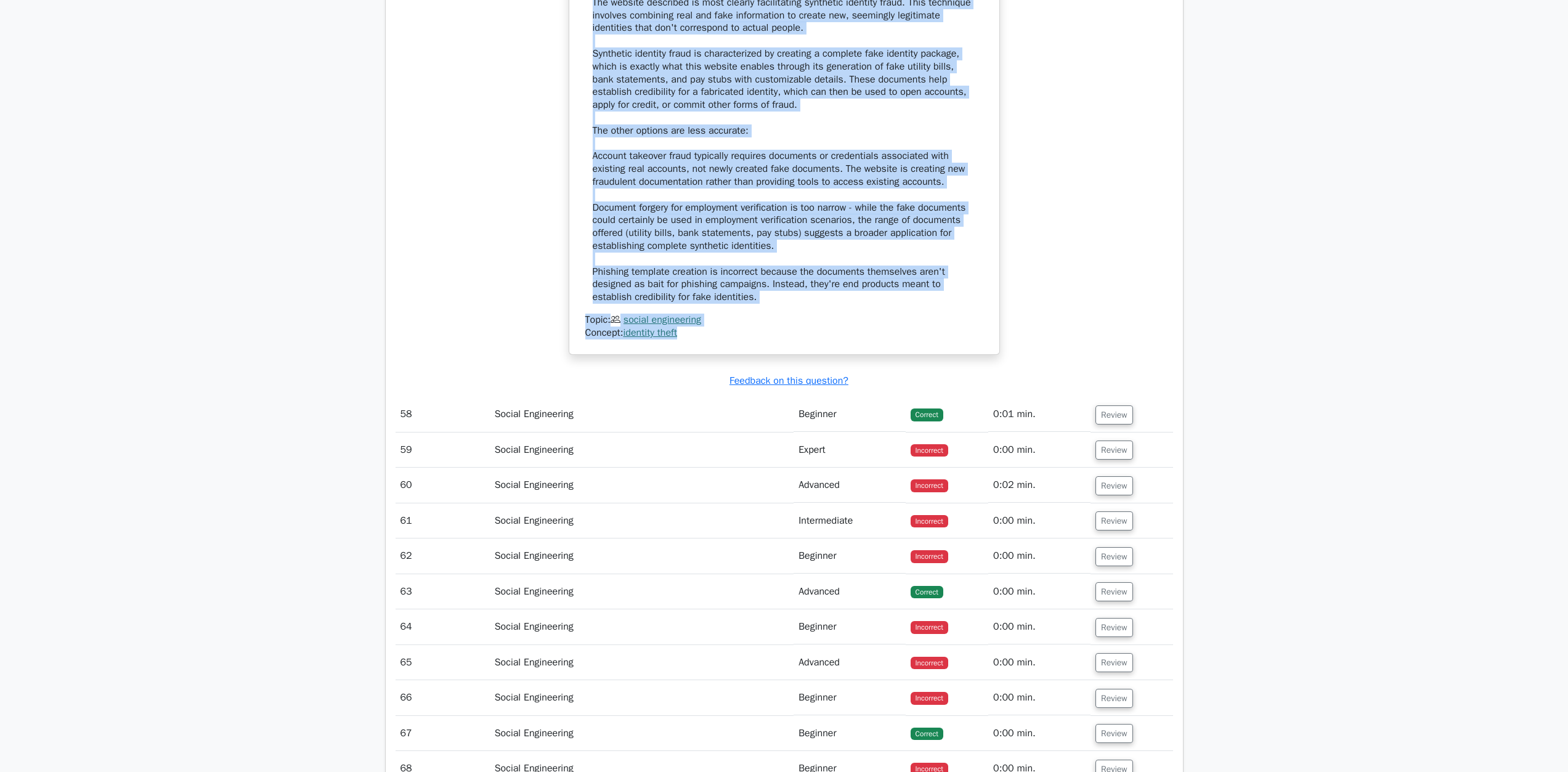 scroll, scrollTop: 44777, scrollLeft: 0, axis: vertical 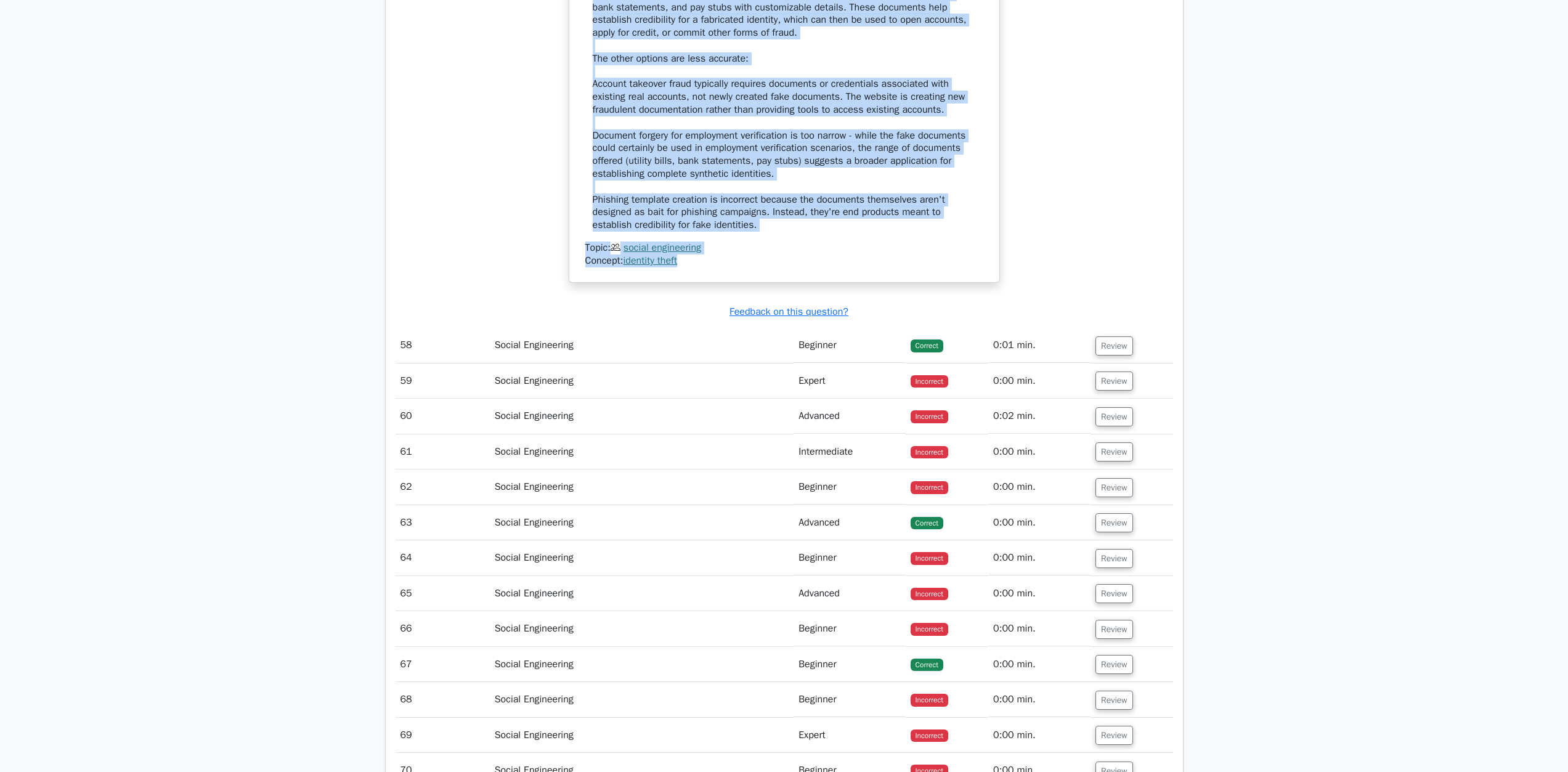 drag, startPoint x: 604, startPoint y: 445, endPoint x: 793, endPoint y: 697, distance: 315 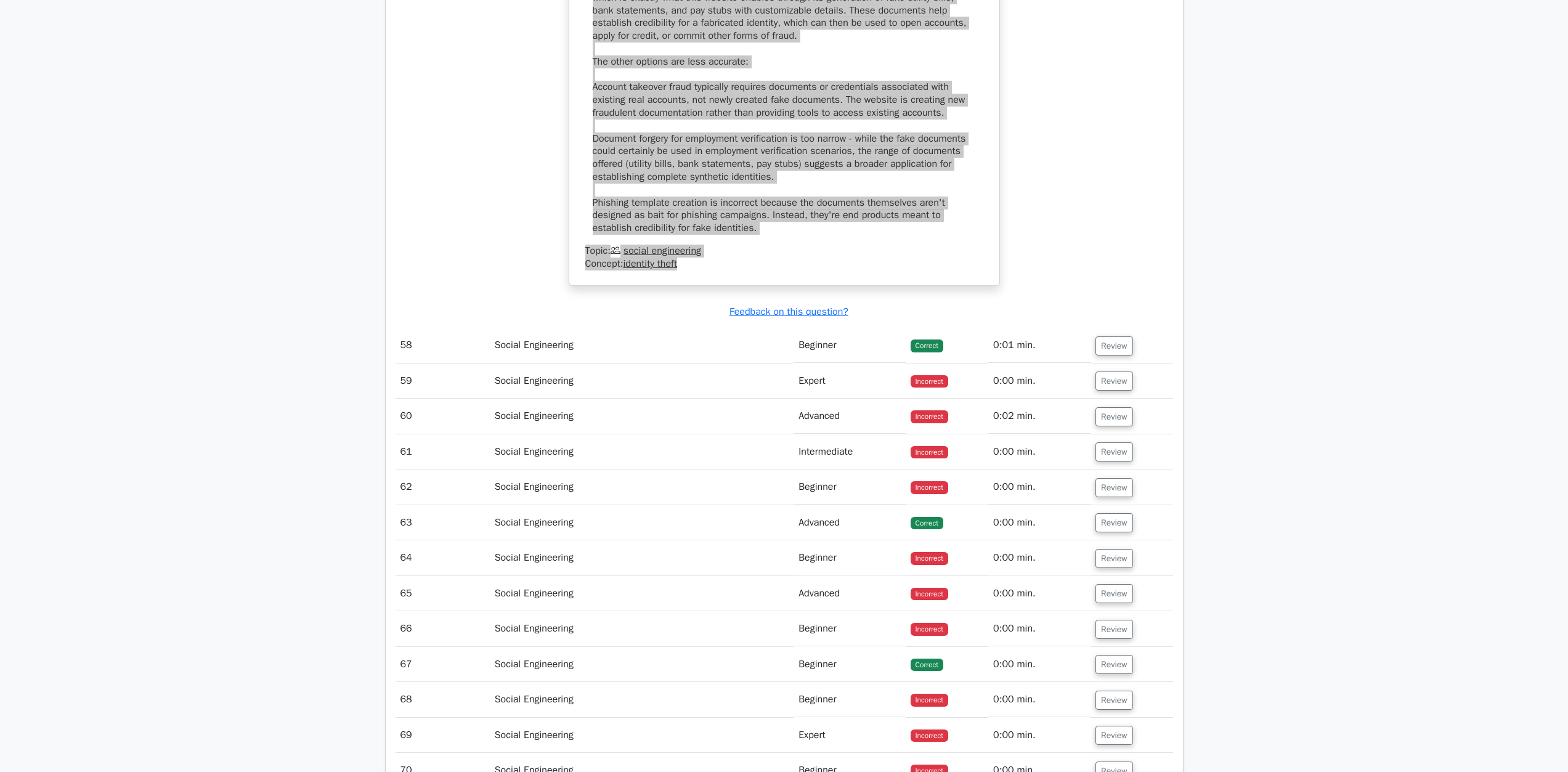 scroll, scrollTop: 45085, scrollLeft: 0, axis: vertical 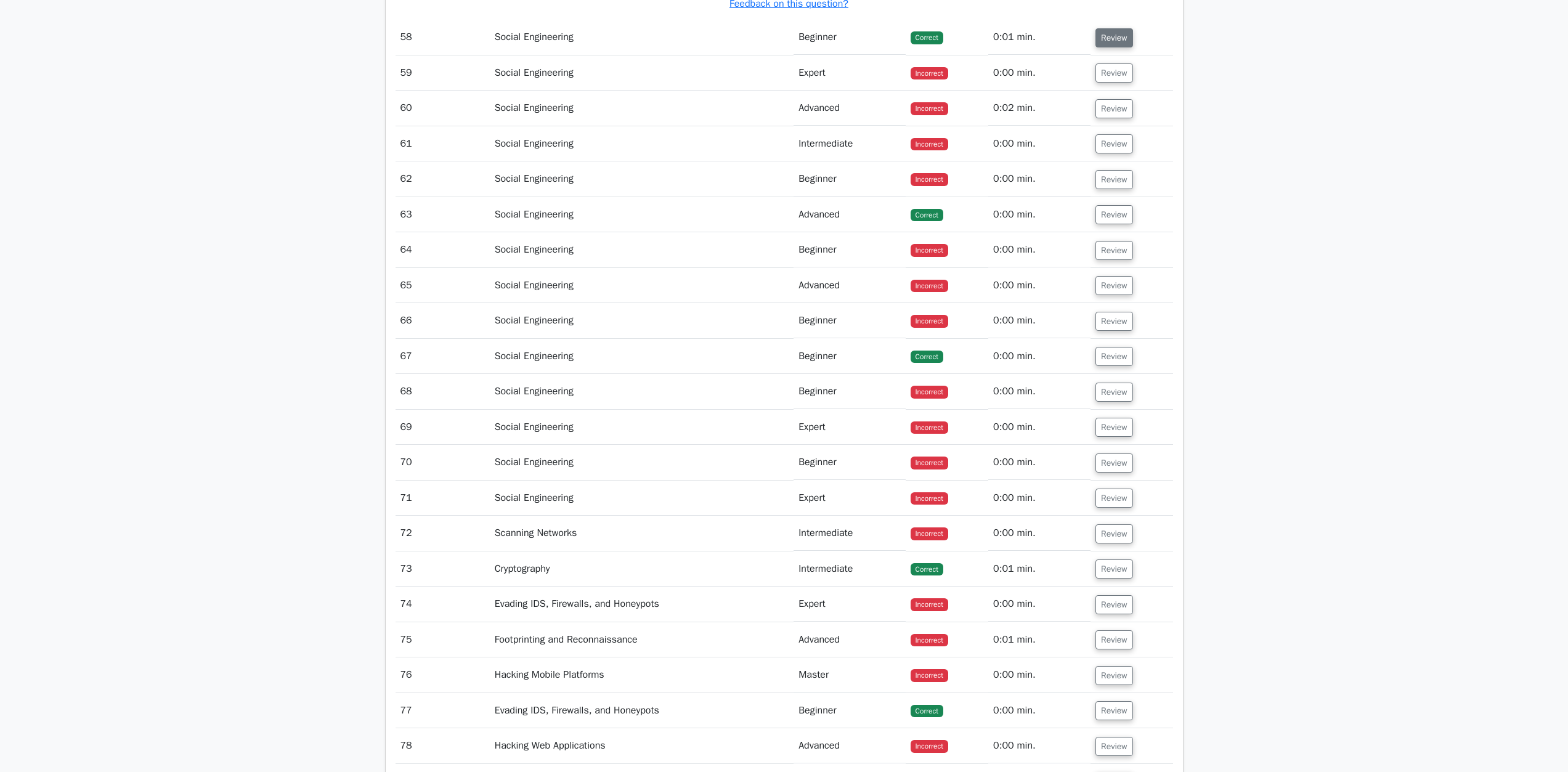 drag, startPoint x: 1111, startPoint y: 473, endPoint x: 1102, endPoint y: 475, distance: 9.219544 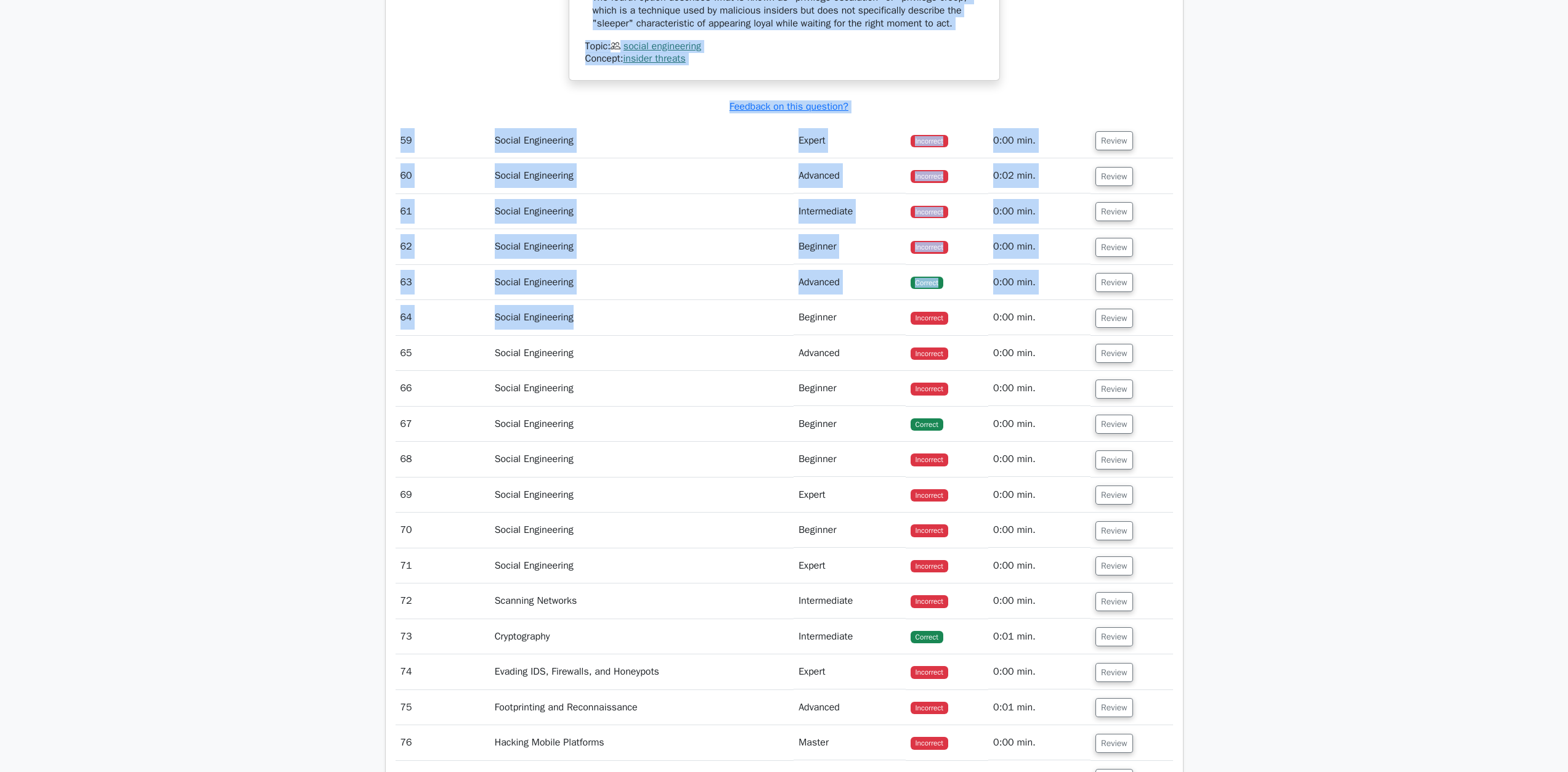 scroll, scrollTop: 45653, scrollLeft: 0, axis: vertical 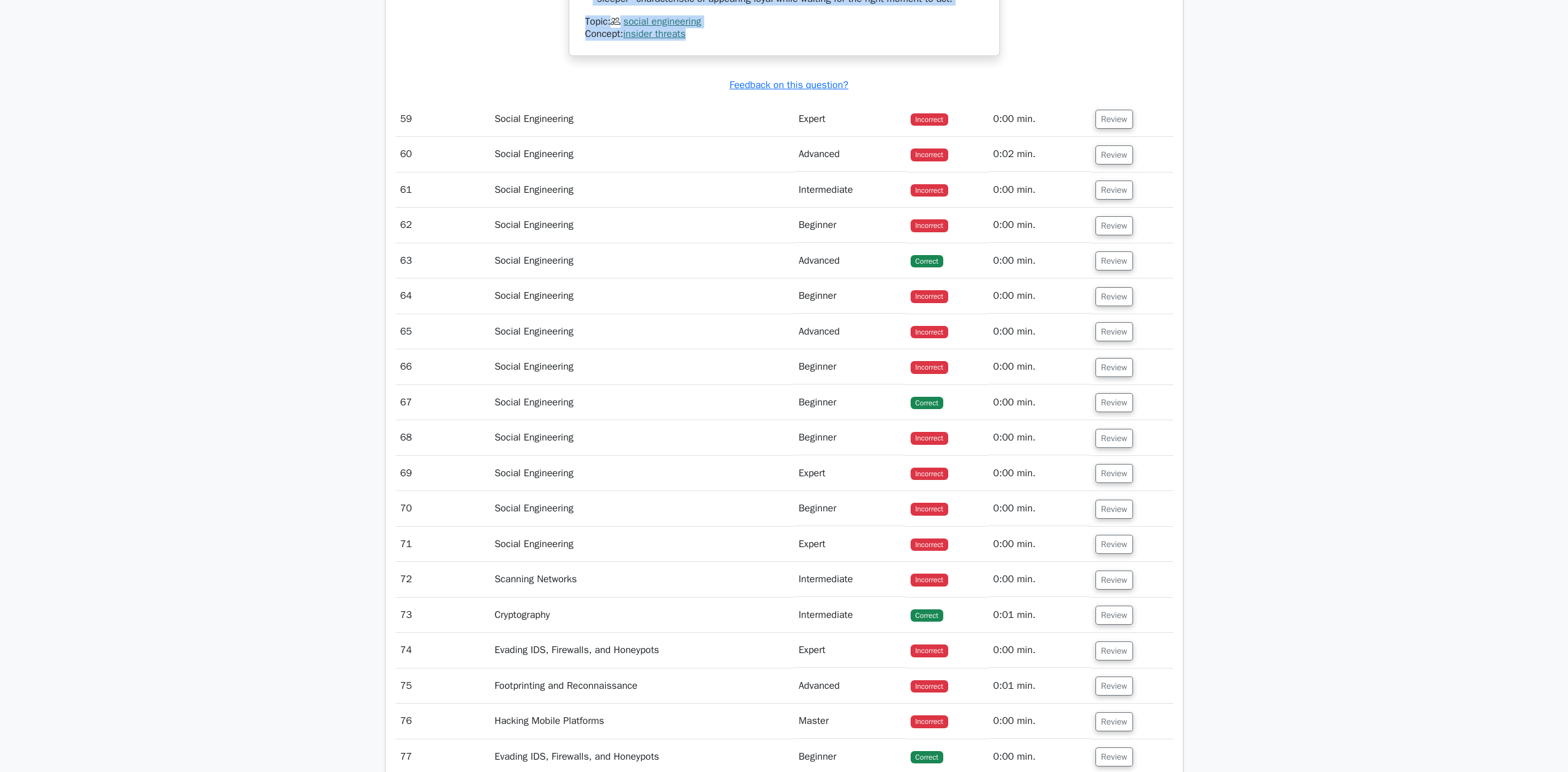 drag, startPoint x: 600, startPoint y: 514, endPoint x: 818, endPoint y: 490, distance: 219.31712 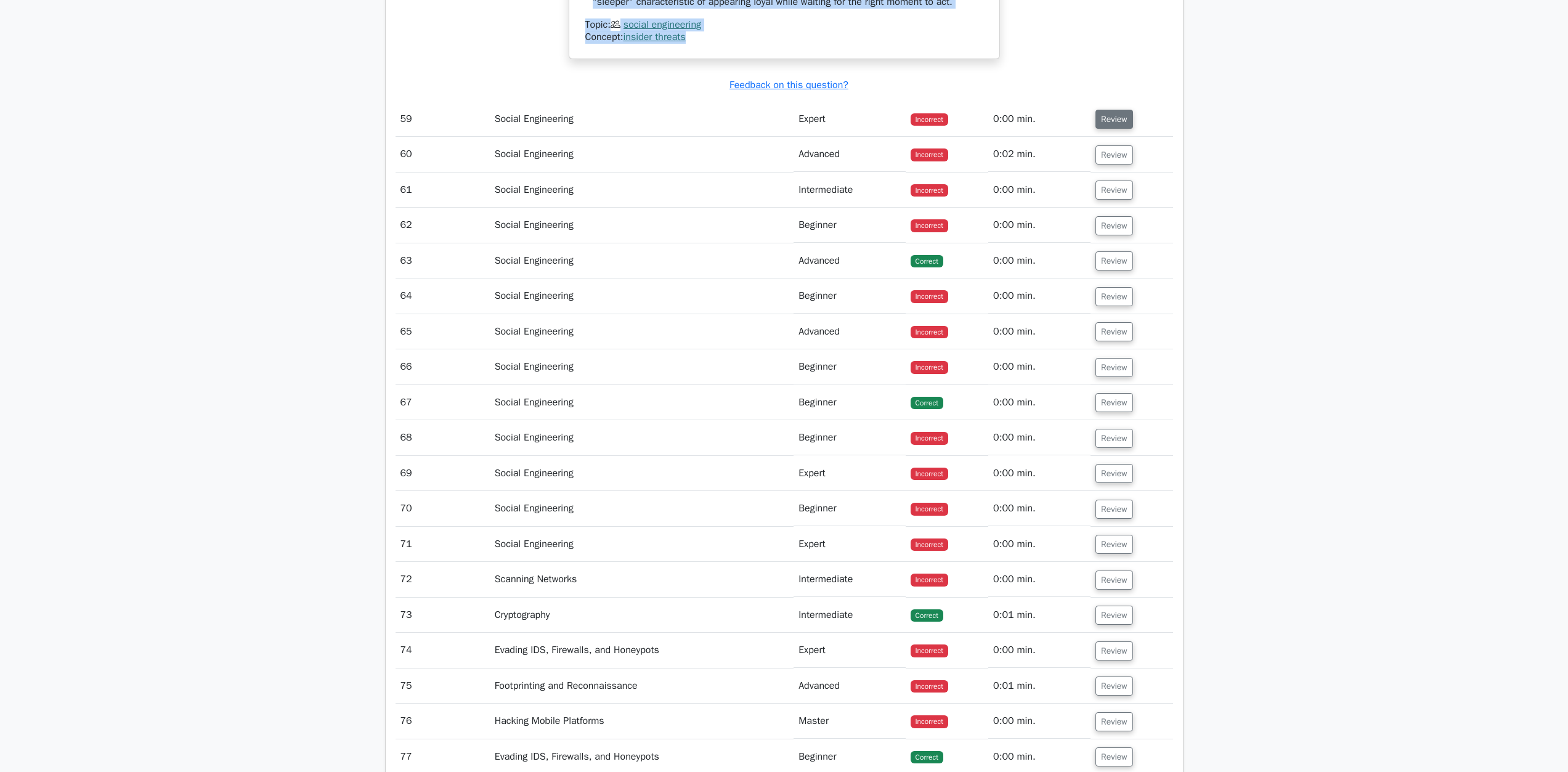 click on "Review" at bounding box center (1114, 119) 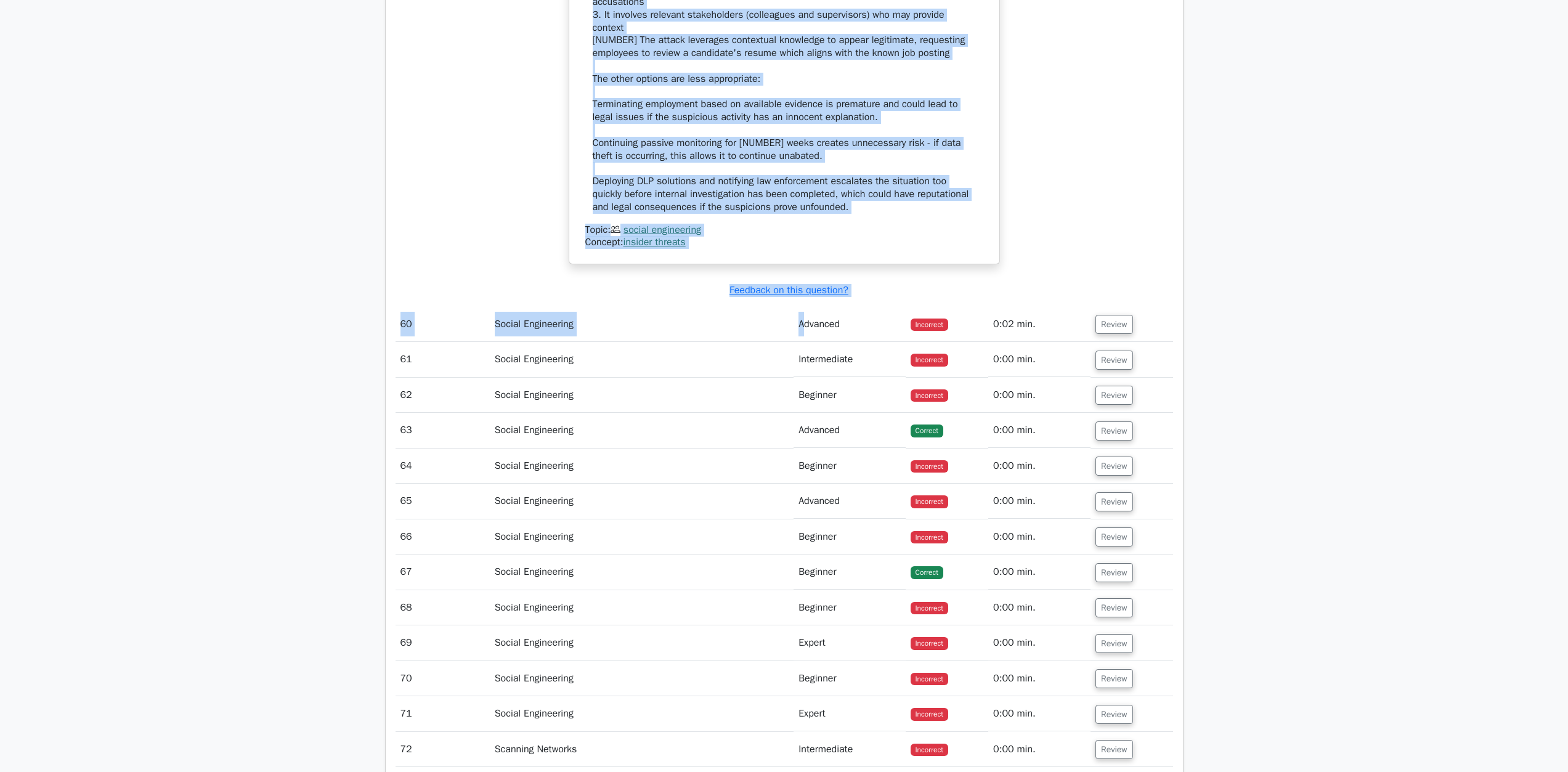 scroll, scrollTop: 46356, scrollLeft: 0, axis: vertical 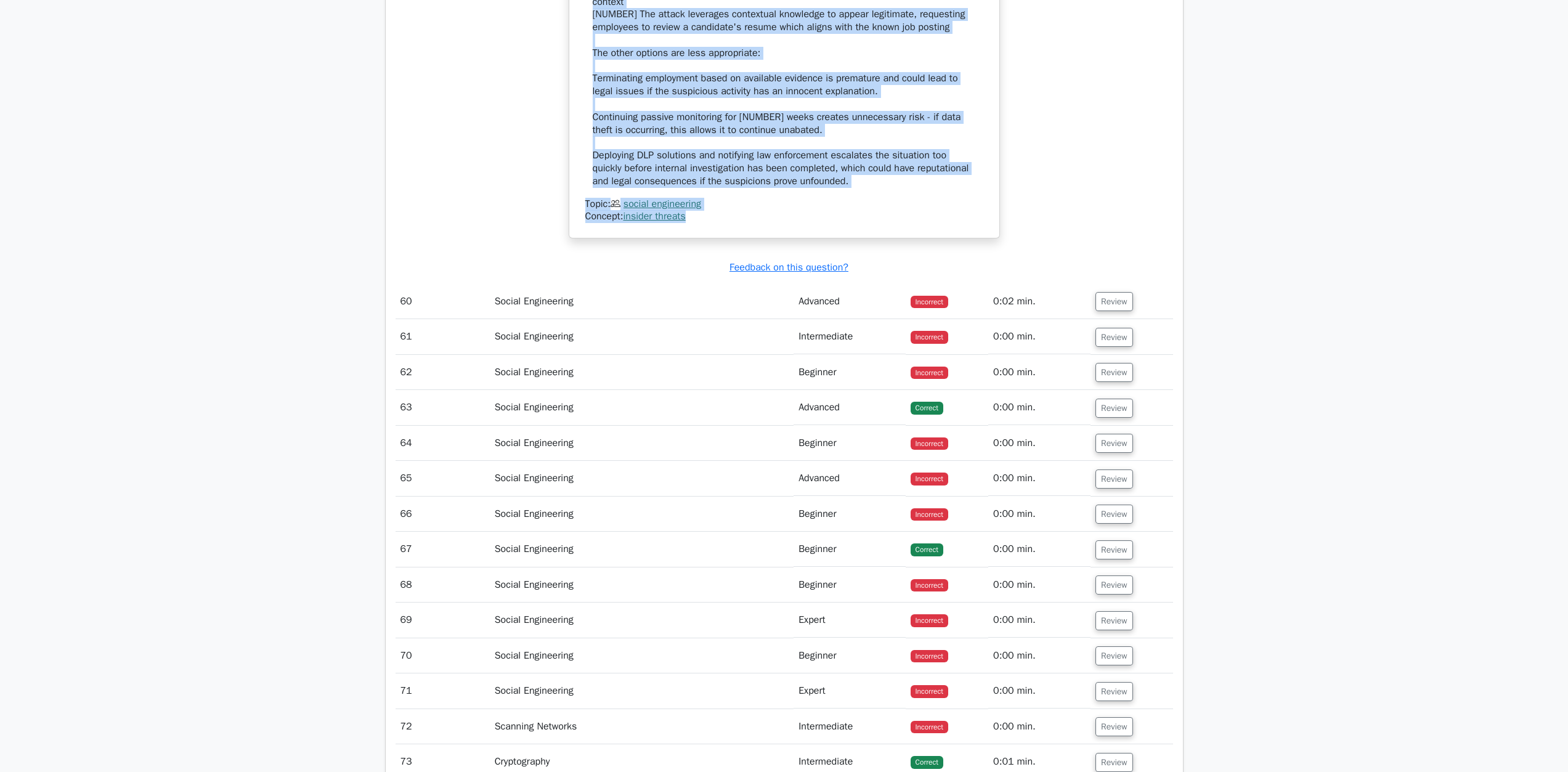 drag, startPoint x: 604, startPoint y: 599, endPoint x: 838, endPoint y: 646, distance: 238.67342 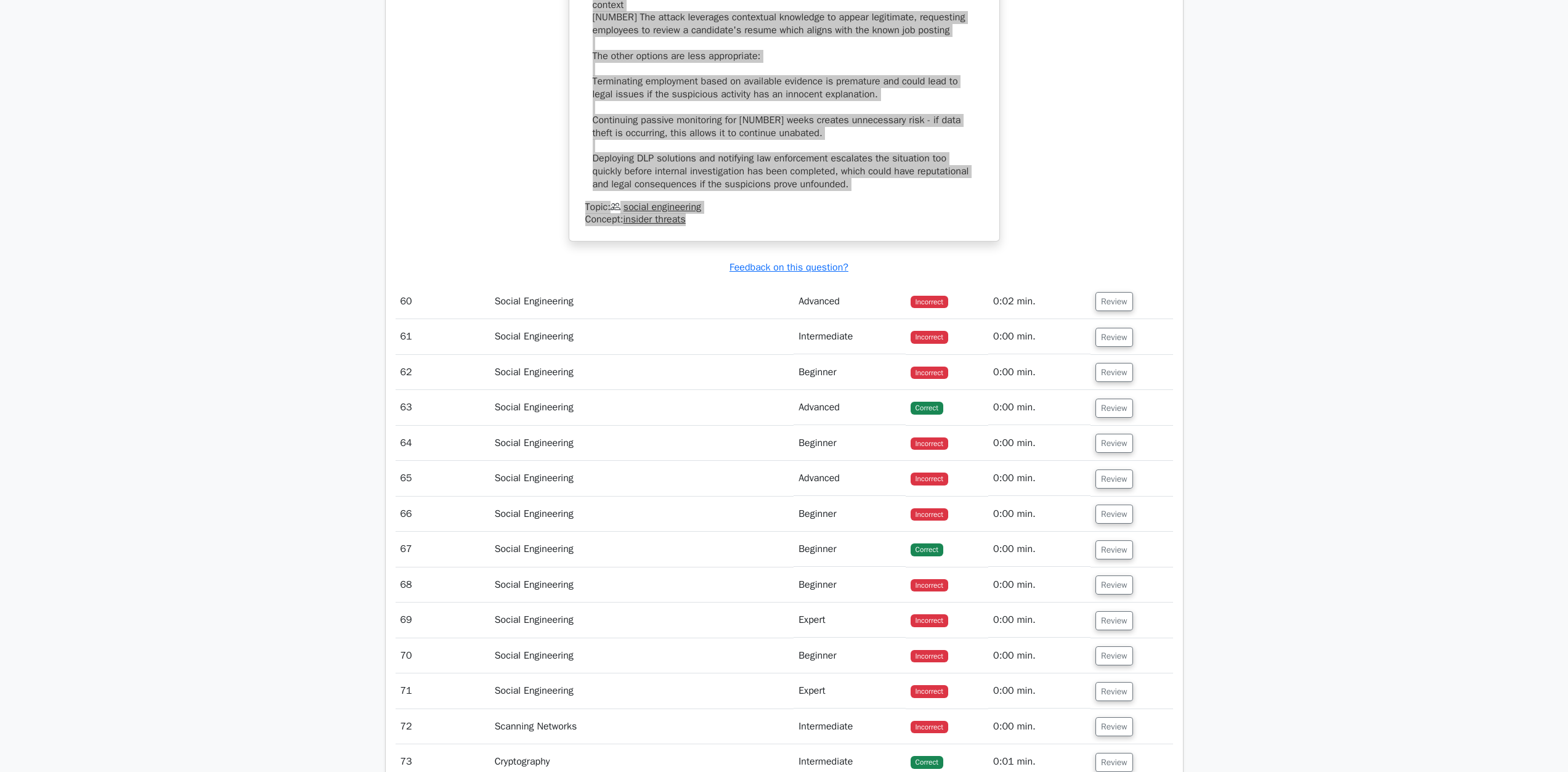 scroll, scrollTop: 46664, scrollLeft: 0, axis: vertical 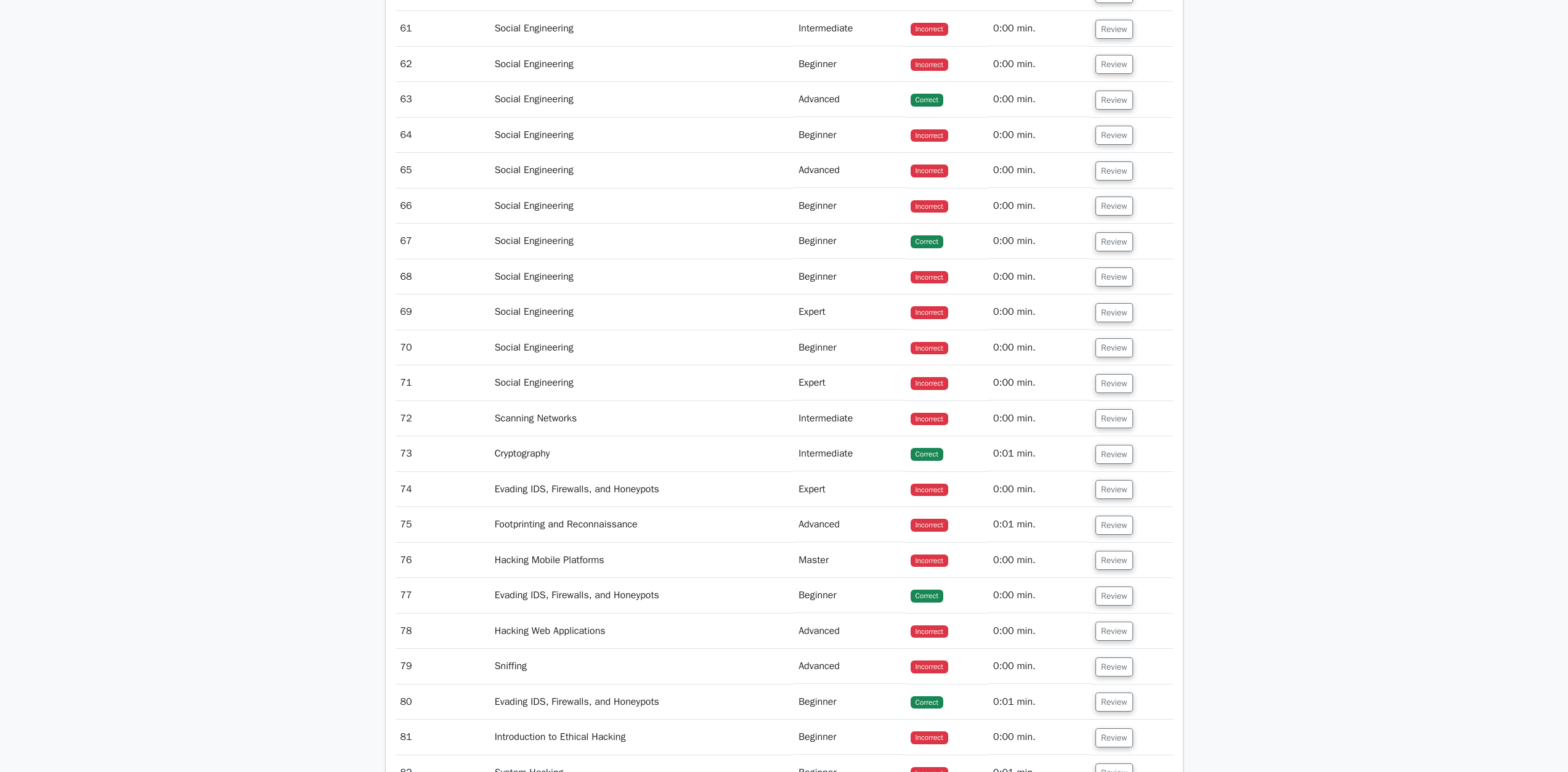 drag, startPoint x: 1115, startPoint y: 425, endPoint x: 1093, endPoint y: 429, distance: 22.36068 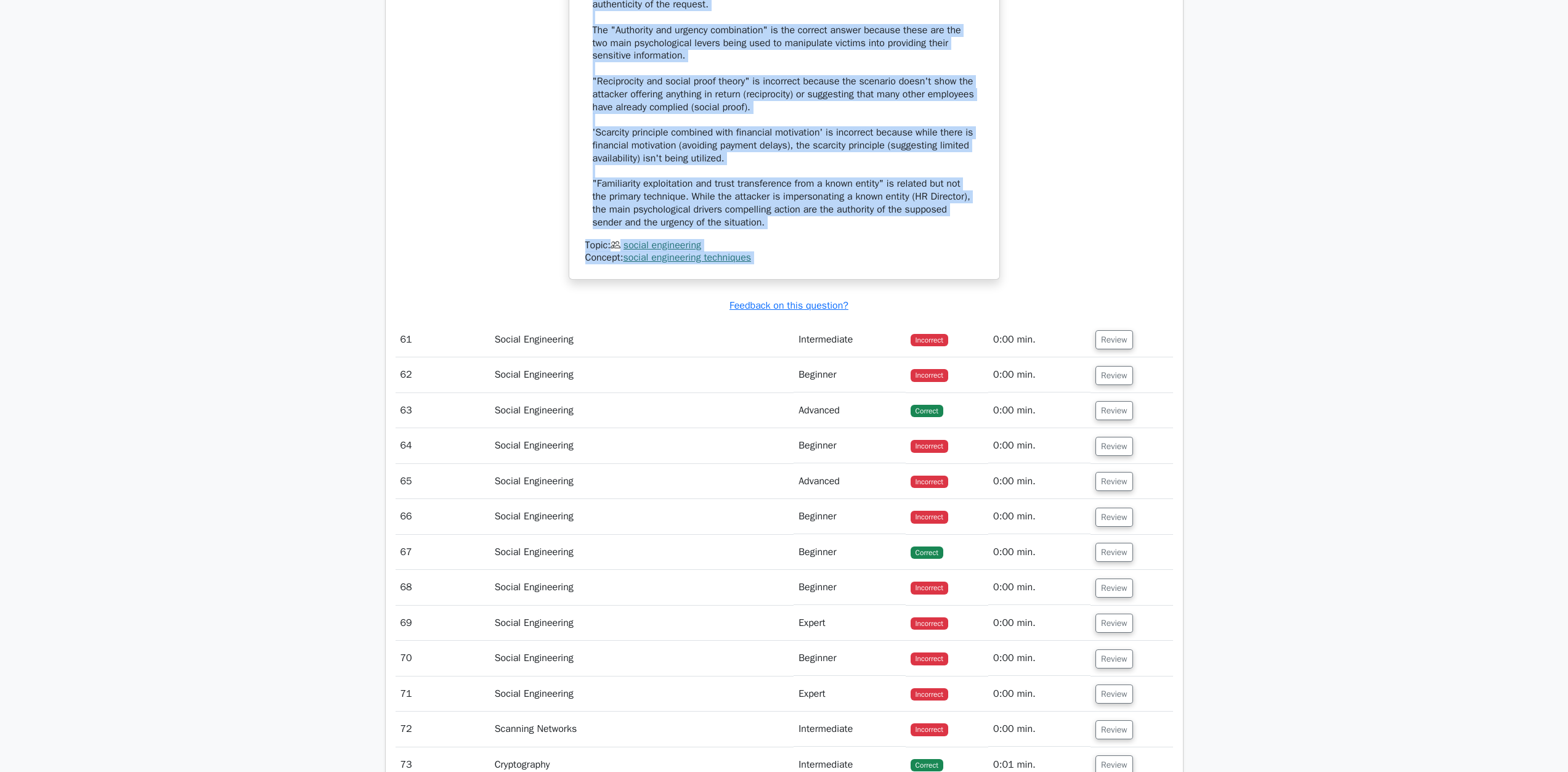 scroll, scrollTop: 47207, scrollLeft: 0, axis: vertical 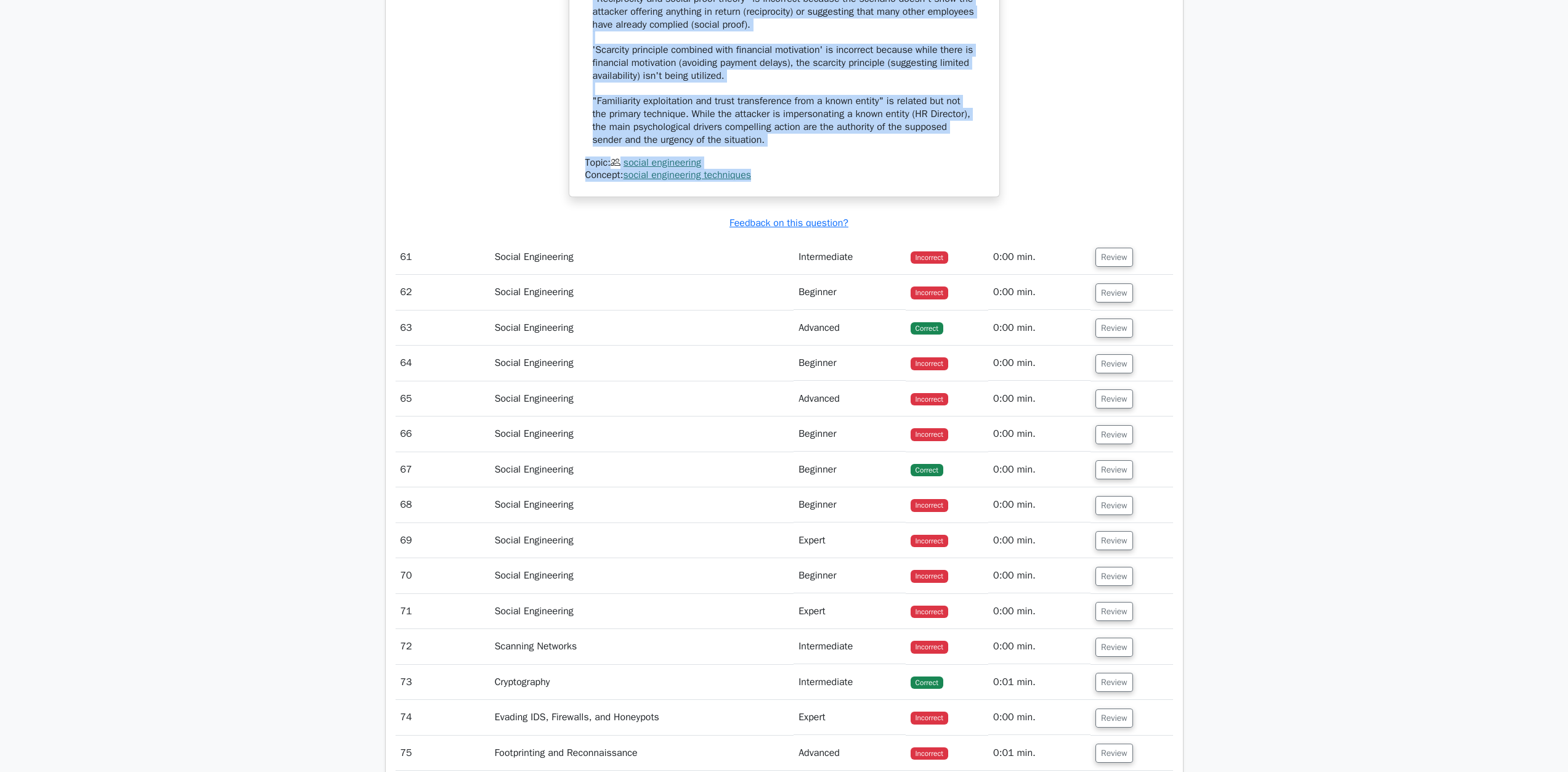 drag, startPoint x: 588, startPoint y: 467, endPoint x: 759, endPoint y: 651, distance: 251.19116 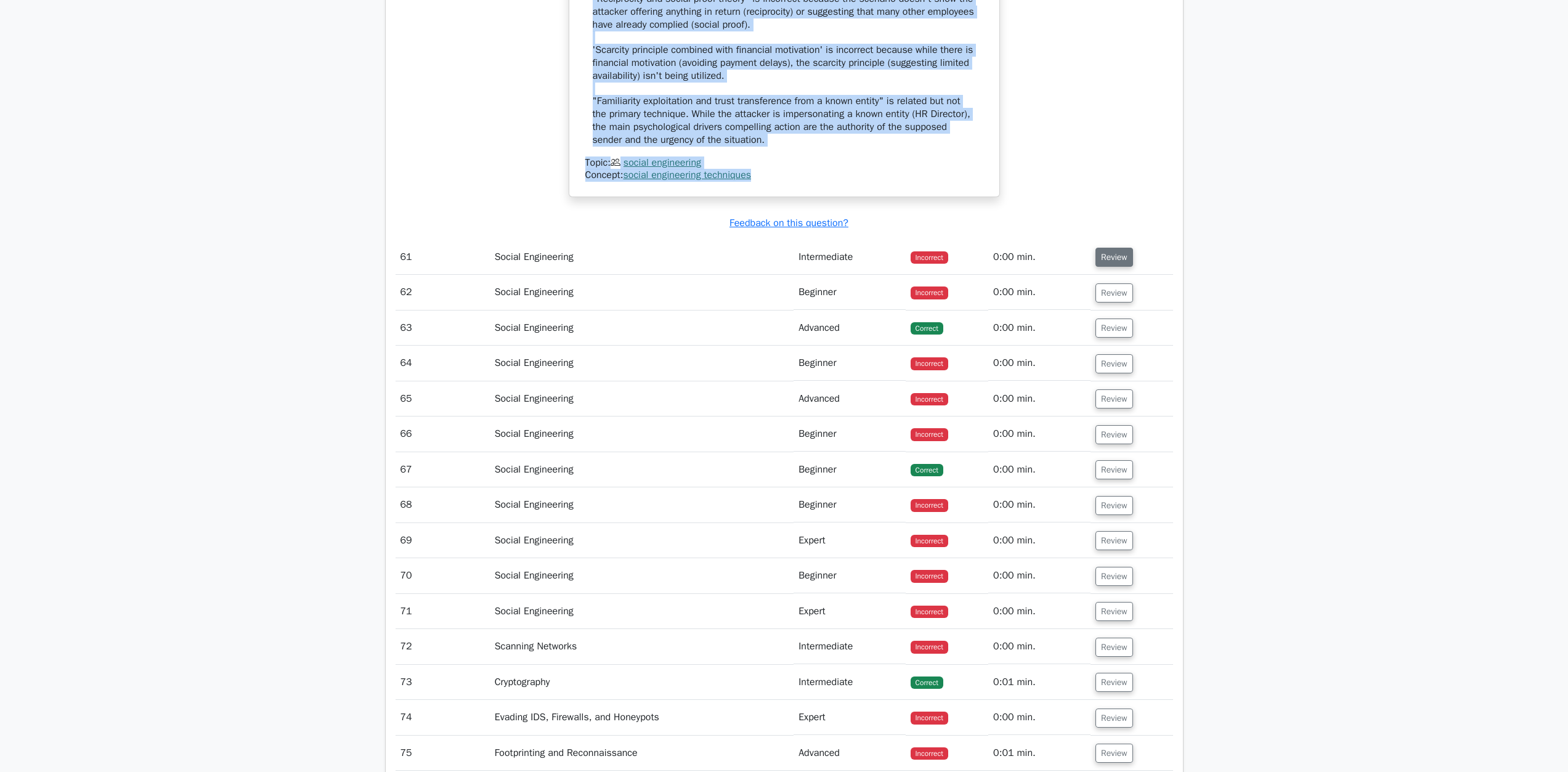 click on "Review" at bounding box center [1114, 257] 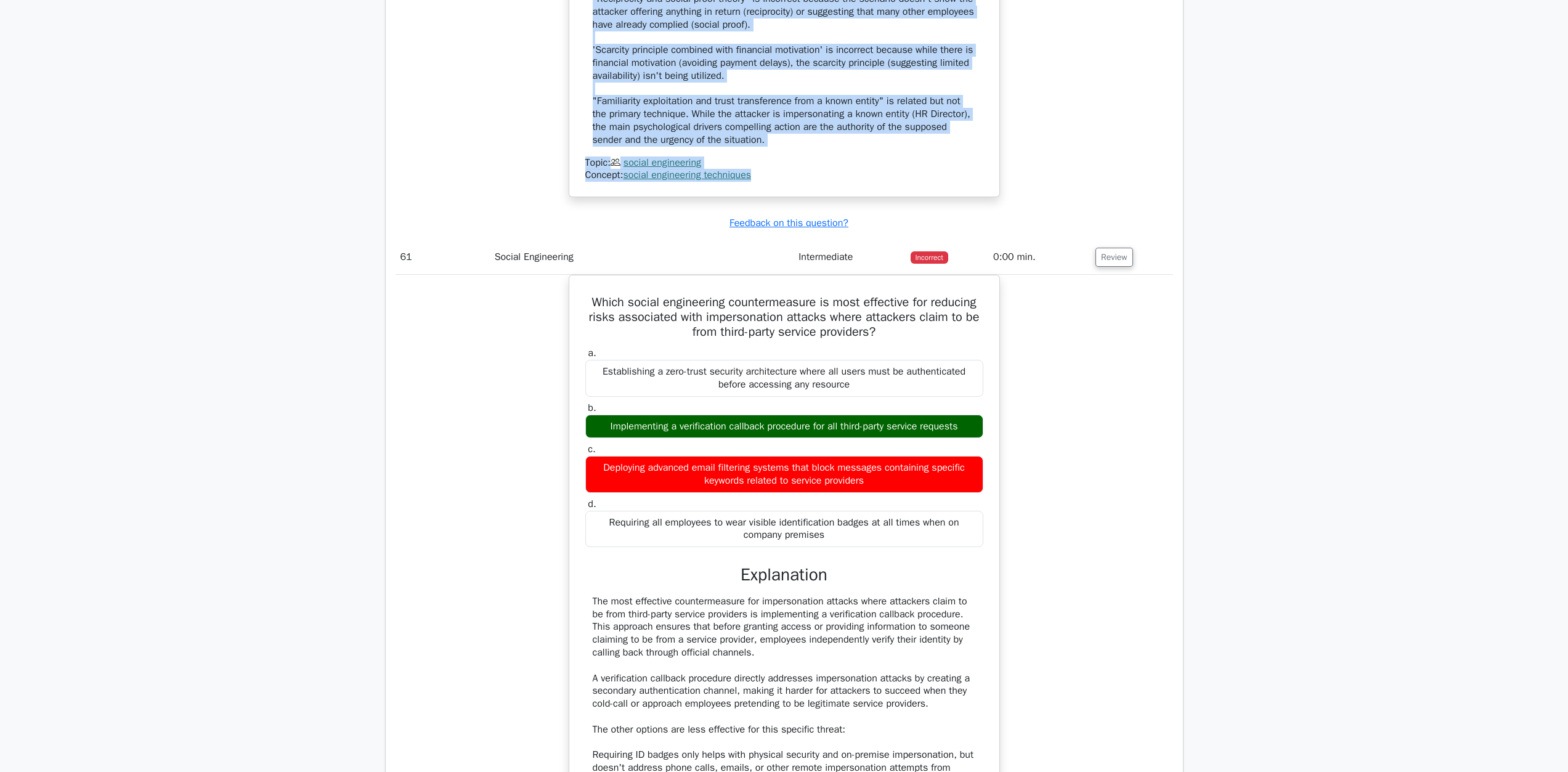 scroll, scrollTop: 47515, scrollLeft: 0, axis: vertical 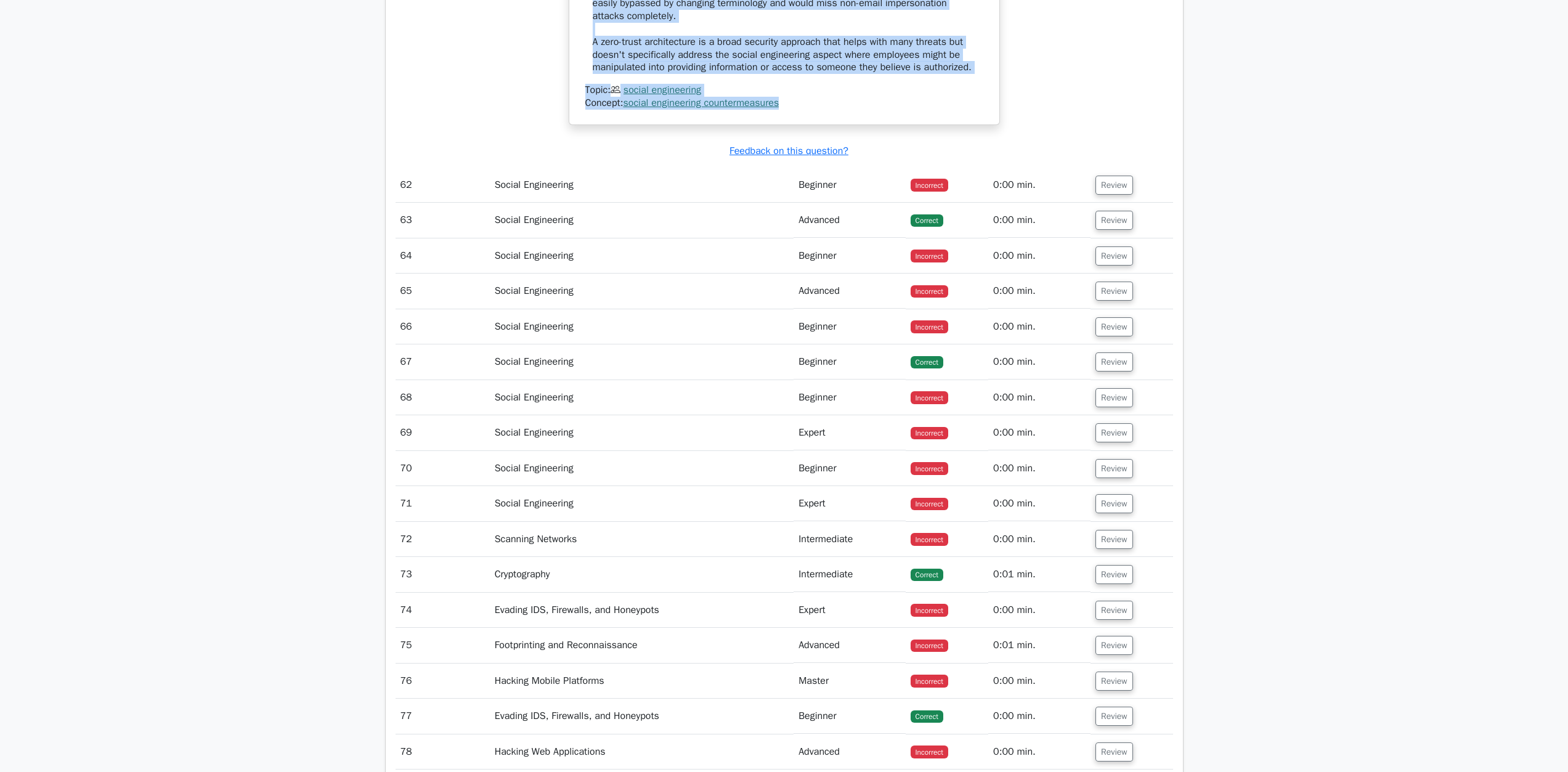 drag, startPoint x: 607, startPoint y: 447, endPoint x: 800, endPoint y: 590, distance: 240.20408 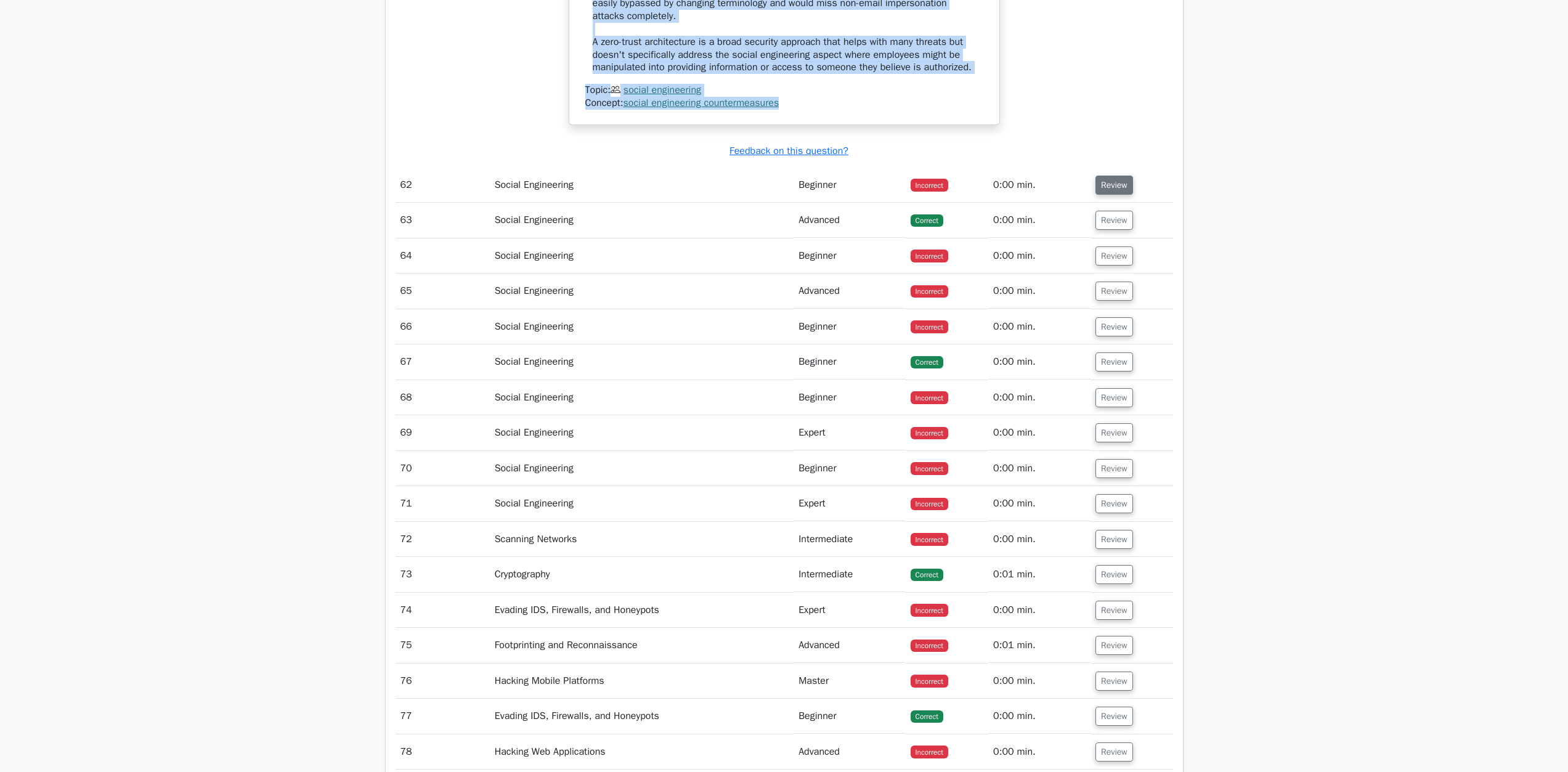 drag, startPoint x: 1124, startPoint y: 647, endPoint x: 1115, endPoint y: 649, distance: 9.219544 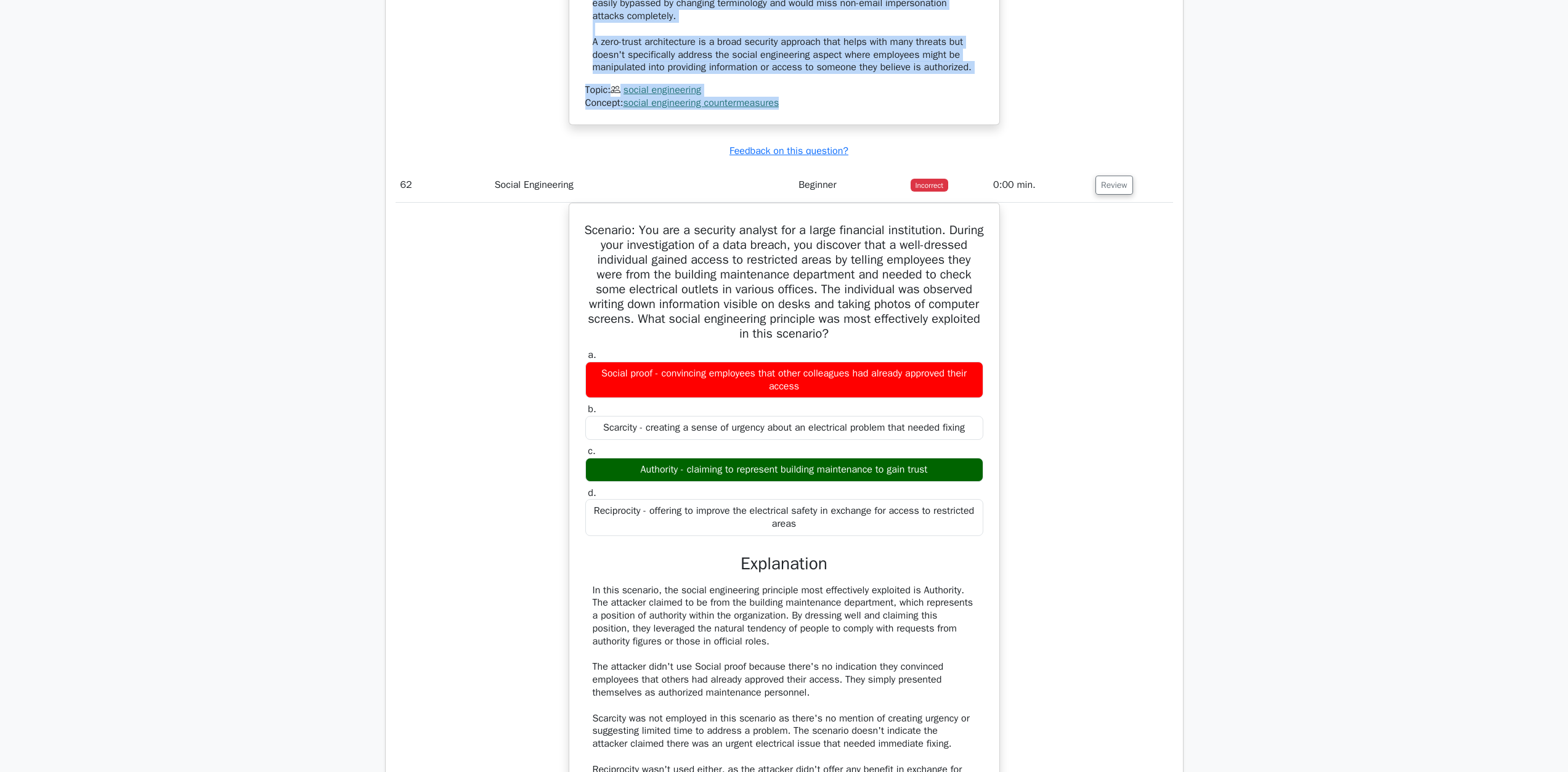 scroll, scrollTop: 48330, scrollLeft: 0, axis: vertical 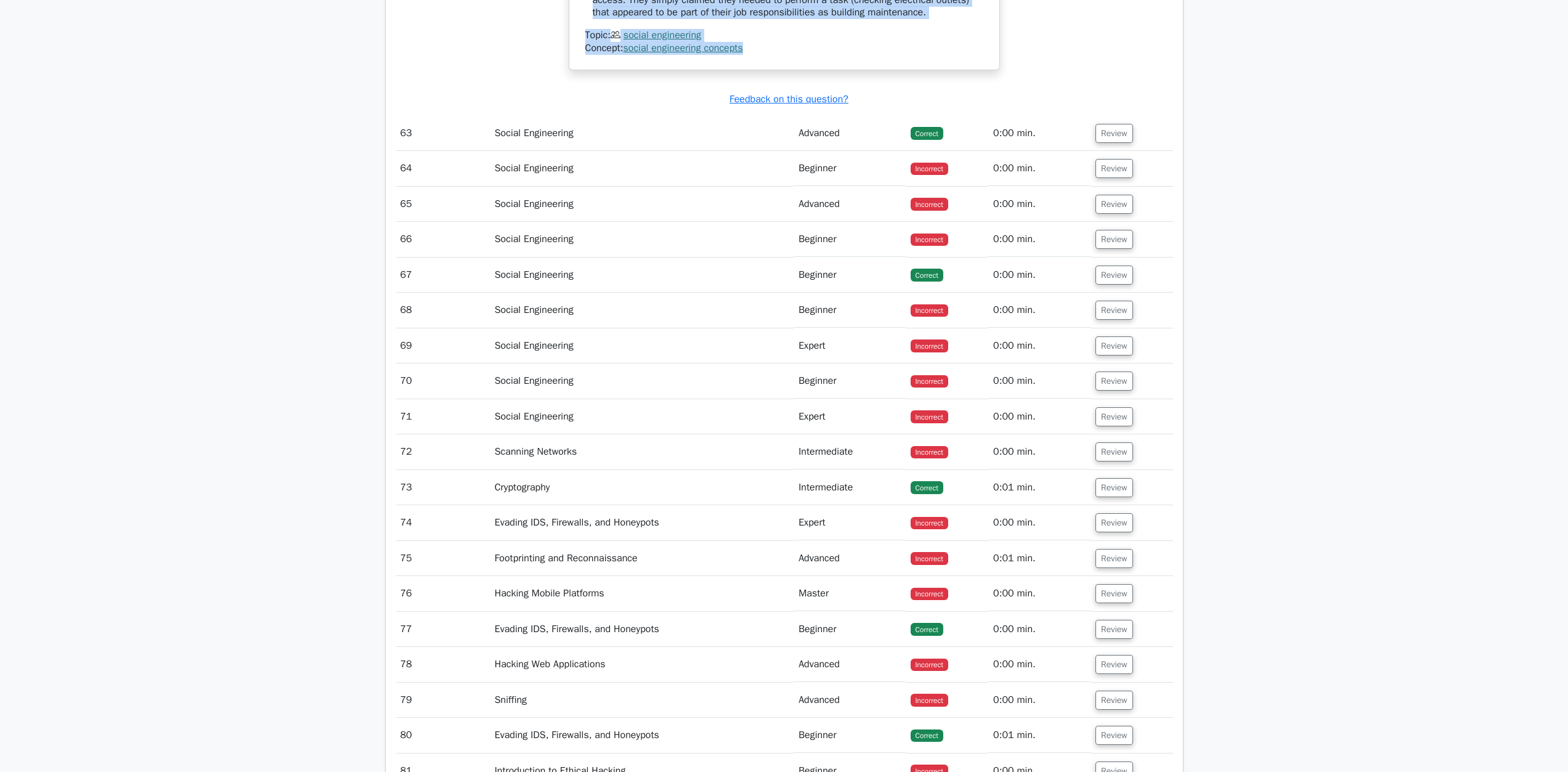 drag, startPoint x: 600, startPoint y: 389, endPoint x: 804, endPoint y: 525, distance: 245.1775 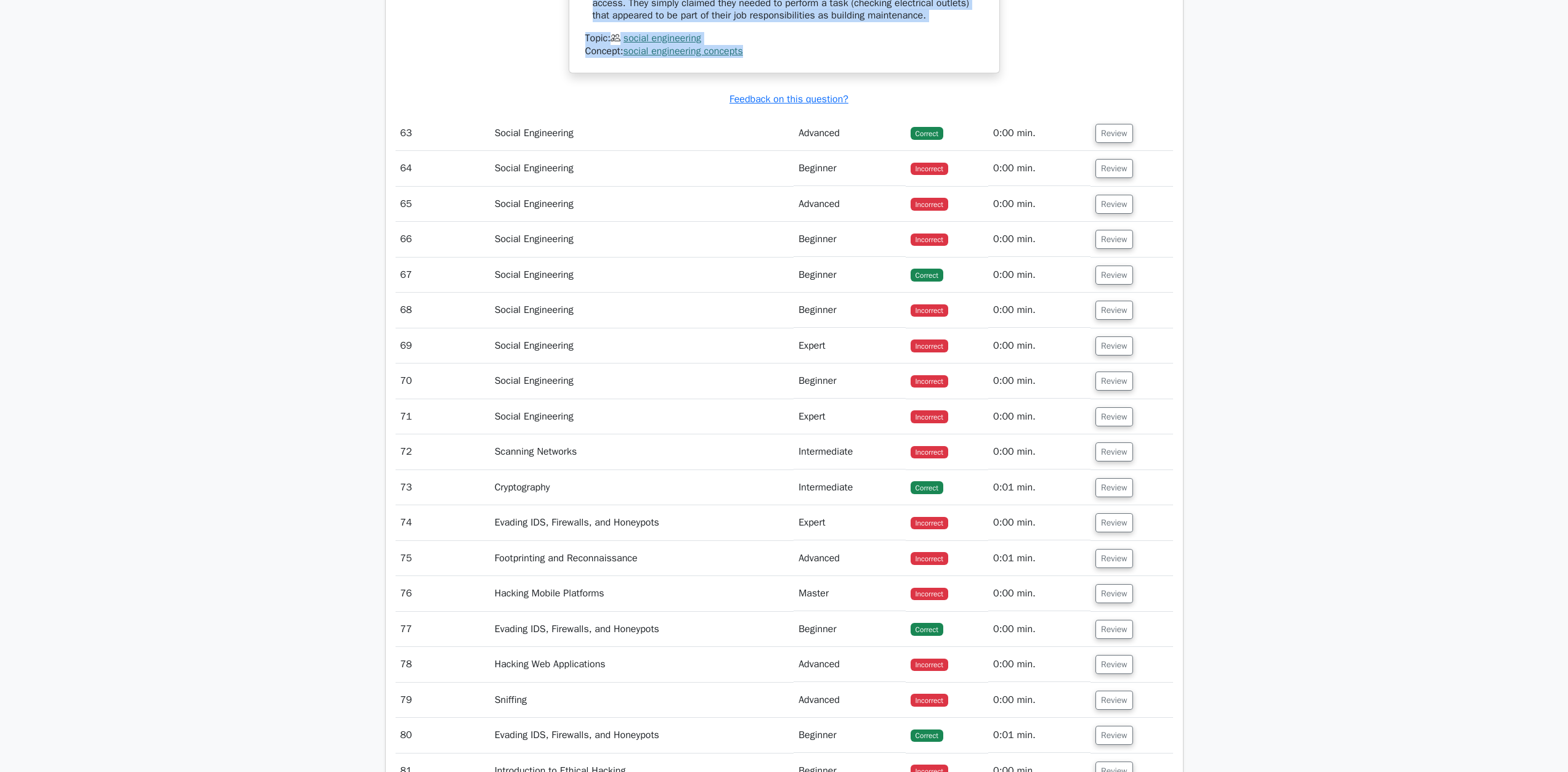 drag, startPoint x: 1119, startPoint y: 597, endPoint x: 890, endPoint y: 606, distance: 229.17679 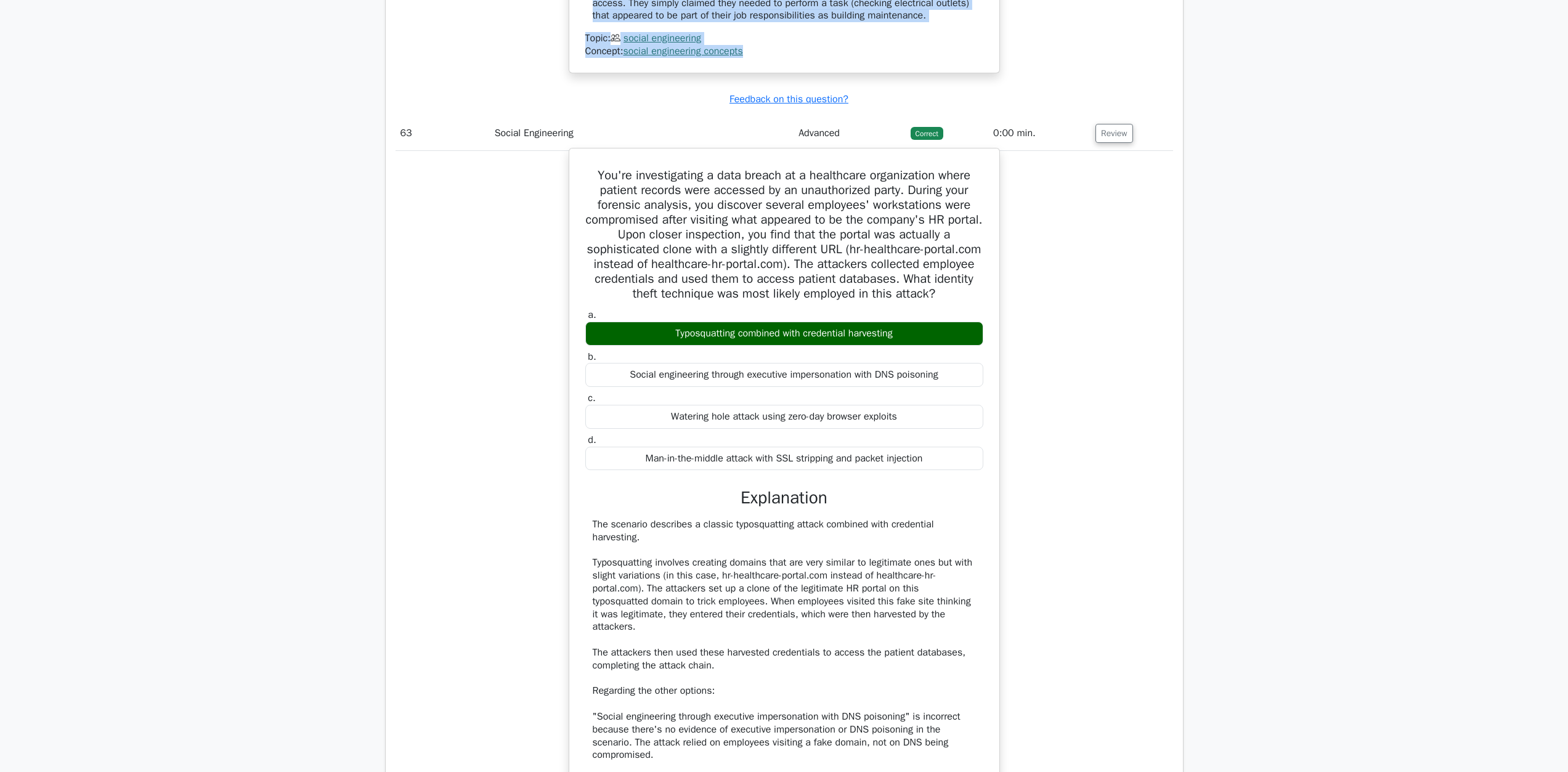 scroll, scrollTop: 49110, scrollLeft: 0, axis: vertical 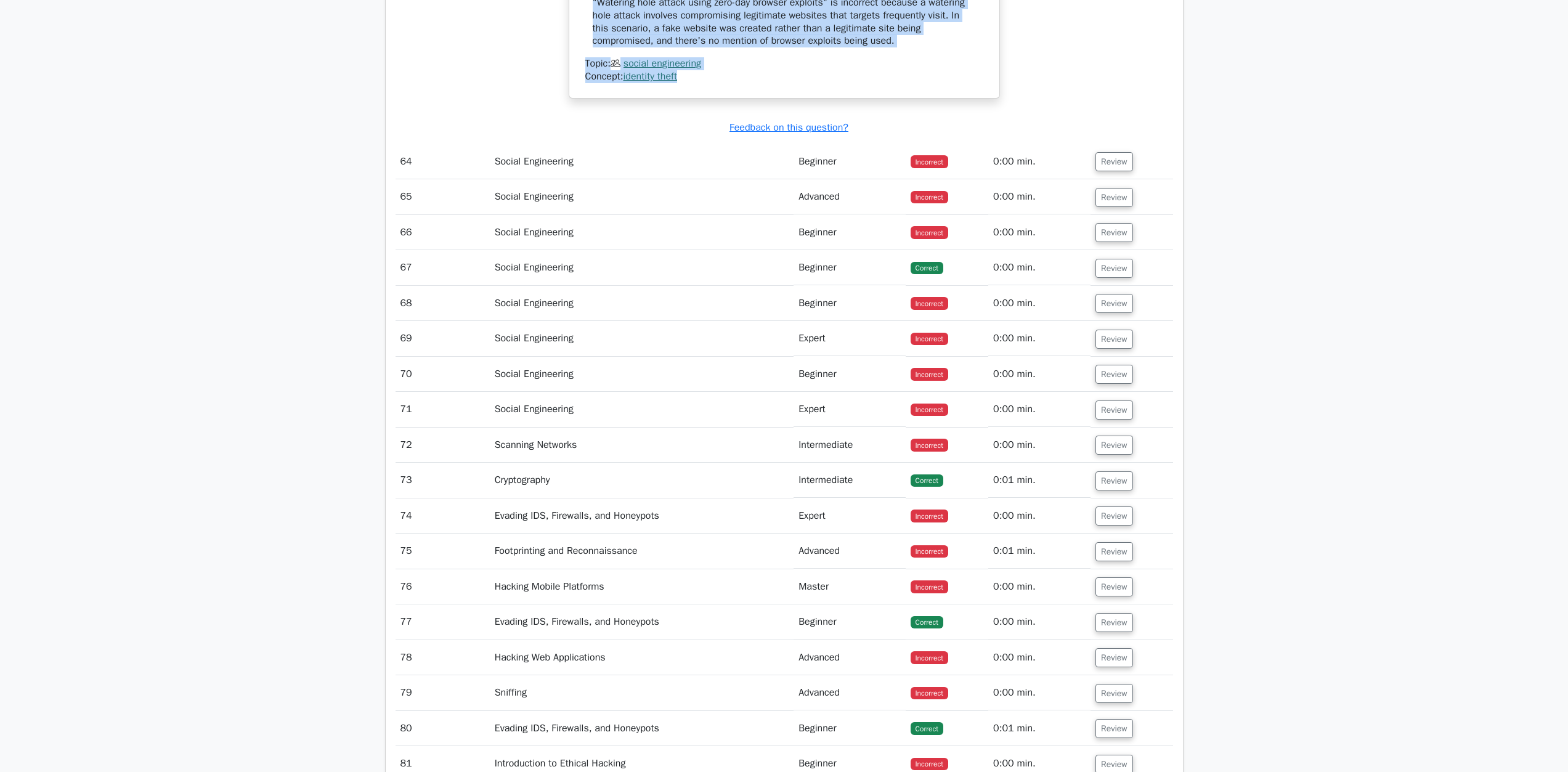 drag, startPoint x: 599, startPoint y: 335, endPoint x: 781, endPoint y: 563, distance: 291.73275 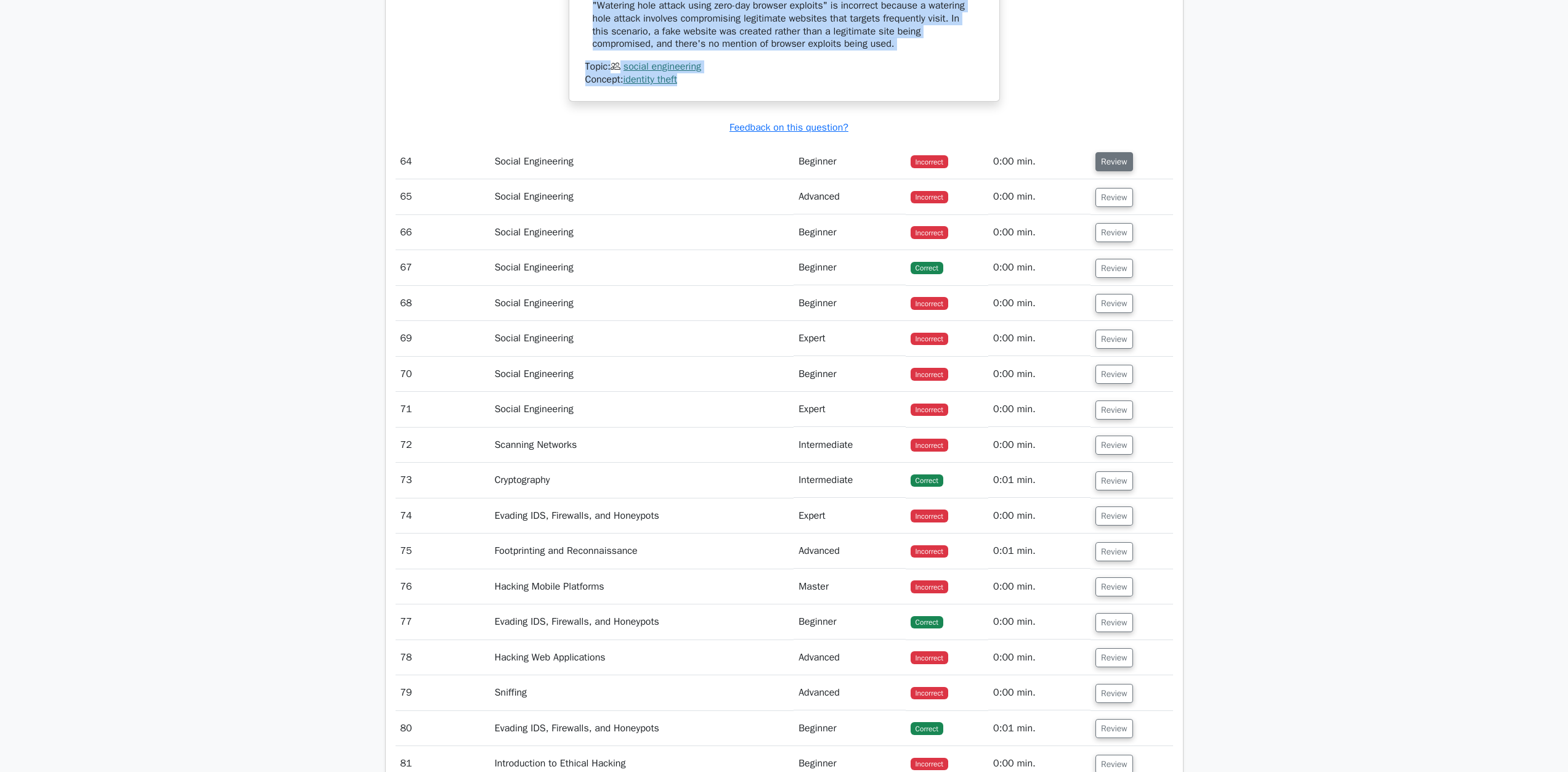 click on "Review" at bounding box center (1114, 161) 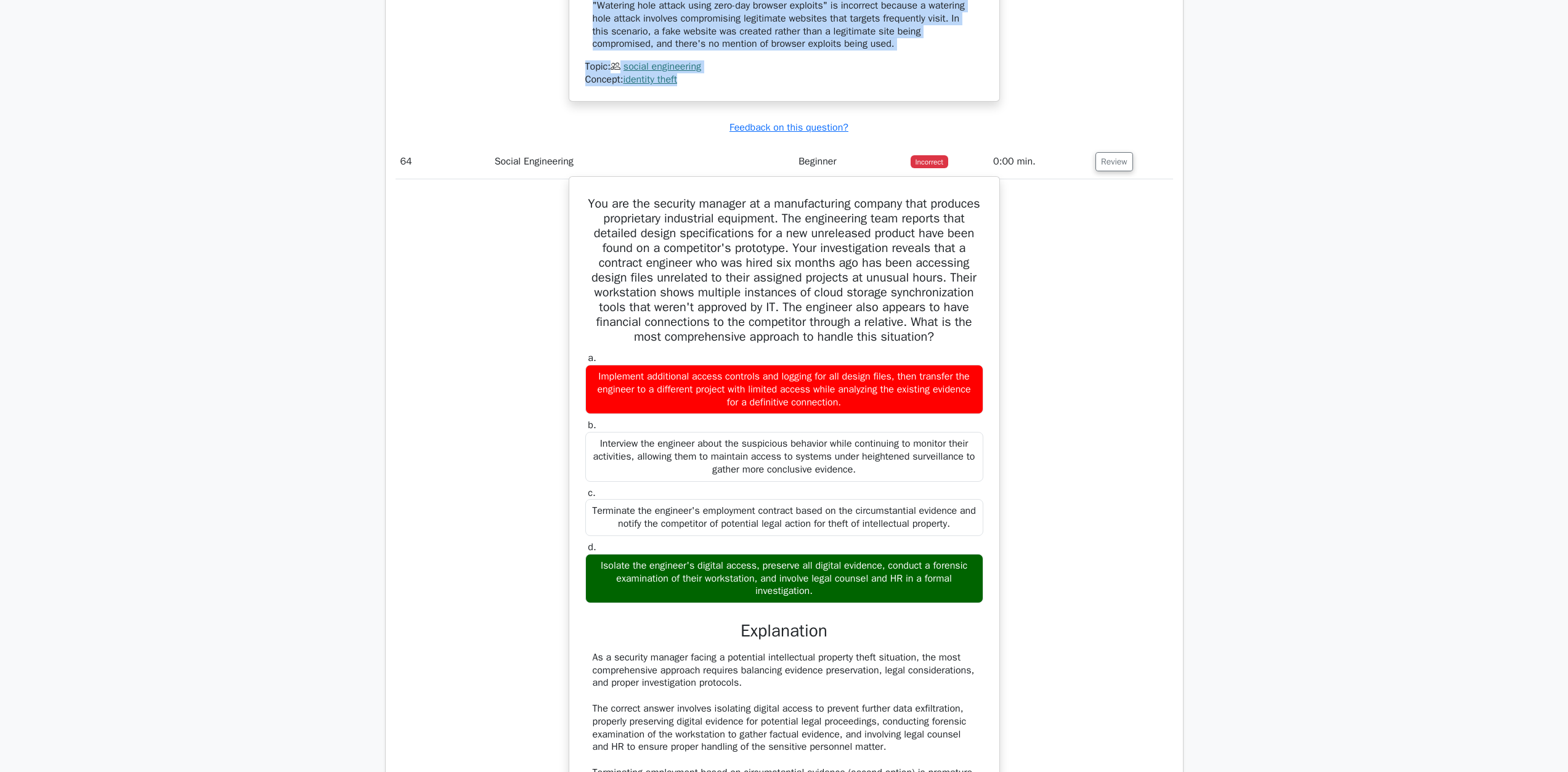 scroll, scrollTop: 49939, scrollLeft: 0, axis: vertical 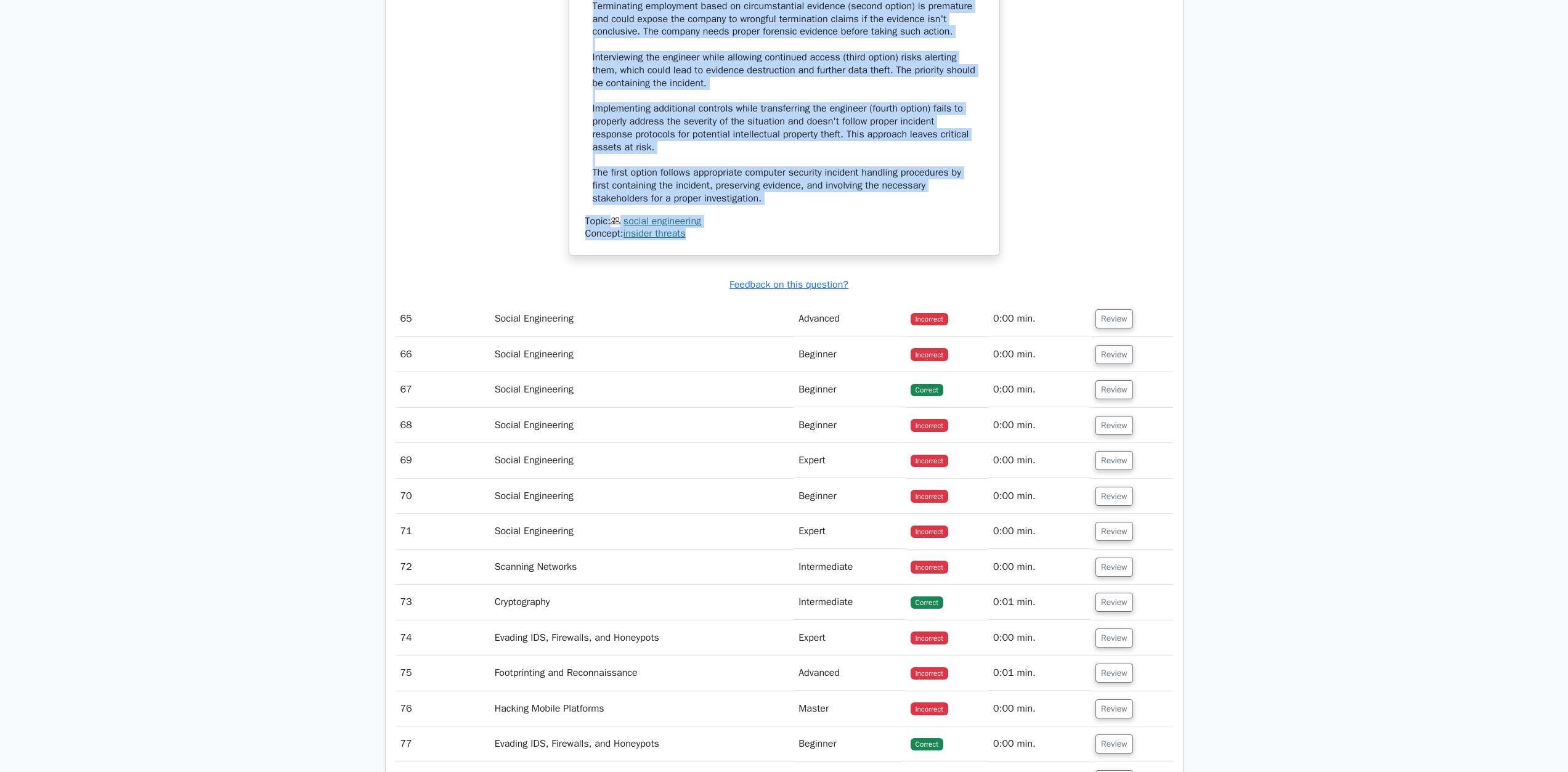 drag, startPoint x: 609, startPoint y: 371, endPoint x: 810, endPoint y: 742, distance: 421.95023 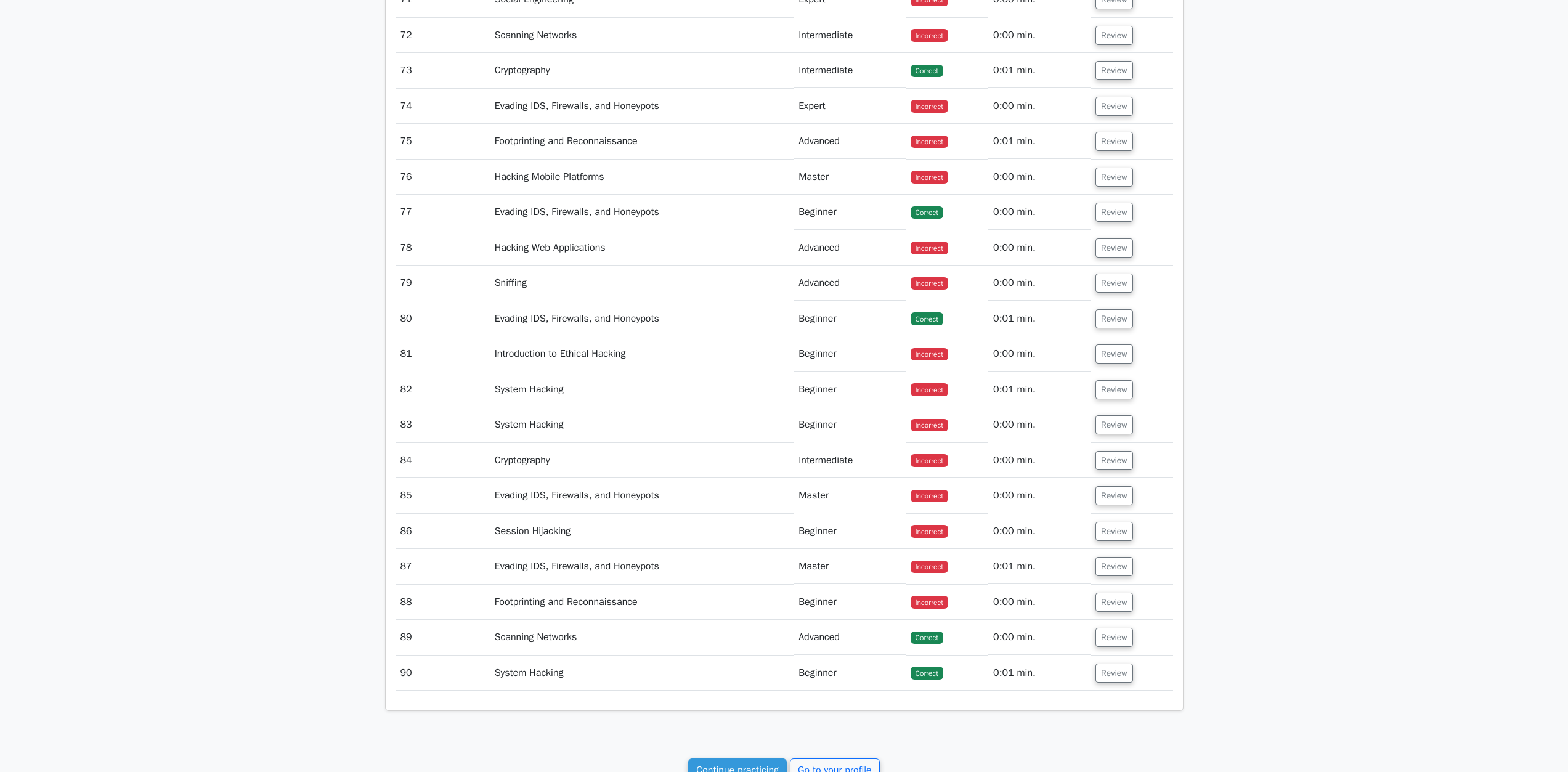 scroll, scrollTop: 51014, scrollLeft: 0, axis: vertical 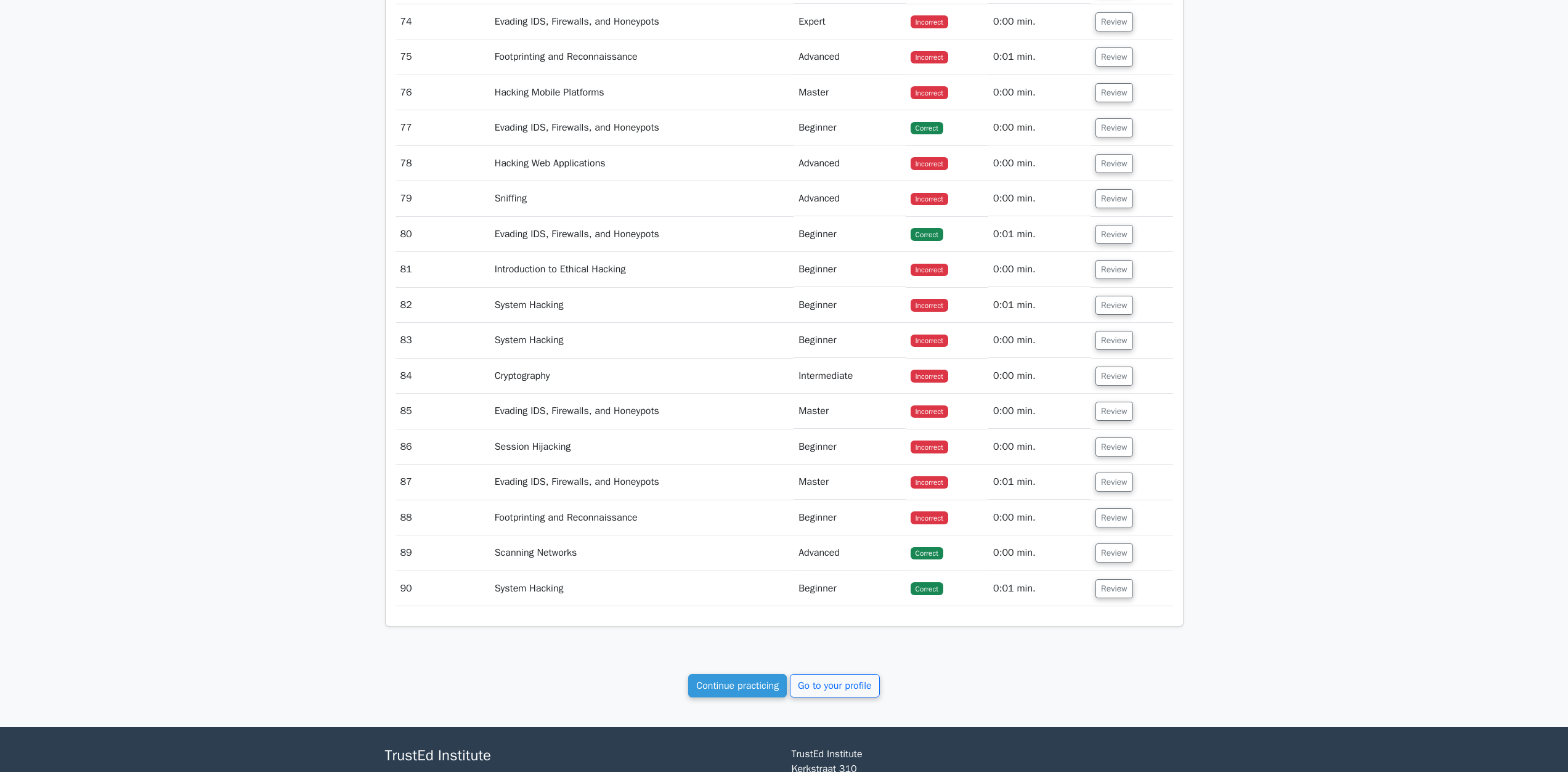 drag, startPoint x: 1107, startPoint y: 207, endPoint x: 984, endPoint y: 227, distance: 124.61541 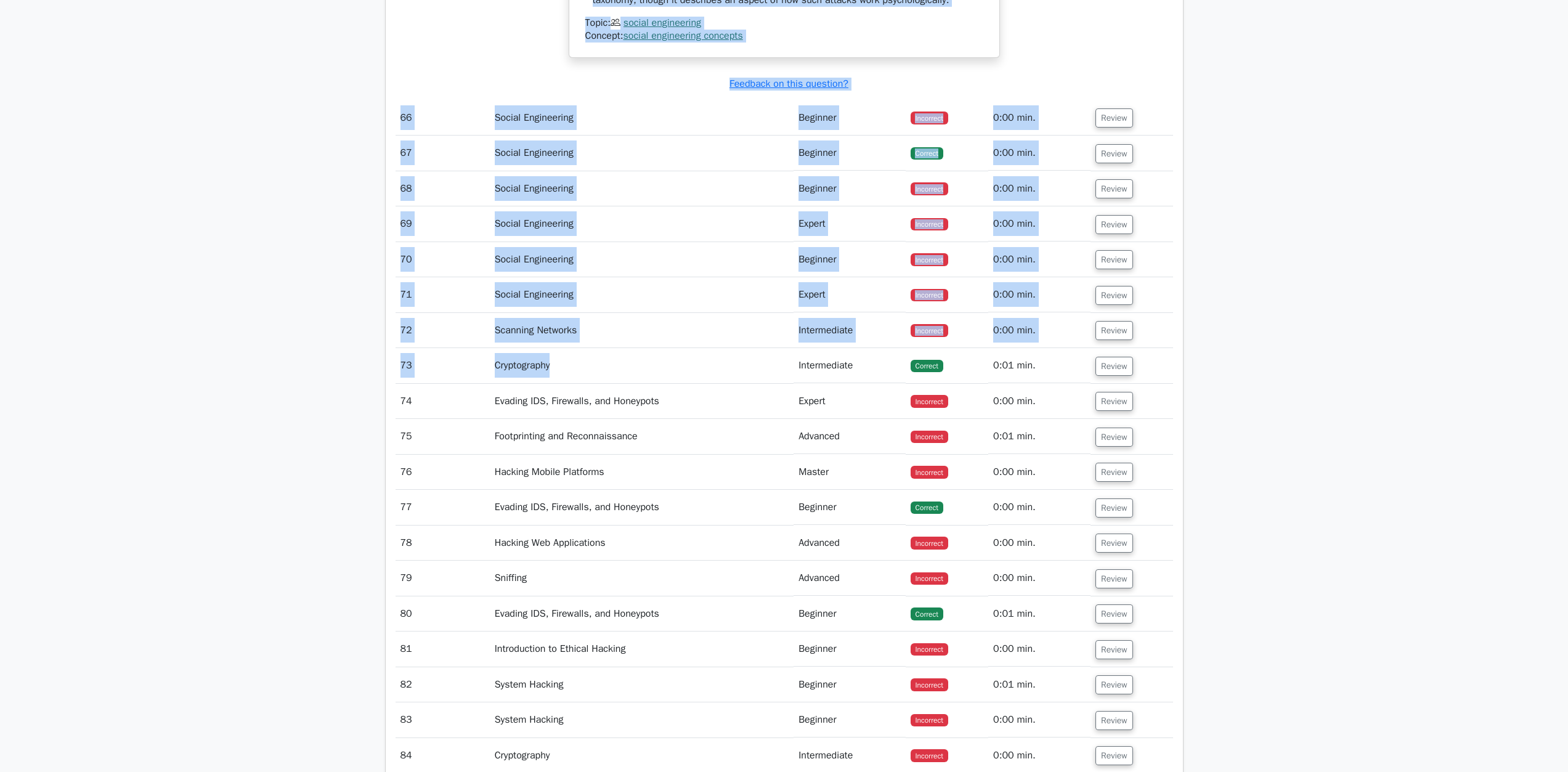 scroll, scrollTop: 51429, scrollLeft: 0, axis: vertical 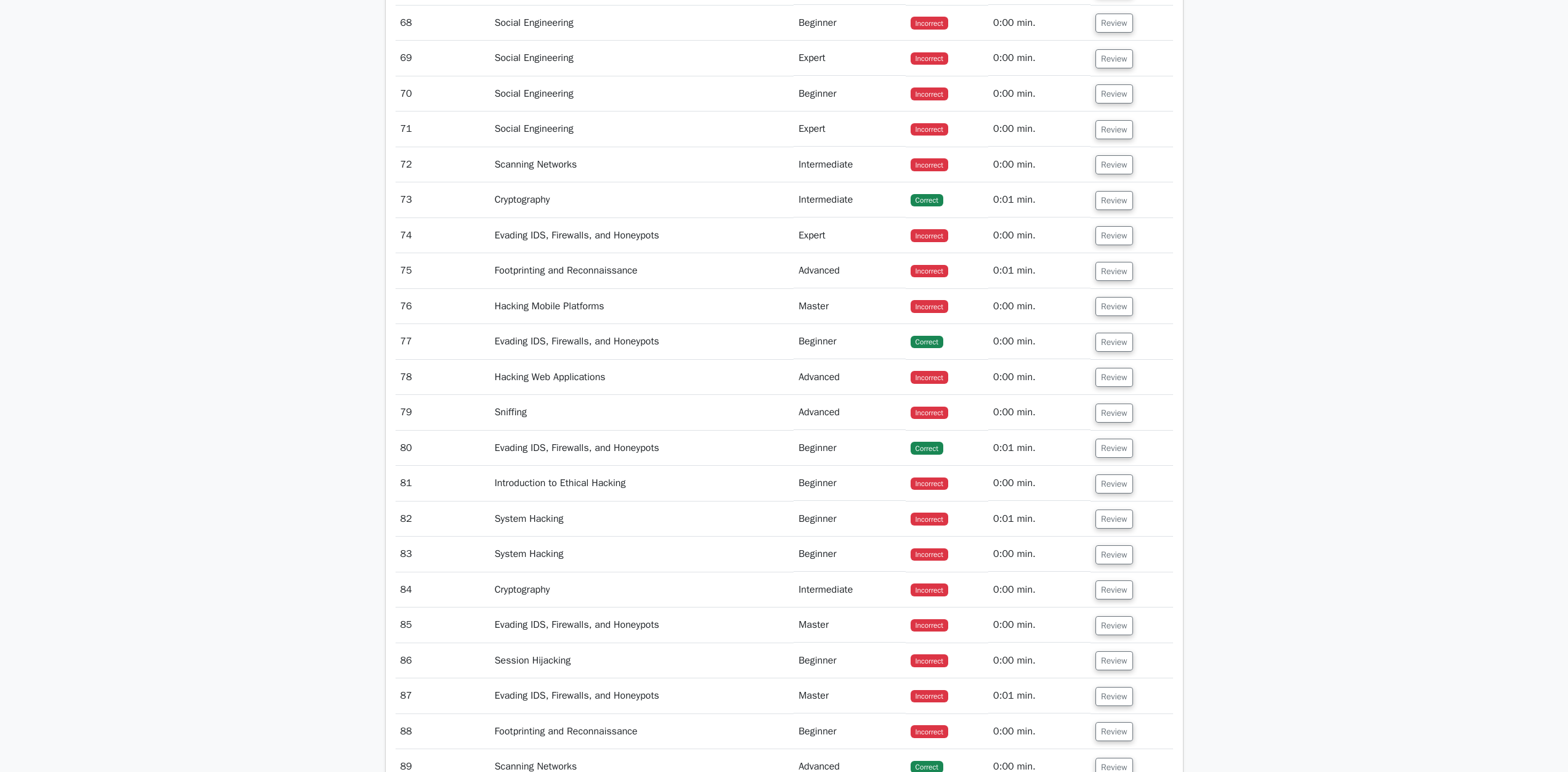 drag, startPoint x: 595, startPoint y: 269, endPoint x: 788, endPoint y: 375, distance: 220.1931 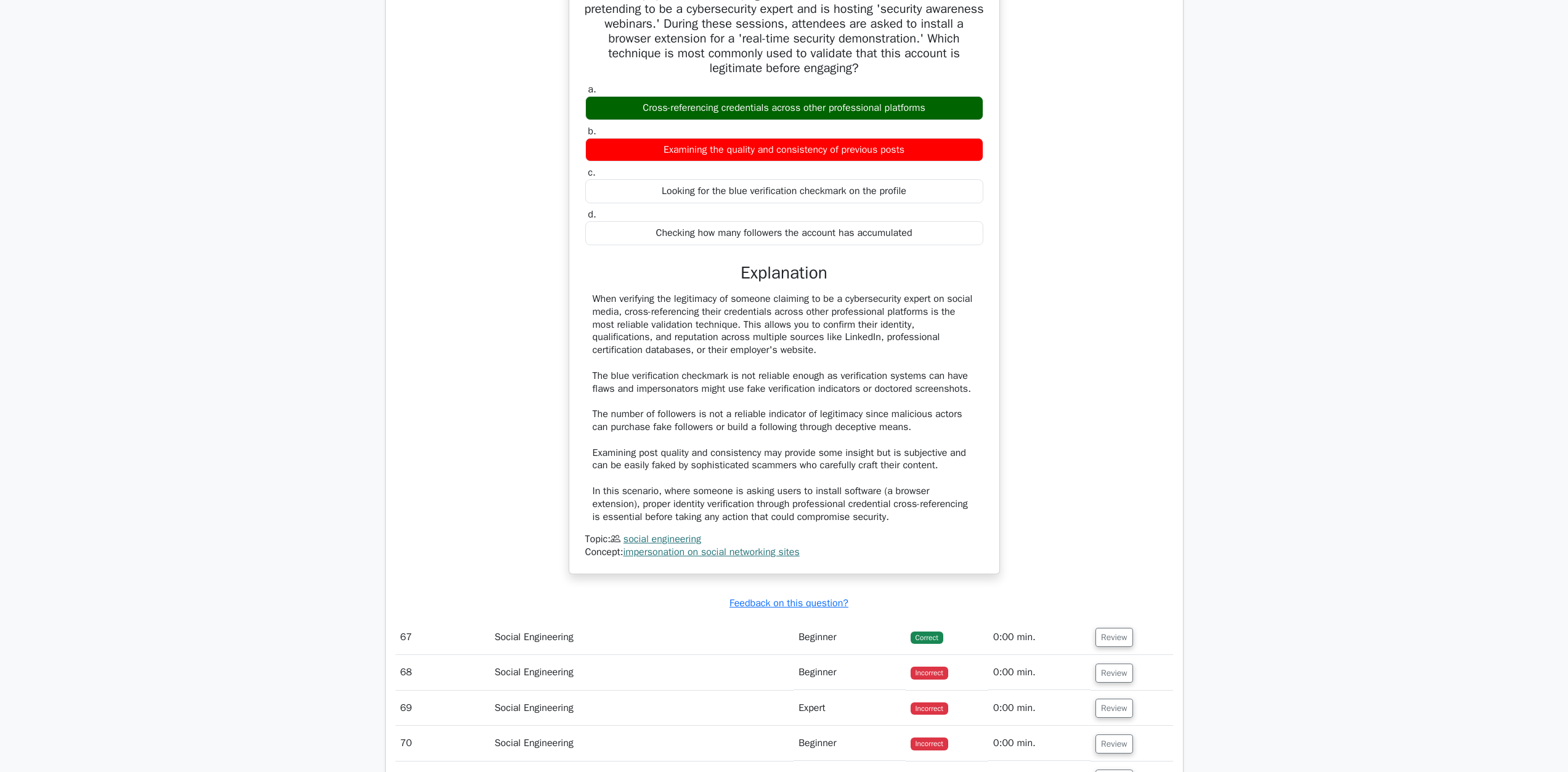 scroll, scrollTop: 51737, scrollLeft: 0, axis: vertical 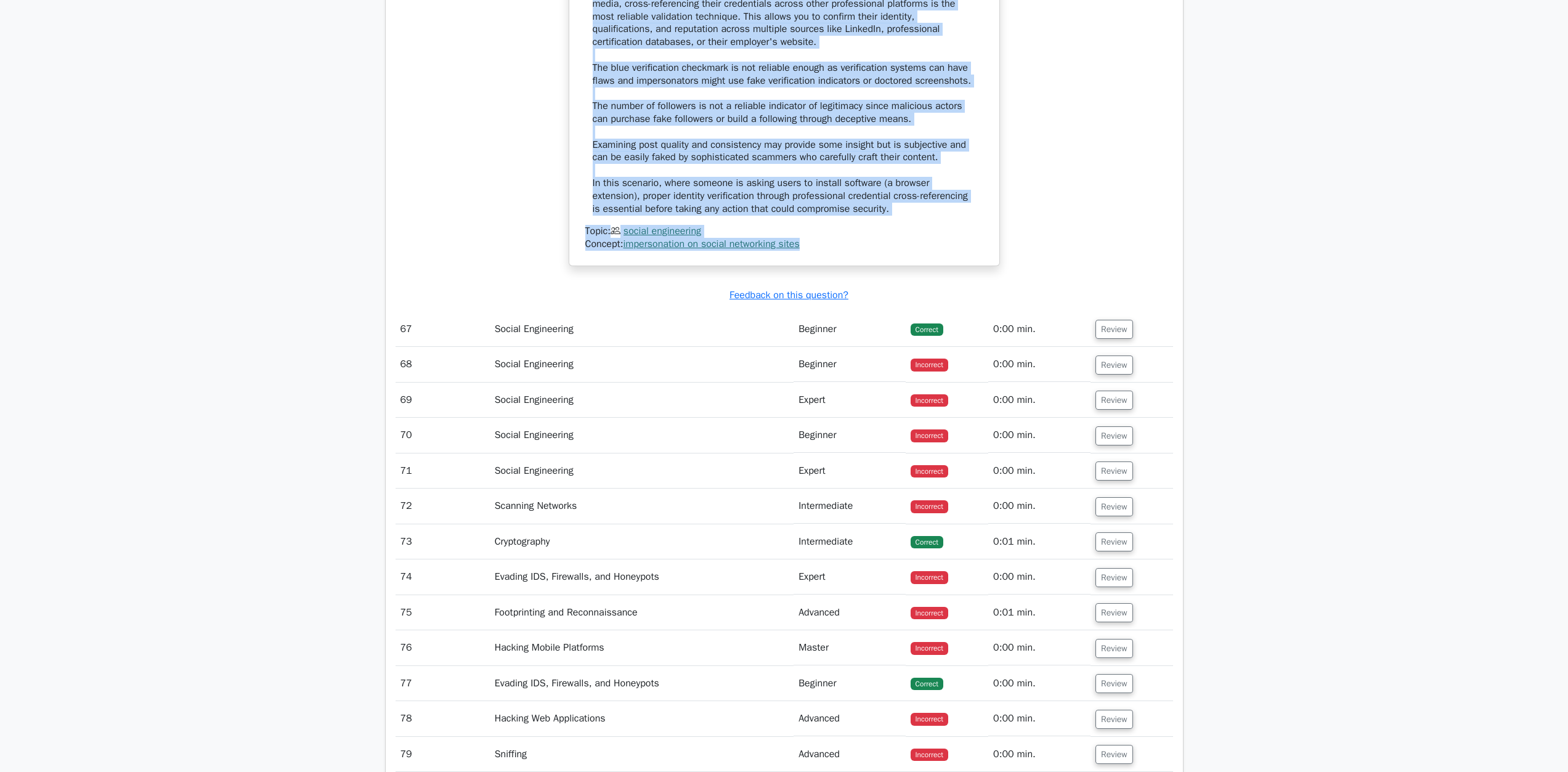 drag, startPoint x: 604, startPoint y: 190, endPoint x: 816, endPoint y: 752, distance: 600.6563 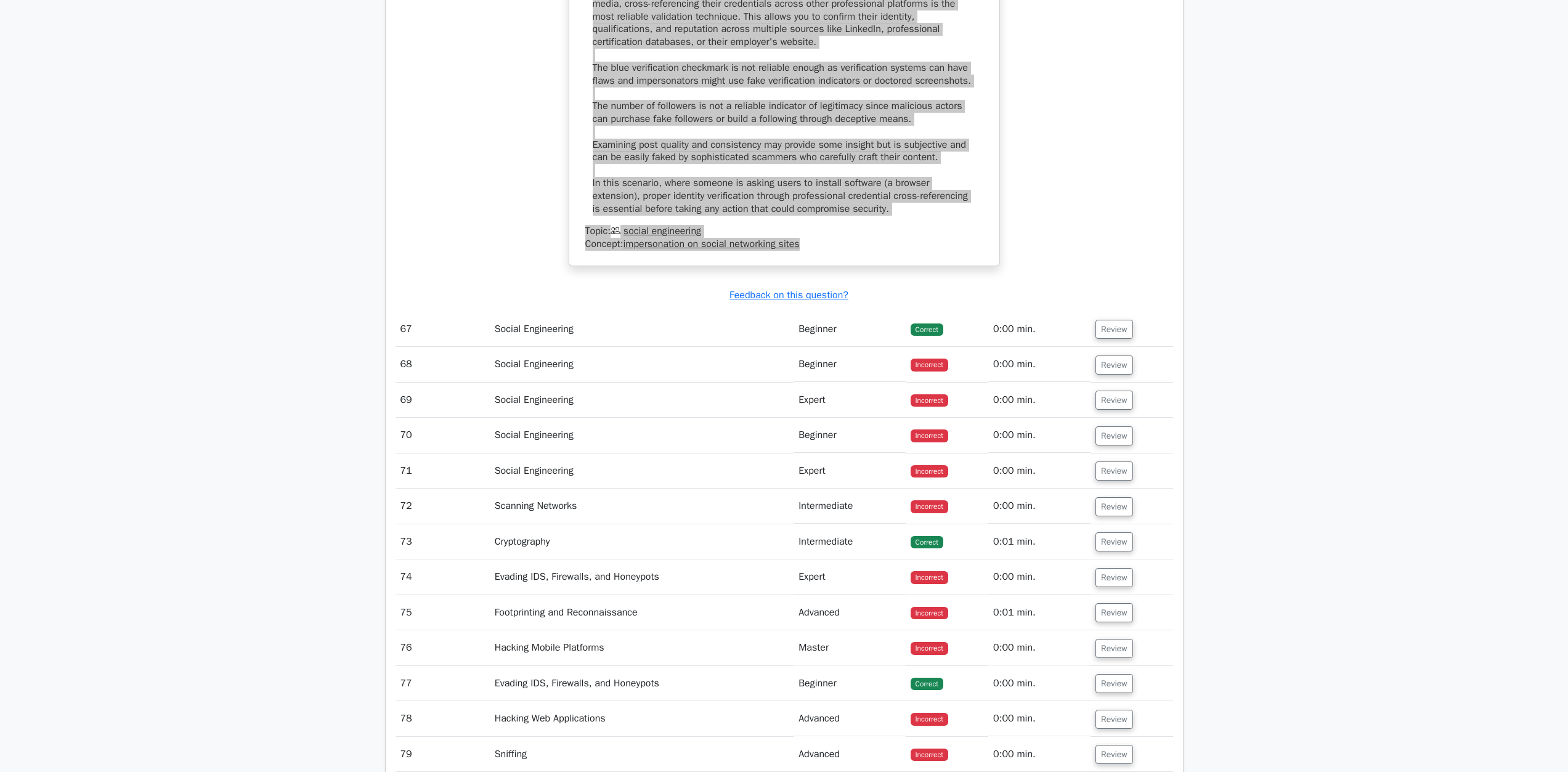 scroll, scrollTop: 52045, scrollLeft: 0, axis: vertical 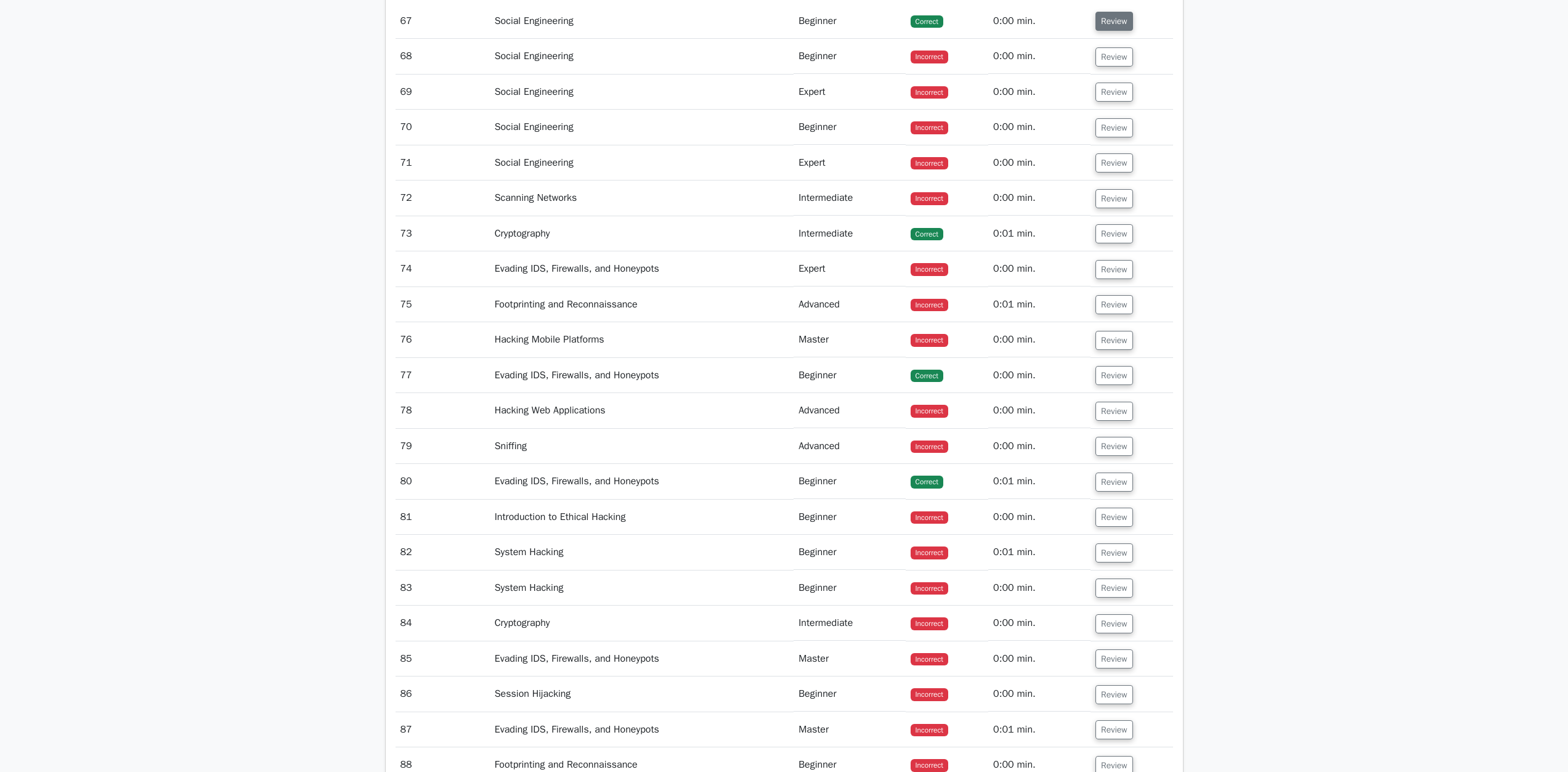 drag, startPoint x: 1123, startPoint y: 520, endPoint x: 1097, endPoint y: 527, distance: 26.92582 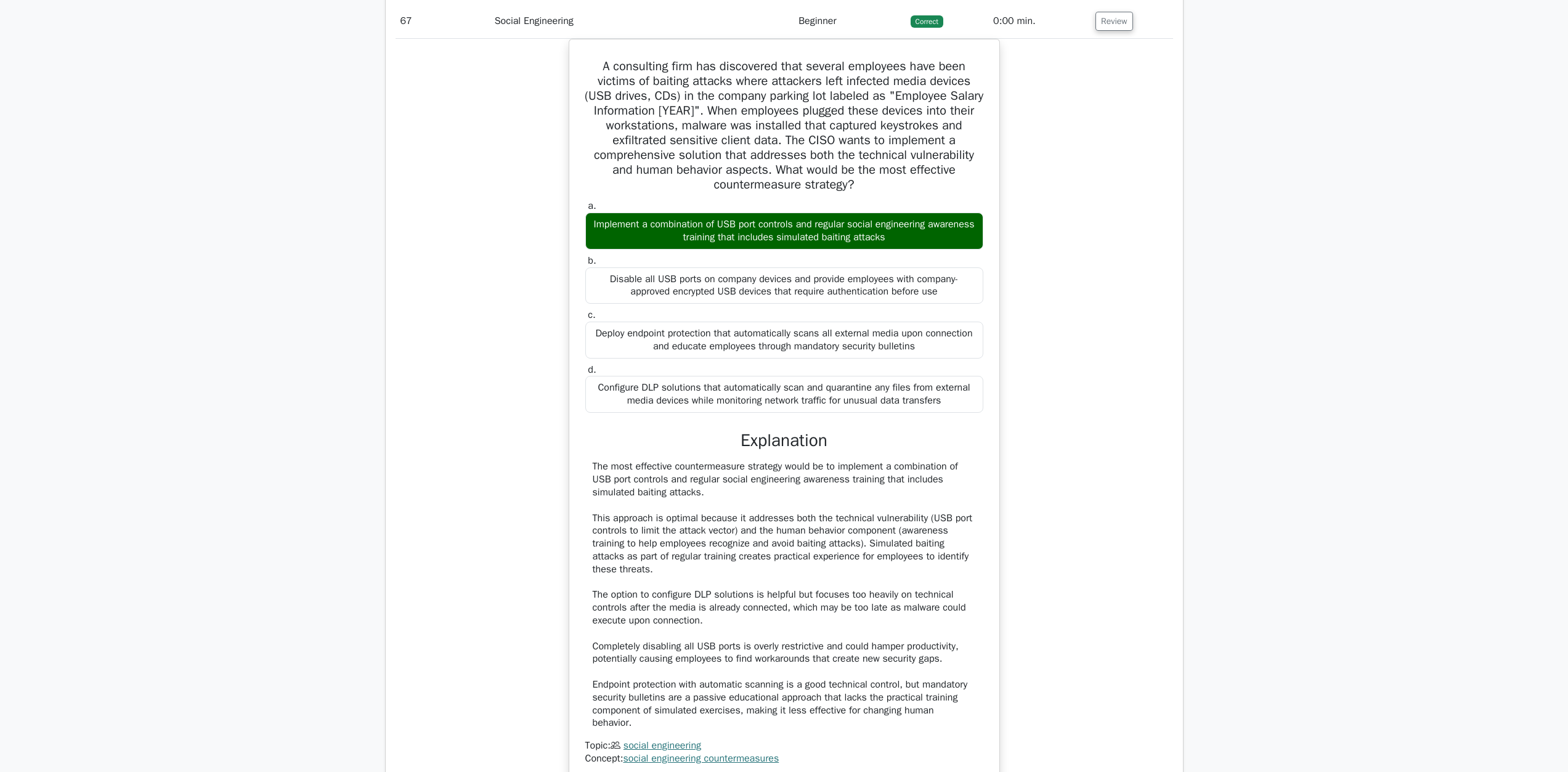 scroll, scrollTop: 52353, scrollLeft: 0, axis: vertical 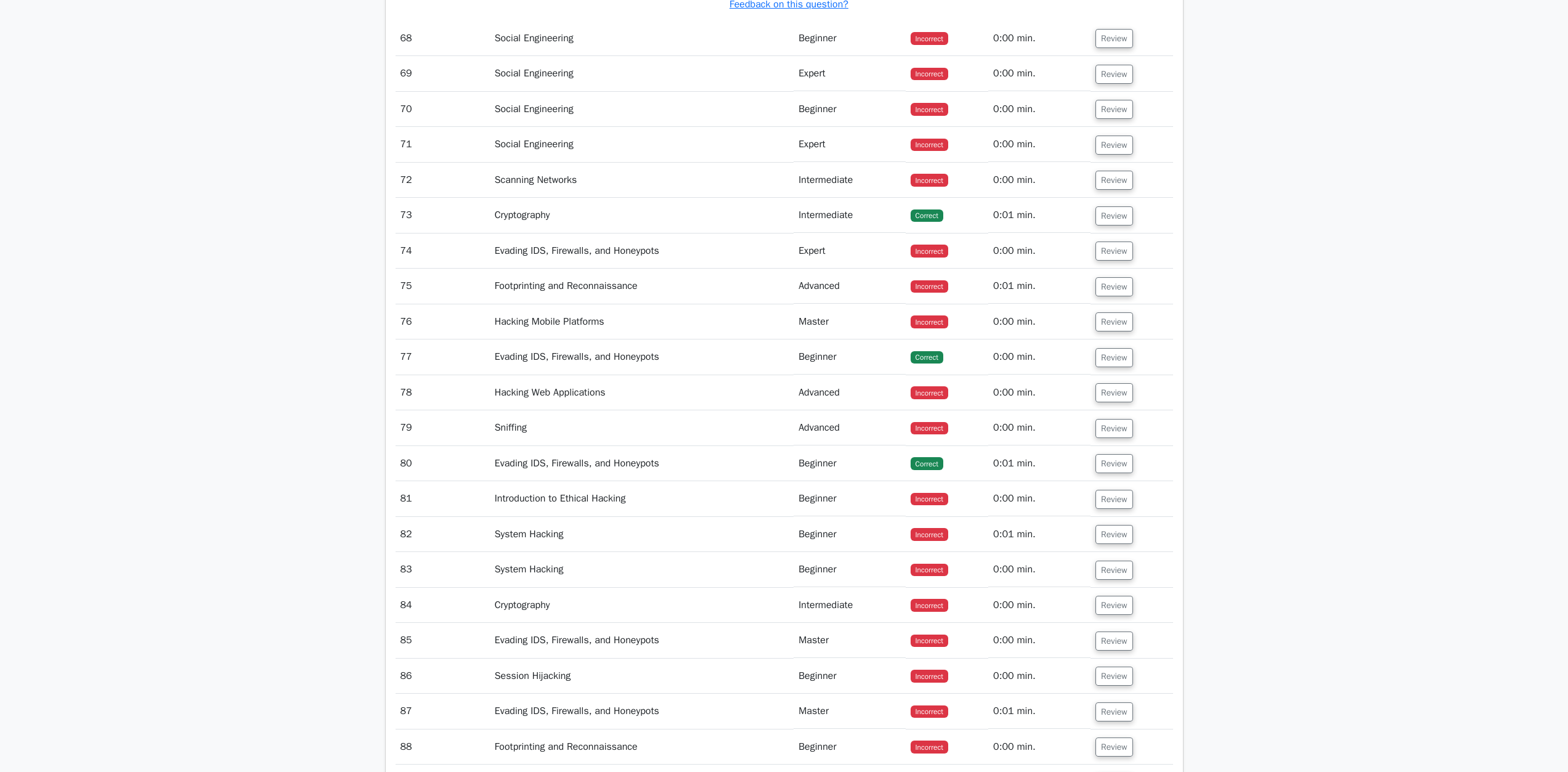 drag, startPoint x: 596, startPoint y: 266, endPoint x: 790, endPoint y: 457, distance: 272.24438 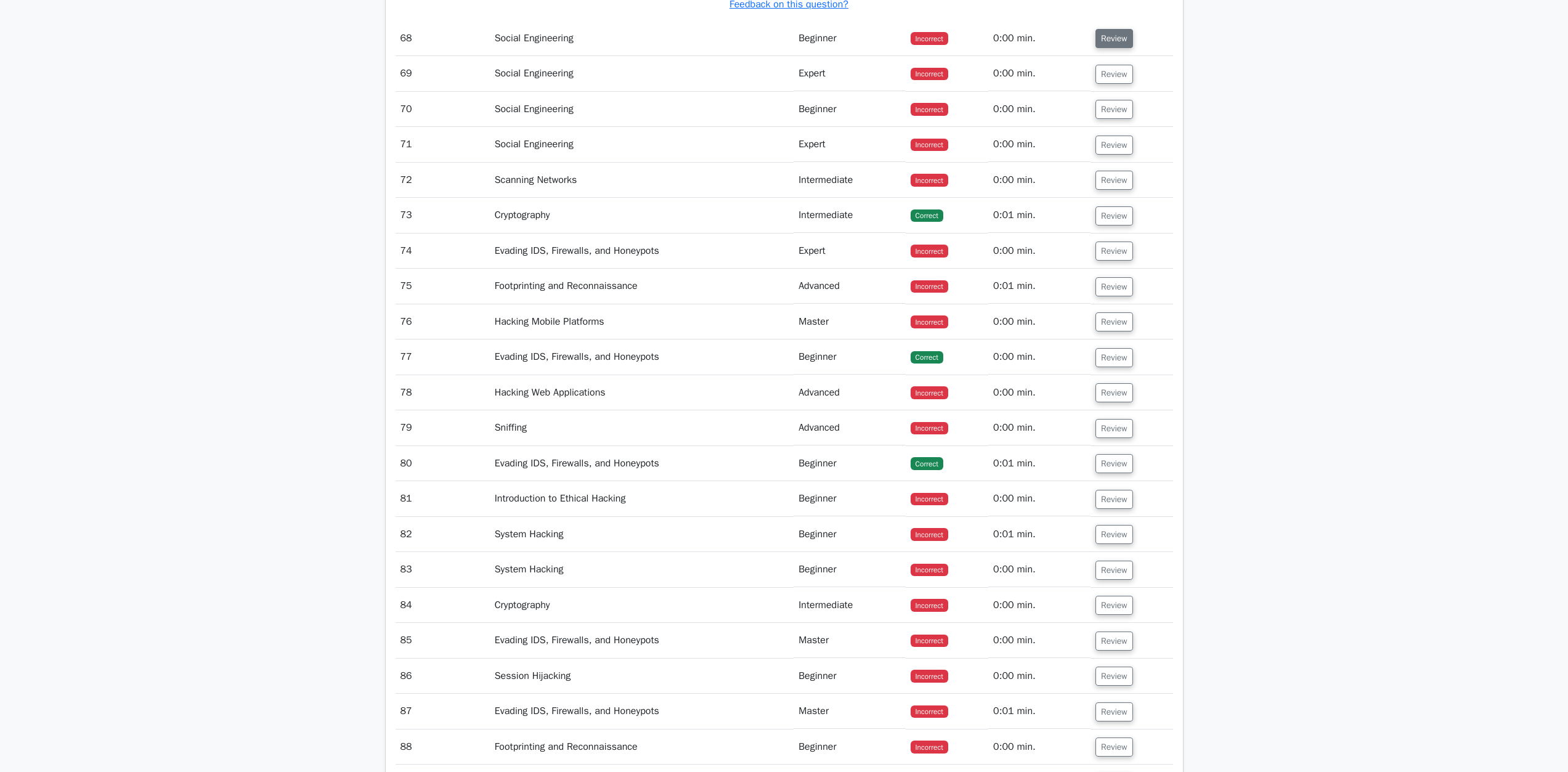 click on "Review" at bounding box center (1114, 38) 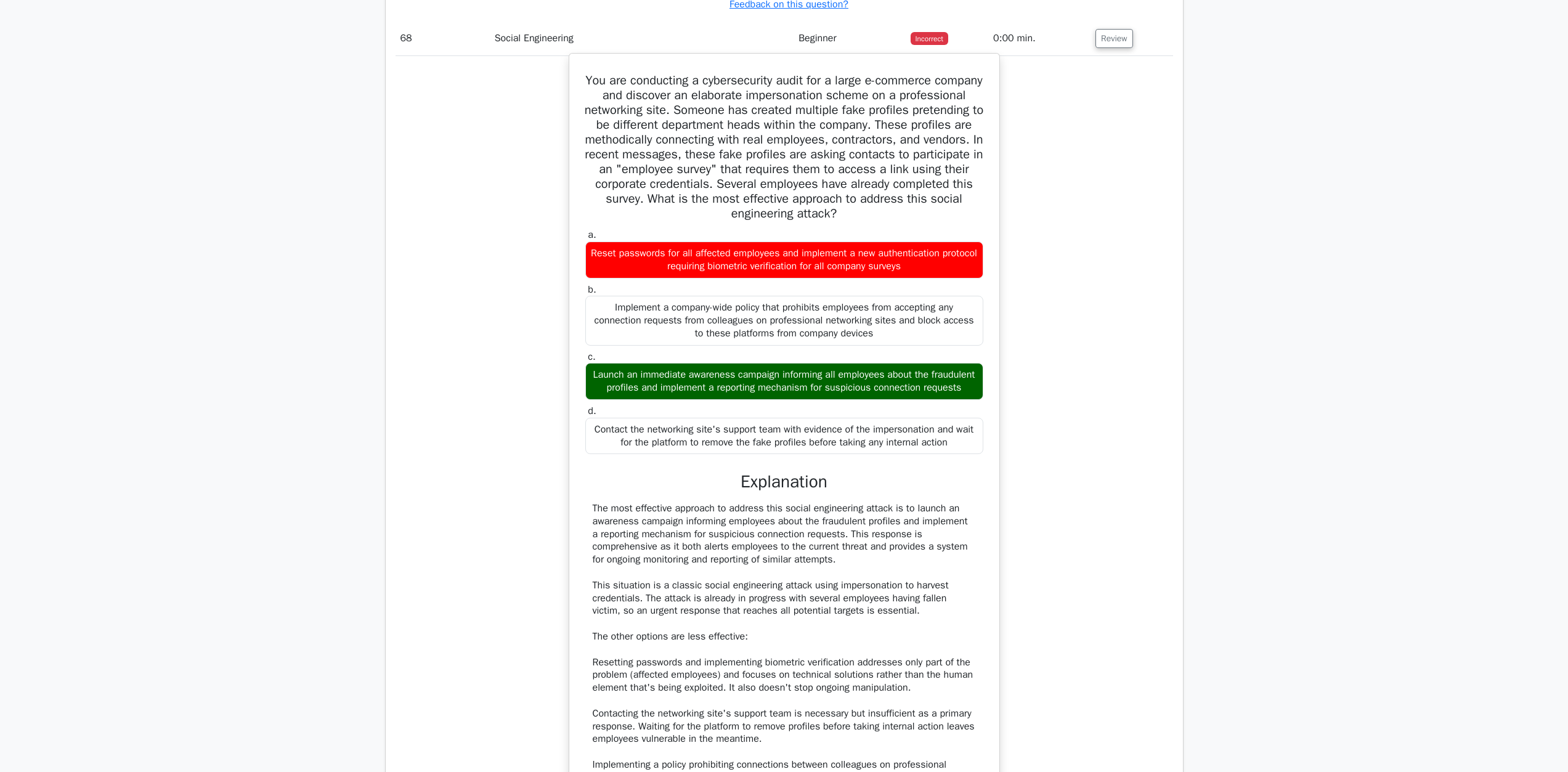 scroll, scrollTop: 53155, scrollLeft: 0, axis: vertical 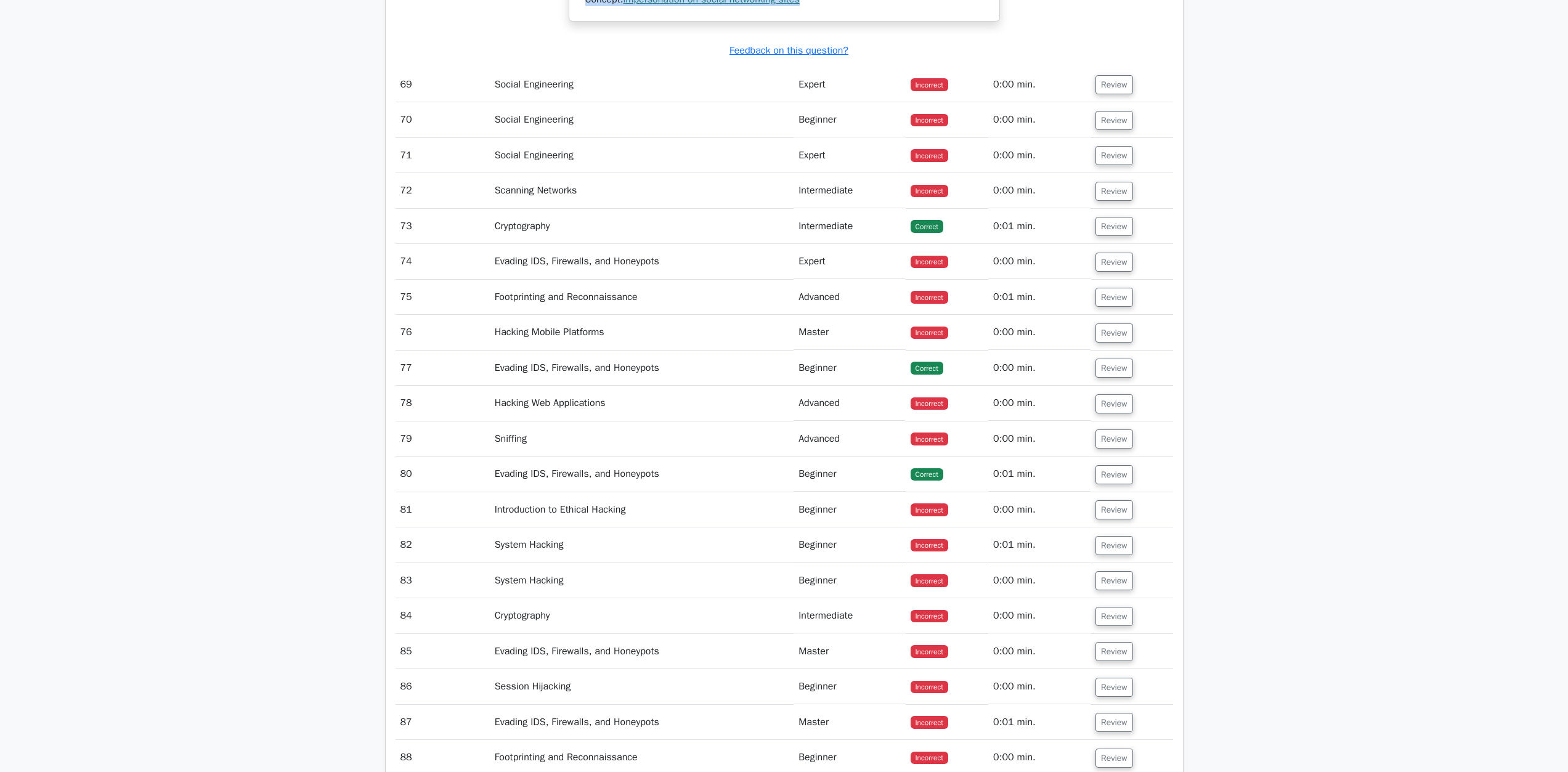 drag, startPoint x: 609, startPoint y: 274, endPoint x: 845, endPoint y: 537, distance: 353.36242 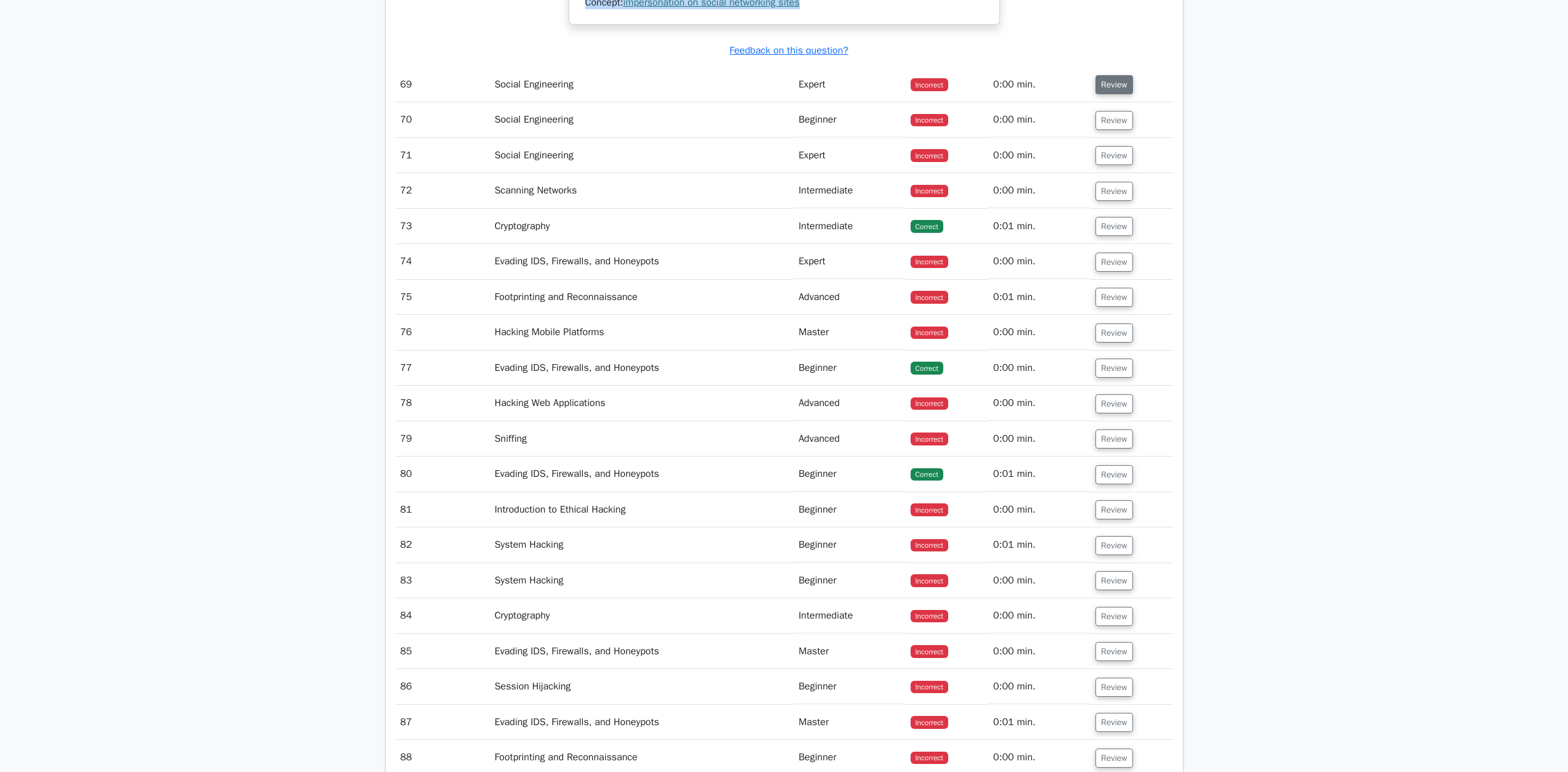 click on "Review" at bounding box center [1114, 84] 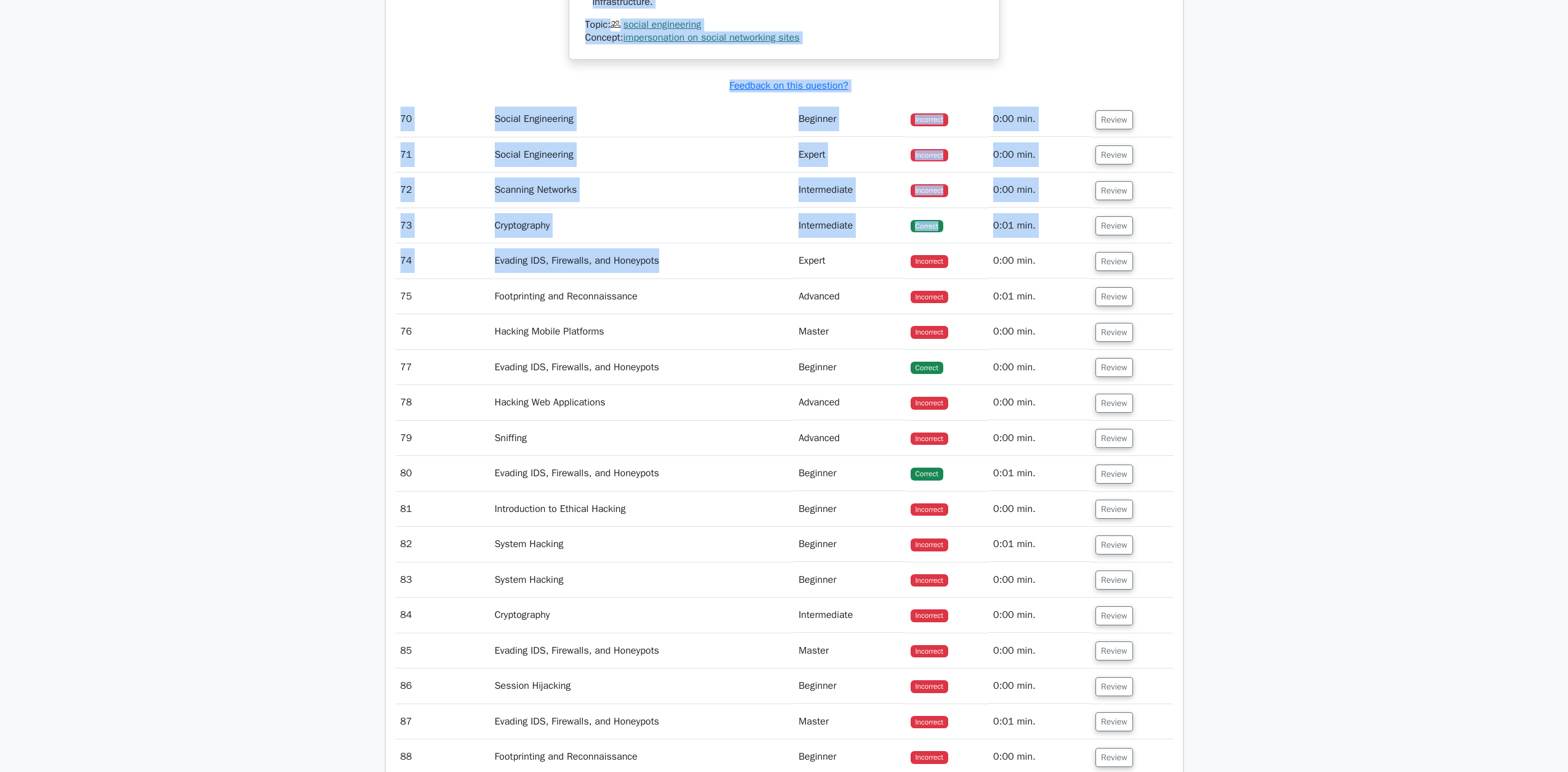 scroll, scrollTop: 54575, scrollLeft: 0, axis: vertical 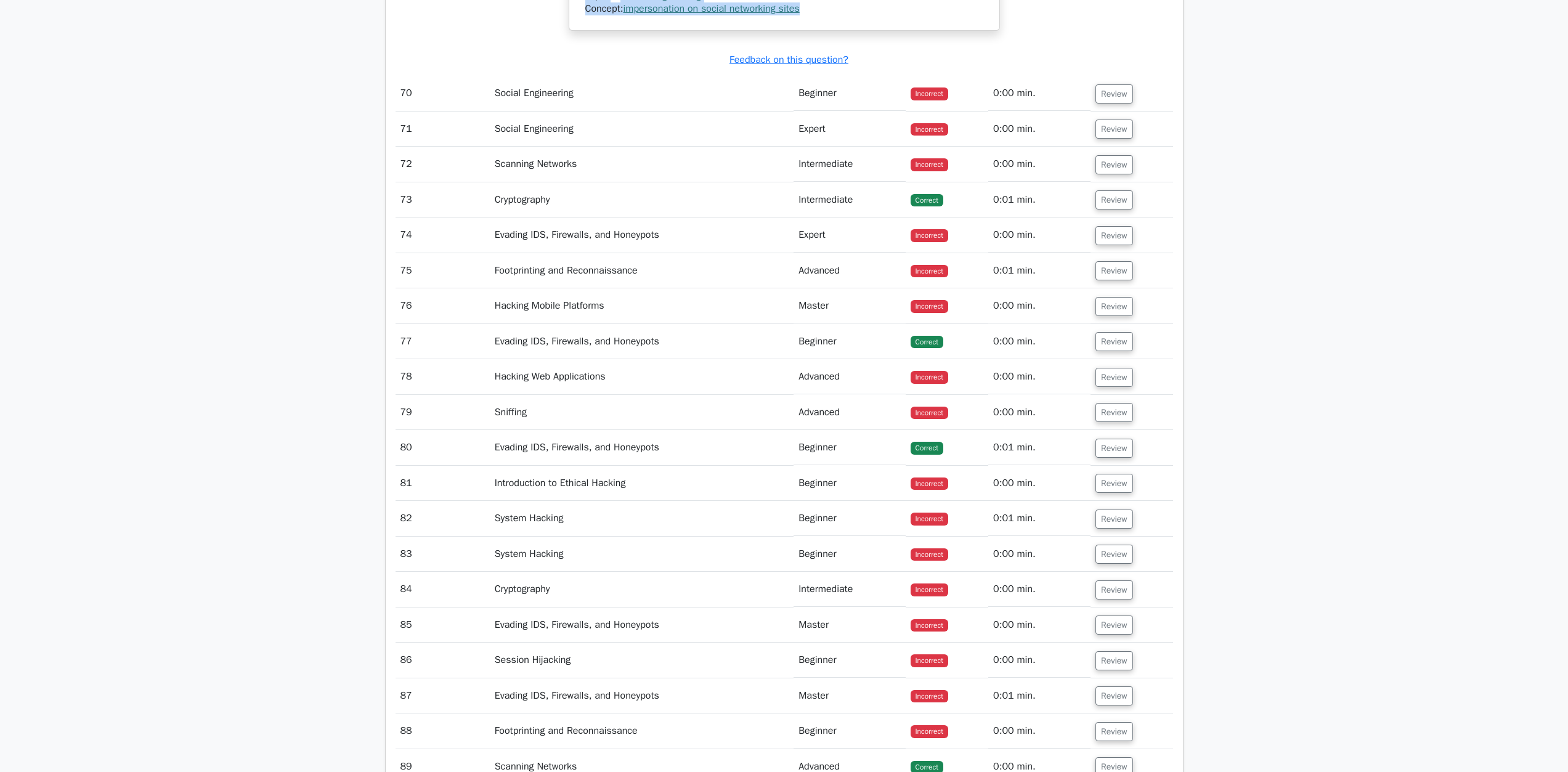 drag, startPoint x: 607, startPoint y: 643, endPoint x: 817, endPoint y: 536, distance: 235.68835 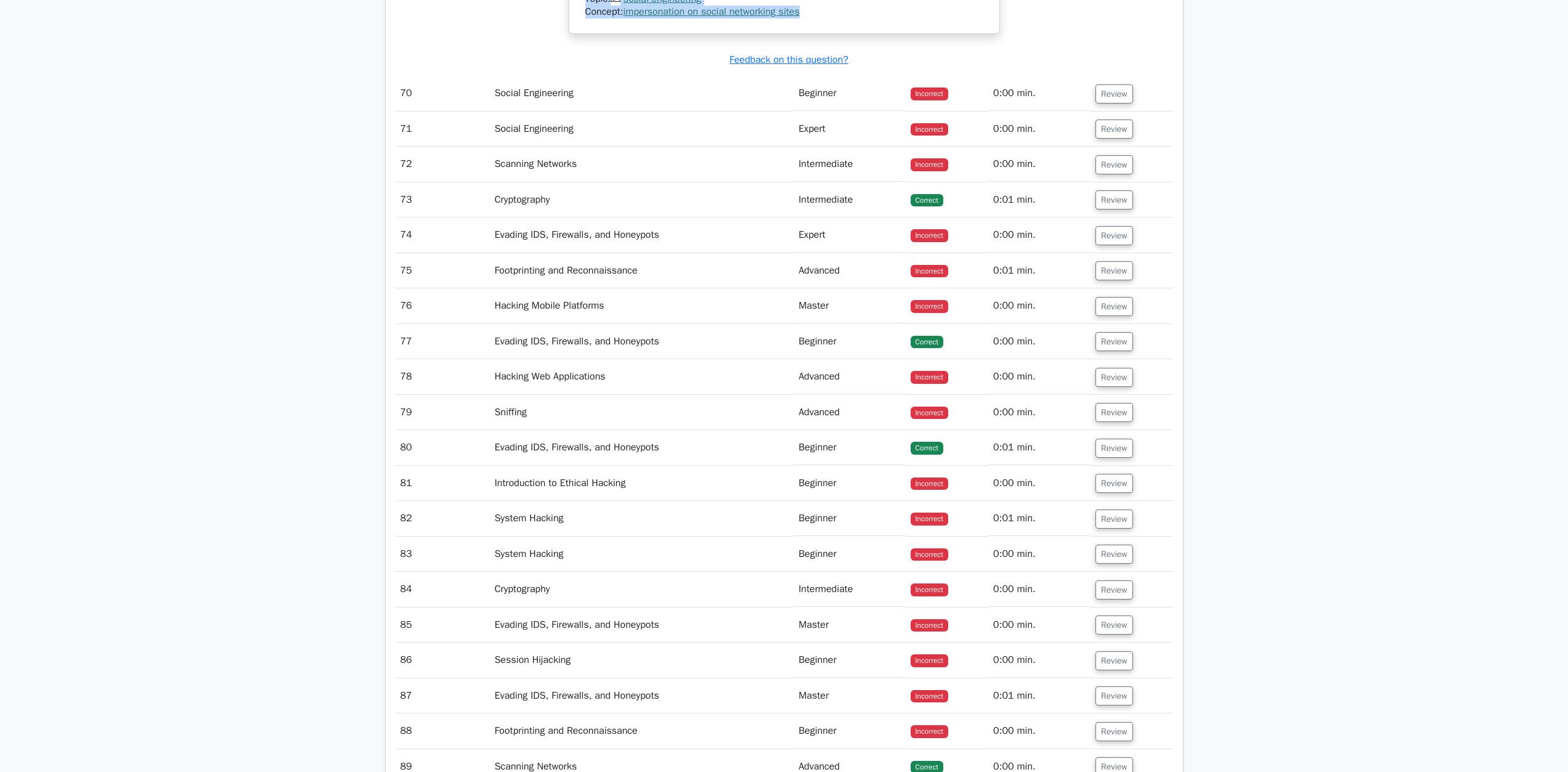 drag, startPoint x: 1123, startPoint y: 610, endPoint x: 1066, endPoint y: 630, distance: 60.40695 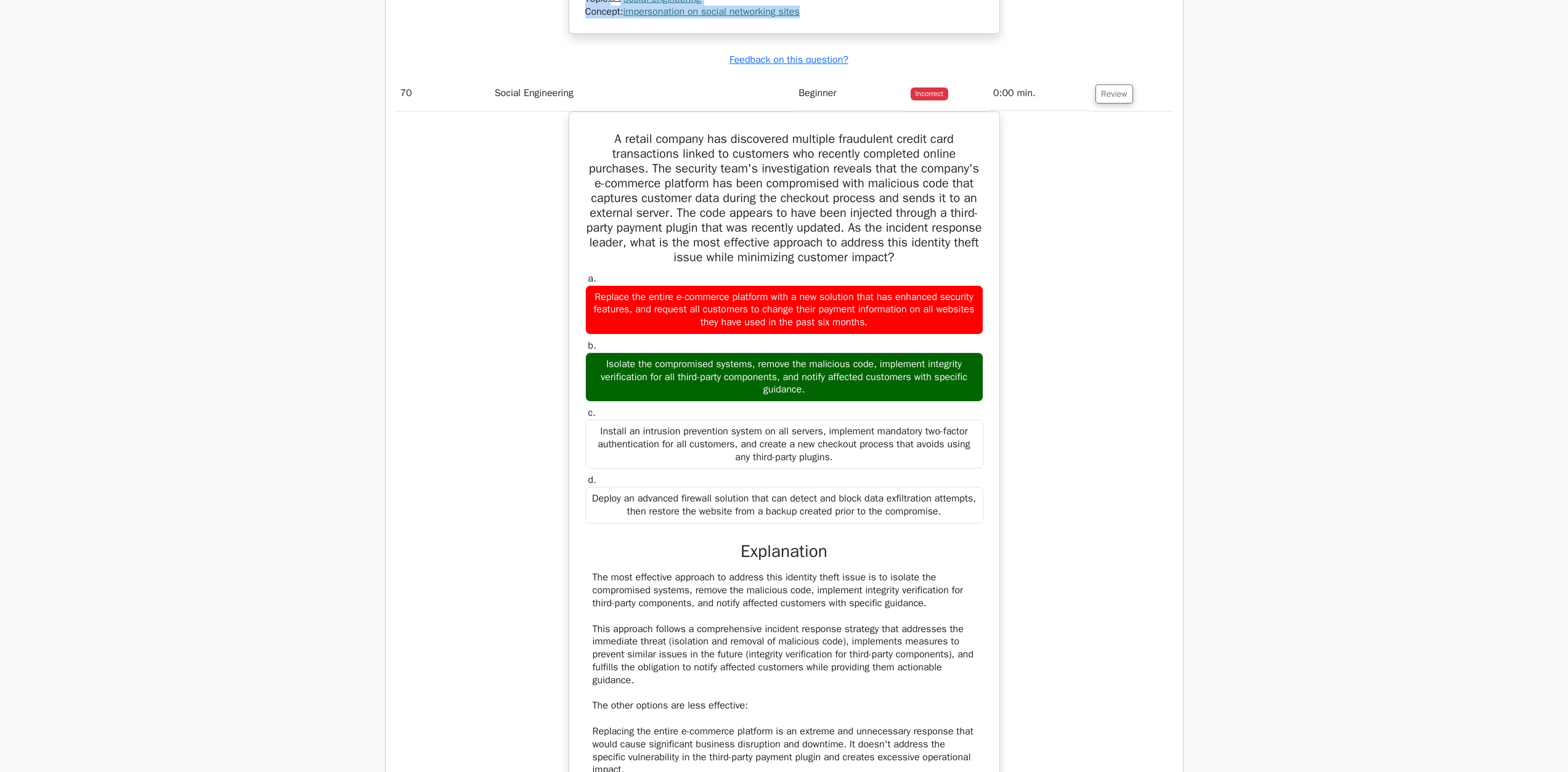 scroll, scrollTop: 54883, scrollLeft: 0, axis: vertical 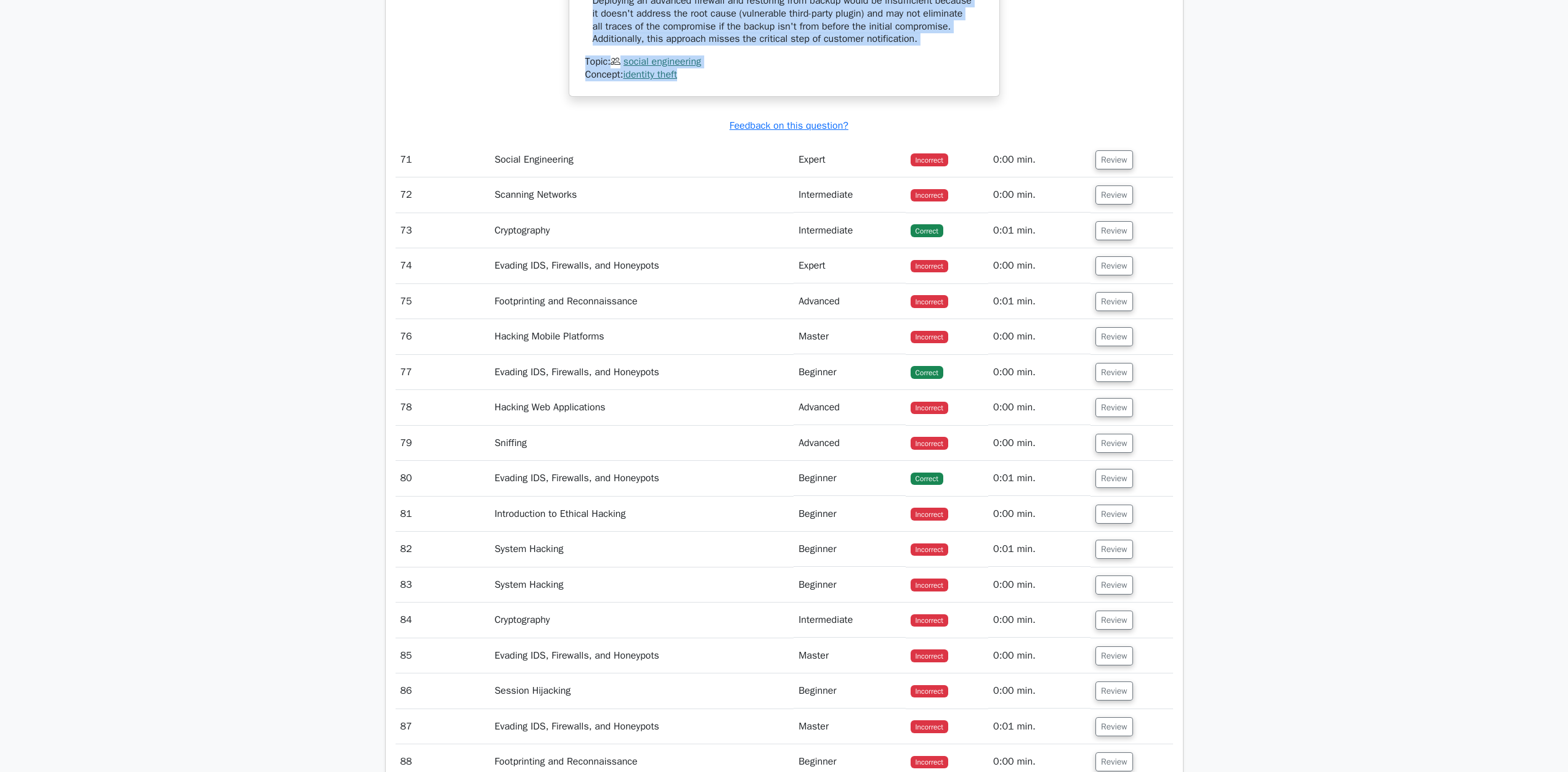 drag, startPoint x: 606, startPoint y: 344, endPoint x: 805, endPoint y: 620, distance: 340.26 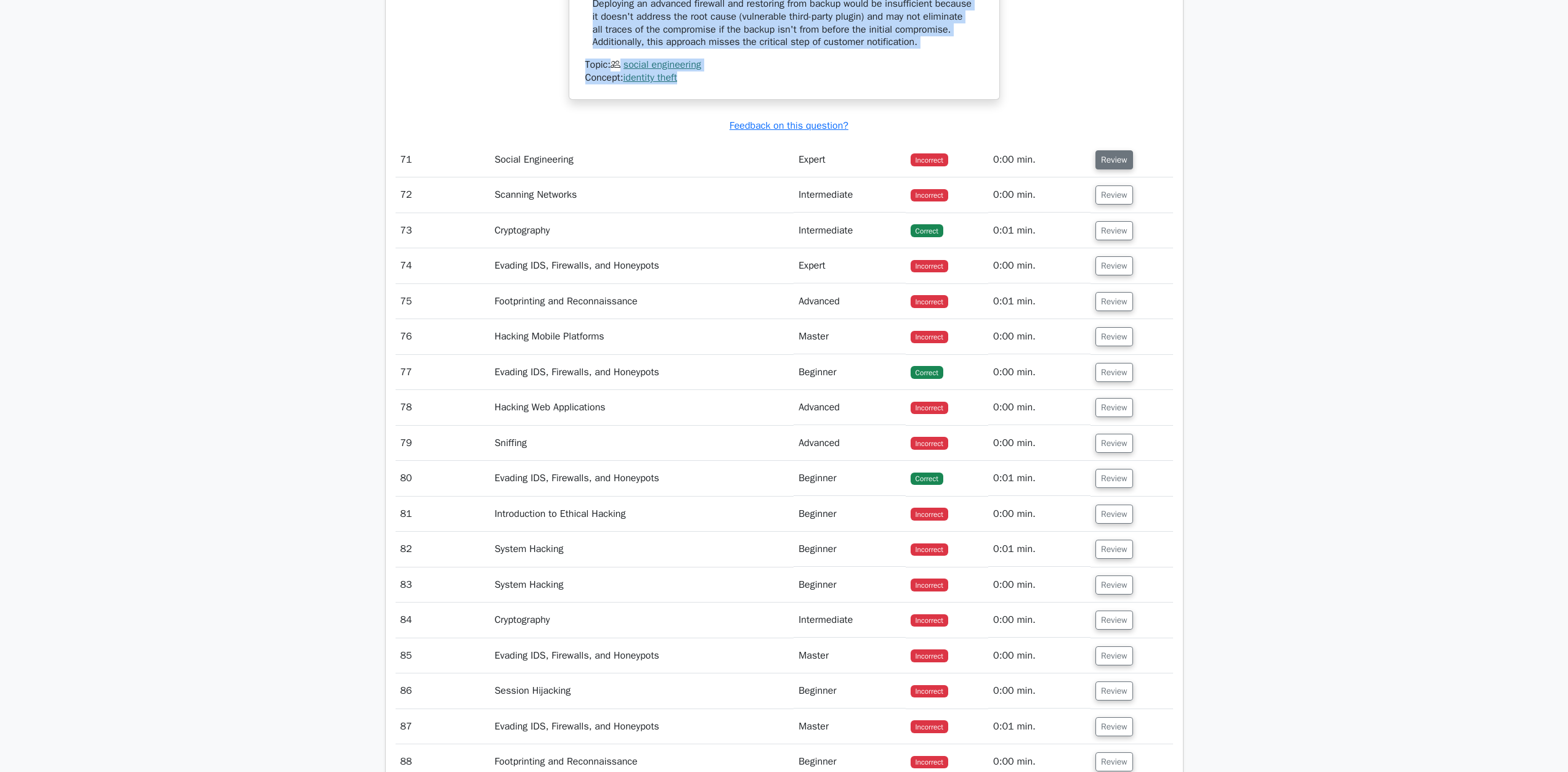 click on "Review" at bounding box center [1114, 160] 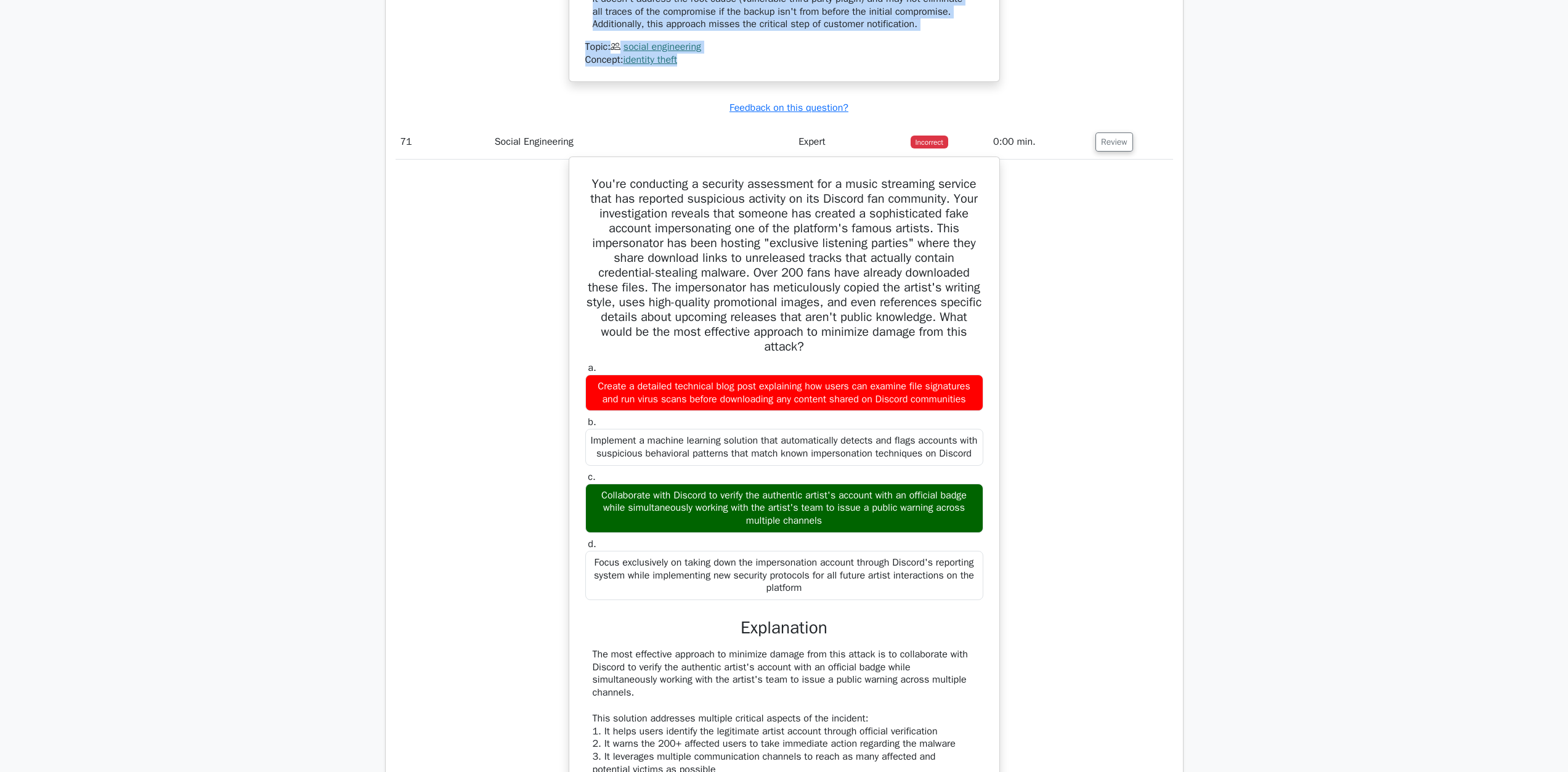 scroll, scrollTop: 55739, scrollLeft: 0, axis: vertical 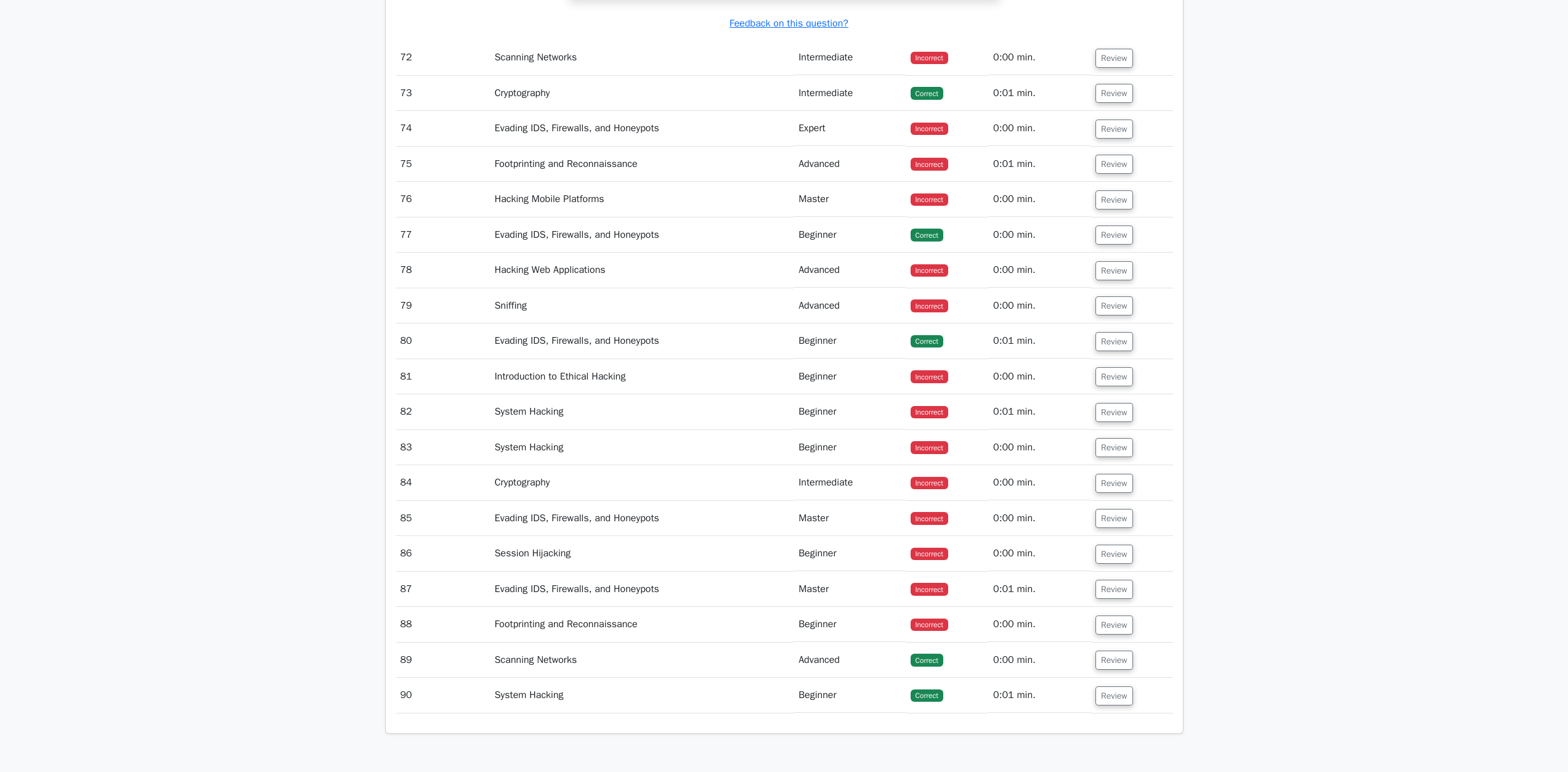 drag, startPoint x: 585, startPoint y: 423, endPoint x: 851, endPoint y: 545, distance: 292.64313 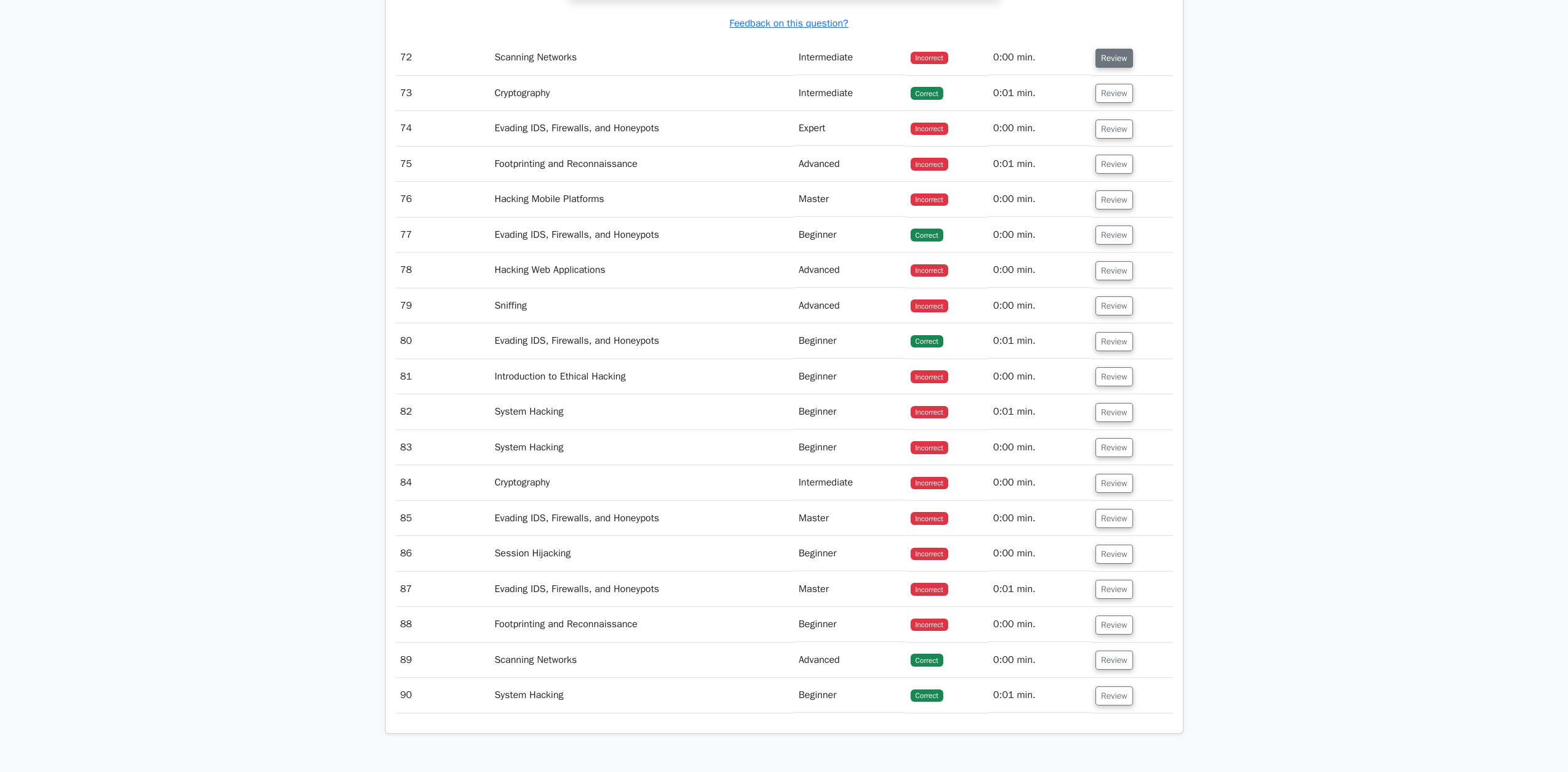 click on "Review" at bounding box center [1114, 58] 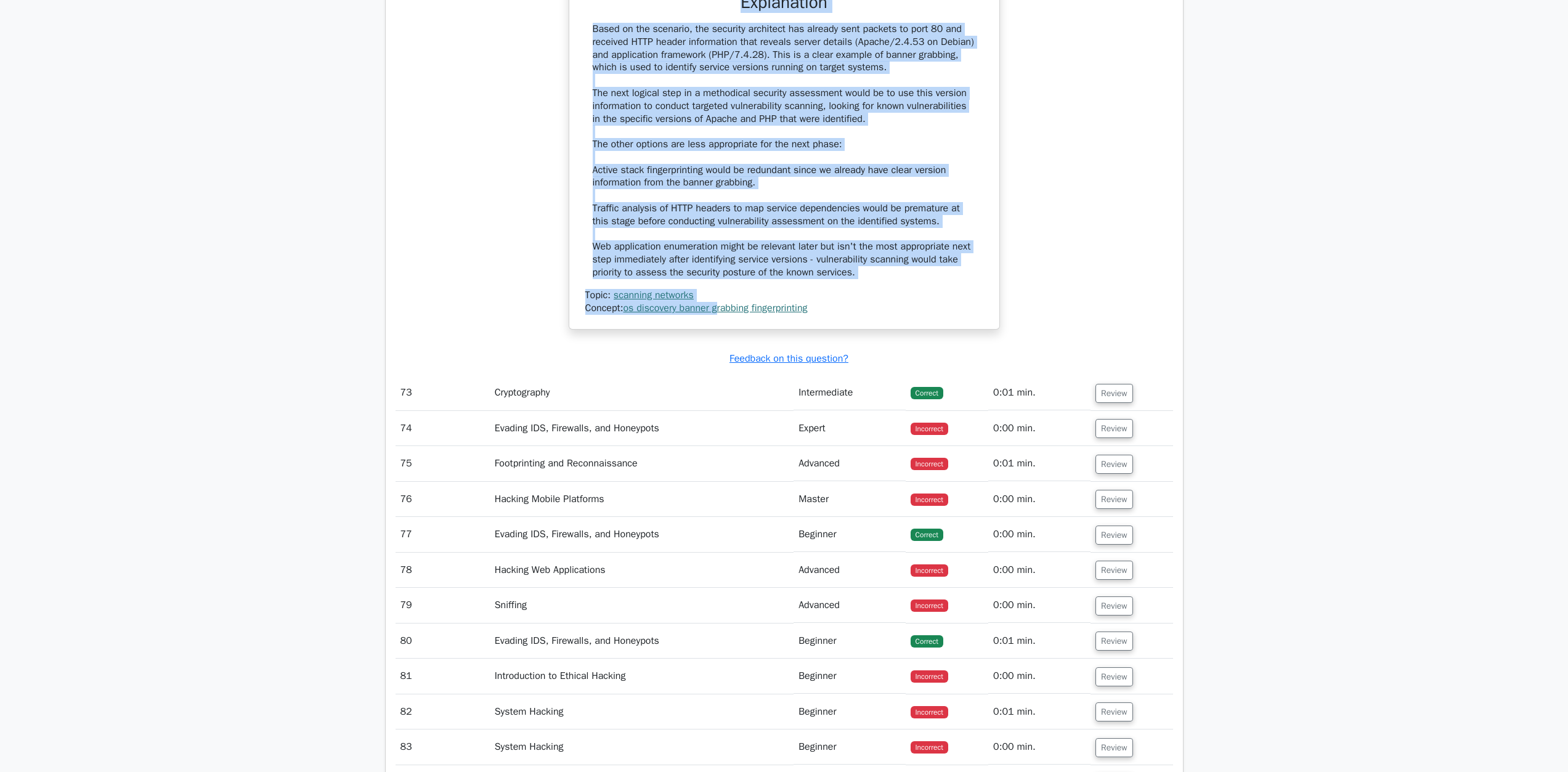 scroll, scrollTop: 57081, scrollLeft: 0, axis: vertical 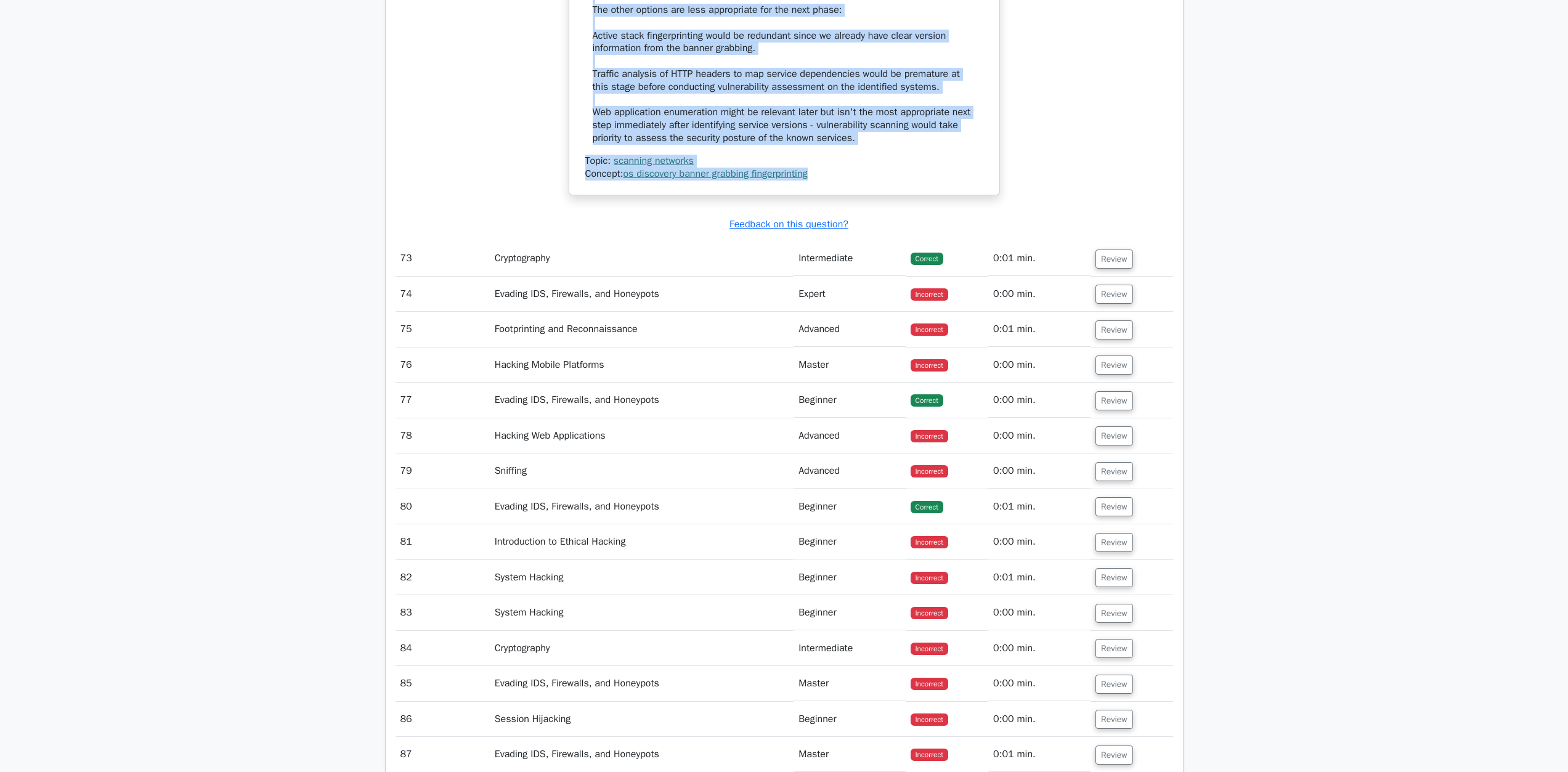 drag, startPoint x: 615, startPoint y: 666, endPoint x: 832, endPoint y: 726, distance: 225.1422 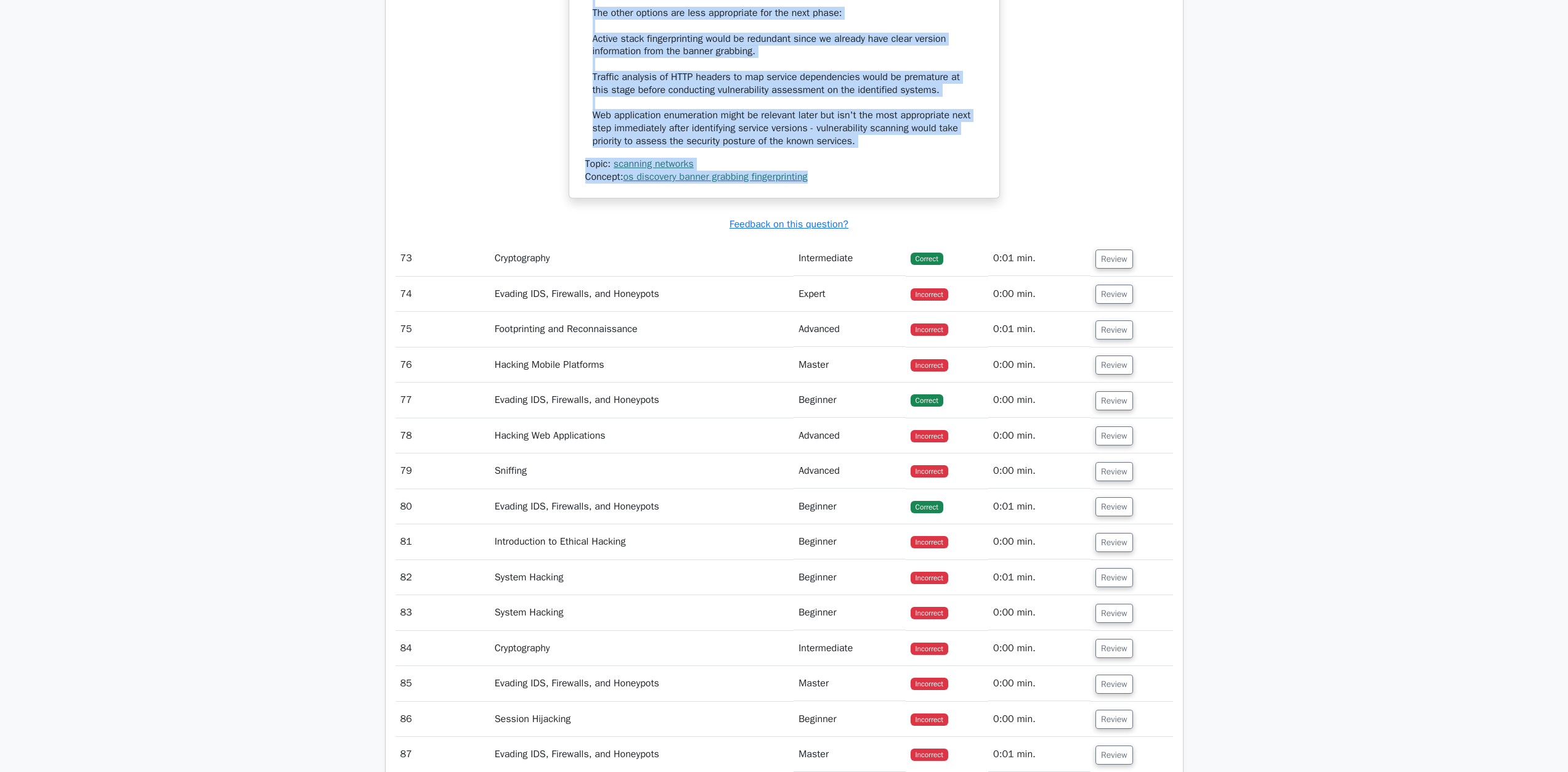 click on "You are a security architect for a financial institution that has started migrating services to a new data center. As part of your security assessment, you need to identify all internet-facing systems and their operating systems before implementing security controls. While conducting reconnaissance, you send tailored packets to port 80 on a web server and receive this response:
HTTP/1.1 200 OK
Date: Mon, 15 May 2023 10:12:53 GMT
Server: Apache/2.4.53 (Debian)
Content-Type: text/html
X-Powered-By: PHP/7.4.28
What technique have you employed that would be most appropriate for the next phase of your security assessment?
a.
b. c. d." at bounding box center (784, -159) 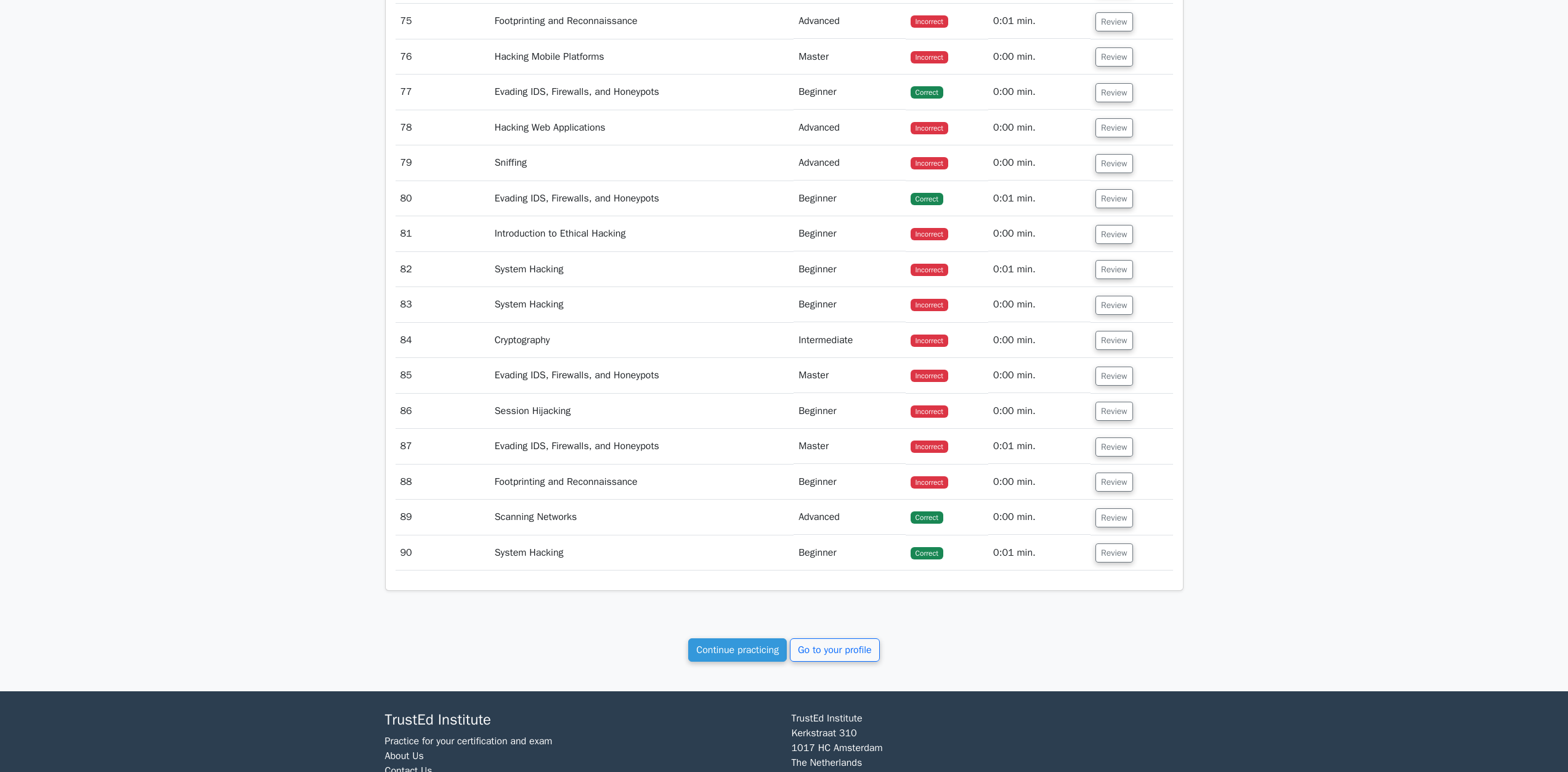 click on "Review" at bounding box center (1114, -49) 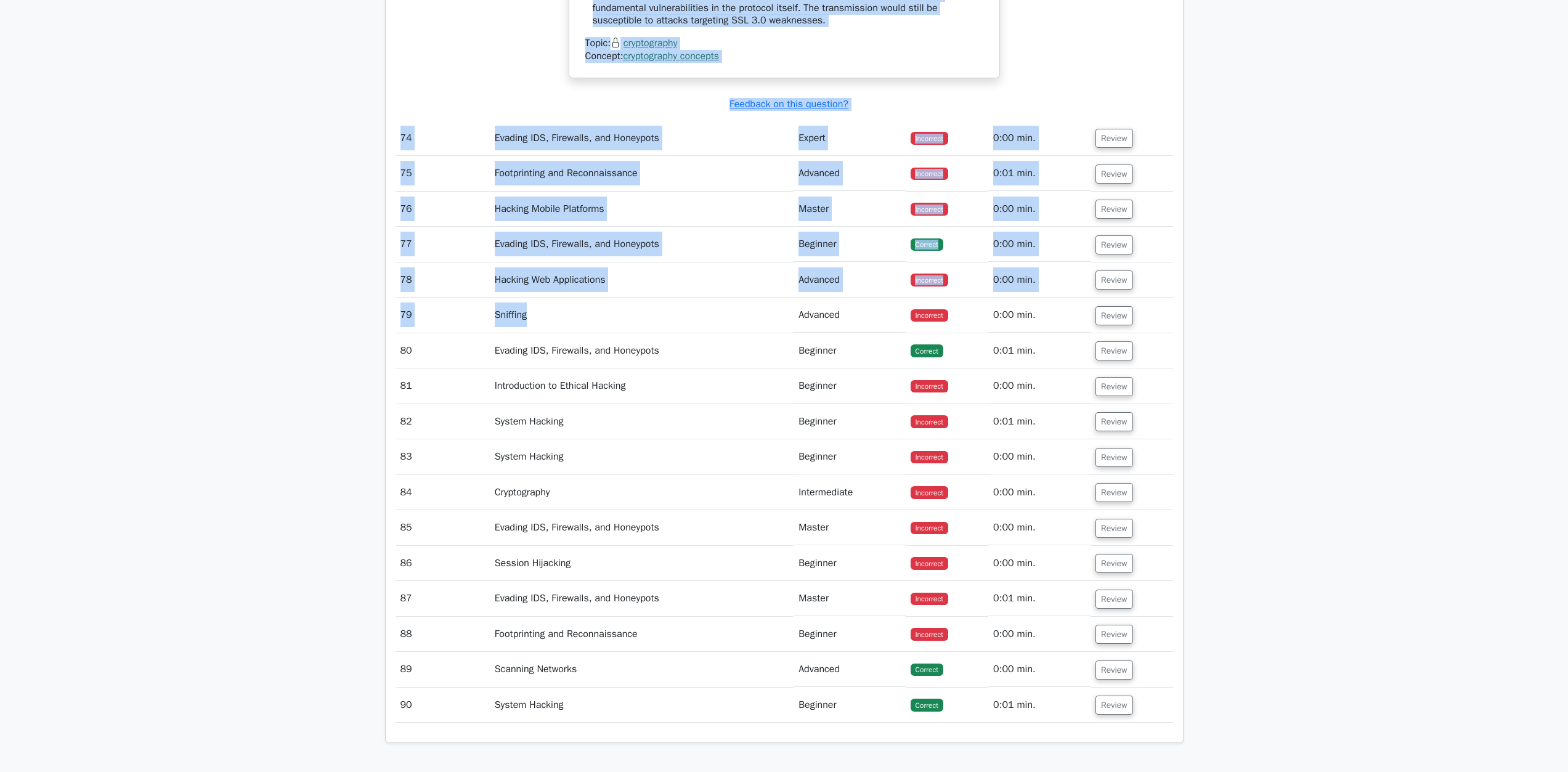 scroll, scrollTop: 58078, scrollLeft: 0, axis: vertical 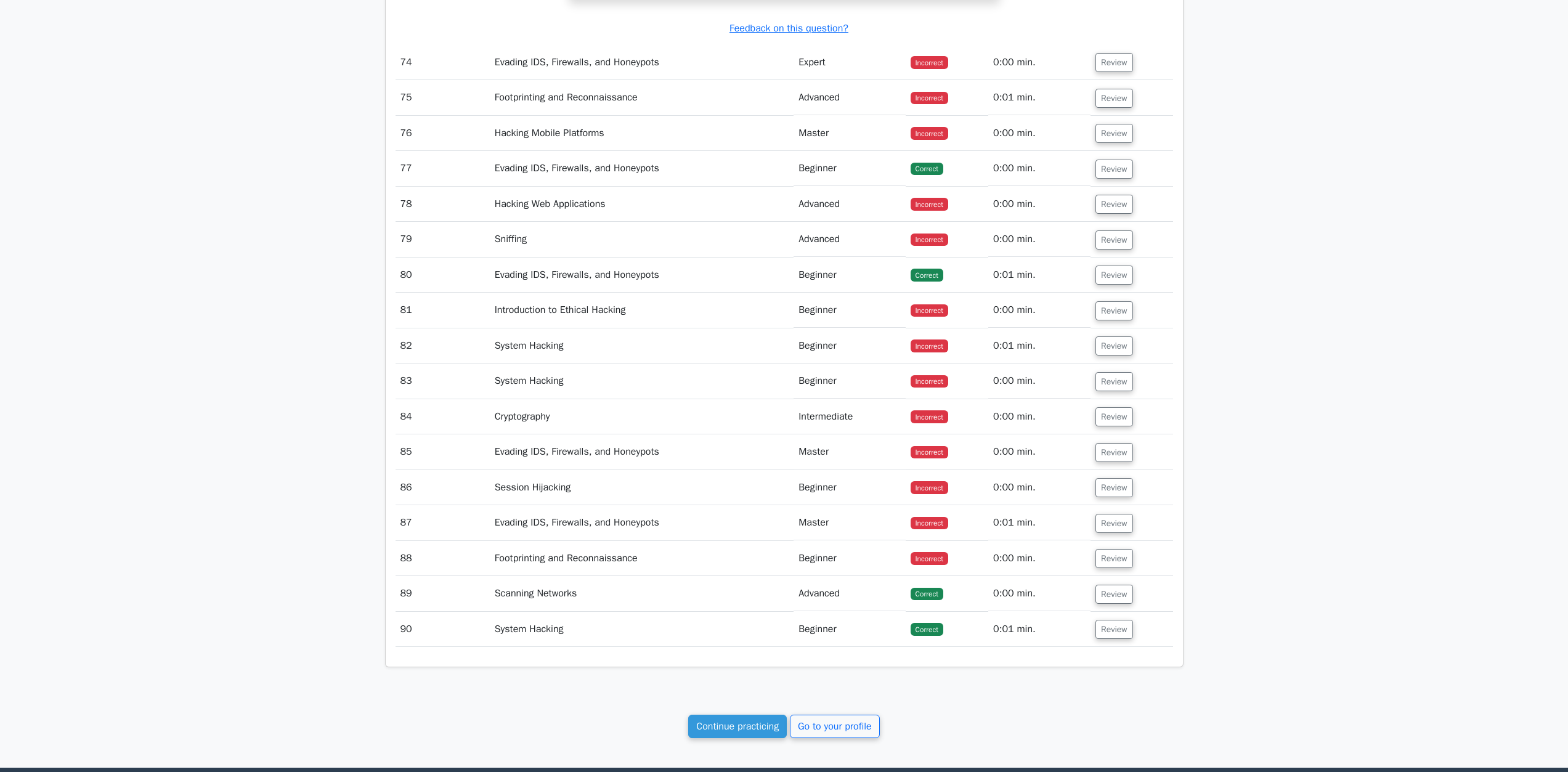 drag, startPoint x: 633, startPoint y: 587, endPoint x: 756, endPoint y: 539, distance: 132.0341 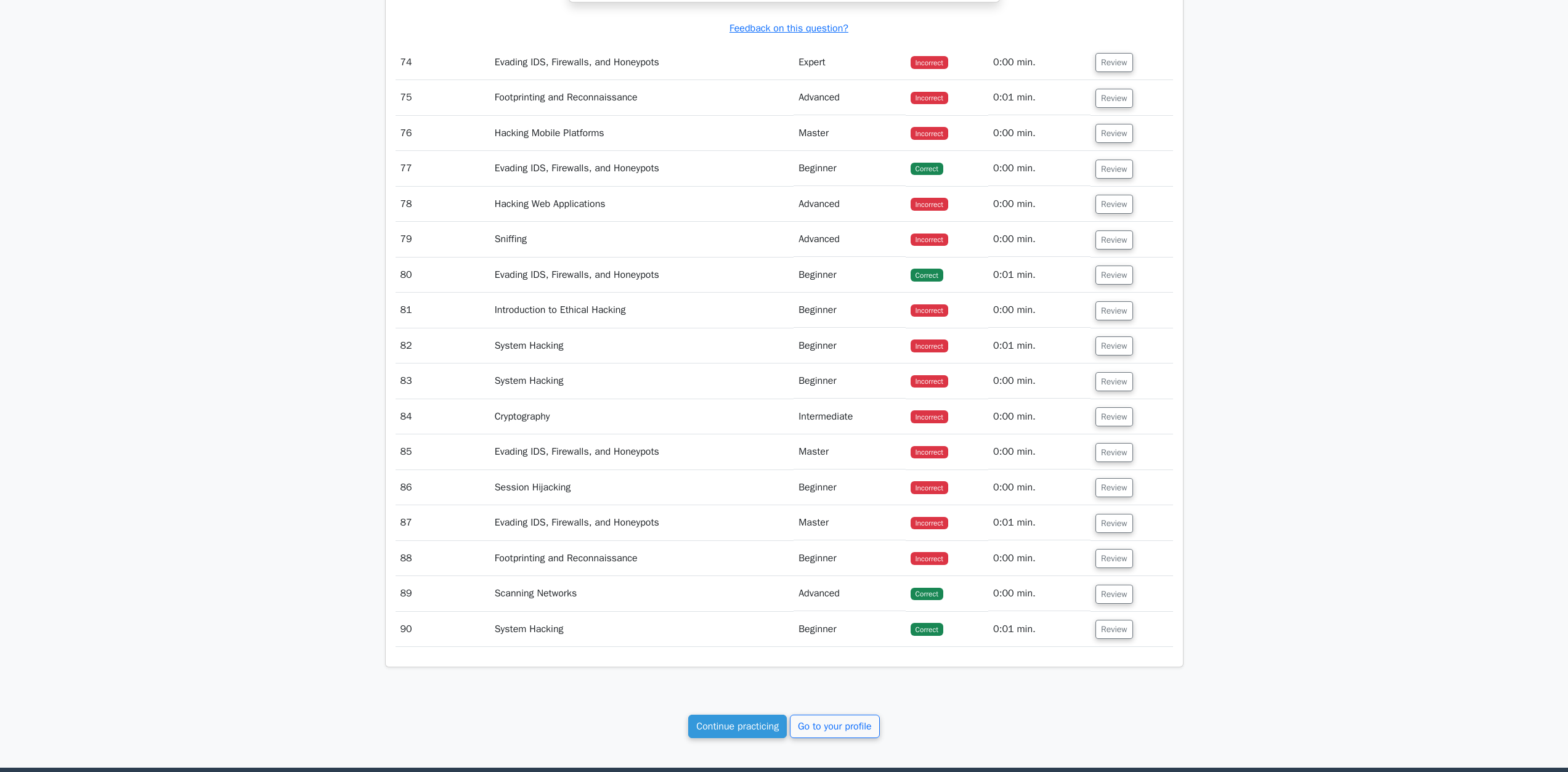 drag, startPoint x: 1118, startPoint y: 613, endPoint x: 1107, endPoint y: 617, distance: 11.7047 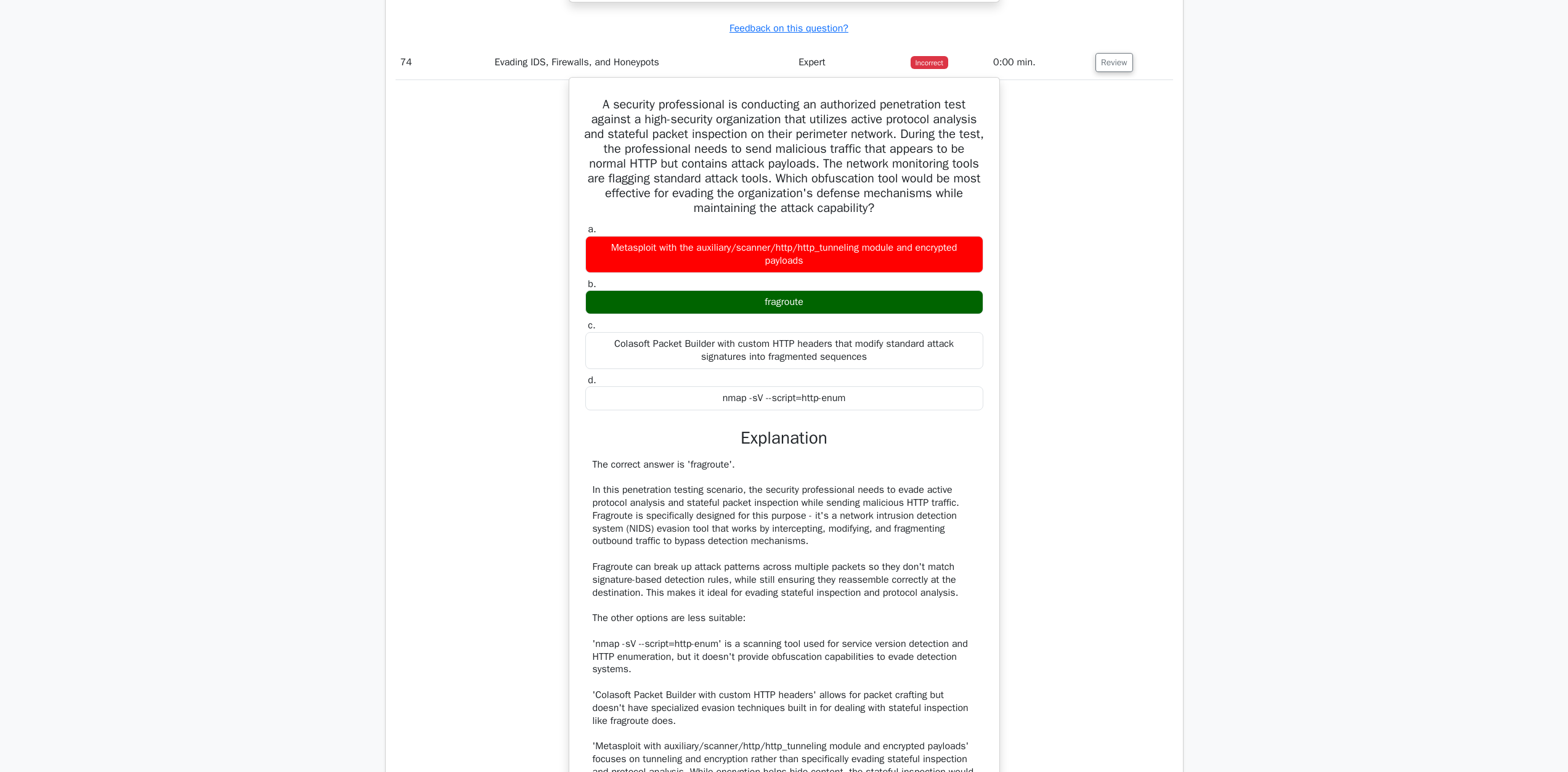 scroll, scrollTop: 58386, scrollLeft: 0, axis: vertical 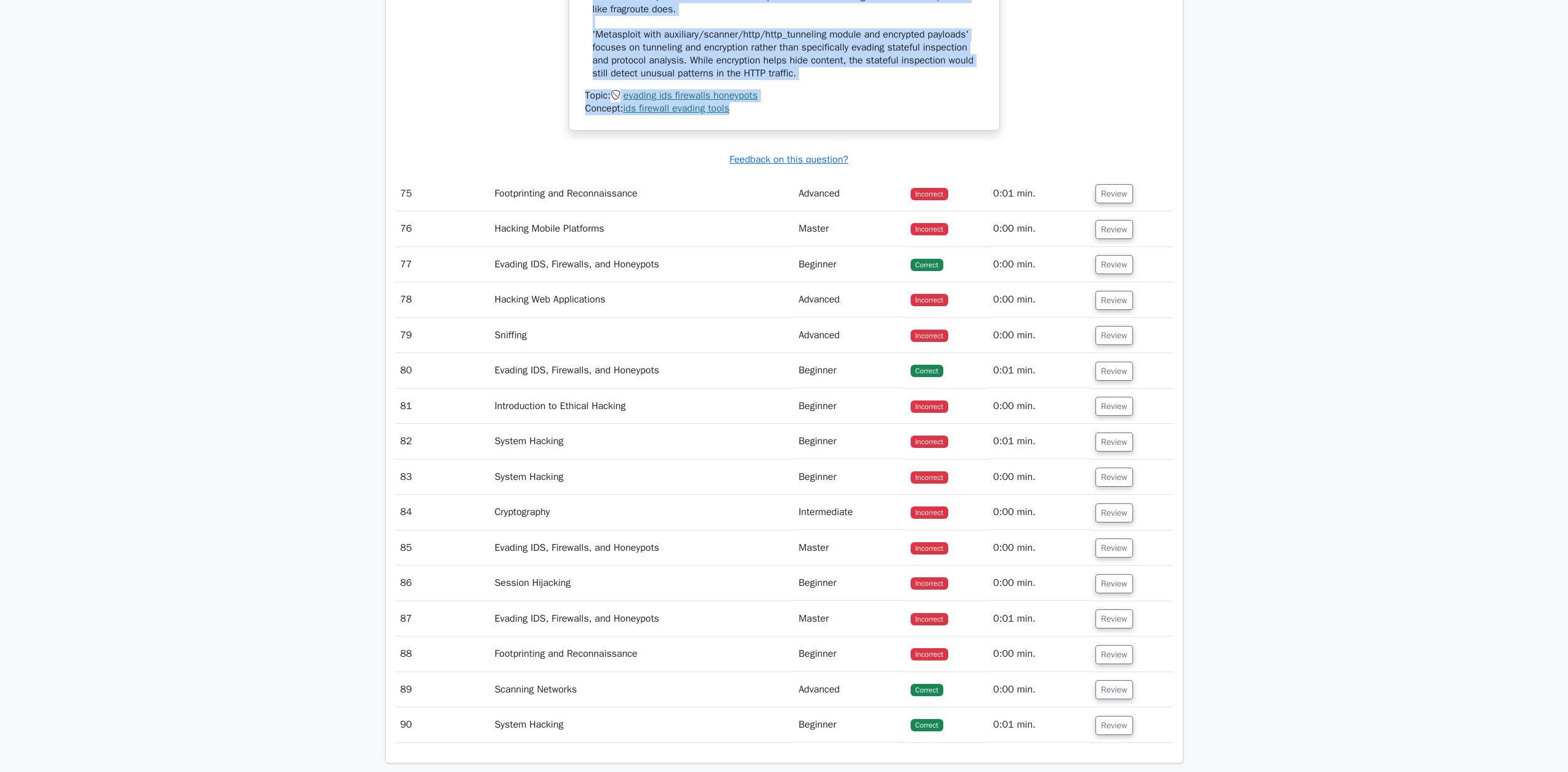 drag, startPoint x: 589, startPoint y: 336, endPoint x: 832, endPoint y: 665, distance: 409.011 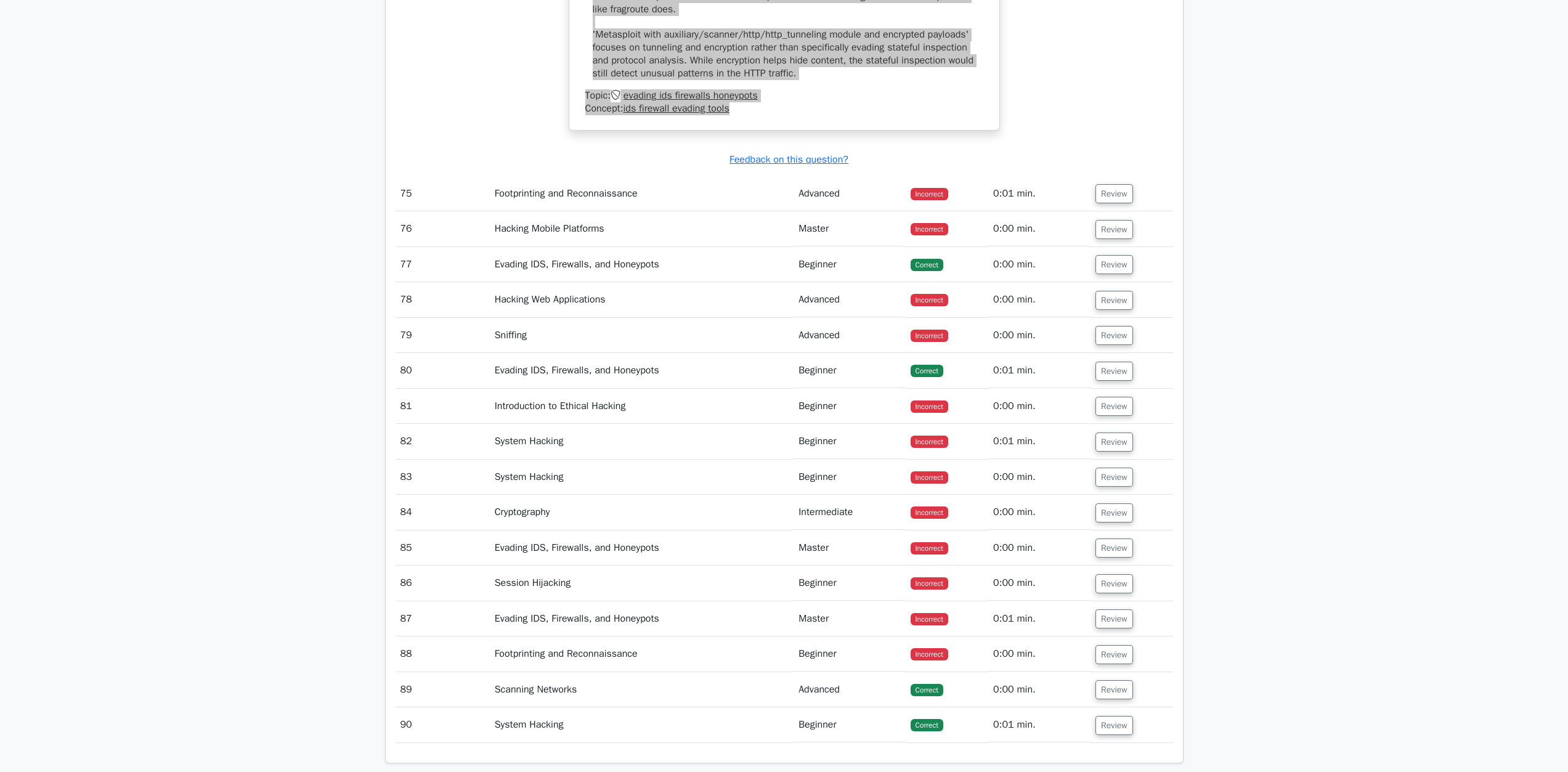 scroll, scrollTop: 59098, scrollLeft: 0, axis: vertical 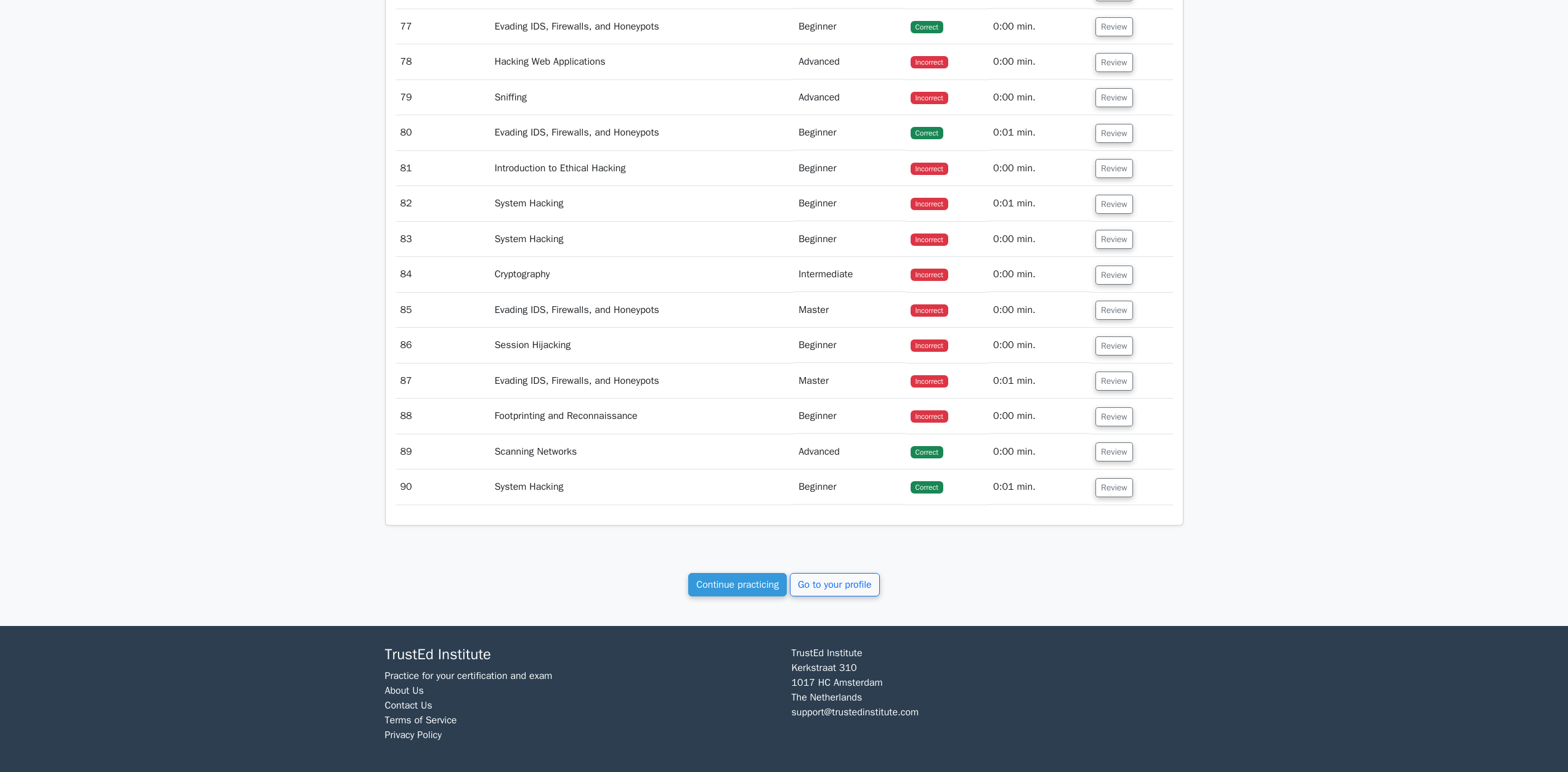 click on "Review" at bounding box center [1114, -44] 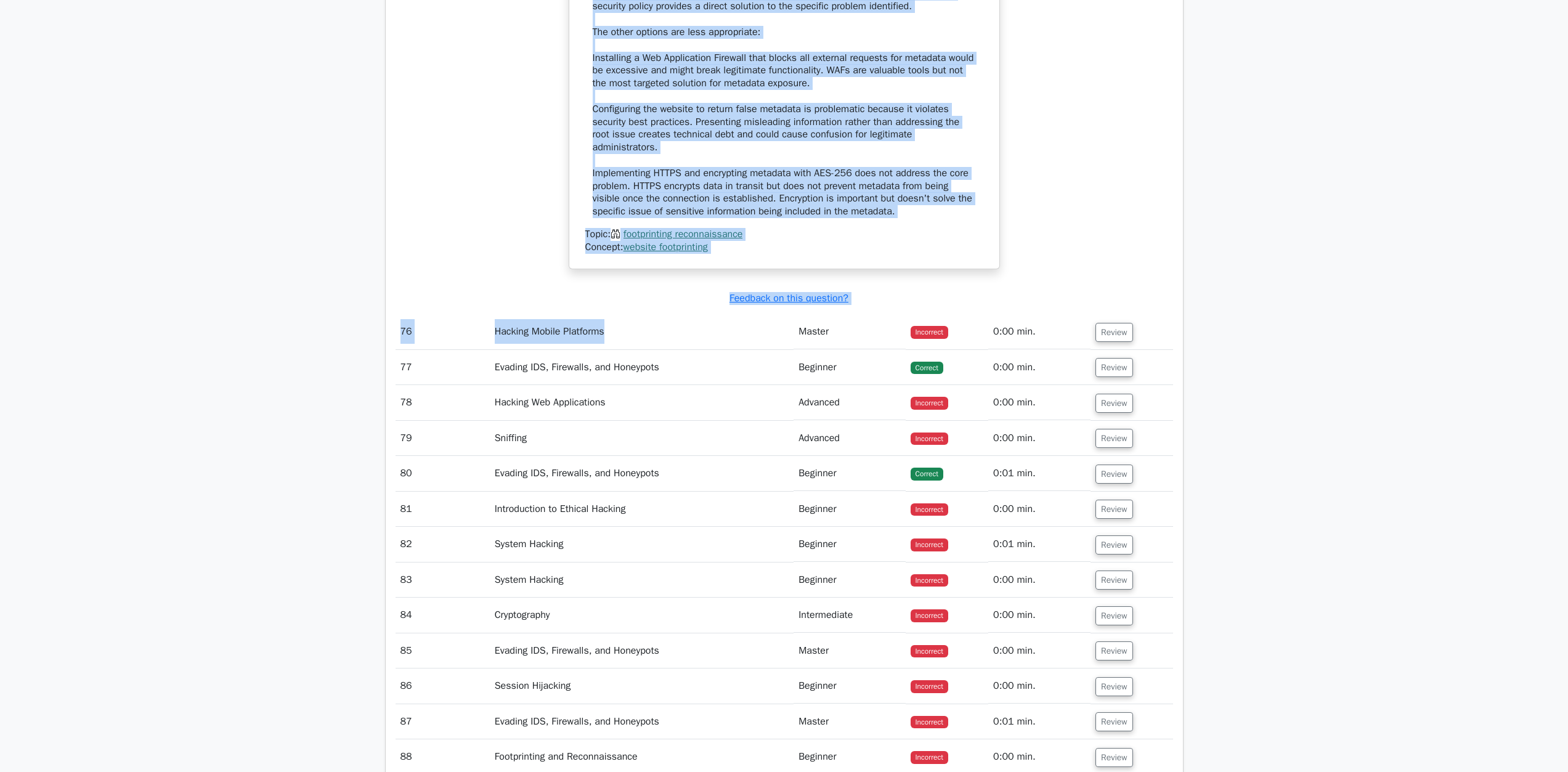 scroll, scrollTop: 59591, scrollLeft: 0, axis: vertical 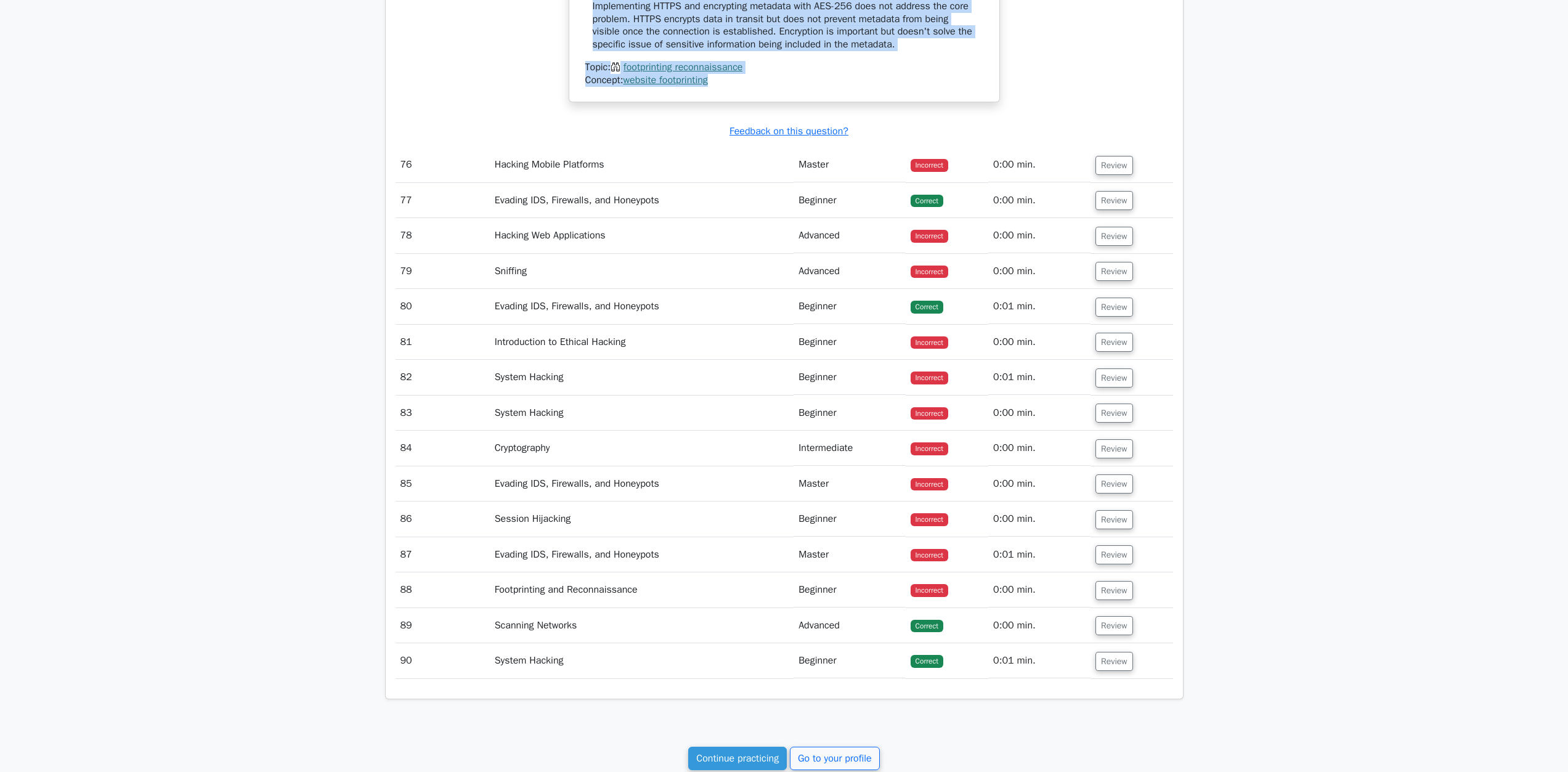 drag, startPoint x: 599, startPoint y: 471, endPoint x: 789, endPoint y: 668, distance: 273.69509 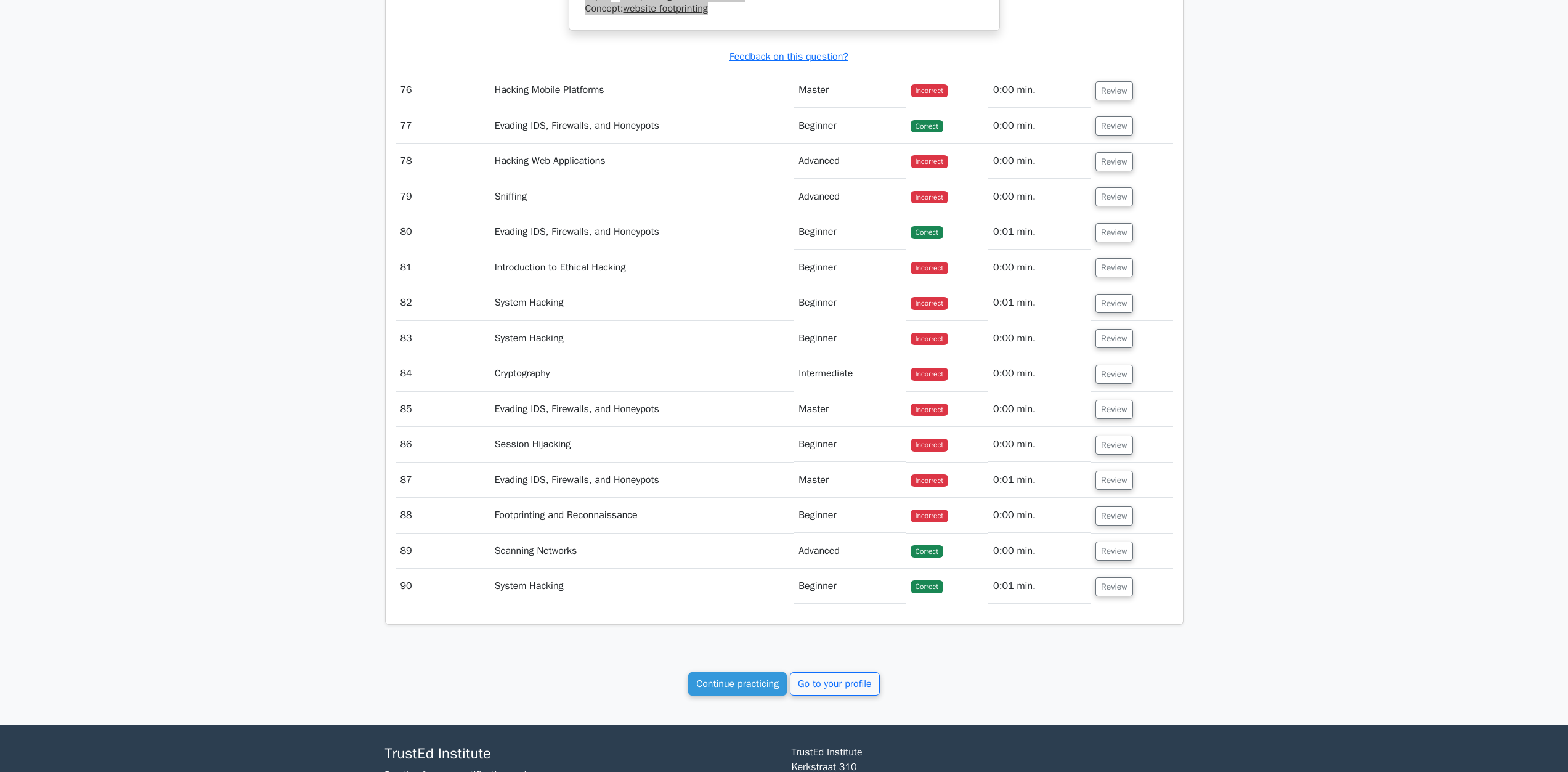 scroll, scrollTop: 59899, scrollLeft: 0, axis: vertical 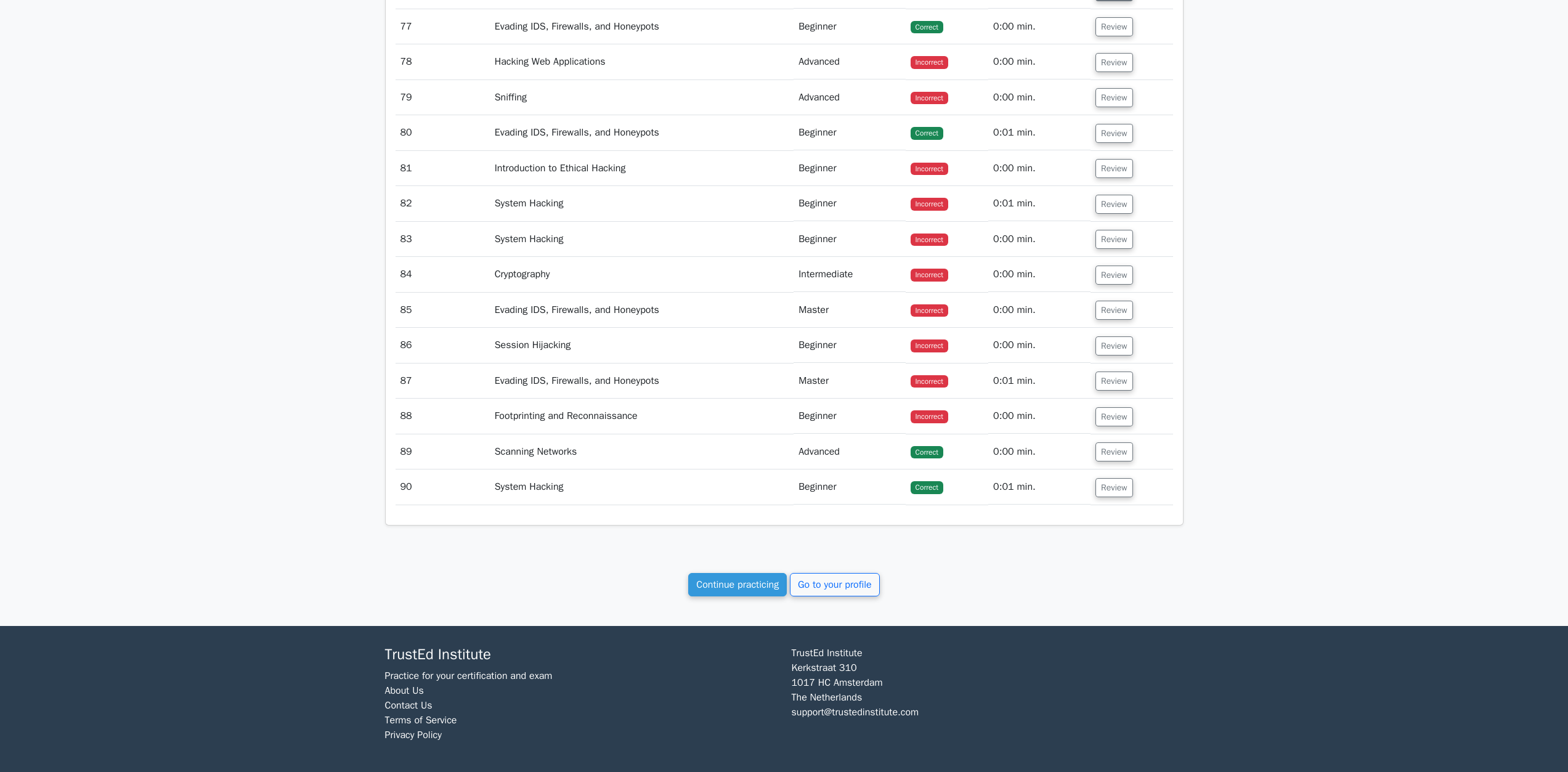 click on "Review" at bounding box center [1114, -9] 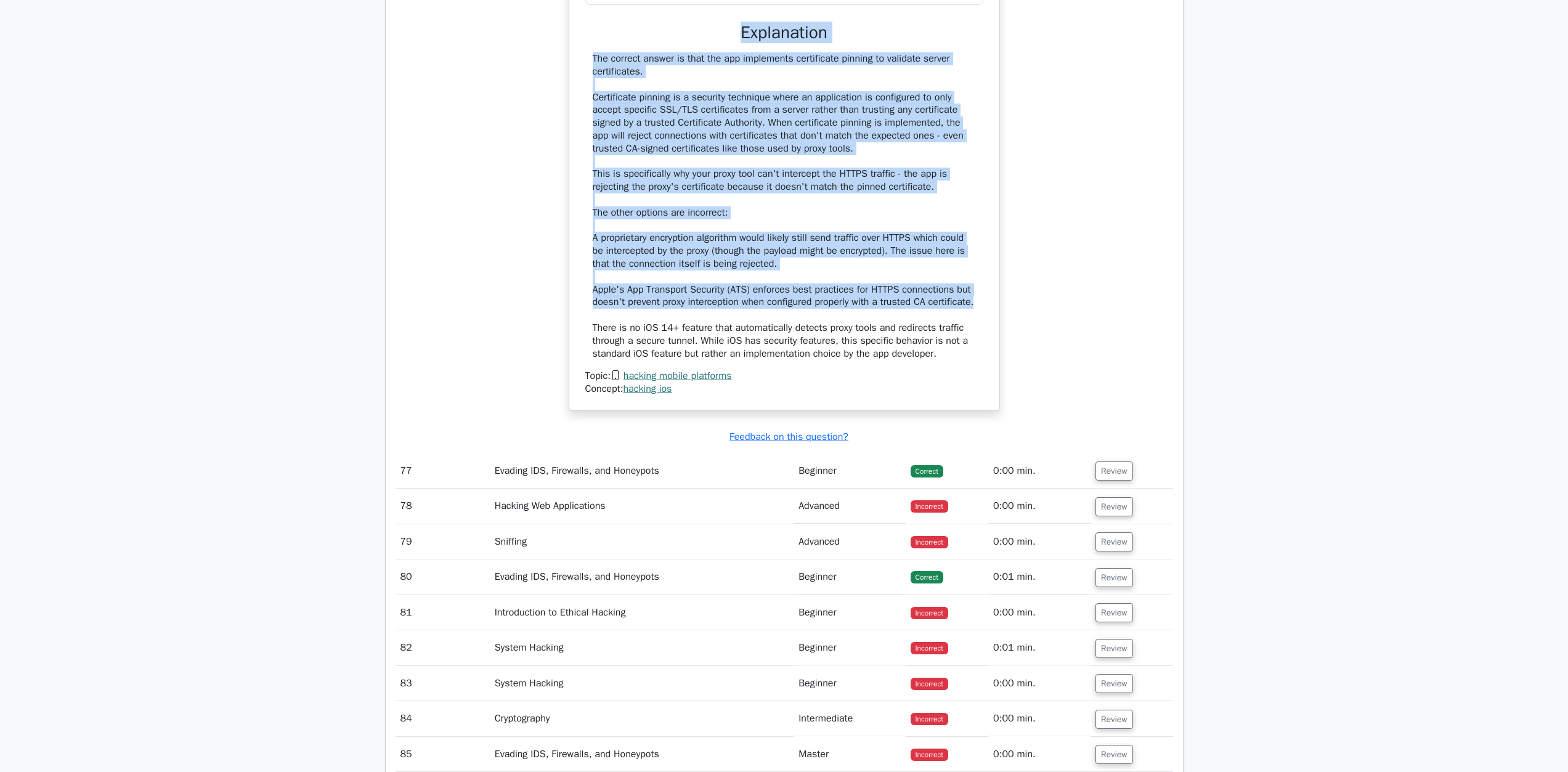 scroll, scrollTop: 60450, scrollLeft: 0, axis: vertical 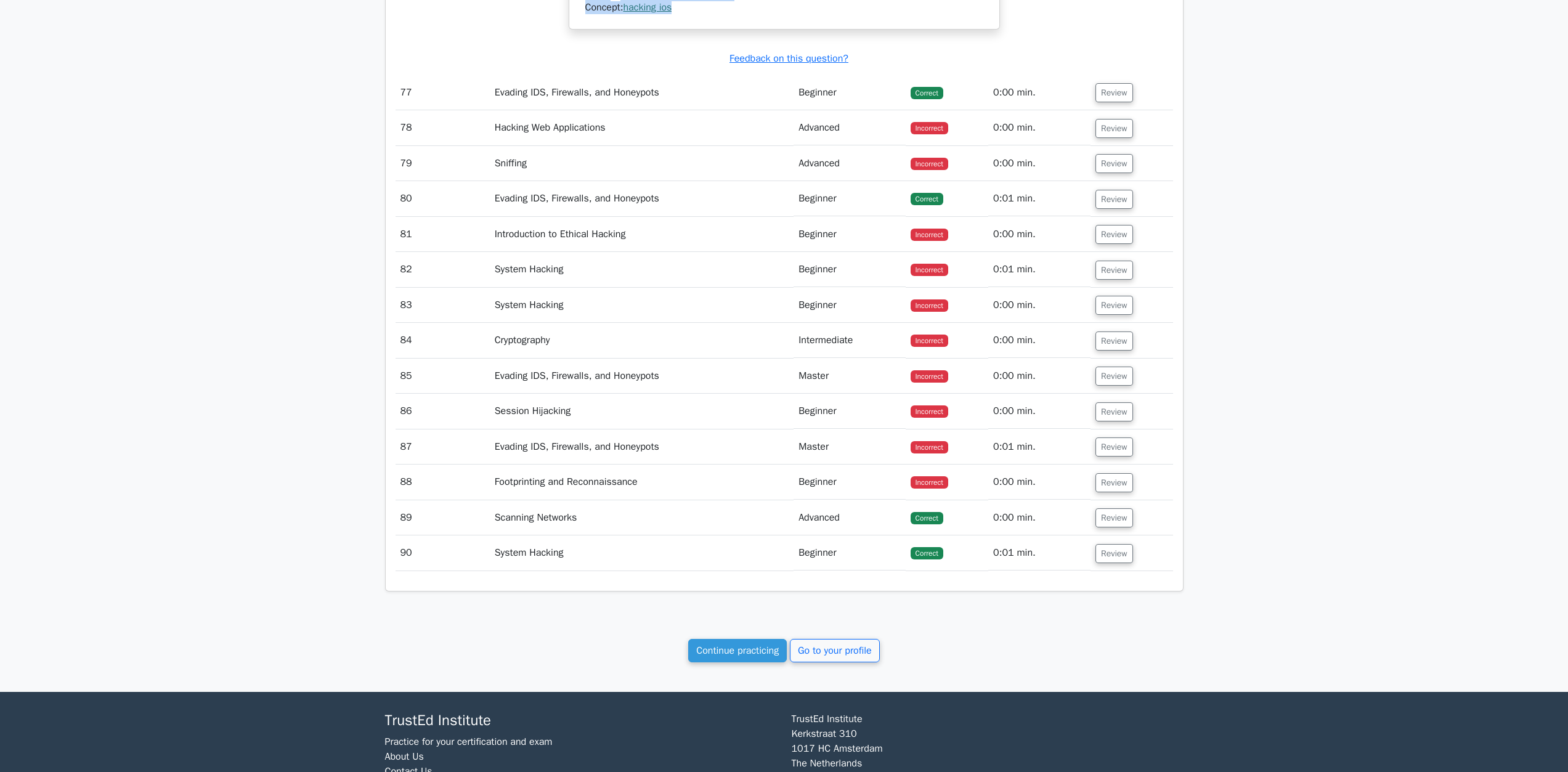 drag, startPoint x: 593, startPoint y: 469, endPoint x: 784, endPoint y: 590, distance: 226.10175 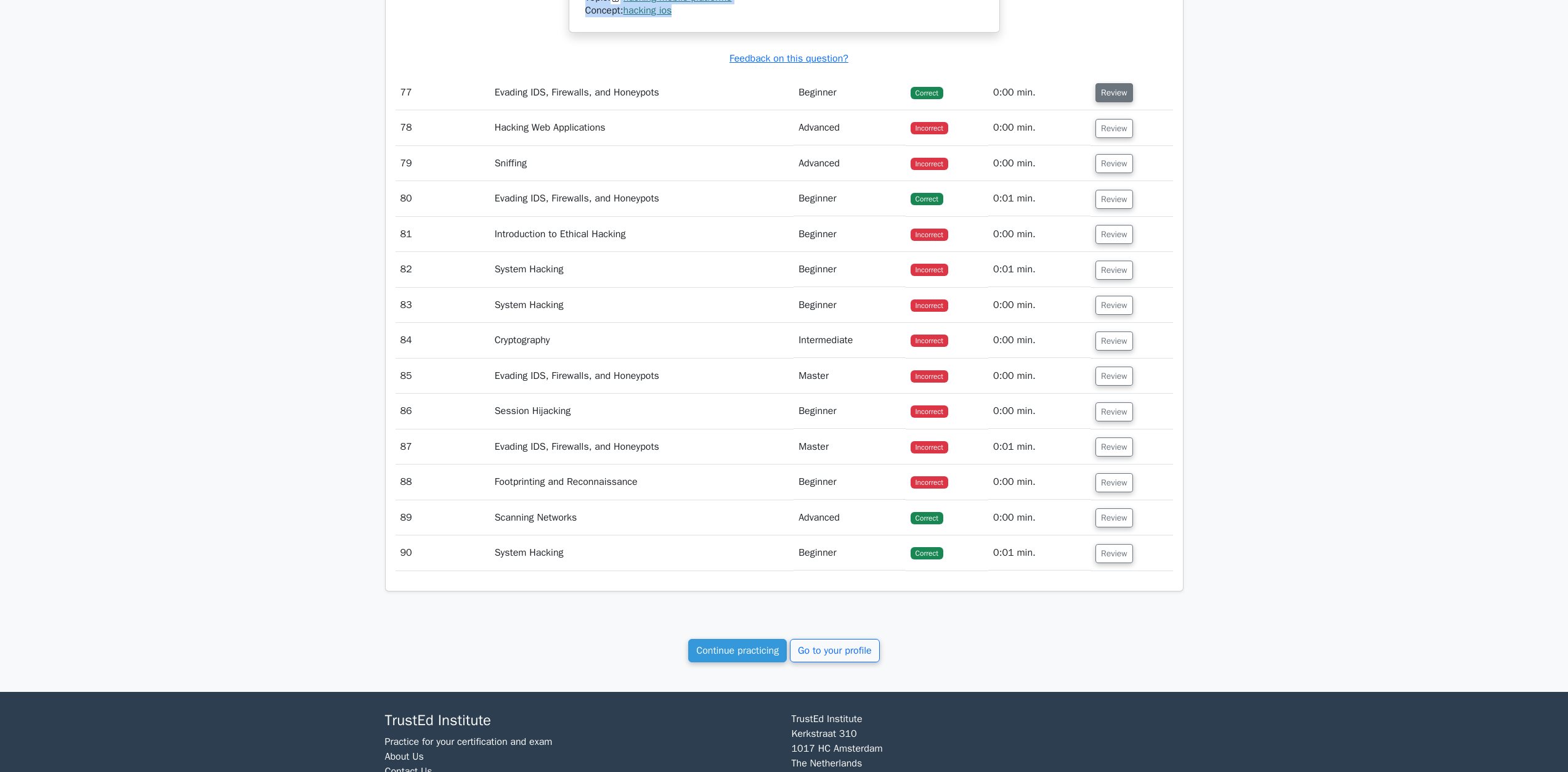 click on "Review" at bounding box center (1114, 92) 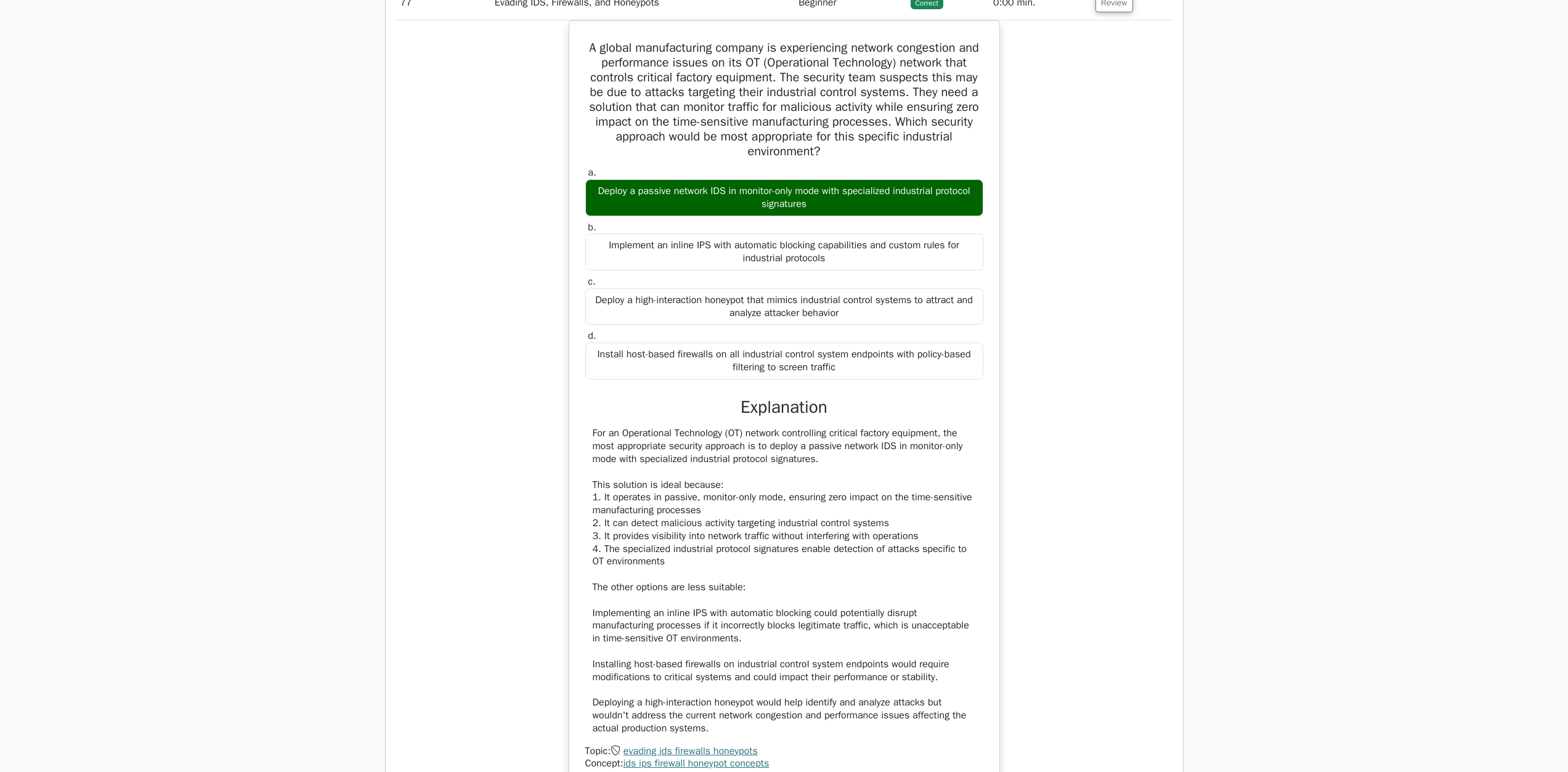 scroll, scrollTop: 60758, scrollLeft: 0, axis: vertical 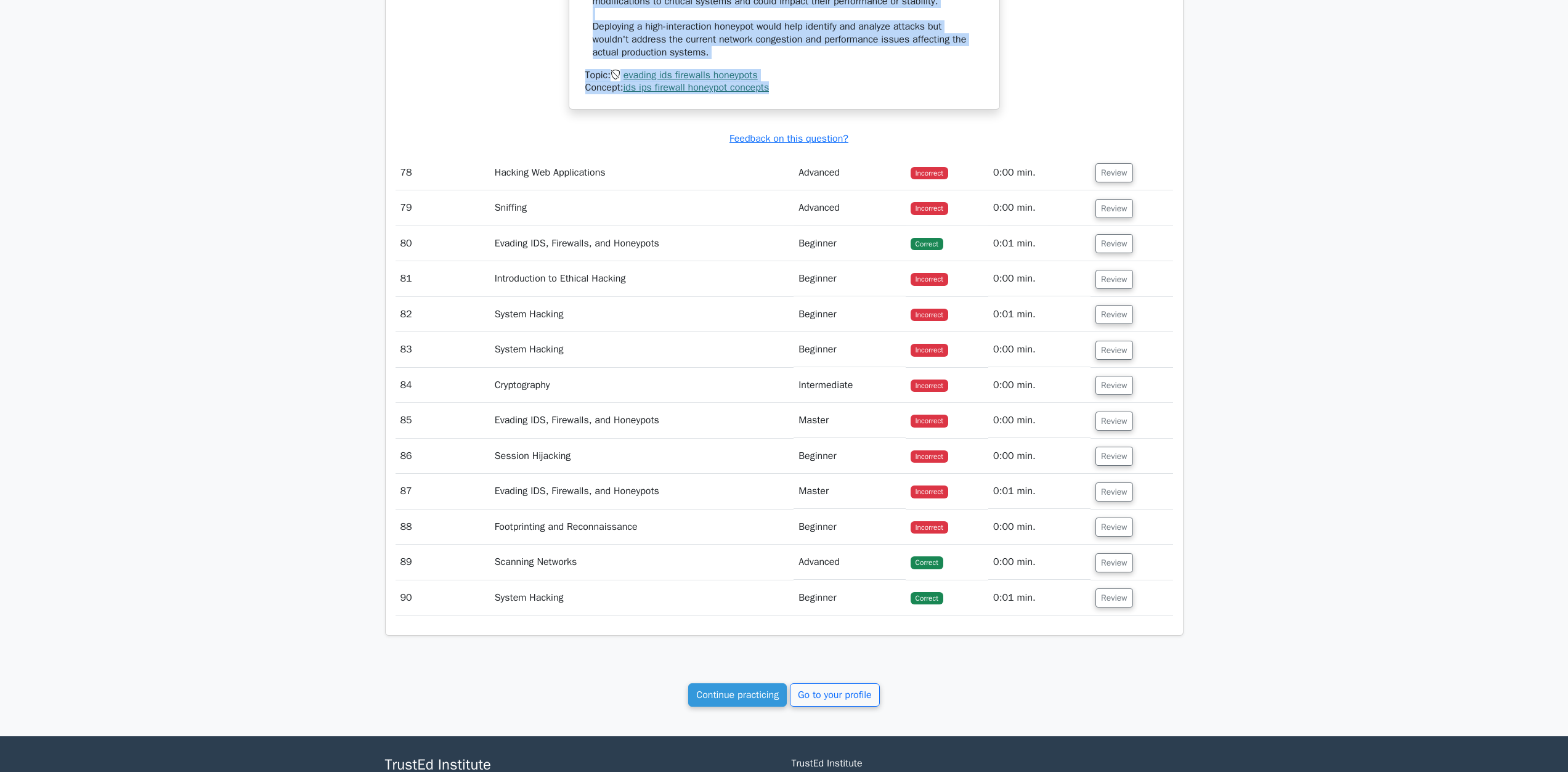 drag, startPoint x: 585, startPoint y: 406, endPoint x: 788, endPoint y: 673, distance: 335.4072 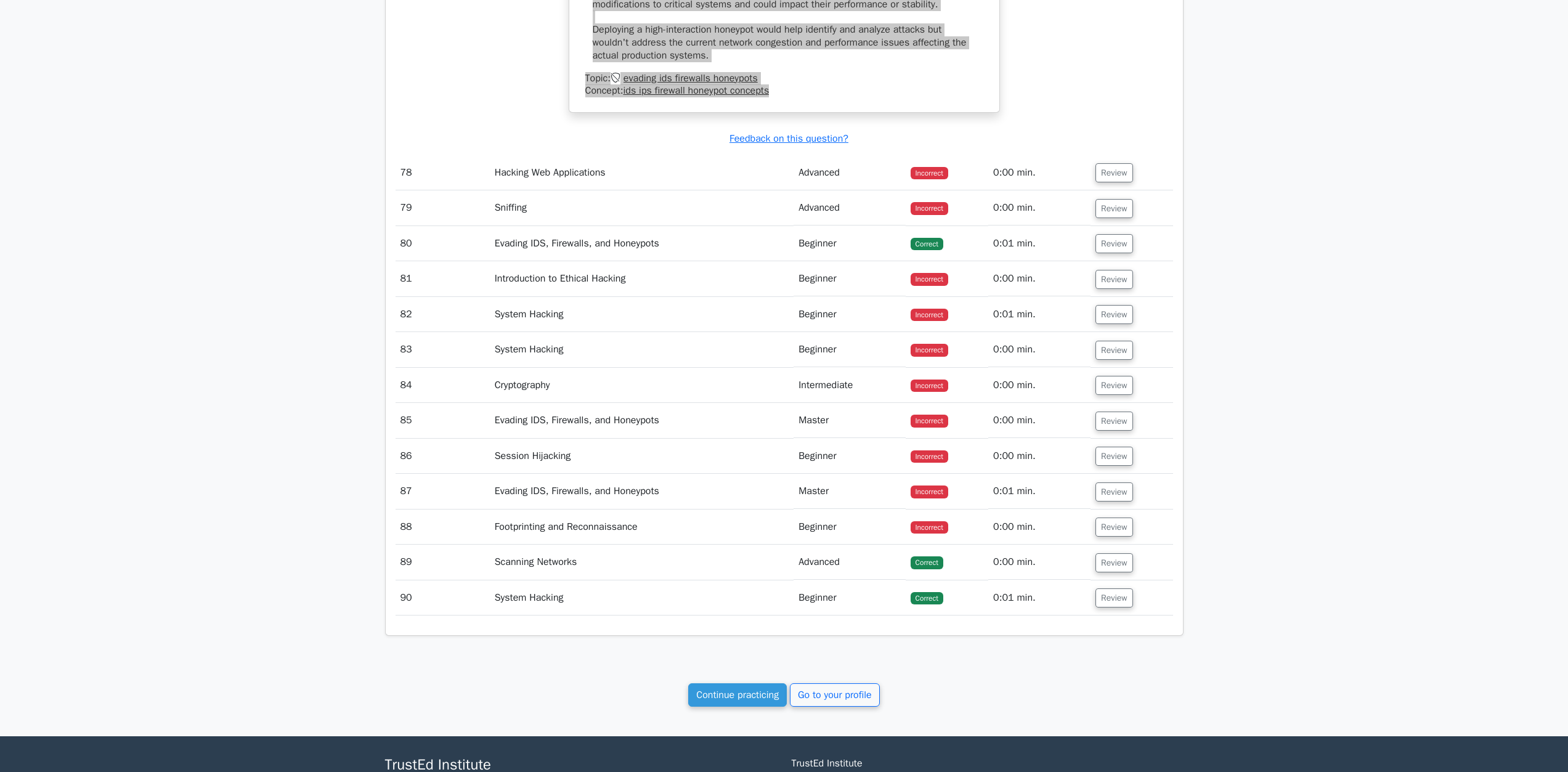scroll, scrollTop: 61520, scrollLeft: 0, axis: vertical 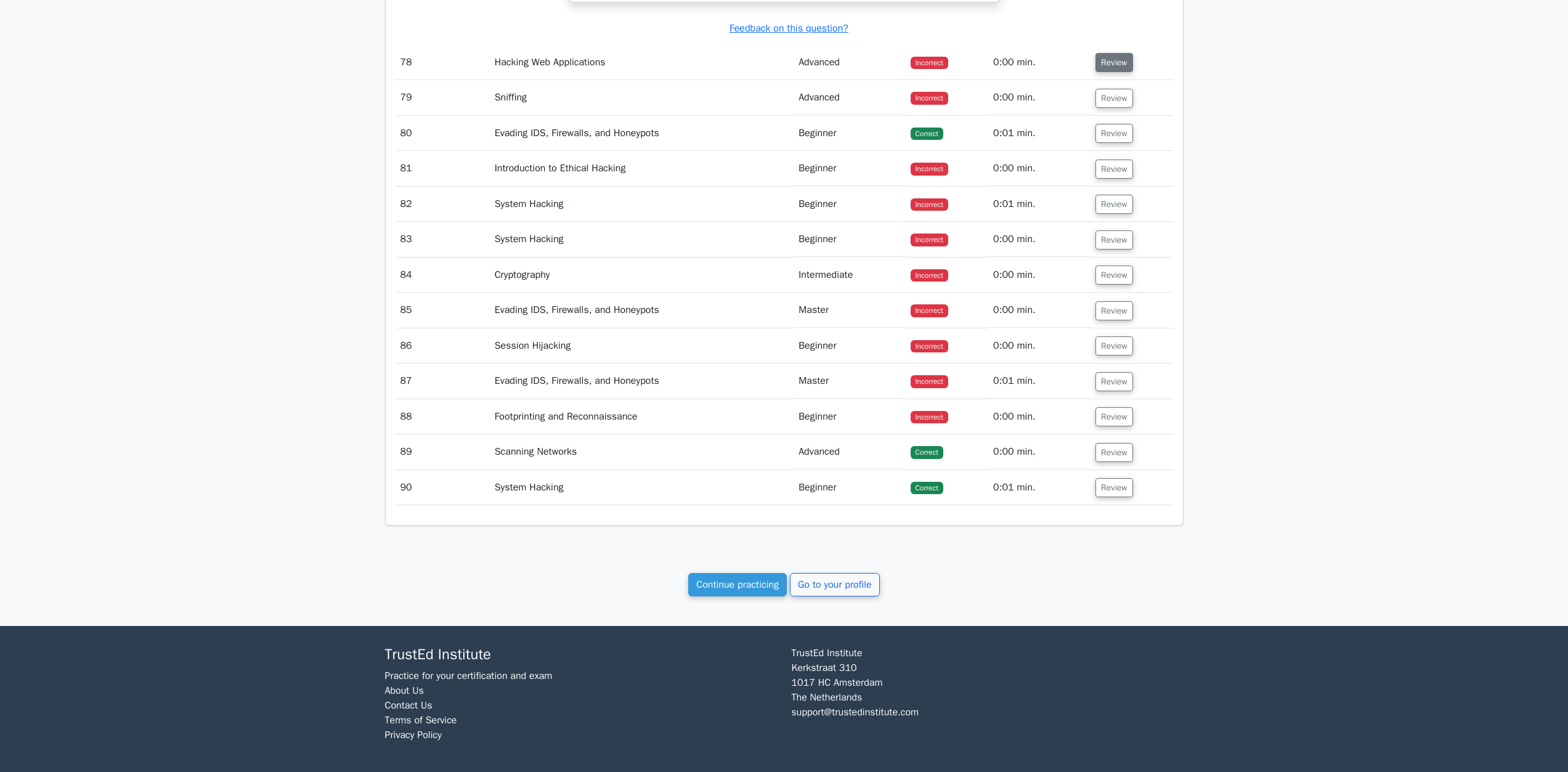 click on "Review" at bounding box center (1114, 62) 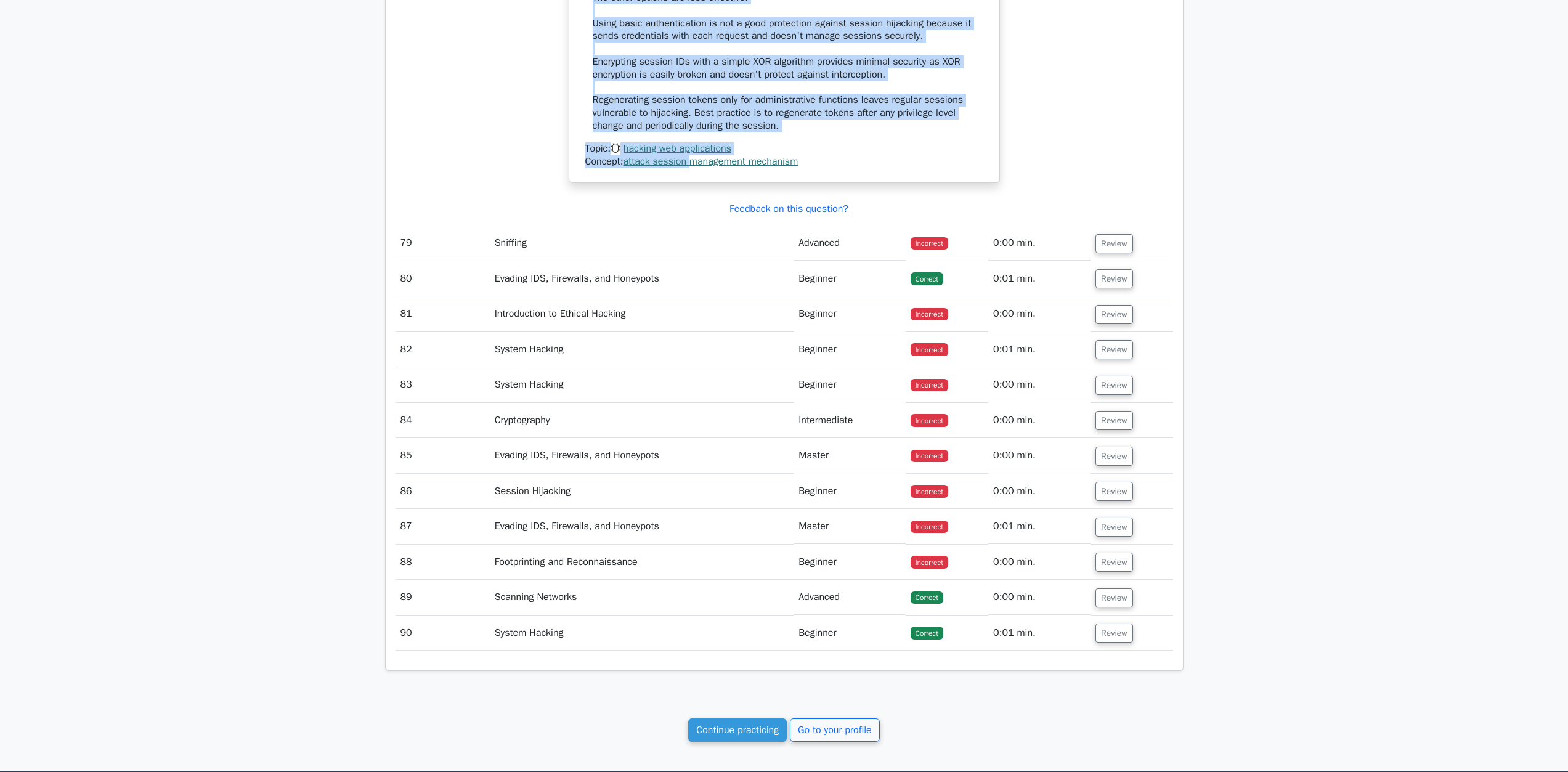 scroll, scrollTop: 61933, scrollLeft: 0, axis: vertical 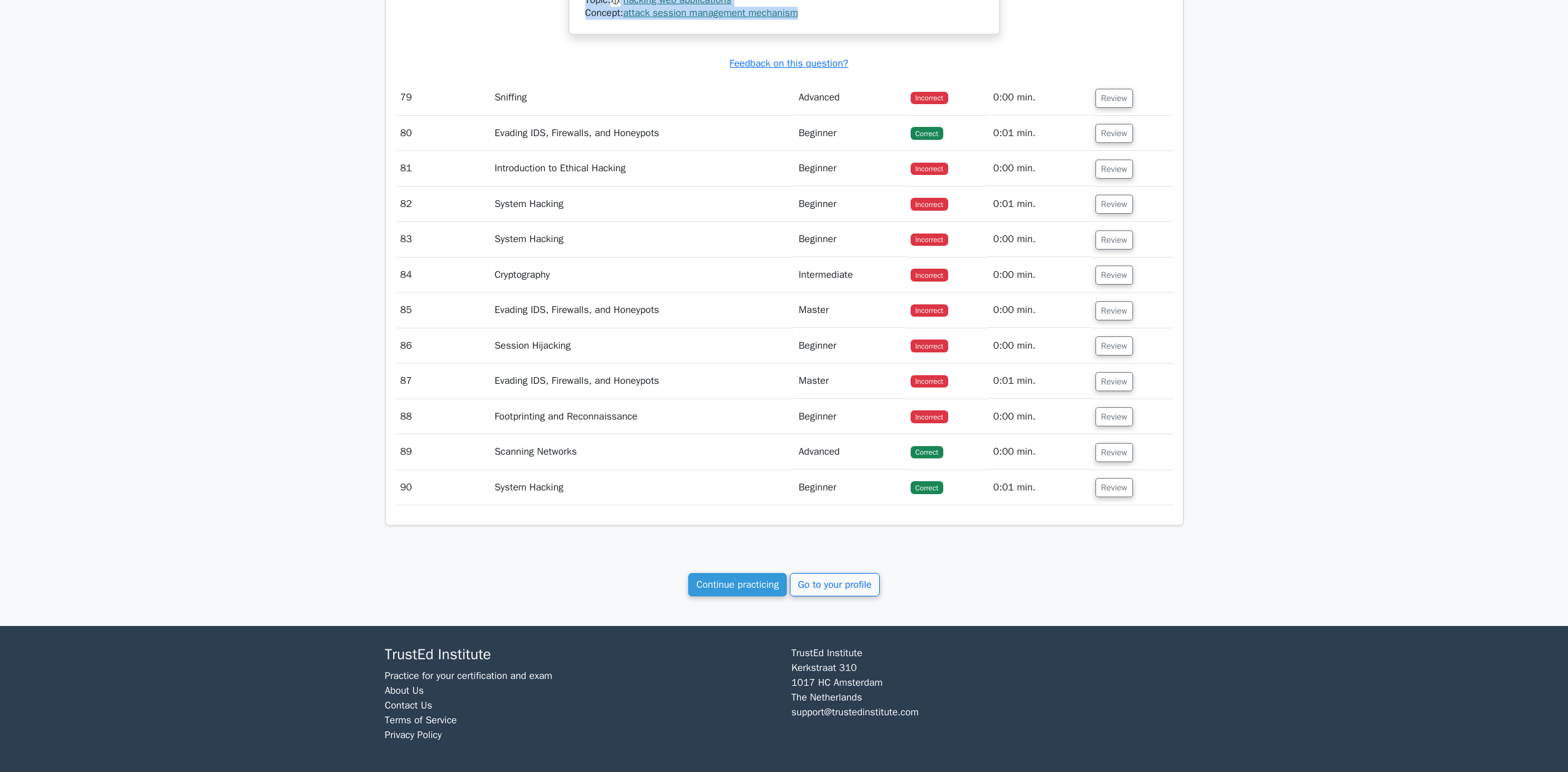 drag, startPoint x: 595, startPoint y: 486, endPoint x: 805, endPoint y: 580, distance: 230.07825 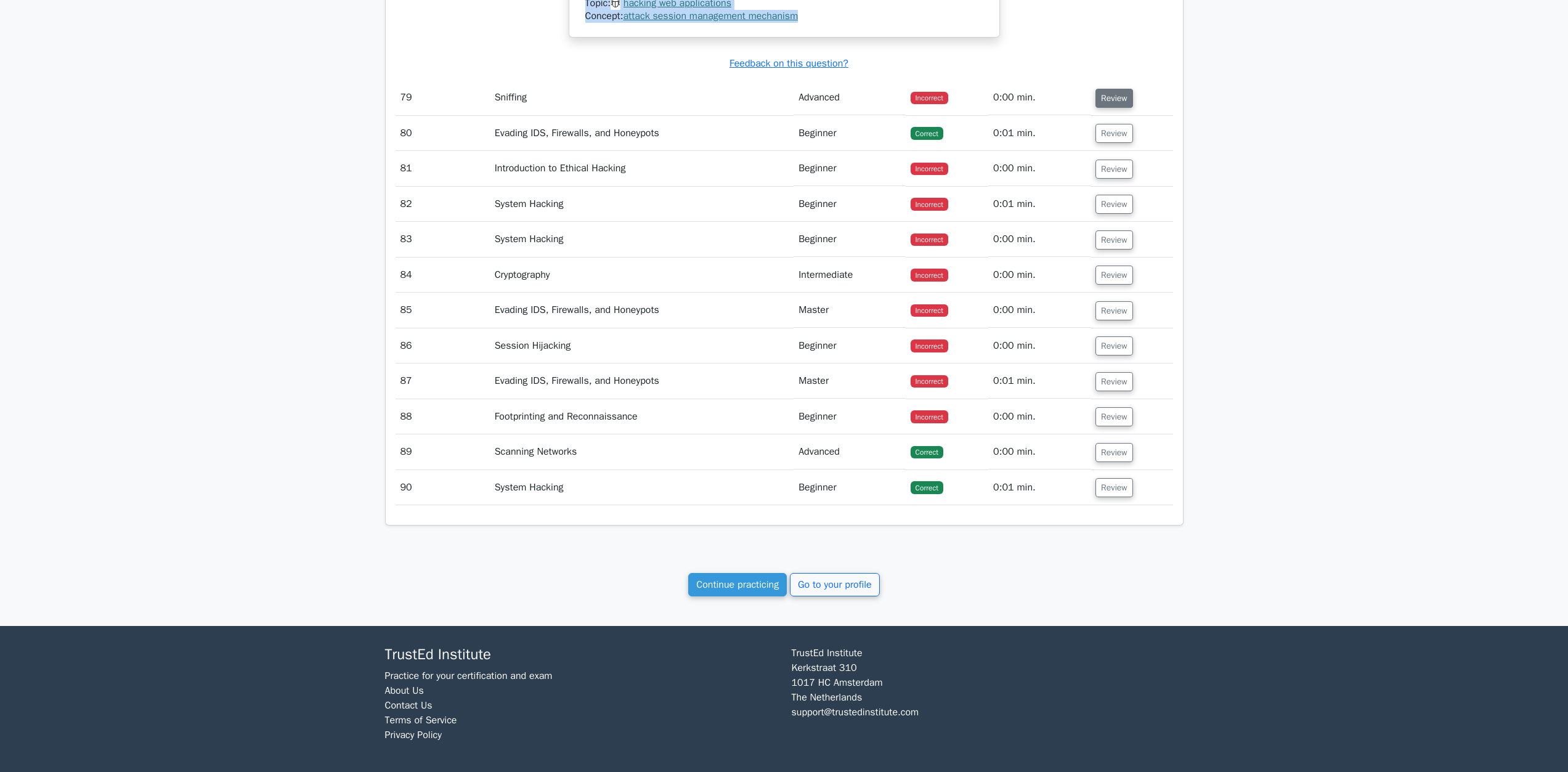 click on "Review" at bounding box center (1114, 98) 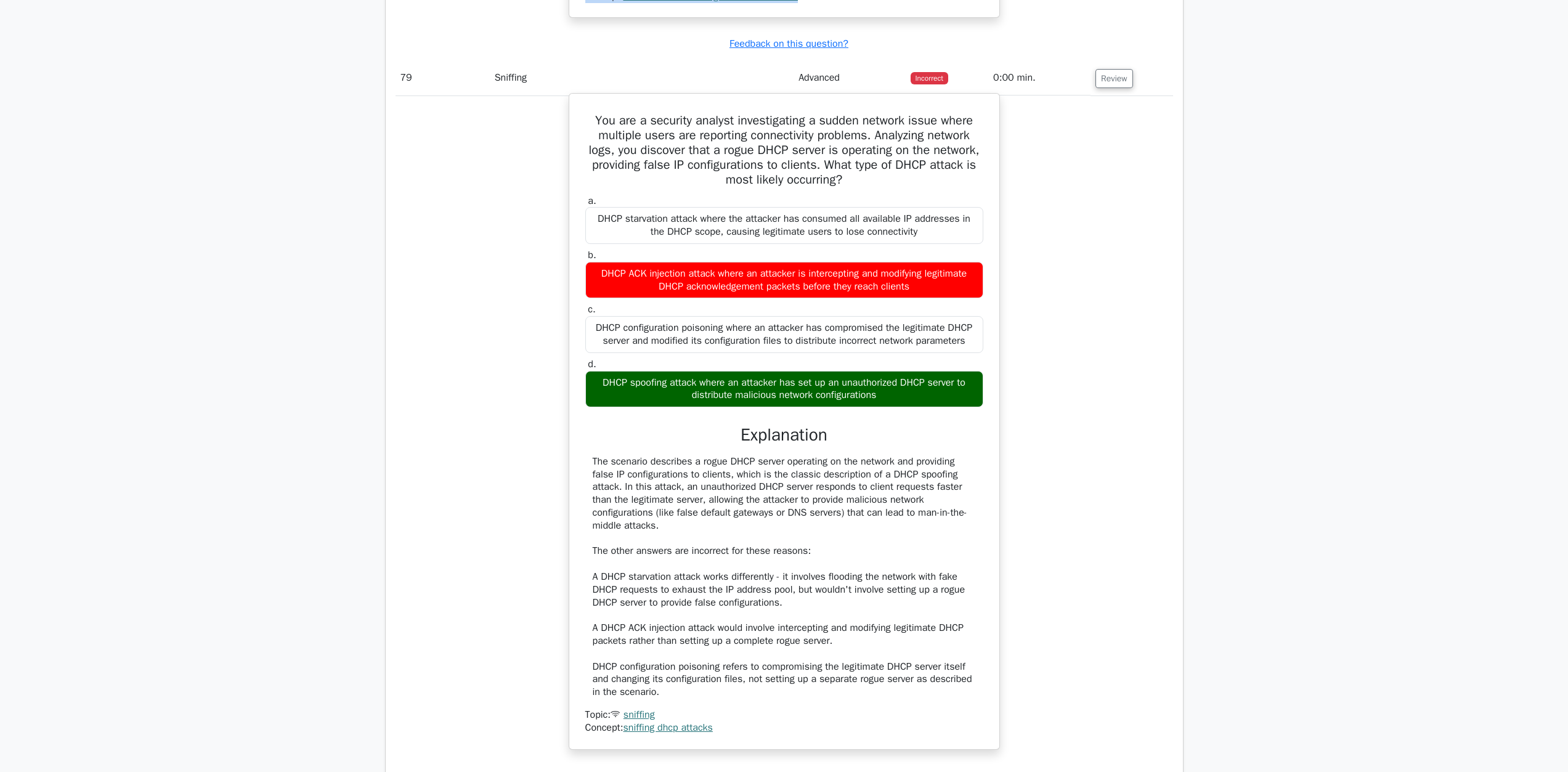 scroll, scrollTop: 62241, scrollLeft: 0, axis: vertical 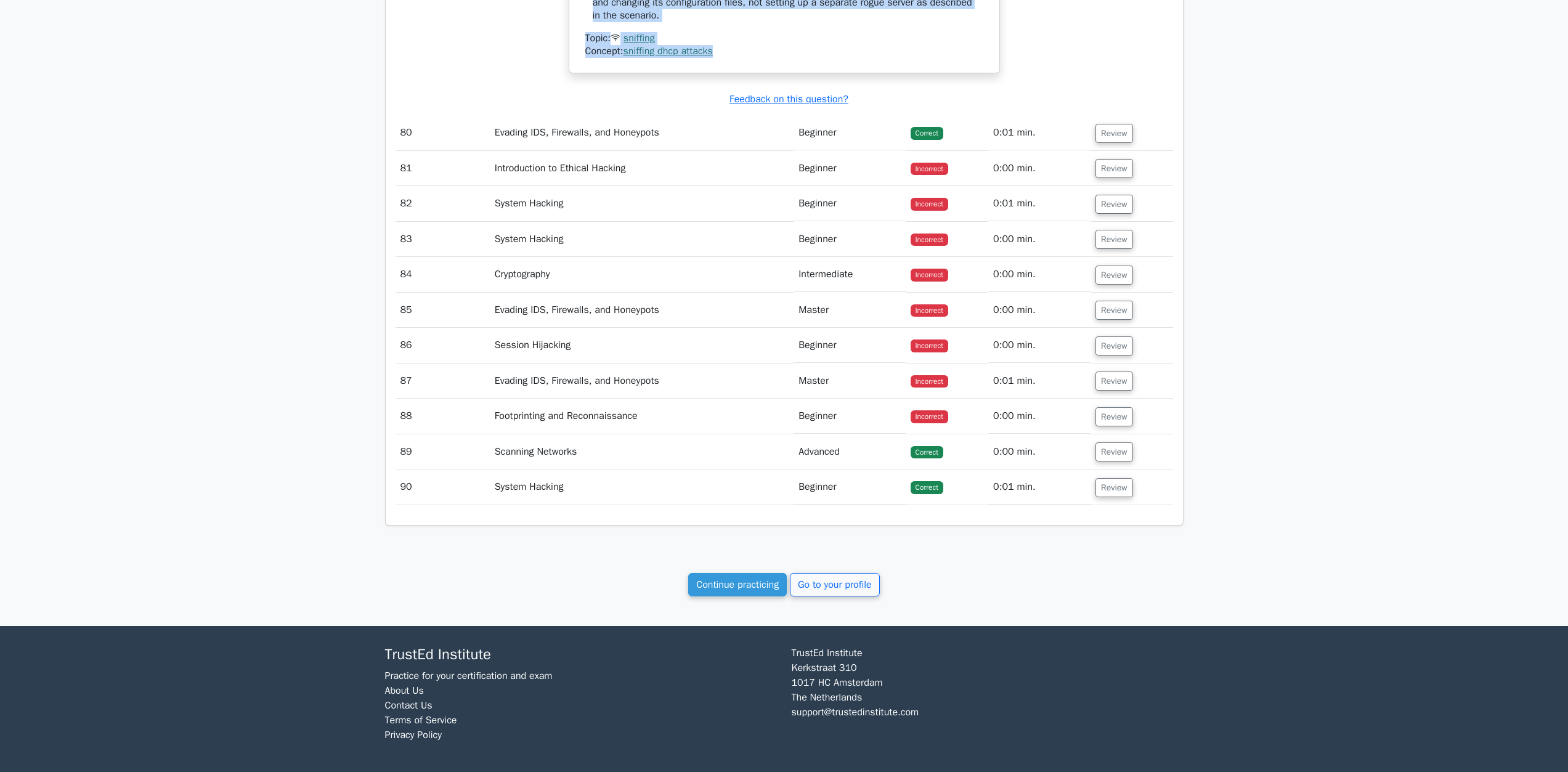 drag, startPoint x: 592, startPoint y: 397, endPoint x: 752, endPoint y: 651, distance: 300.1933 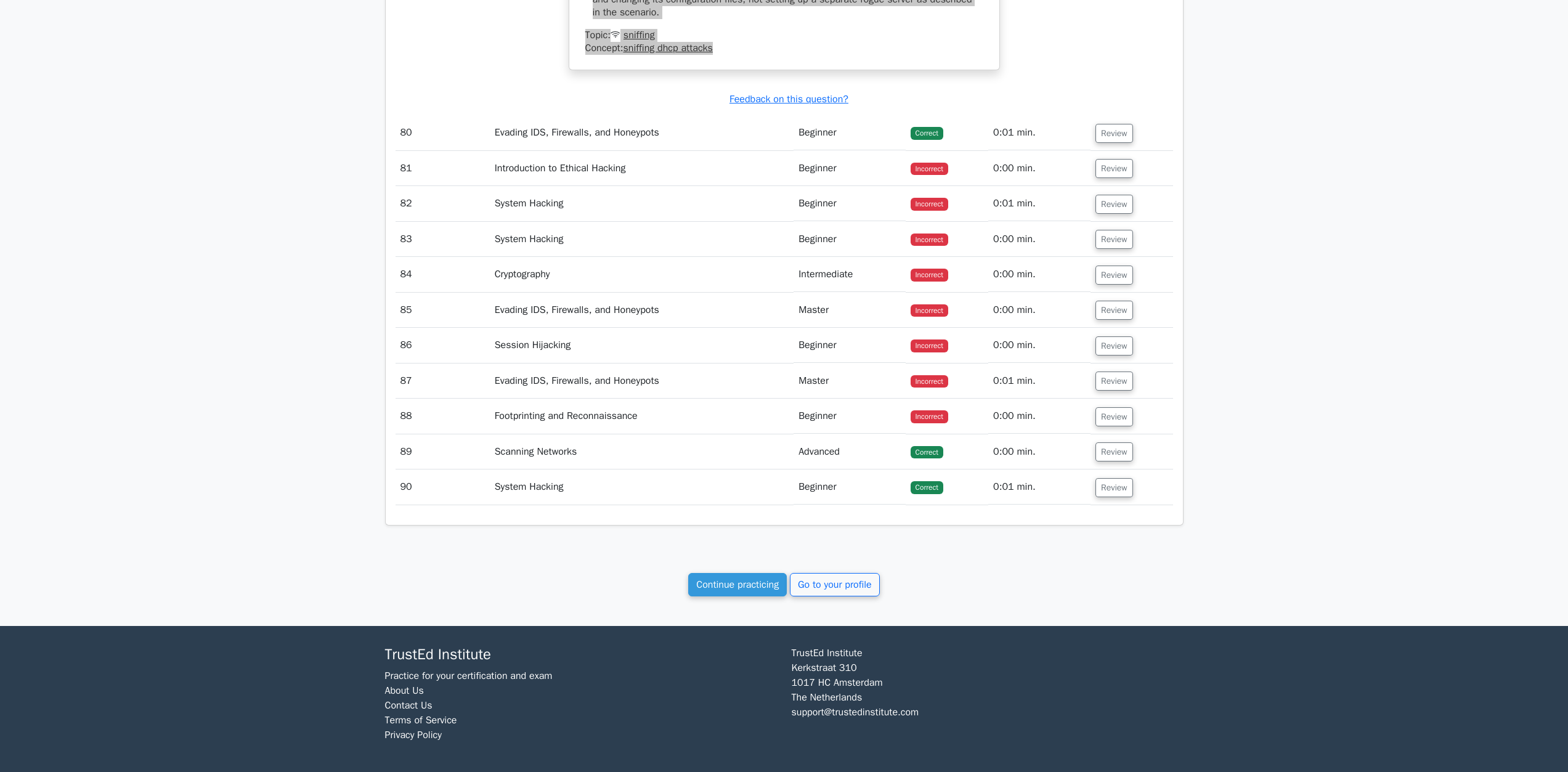 scroll, scrollTop: 62923, scrollLeft: 0, axis: vertical 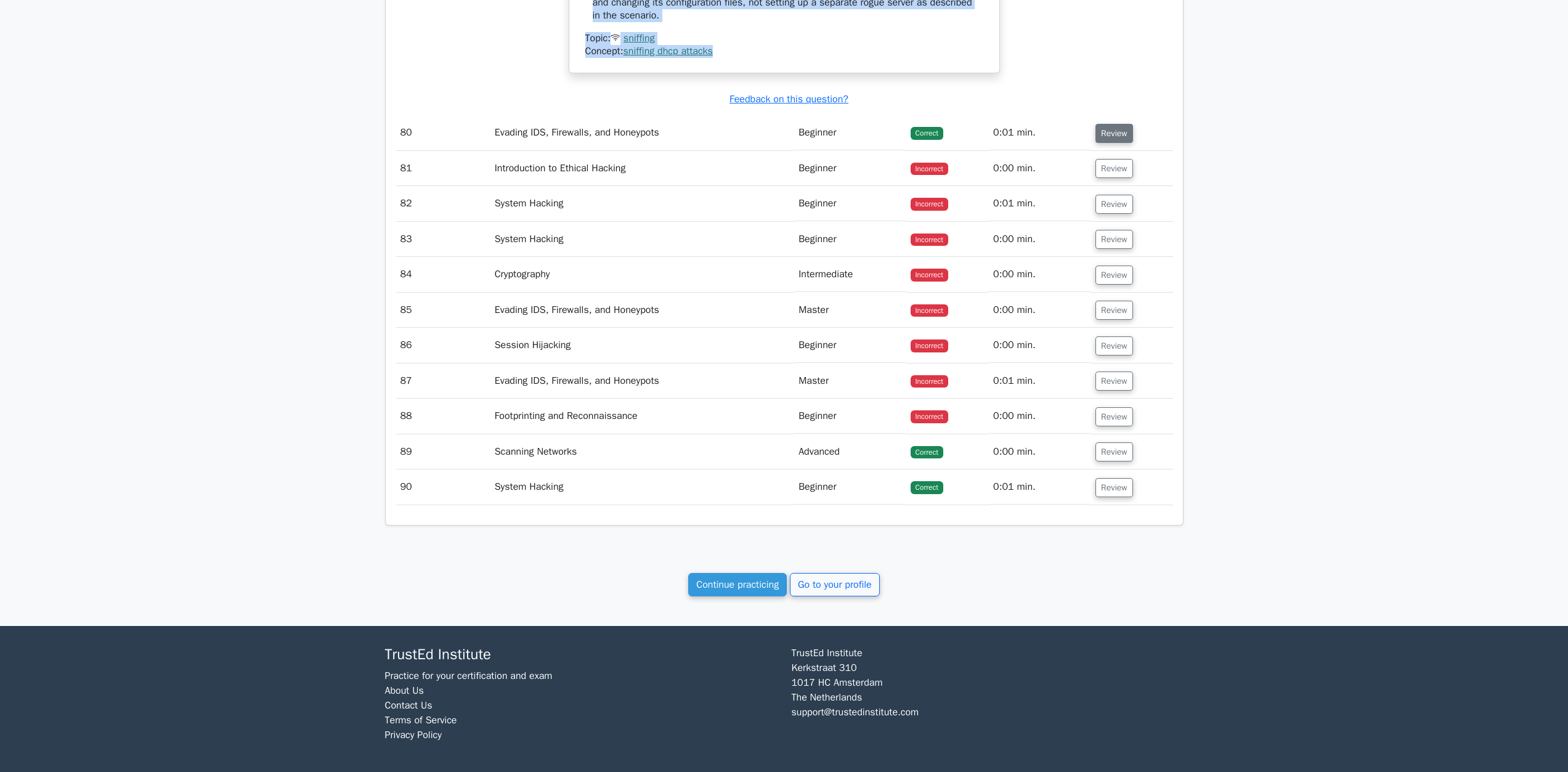 drag, startPoint x: 1122, startPoint y: 406, endPoint x: 1100, endPoint y: 411, distance: 22.561028 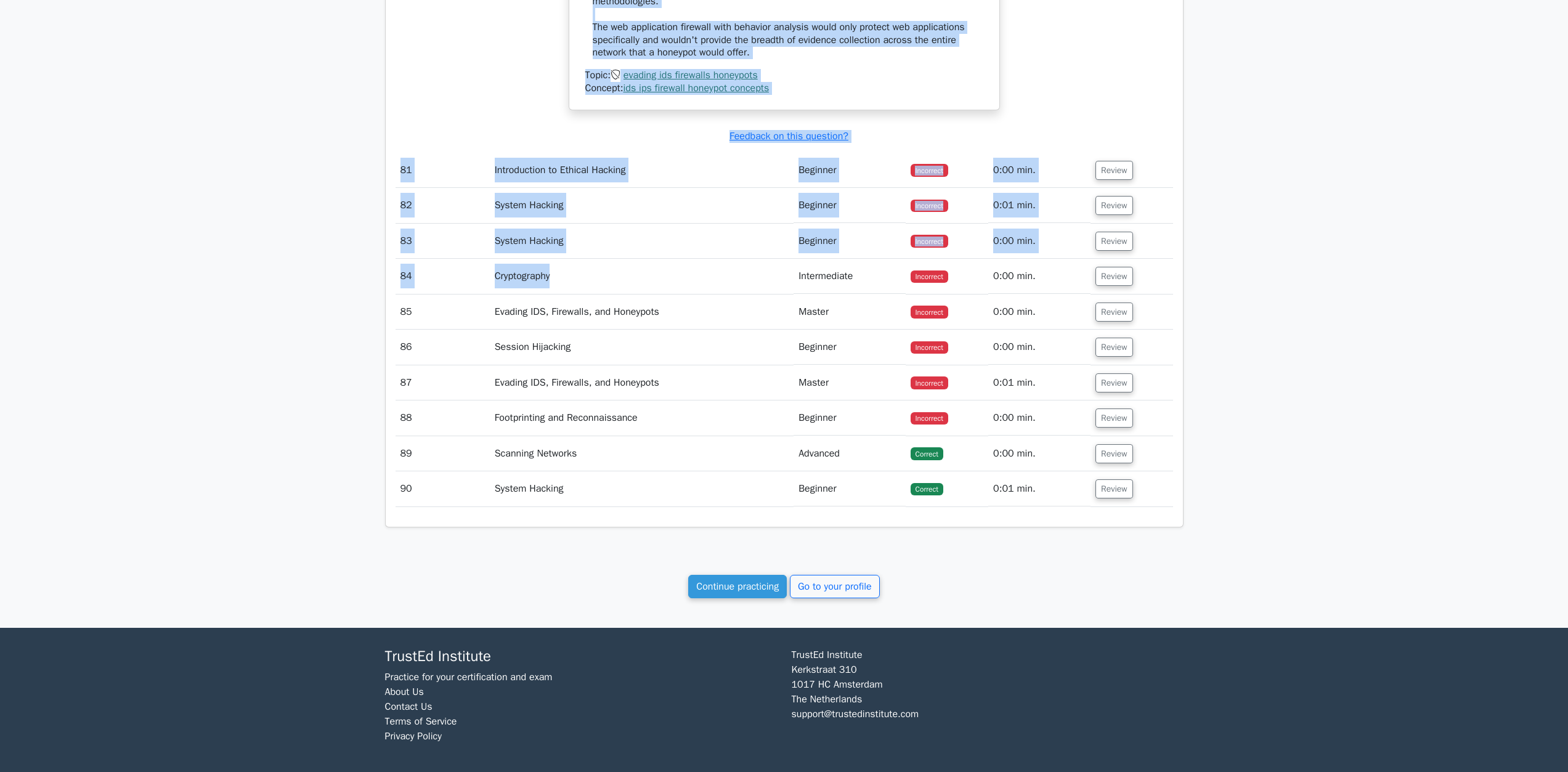 scroll, scrollTop: 63415, scrollLeft: 0, axis: vertical 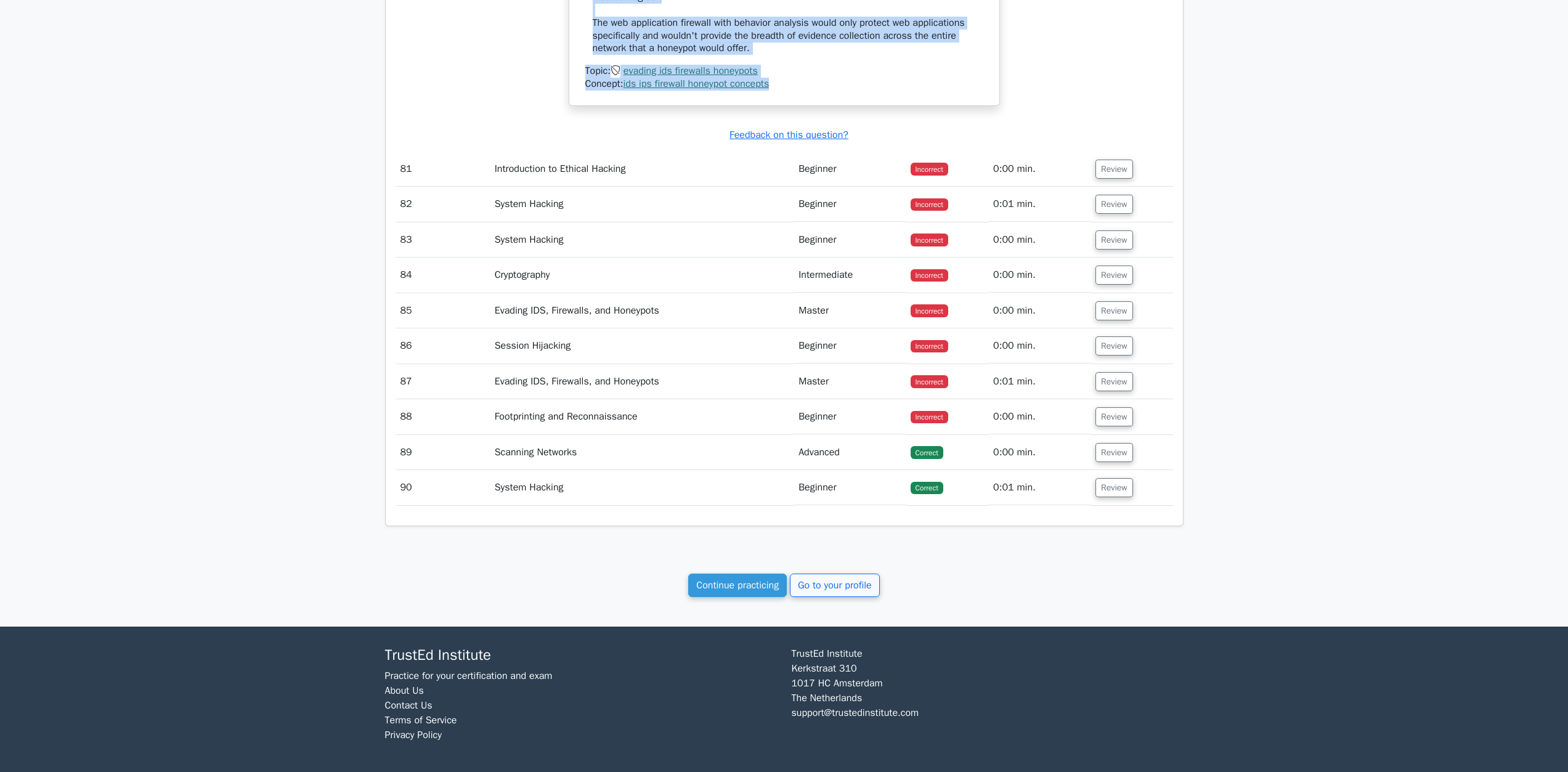 drag, startPoint x: 588, startPoint y: 449, endPoint x: 811, endPoint y: 590, distance: 263.83707 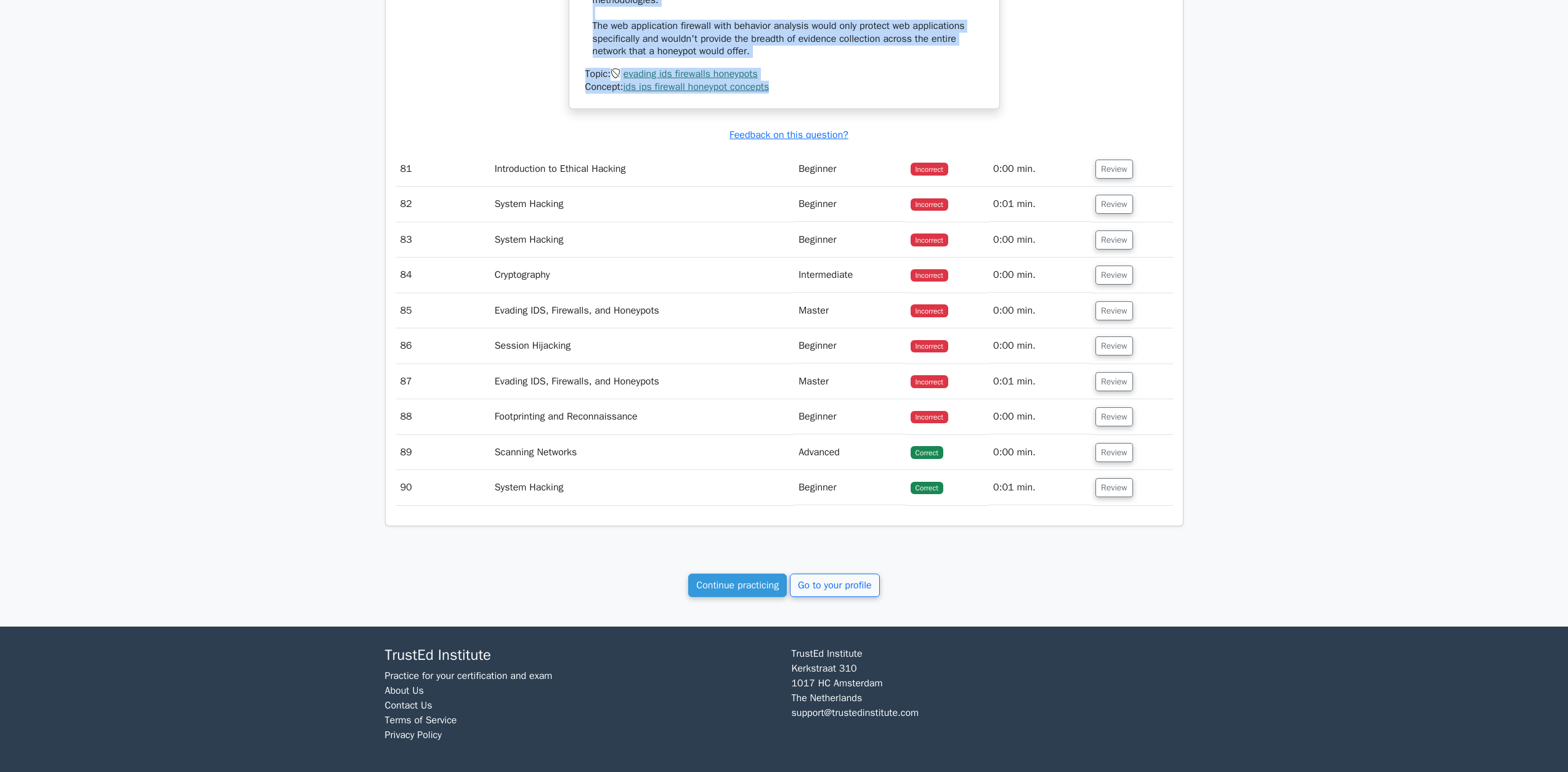 drag, startPoint x: 1111, startPoint y: 666, endPoint x: 1062, endPoint y: 657, distance: 49.819675 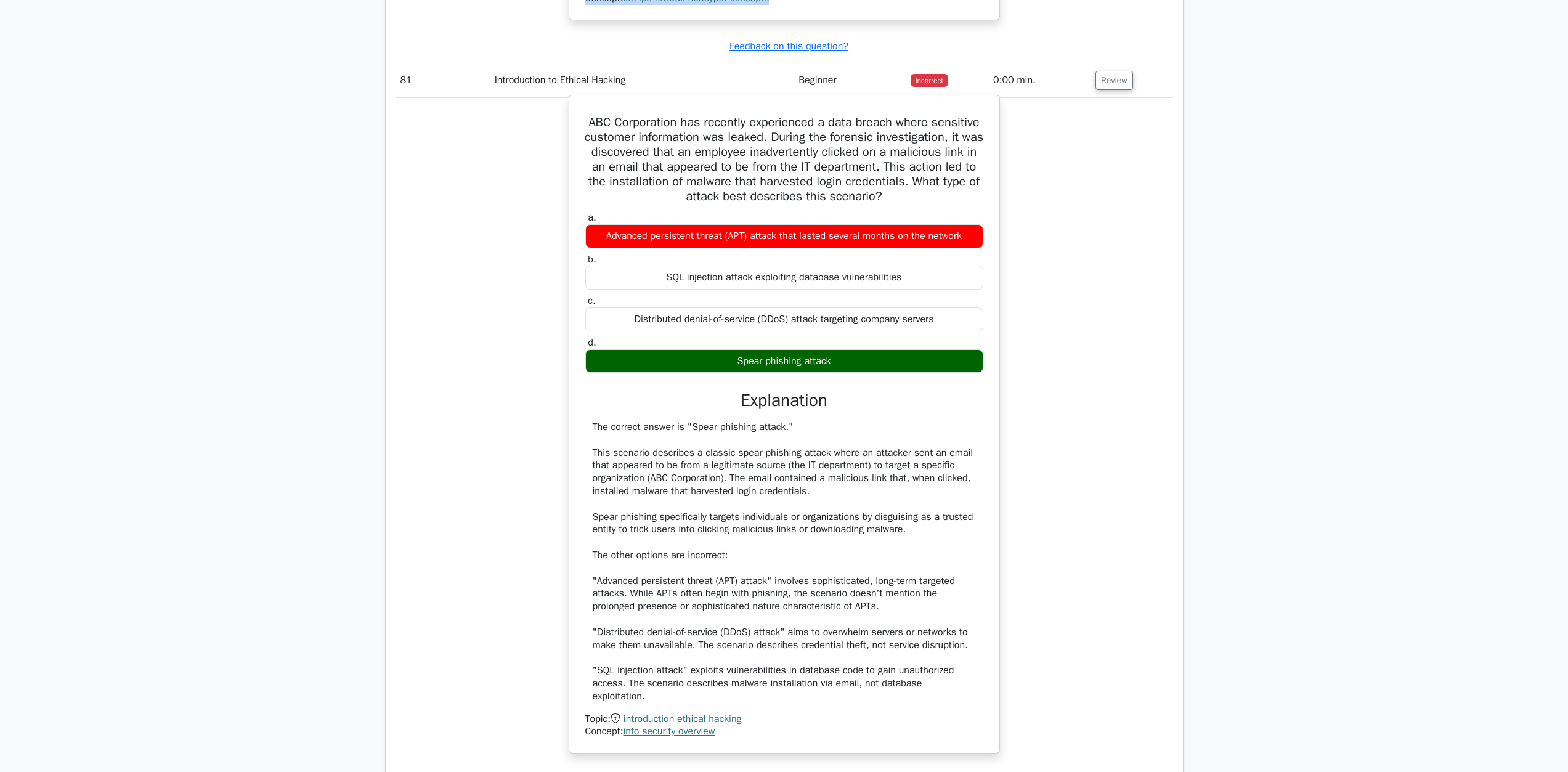 scroll, scrollTop: 63723, scrollLeft: 0, axis: vertical 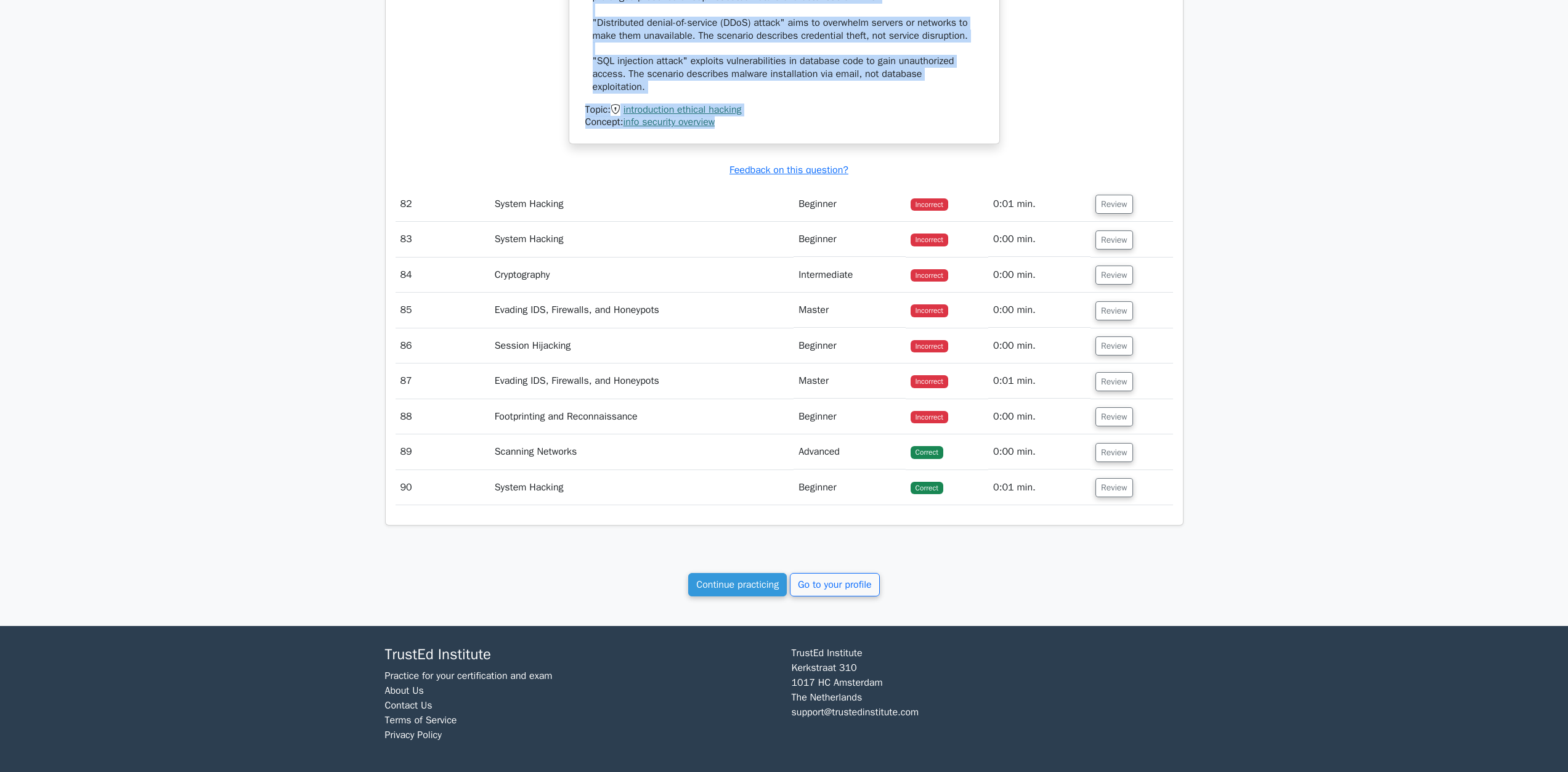 drag, startPoint x: 602, startPoint y: 394, endPoint x: 806, endPoint y: 587, distance: 280.82913 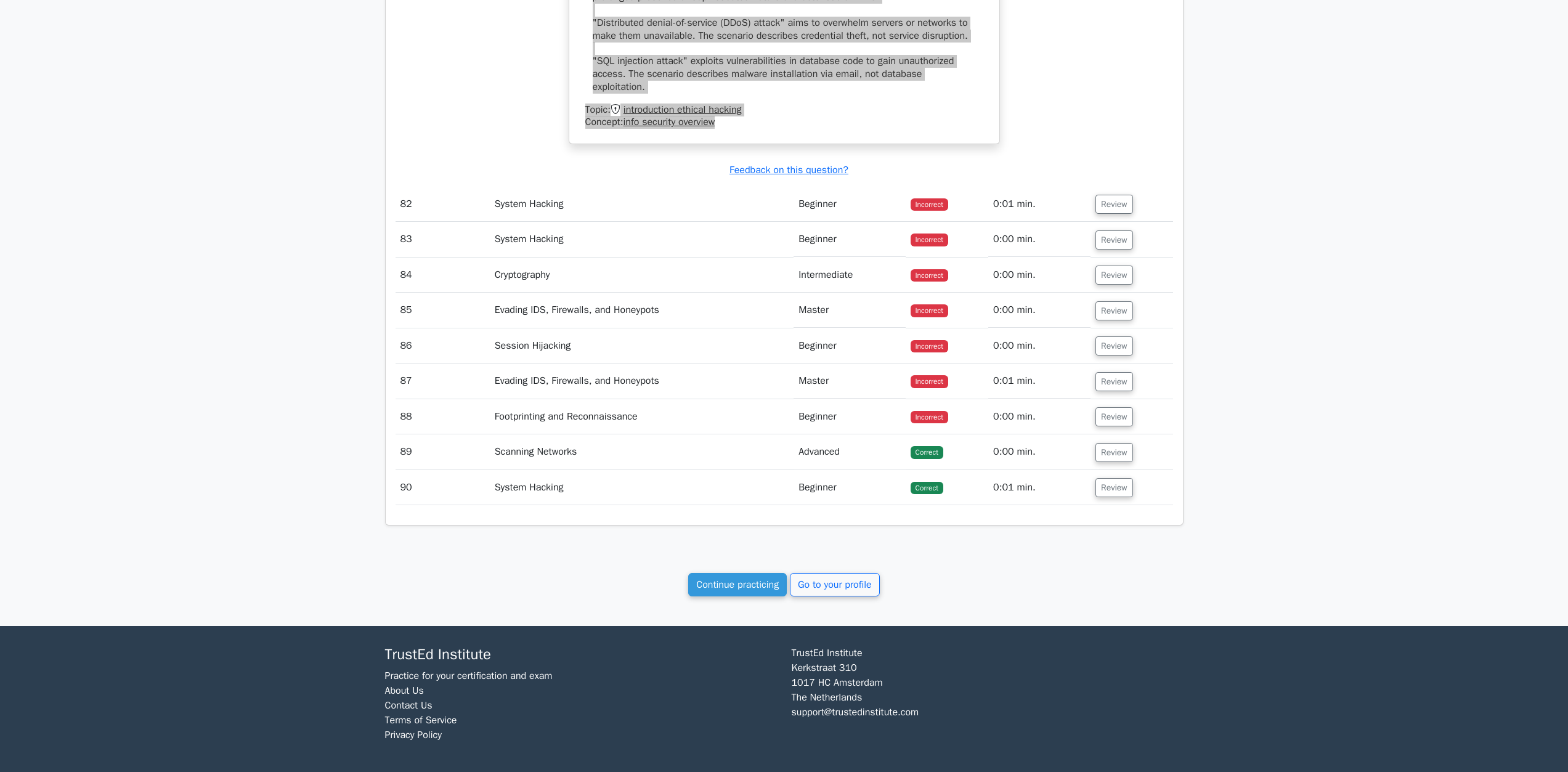 scroll, scrollTop: 64475, scrollLeft: 0, axis: vertical 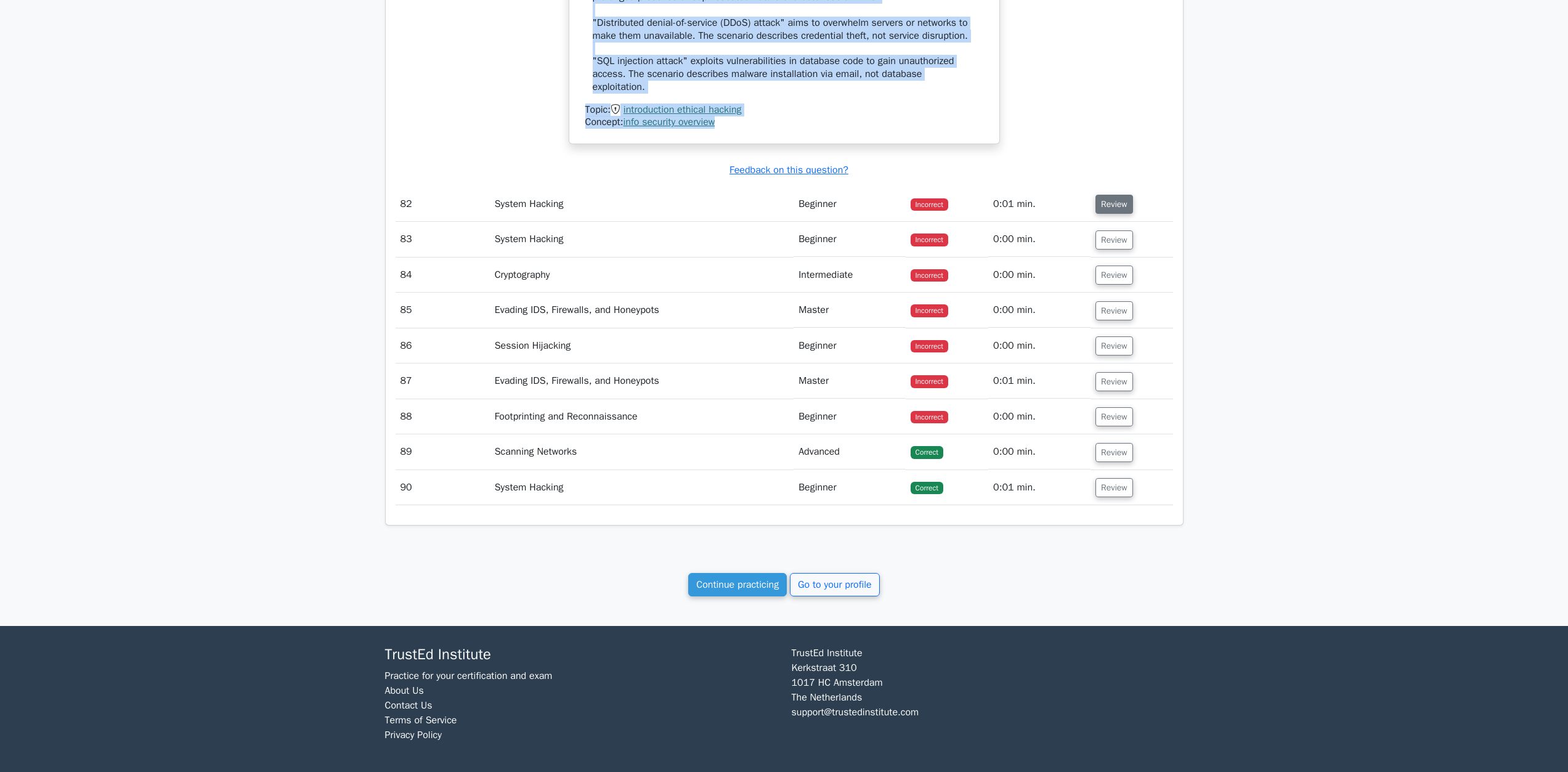 click on "Review" at bounding box center [1114, 204] 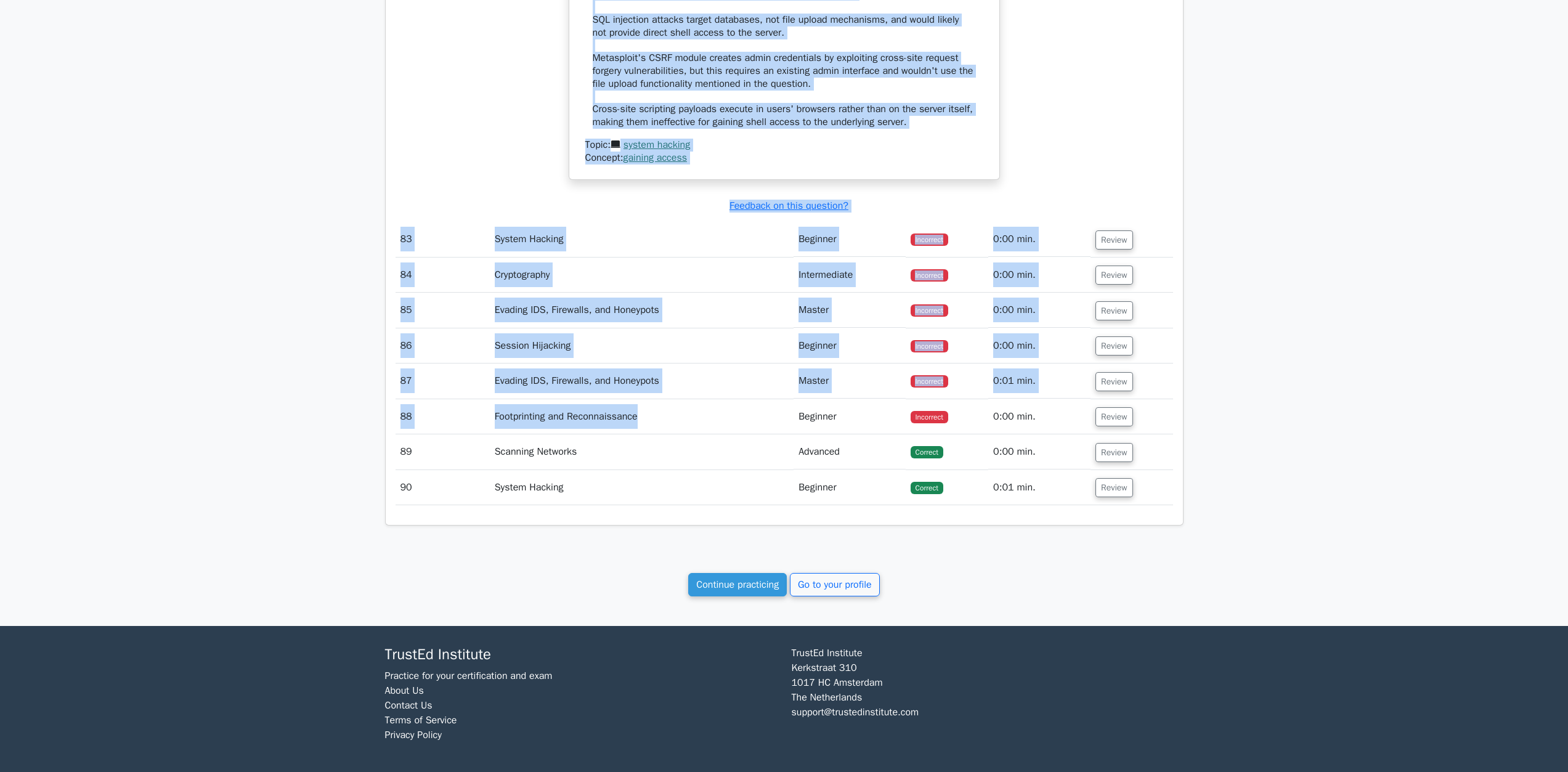 scroll, scrollTop: 64960, scrollLeft: 0, axis: vertical 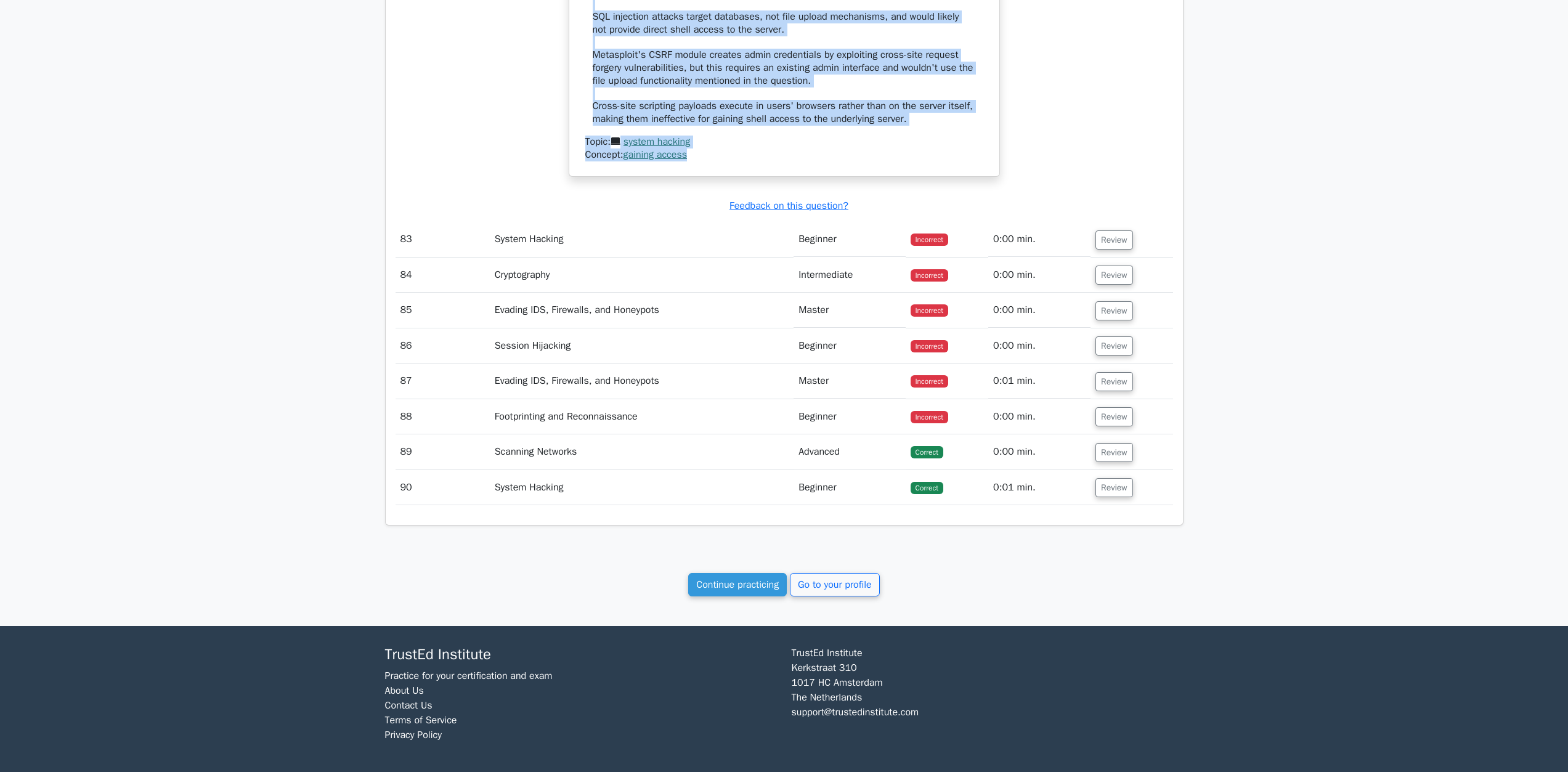 drag, startPoint x: 614, startPoint y: 421, endPoint x: 808, endPoint y: 398, distance: 195.3586 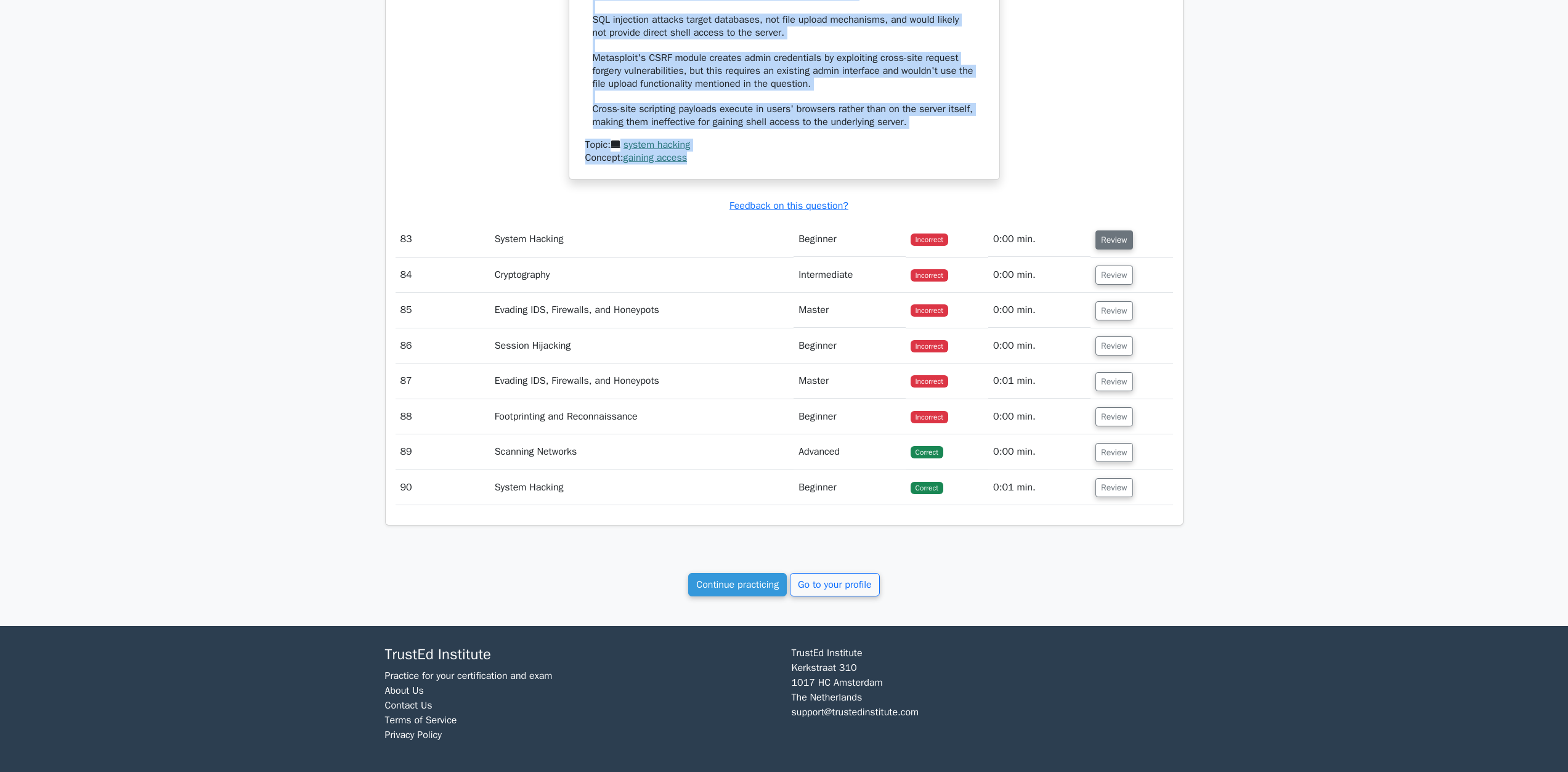 click on "Review" at bounding box center [1114, 240] 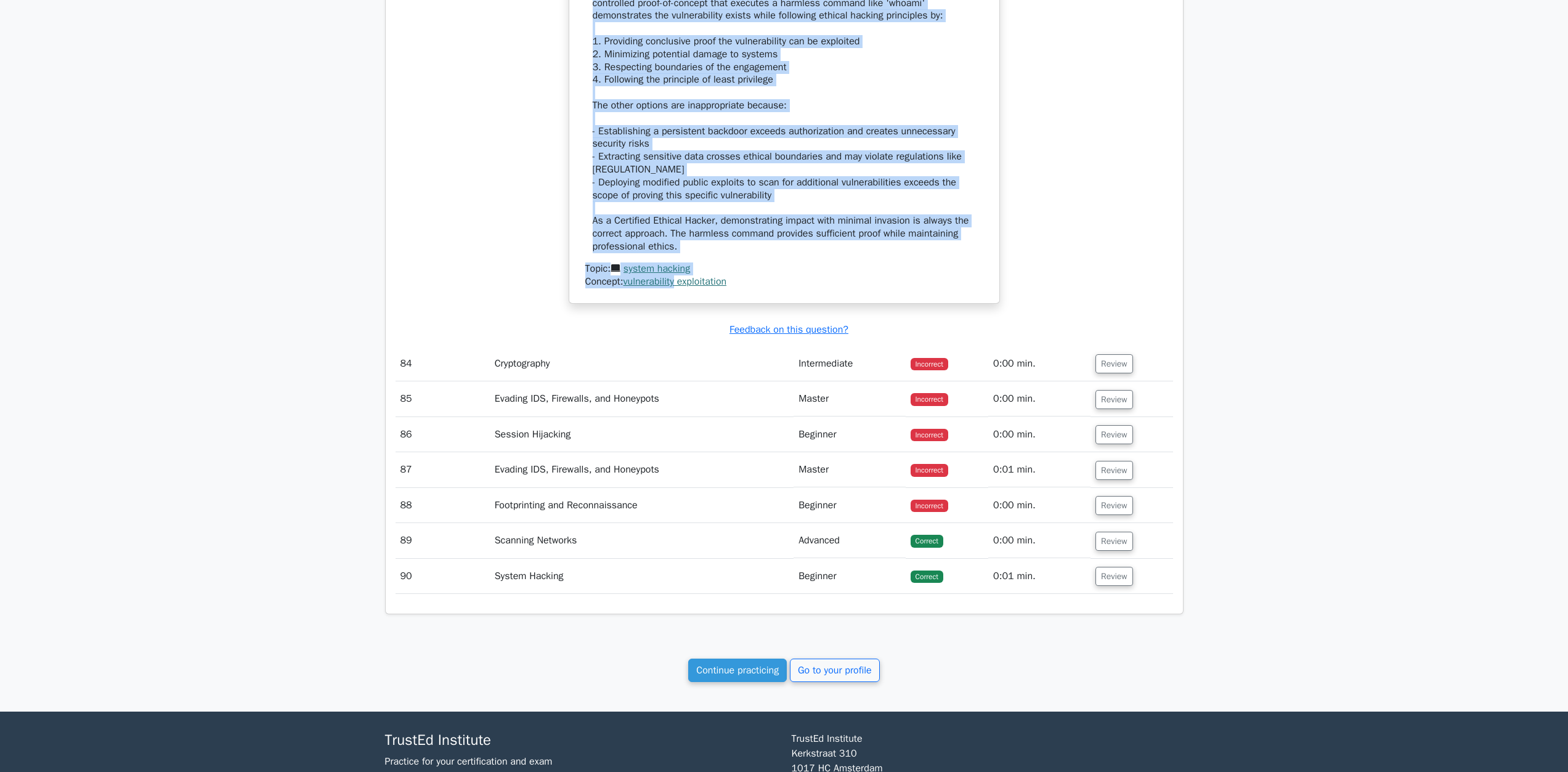 scroll, scrollTop: 65533, scrollLeft: 0, axis: vertical 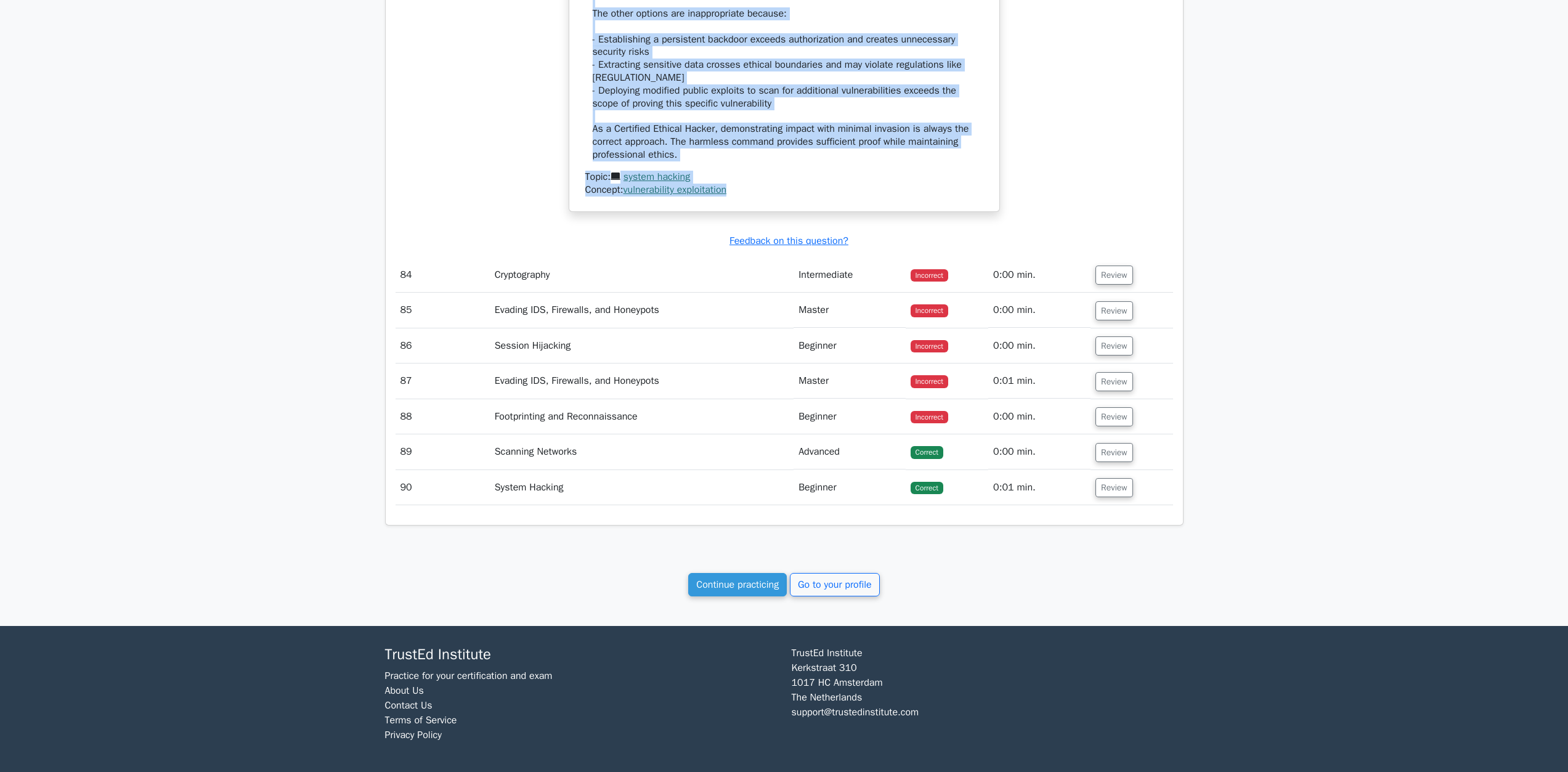 drag, startPoint x: 590, startPoint y: 530, endPoint x: 750, endPoint y: 643, distance: 195.88007 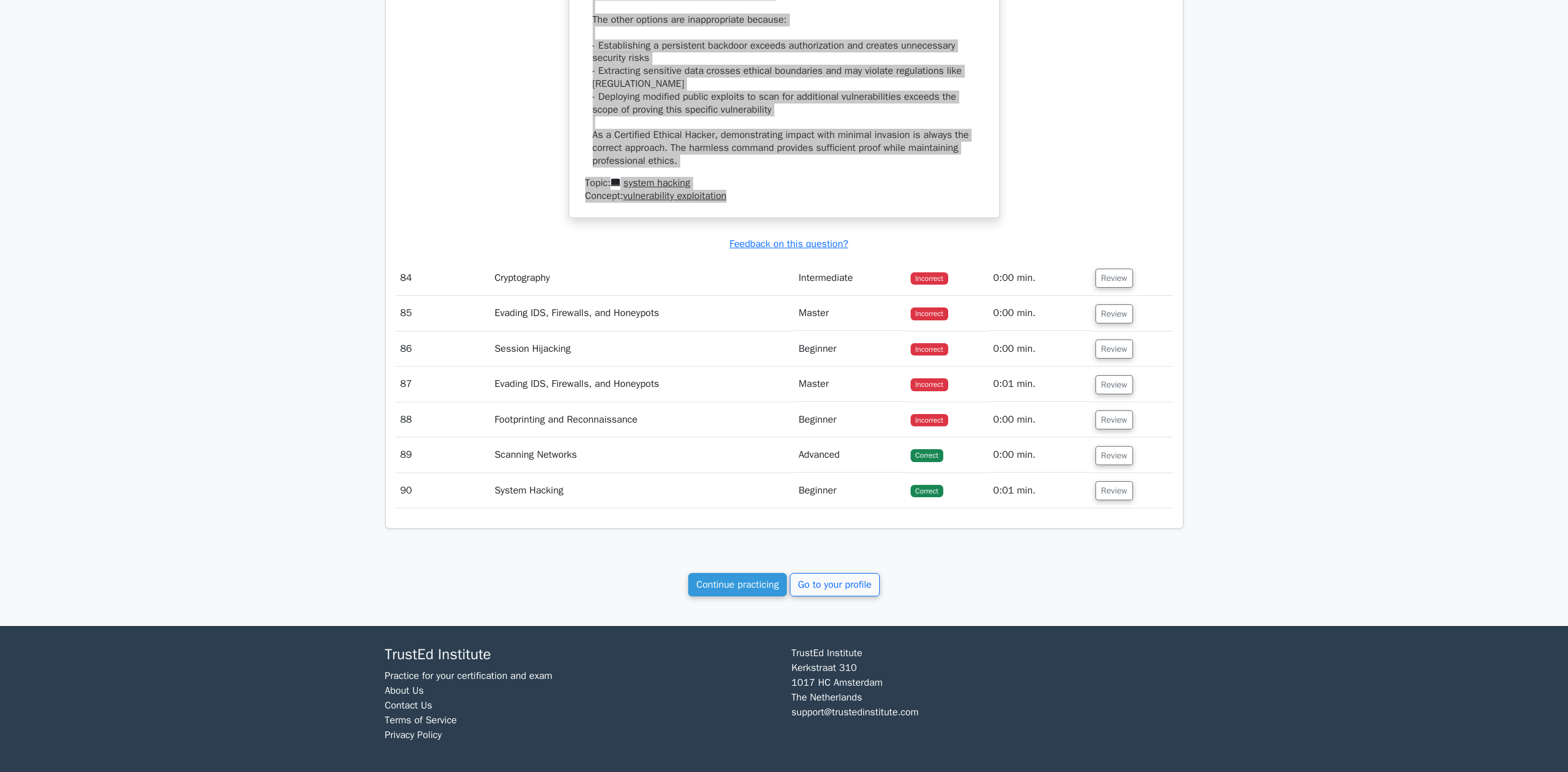scroll, scrollTop: 65841, scrollLeft: 0, axis: vertical 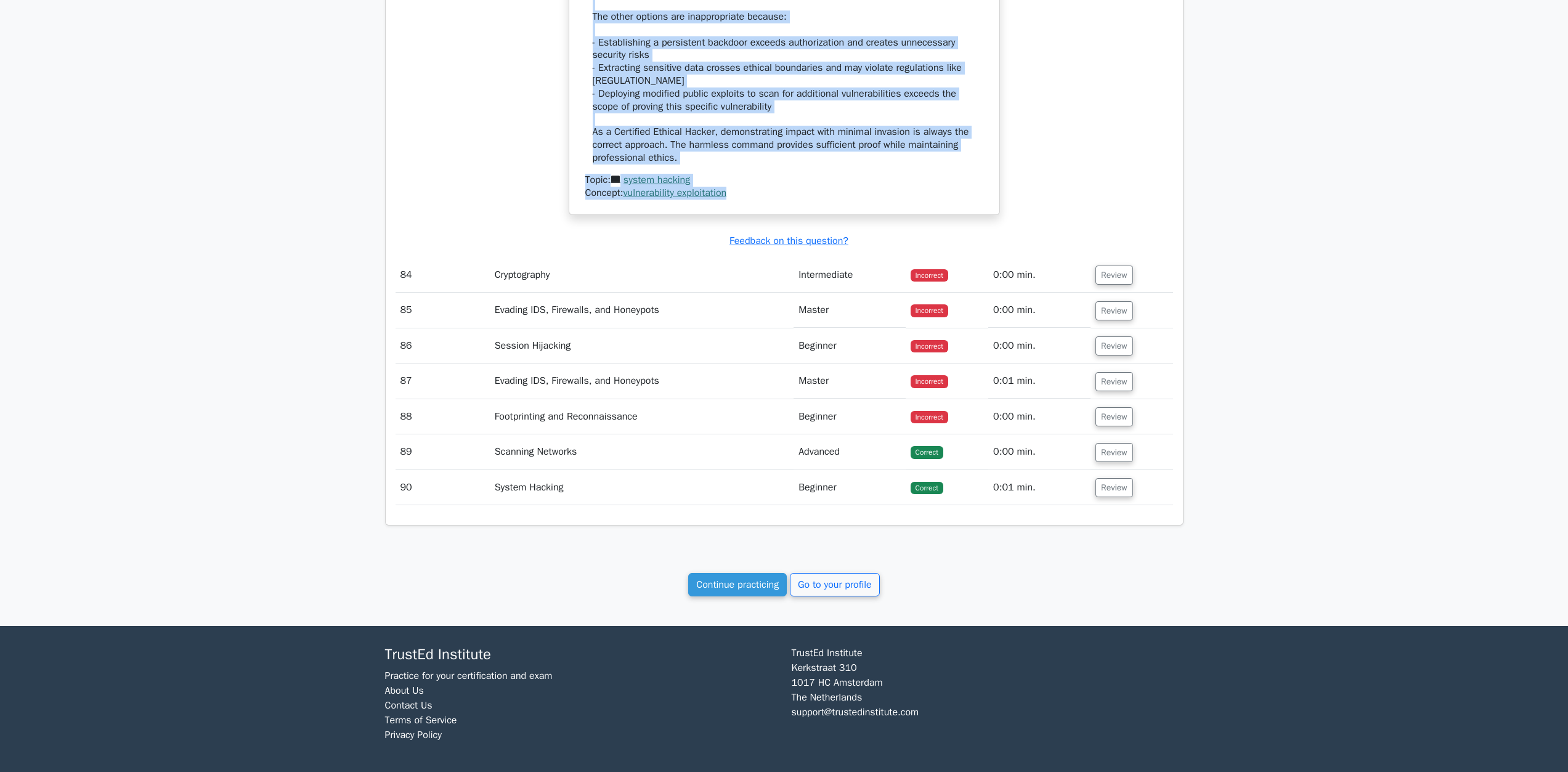 drag, startPoint x: 1123, startPoint y: 405, endPoint x: 904, endPoint y: 434, distance: 220.9117 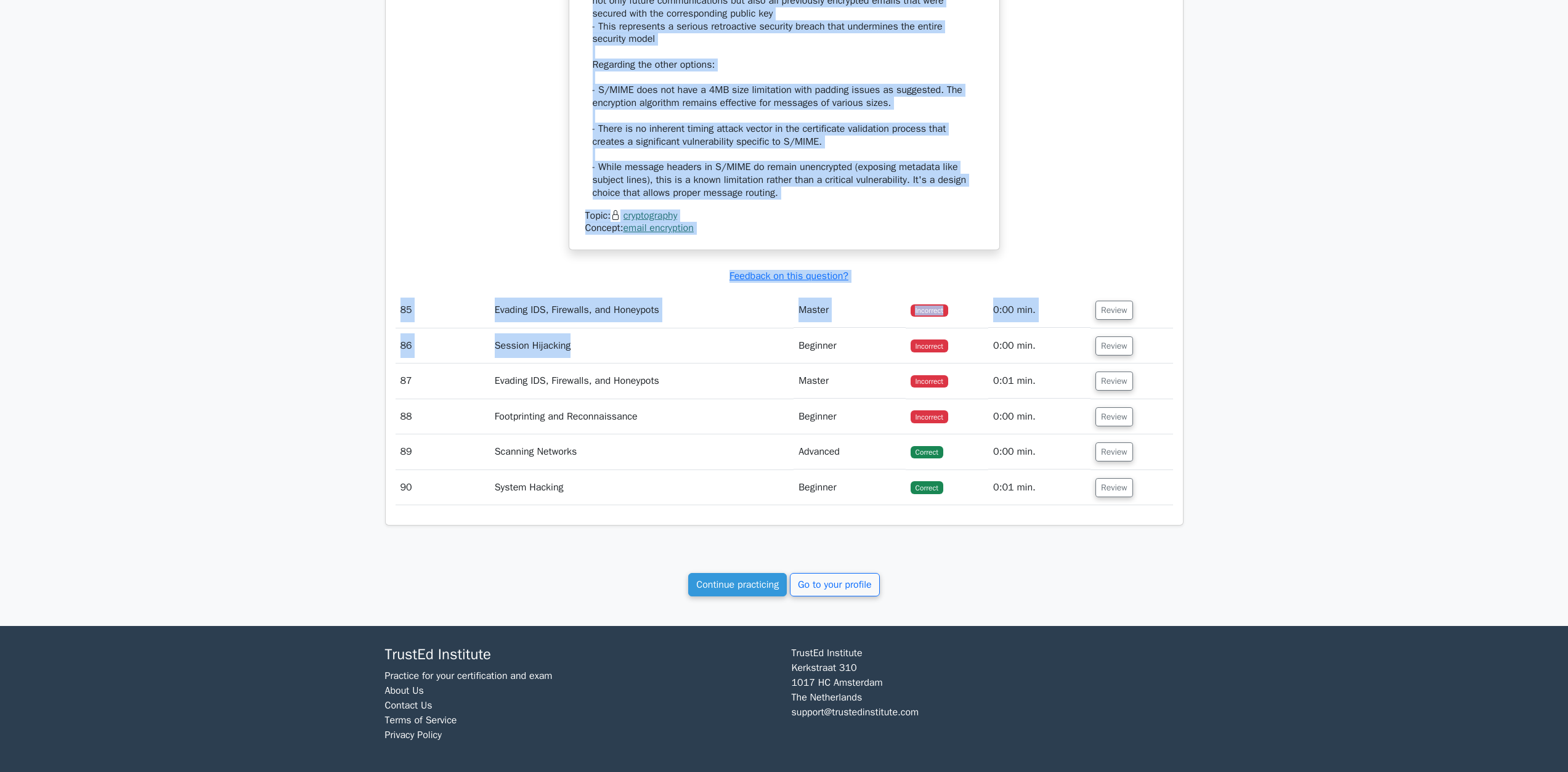 scroll, scrollTop: 66308, scrollLeft: 0, axis: vertical 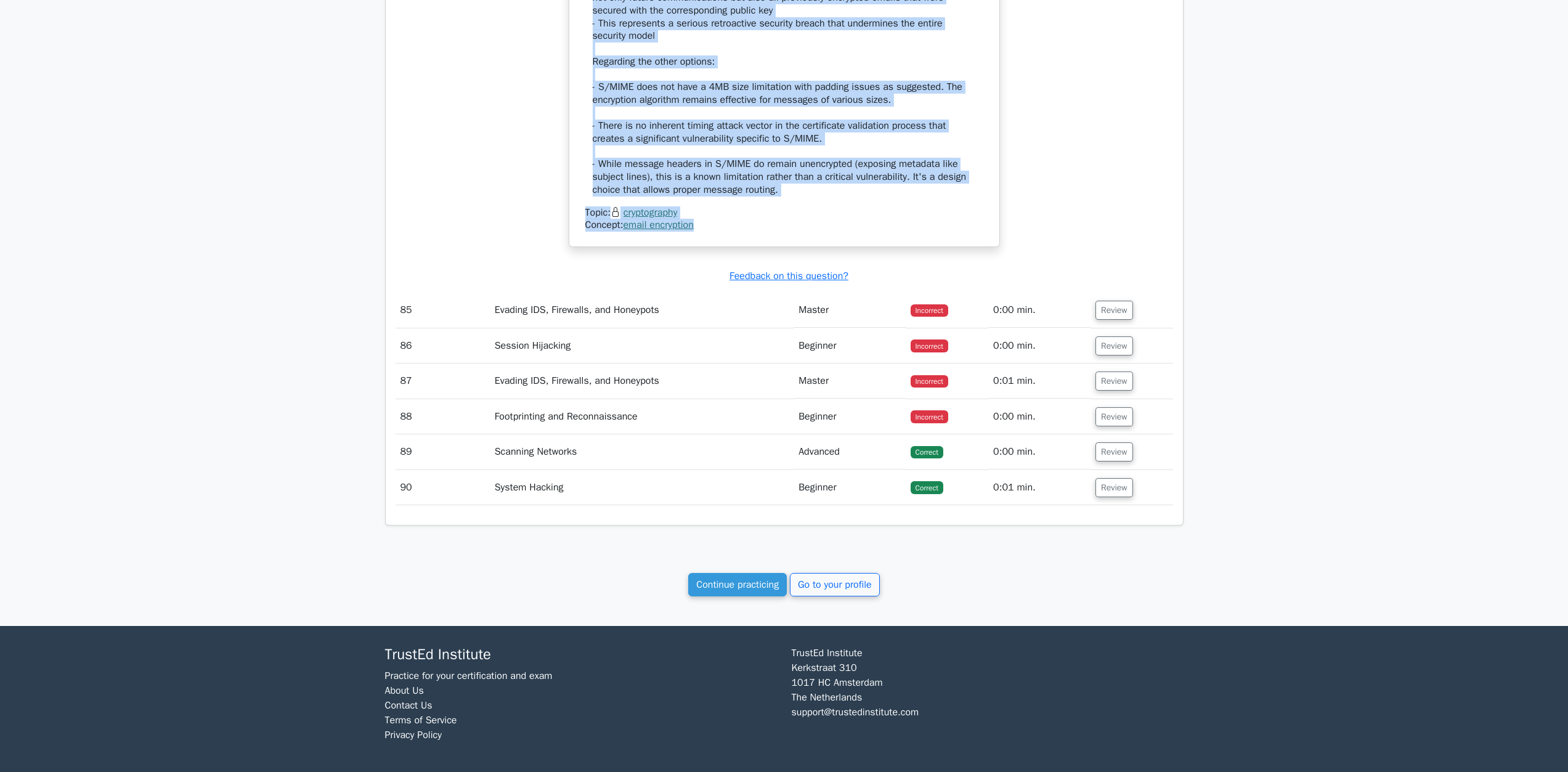 drag, startPoint x: 595, startPoint y: 445, endPoint x: 802, endPoint y: 624, distance: 273.66037 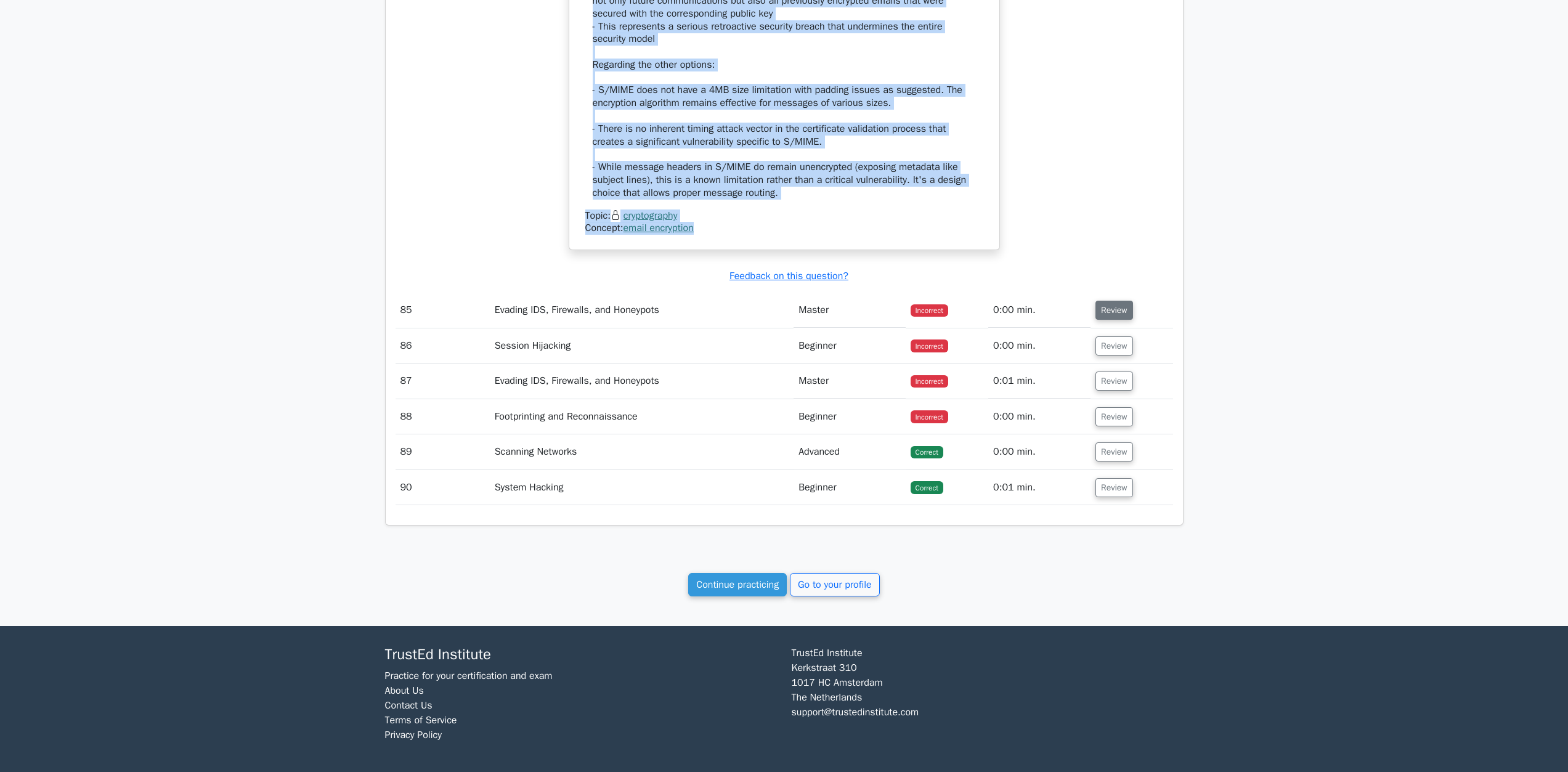 click on "Review" at bounding box center [1114, 310] 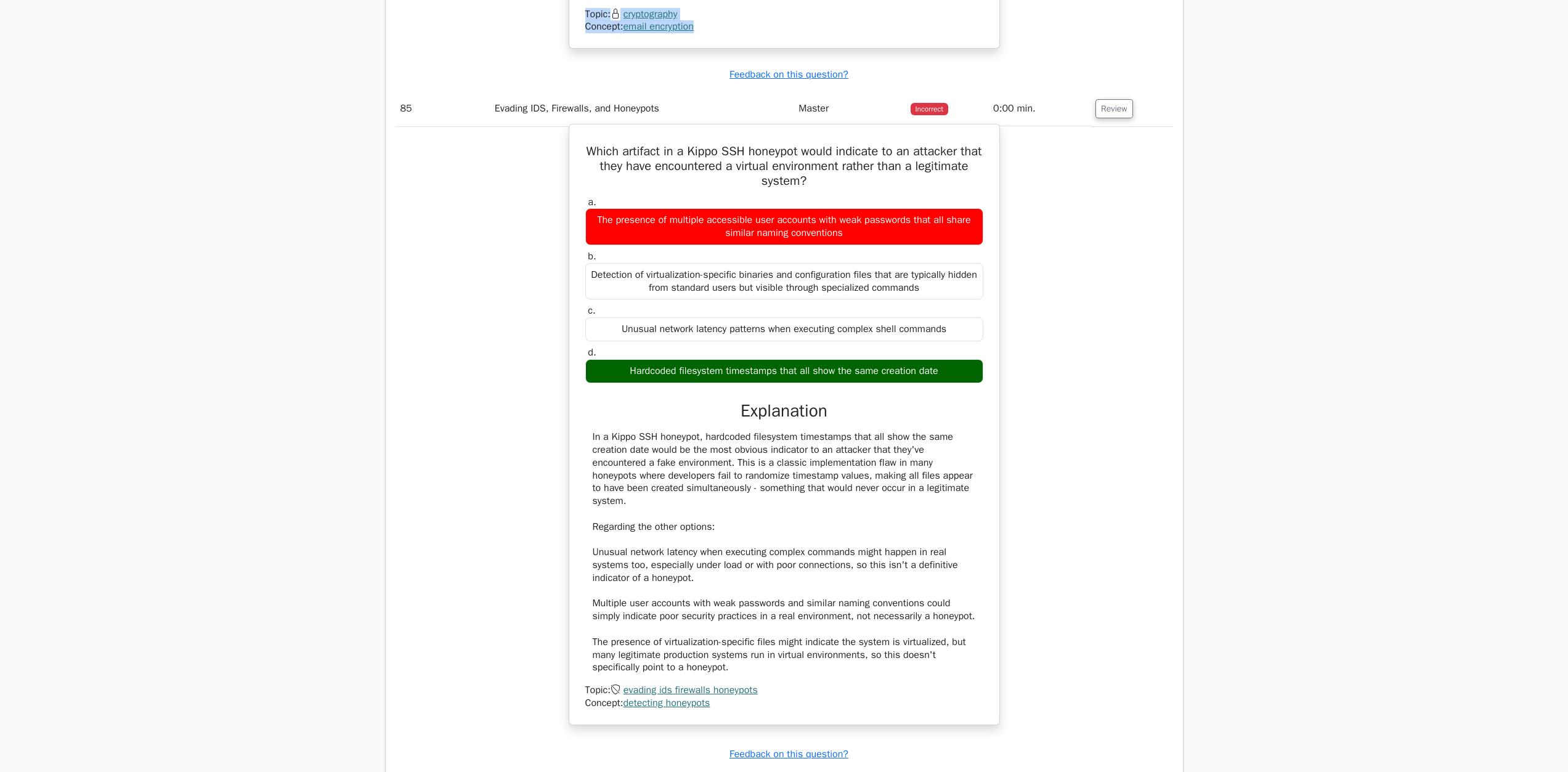 scroll, scrollTop: 66616, scrollLeft: 0, axis: vertical 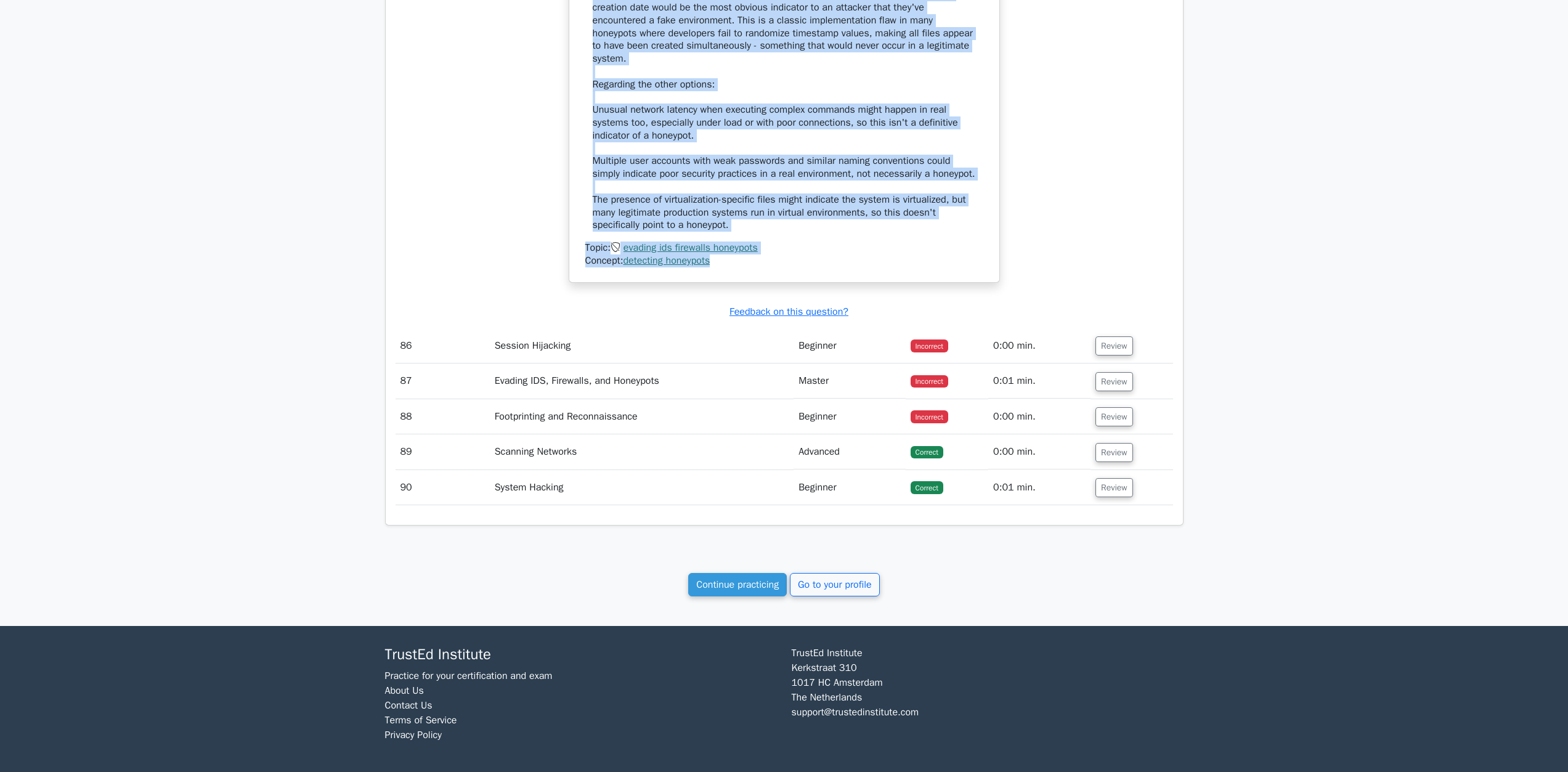 drag, startPoint x: 588, startPoint y: 423, endPoint x: 822, endPoint y: 485, distance: 242.07437 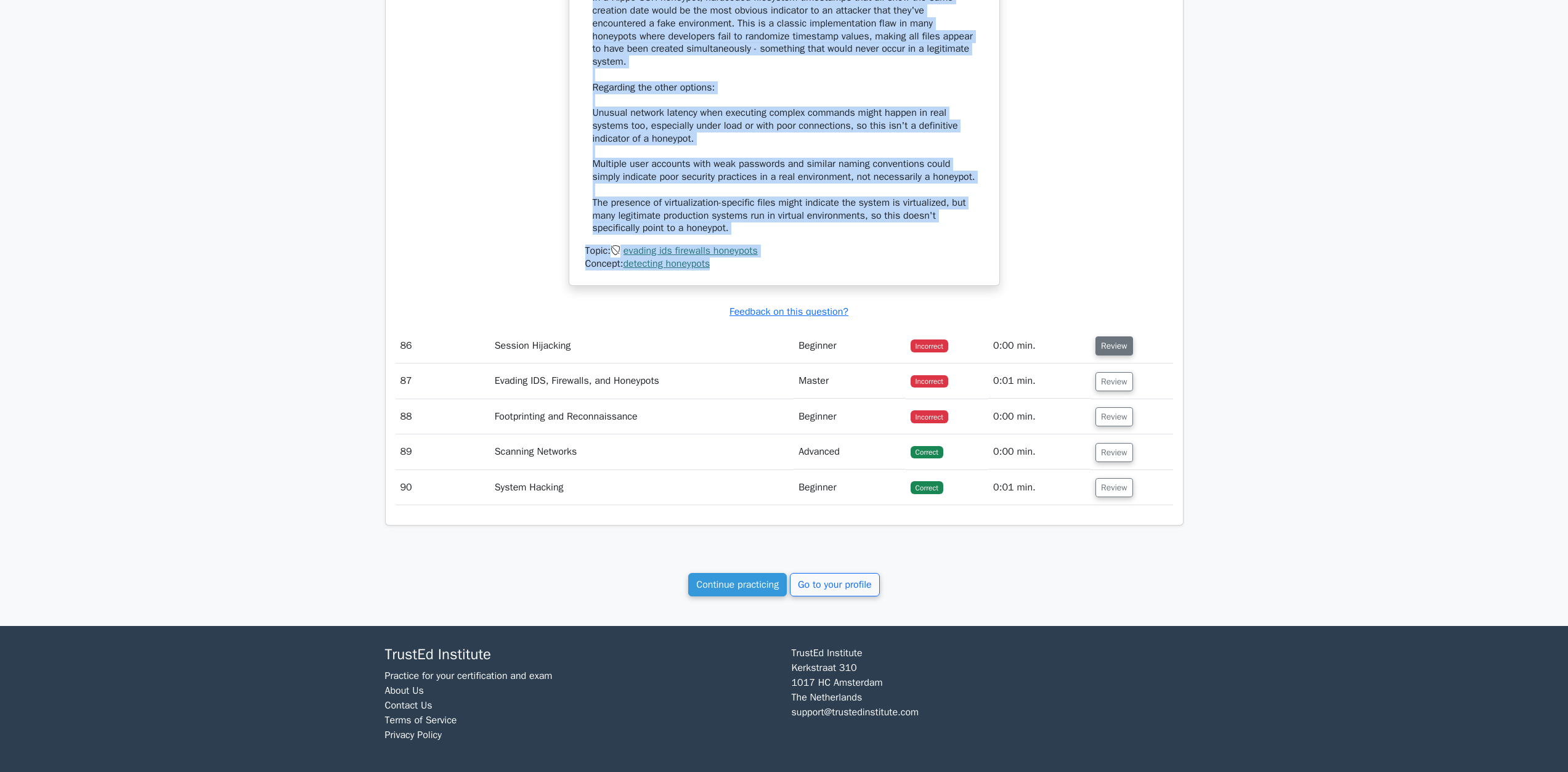 click on "Review" at bounding box center (1114, 346) 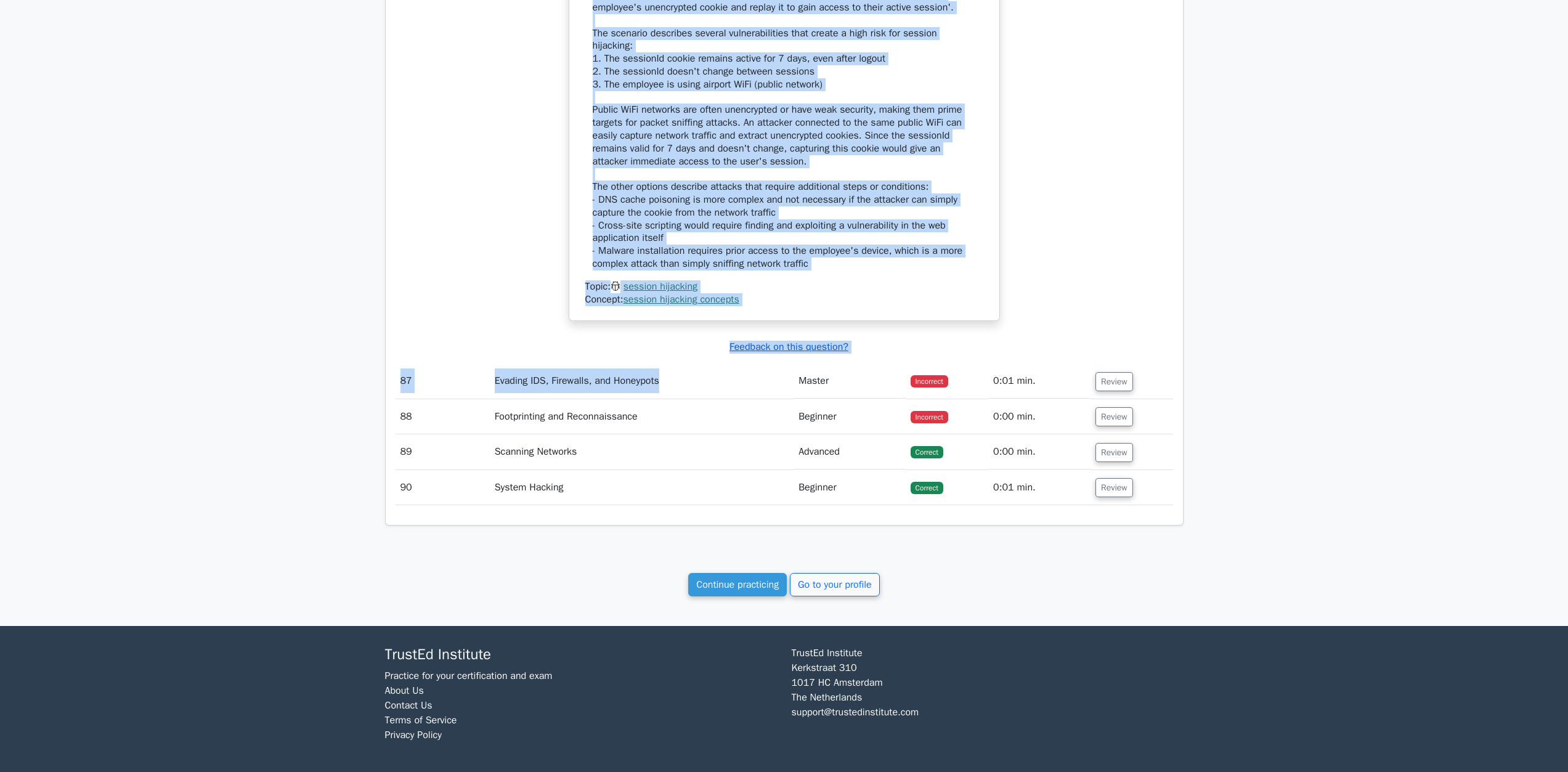 scroll, scrollTop: 67816, scrollLeft: 0, axis: vertical 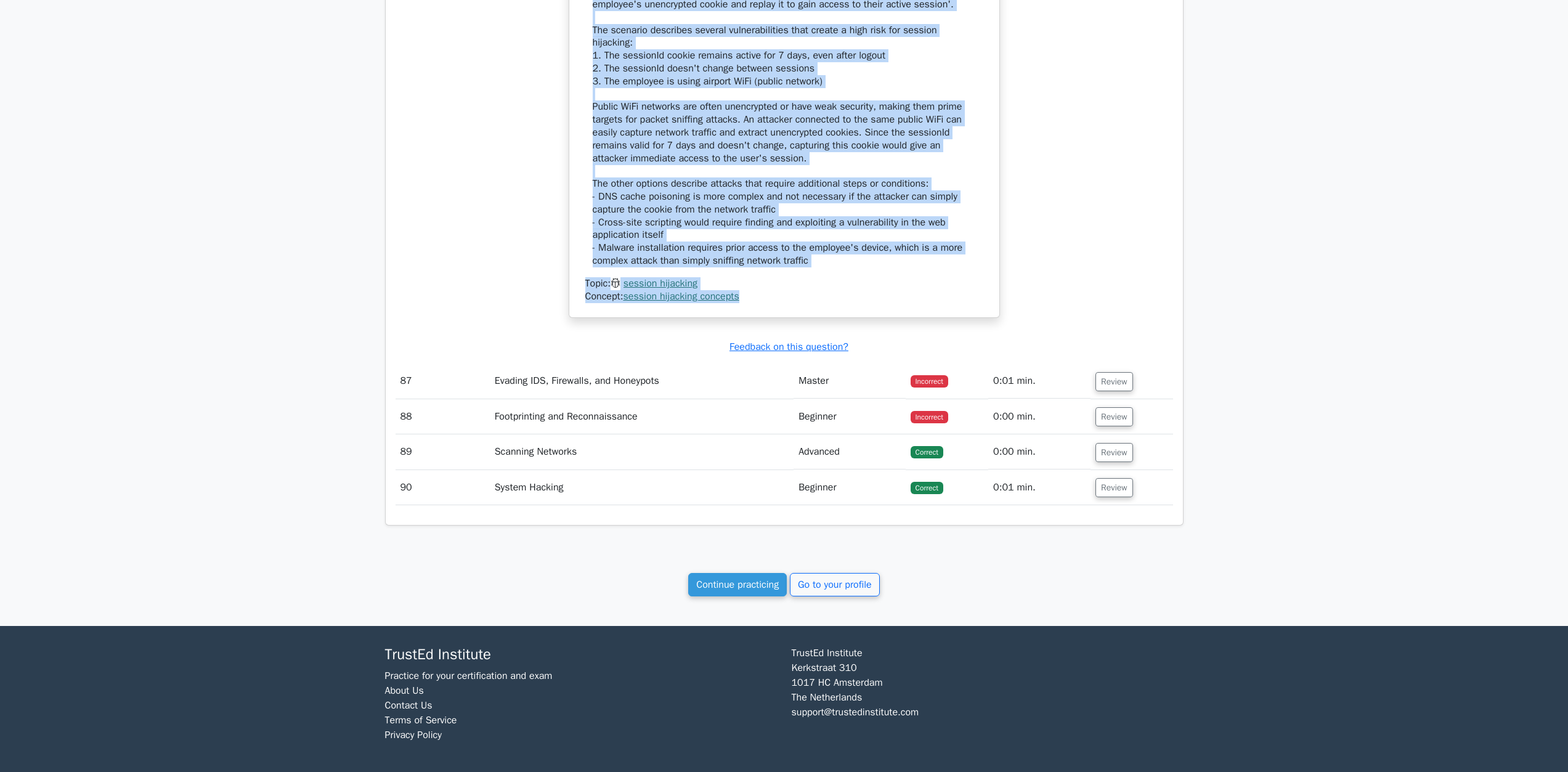 drag, startPoint x: 596, startPoint y: 603, endPoint x: 786, endPoint y: 612, distance: 190.21304 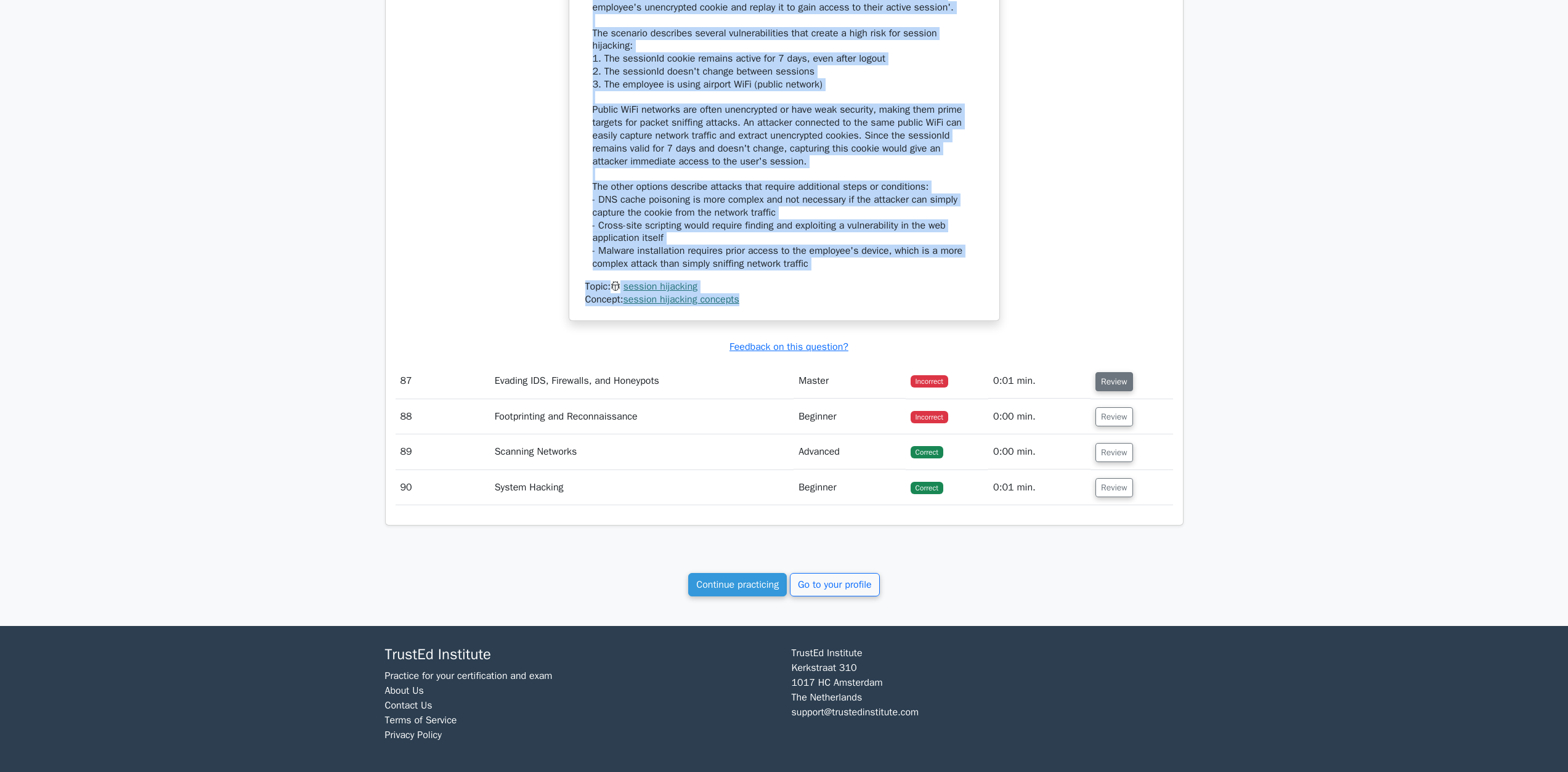 click on "Review" at bounding box center (1114, 381) 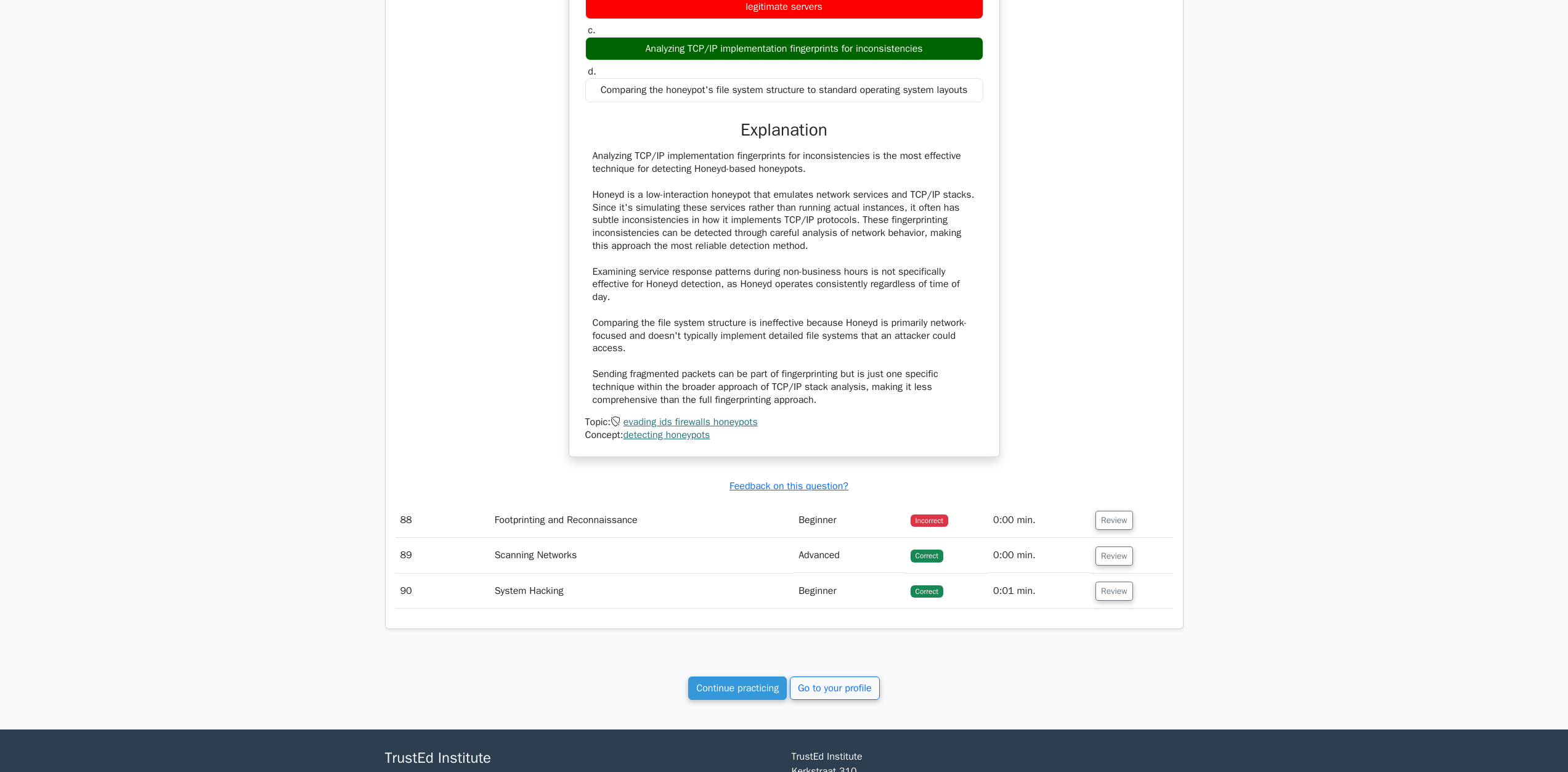 scroll, scrollTop: 68125, scrollLeft: 0, axis: vertical 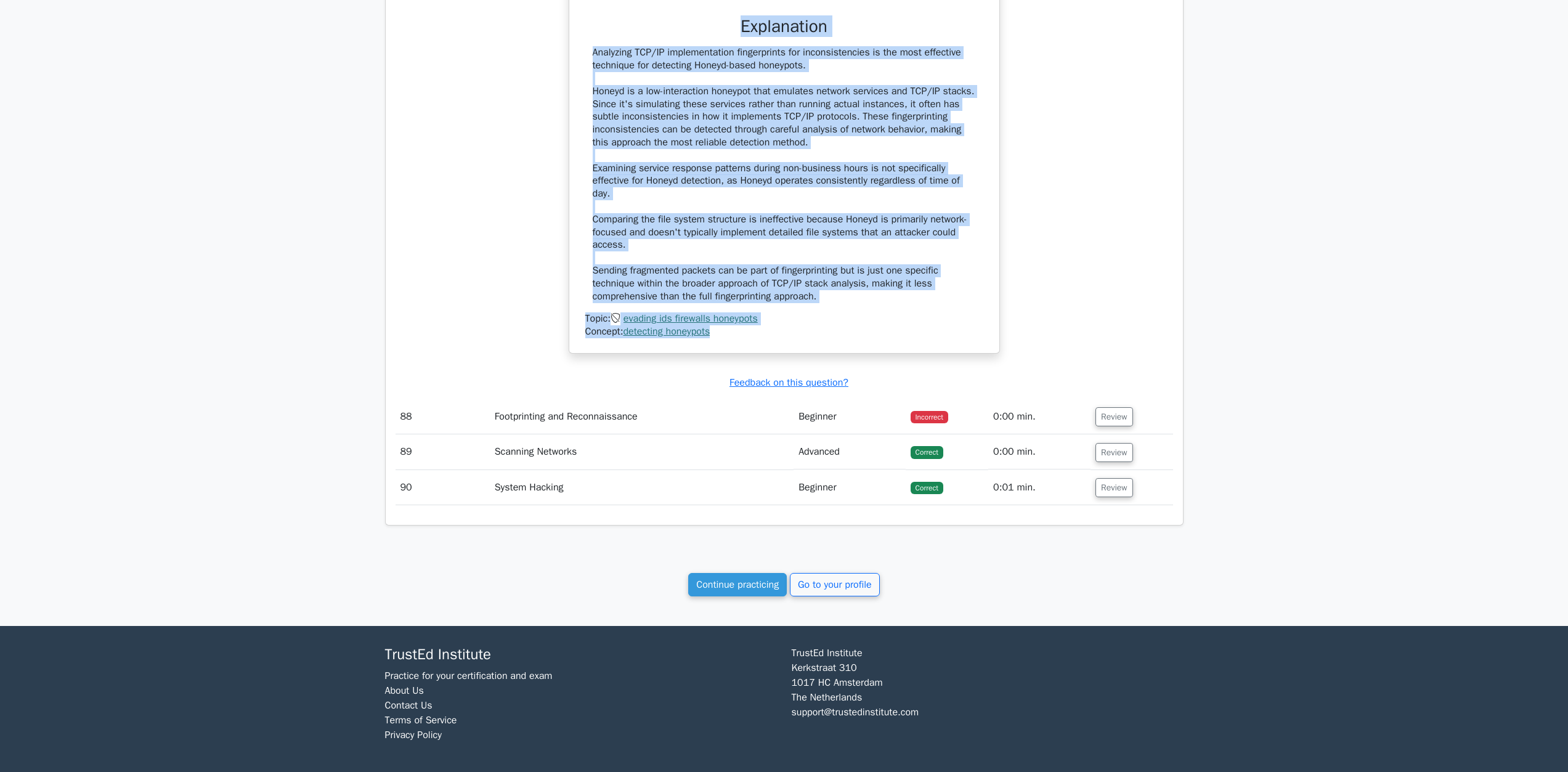 drag, startPoint x: 589, startPoint y: 431, endPoint x: 826, endPoint y: 572, distance: 275.77164 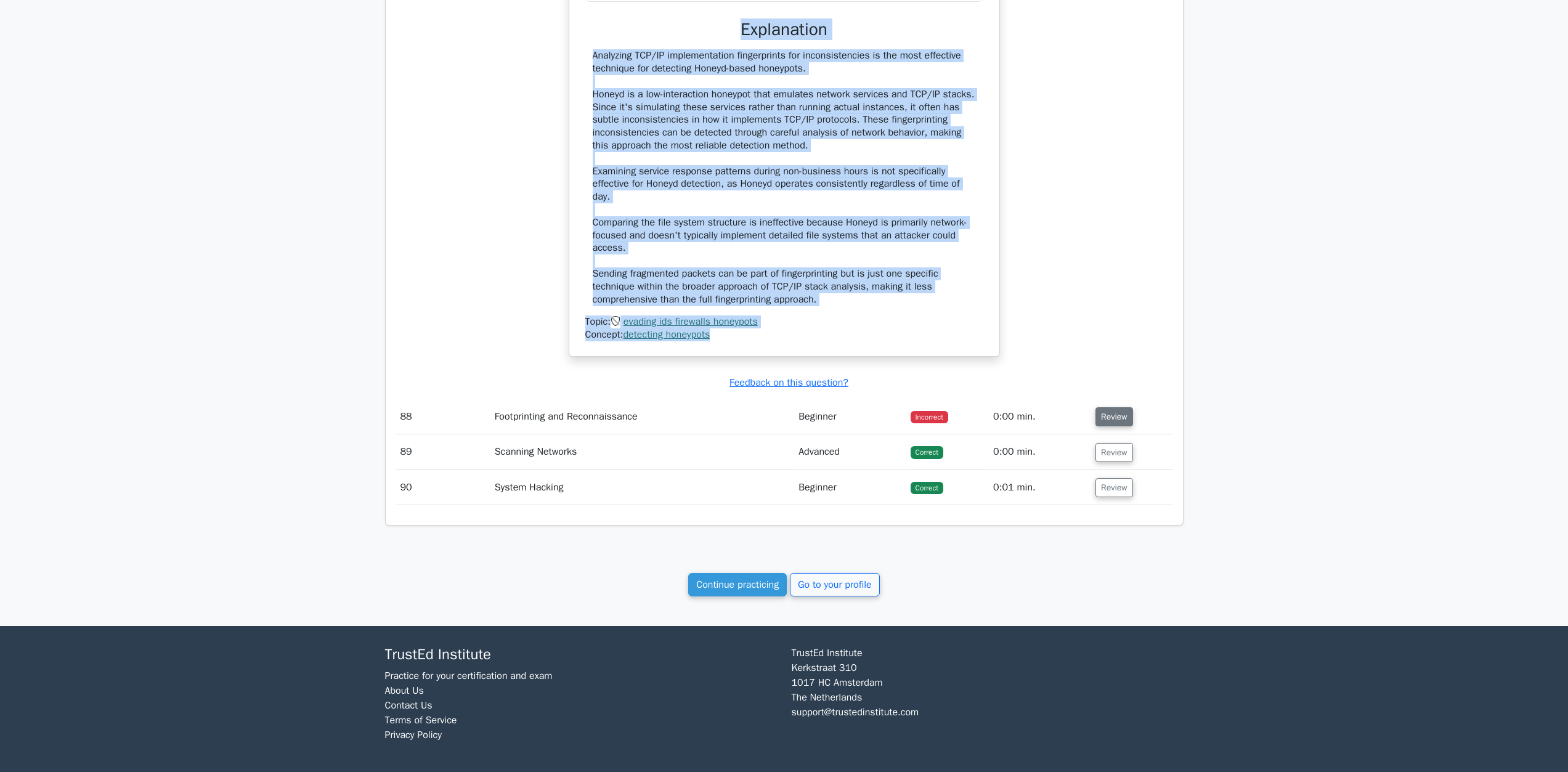 click on "Review" at bounding box center (1114, 416) 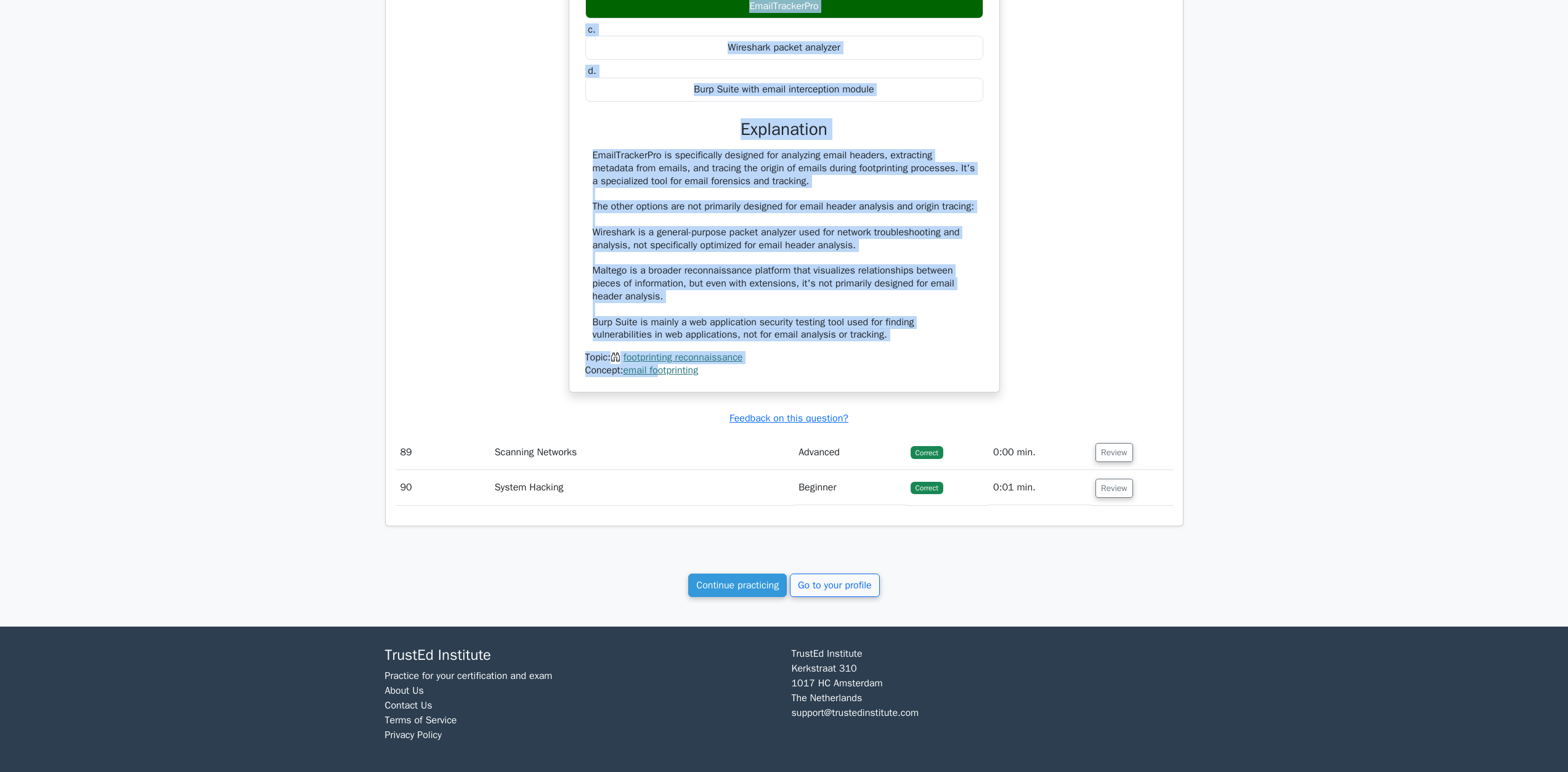 scroll, scrollTop: 69054, scrollLeft: 0, axis: vertical 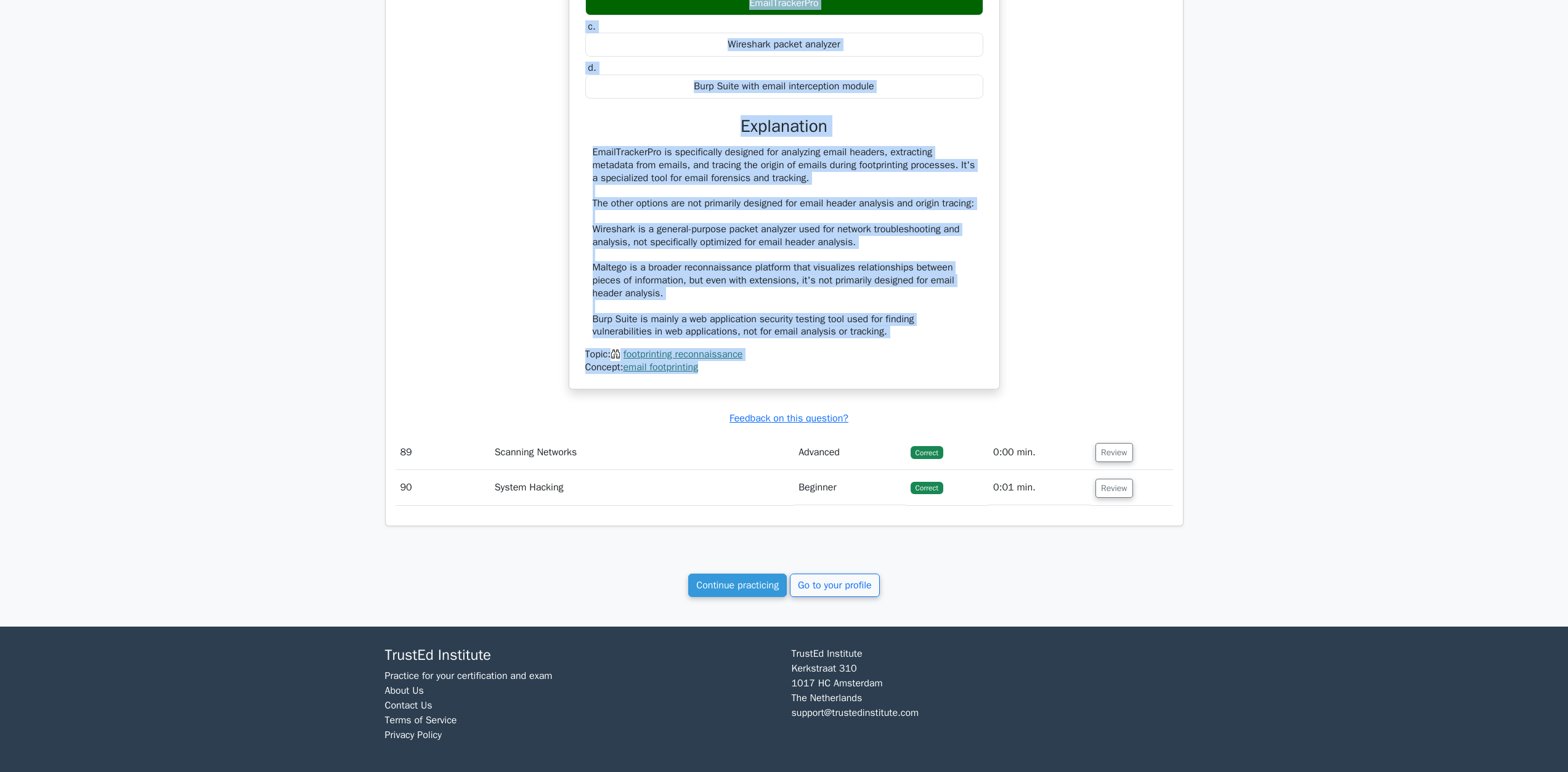 drag, startPoint x: 601, startPoint y: 688, endPoint x: 757, endPoint y: 652, distance: 160.1 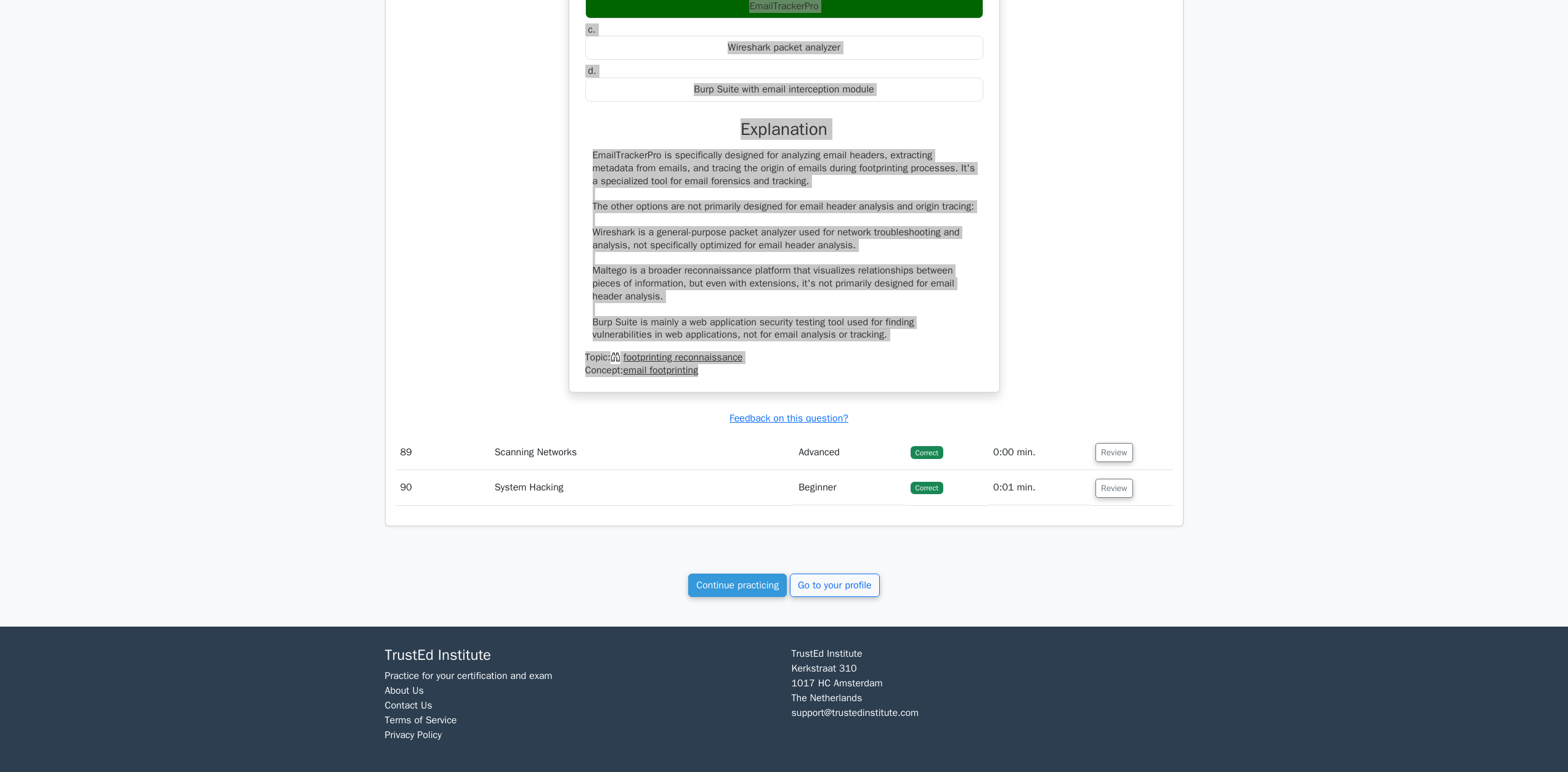 scroll, scrollTop: 69348, scrollLeft: 0, axis: vertical 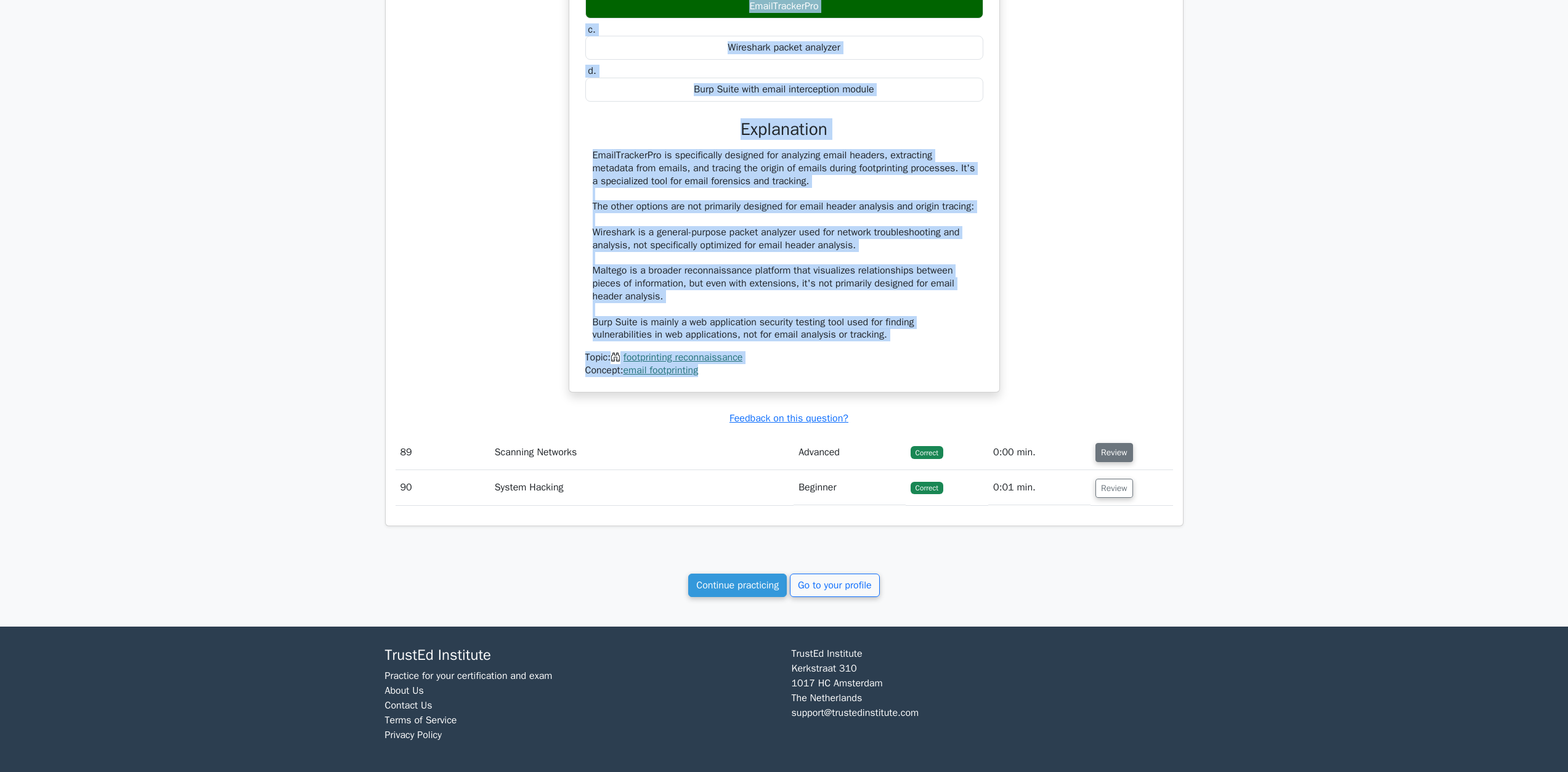 click on "Review" at bounding box center (1114, 452) 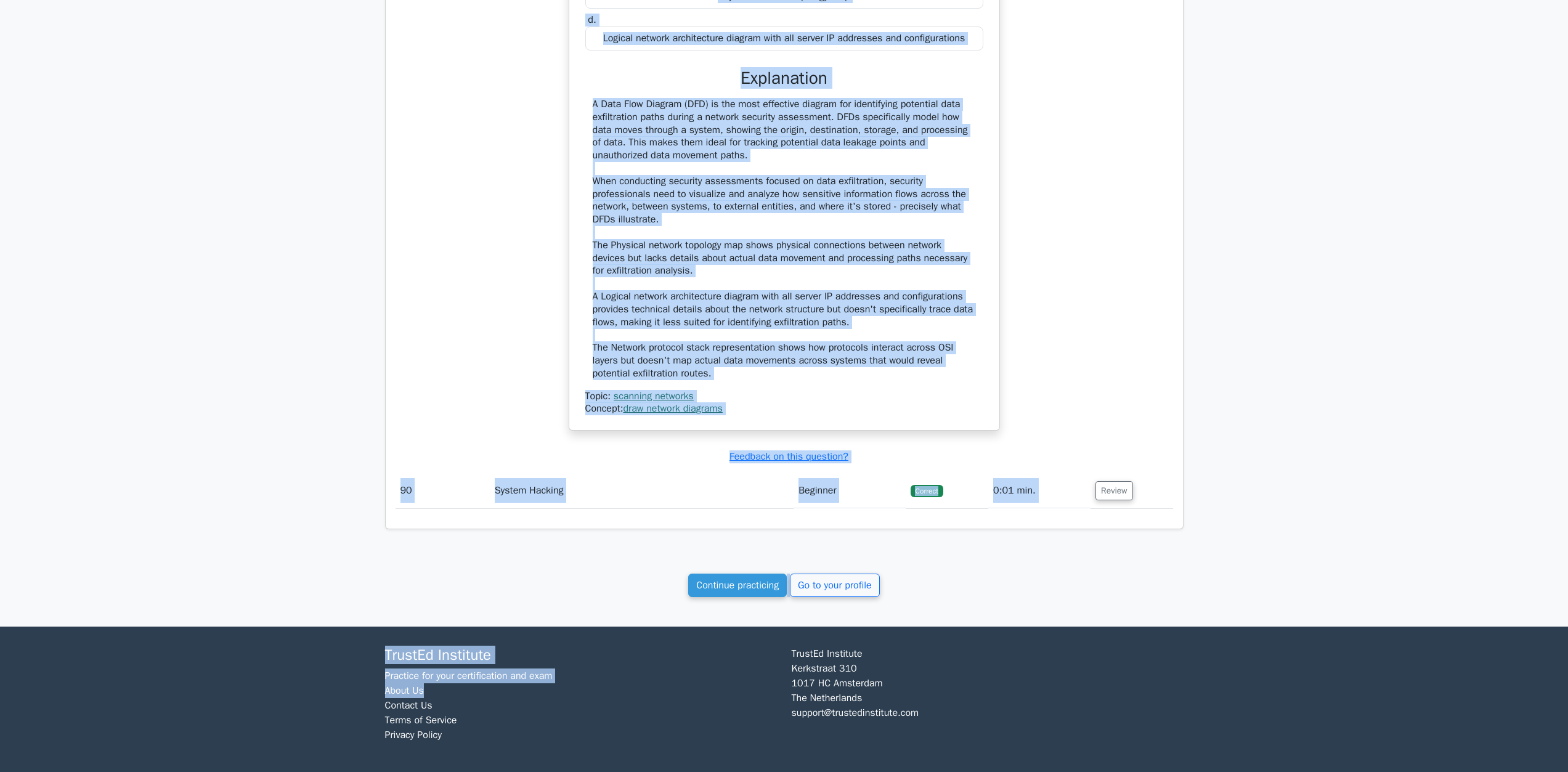 scroll, scrollTop: 69970, scrollLeft: 0, axis: vertical 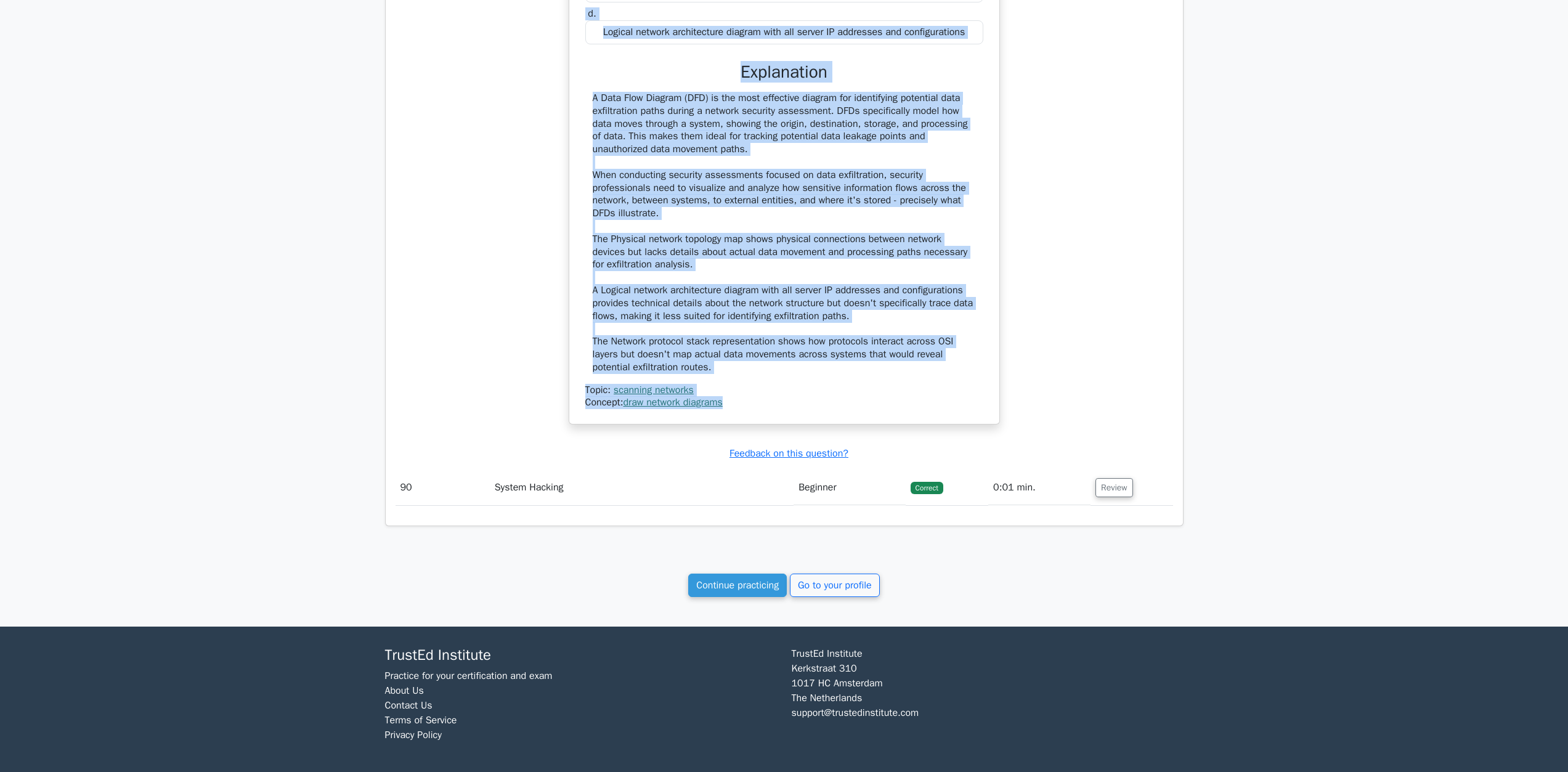 drag, startPoint x: 587, startPoint y: 484, endPoint x: 752, endPoint y: 433, distance: 172.70206 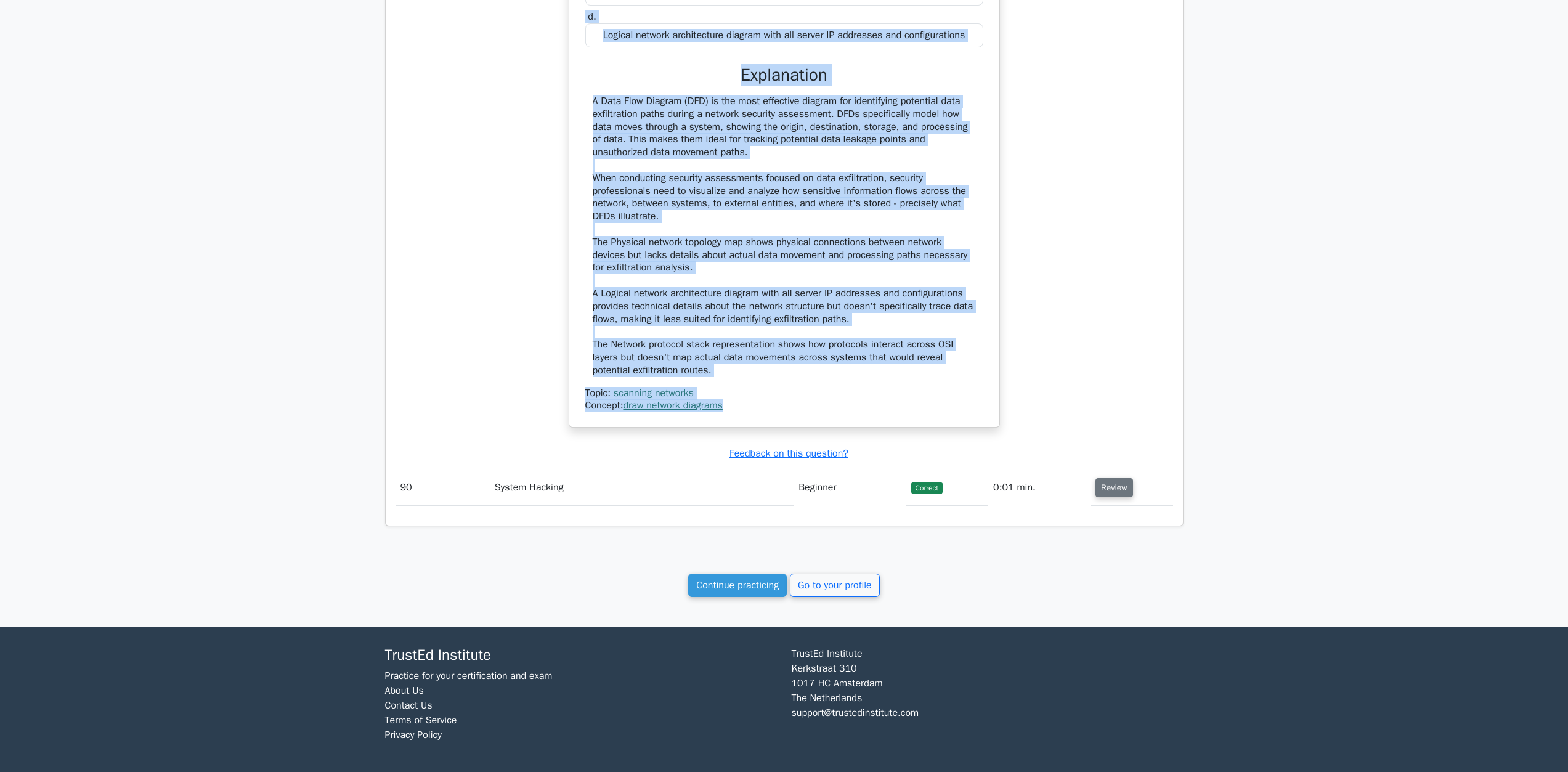 click on "Review" at bounding box center [1114, 487] 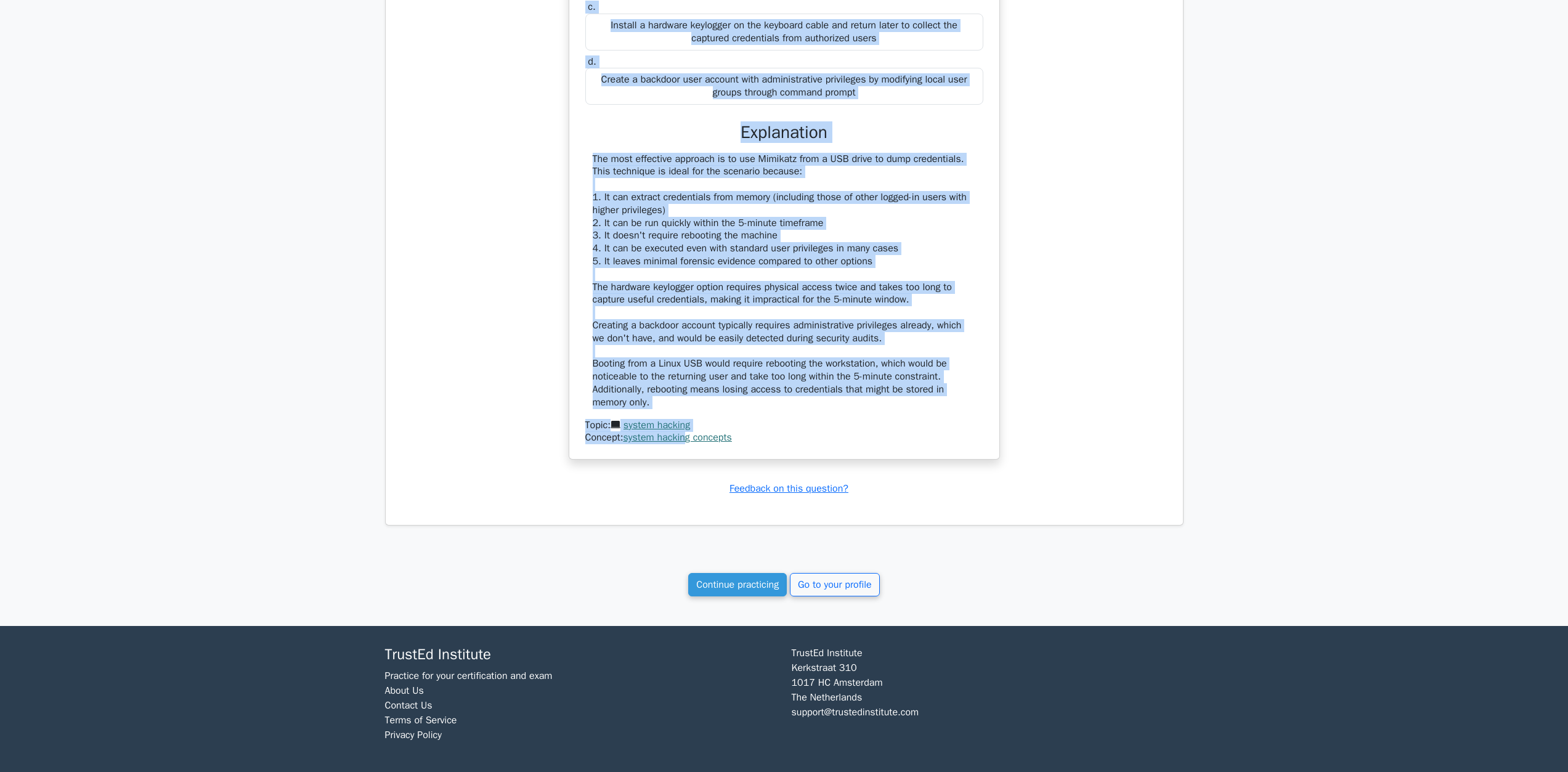 scroll, scrollTop: 70471, scrollLeft: 0, axis: vertical 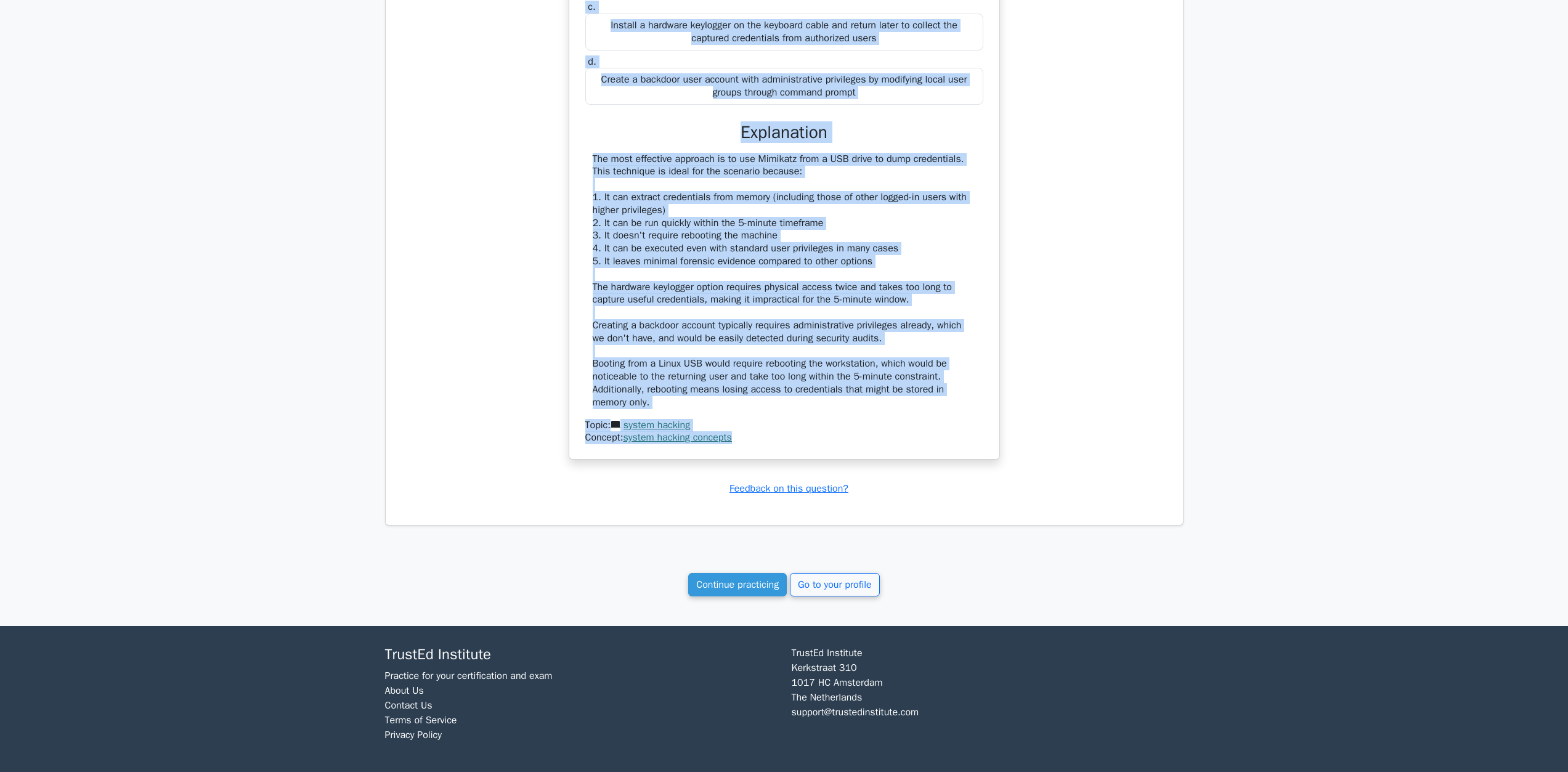 drag, startPoint x: 590, startPoint y: 538, endPoint x: 760, endPoint y: 710, distance: 241.83465 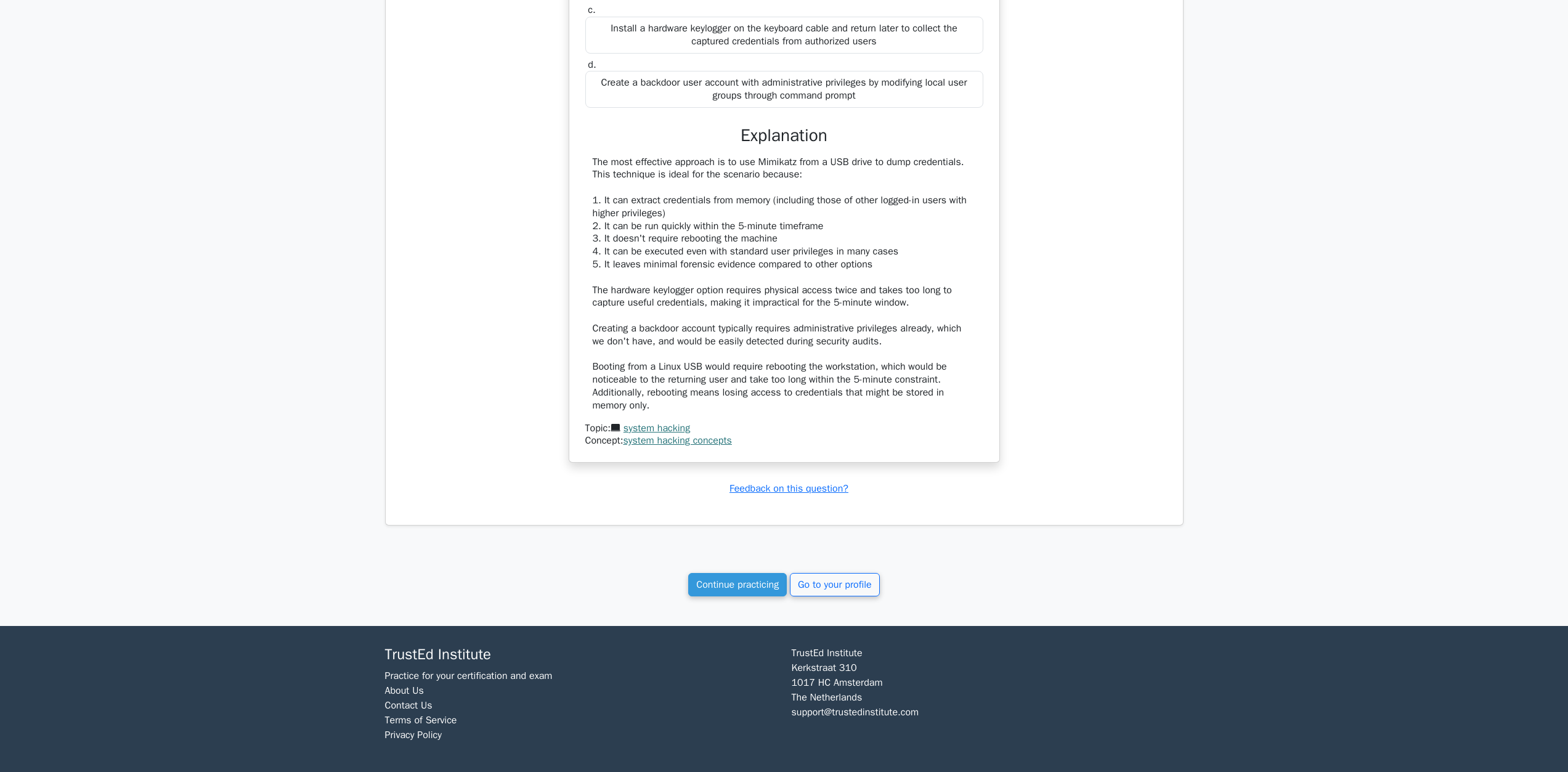 click on "Question Analysis
Question  #
Topic
Difficulty
Result
Time Spent
Action
1
Social Engineering
Beginner
Incorrect" at bounding box center [784, -34412] 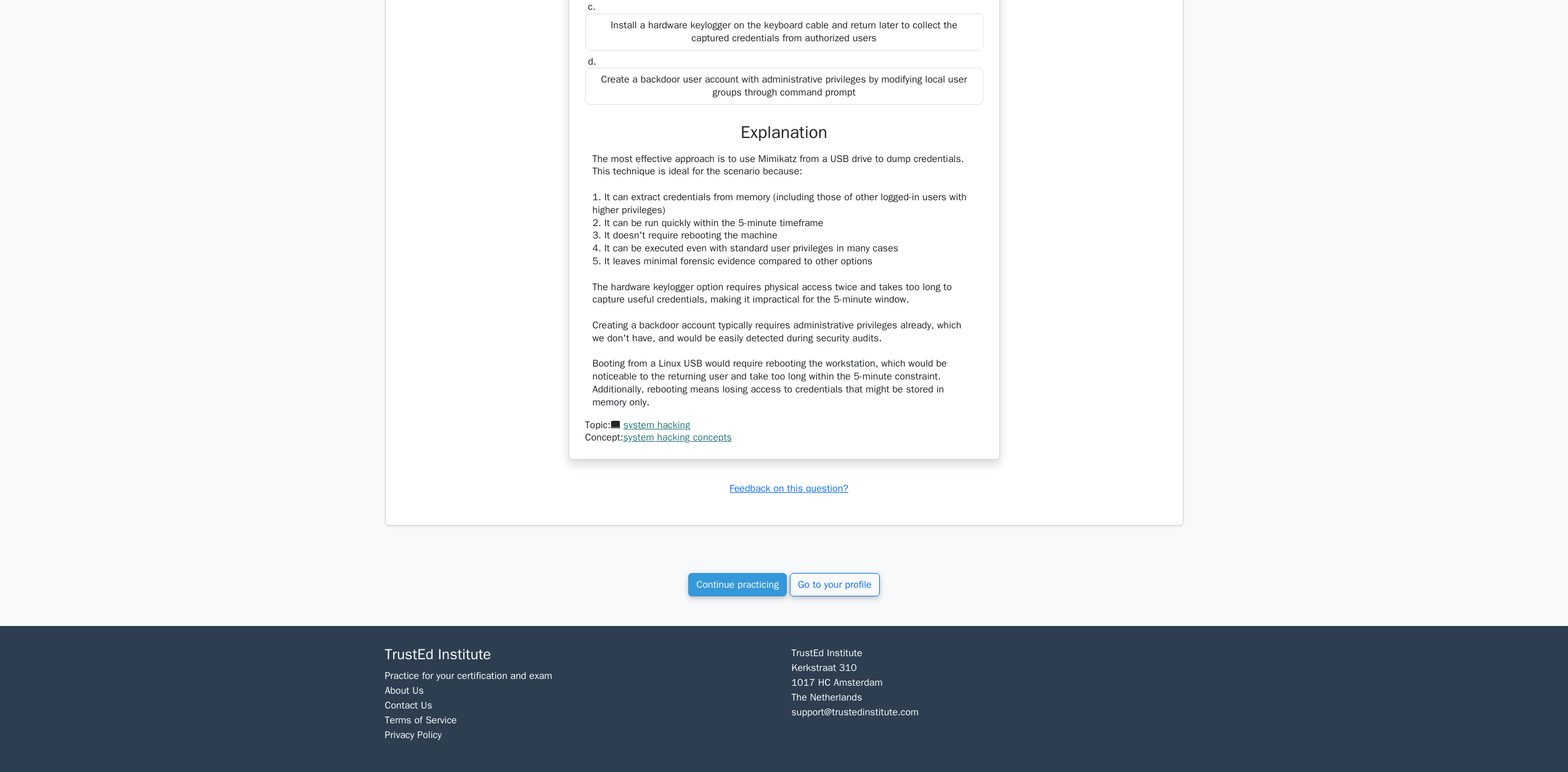 scroll, scrollTop: 70747, scrollLeft: 0, axis: vertical 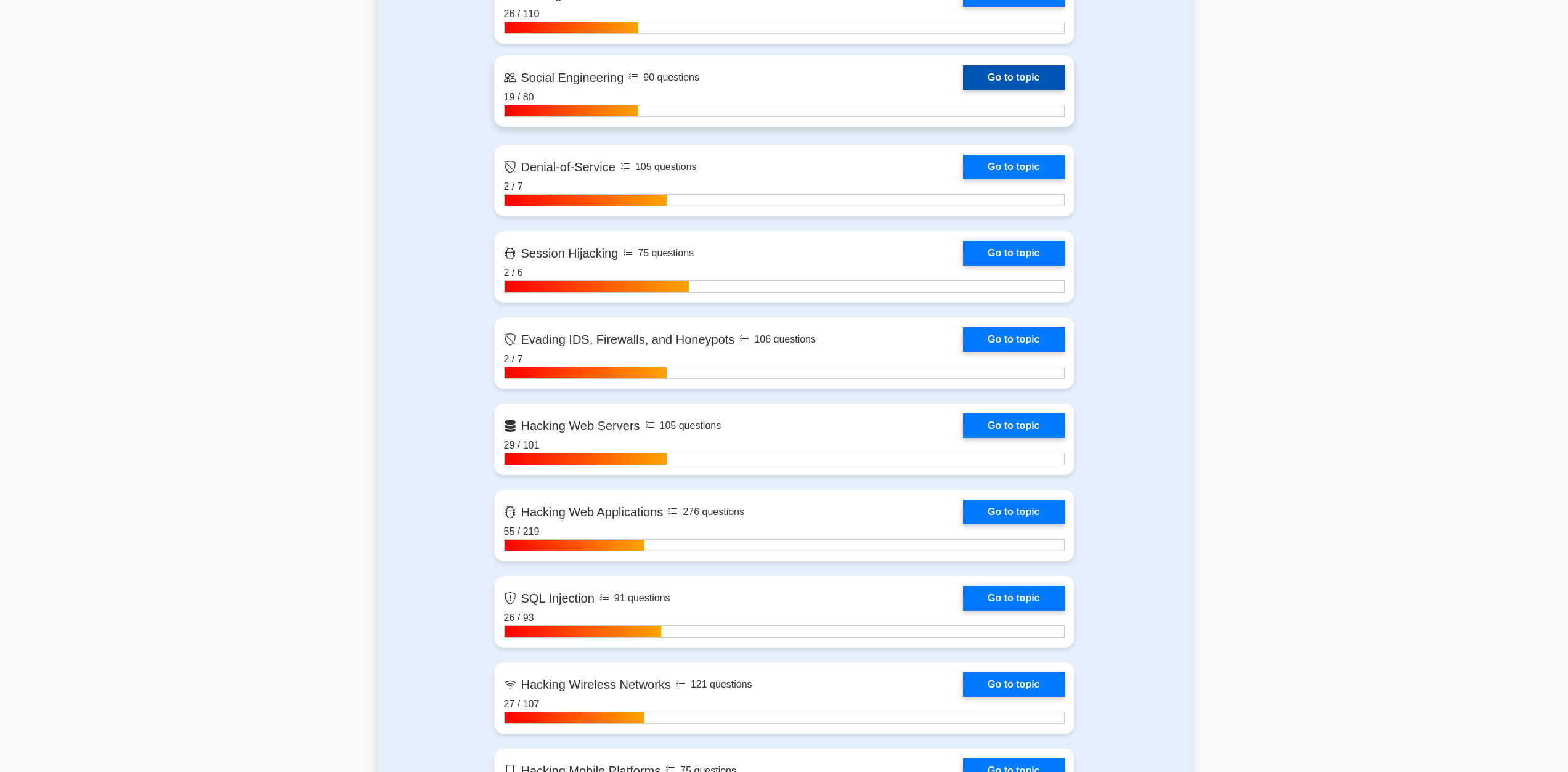 click on "Go to topic" at bounding box center (1014, 78) 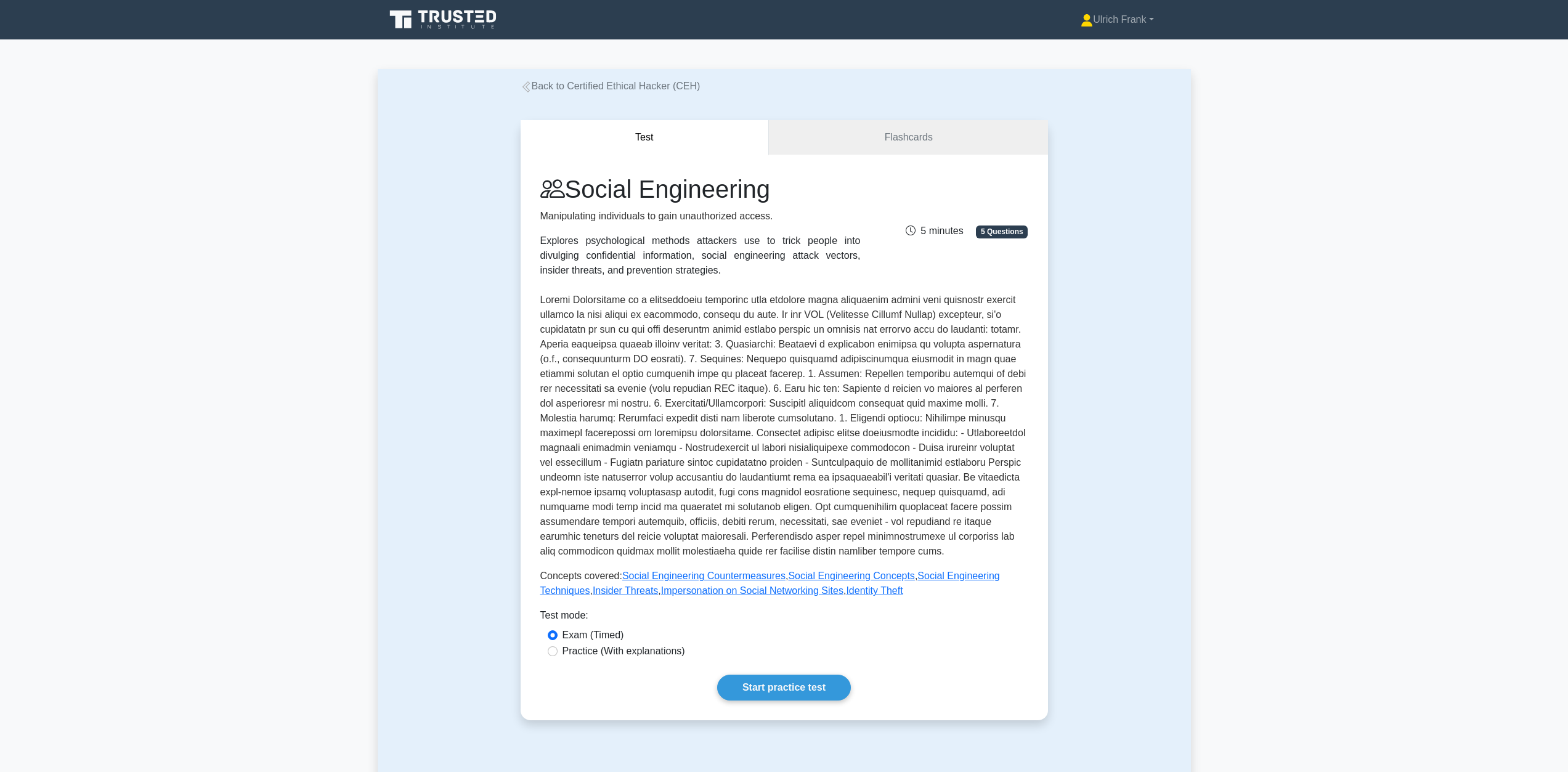 scroll, scrollTop: 0, scrollLeft: 0, axis: both 